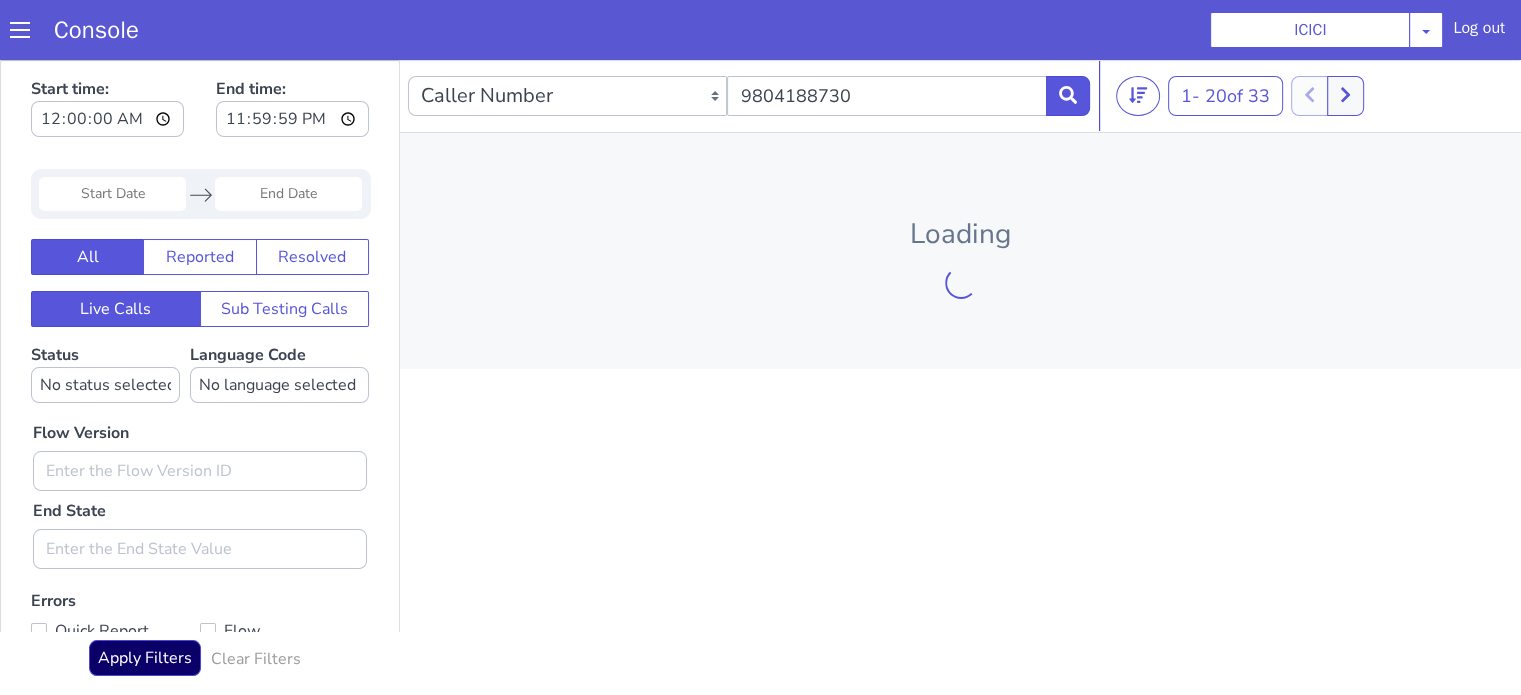 scroll, scrollTop: 0, scrollLeft: 0, axis: both 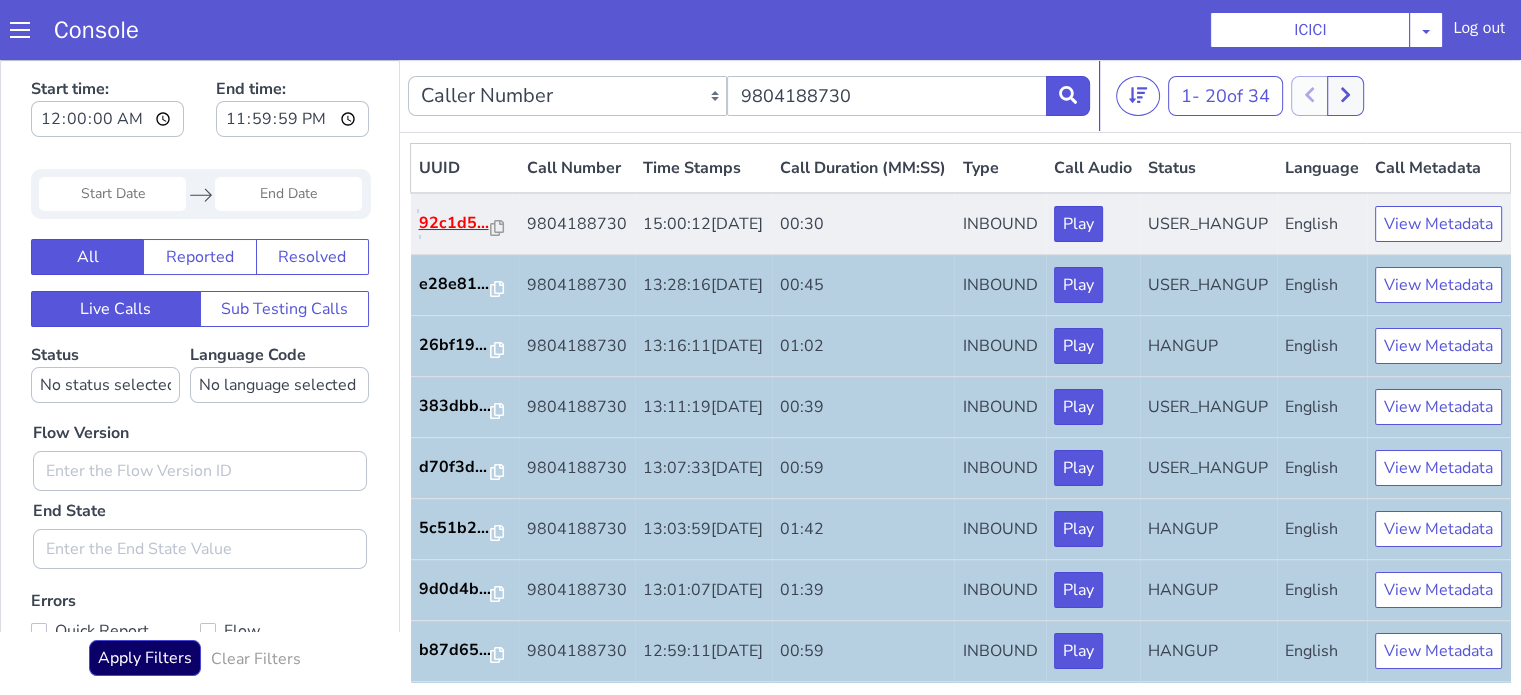 click on "92c1d5..." at bounding box center [455, 223] 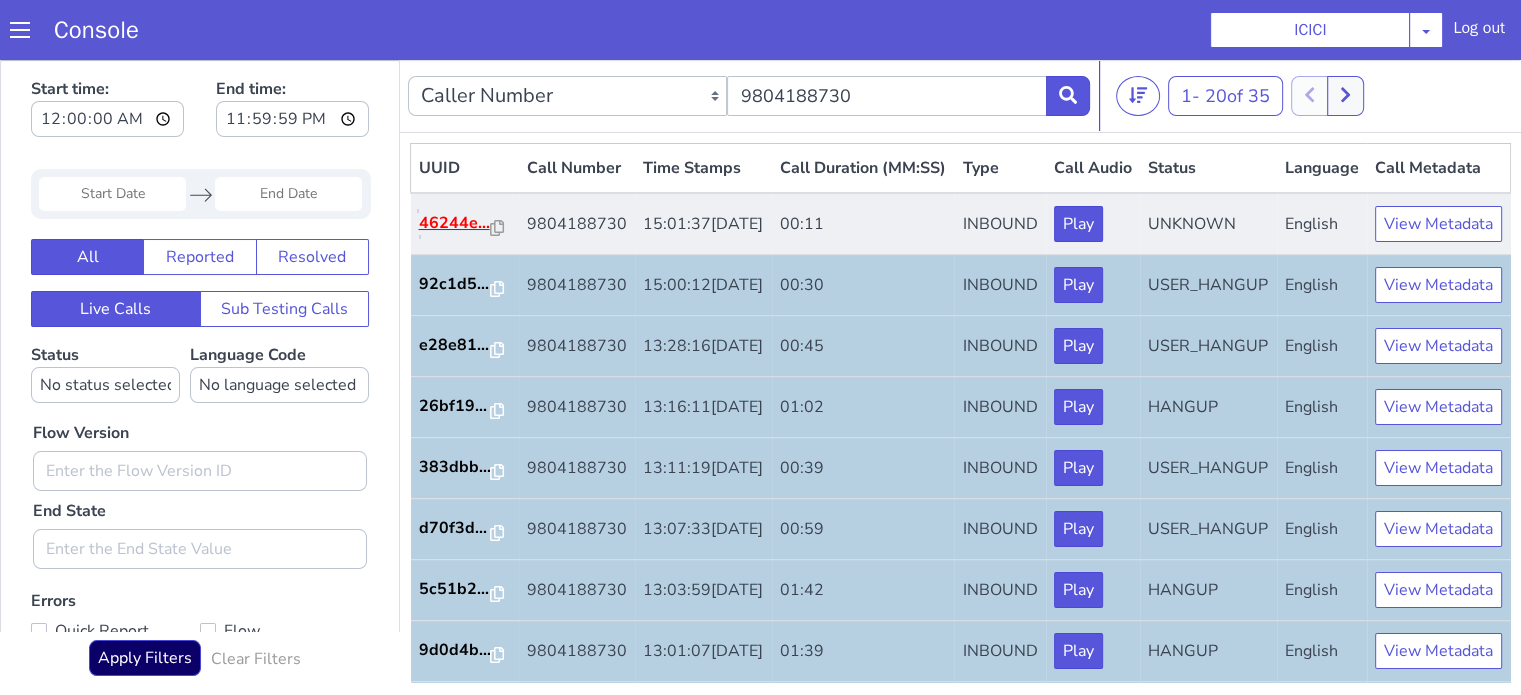 click on "46244e..." at bounding box center (455, 223) 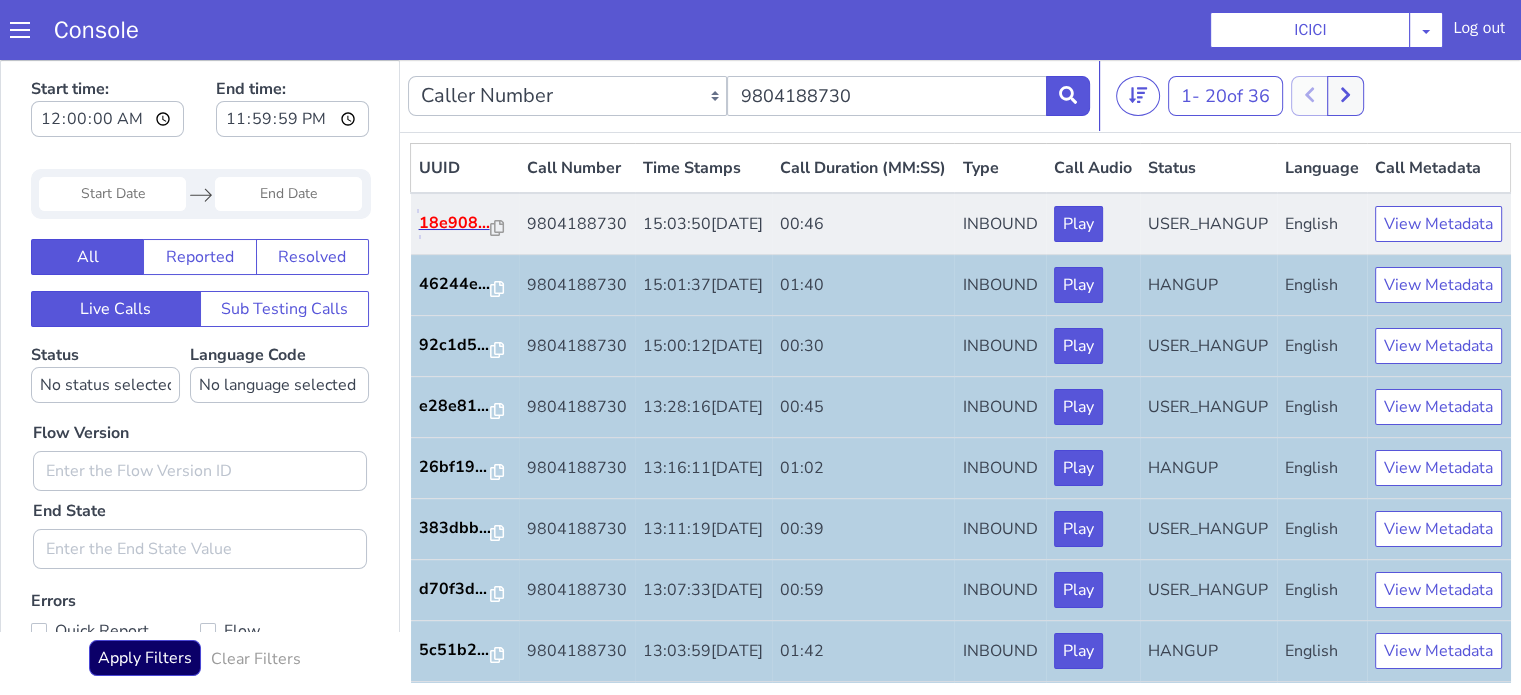 click on "18e908..." at bounding box center (455, 223) 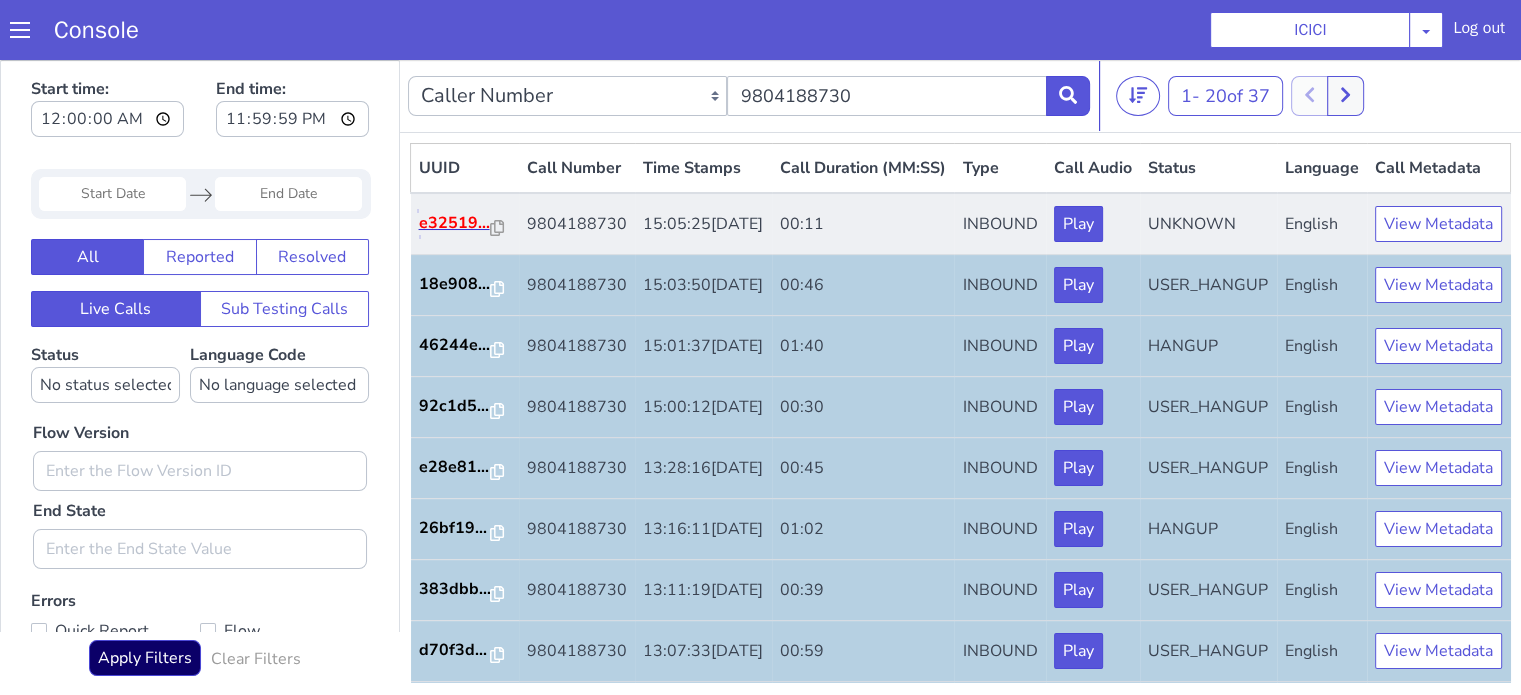 click on "e32519..." at bounding box center [455, 223] 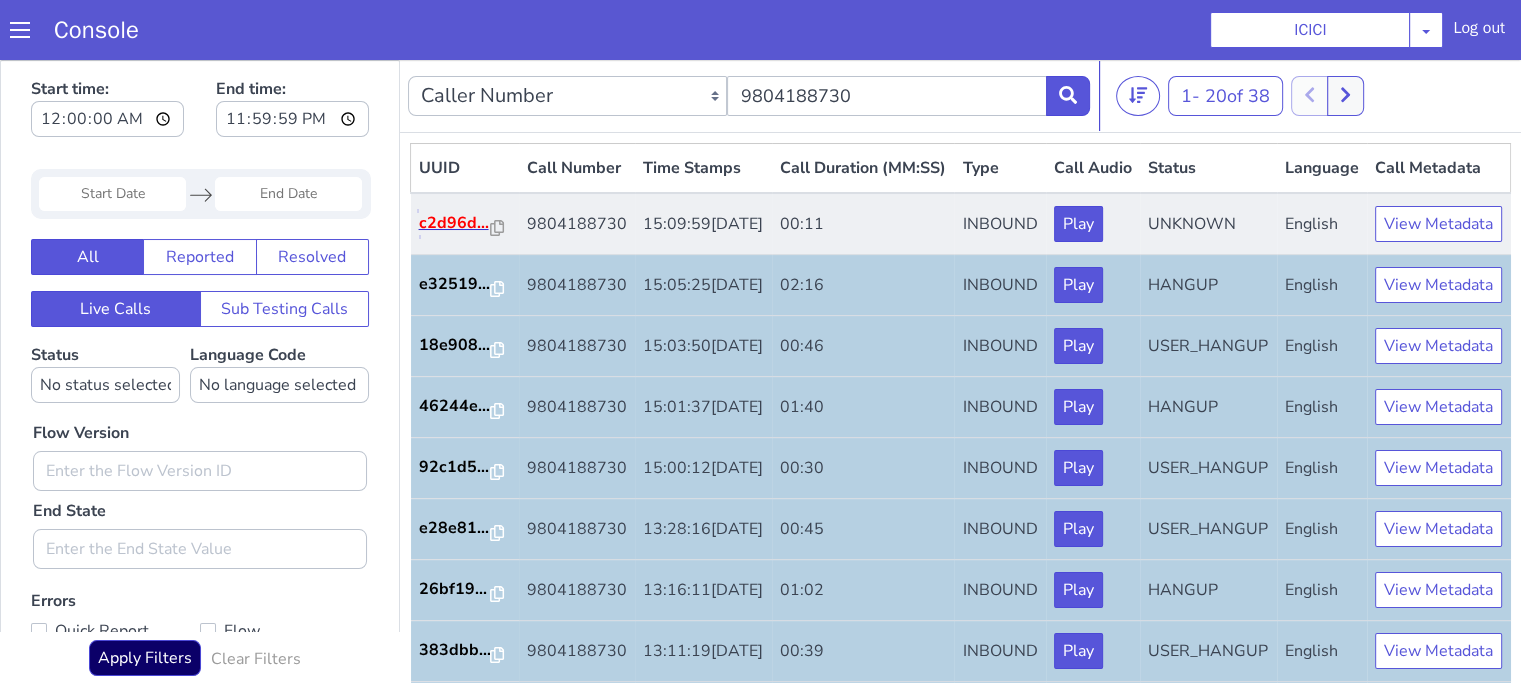 click on "c2d96d..." at bounding box center (455, 223) 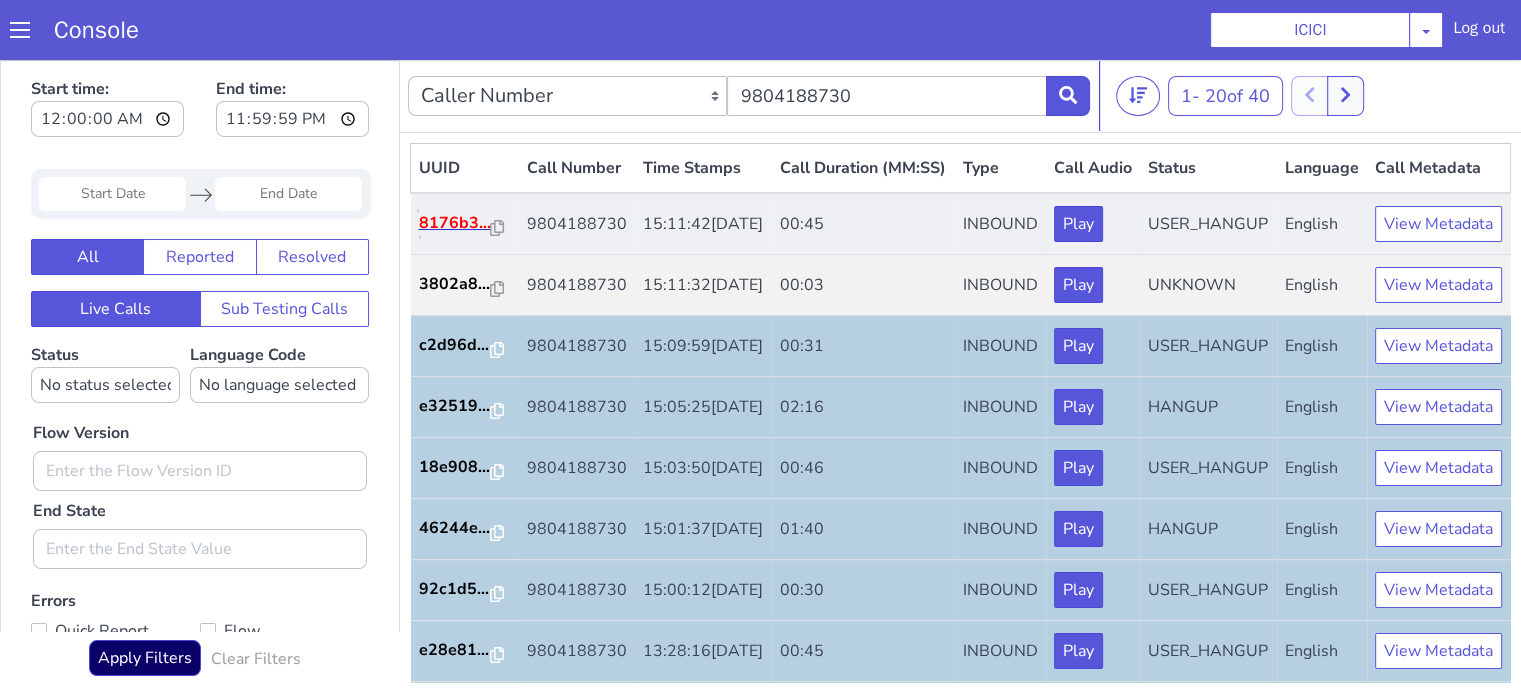 click on "8176b3..." at bounding box center [455, 223] 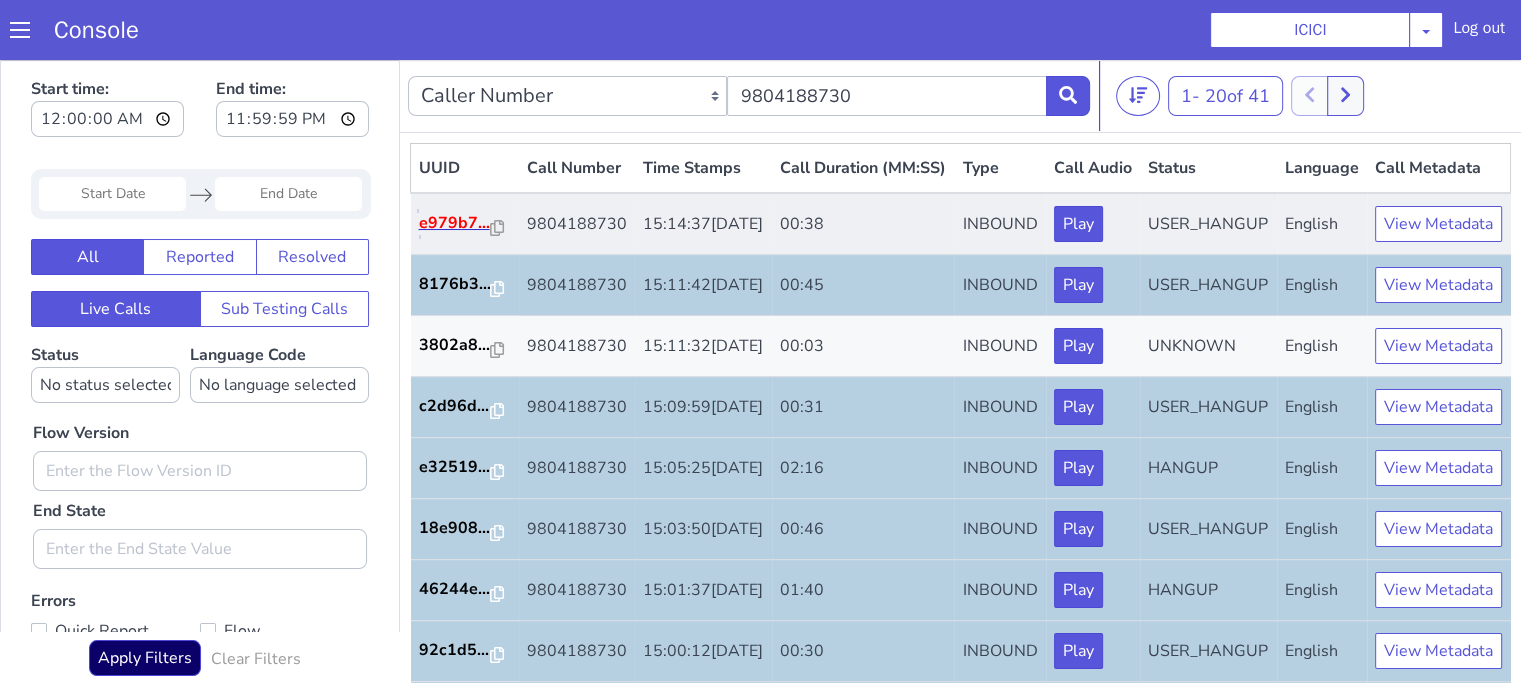 click on "e979b7..." at bounding box center [455, 223] 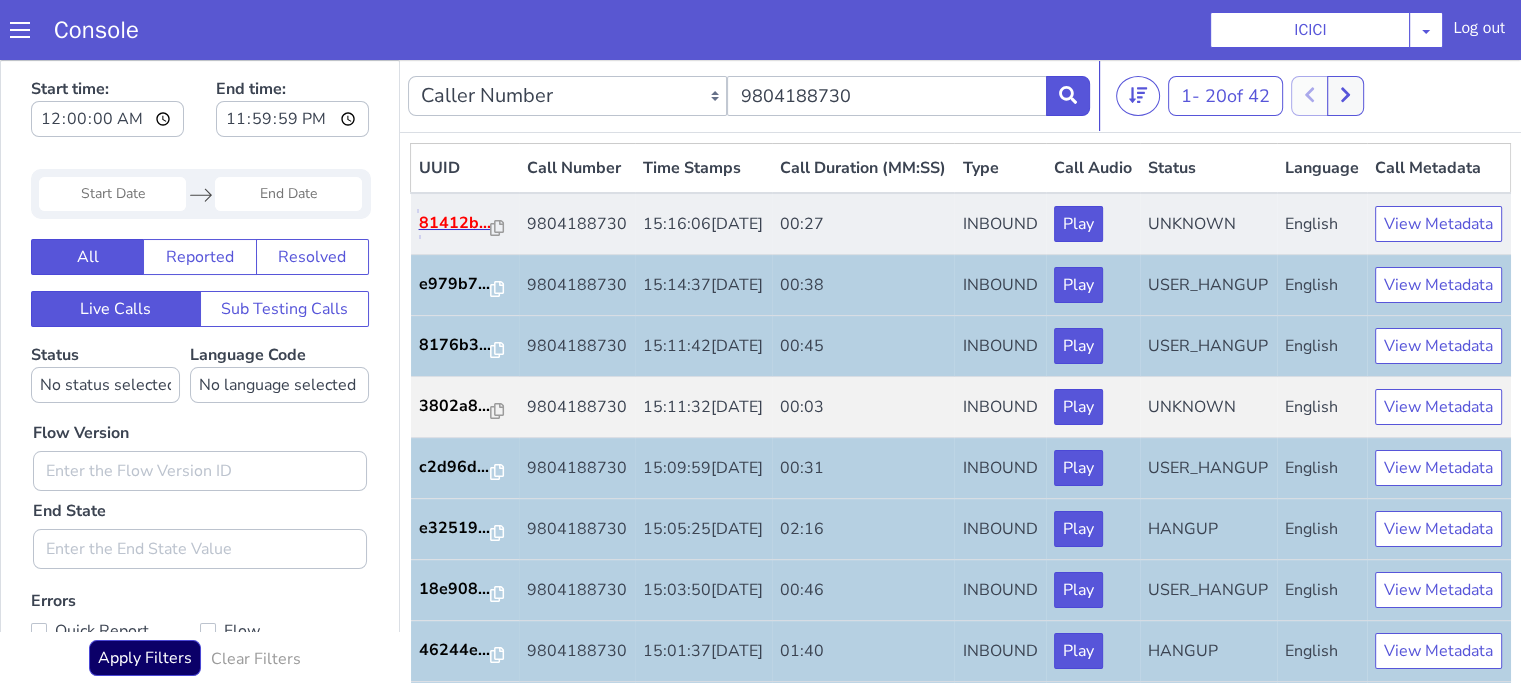 click on "81412b..." at bounding box center (455, 223) 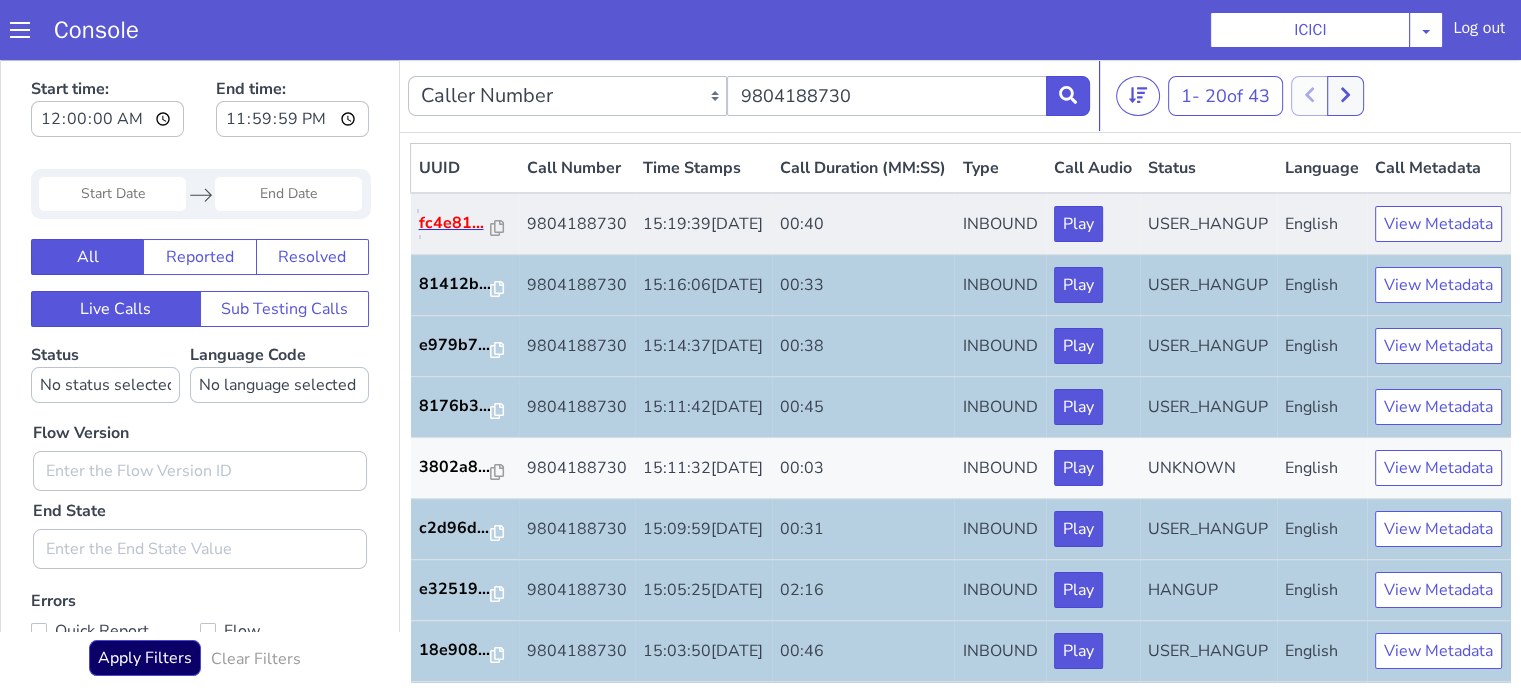 click on "fc4e81..." at bounding box center (455, 223) 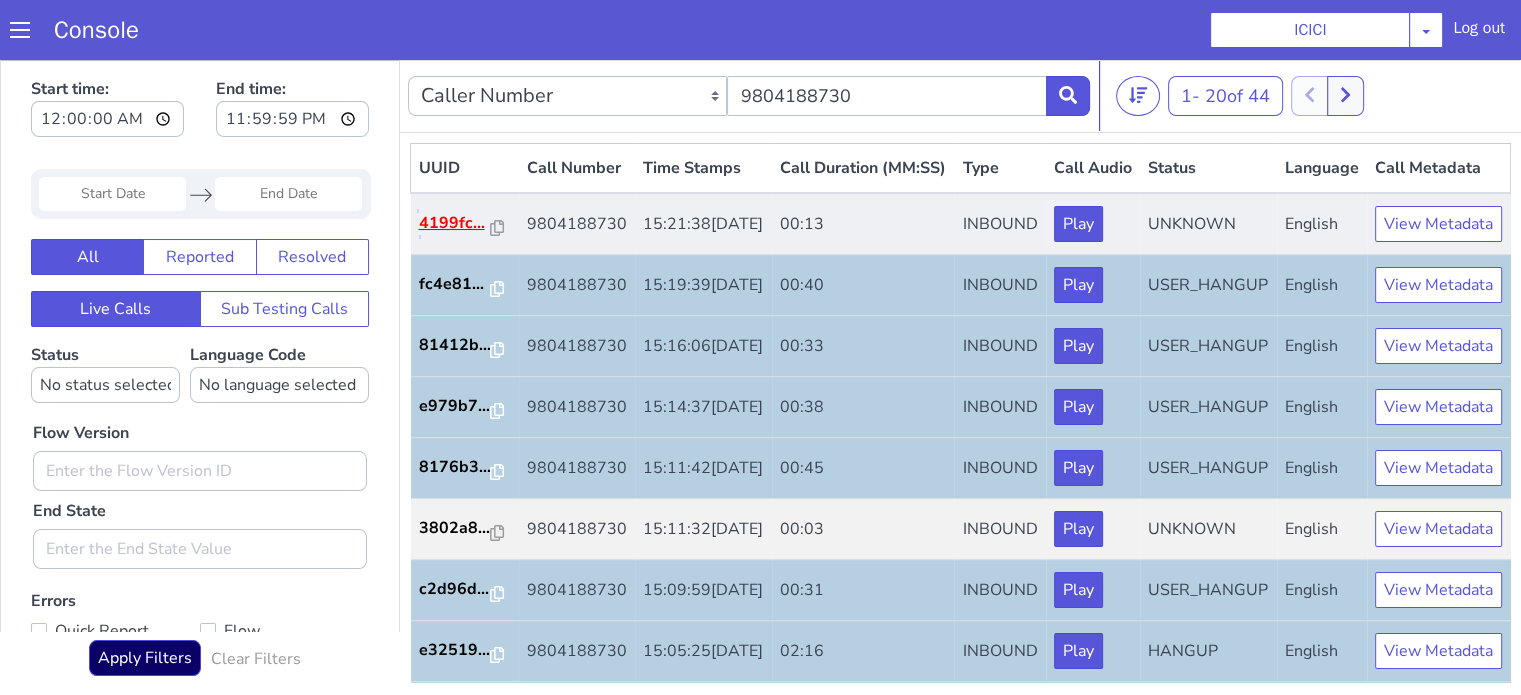 click on "4199fc..." at bounding box center (455, 223) 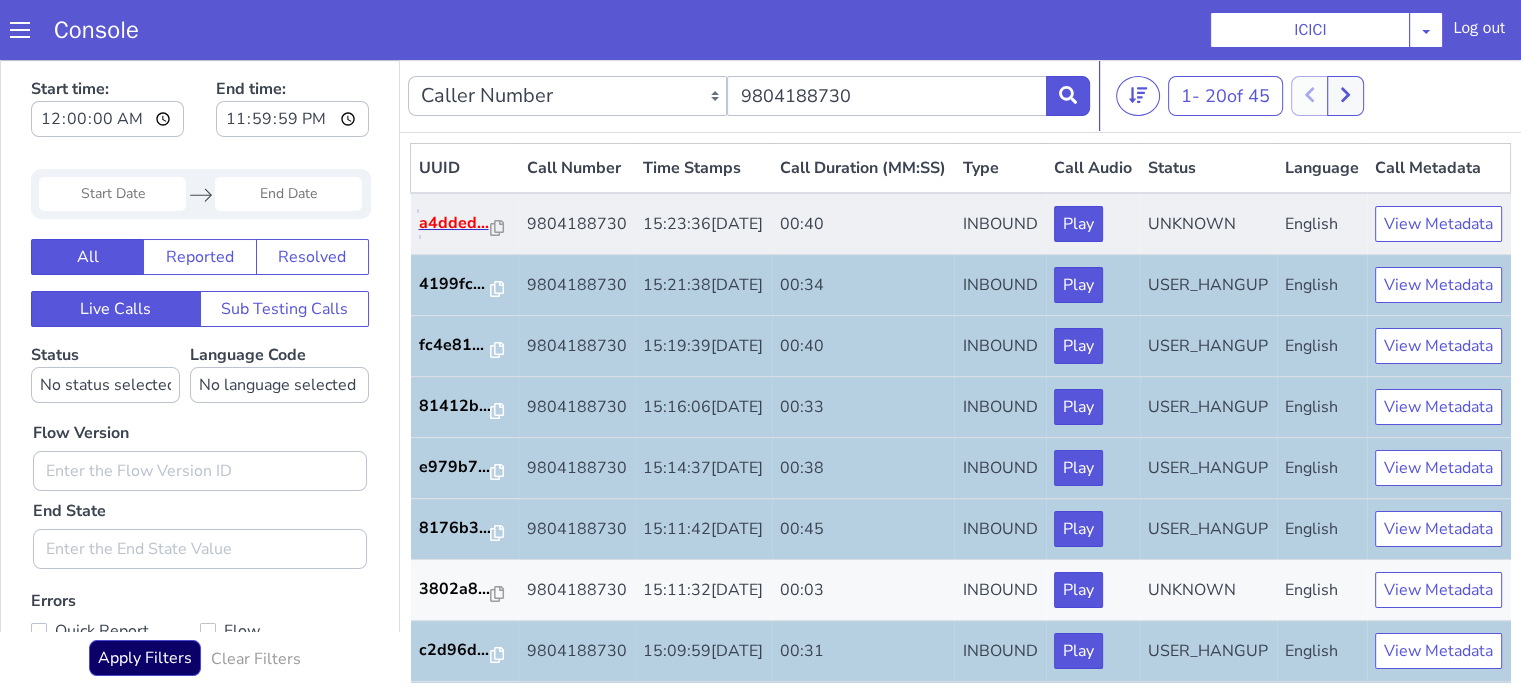 click on "a4dded..." at bounding box center [455, 223] 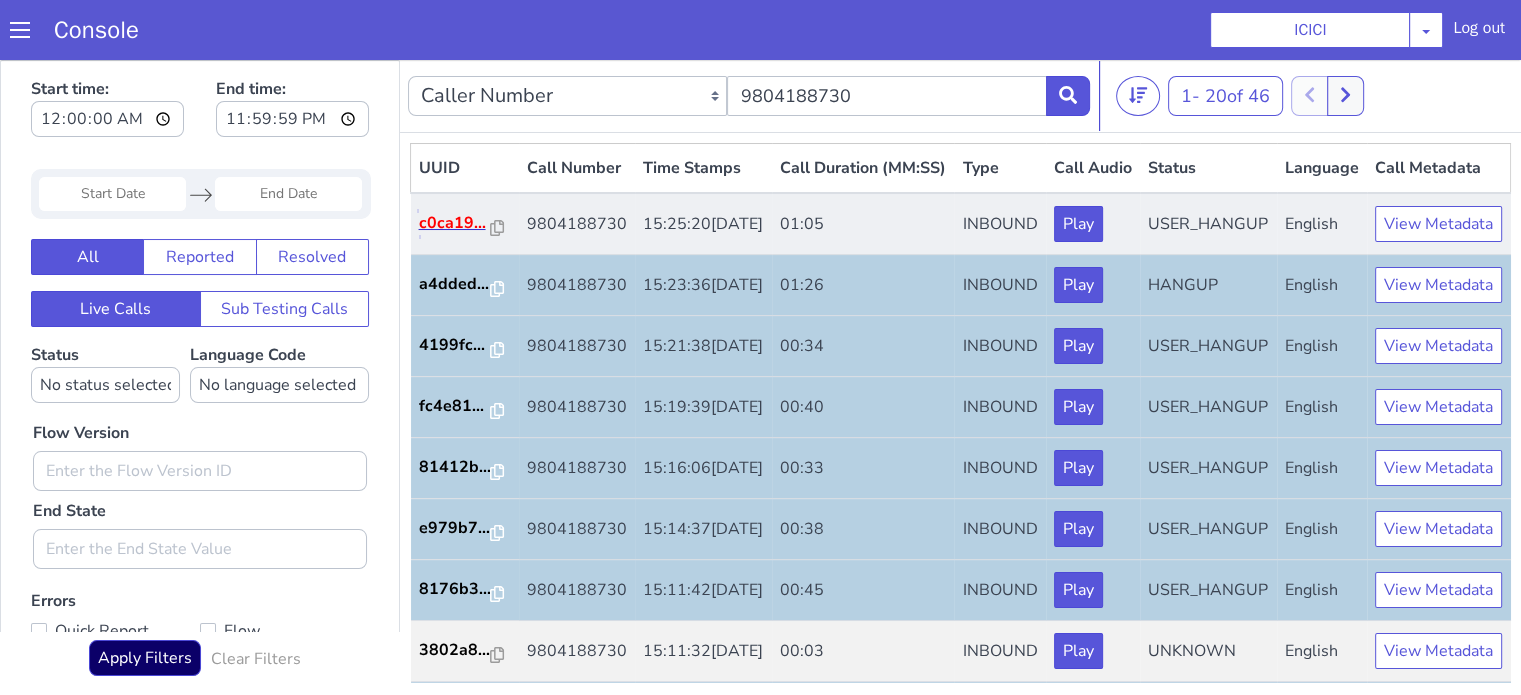 click on "c0ca19..." at bounding box center (455, 223) 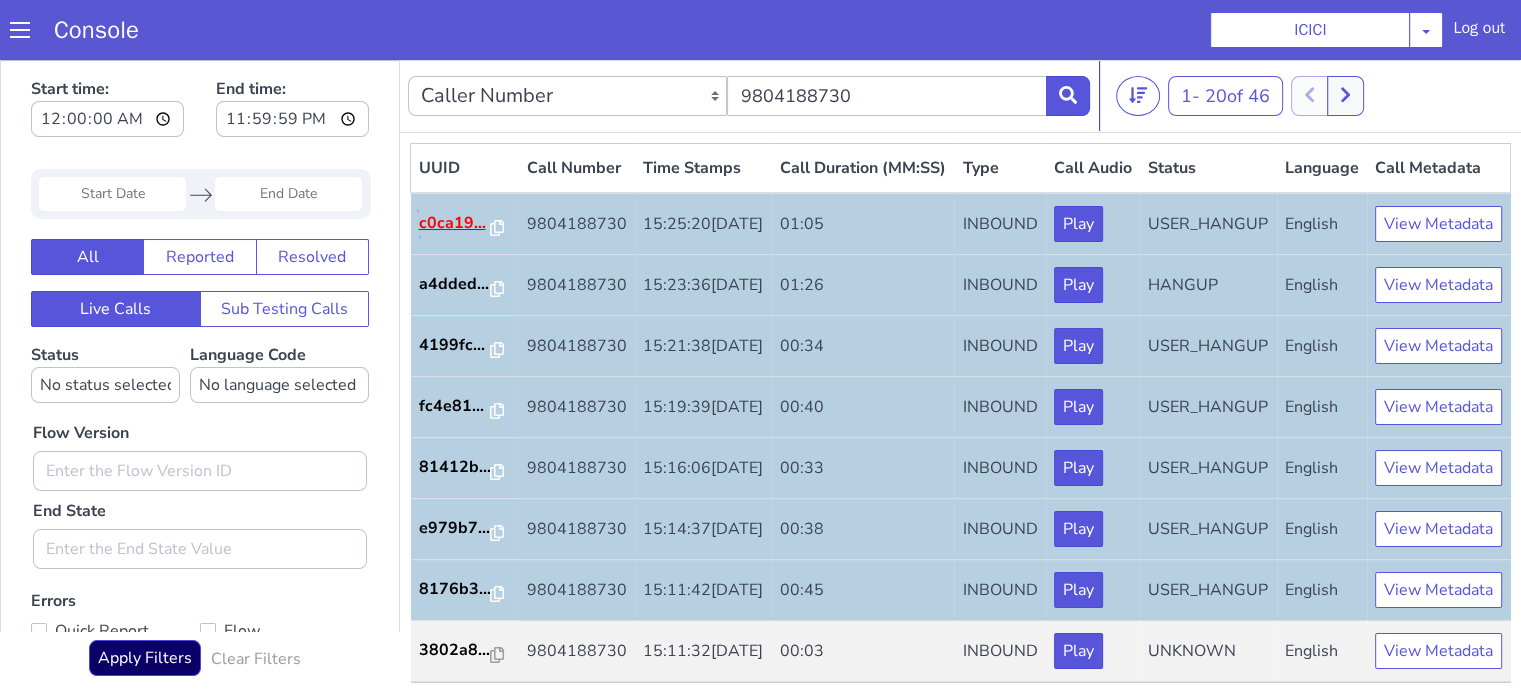 click on "c0ca19..." at bounding box center [455, 223] 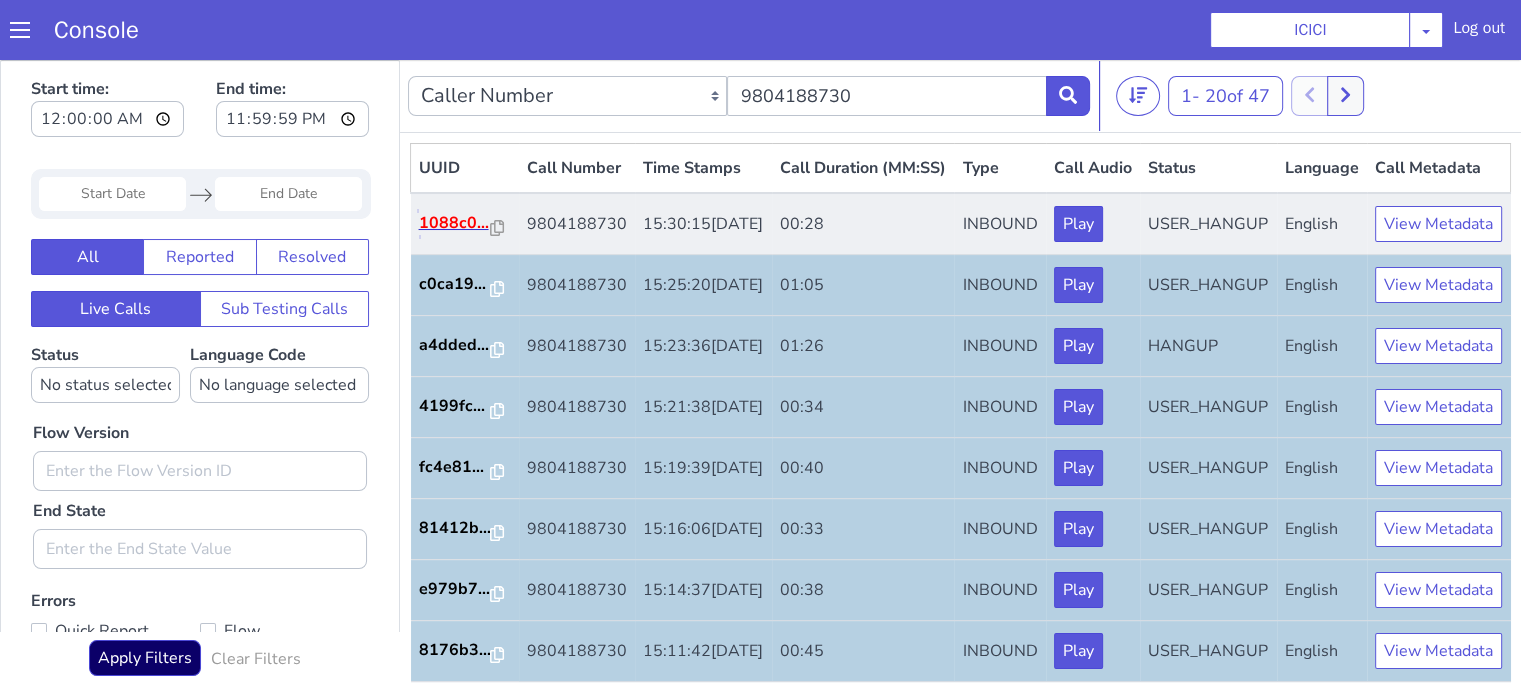 click on "1088c0..." at bounding box center (455, 223) 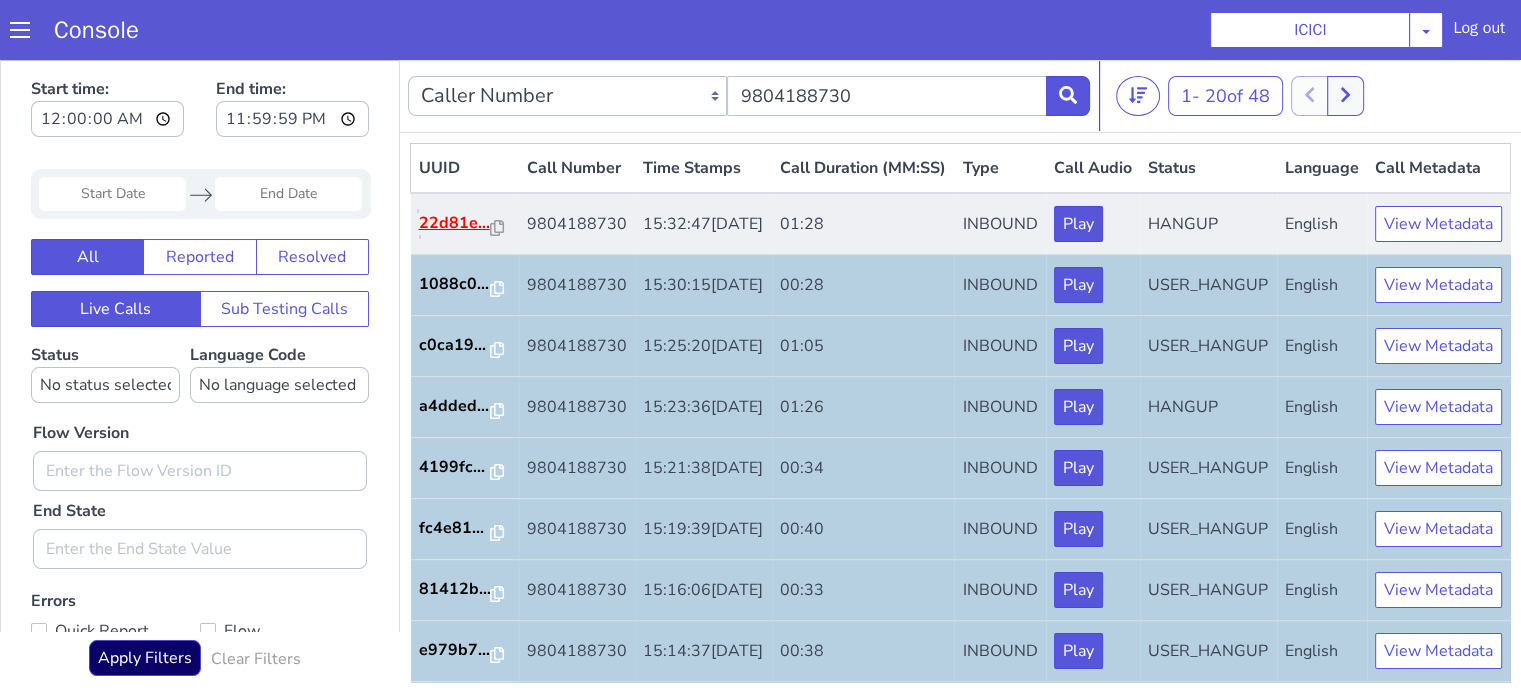 click on "22d81e..." at bounding box center (455, 223) 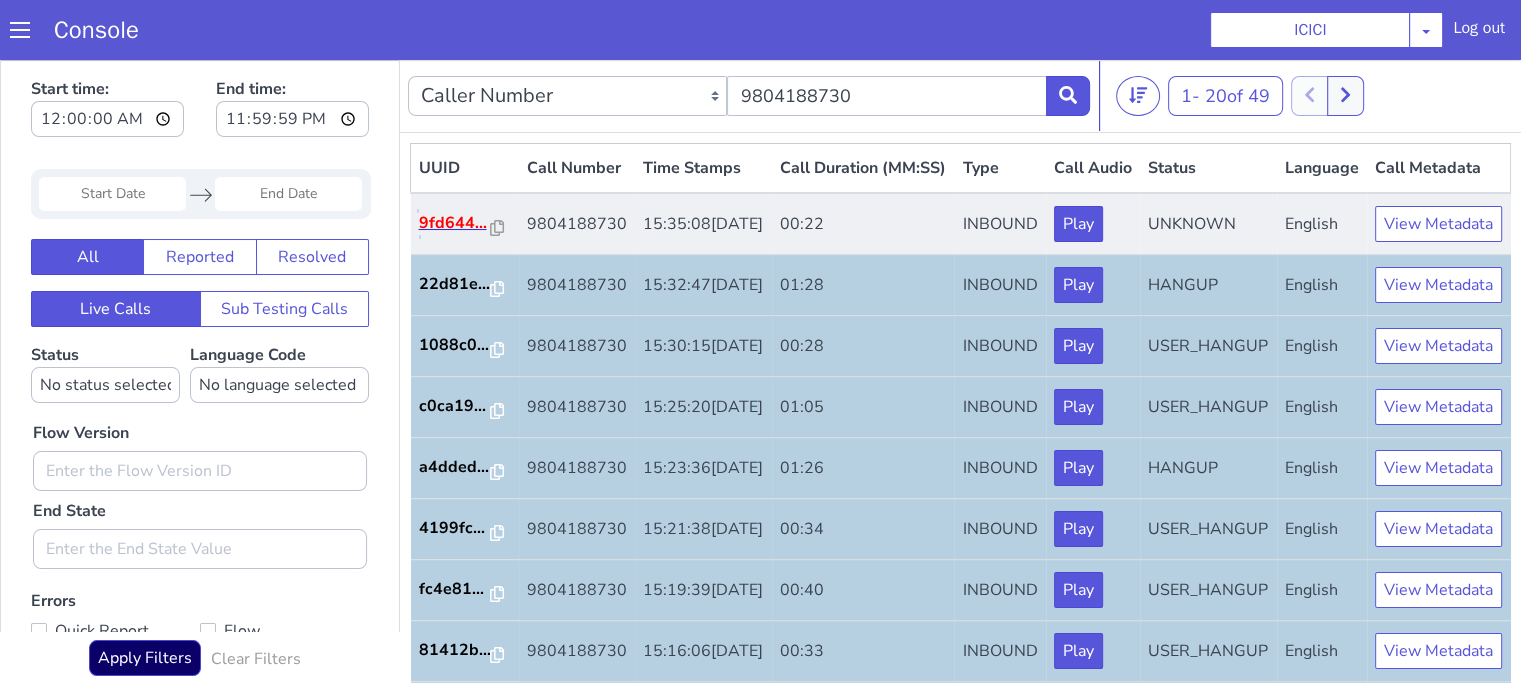 click on "9fd644..." at bounding box center [455, 223] 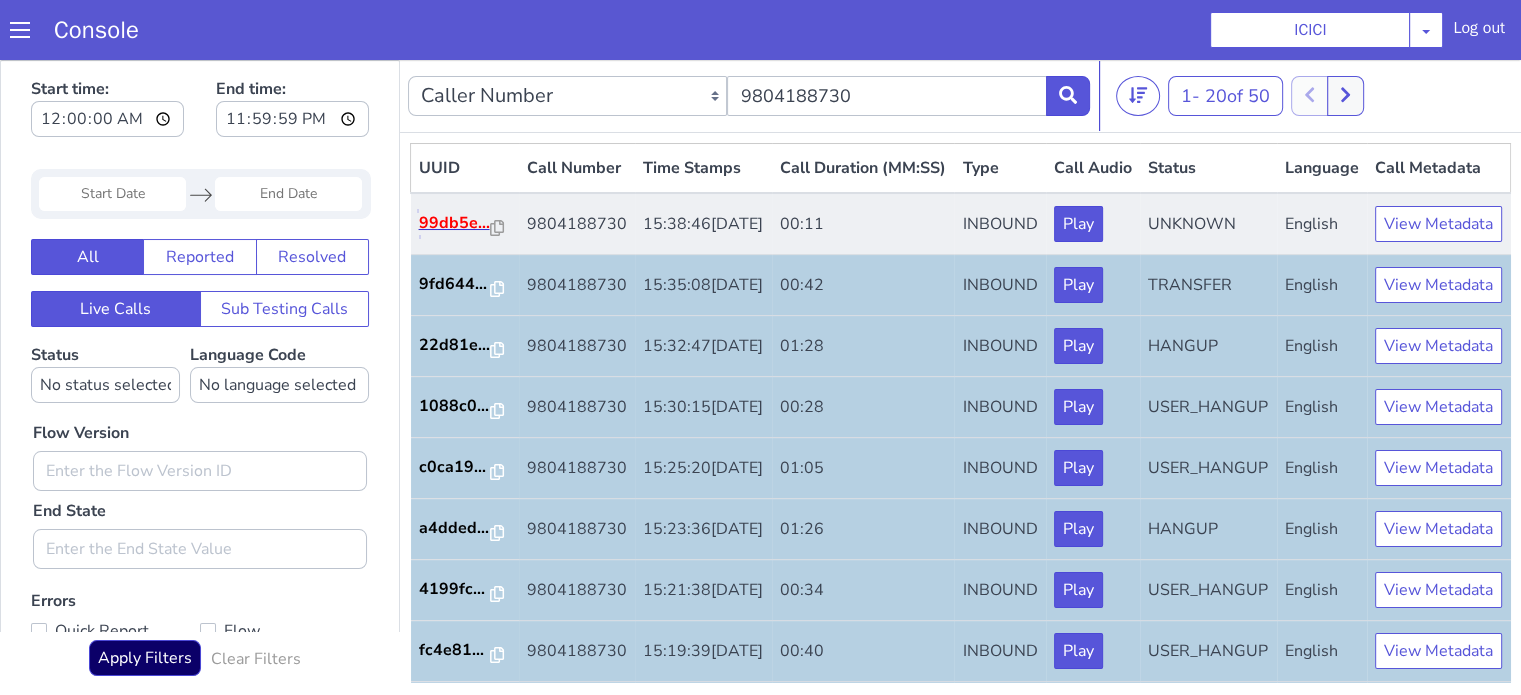 click on "99db5e..." at bounding box center (455, 223) 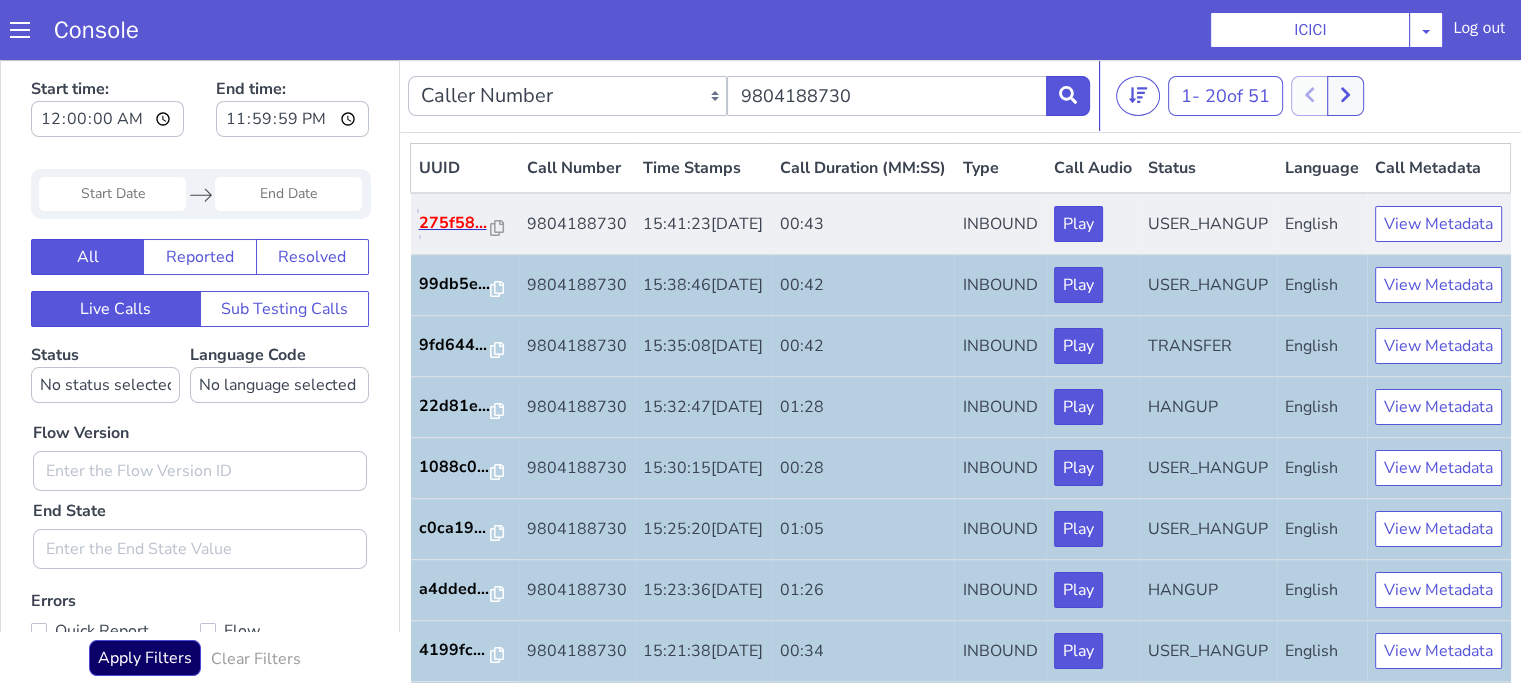 click on "275f58..." at bounding box center (455, 223) 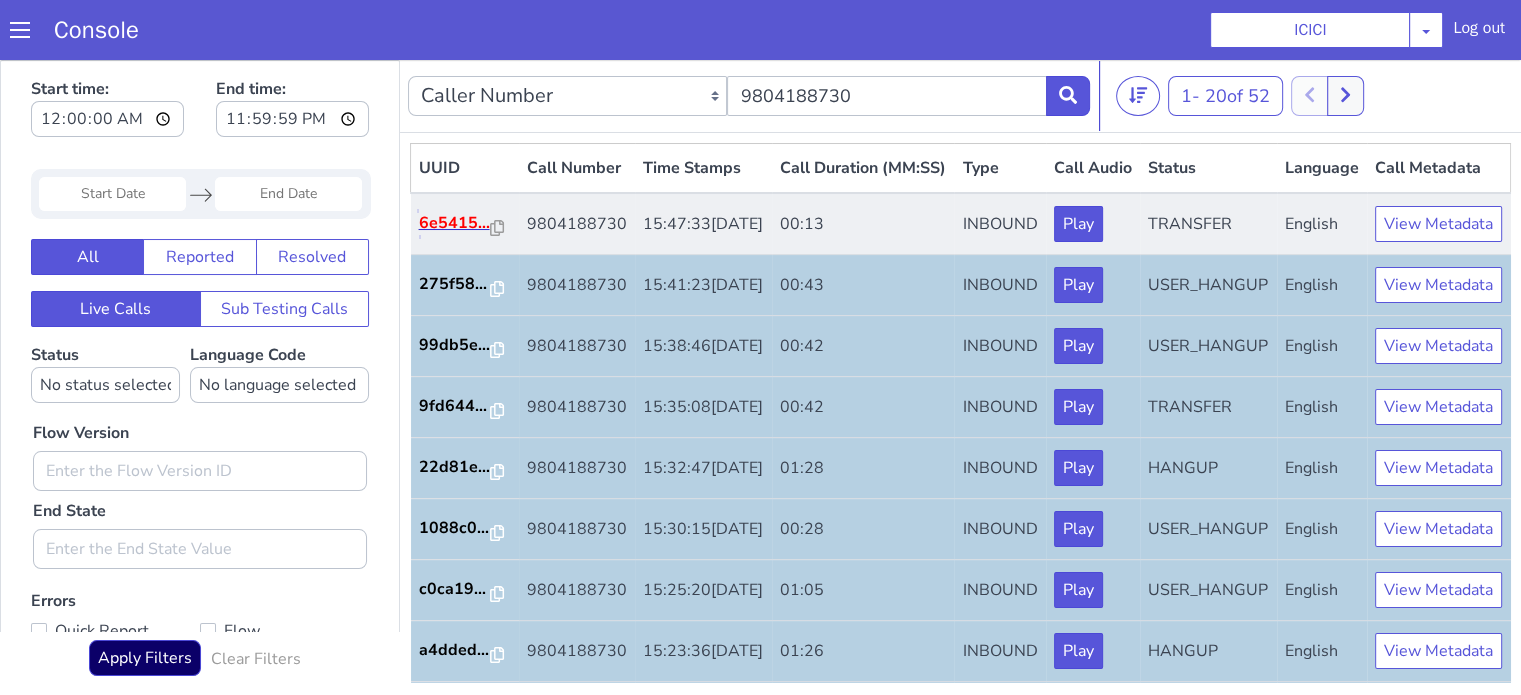 click on "6e5415..." at bounding box center (455, 223) 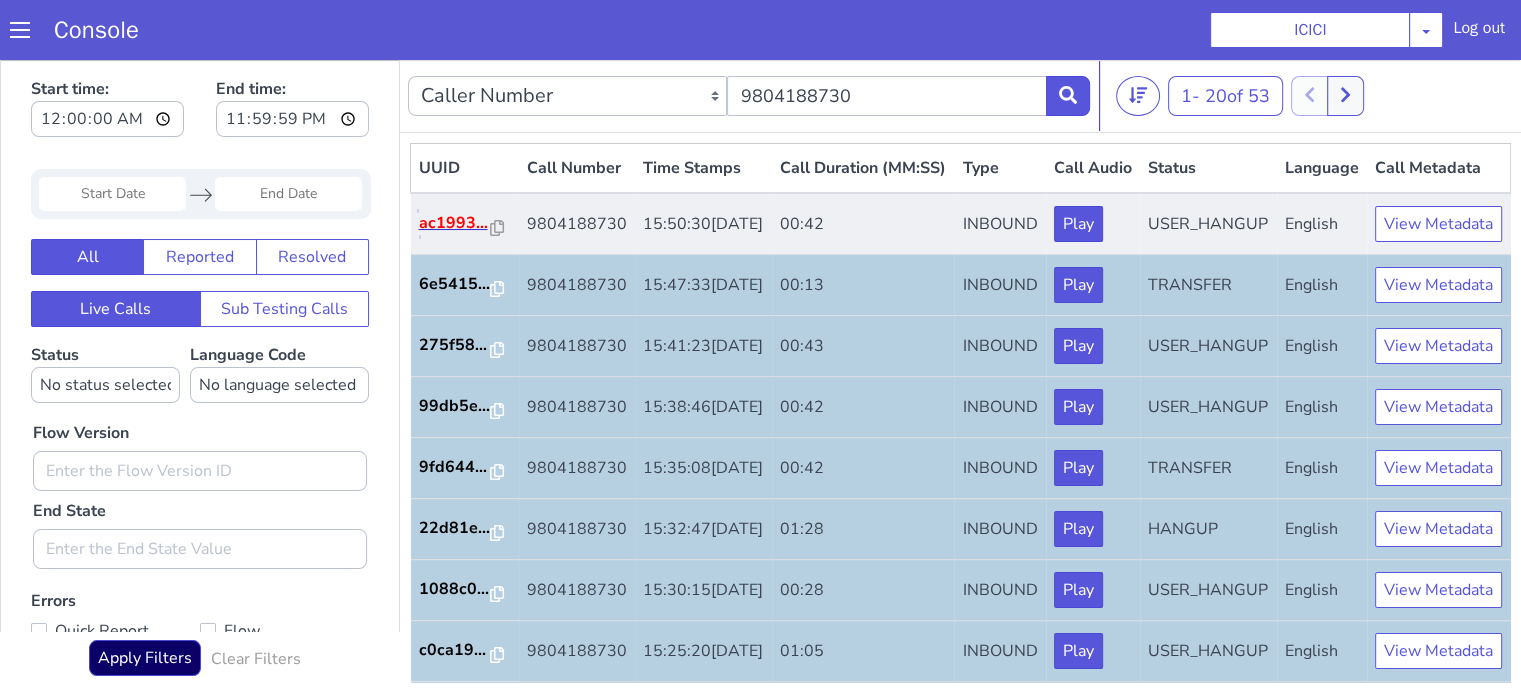 click on "ac1993..." at bounding box center (455, 223) 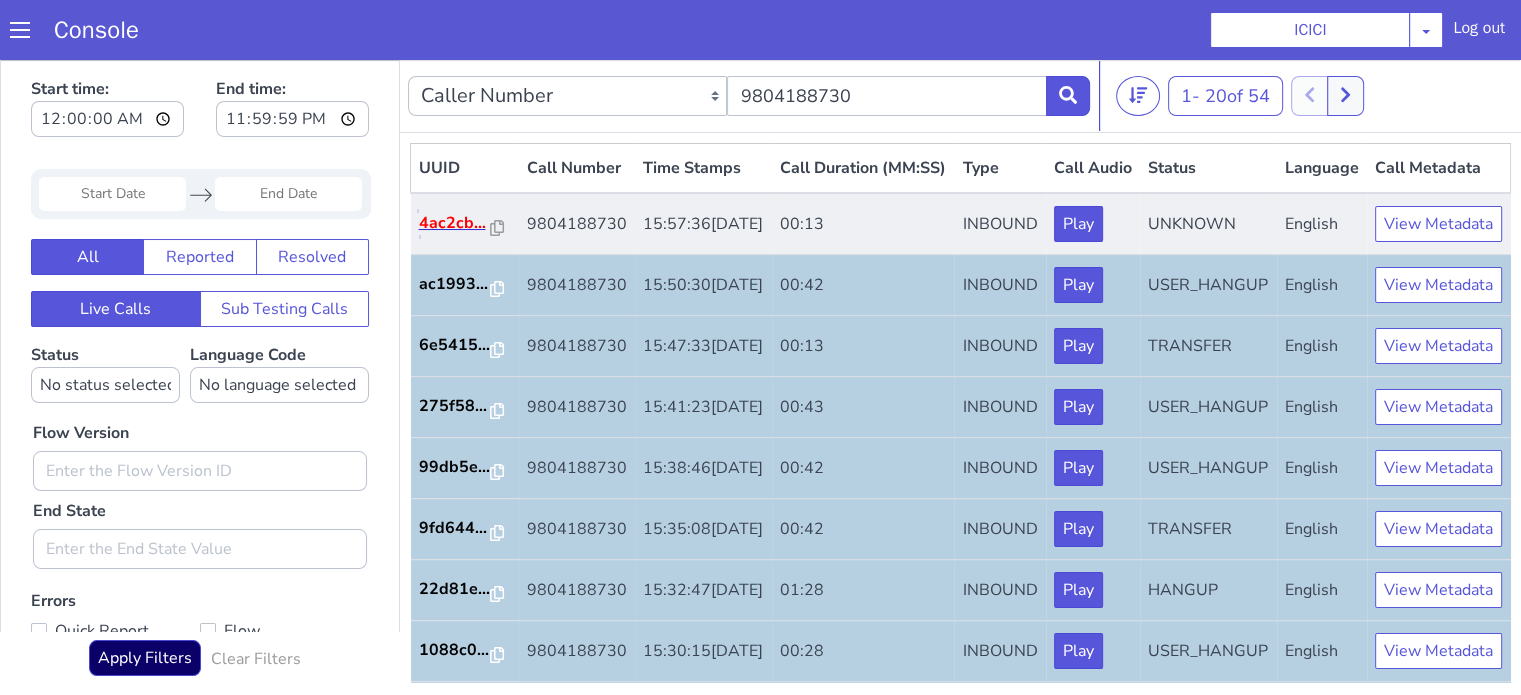 click on "4ac2cb..." at bounding box center (455, 223) 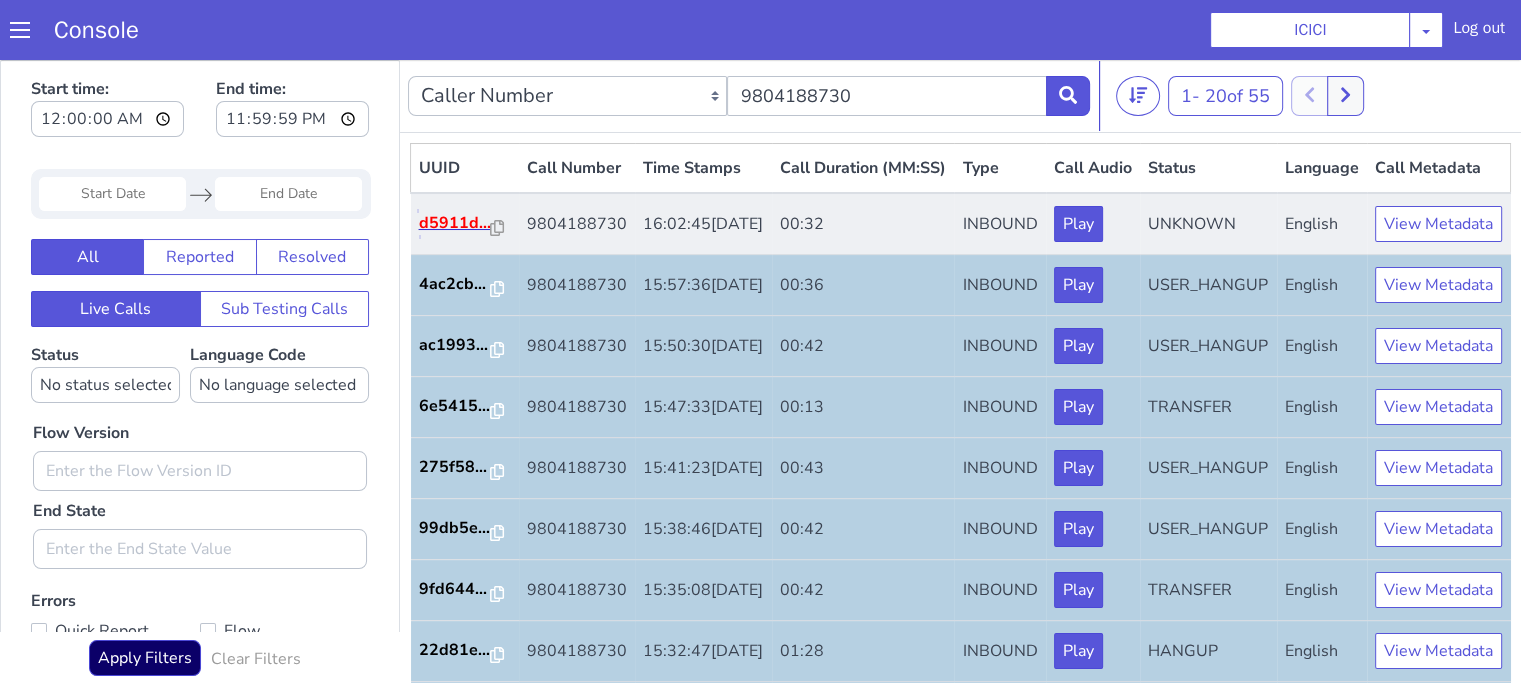 click on "d5911d..." at bounding box center (455, 223) 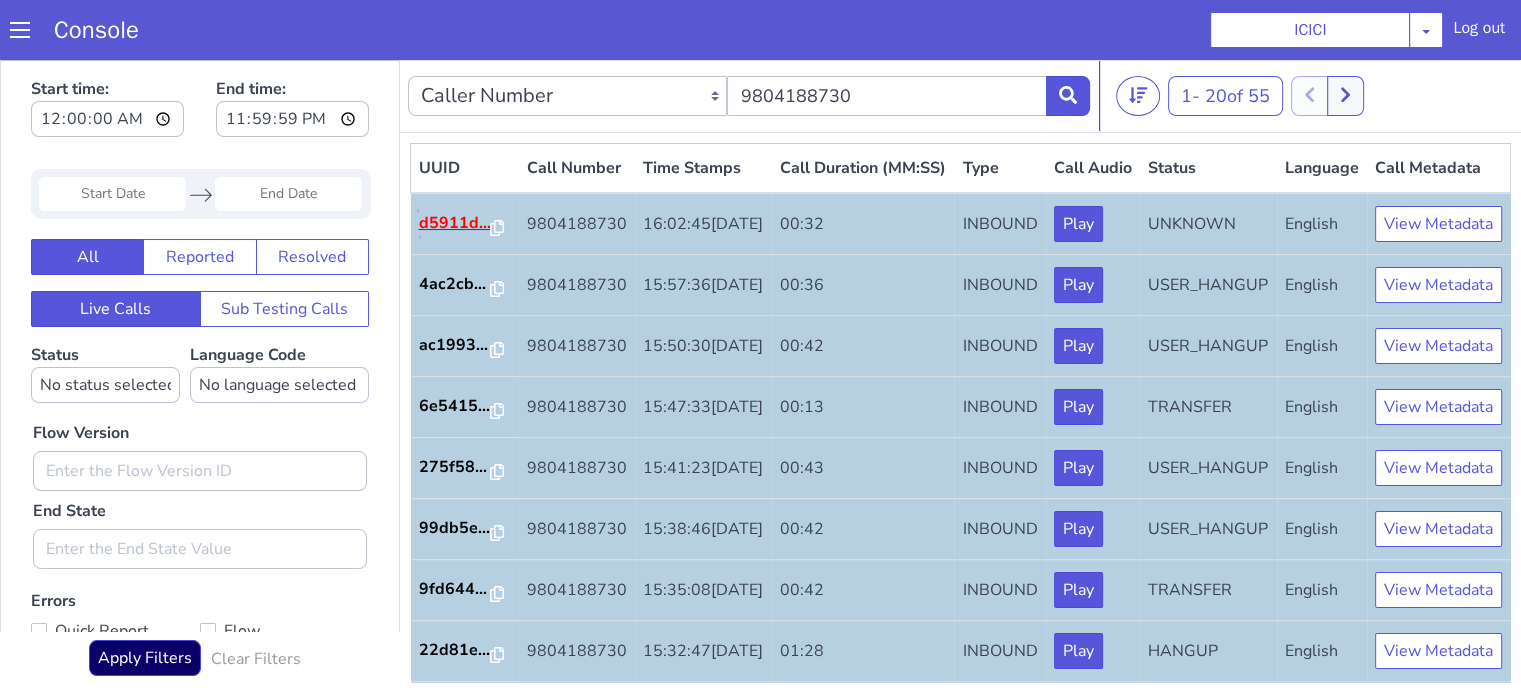 click on "d5911d..." at bounding box center (455, 223) 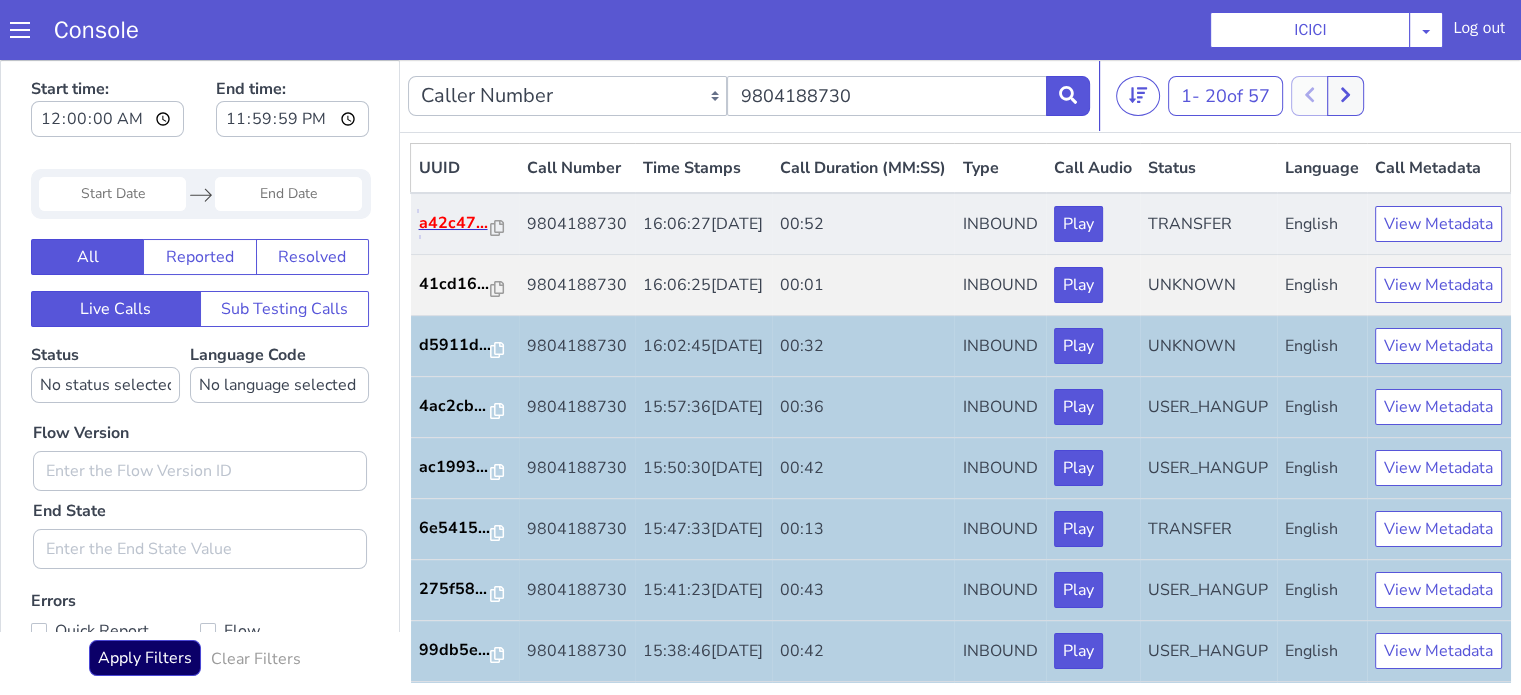 click on "a42c47..." at bounding box center [455, 223] 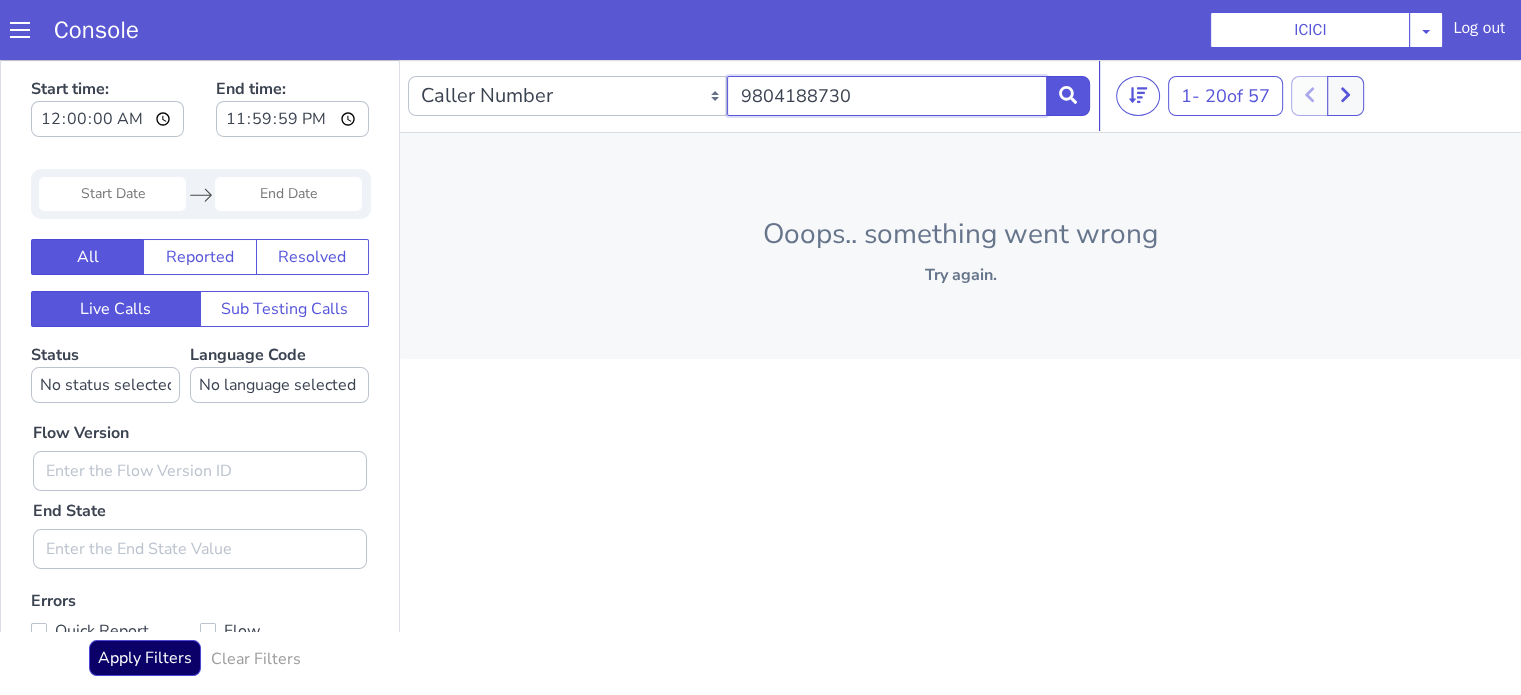 click on "9804188730" at bounding box center [886, 96] 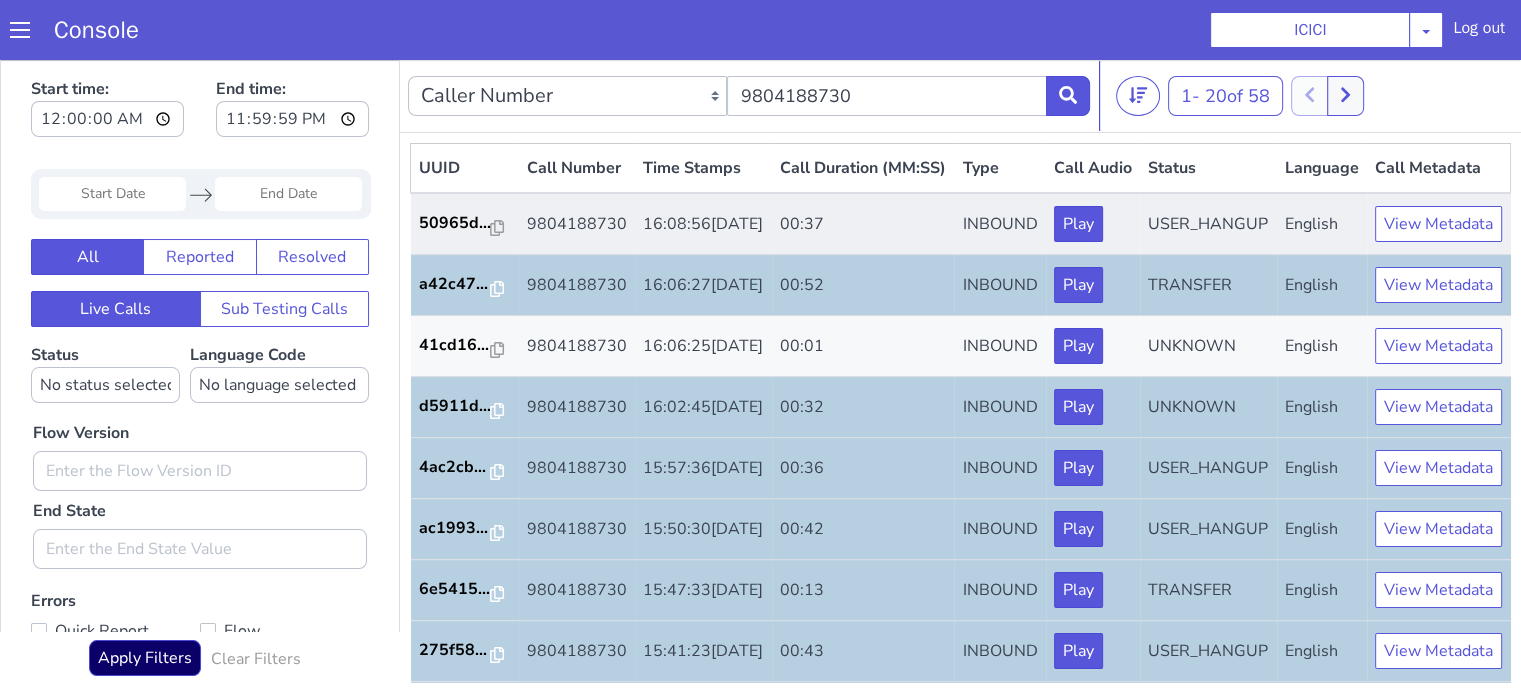 click on "50965d..." at bounding box center [465, 224] 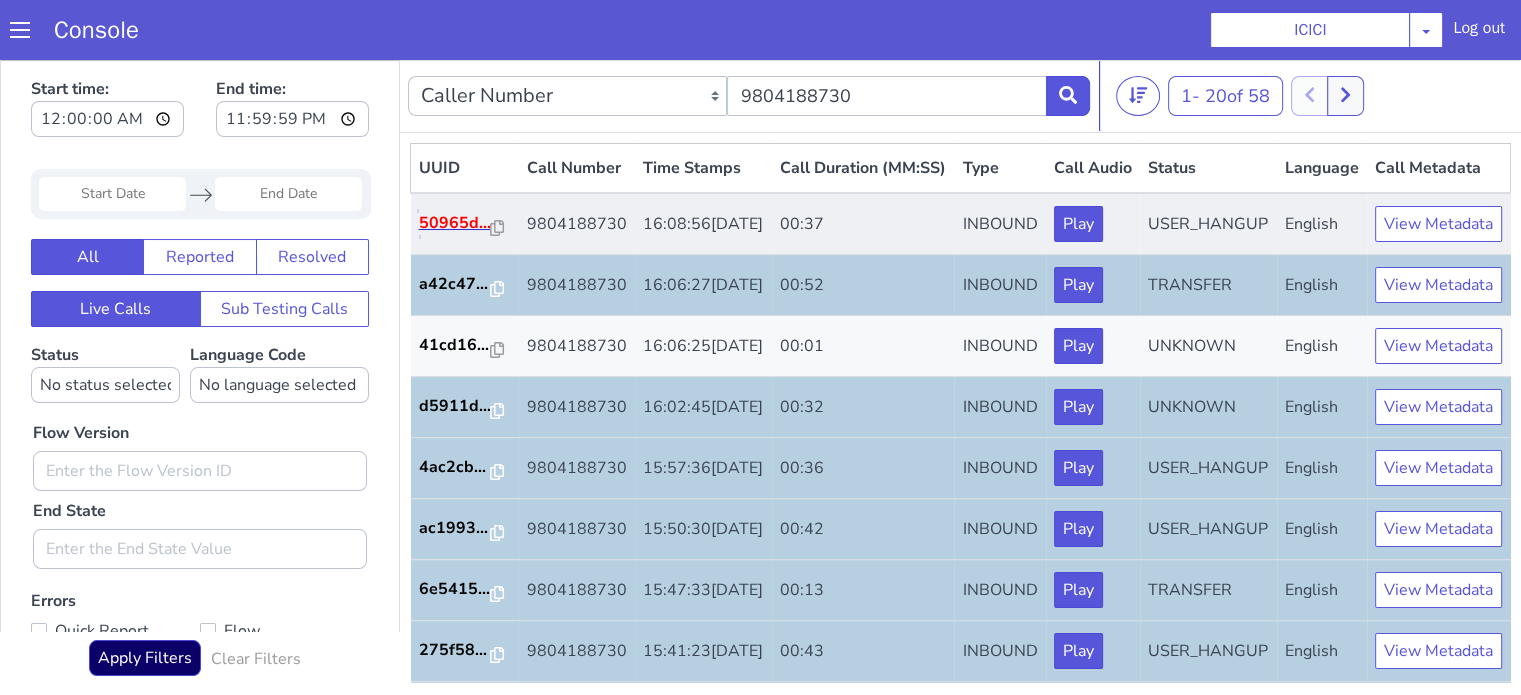 click on "50965d..." at bounding box center (455, 223) 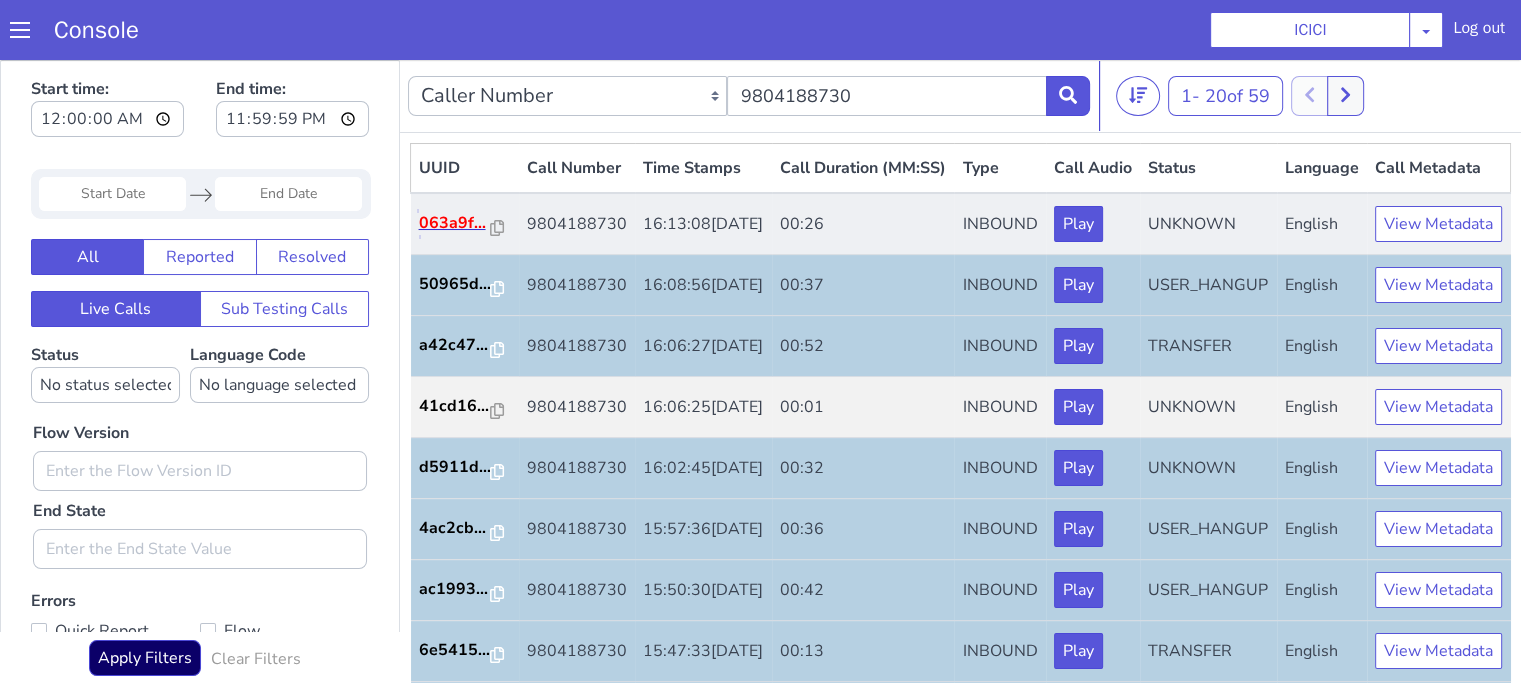 click on "063a9f..." at bounding box center (455, 223) 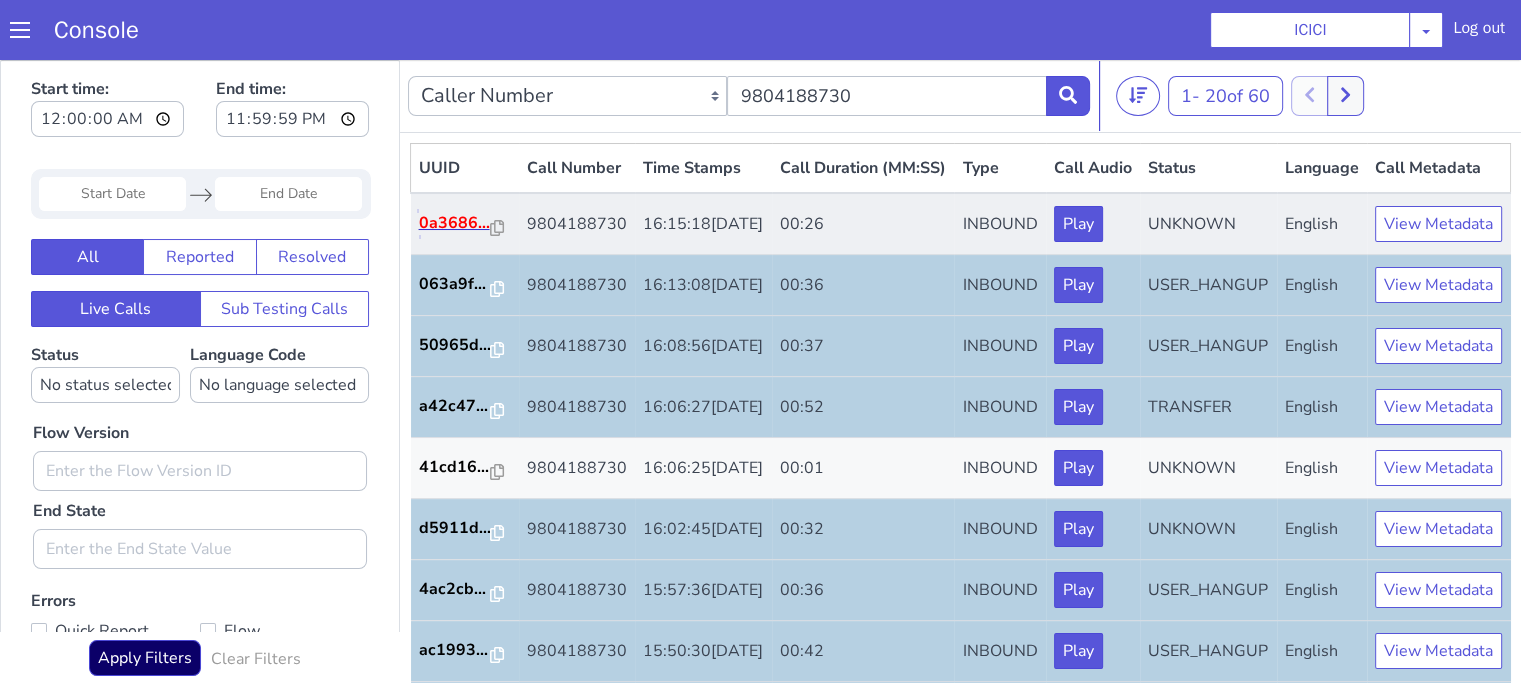 click on "0a3686..." at bounding box center (455, 223) 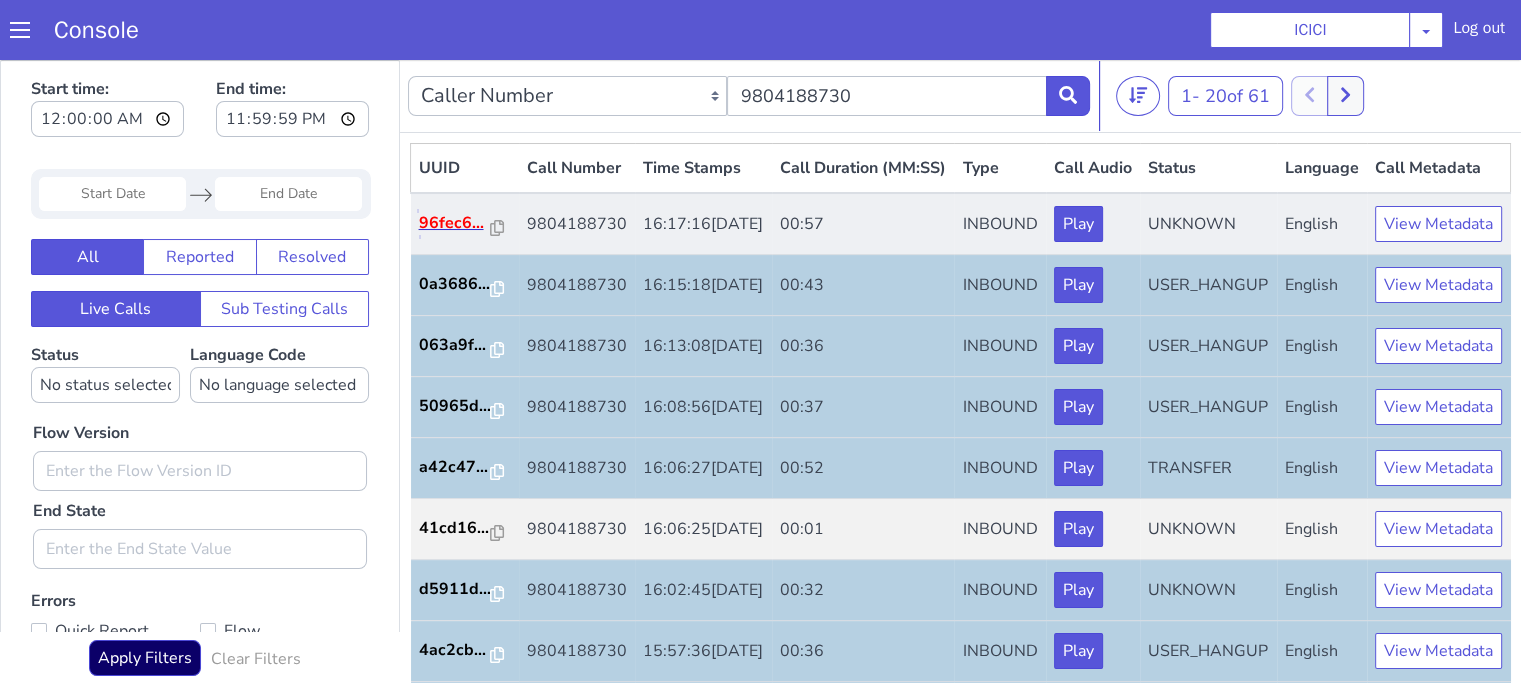 click on "96fec6..." at bounding box center [455, 223] 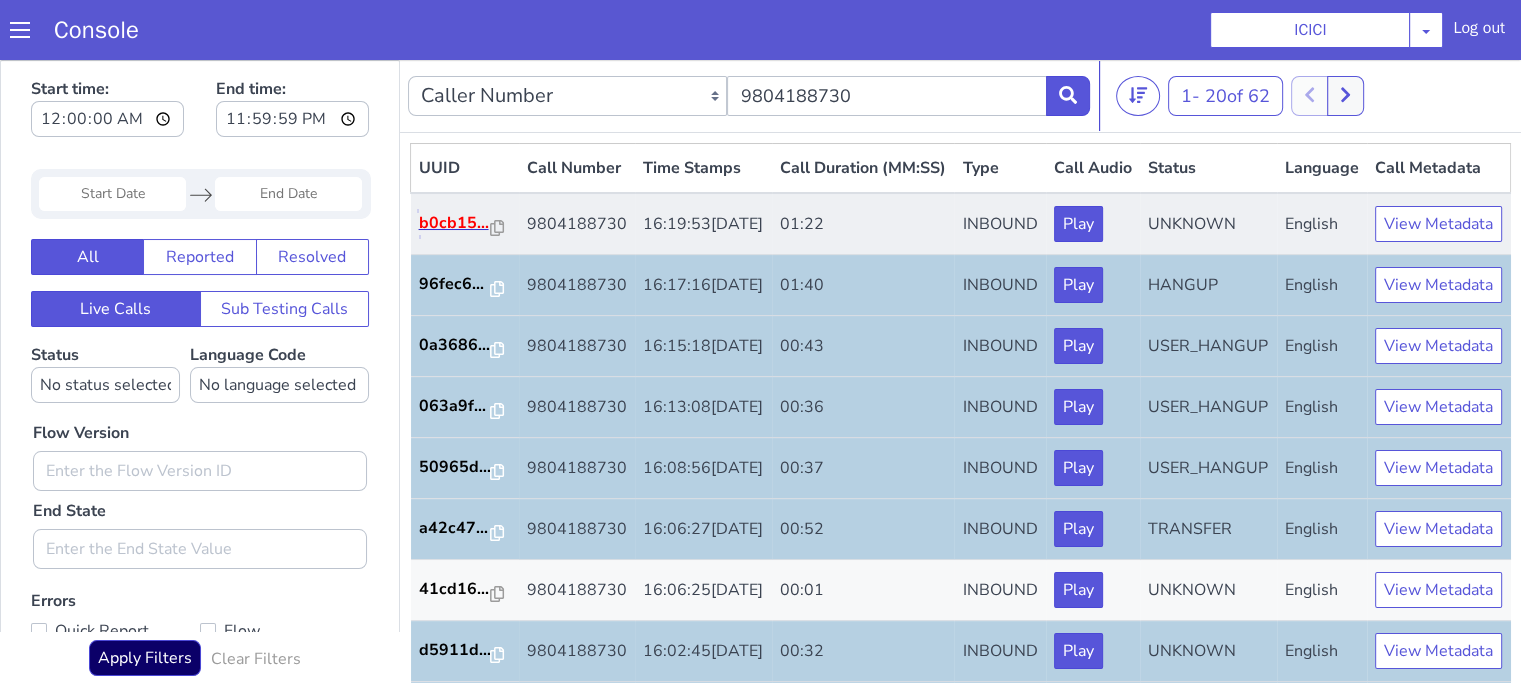 click on "b0cb15..." at bounding box center (455, 223) 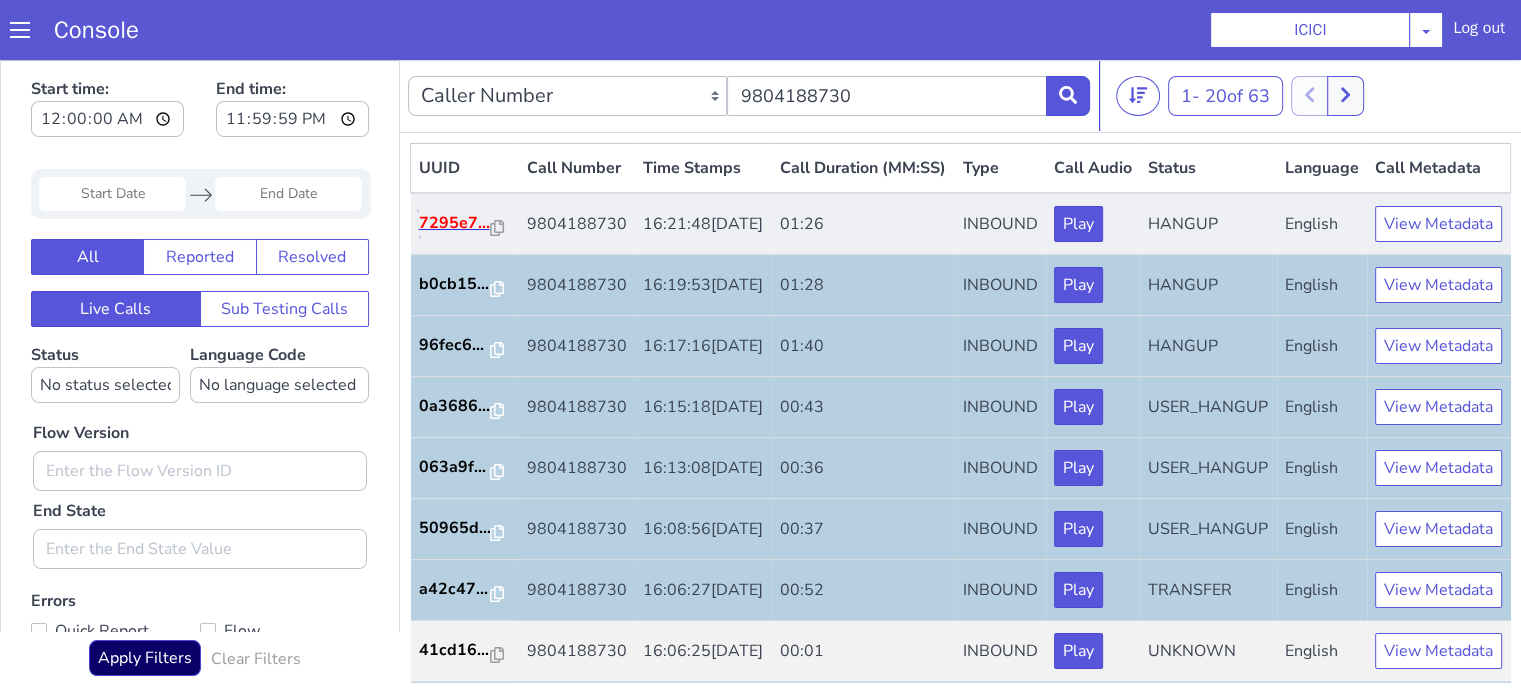 click on "7295e7..." at bounding box center (455, 223) 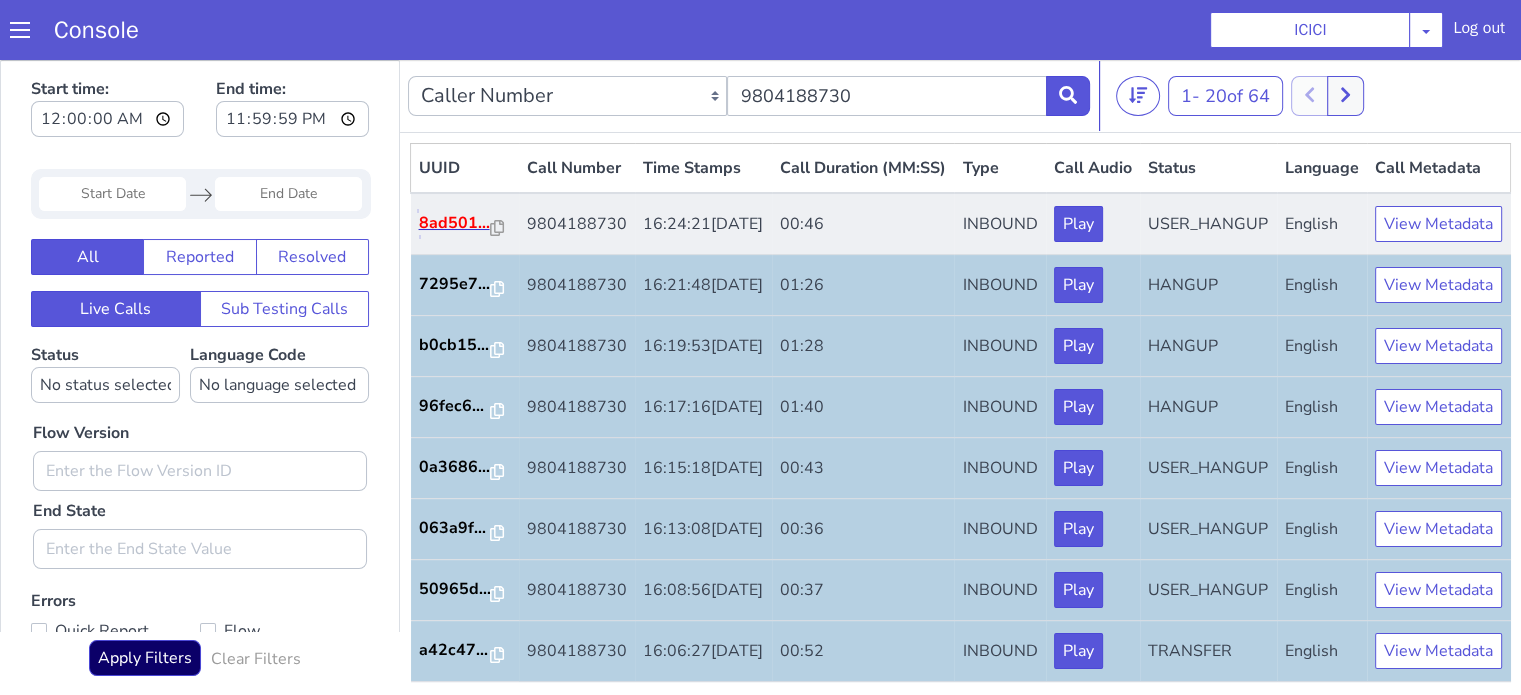 click on "8ad501..." at bounding box center [455, 223] 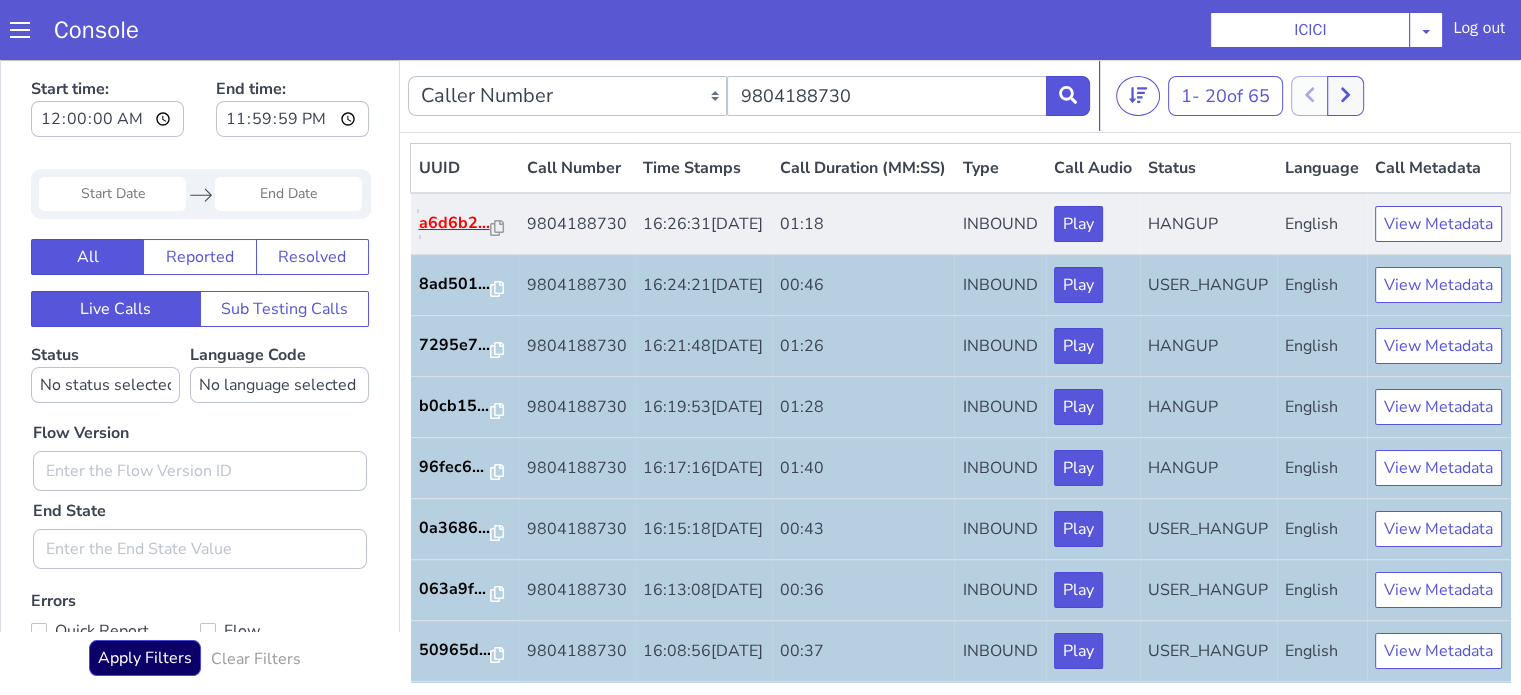 click on "a6d6b2..." at bounding box center [455, 223] 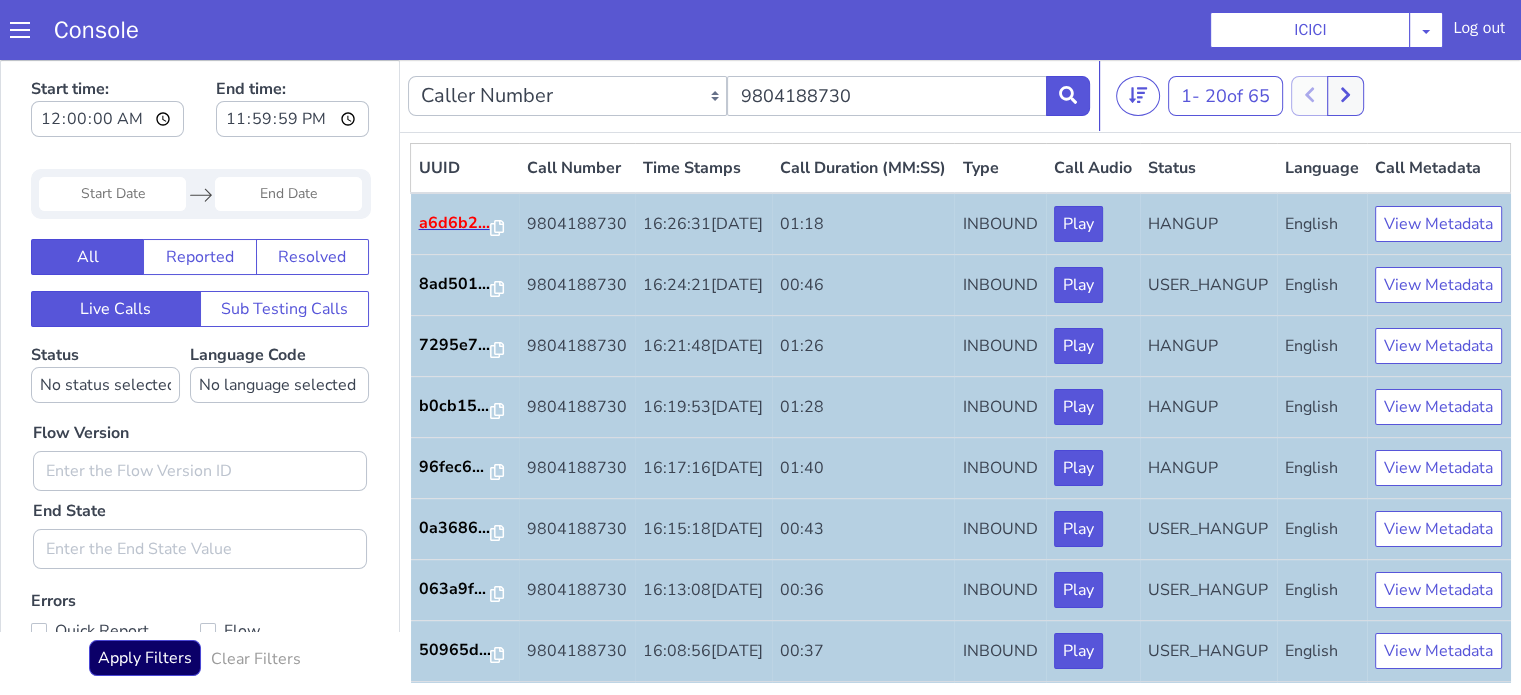 click on "a6d6b2..." at bounding box center [465, 224] 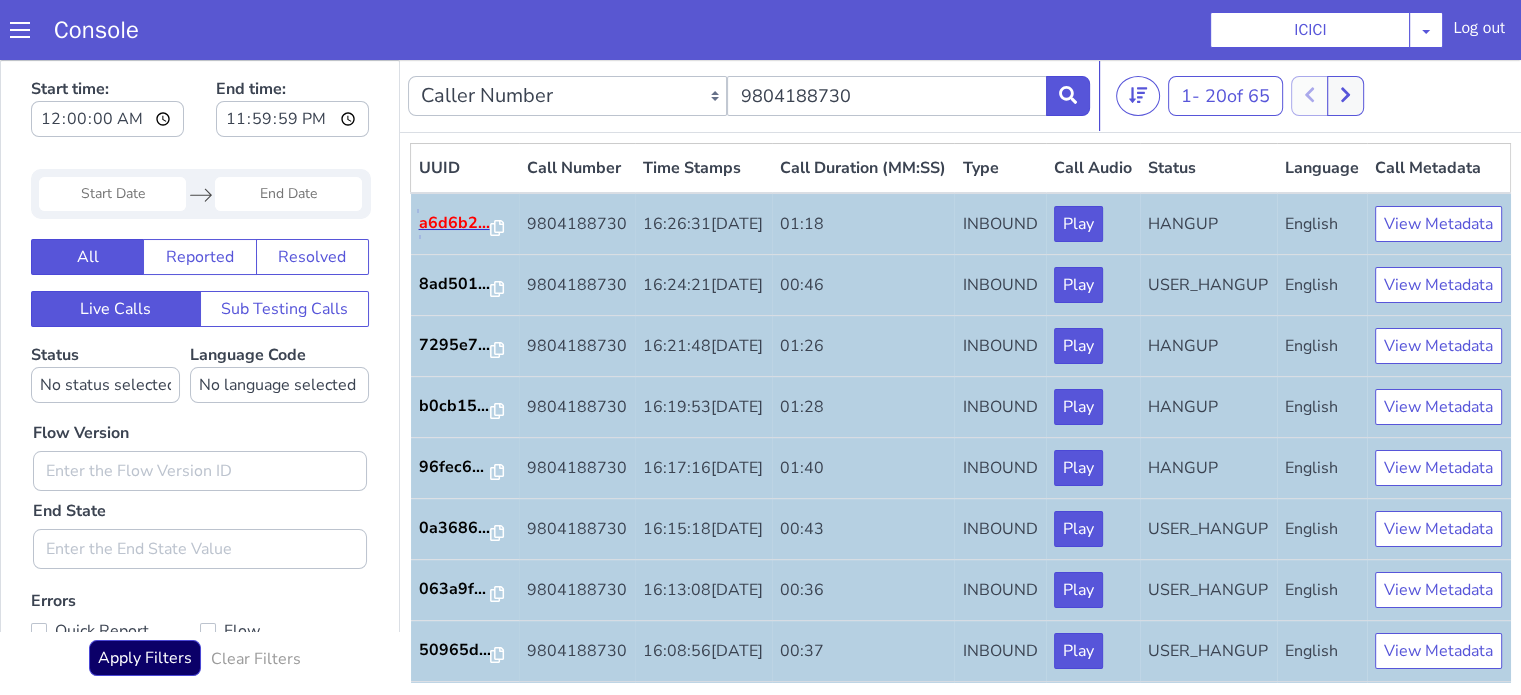 click on "a6d6b2..." at bounding box center [455, 223] 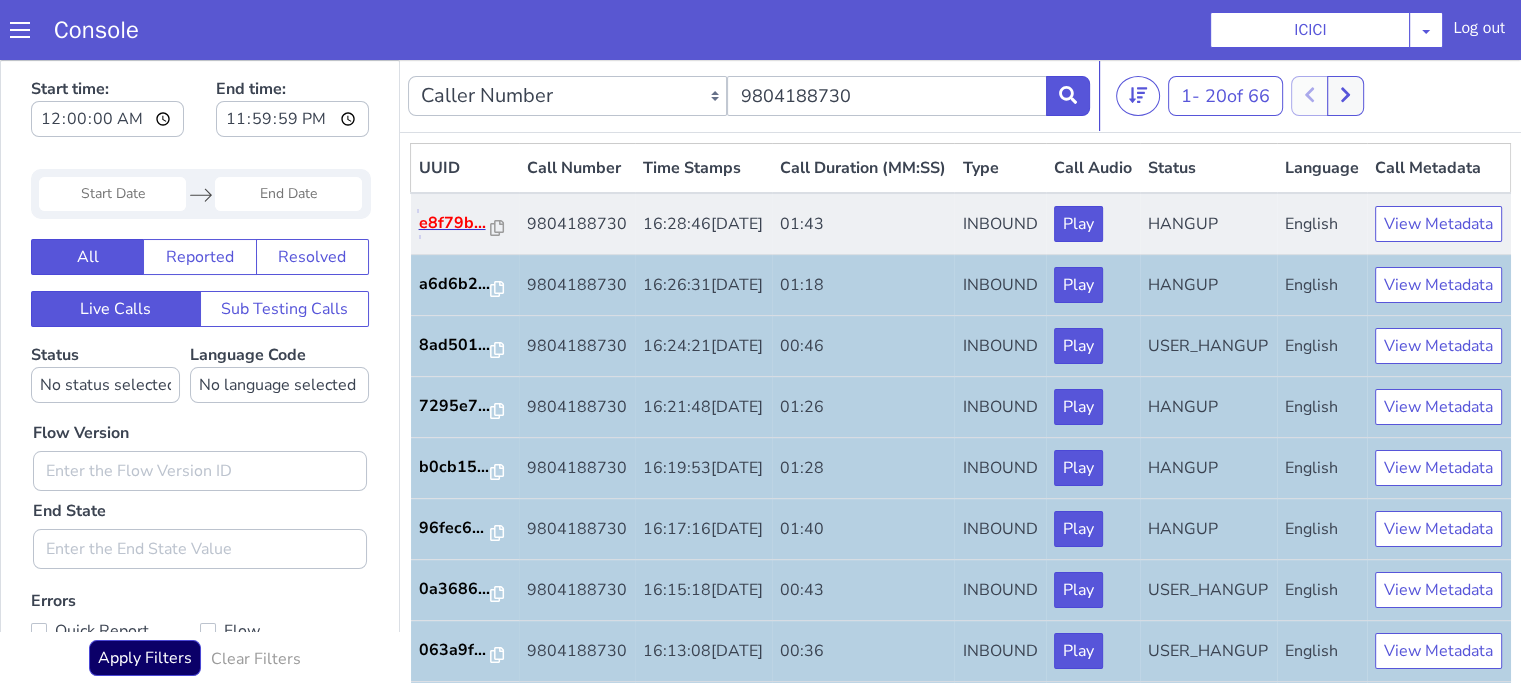 click on "e8f79b..." at bounding box center (455, 223) 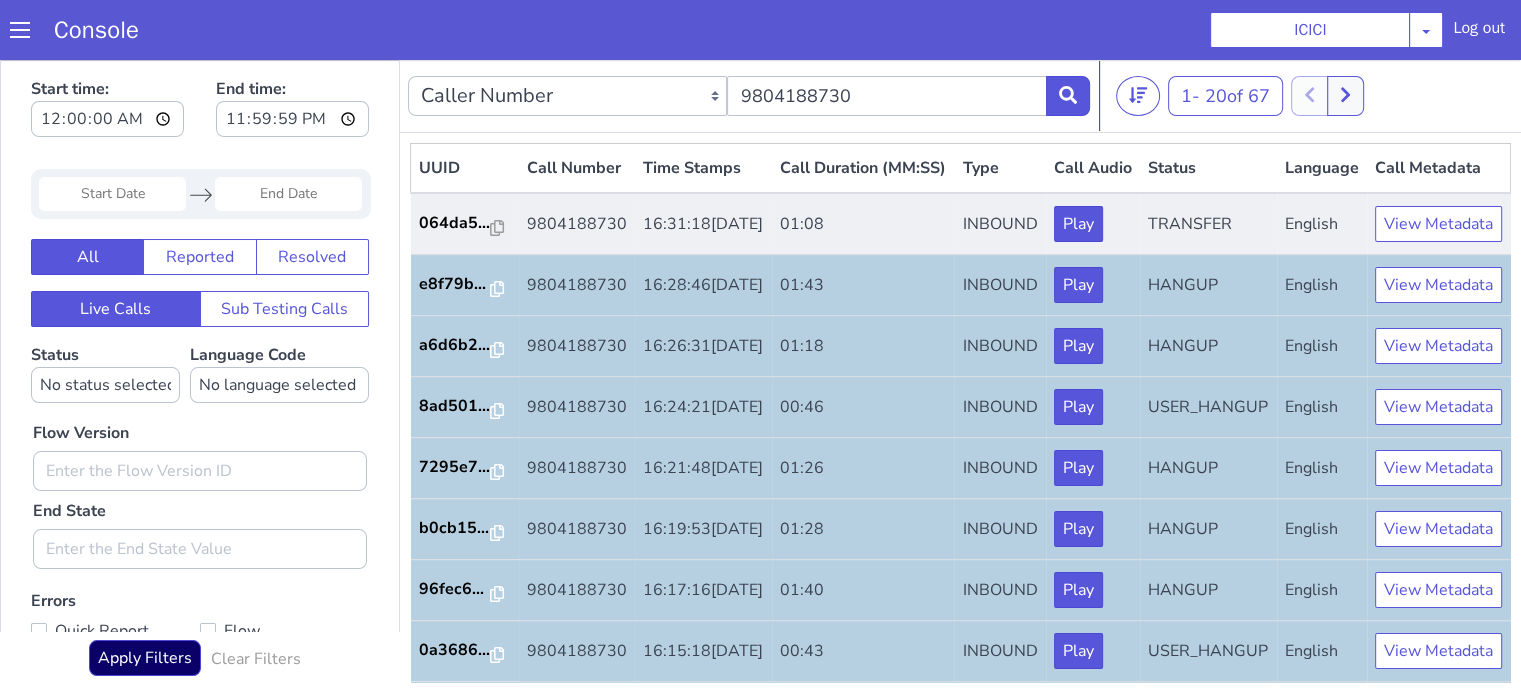 click on "064da5..." at bounding box center (465, 224) 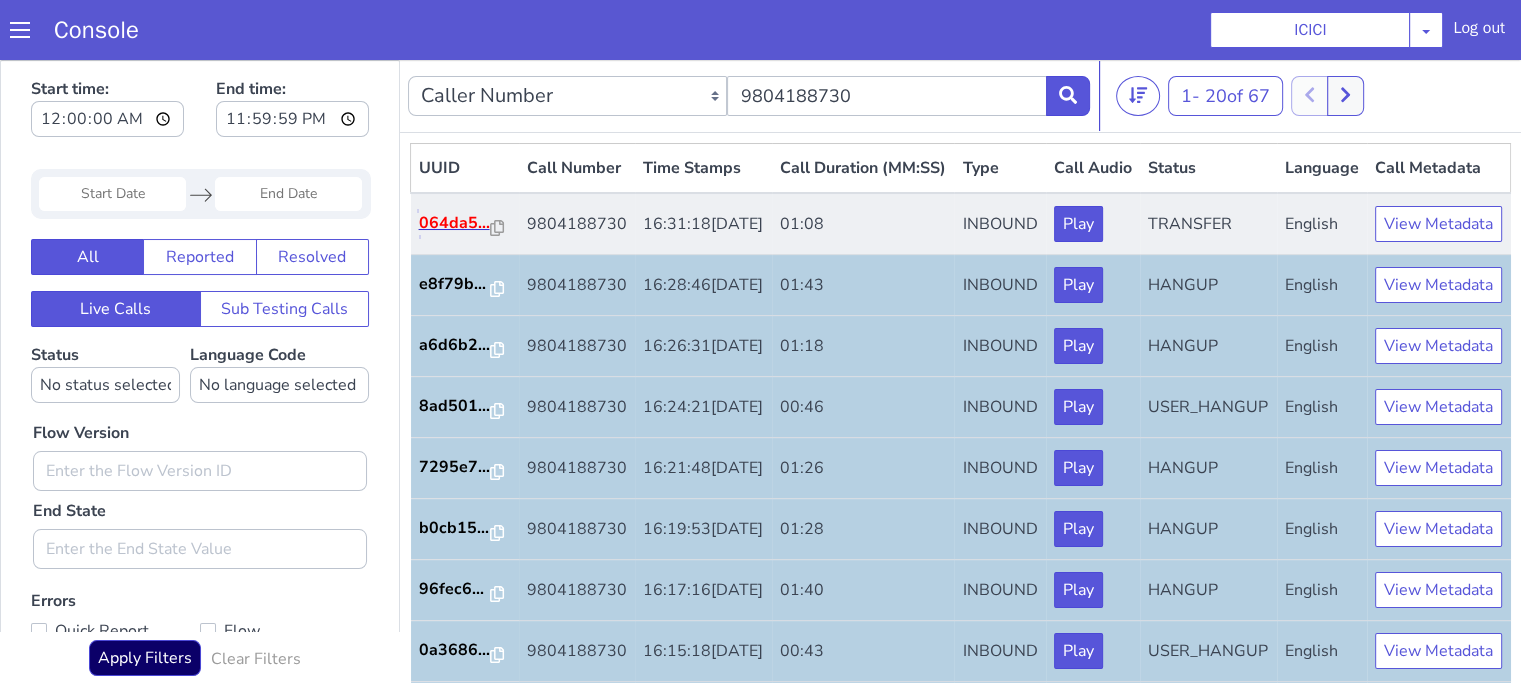 click on "064da5..." at bounding box center (455, 223) 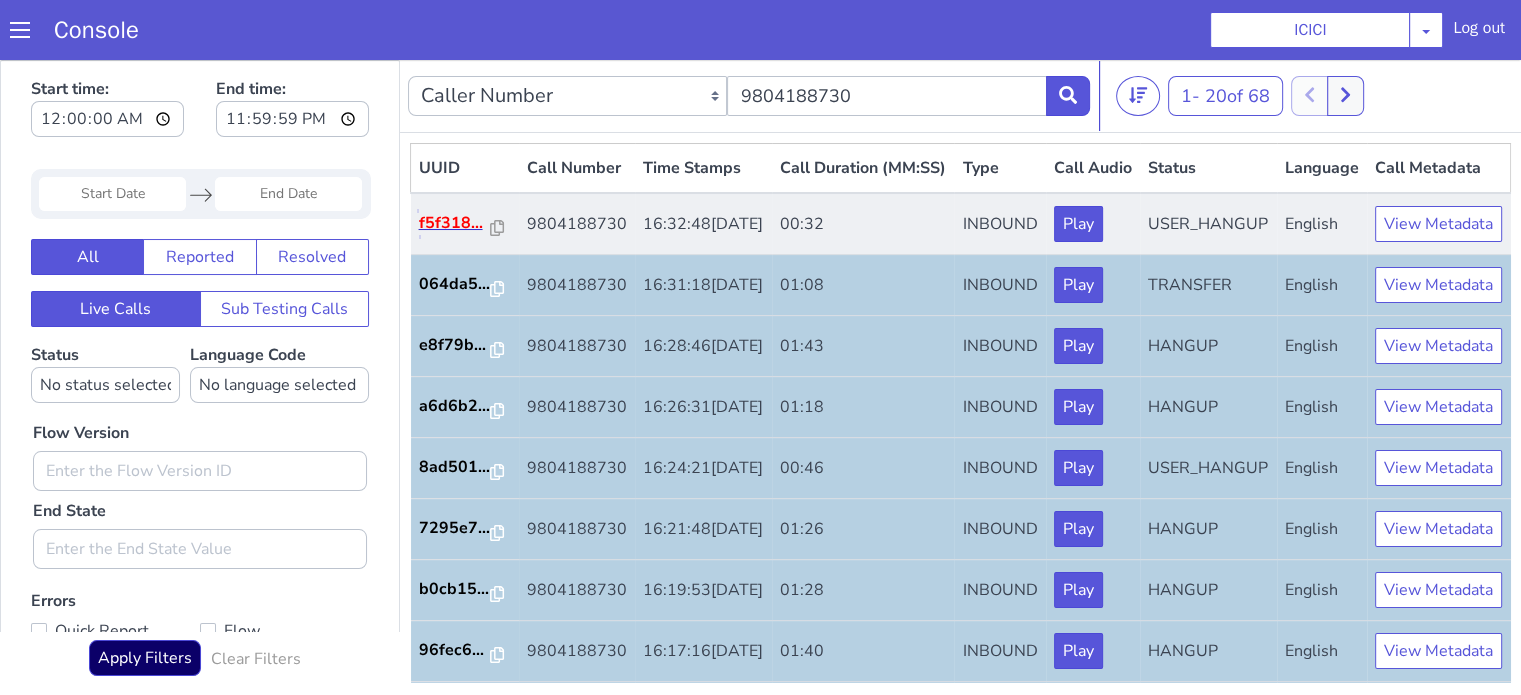 click on "f5f318..." at bounding box center (455, 223) 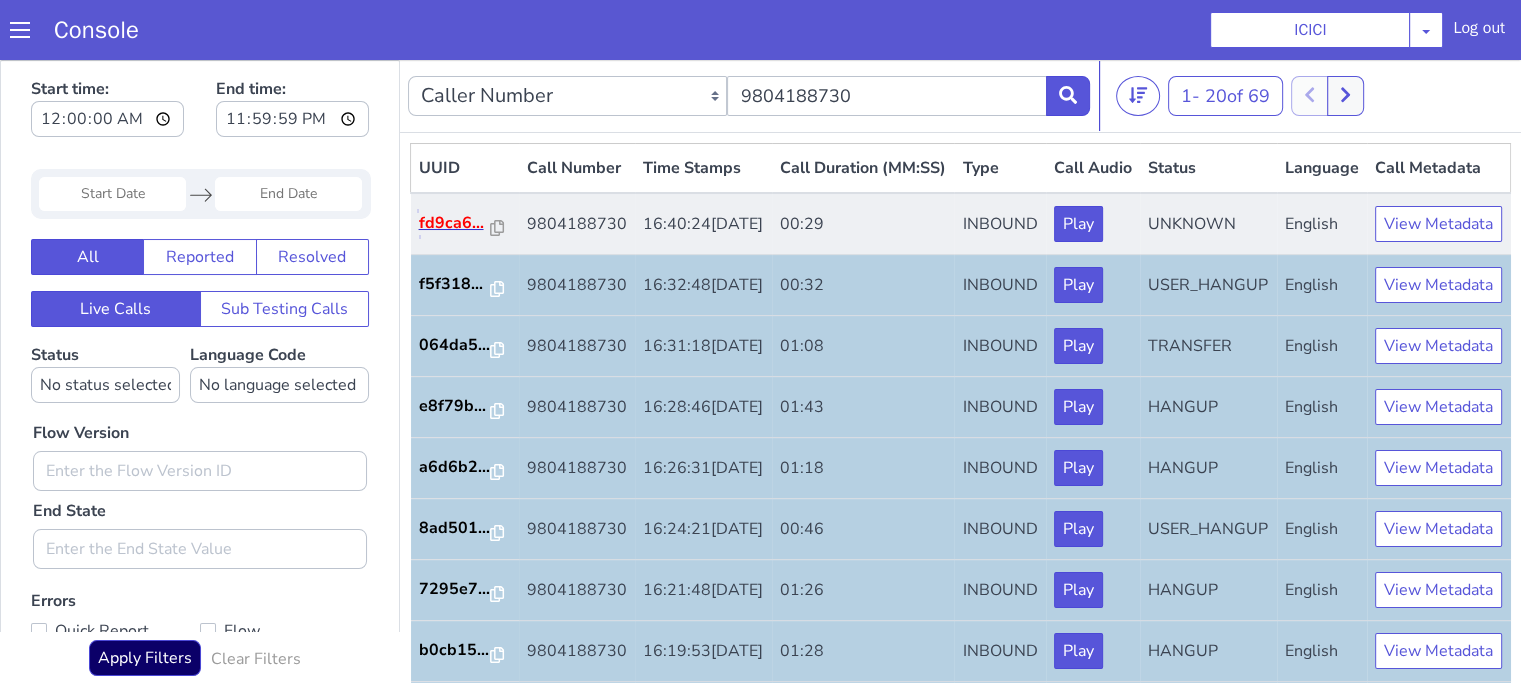 click on "fd9ca6..." at bounding box center [455, 223] 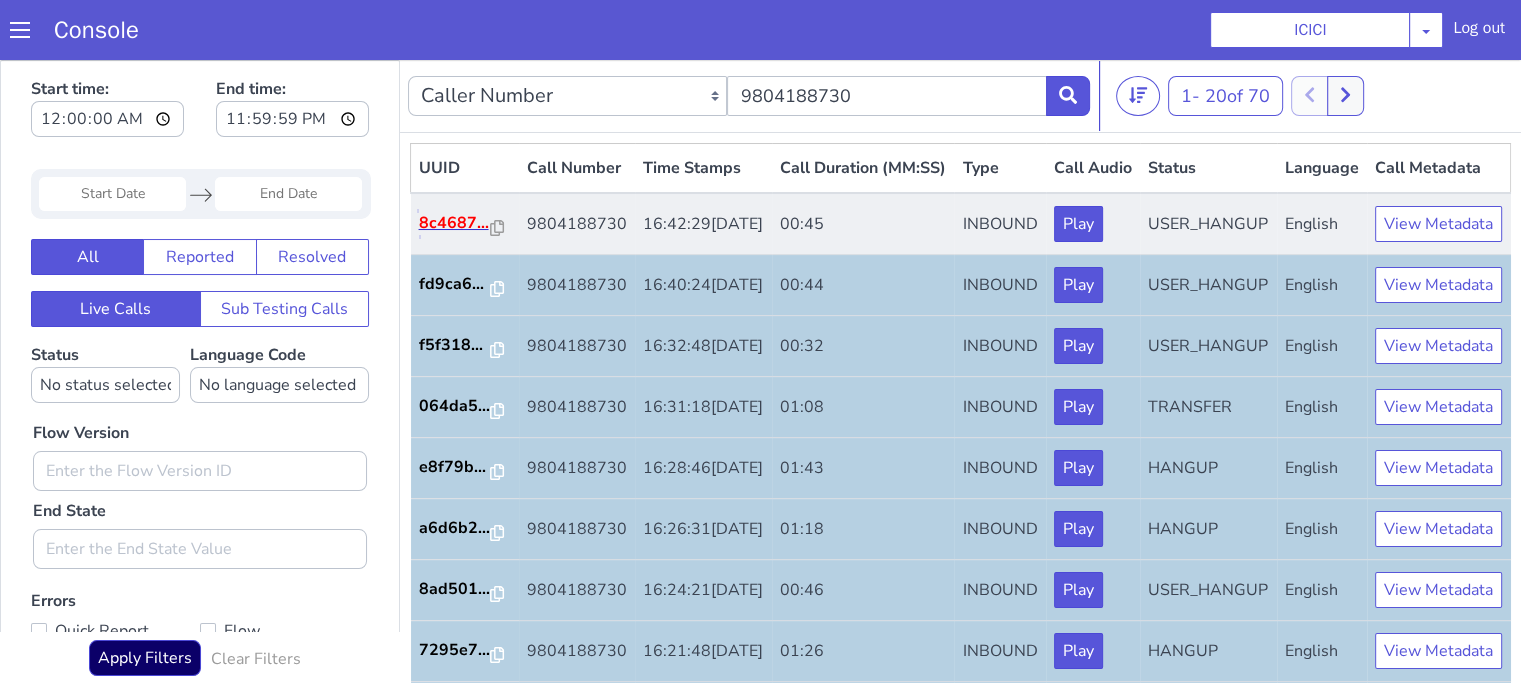 click on "8c4687..." at bounding box center (455, 223) 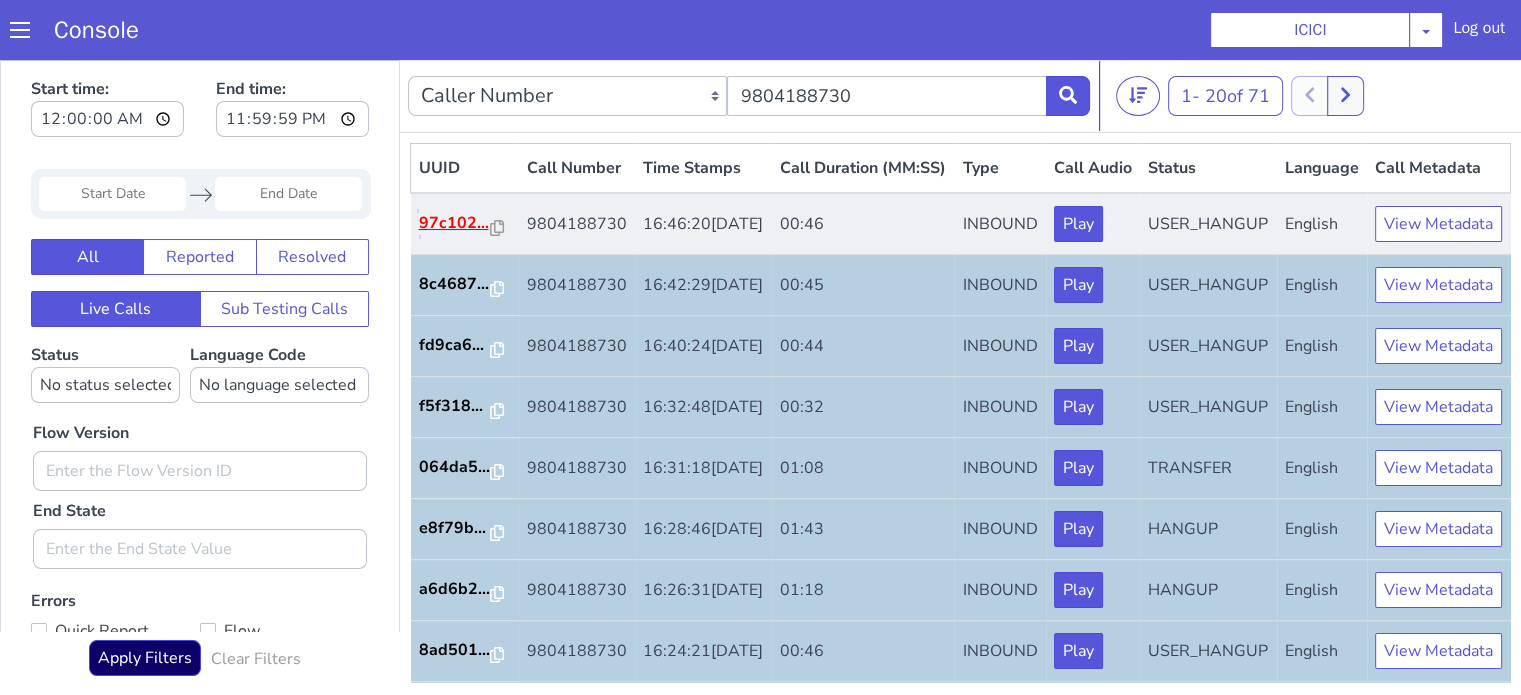 click on "97c102..." at bounding box center (455, 223) 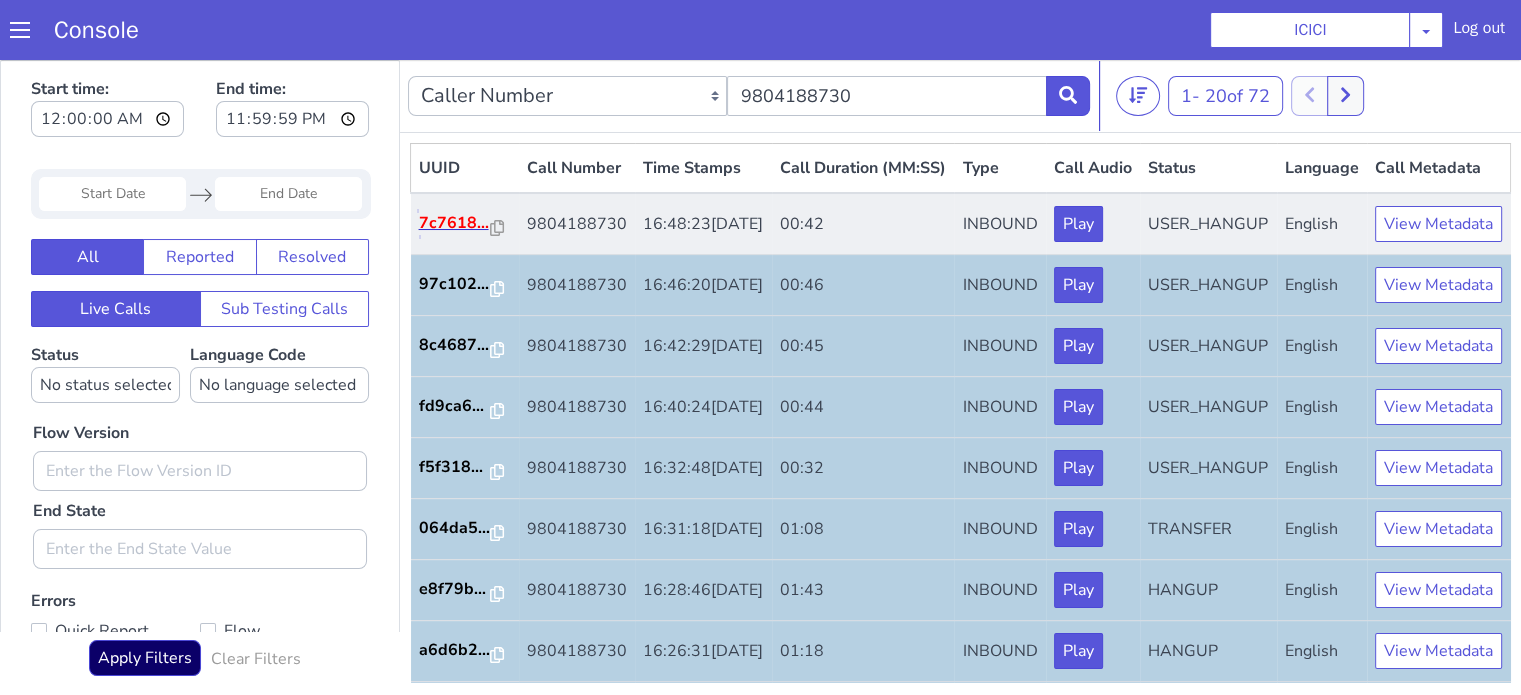click on "7c7618..." at bounding box center (455, 223) 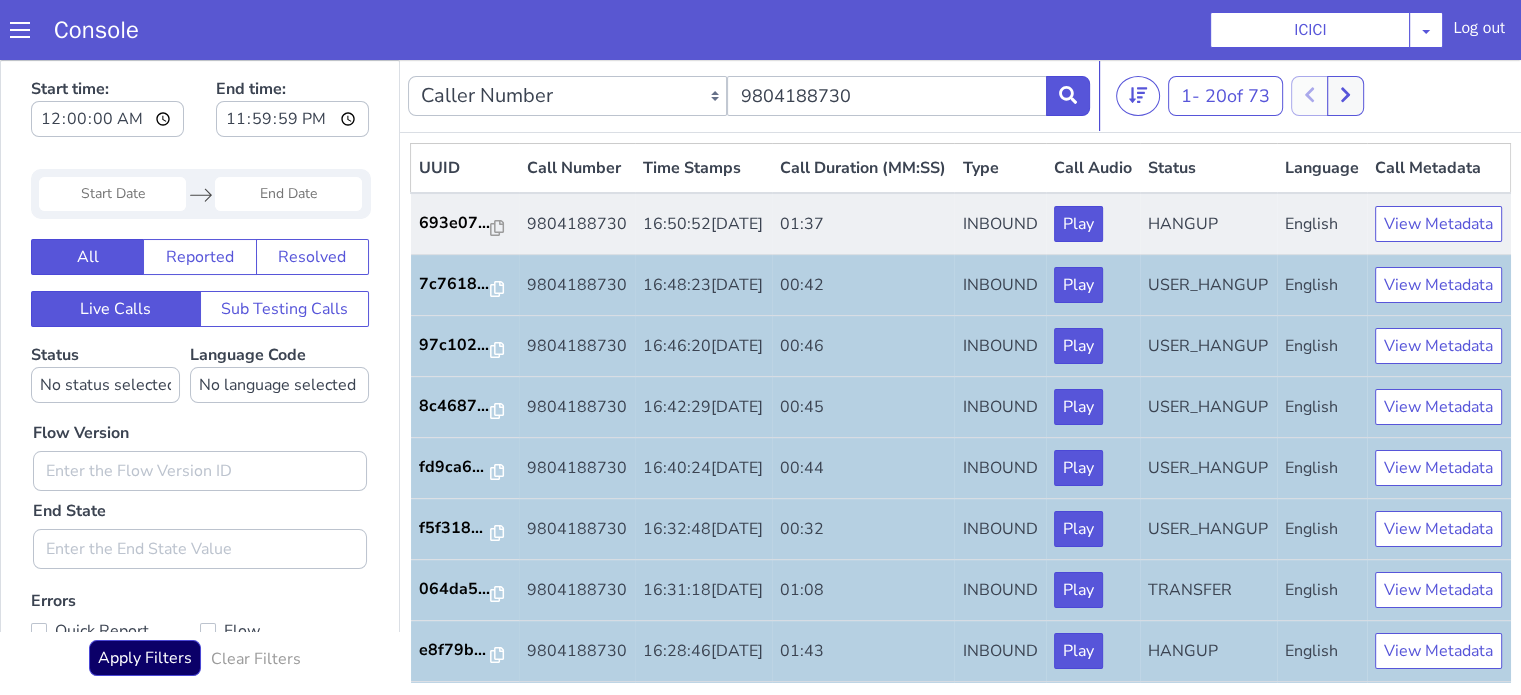 click on "693e07..." at bounding box center [465, 224] 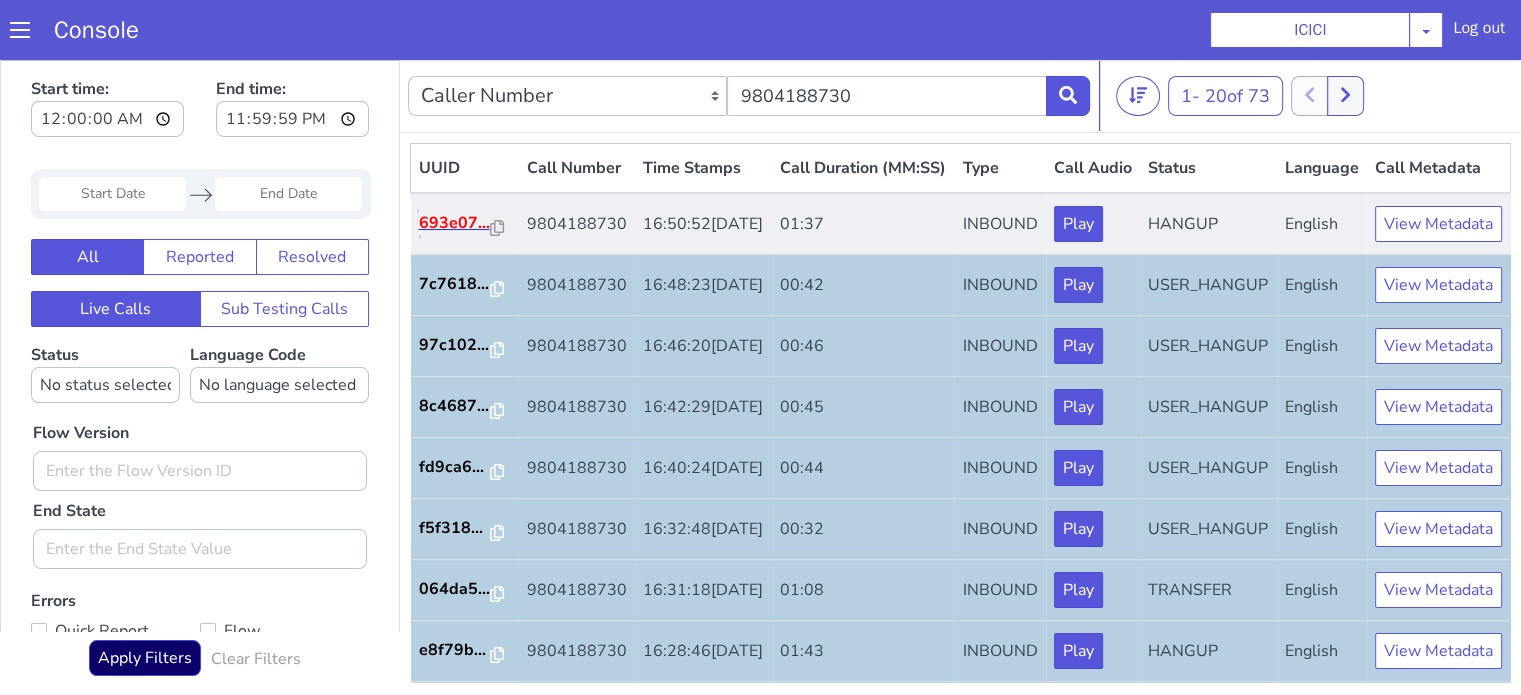 click on "693e07..." at bounding box center [455, 223] 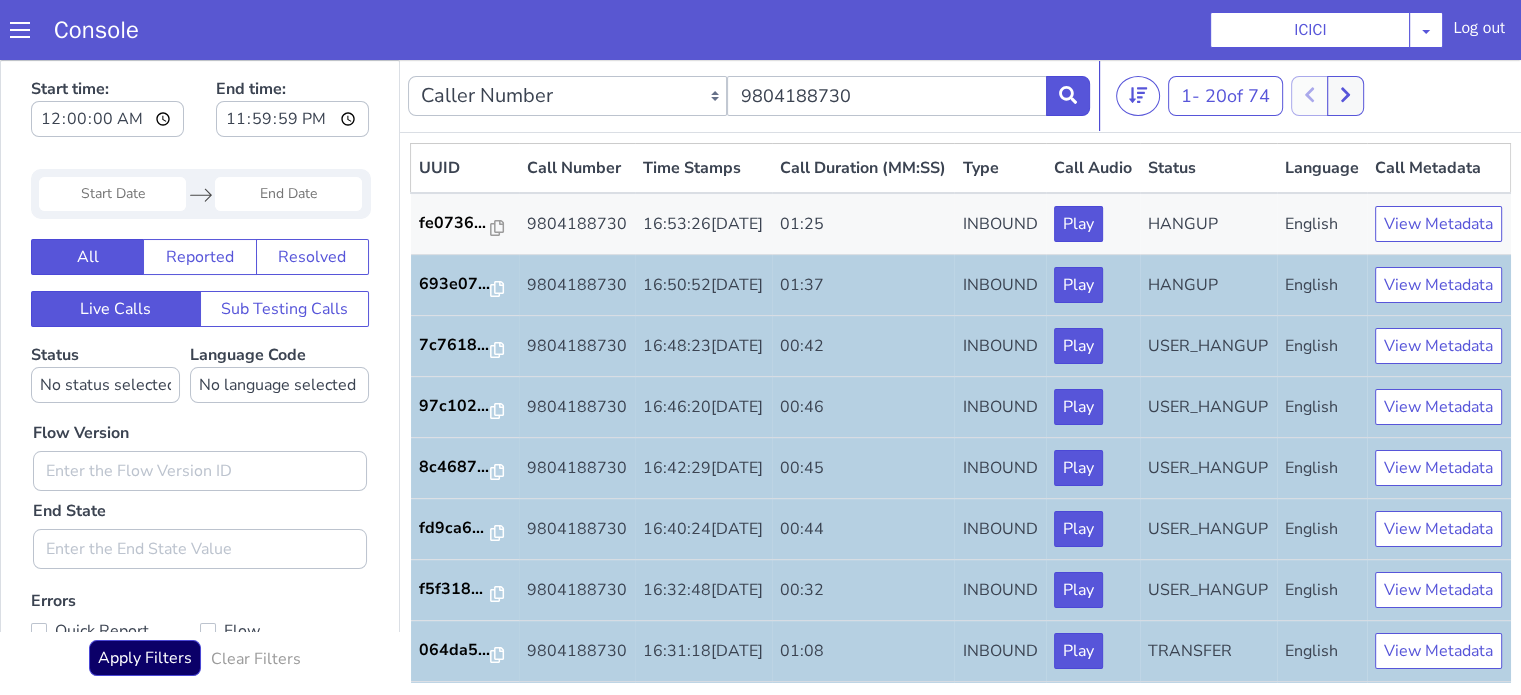 click on "UUID Call Number Time Stamps Call Duration (MM:SS) Type Call Audio Status Language Call Metadata fe0736... 9804188730 16:53:26, 12th Jul 2025 01:25 INBOUND Play HANGUP English View Metadata 693e07... 9804188730 16:50:52, 12th Jul 2025 01:37 INBOUND Play HANGUP English View Metadata 7c7618... 9804188730 16:48:23, 12th Jul 2025 00:42 INBOUND Play USER_HANGUP English View Metadata 97c102... 9804188730 16:46:20, 12th Jul 2025 00:46 INBOUND Play USER_HANGUP English View Metadata 8c4687... 9804188730 16:42:29, 12th Jul 2025 00:45 INBOUND Play USER_HANGUP English View Metadata fd9ca6... 9804188730 16:40:24, 12th Jul 2025 00:44 INBOUND Play USER_HANGUP English View Metadata f5f318... 9804188730 16:32:48, 12th Jul 2025 00:32 INBOUND Play USER_HANGUP English View Metadata 064da5... 9804188730 16:31:18, 12th Jul 2025 01:08 INBOUND Play TRANSFER English View Metadata e8f79b... 9804188730 16:28:46, 12th Jul 2025 01:43 INBOUND Play HANGUP English View Metadata a6d6b2... 9804188730 16:26:31, 12th Jul 2025 01:18 INBOUND Play" at bounding box center (960, 413) 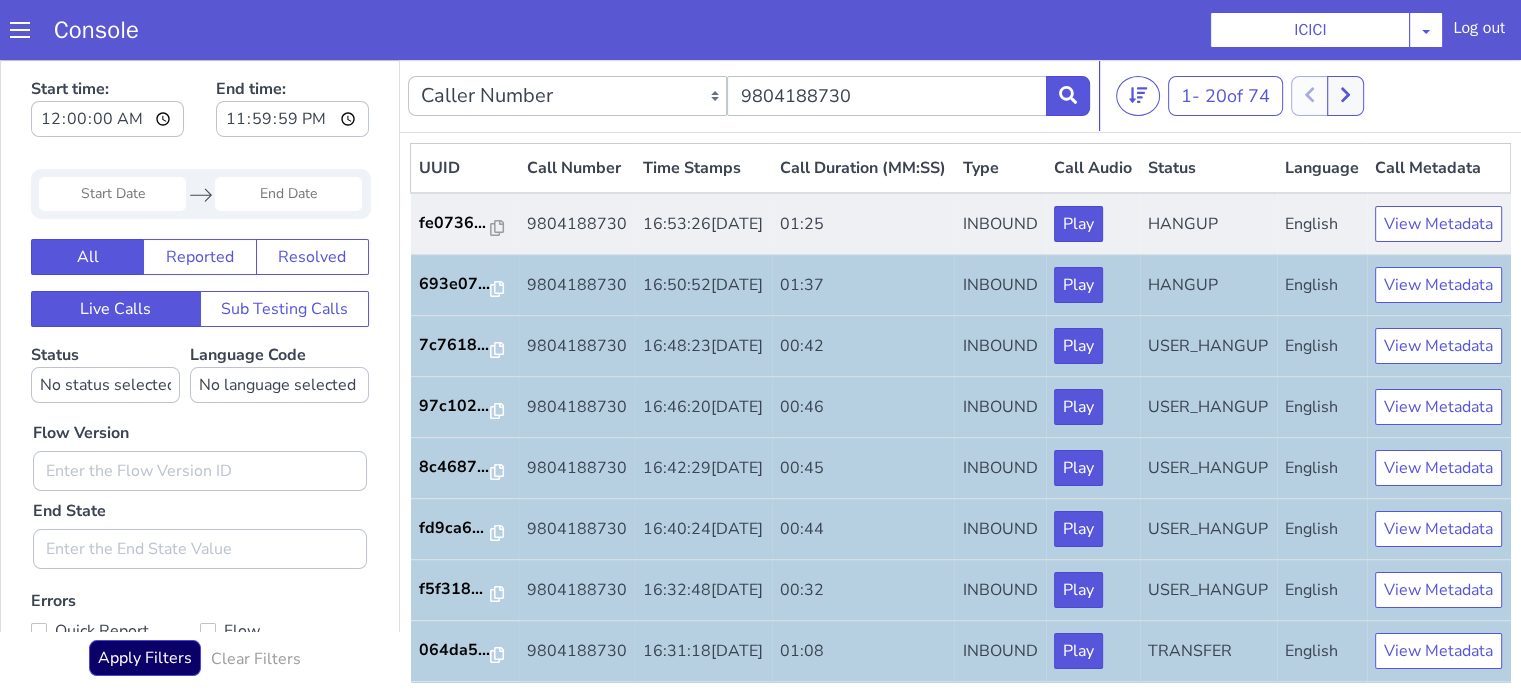 click on "fe0736..." at bounding box center [465, 224] 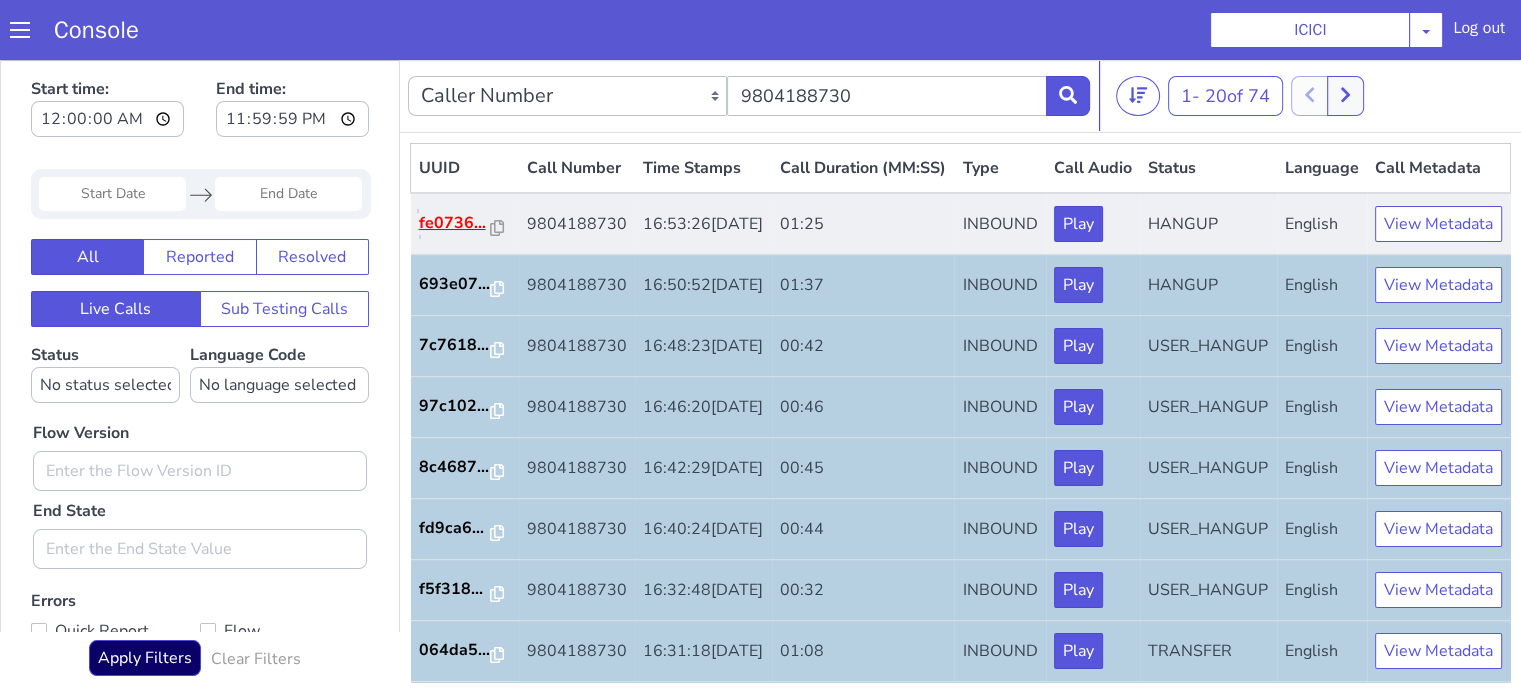 click on "fe0736..." at bounding box center [455, 223] 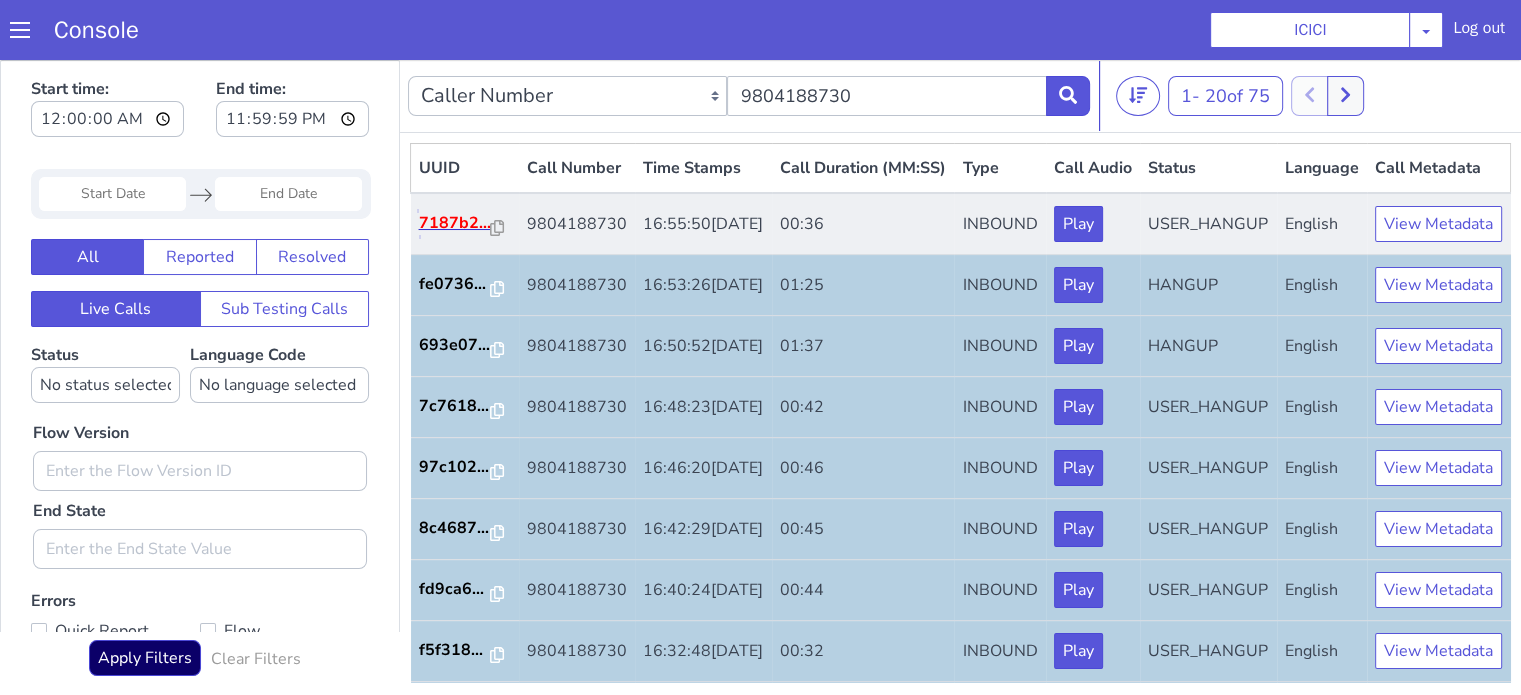 click on "7187b2..." at bounding box center [455, 223] 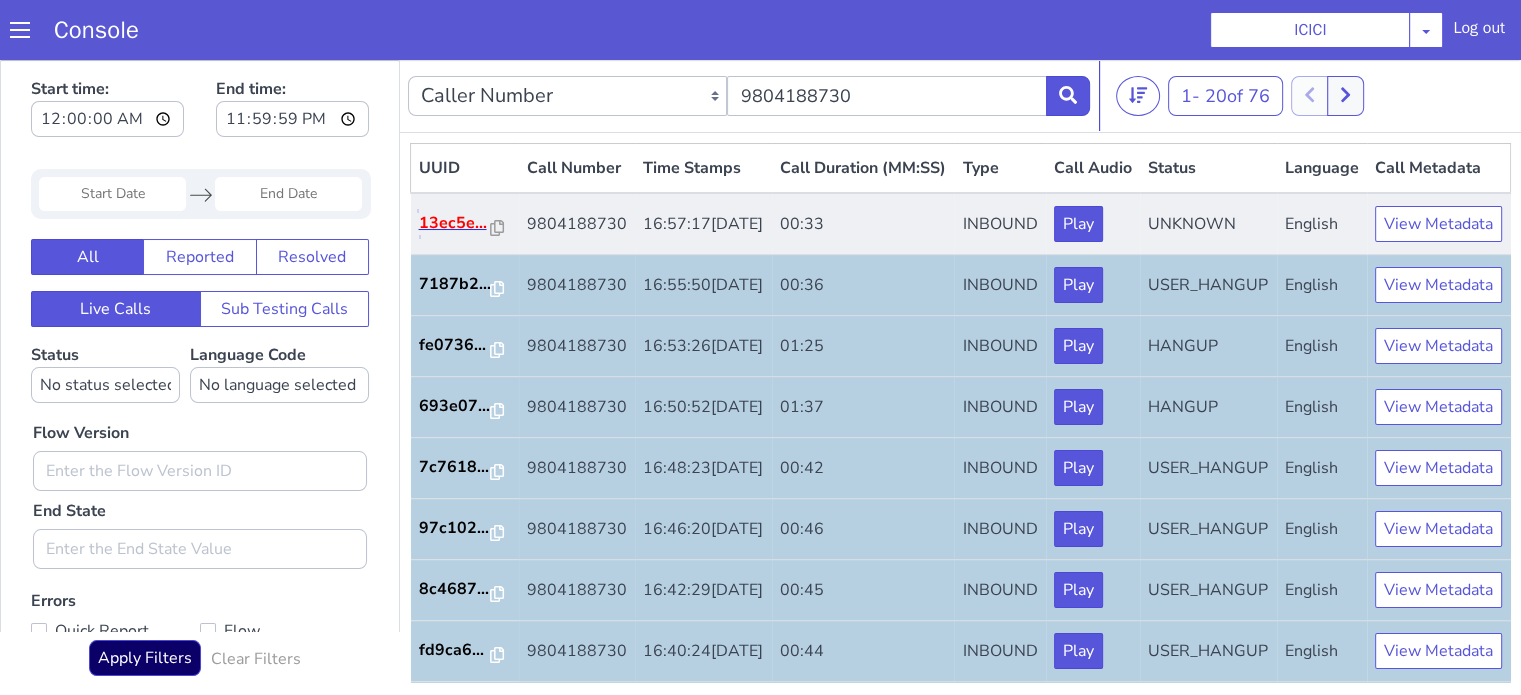 click on "13ec5e..." at bounding box center (455, 223) 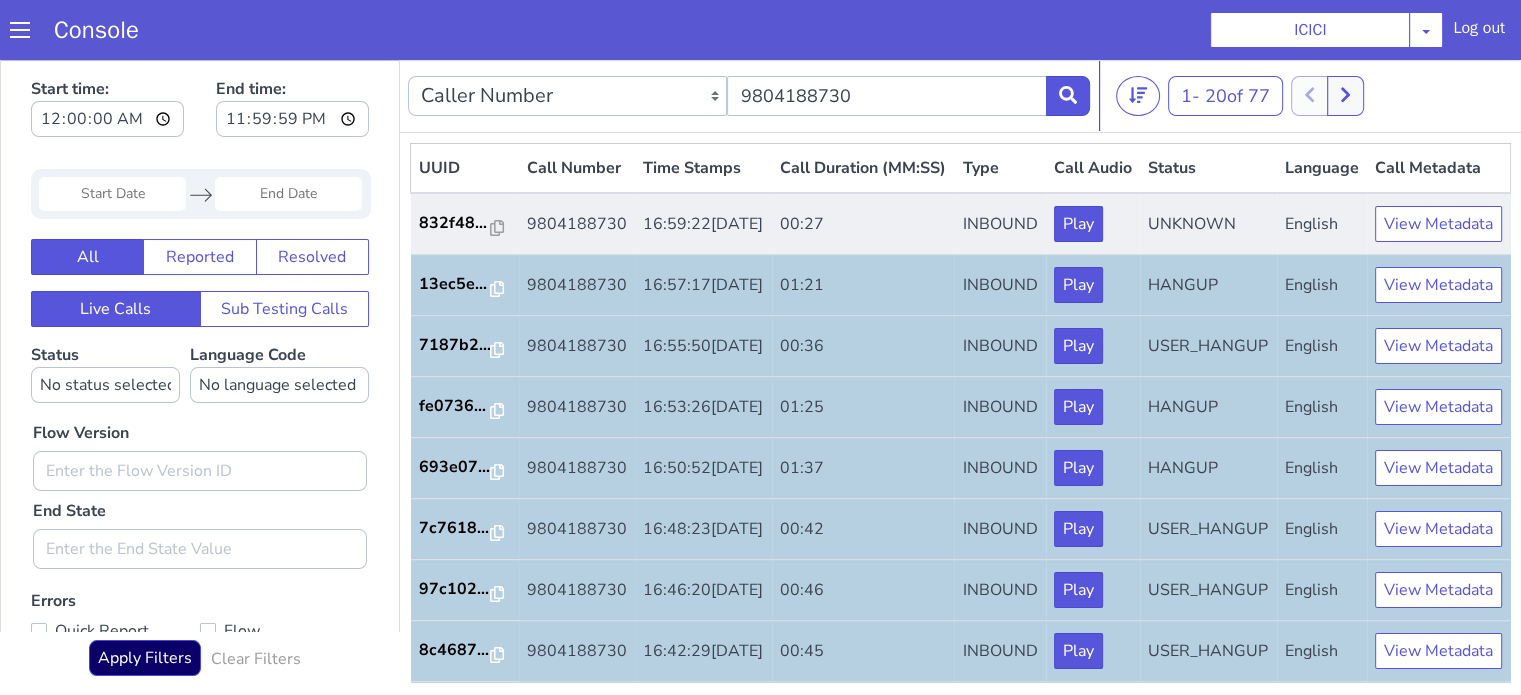click on "832f48..." at bounding box center [465, 224] 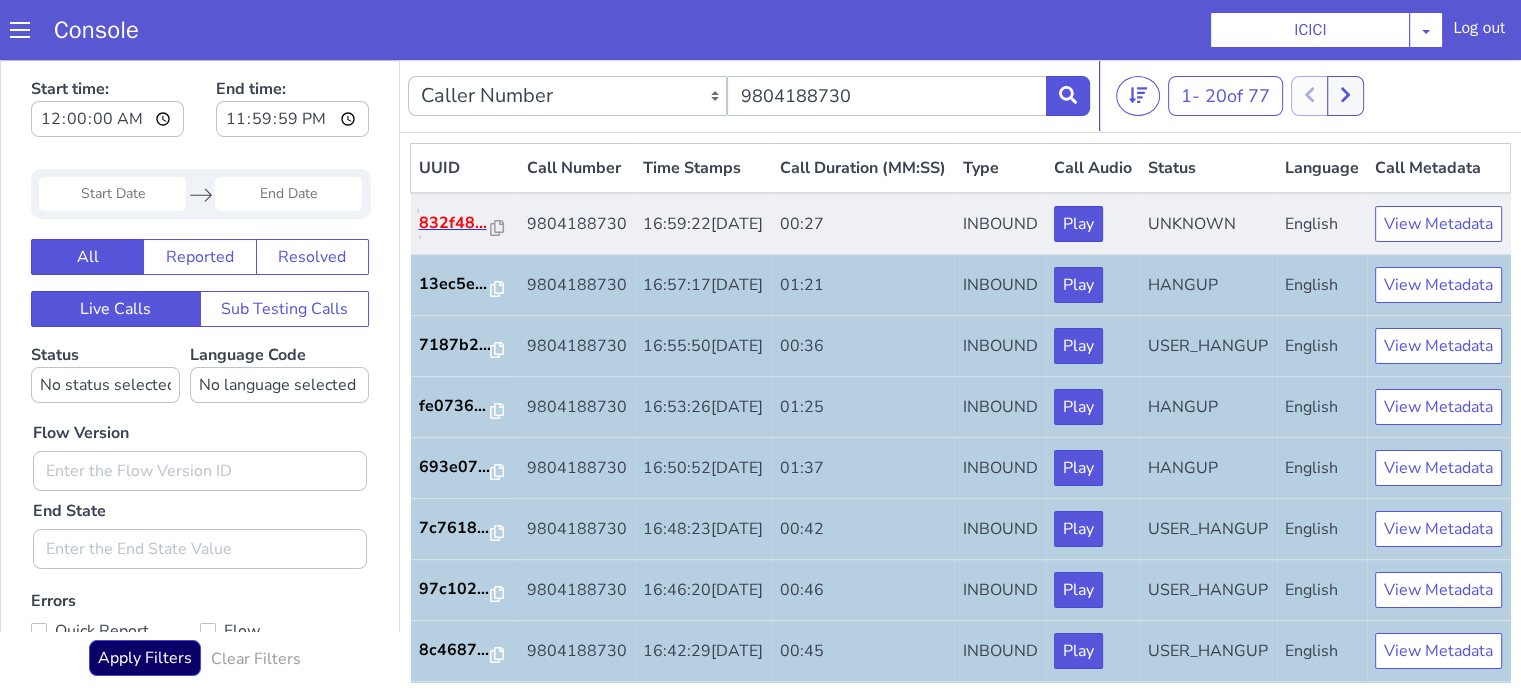 click on "832f48..." at bounding box center [455, 223] 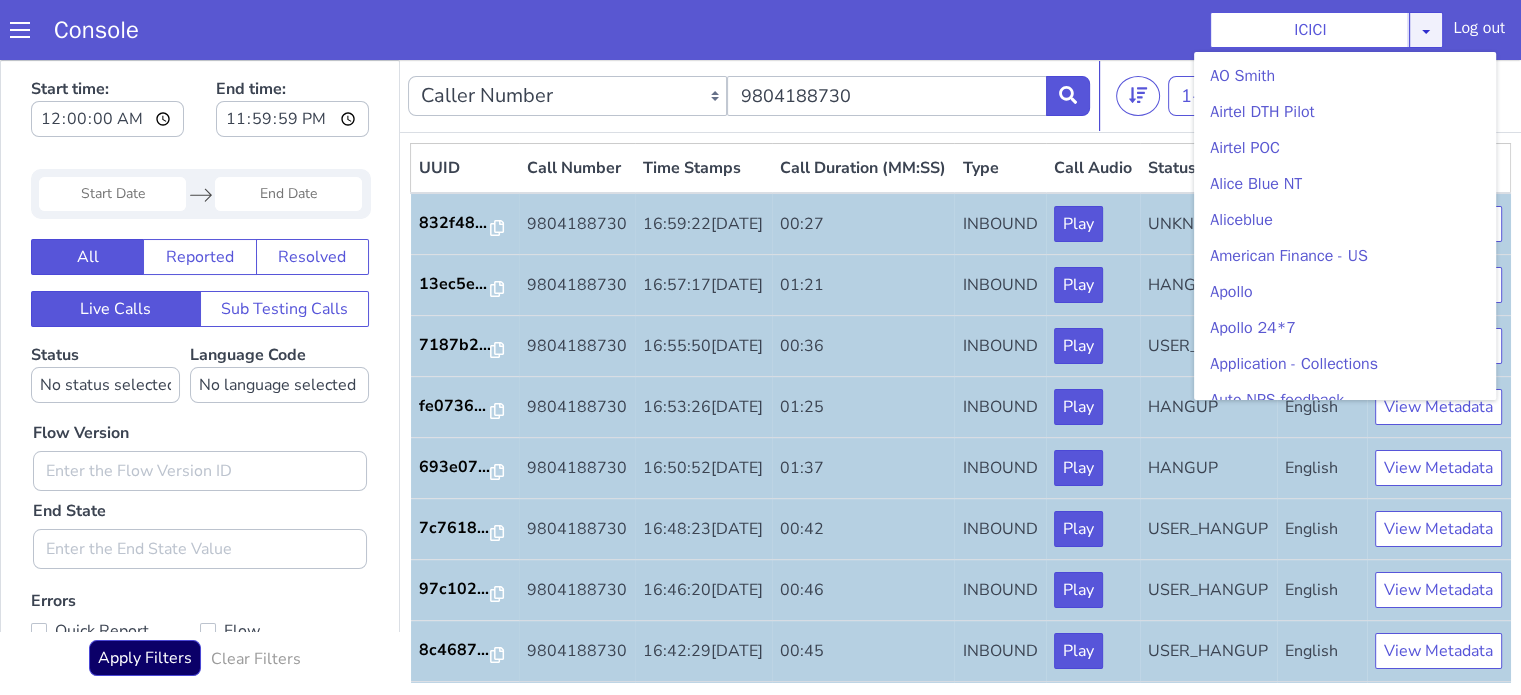 click at bounding box center (1426, 31) 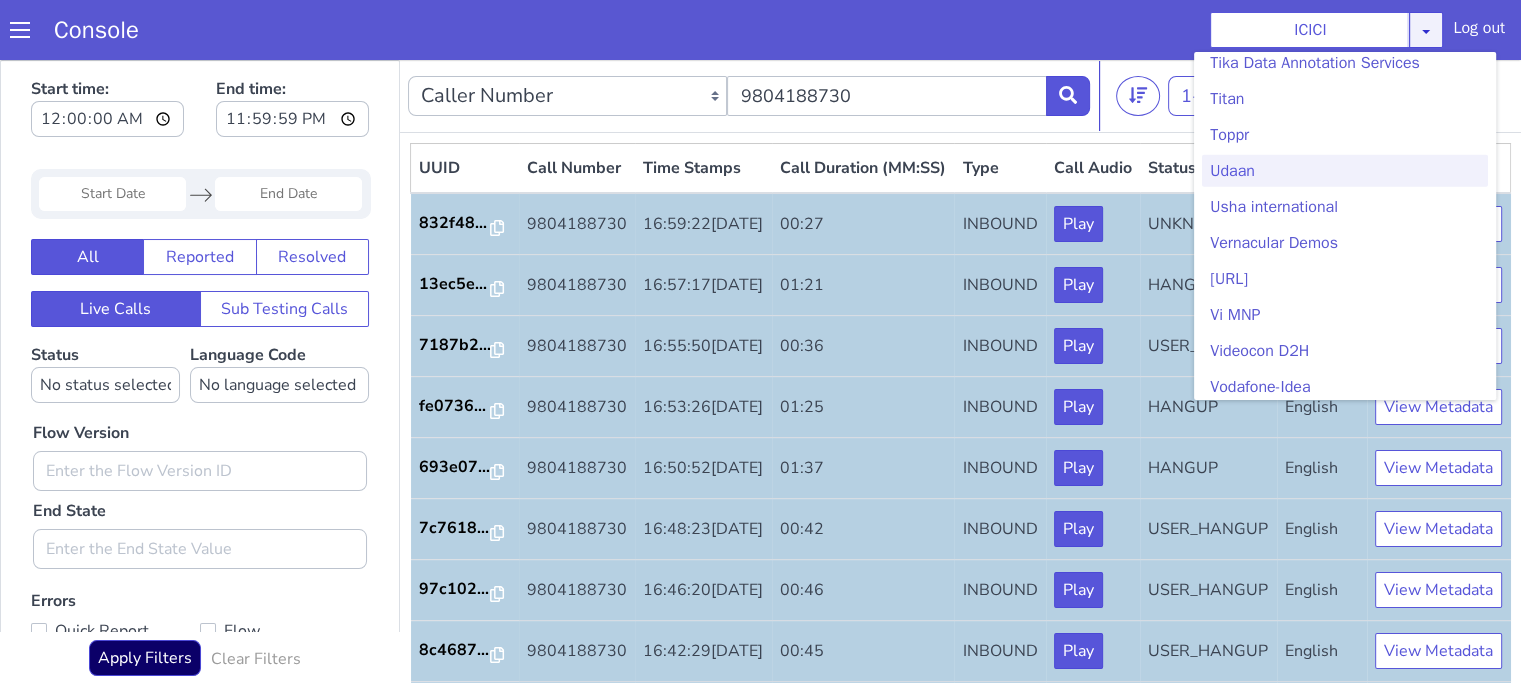 scroll, scrollTop: 5300, scrollLeft: 0, axis: vertical 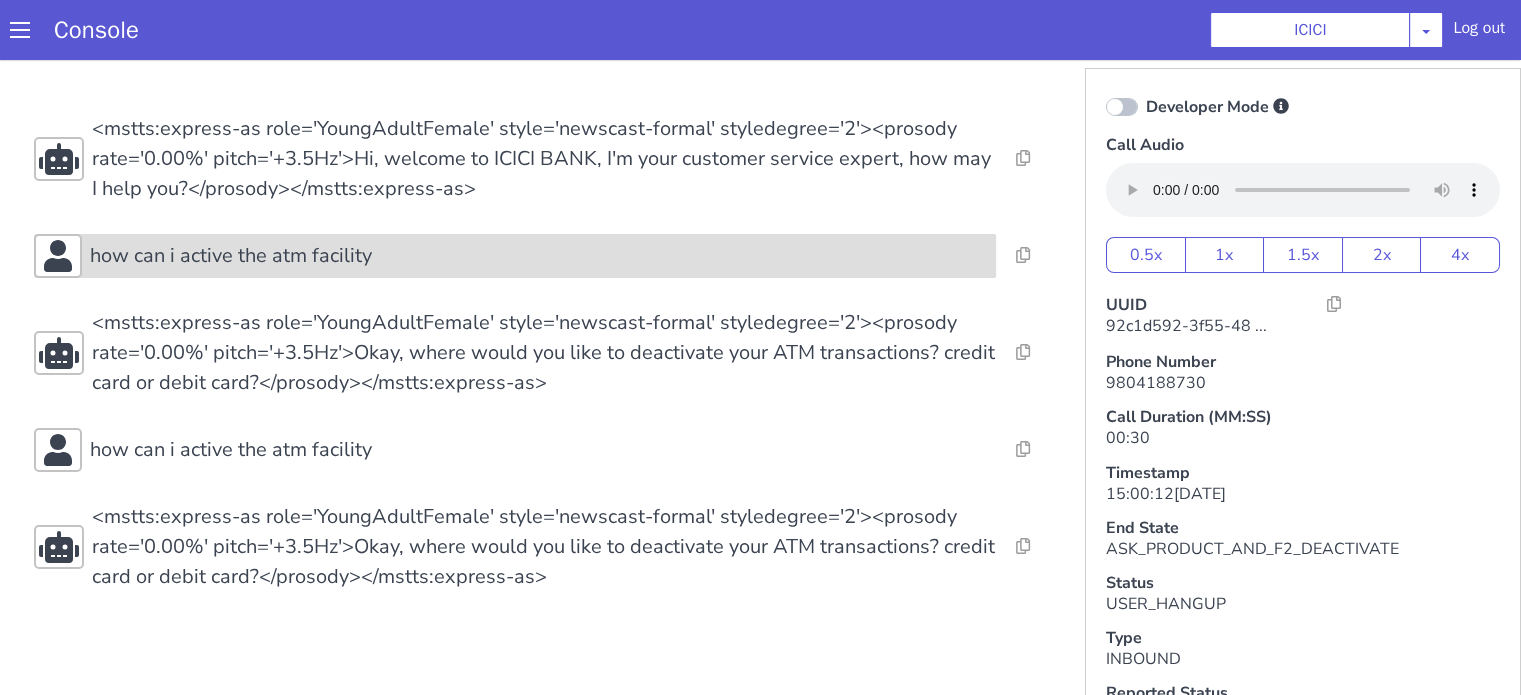 click on "how can i active the atm facility" at bounding box center (2042, 212) 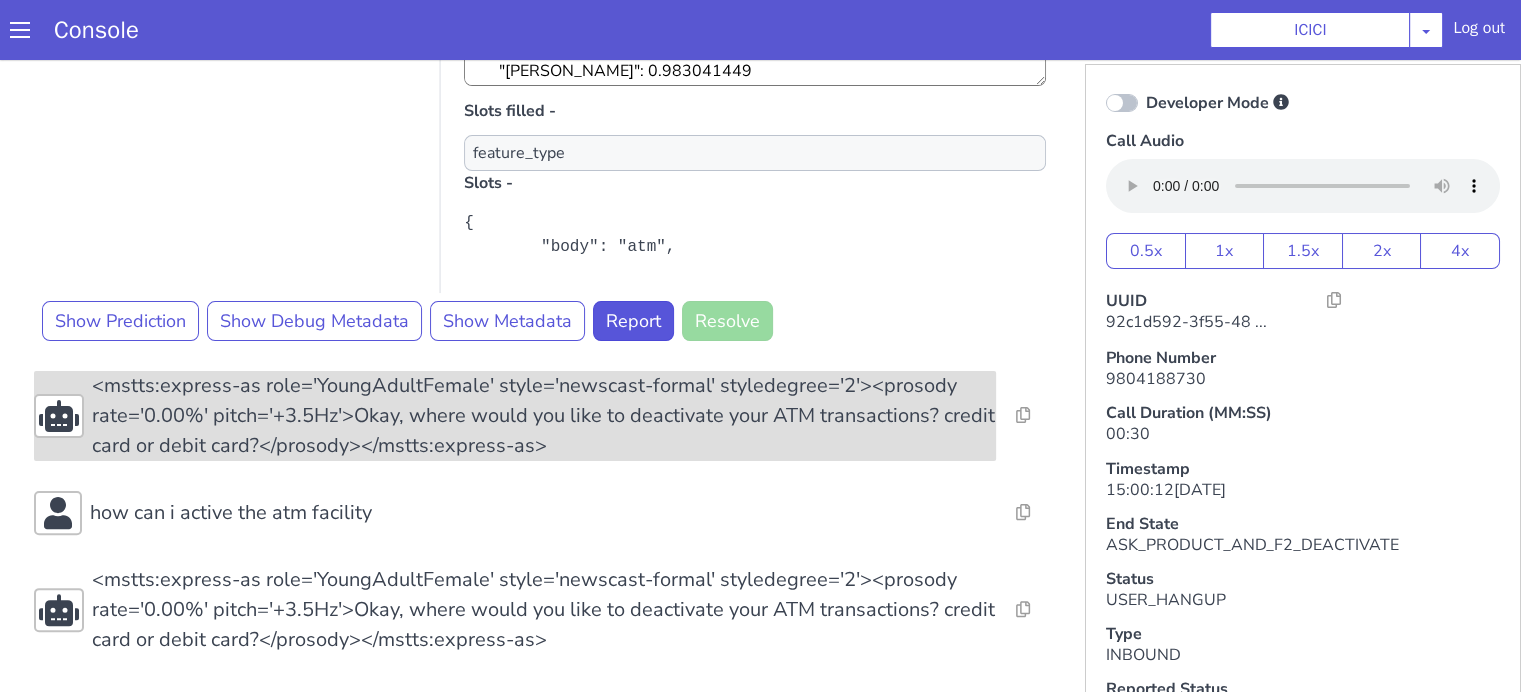 scroll, scrollTop: 5, scrollLeft: 0, axis: vertical 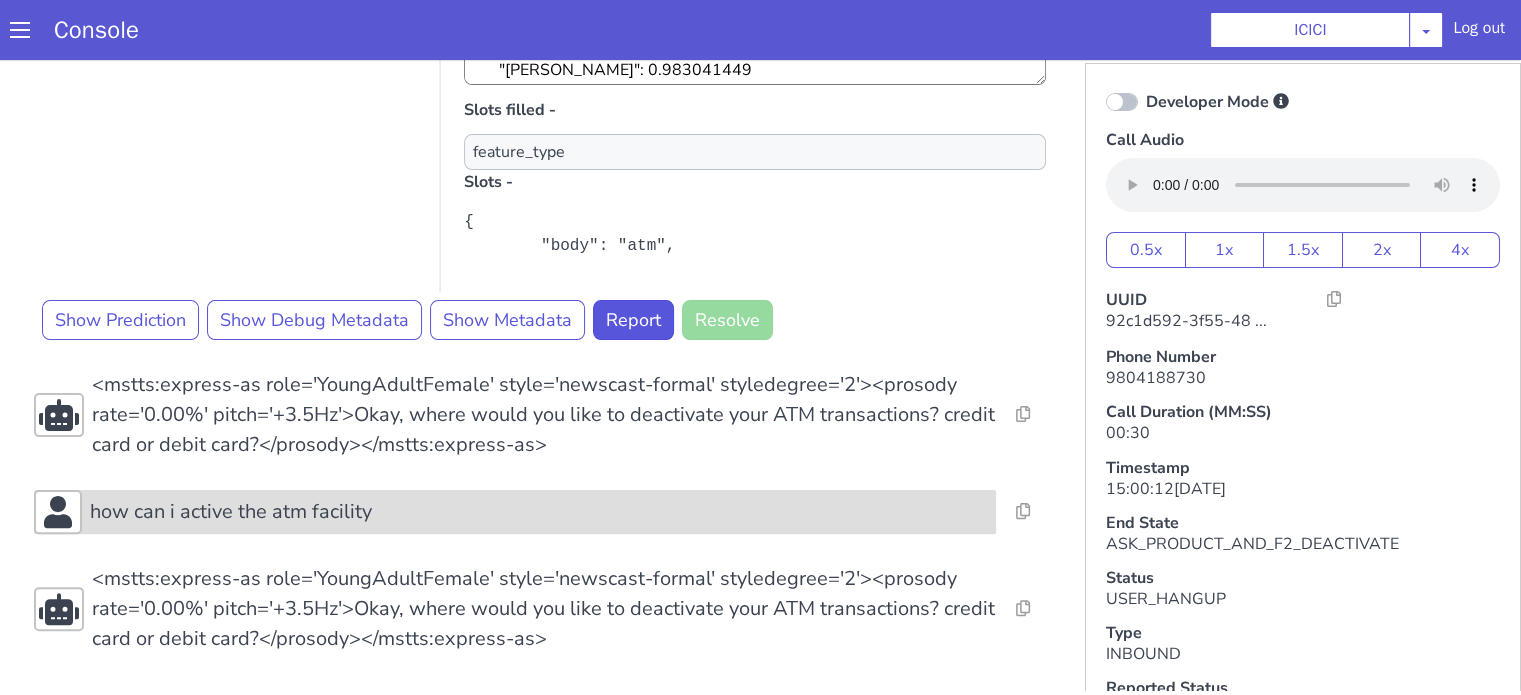 click on "how can i active the atm facility" at bounding box center [1028, -12] 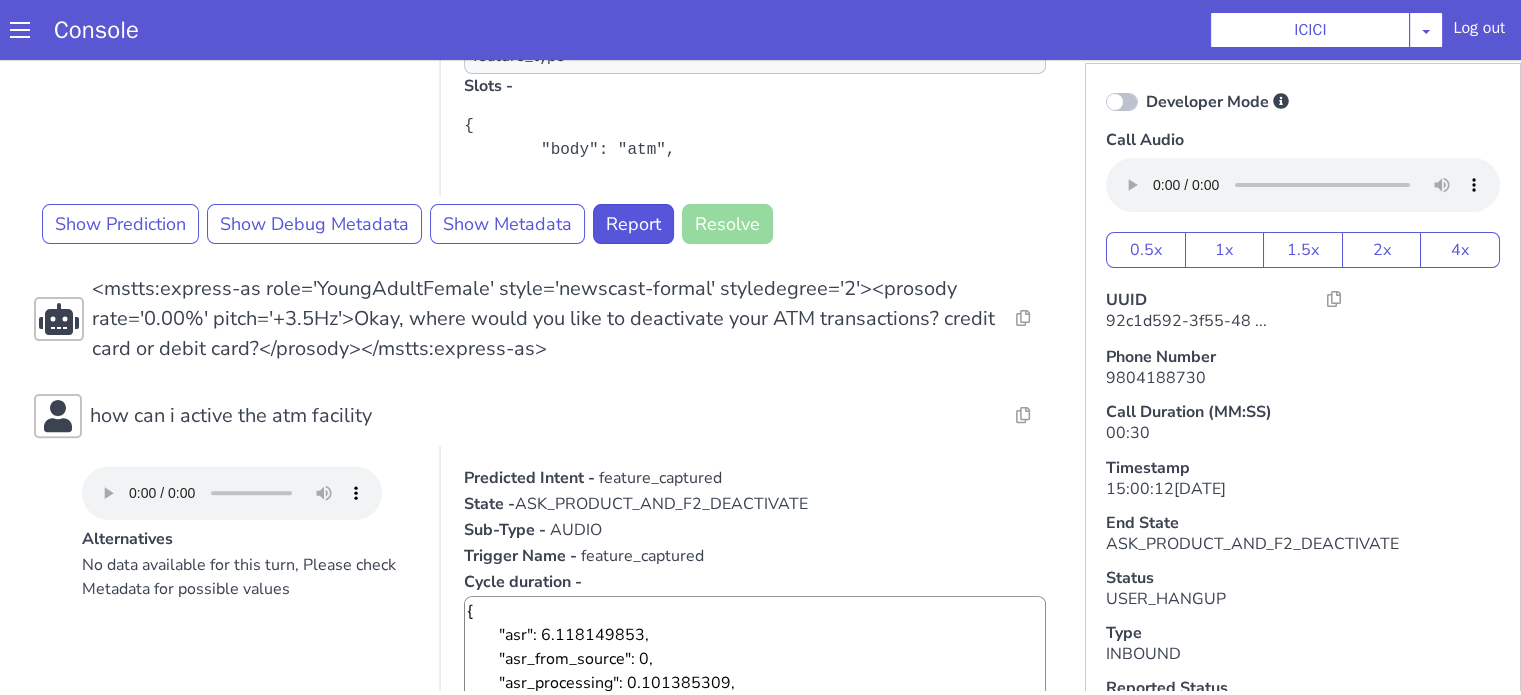 scroll, scrollTop: 696, scrollLeft: 0, axis: vertical 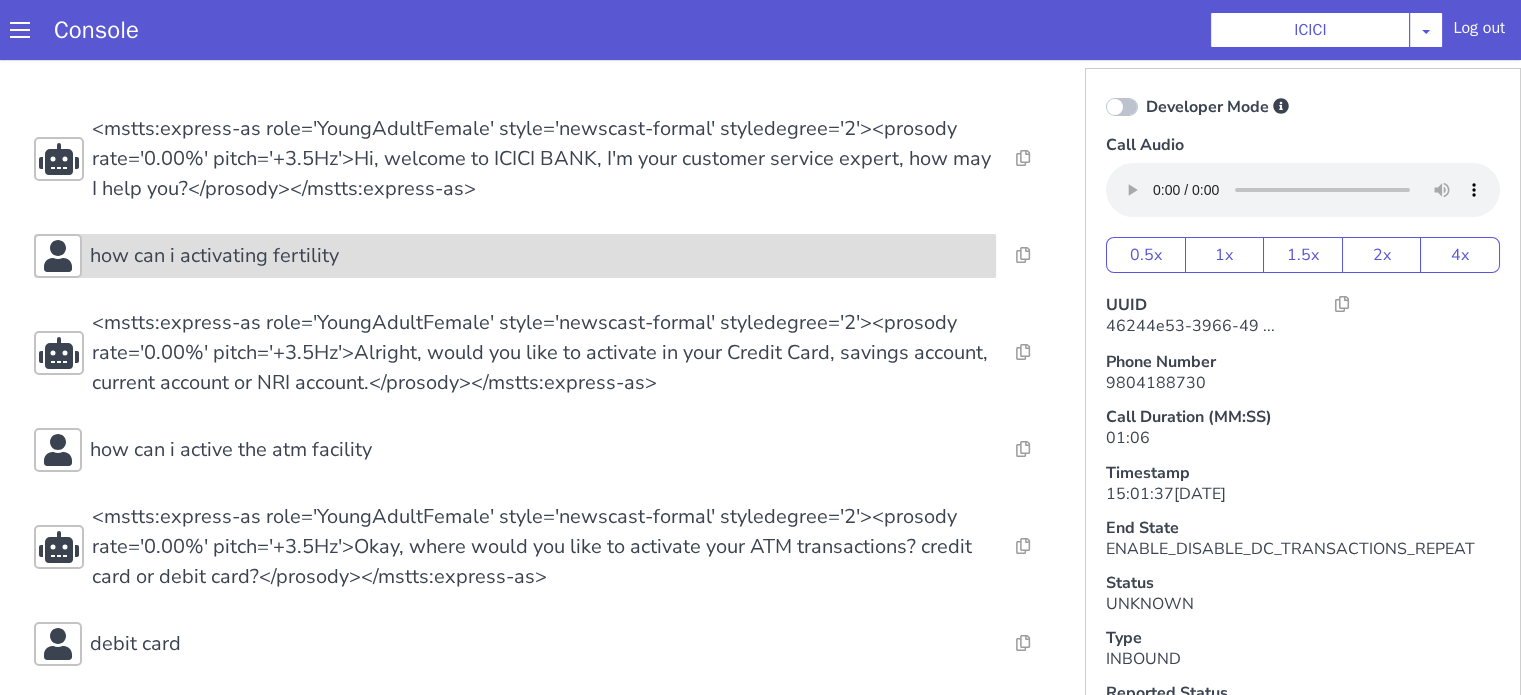 click on "how can i activating fertility" at bounding box center (762, -66) 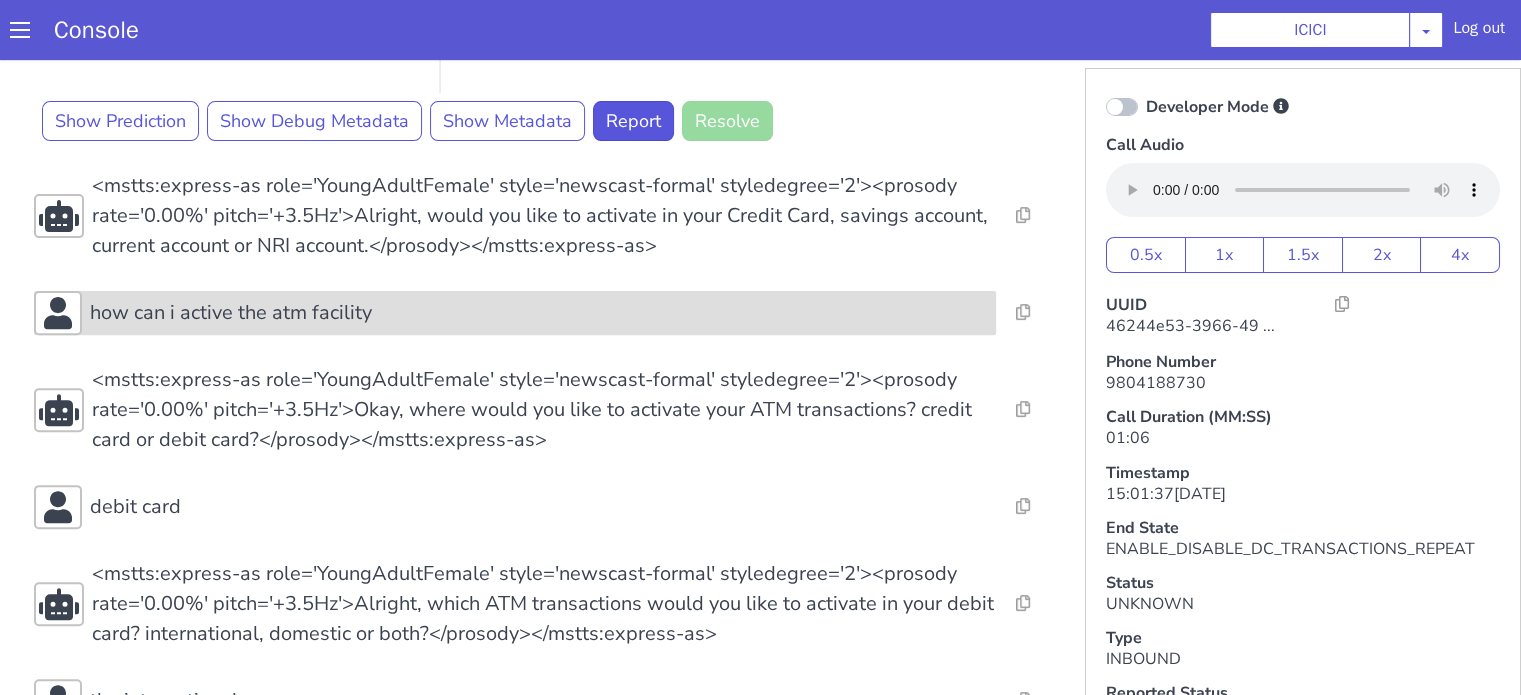click on "how can i active the atm facility" at bounding box center [959, -138] 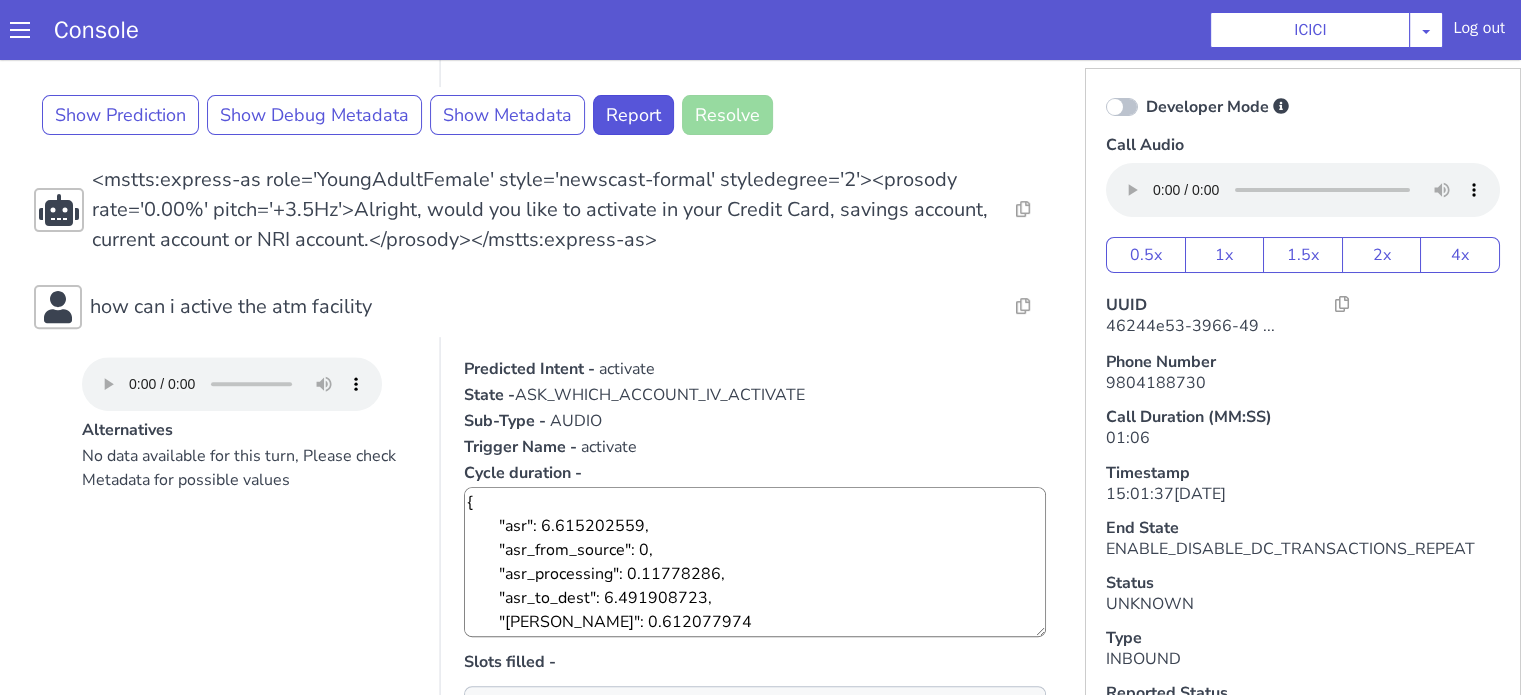 scroll, scrollTop: 1000, scrollLeft: 0, axis: vertical 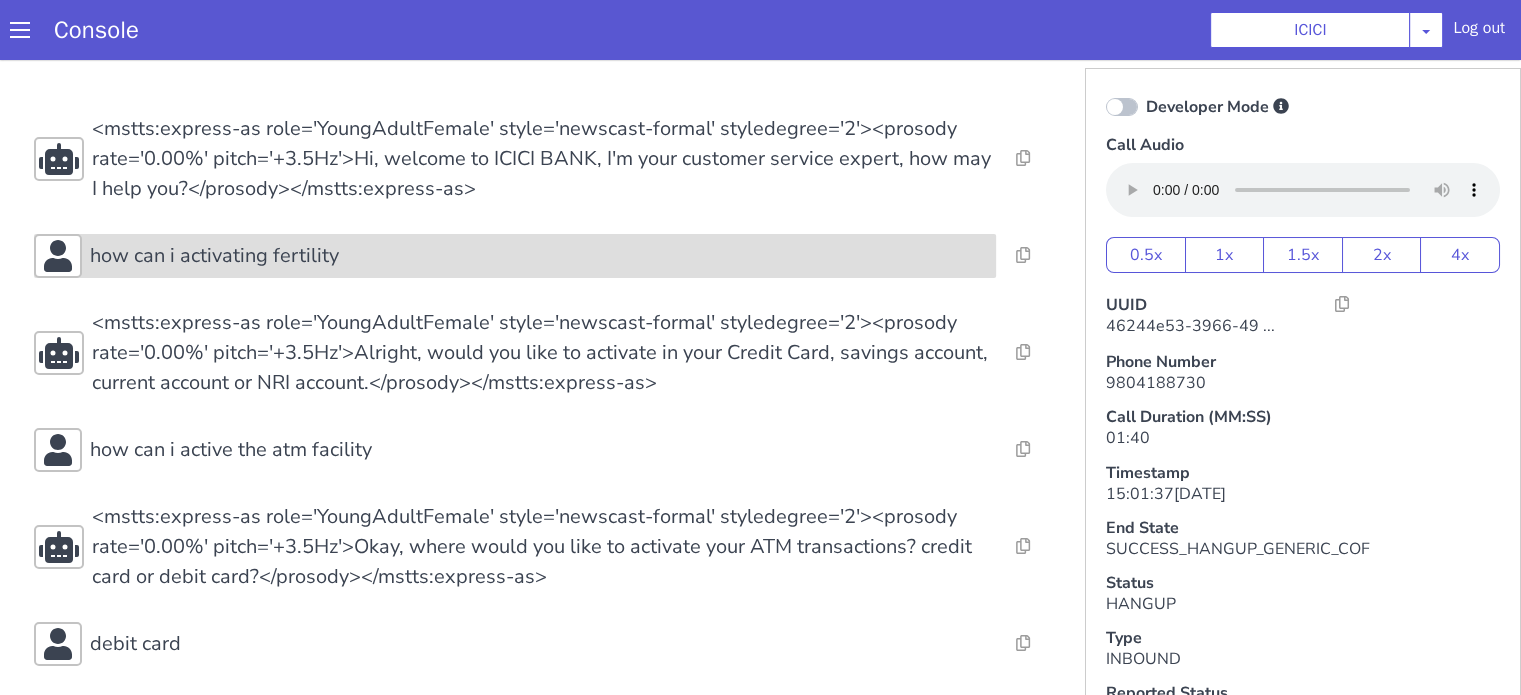 click on "how can i activating fertility" at bounding box center [1787, 533] 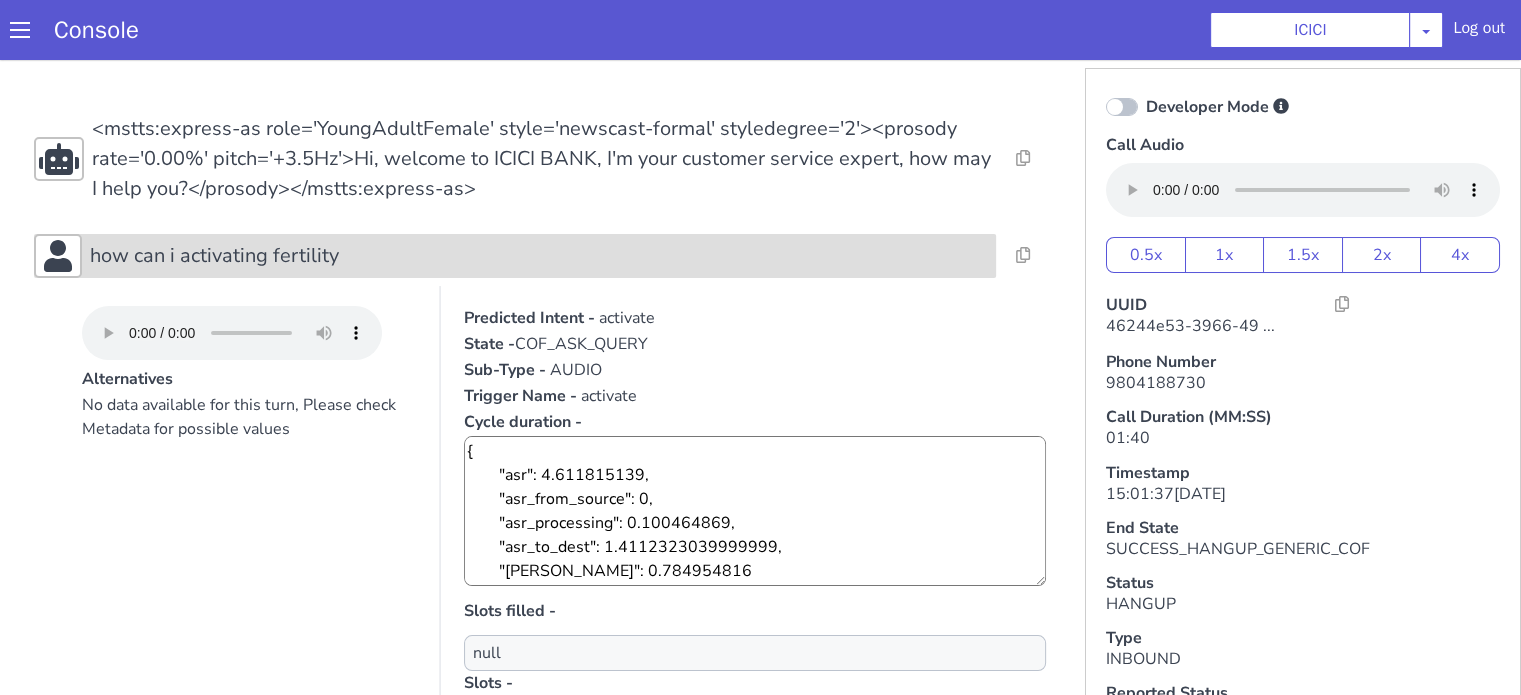 click on "how can i activating fertility" at bounding box center [1755, 317] 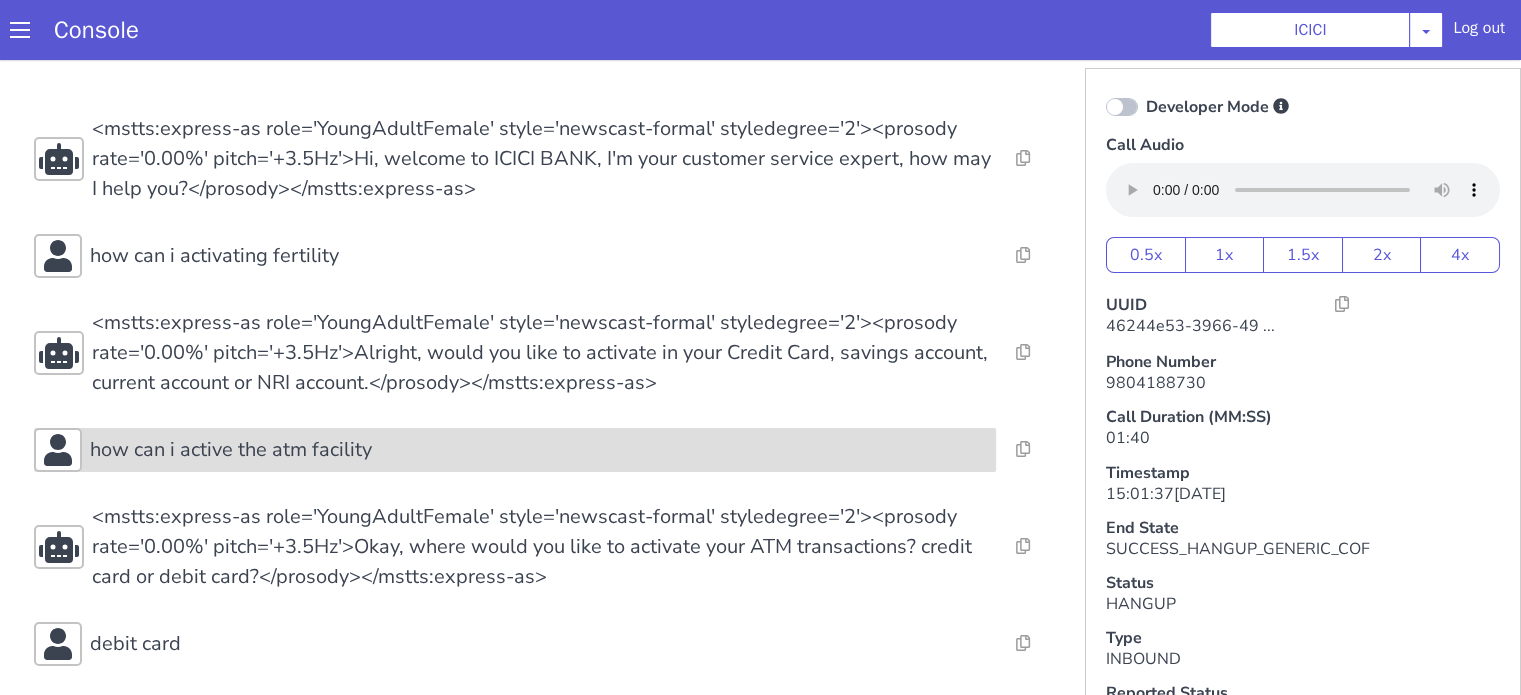 click on "how can i active the atm facility" at bounding box center (1534, 133) 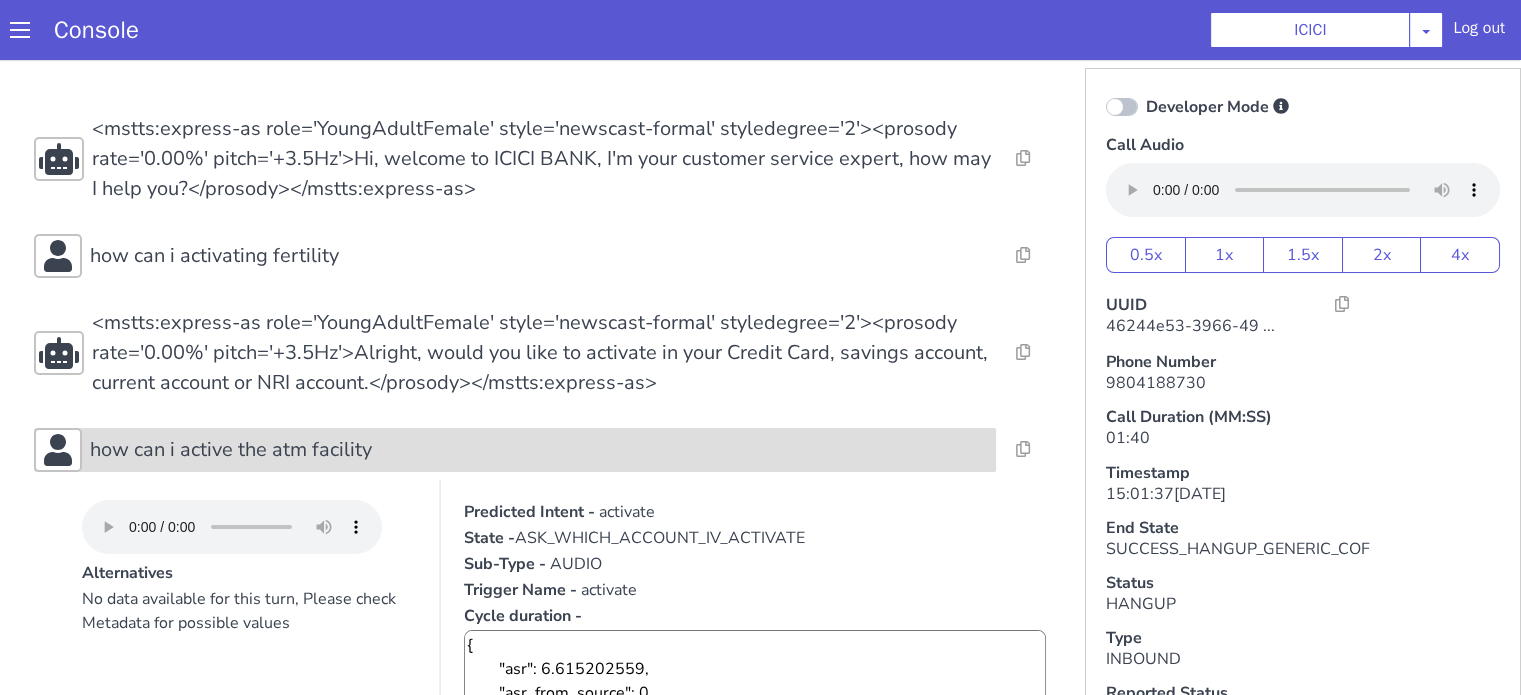 click on "how can i active the atm facility" at bounding box center (1534, 132) 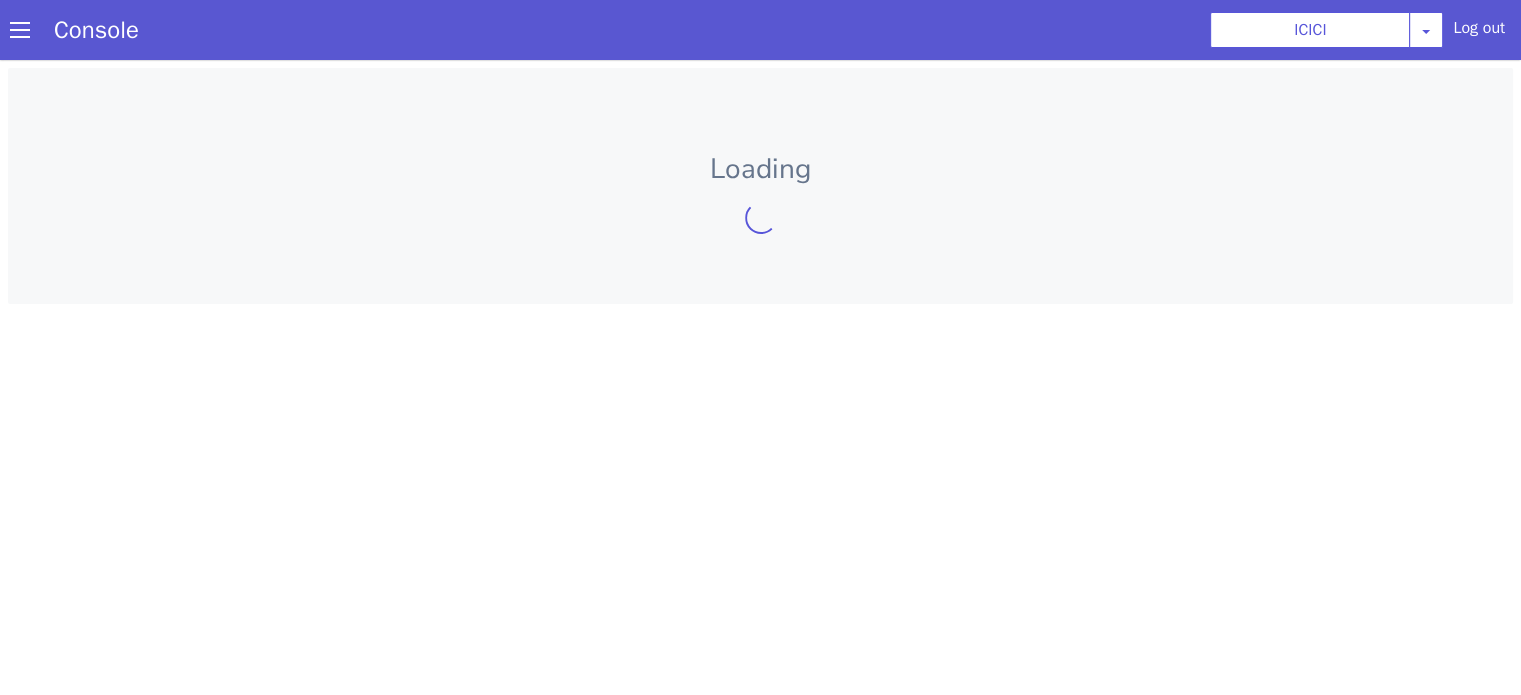 scroll, scrollTop: 0, scrollLeft: 0, axis: both 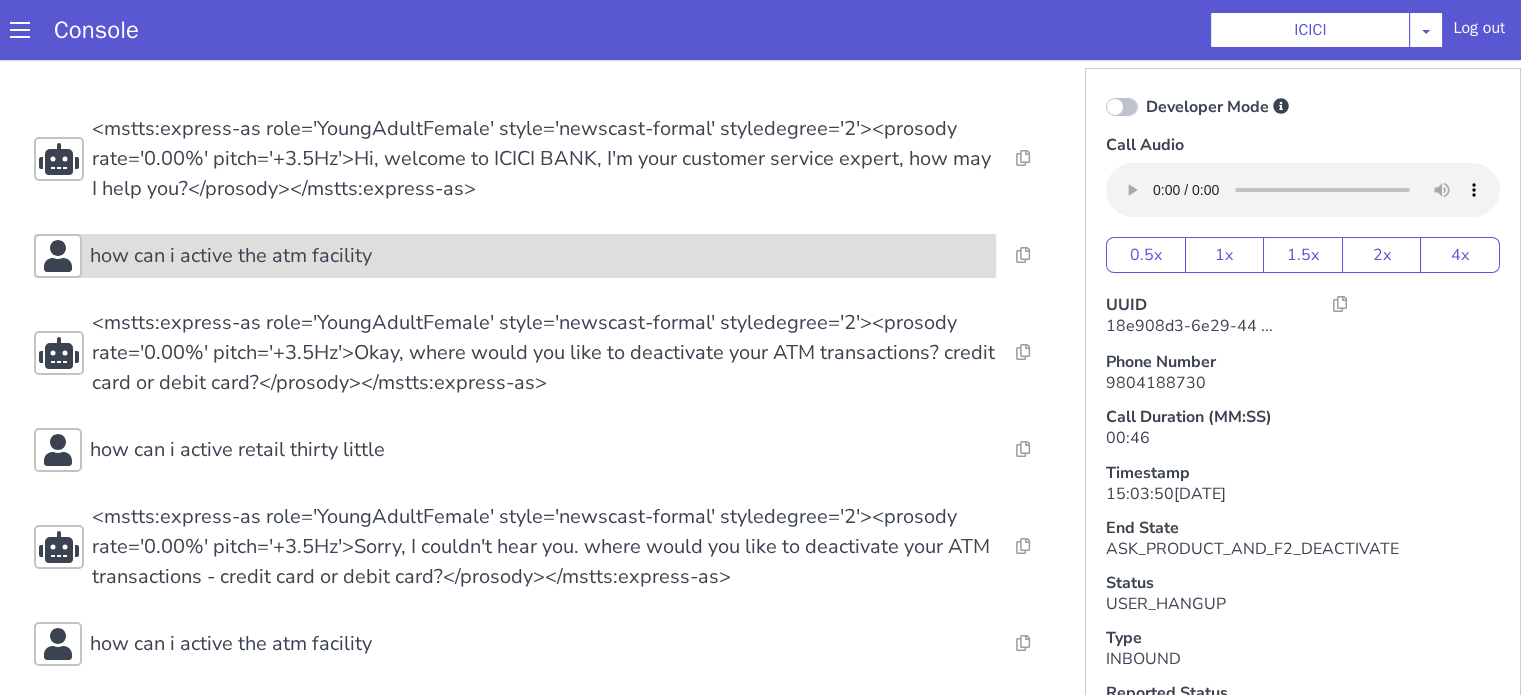 click on "how can i active the atm facility" at bounding box center (231, 256) 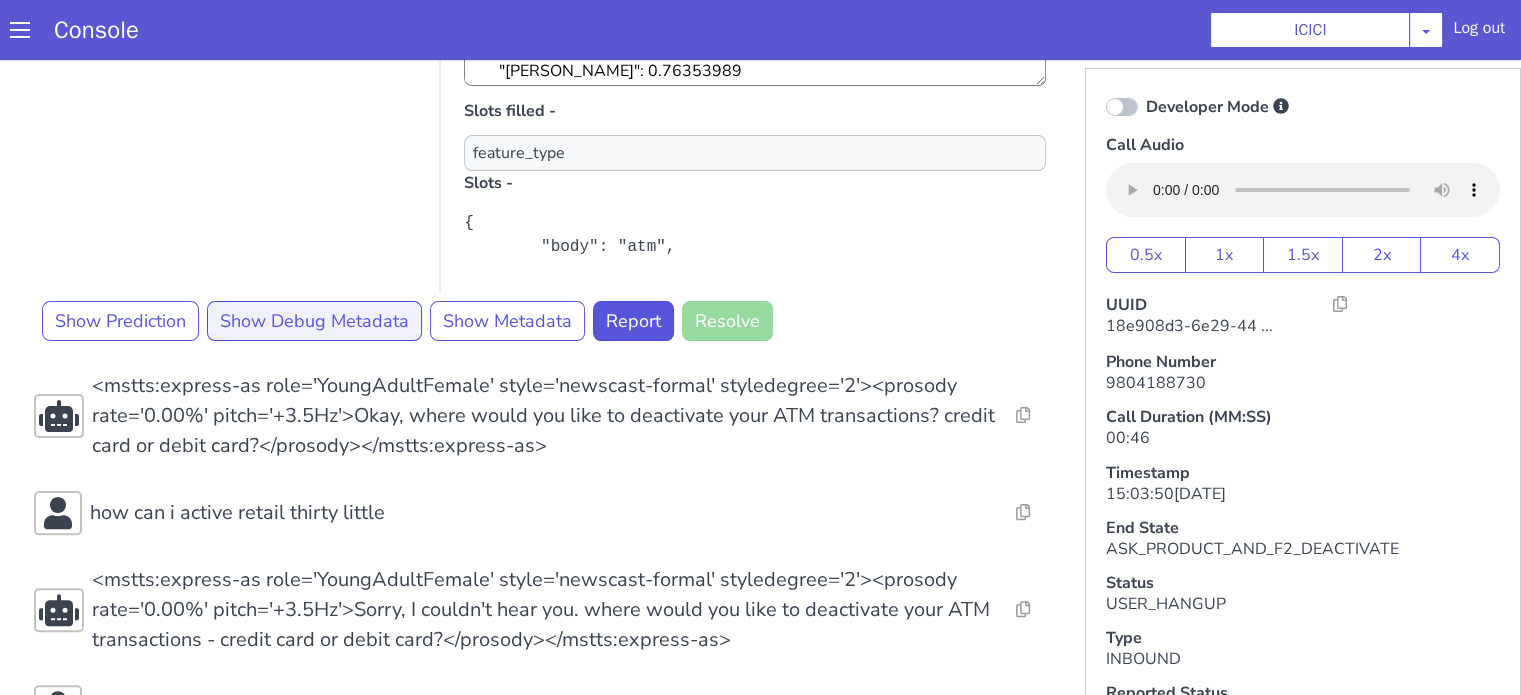 scroll, scrollTop: 689, scrollLeft: 0, axis: vertical 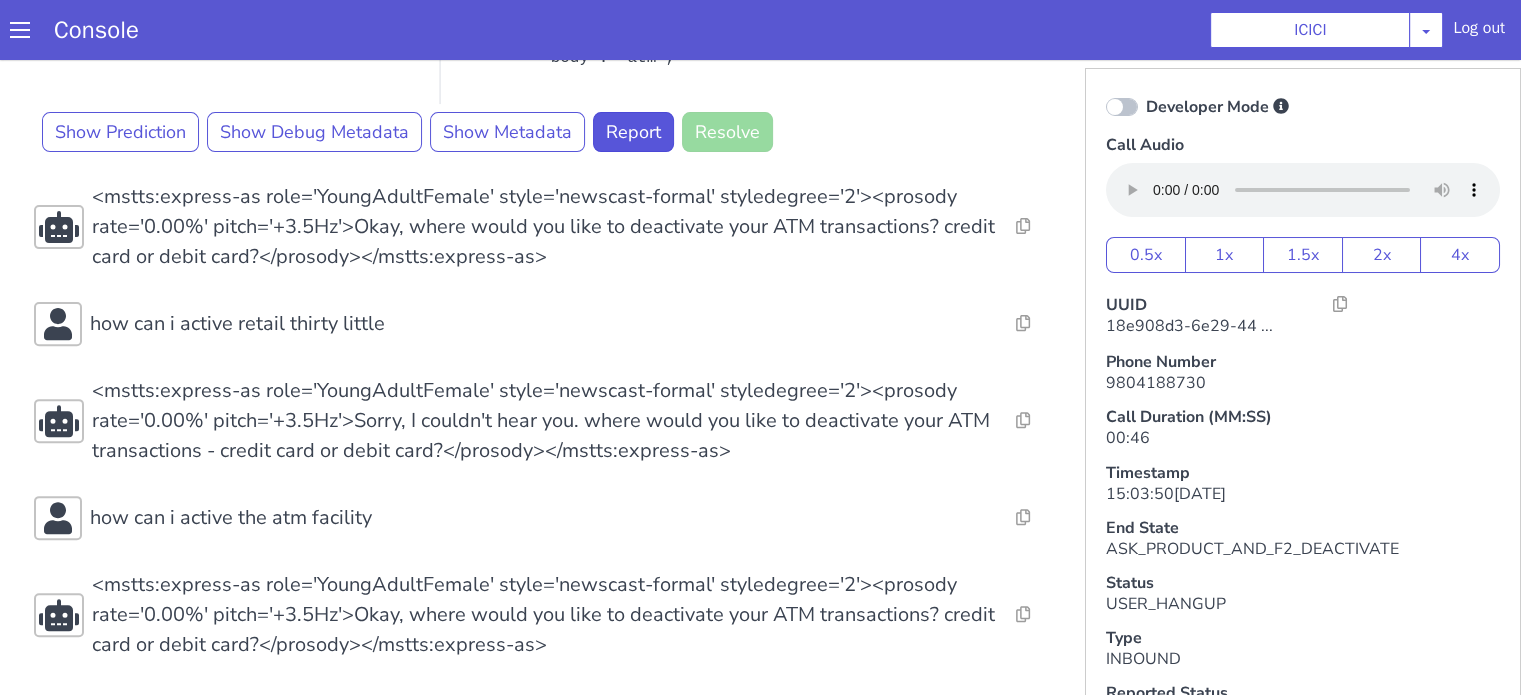 click on "Resolve  Intent Error  Entity Error  Transcription Error  Miscellaneous Submit Resolve  Intent Error  Entity Error  Transcription Error  Miscellaneous Submit Resolve  Intent Error  Entity Error  Transcription Error  Miscellaneous Submit <mstts:express-as role='YoungAdultFemale' style='newscast-formal' styledegree='2'><prosody rate='0.00%' pitch='+3.5Hz'>Hi, welcome to ICICI BANK, I'm your customer service expert, how may I help you?</prosody></mstts:express-as> Resolve  Intent Error  Entity Error  Transcription Error  Miscellaneous Submit how can i active the atm facility Alternatives No data available for this turn, Please check Metadata for possible values Predicted Intent -   deactivate State -  COF_ASK_QUERY Sub-Type -   AUDIO Trigger Name -   deactivate Cycle duration -  {
"asr": 5.057987151,
"asr_from_source": 0,
"asr_processing": 0.065417623,
"asr_to_dest": 4.987296954,
"plute": 0.76353989
} Slots filled - feature_type Slots -   Show Prediction Show Debug Metadata Show Metadata Report Resolve" at bounding box center (544, 42) 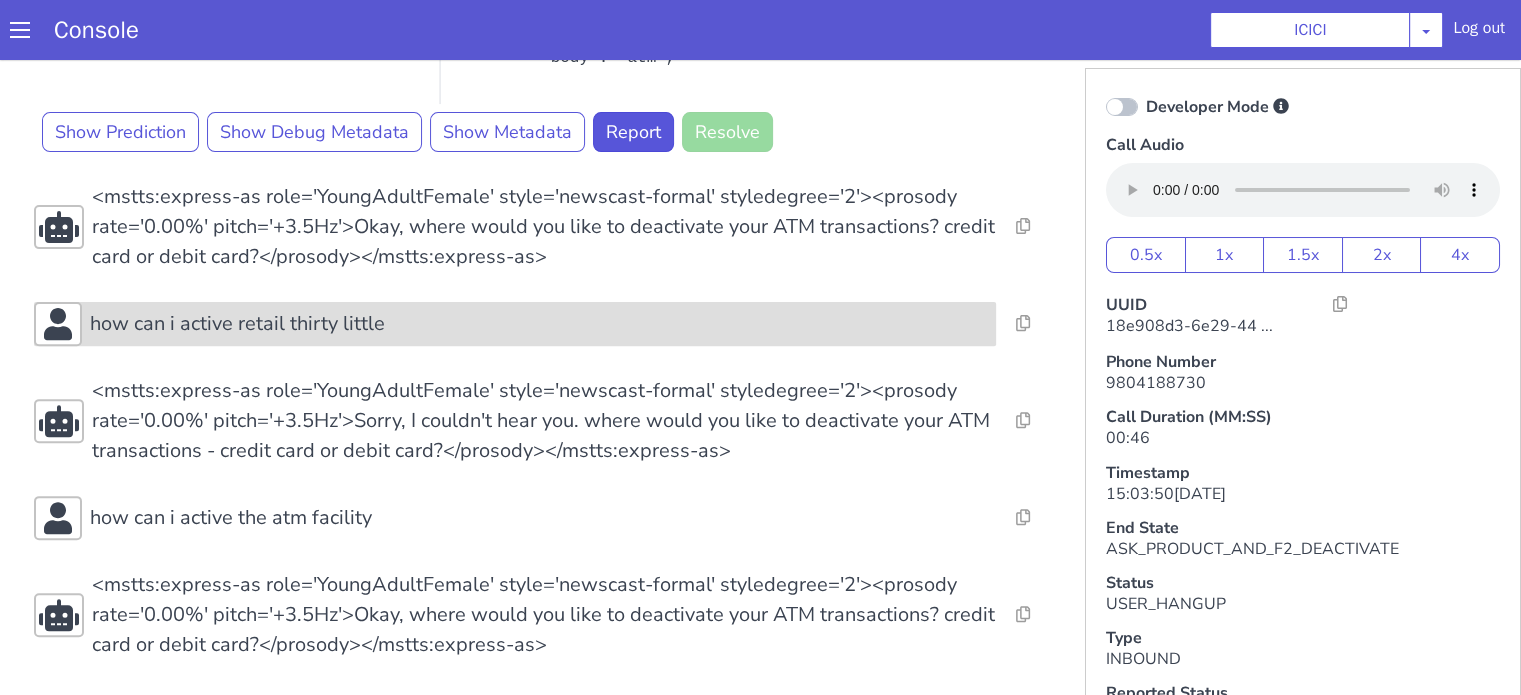 click on "how can i active retail thirty little" at bounding box center (237, 324) 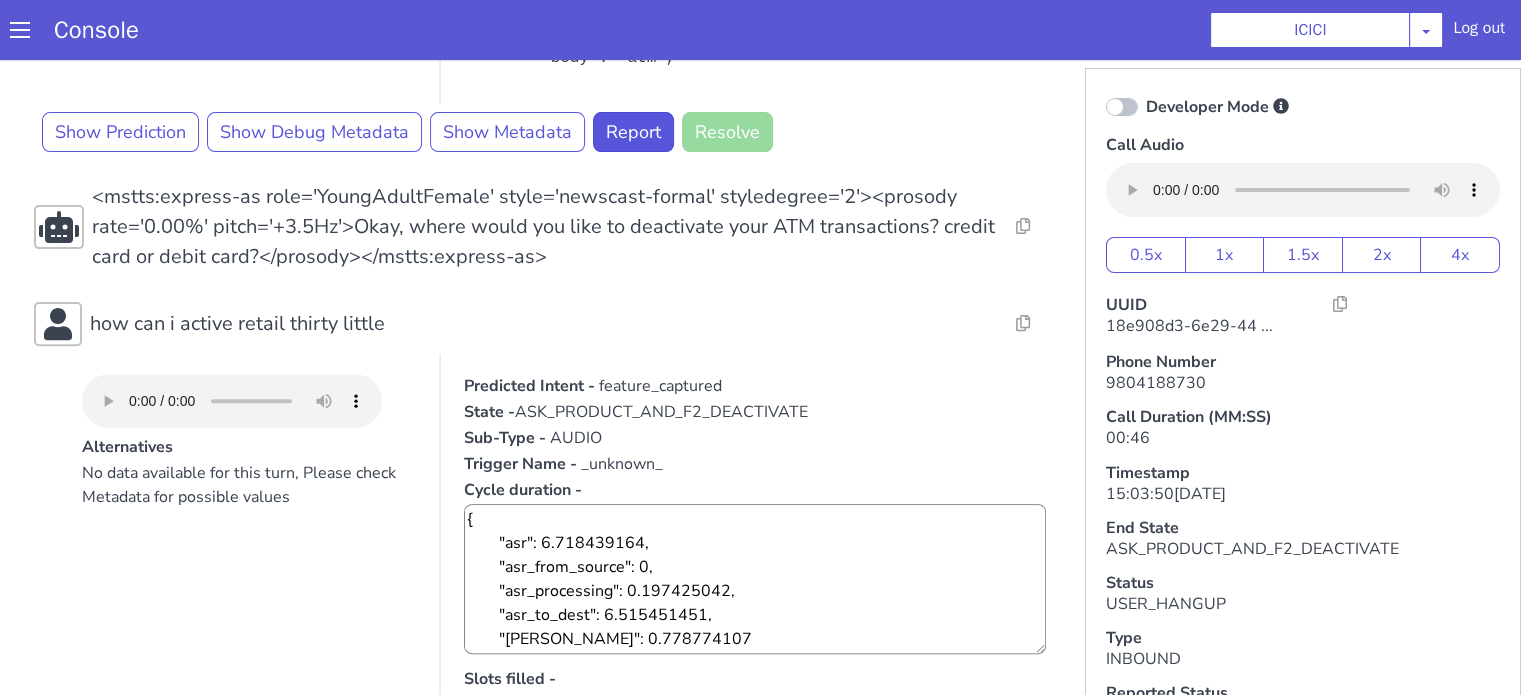 scroll, scrollTop: 1189, scrollLeft: 0, axis: vertical 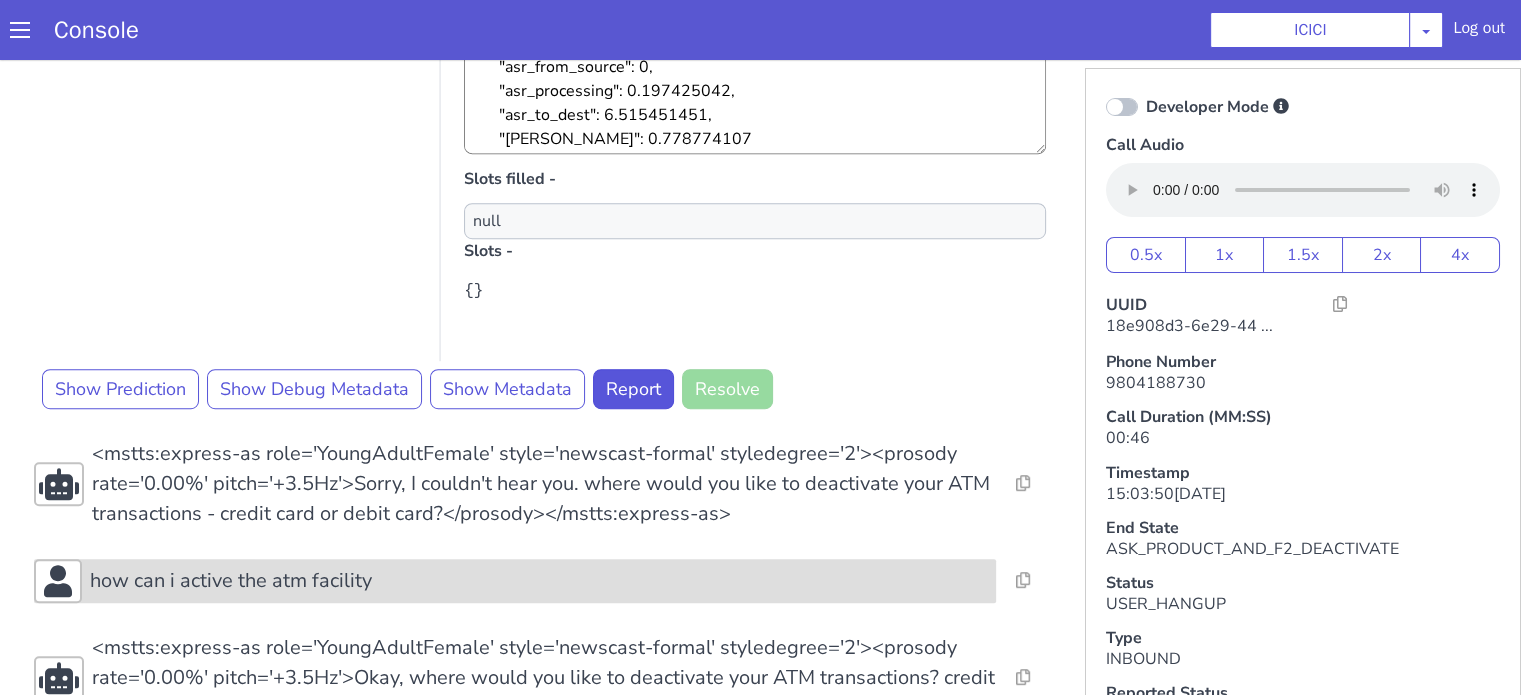 click on "how can i active the atm facility" at bounding box center [231, 581] 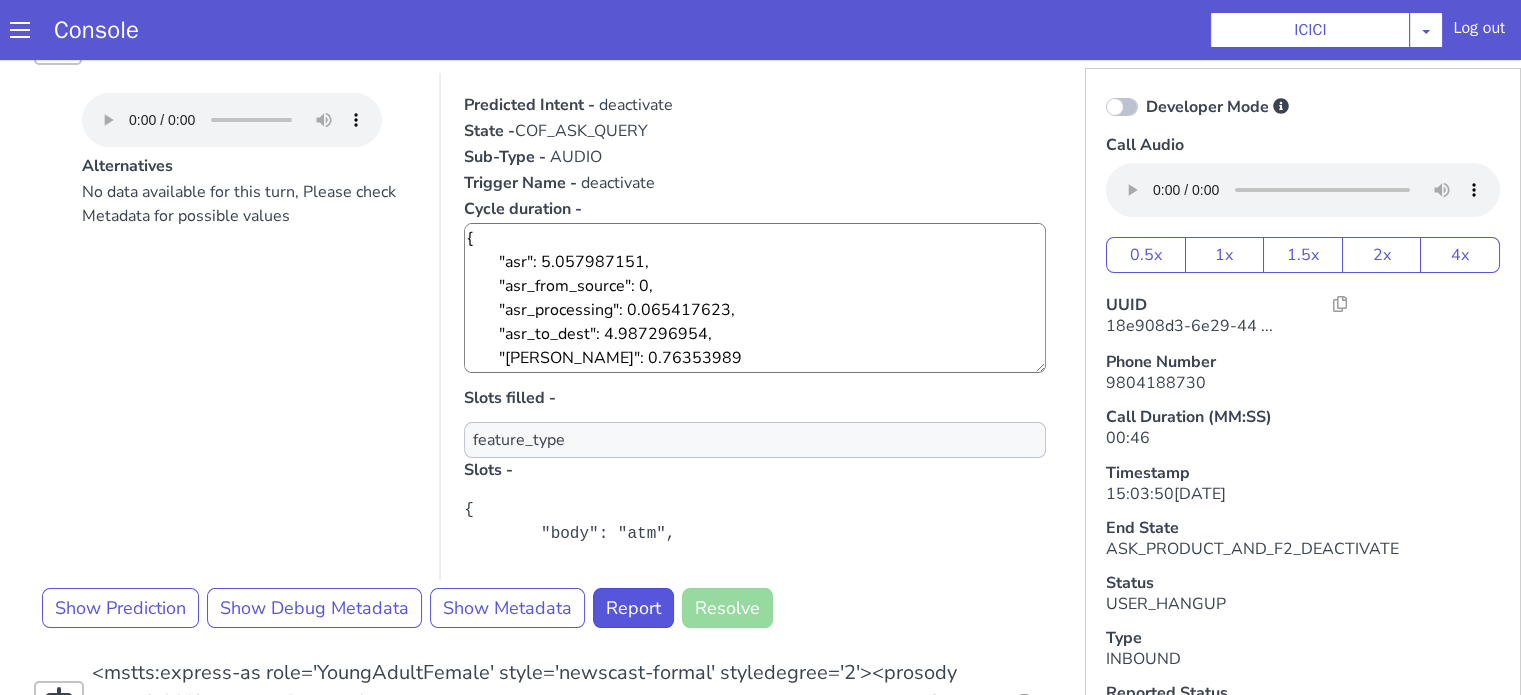 scroll, scrollTop: 189, scrollLeft: 0, axis: vertical 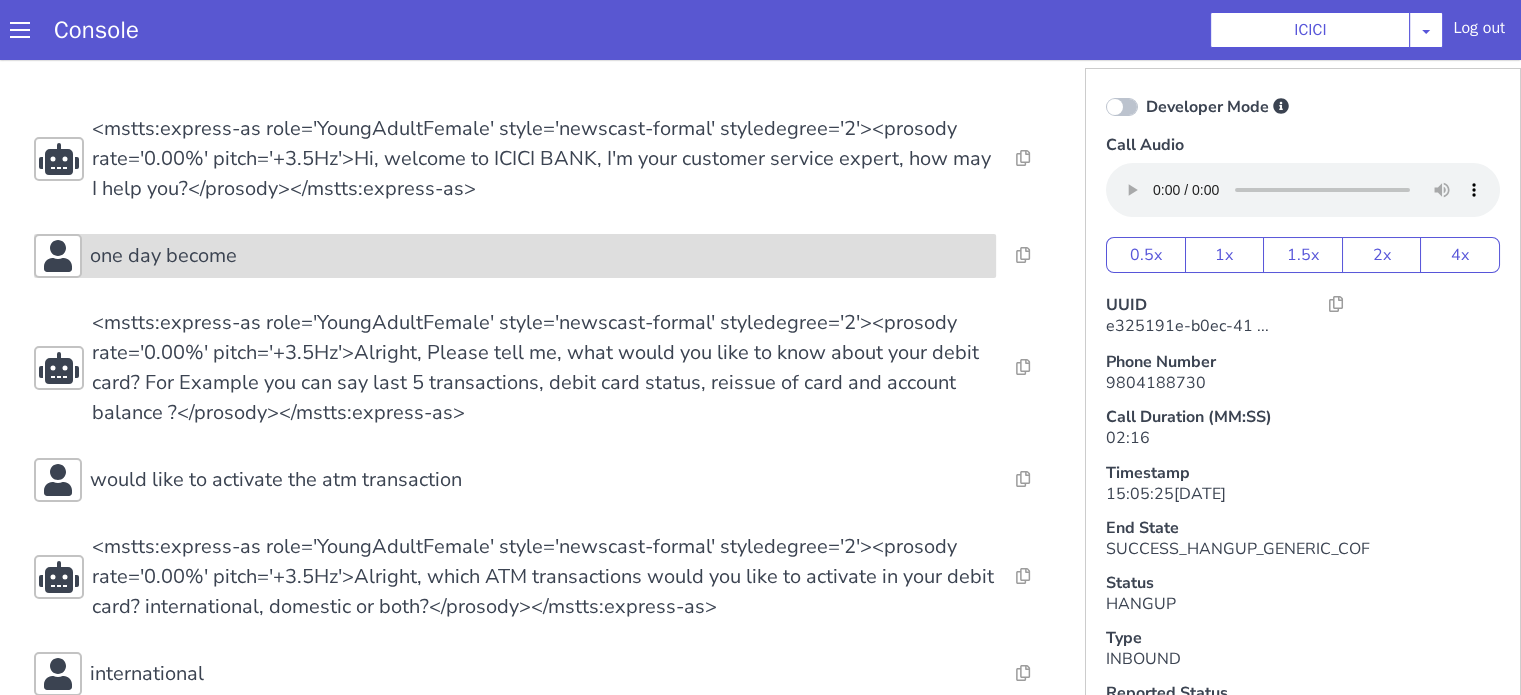 click on "one day become" at bounding box center [1549, -230] 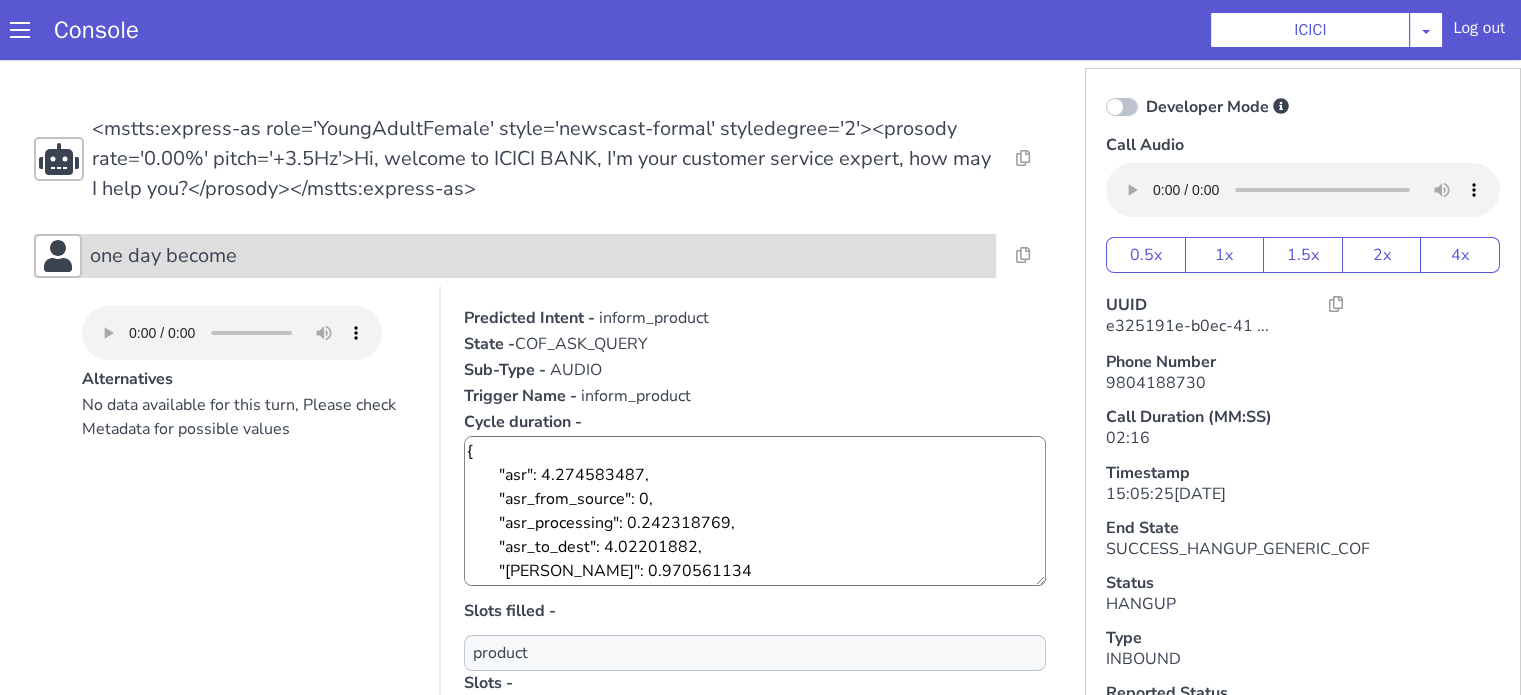 click on "one day become" at bounding box center [500, 397] 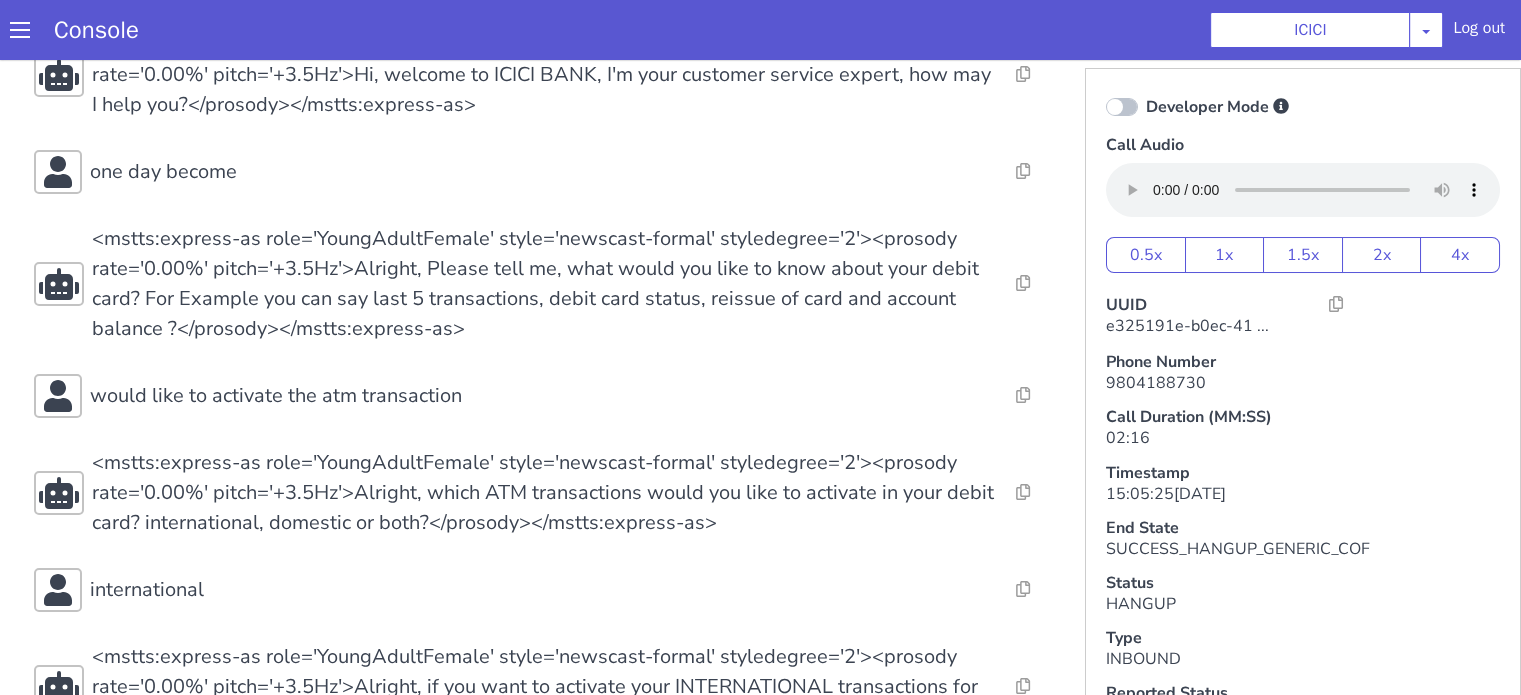 scroll, scrollTop: 200, scrollLeft: 0, axis: vertical 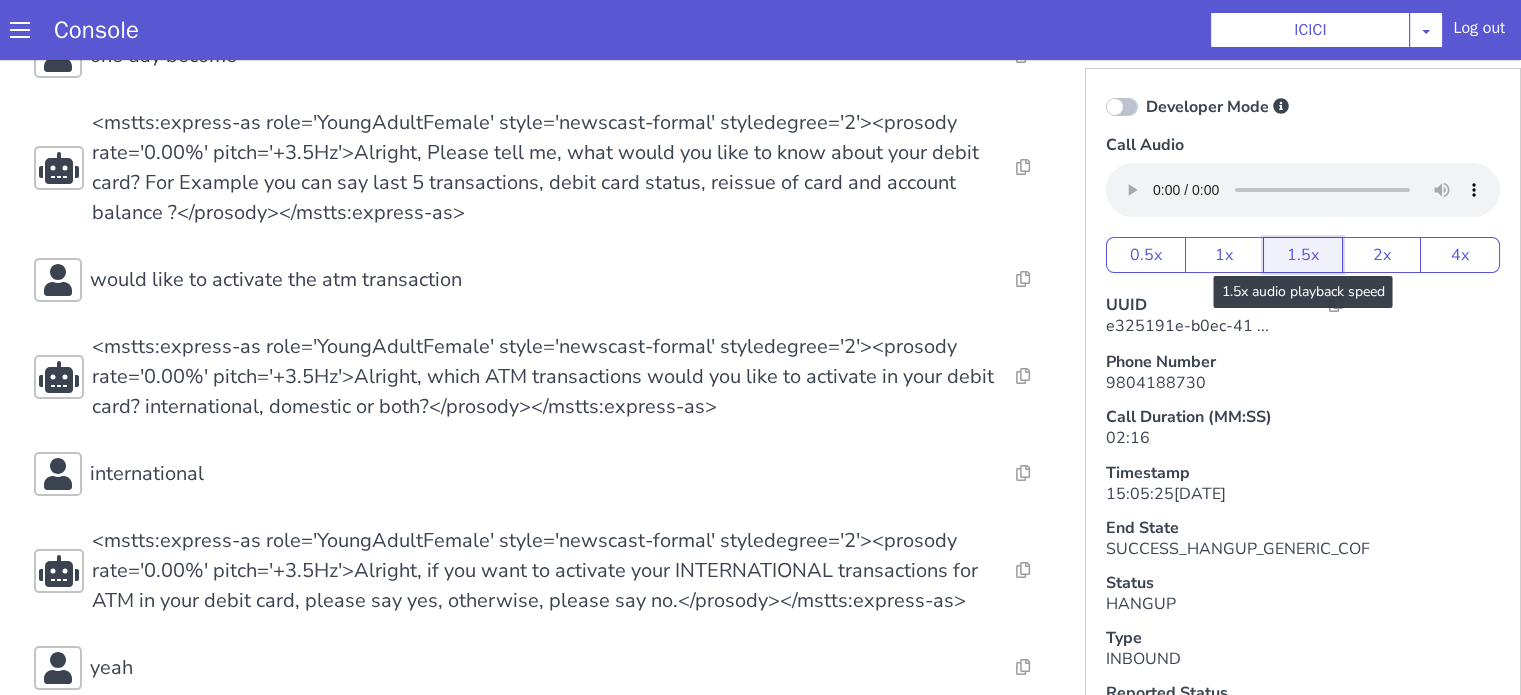 click on "1.5x" at bounding box center (2821, 837) 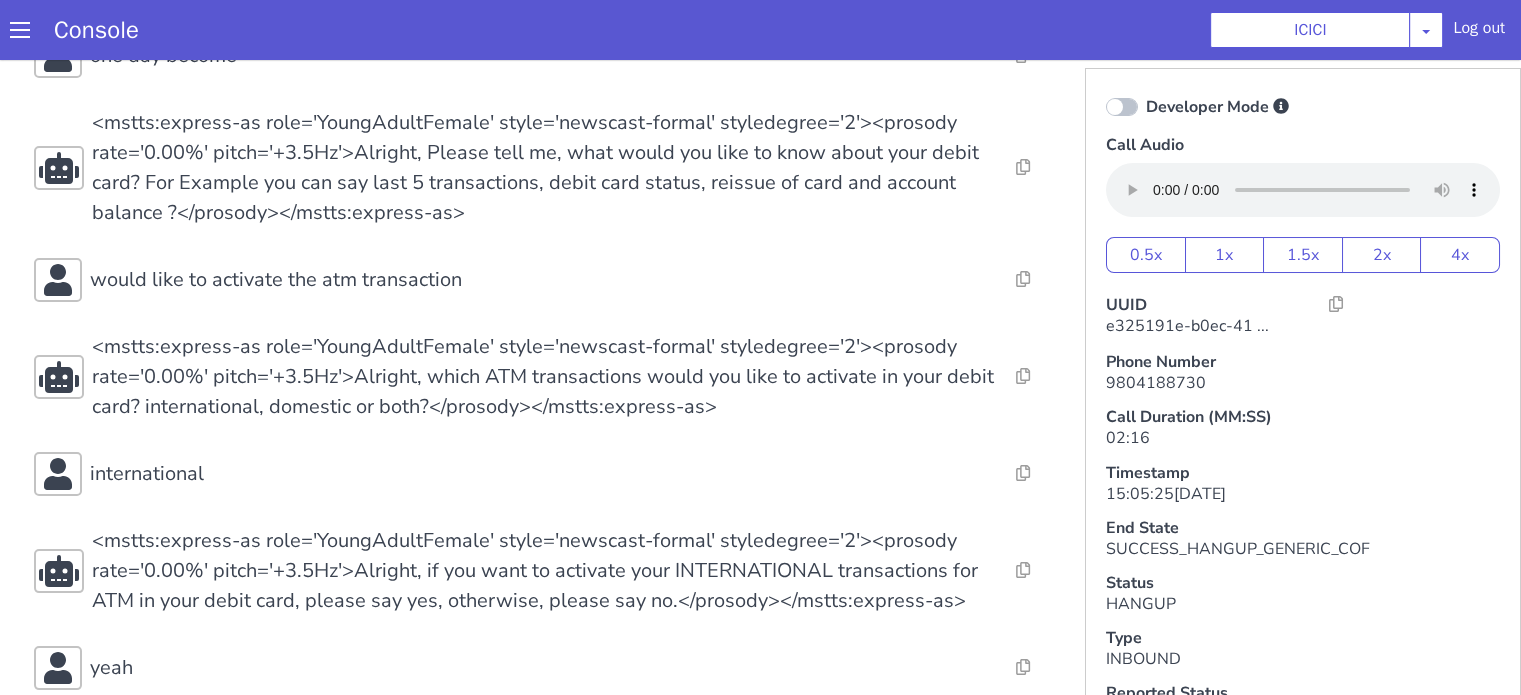 type 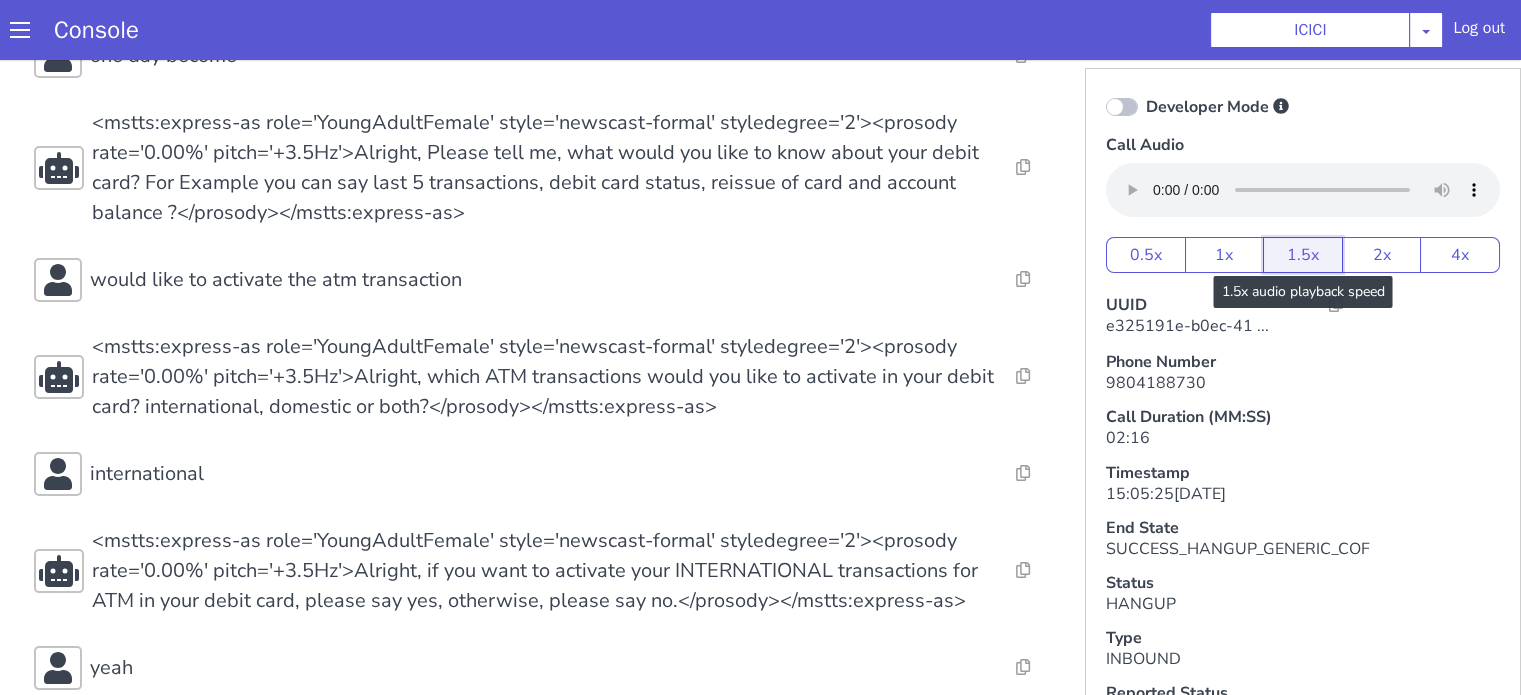 click on "1.5x" at bounding box center [2779, 927] 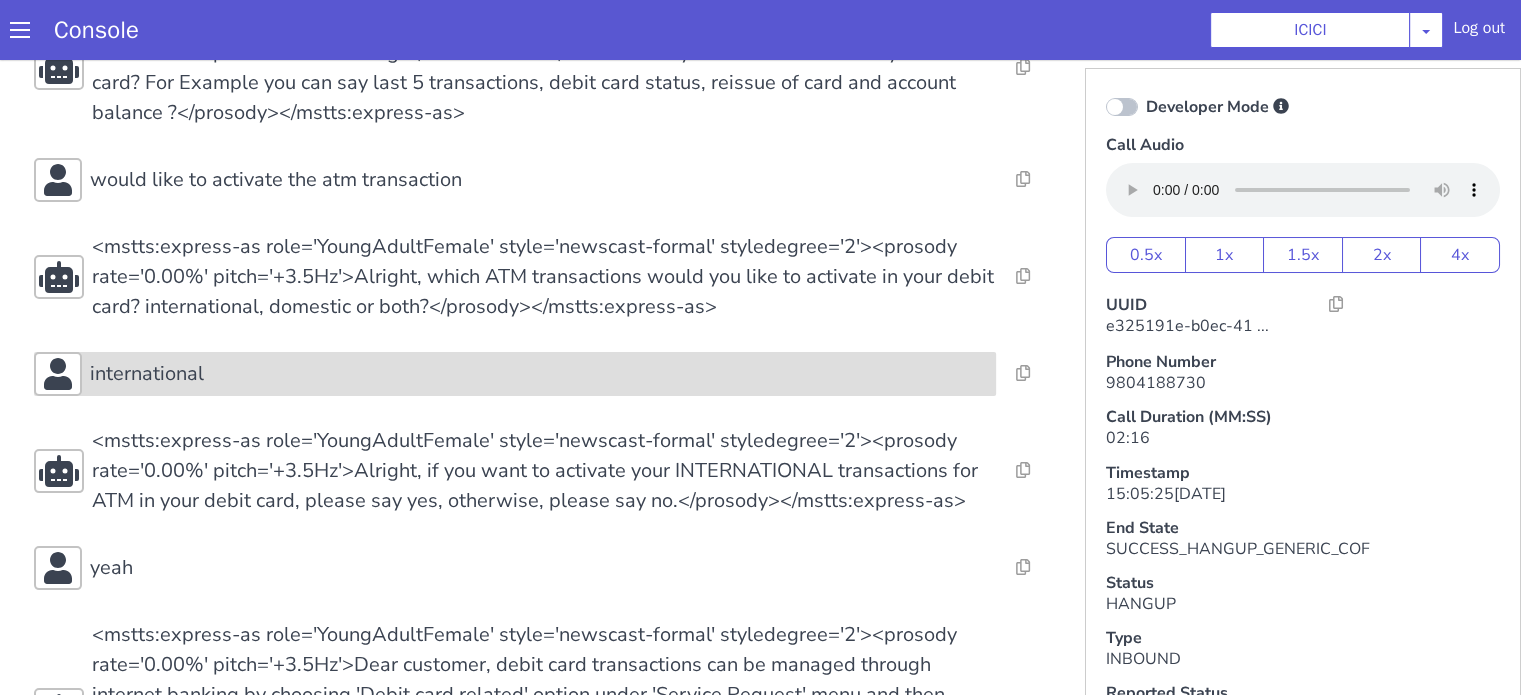 click on "international" at bounding box center (2057, 956) 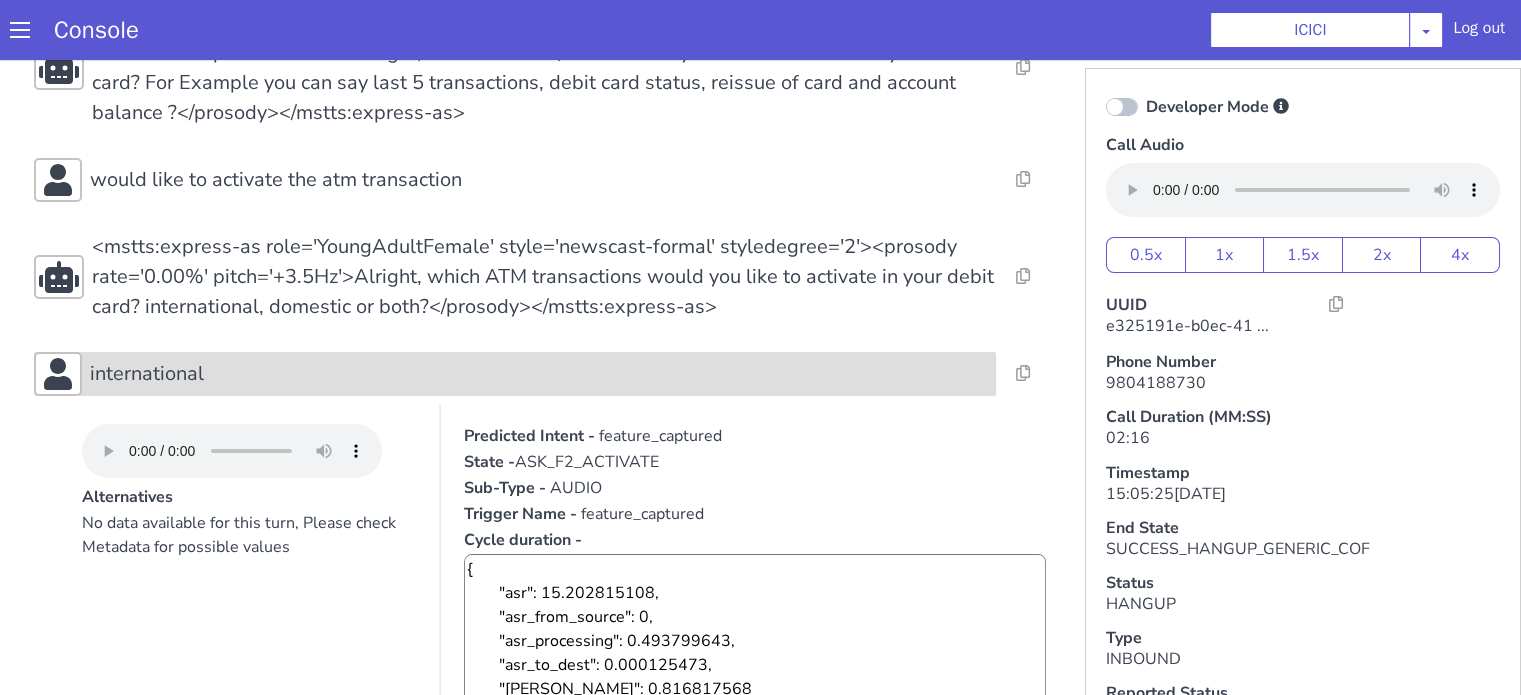 click on "international" at bounding box center [2080, 435] 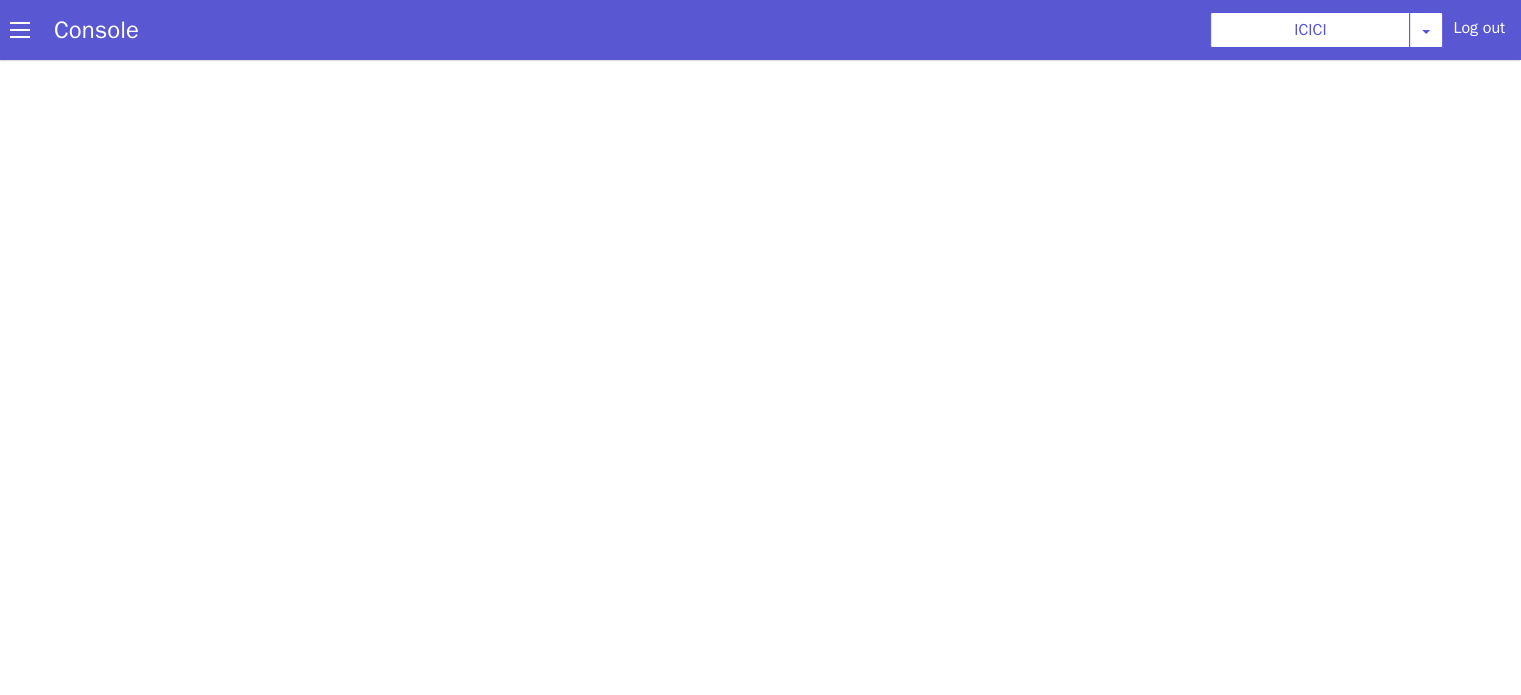 scroll, scrollTop: 0, scrollLeft: 0, axis: both 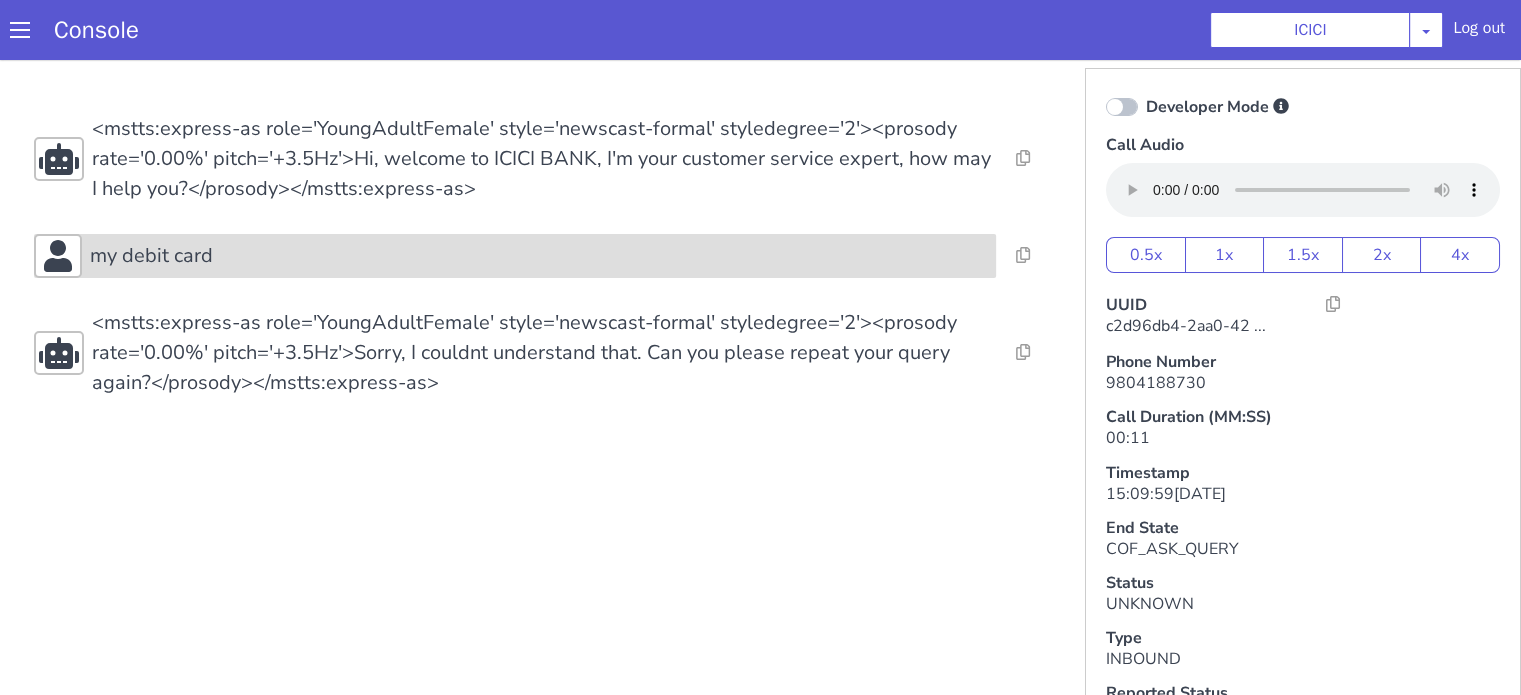 click on "my debit card" at bounding box center (539, 256) 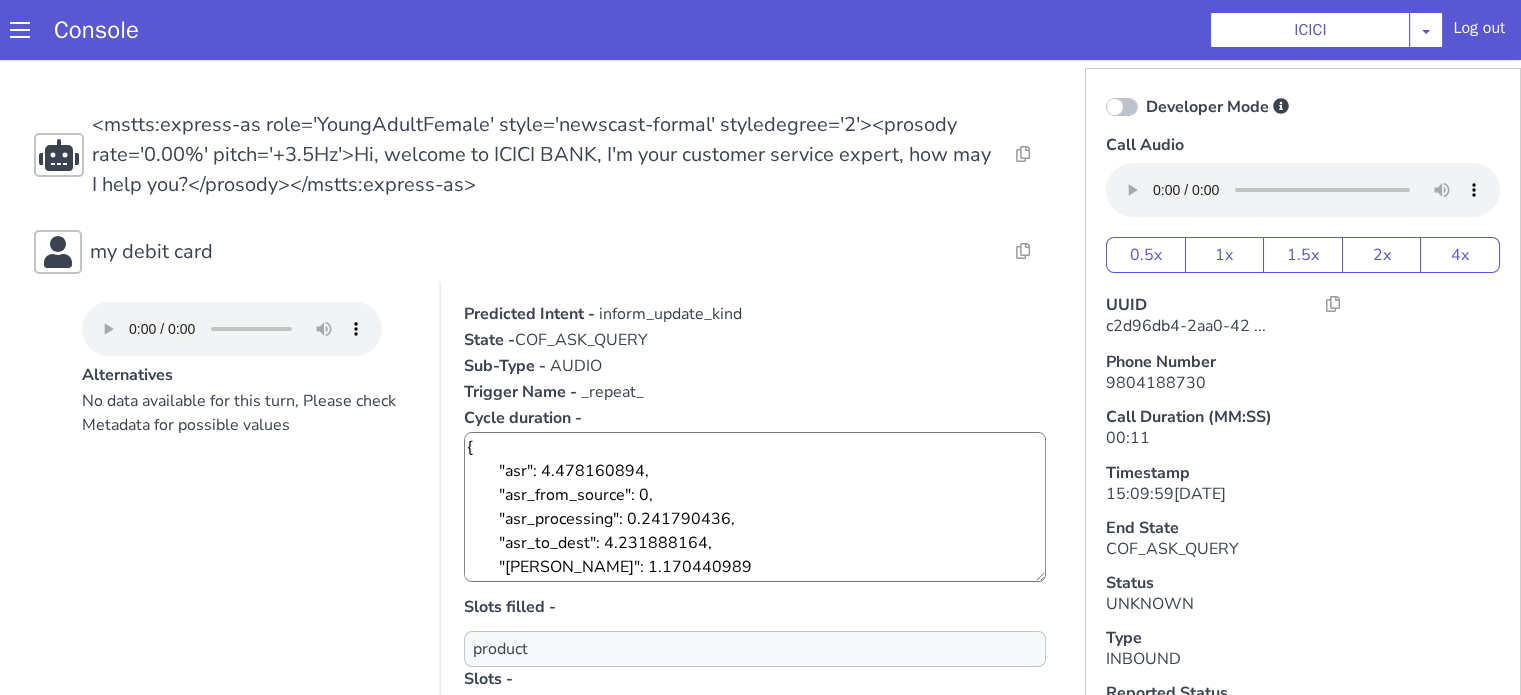 scroll, scrollTop: 0, scrollLeft: 0, axis: both 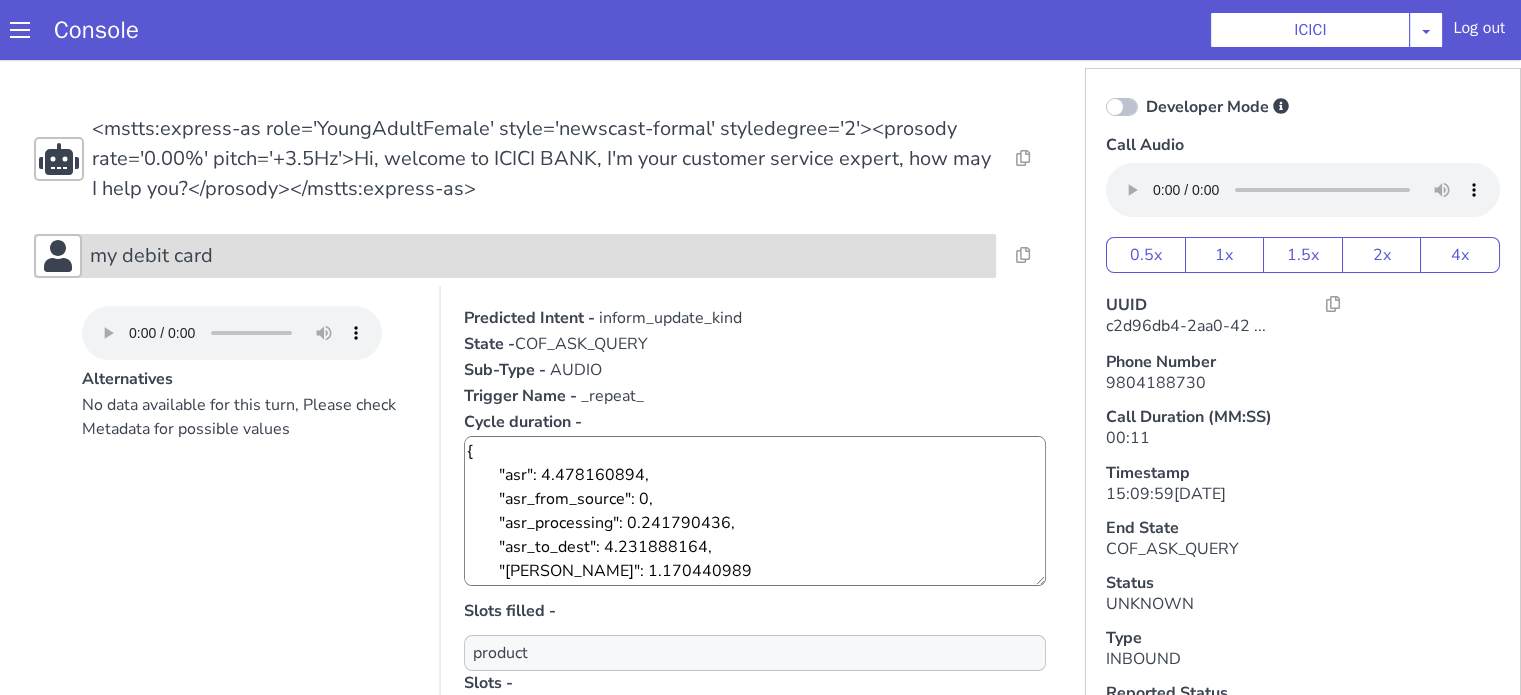 click on "my debit card" at bounding box center (515, 256) 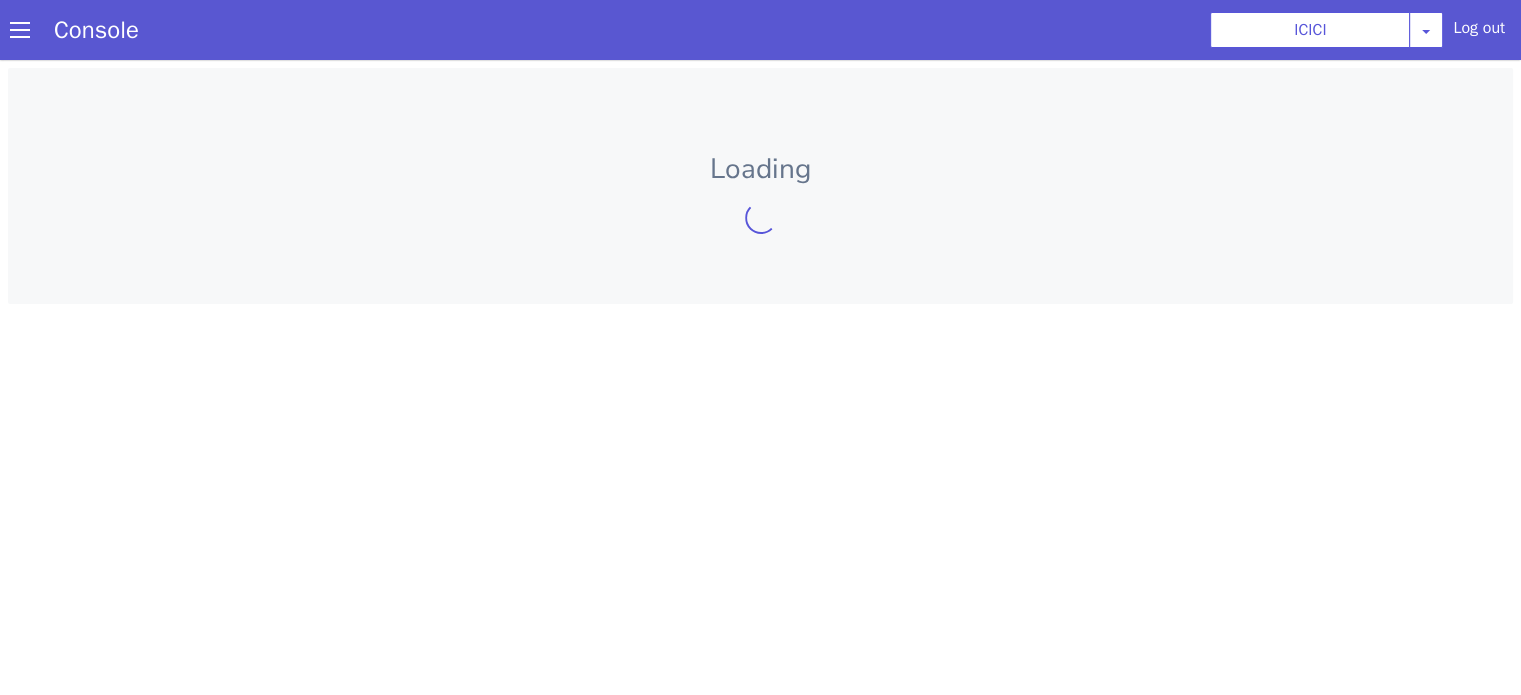 scroll, scrollTop: 0, scrollLeft: 0, axis: both 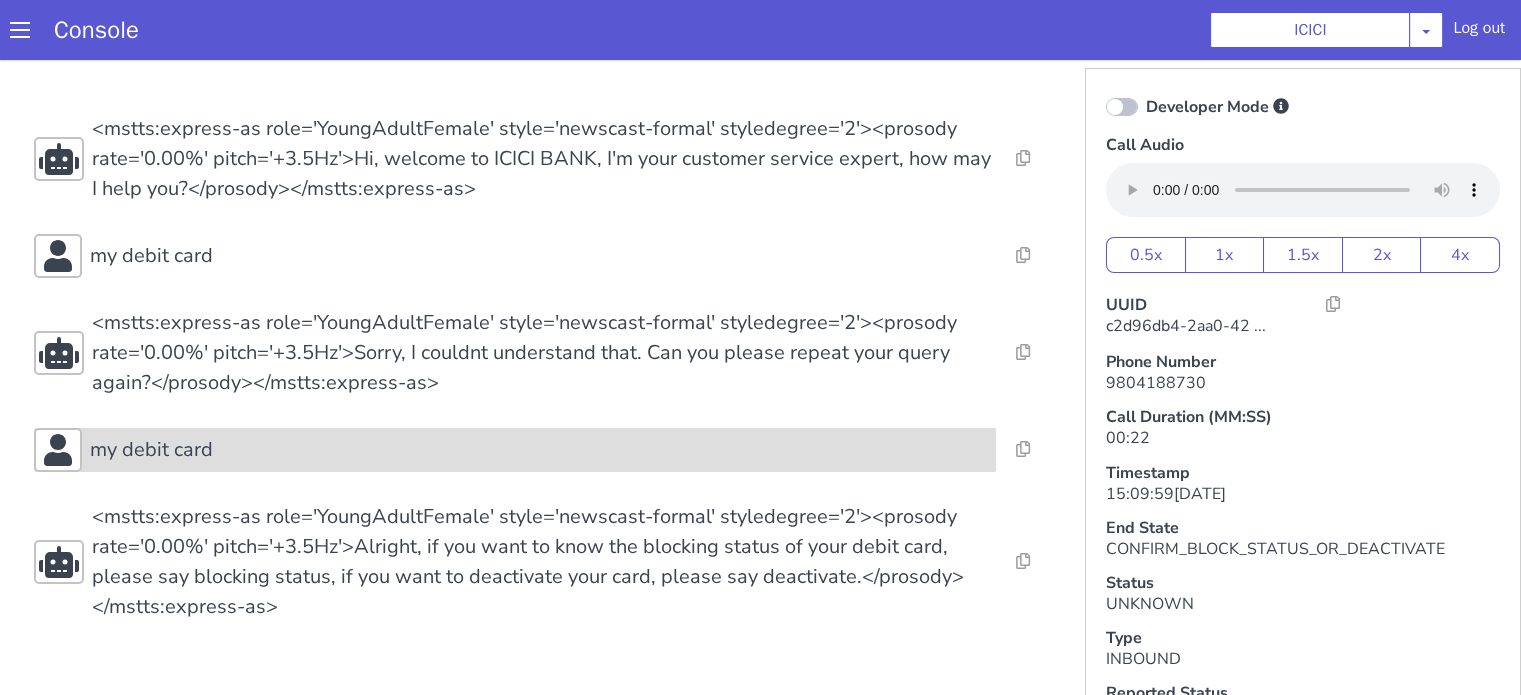 click on "my debit card" at bounding box center (539, 450) 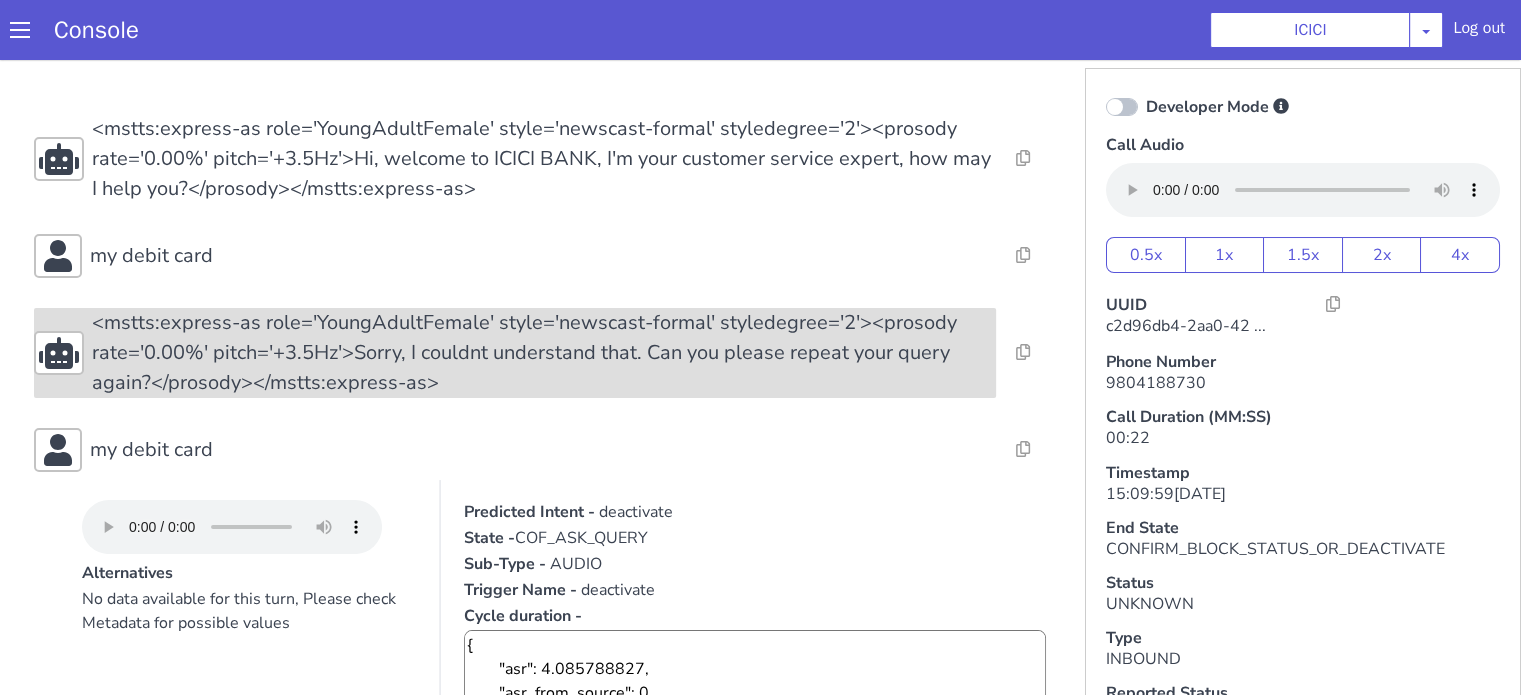 scroll, scrollTop: 300, scrollLeft: 0, axis: vertical 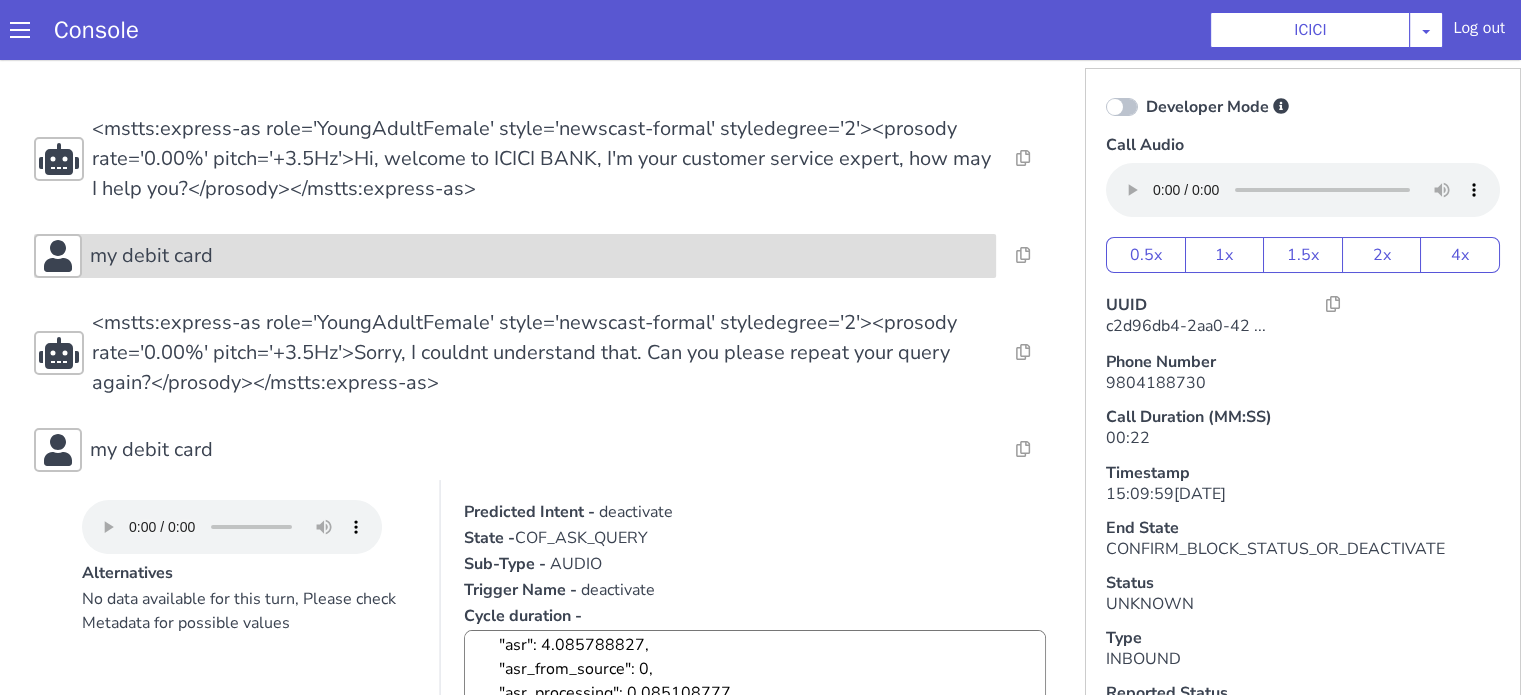 click on "my debit card" at bounding box center (539, 256) 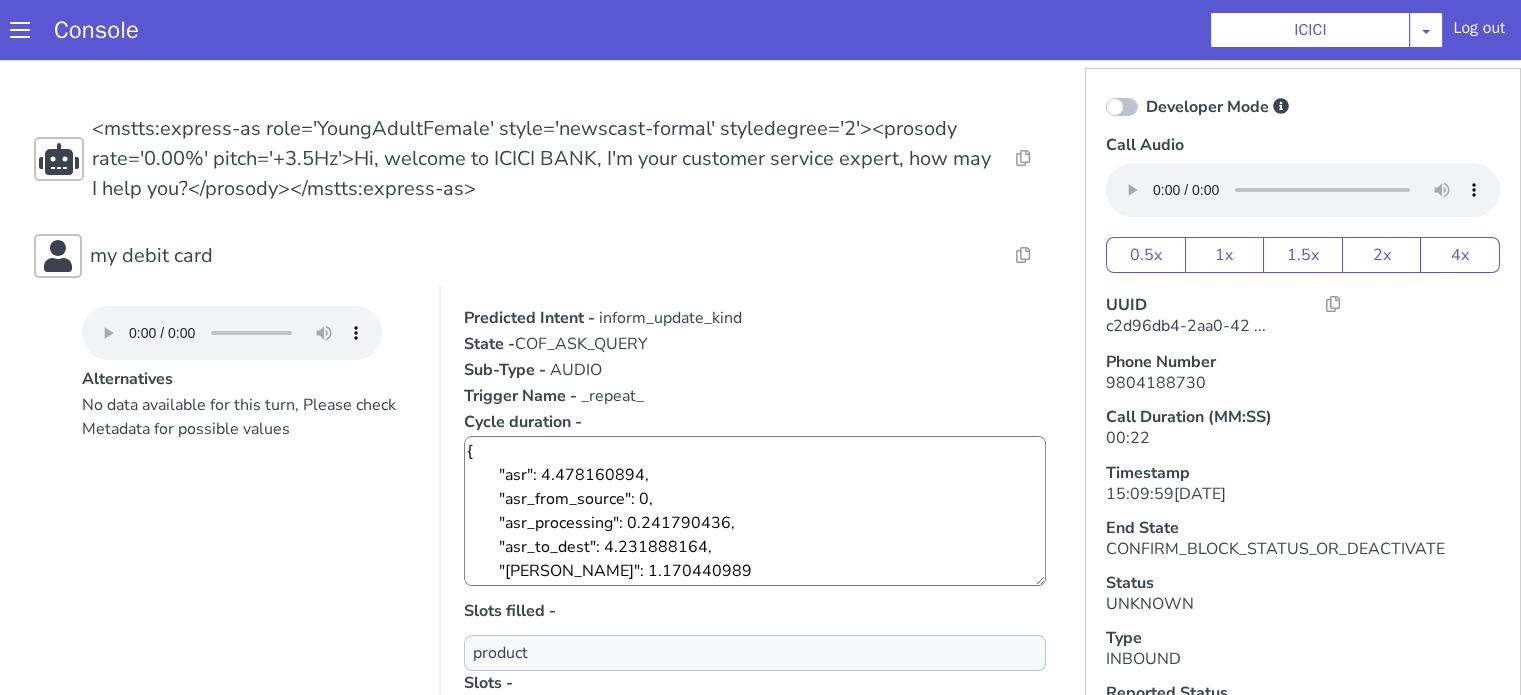 scroll, scrollTop: 500, scrollLeft: 0, axis: vertical 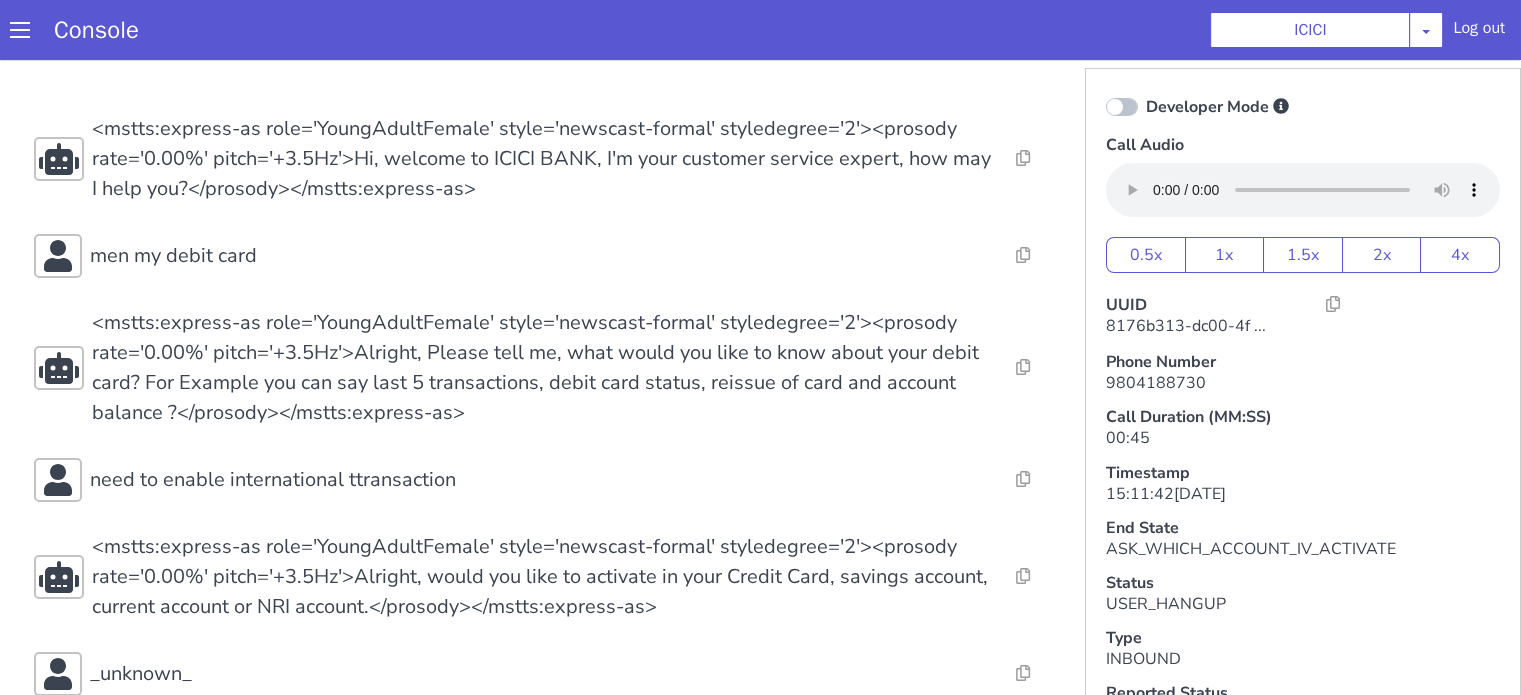 click on "Console ICICI [PERSON_NAME] Airtel DTH Pilot Airtel POC [PERSON_NAME] Blue NT Aliceblue American Finance - US Apollo Apollo 24*7 Application - Collections Auto NPS feedback Avaya Devconnect Axis Axis AMC Axis Outbound BAGIC BALIC BALIC Old 2 Bajaj Autofinance Bajaj Fin Banking Demo Barbeque Nation Buy Now Pay Later Cars24 Cashe Central Bank of [GEOGRAPHIC_DATA] [PERSON_NAME] Cholamandalam Finance Consumer Durables Coverfox Covid19 Helpline Credgenics CreditMate DPDzero DUMMY Data collection Demo - Collections Dish TV ERCM Emeritus Eureka Forbes - LQ FFAM360 - US Familiarity Farming_Axis Finaccel Flipkart Flow Templates Fusion Microfinance Giorgos_TestBot Great Learning Grievance Bot HDB Finance HDFC HDFC Ergo HDFC Freedom CC HDFC Life Demo HDFC Securities Hathway Internet Hathway V2 Home Credit IBM IBM Banking Demo ICICI ICICI Bank Outbound ICICI [DEMOGRAPHIC_DATA] Persistency ICICI Prudential ICICI securities ICICI_lombard IDFC First Bank IFFCO Tokio Insurance Iffco [GEOGRAPHIC_DATA] [GEOGRAPHIC_DATA] Indigo IndusInd - Settlement IndusInd CC Insurance [PERSON_NAME]" at bounding box center [842, 40] 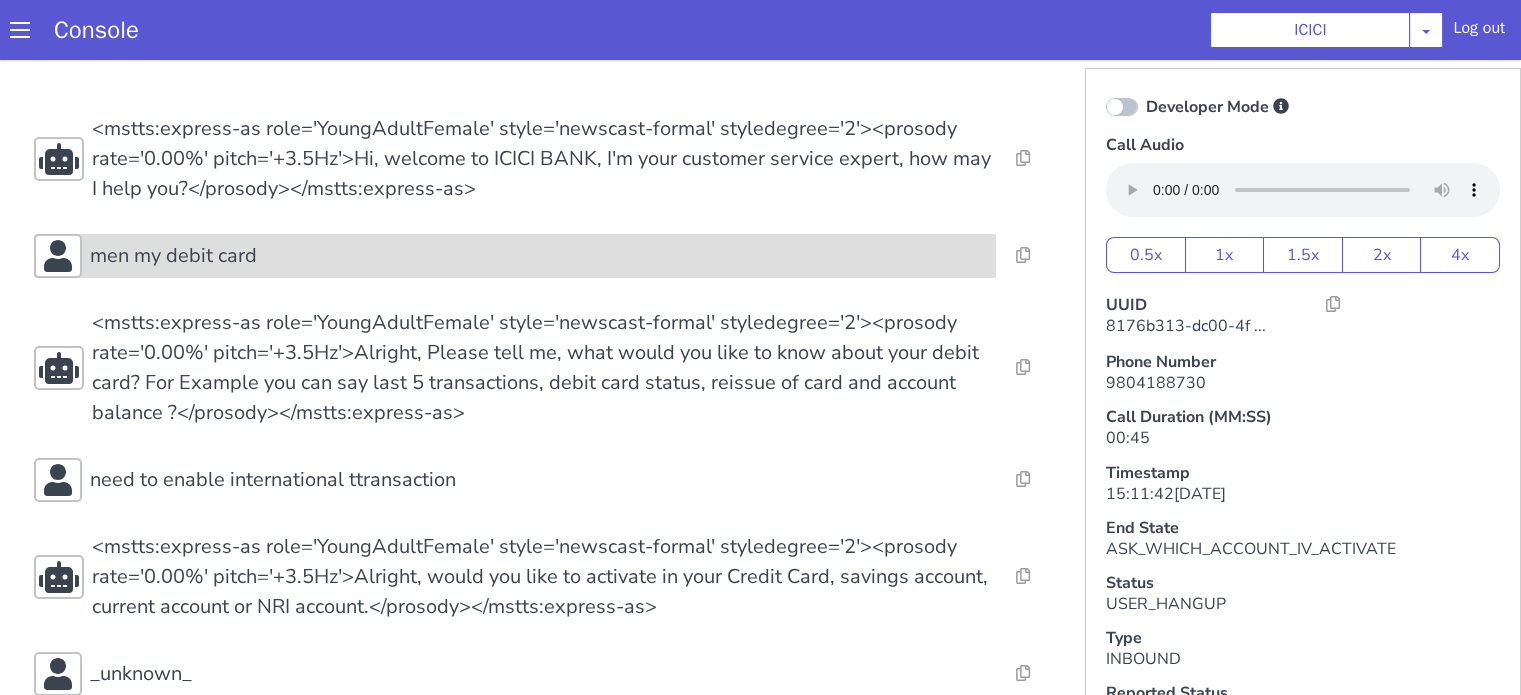 click on "men my debit card" at bounding box center (2106, 640) 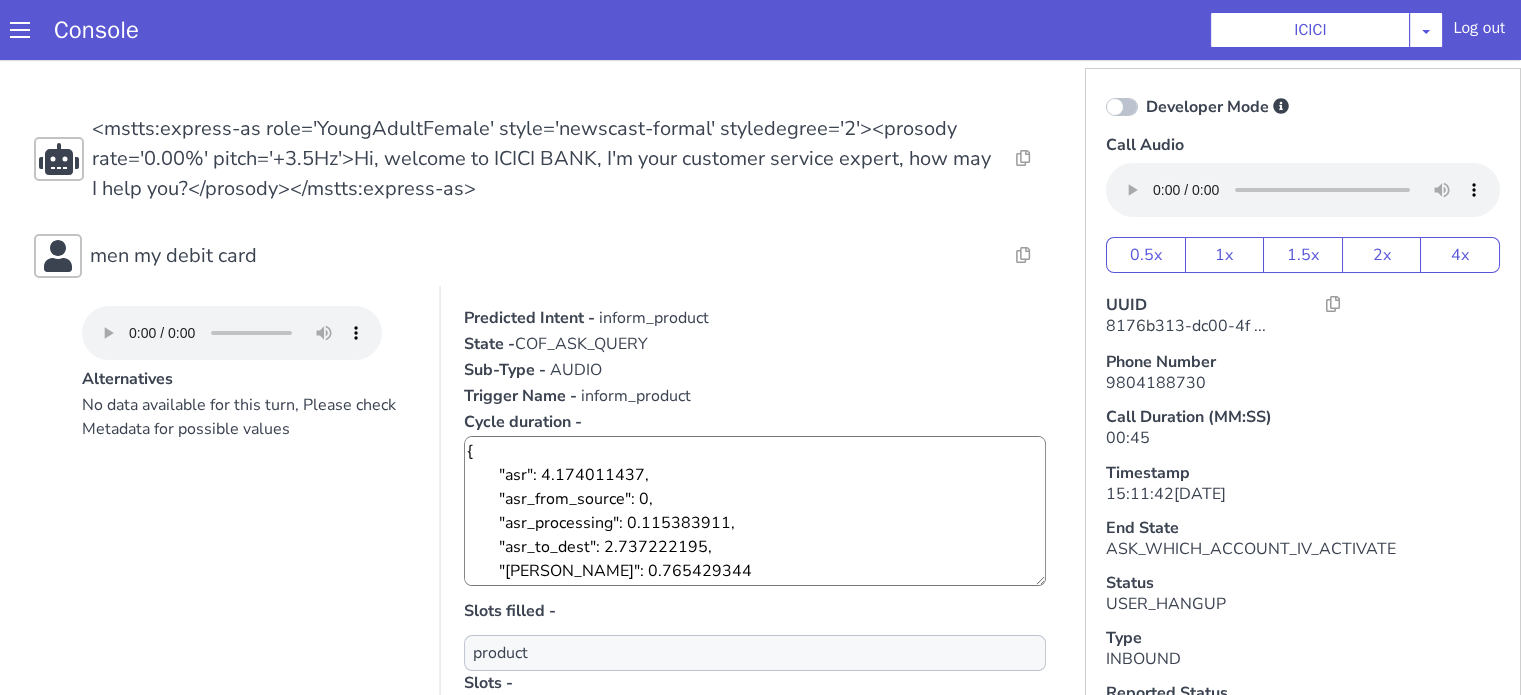 scroll, scrollTop: 200, scrollLeft: 0, axis: vertical 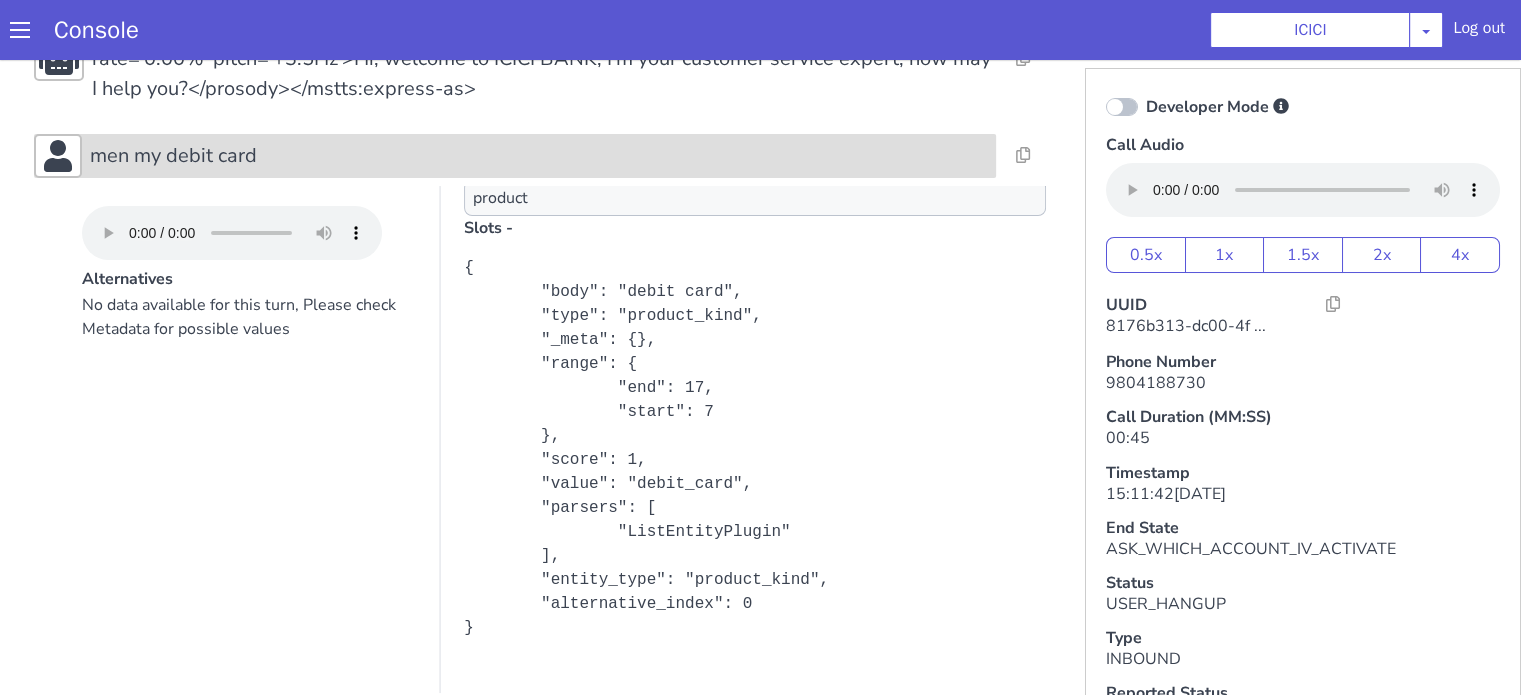 click on "men my debit card" at bounding box center (2016, 828) 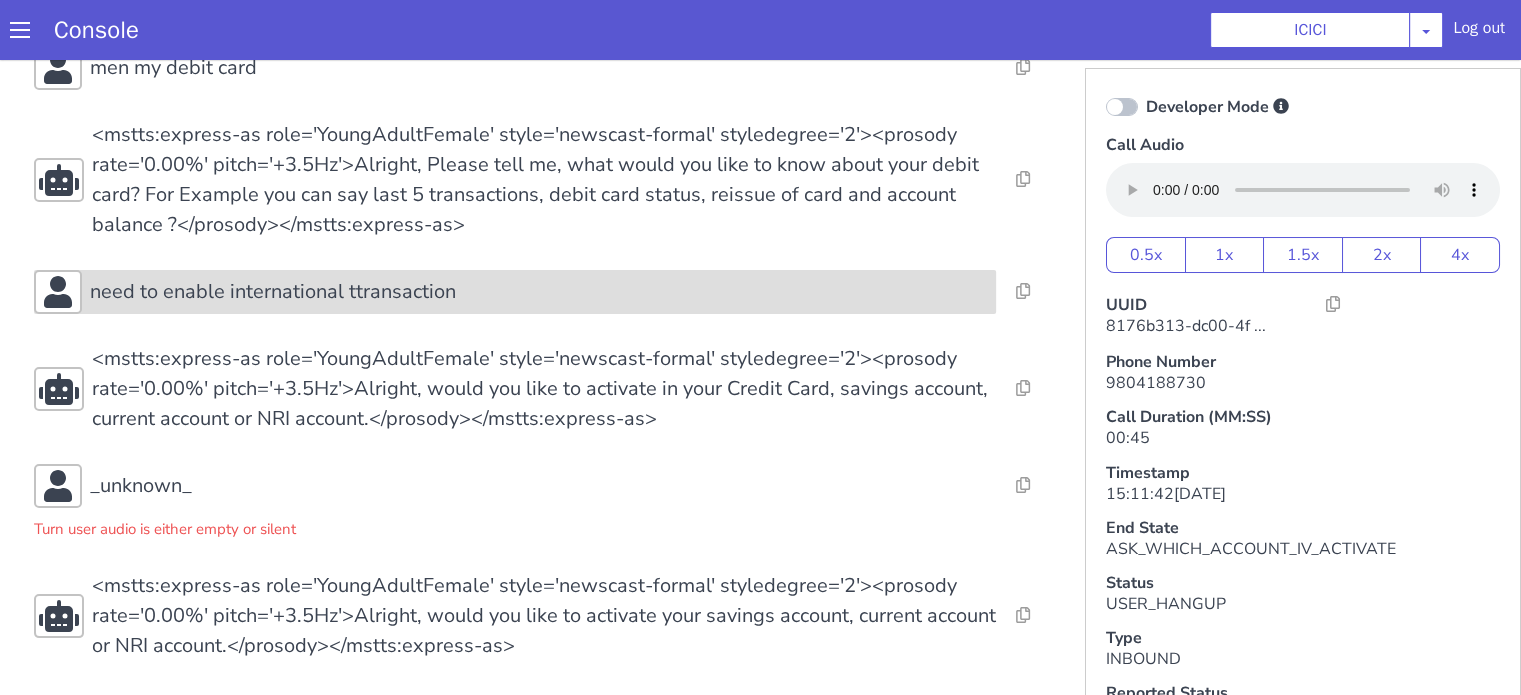 click on "need to enable international ttransaction" at bounding box center (387, 1073) 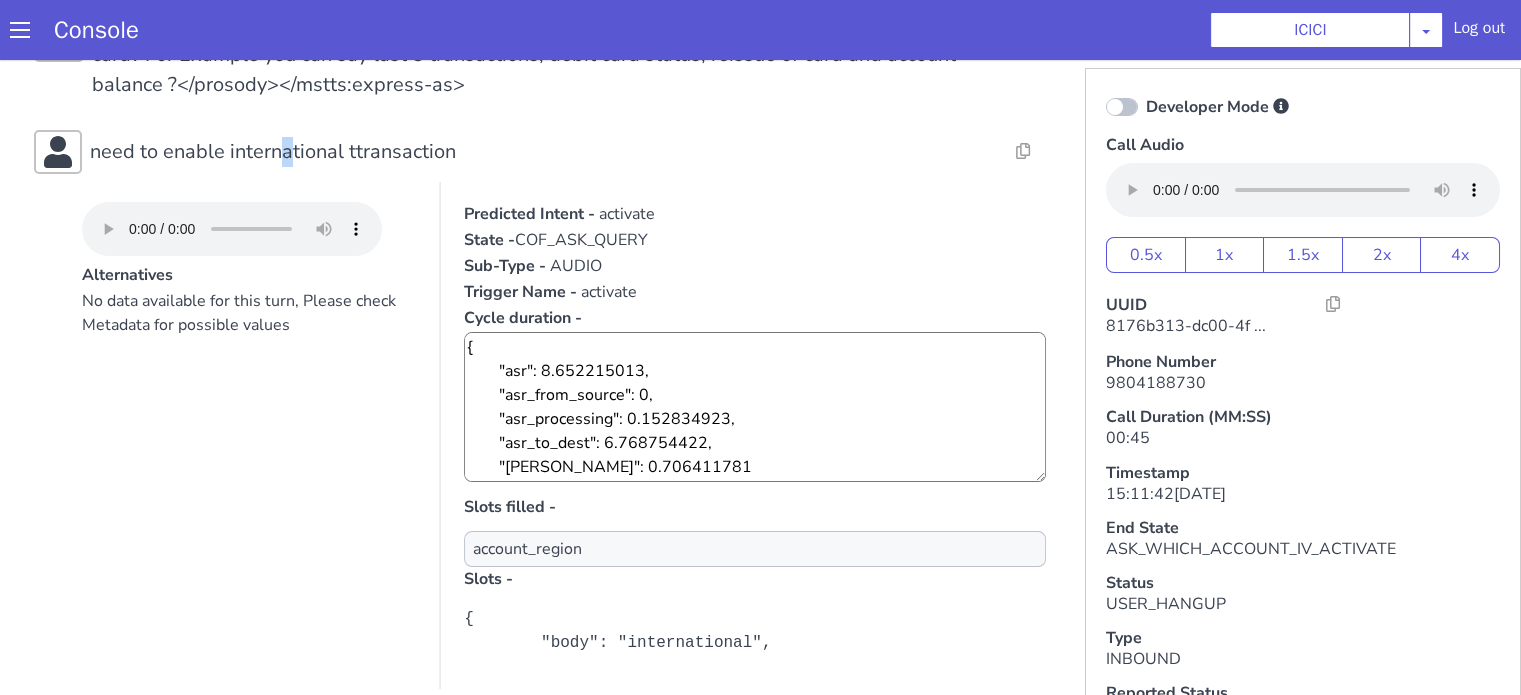 scroll, scrollTop: 488, scrollLeft: 0, axis: vertical 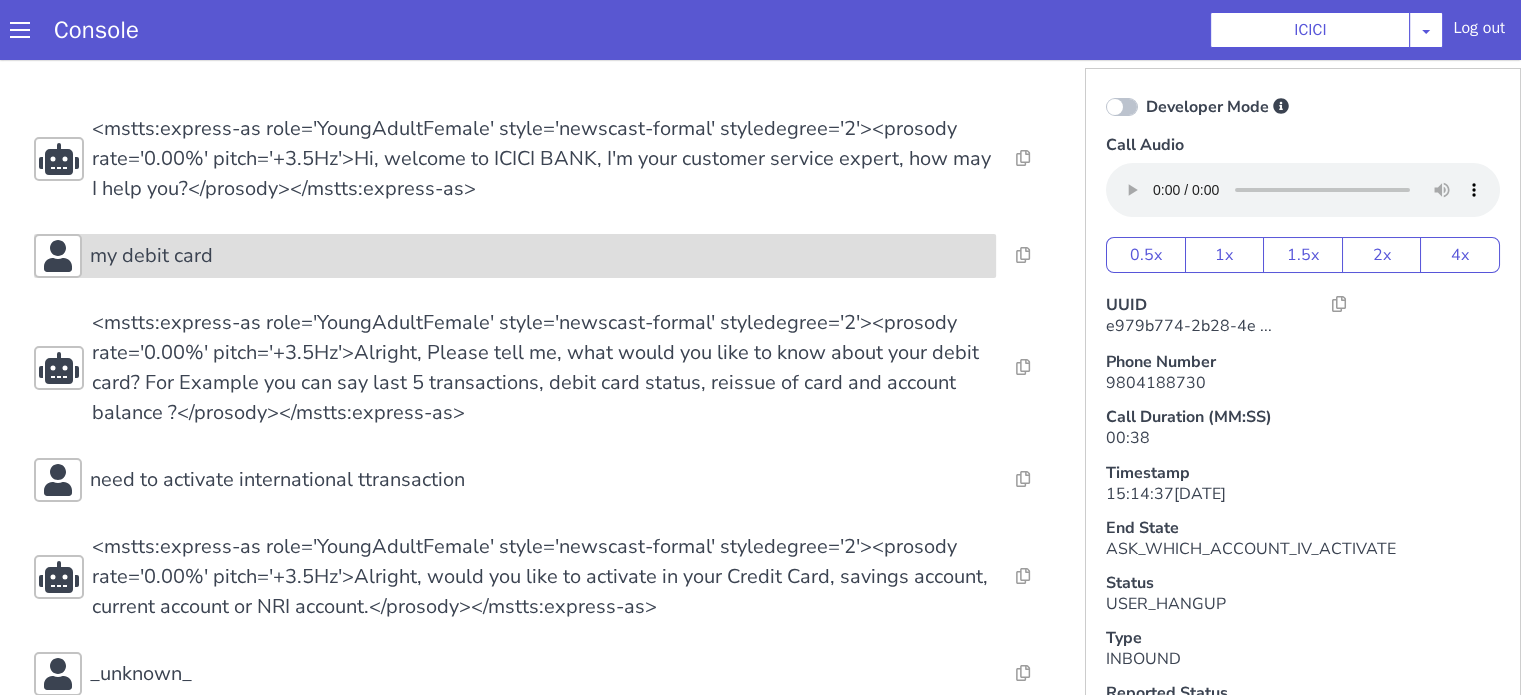 click on "my debit card" at bounding box center (539, 256) 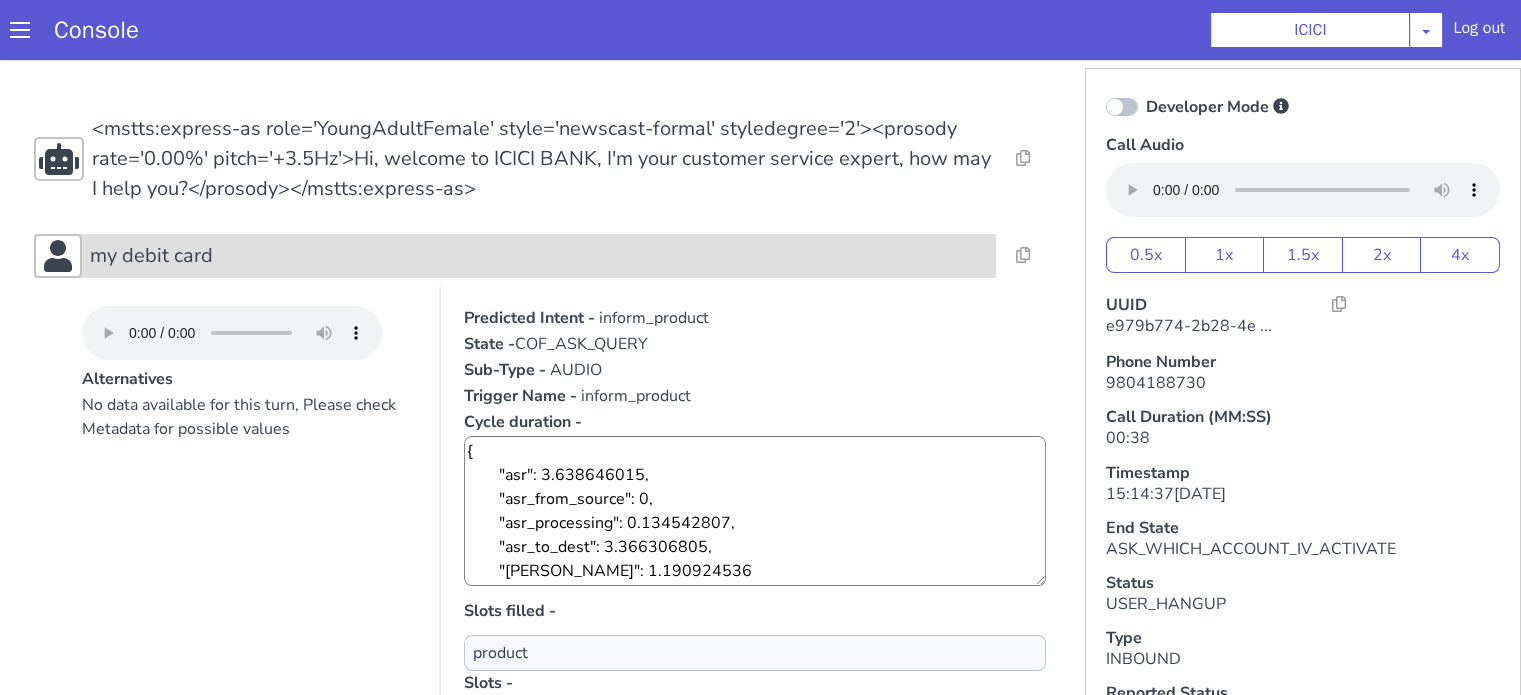 click on "my debit card" at bounding box center (539, 256) 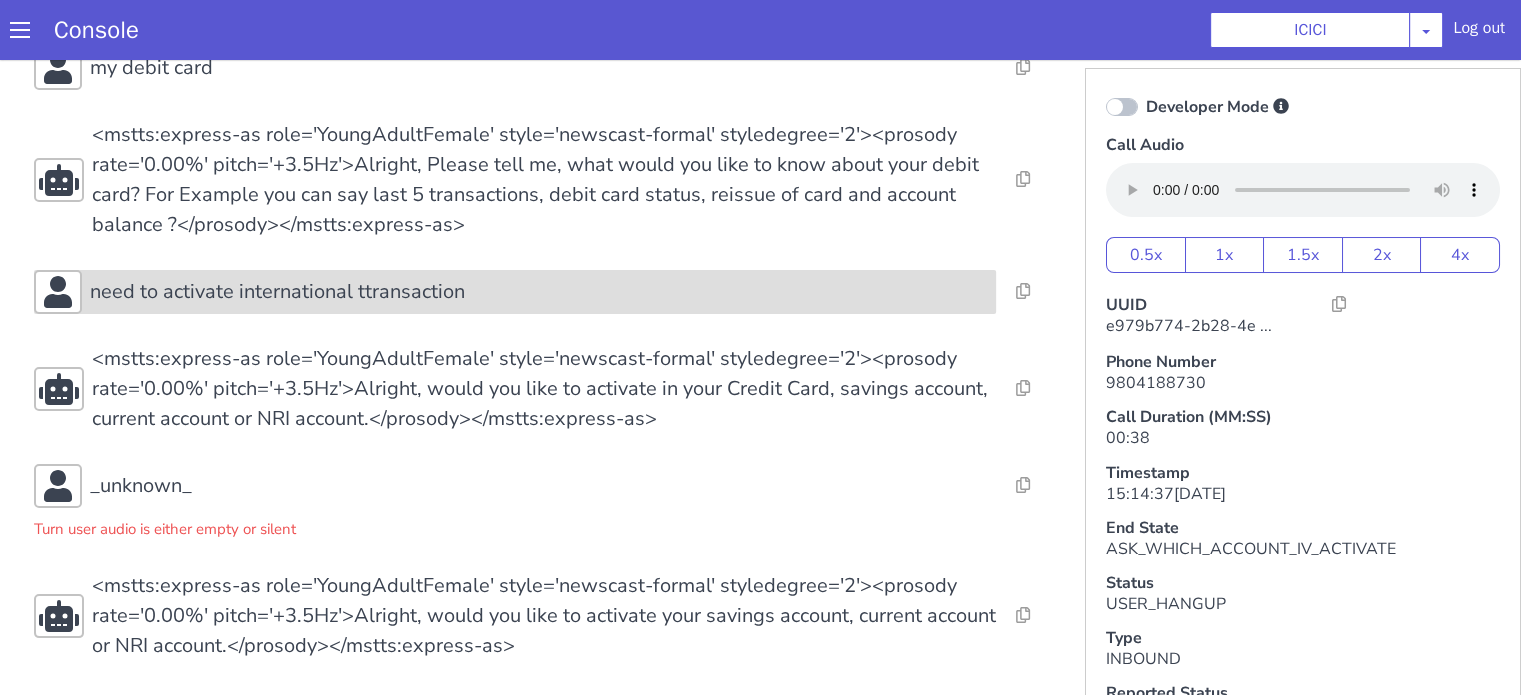click on "need to activate international ttransaction" at bounding box center [277, 292] 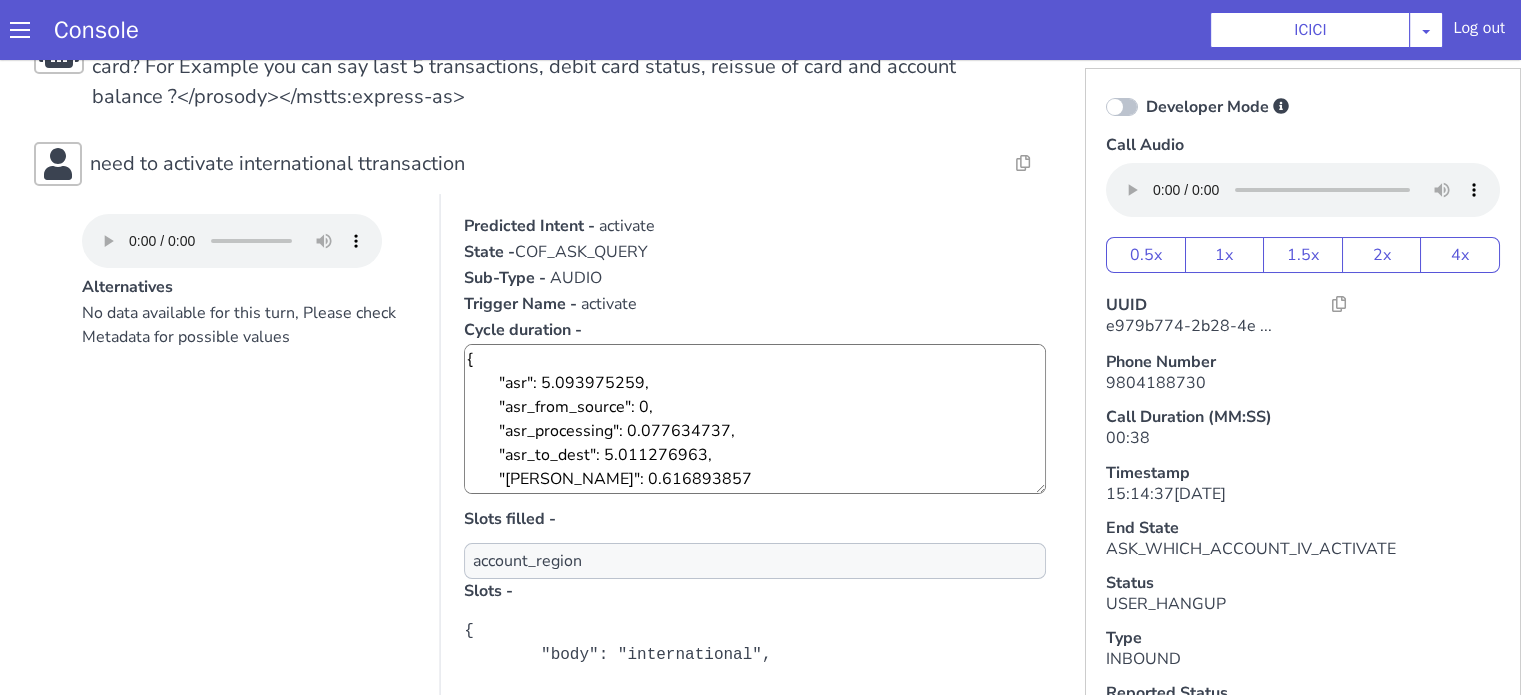 scroll, scrollTop: 488, scrollLeft: 0, axis: vertical 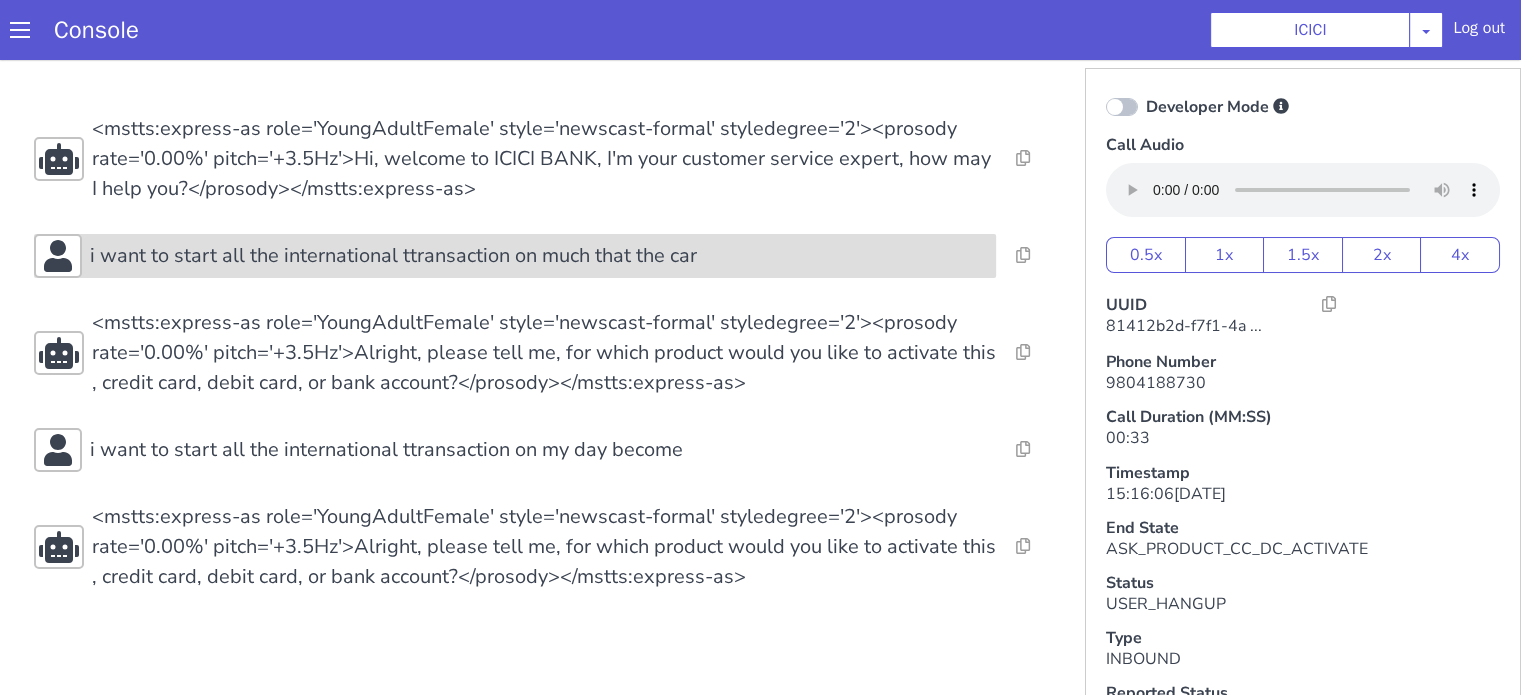 click on "i want to start all the international ttransaction on much that the car" at bounding box center (567, -20) 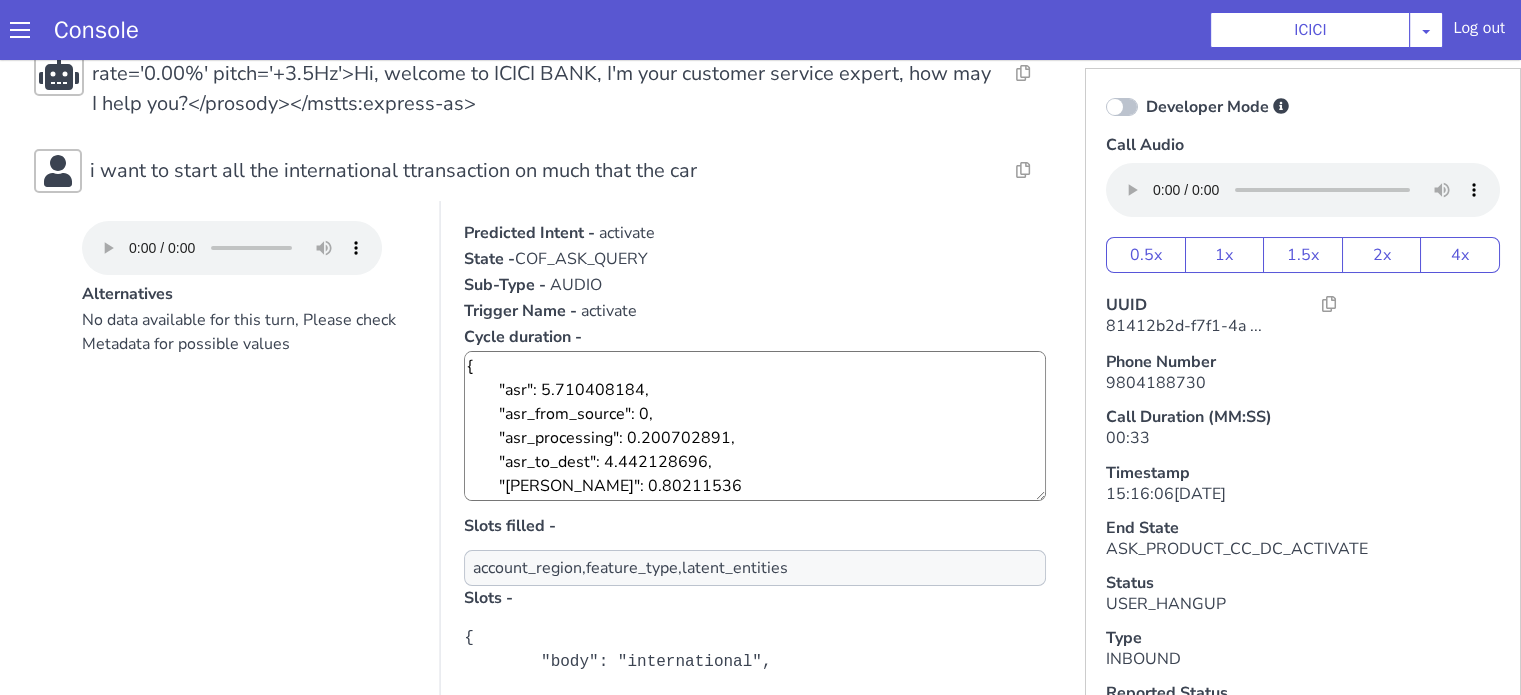 scroll, scrollTop: 200, scrollLeft: 0, axis: vertical 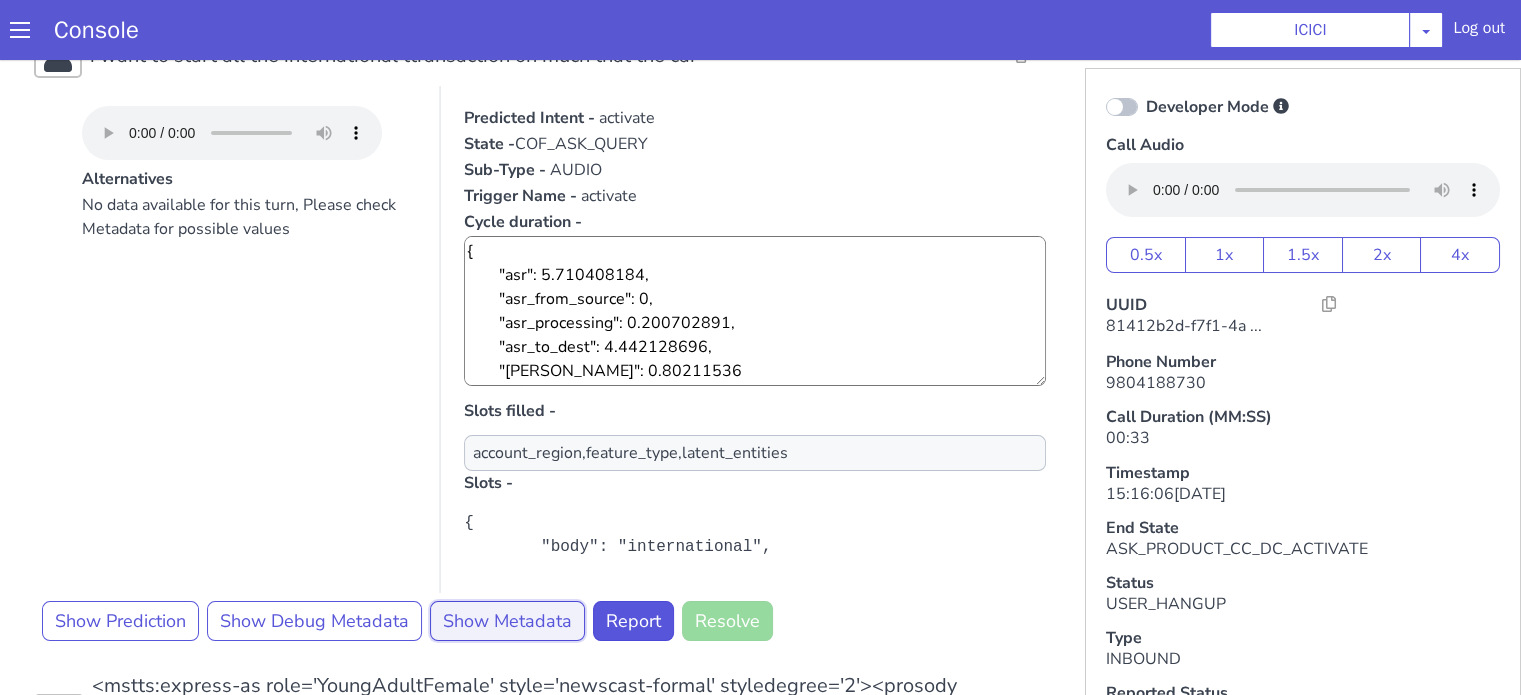 click on "Show Metadata" at bounding box center (852, 210) 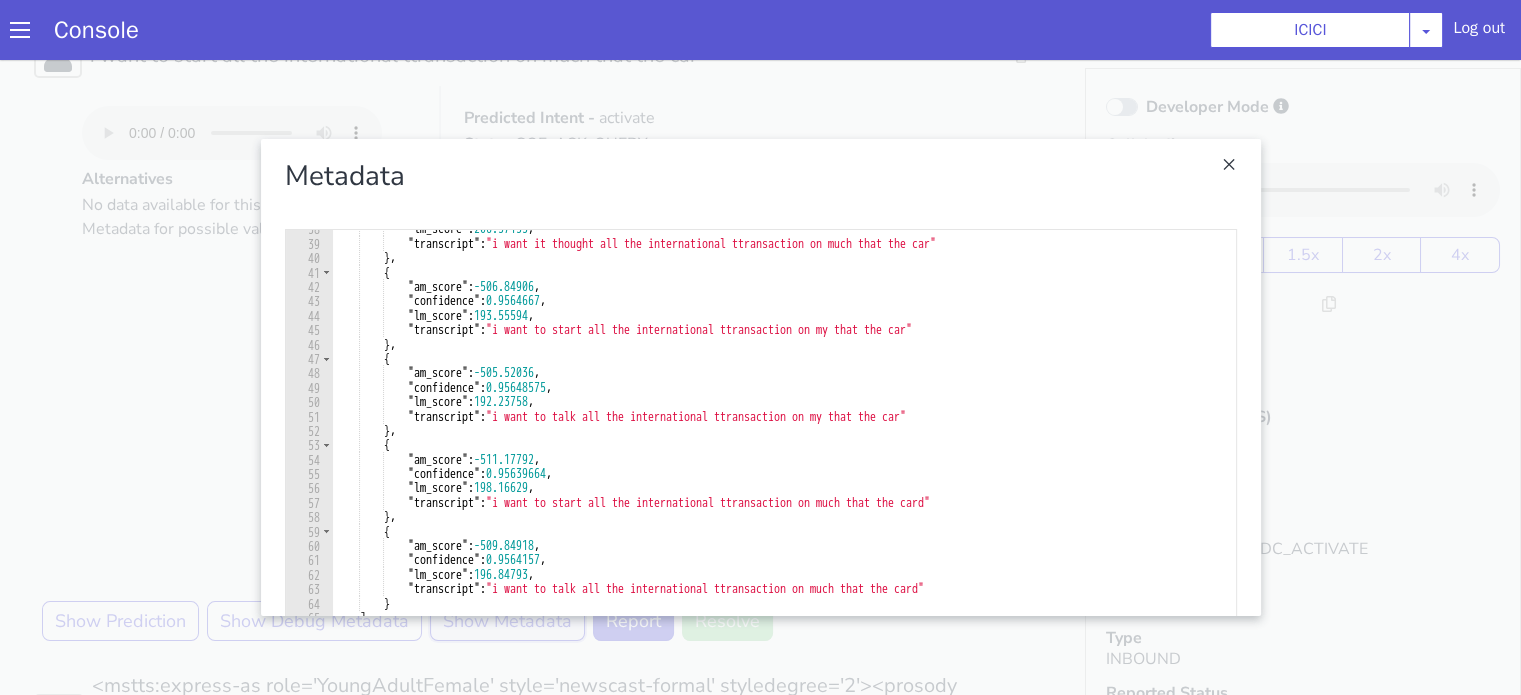 scroll, scrollTop: 720, scrollLeft: 0, axis: vertical 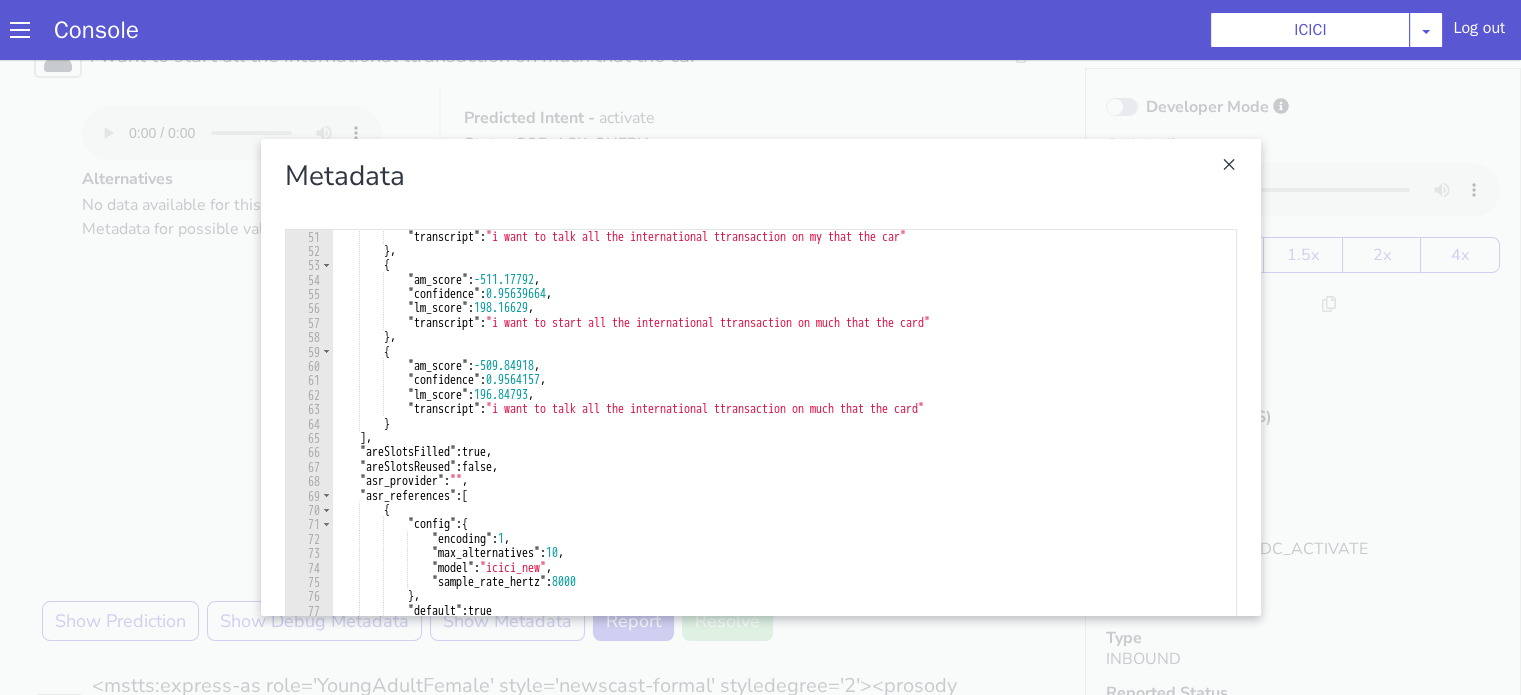 click at bounding box center [1874, -67] 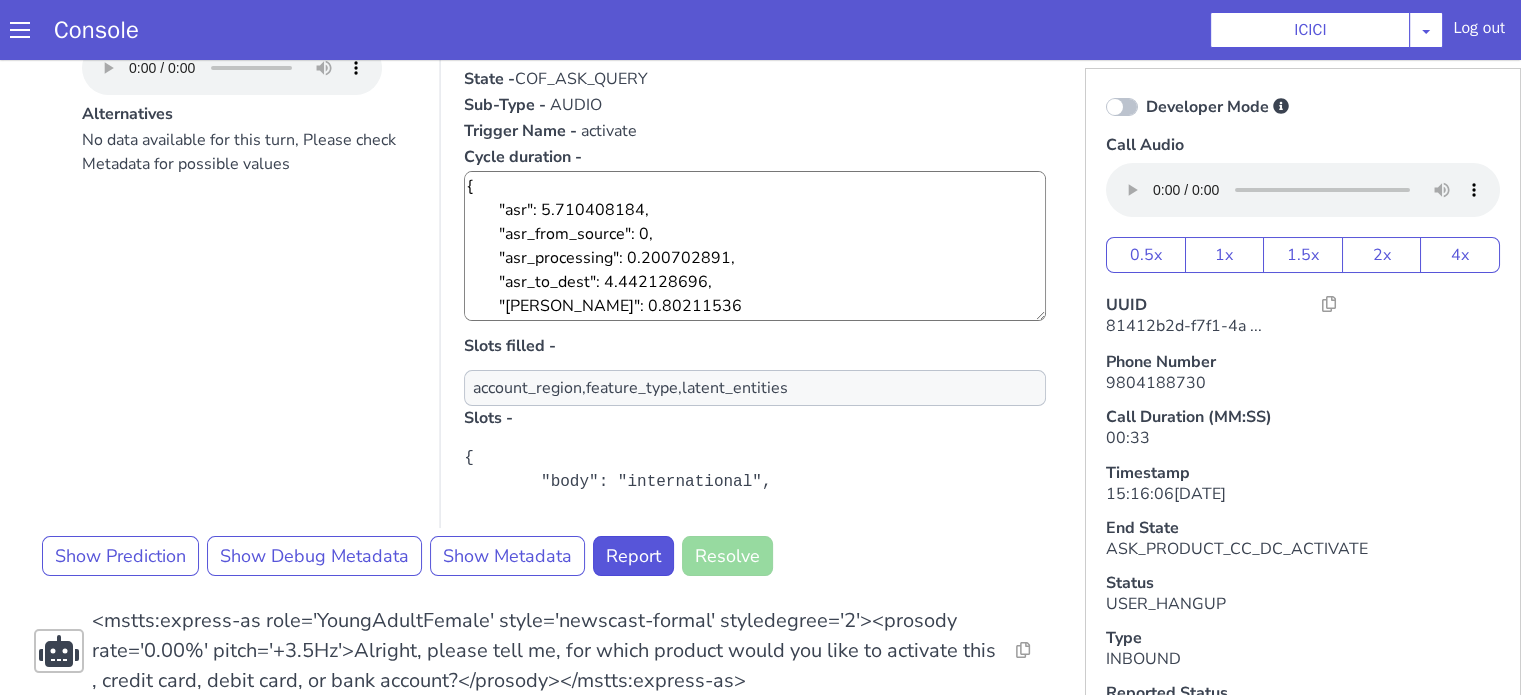 scroll, scrollTop: 300, scrollLeft: 0, axis: vertical 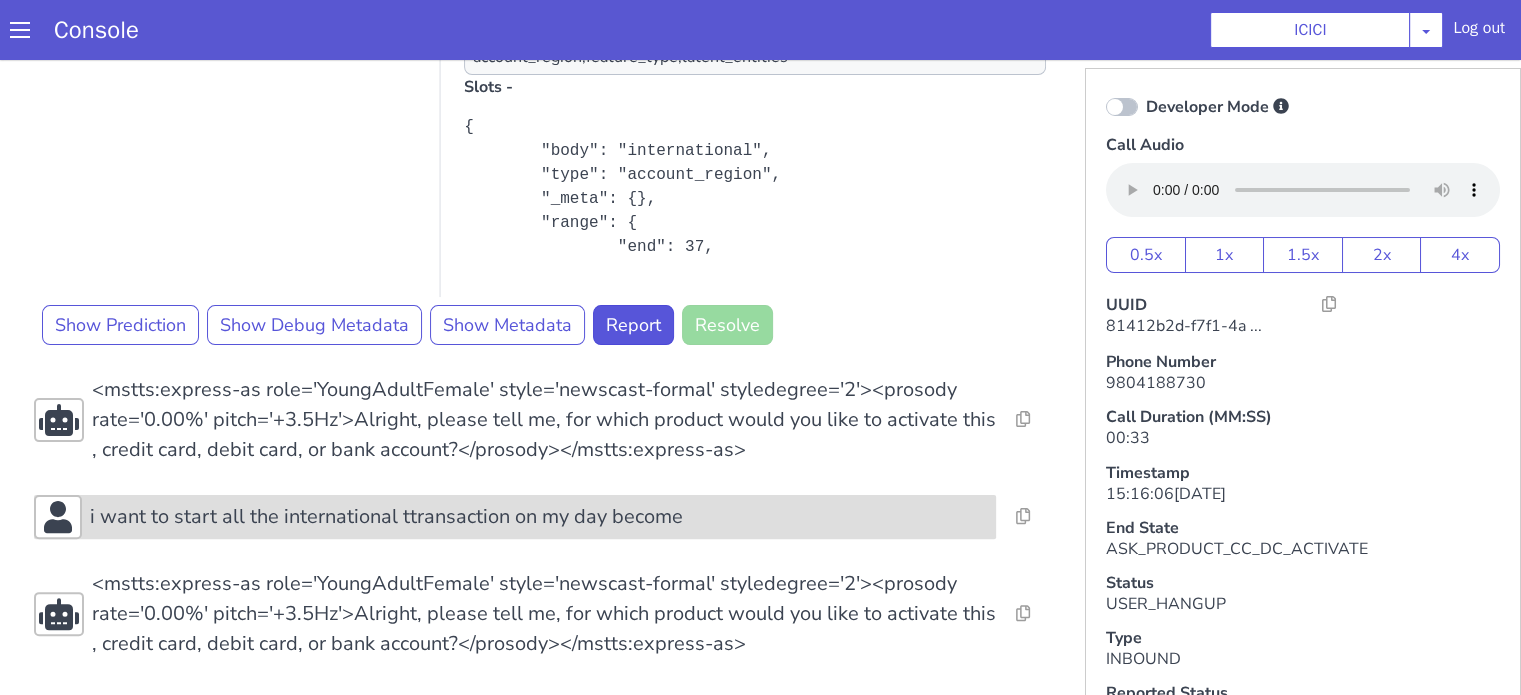 click on "i want to start all the international ttransaction on my day become" at bounding box center [890, 33] 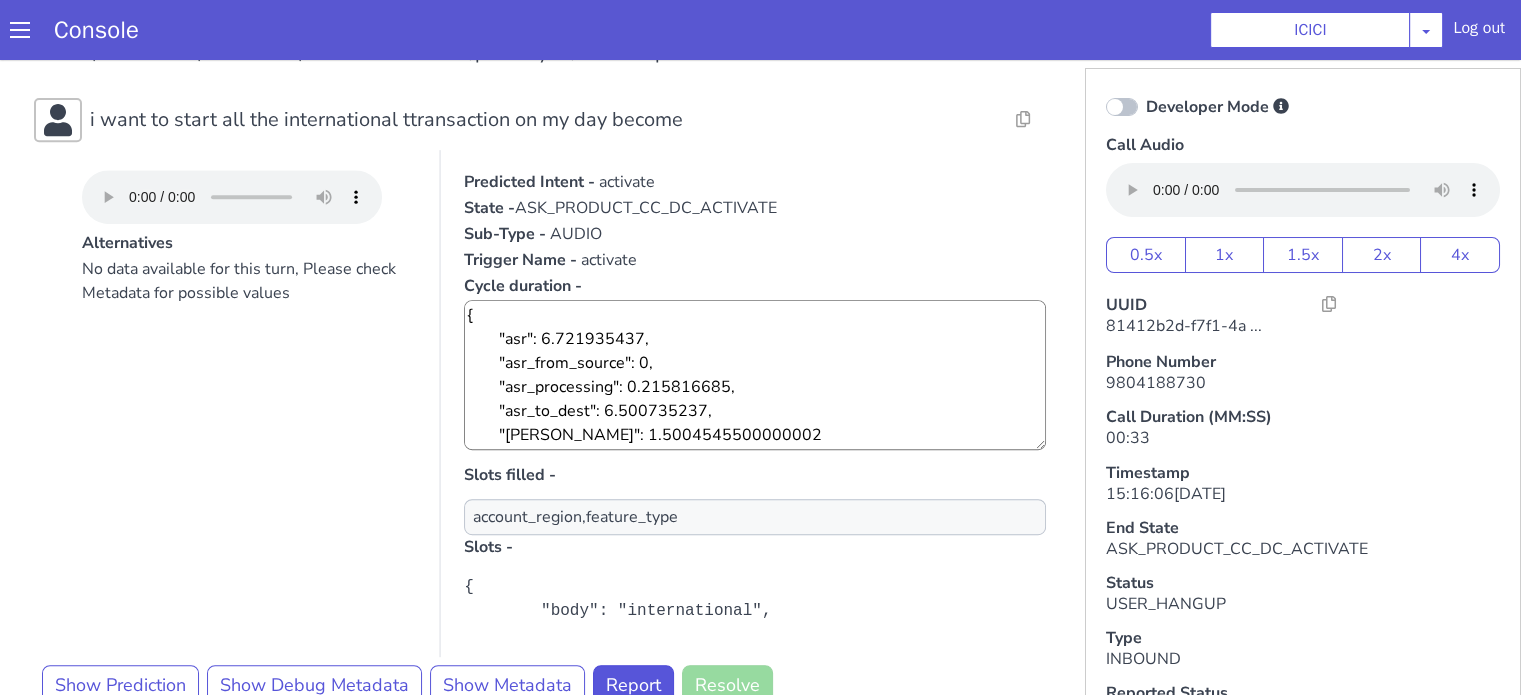 scroll, scrollTop: 996, scrollLeft: 0, axis: vertical 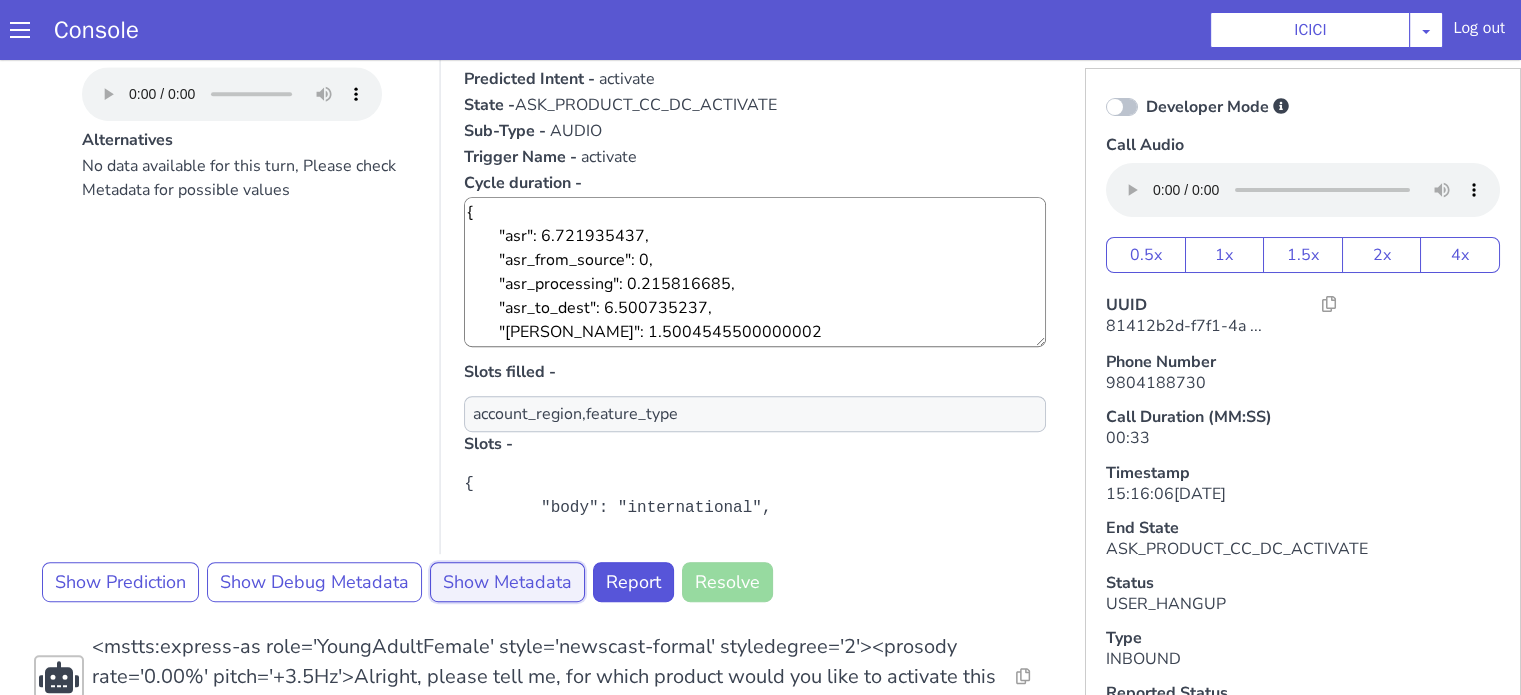 click on "Show Metadata" at bounding box center (730, 260) 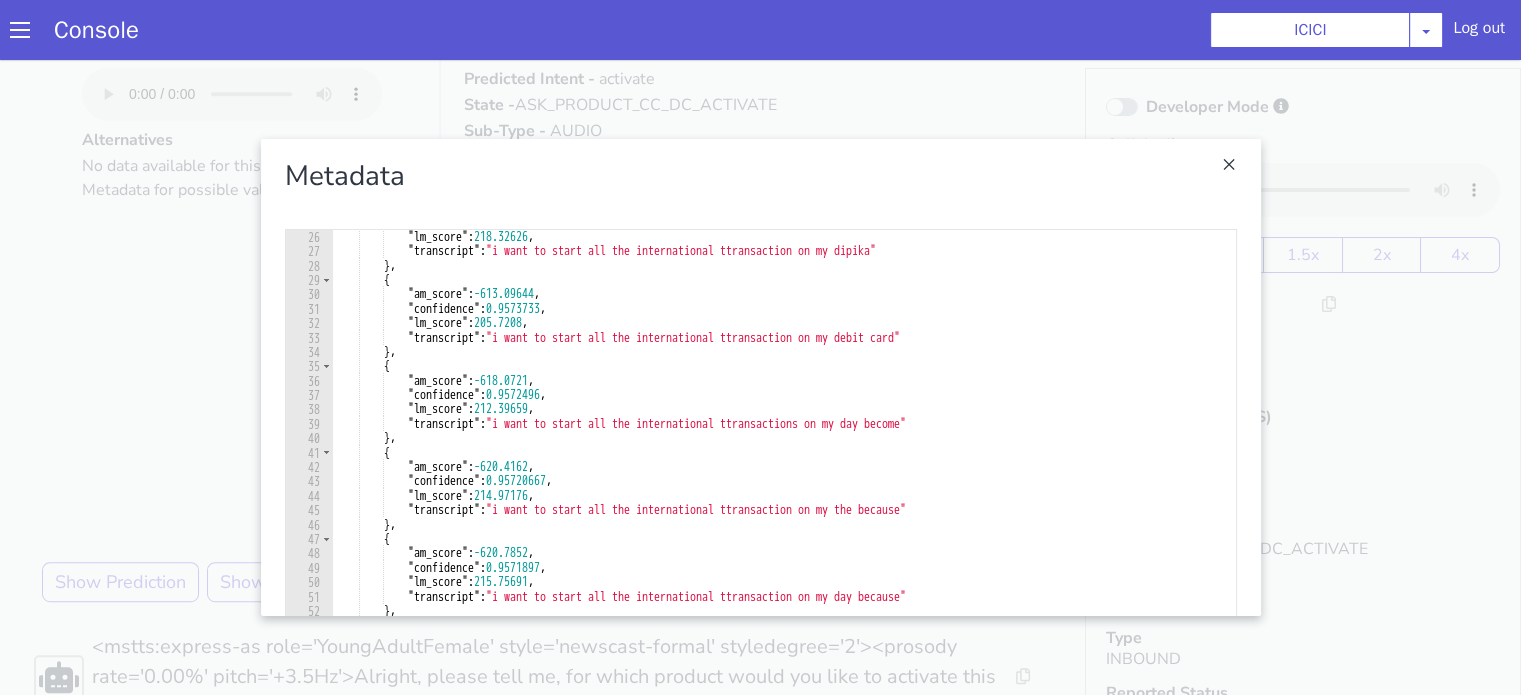 scroll, scrollTop: 300, scrollLeft: 0, axis: vertical 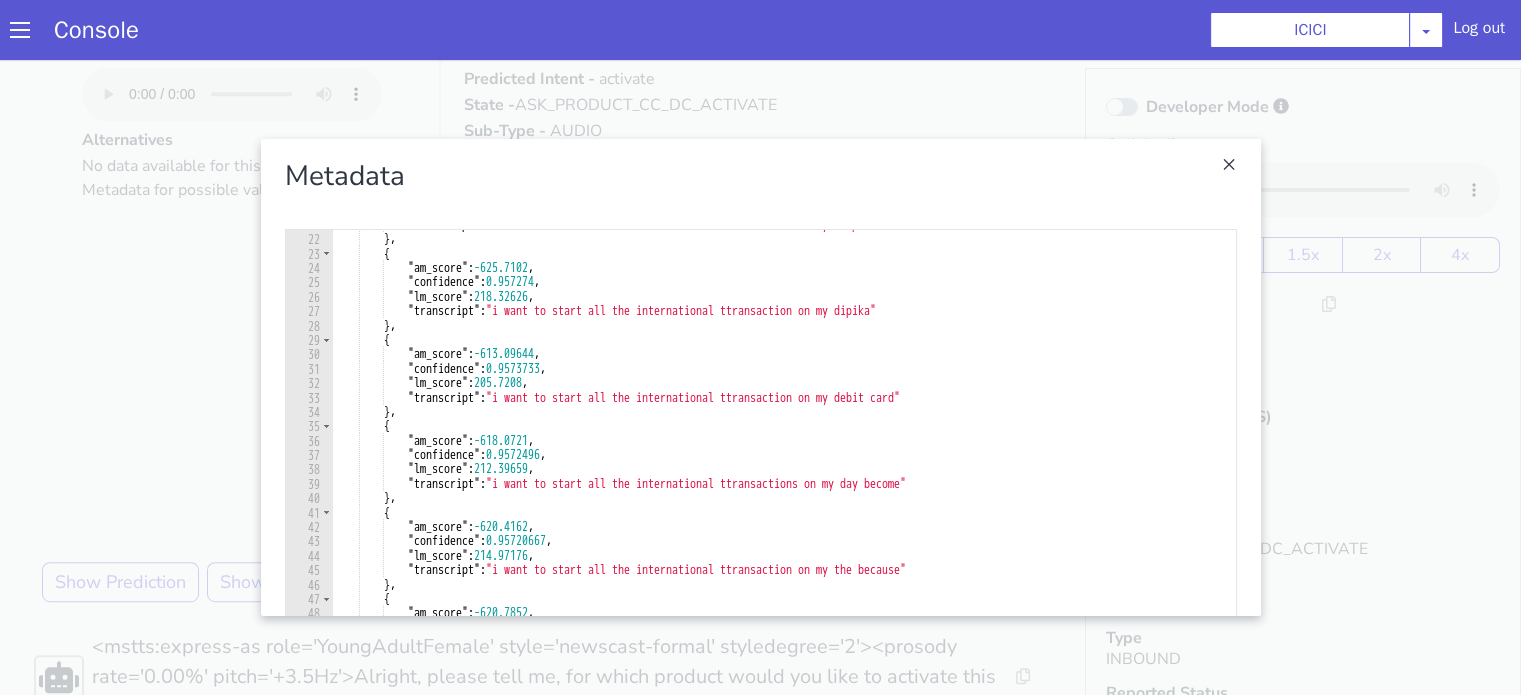 click at bounding box center [1972, -11] 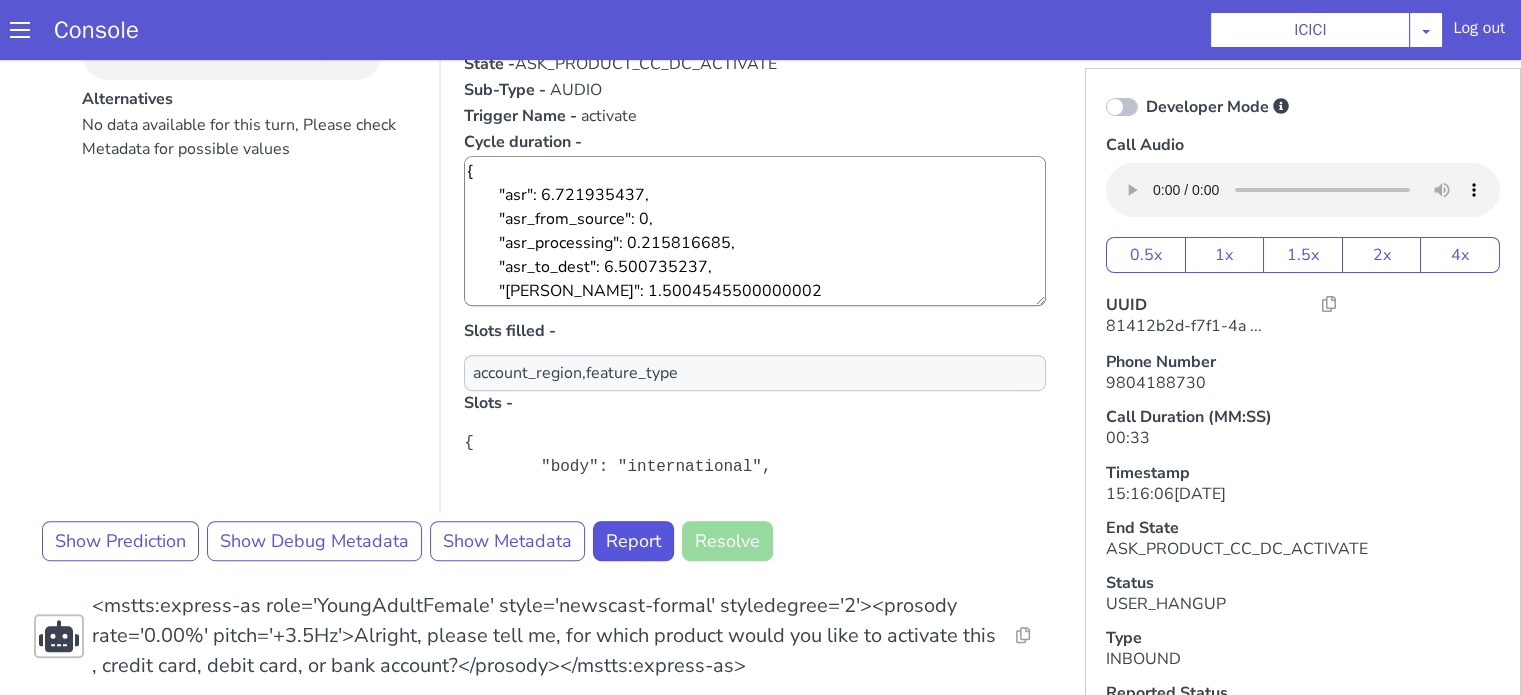 scroll, scrollTop: 1060, scrollLeft: 0, axis: vertical 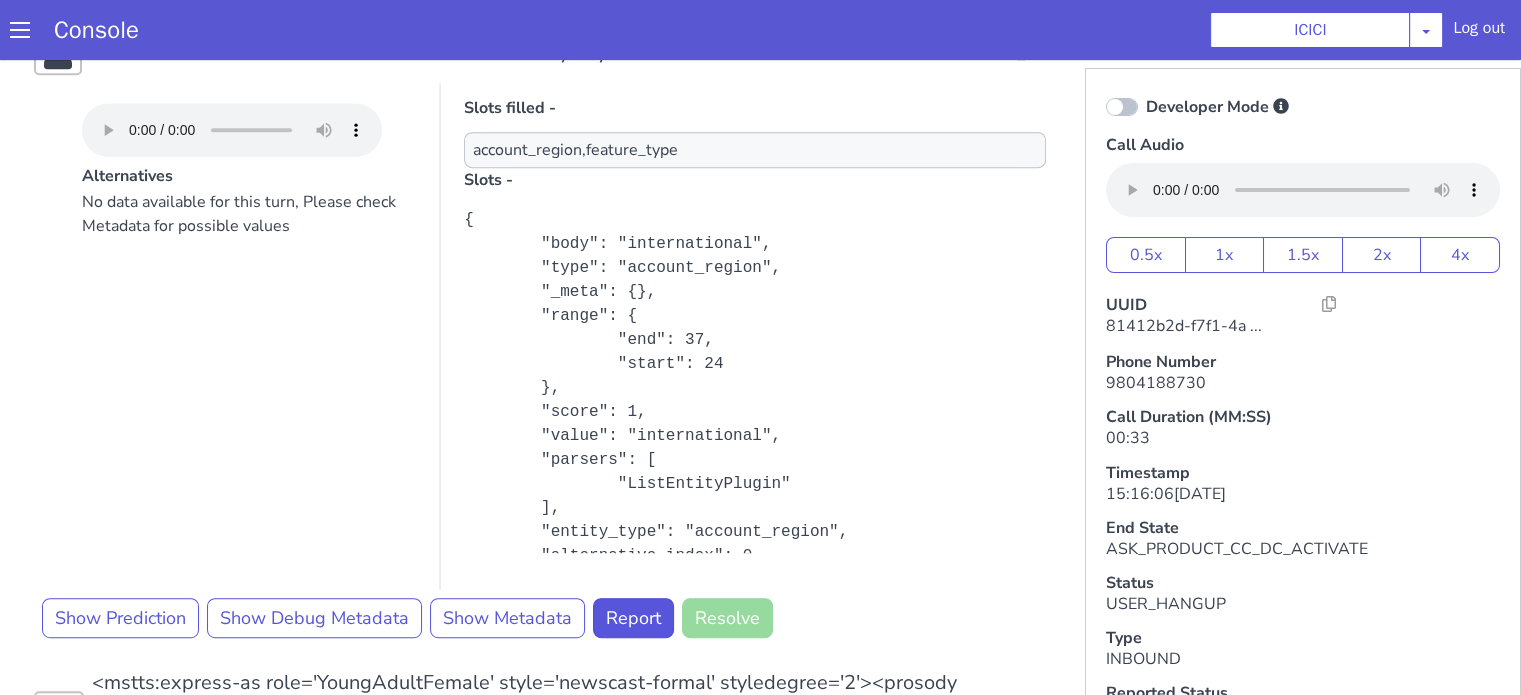 click on "Developer Mode" at bounding box center (1648, -304) 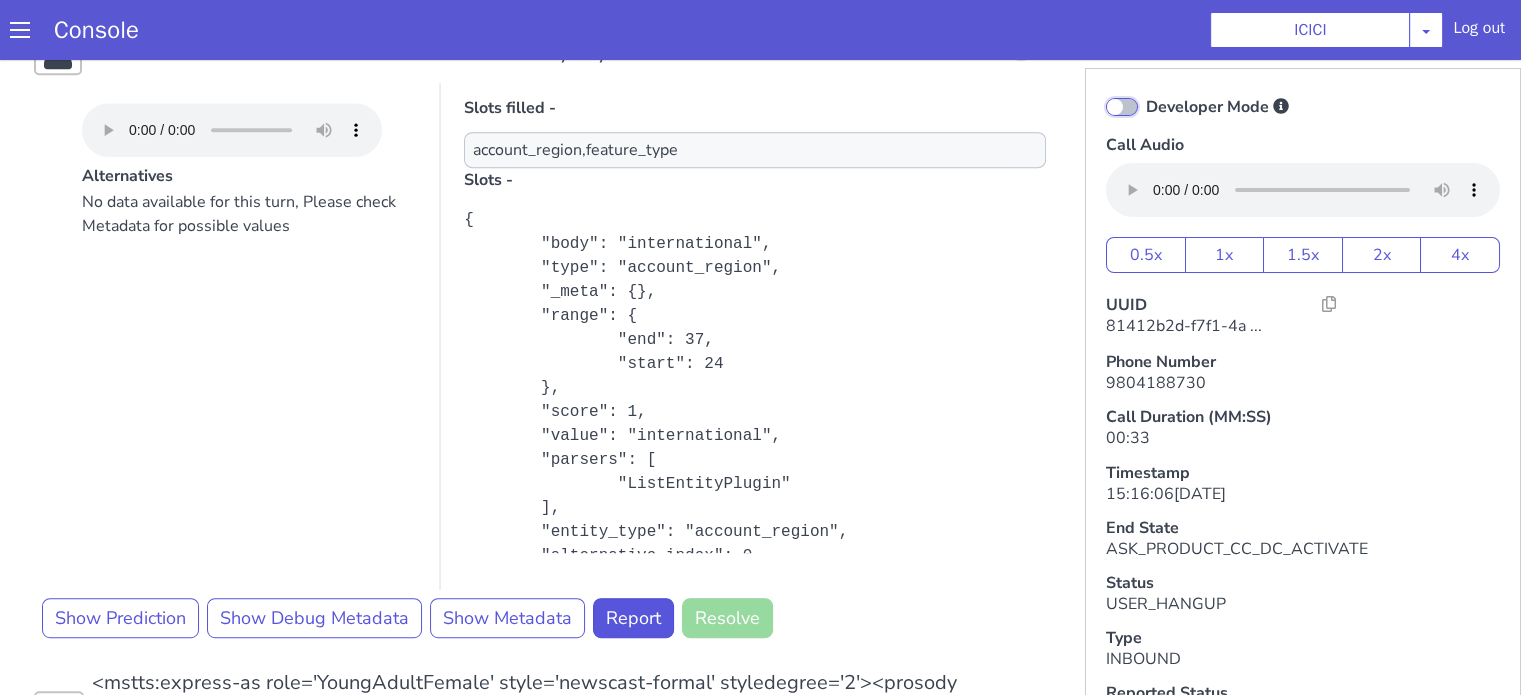 click on "Developer Mode" at bounding box center (1424, -274) 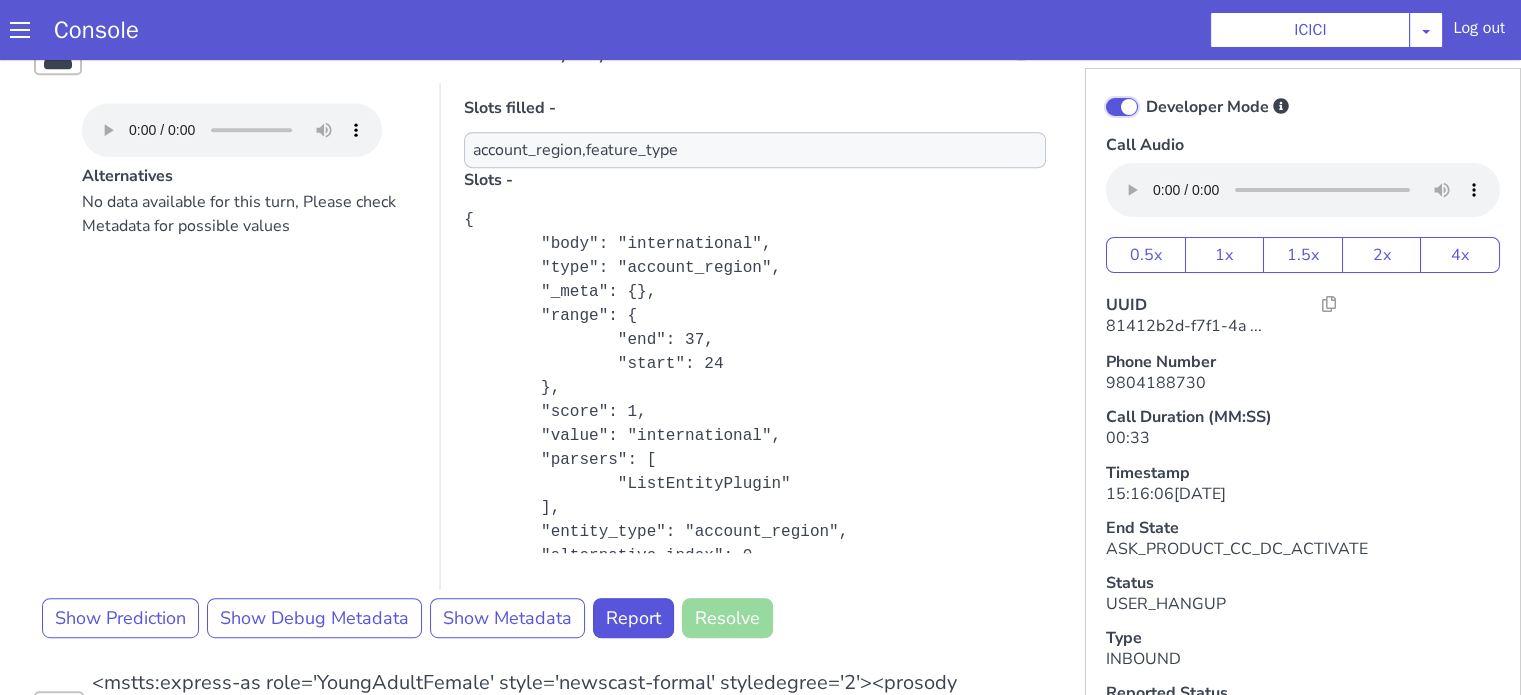 checkbox on "true" 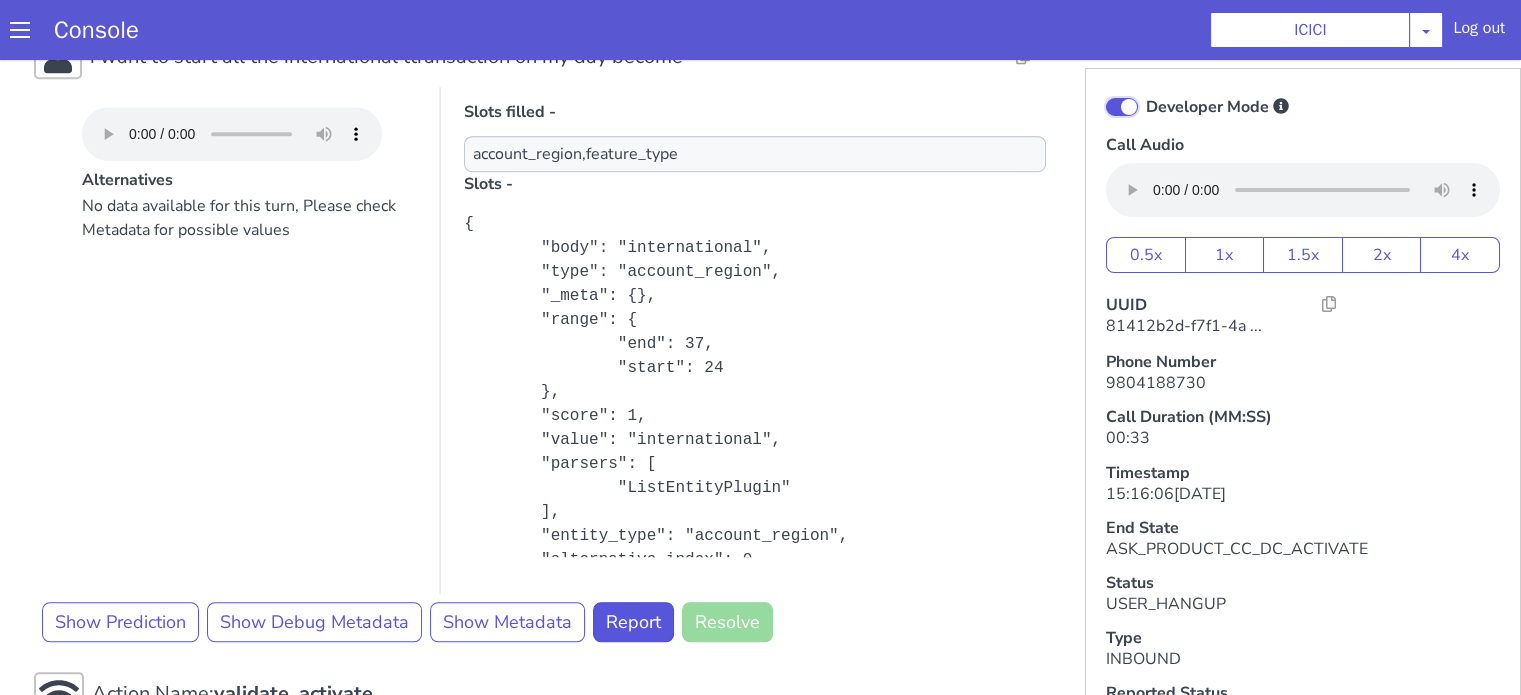 scroll, scrollTop: 852, scrollLeft: 0, axis: vertical 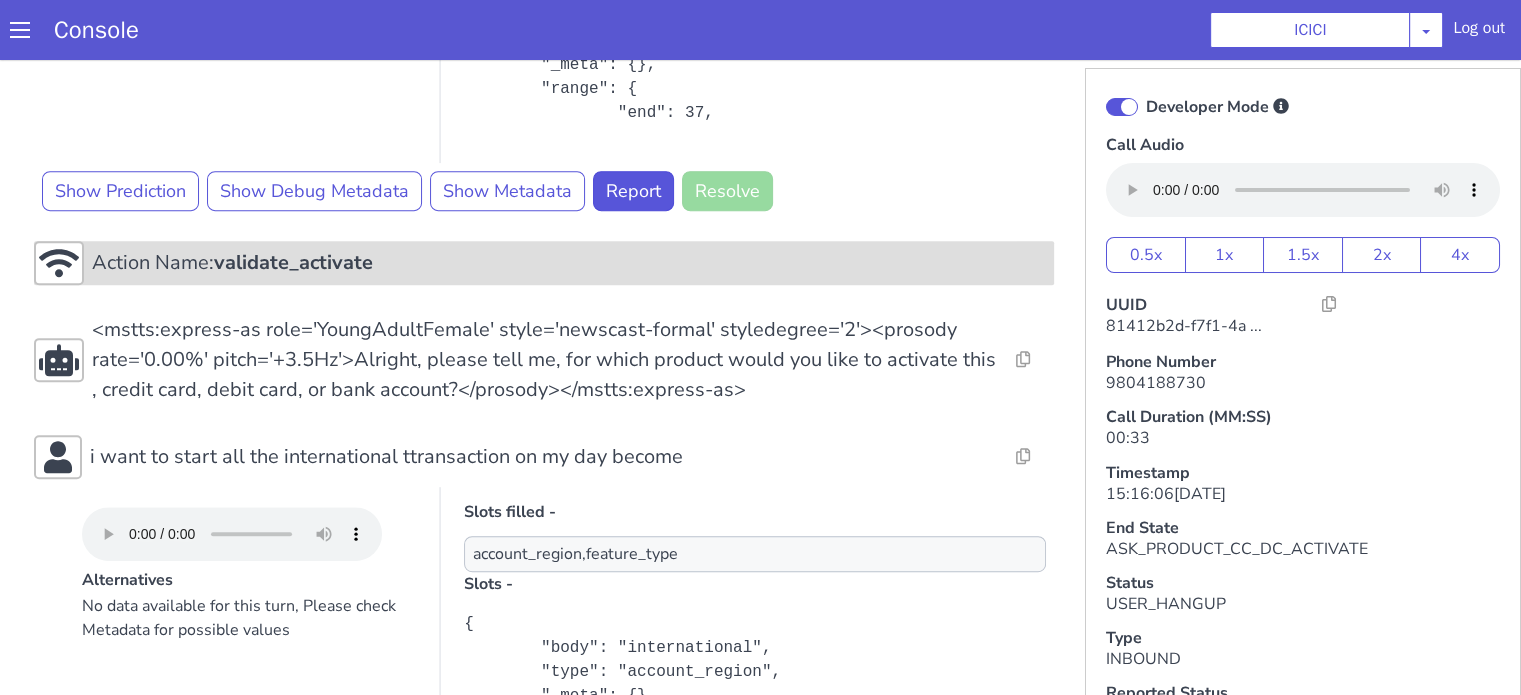 click on "validate_activate" at bounding box center (467, -14) 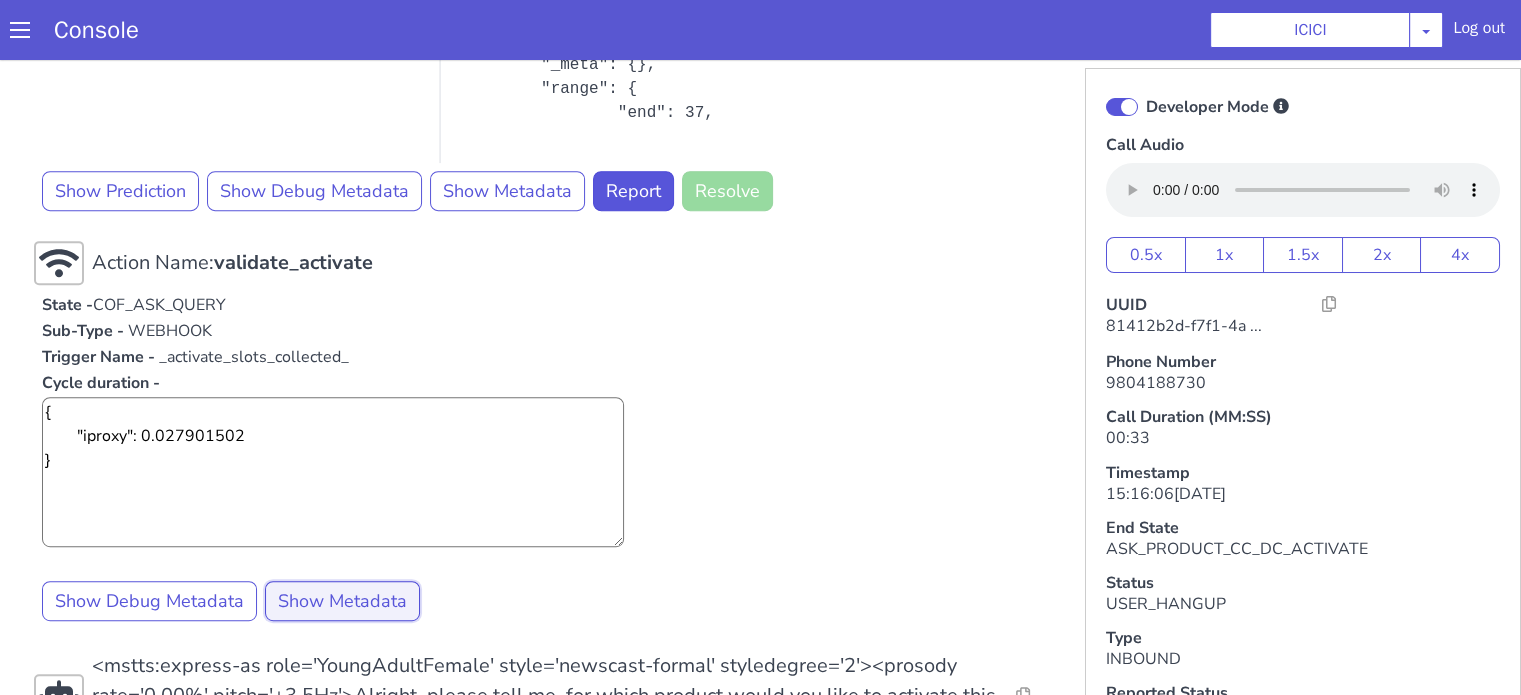 click on "Show Metadata" at bounding box center [621, 233] 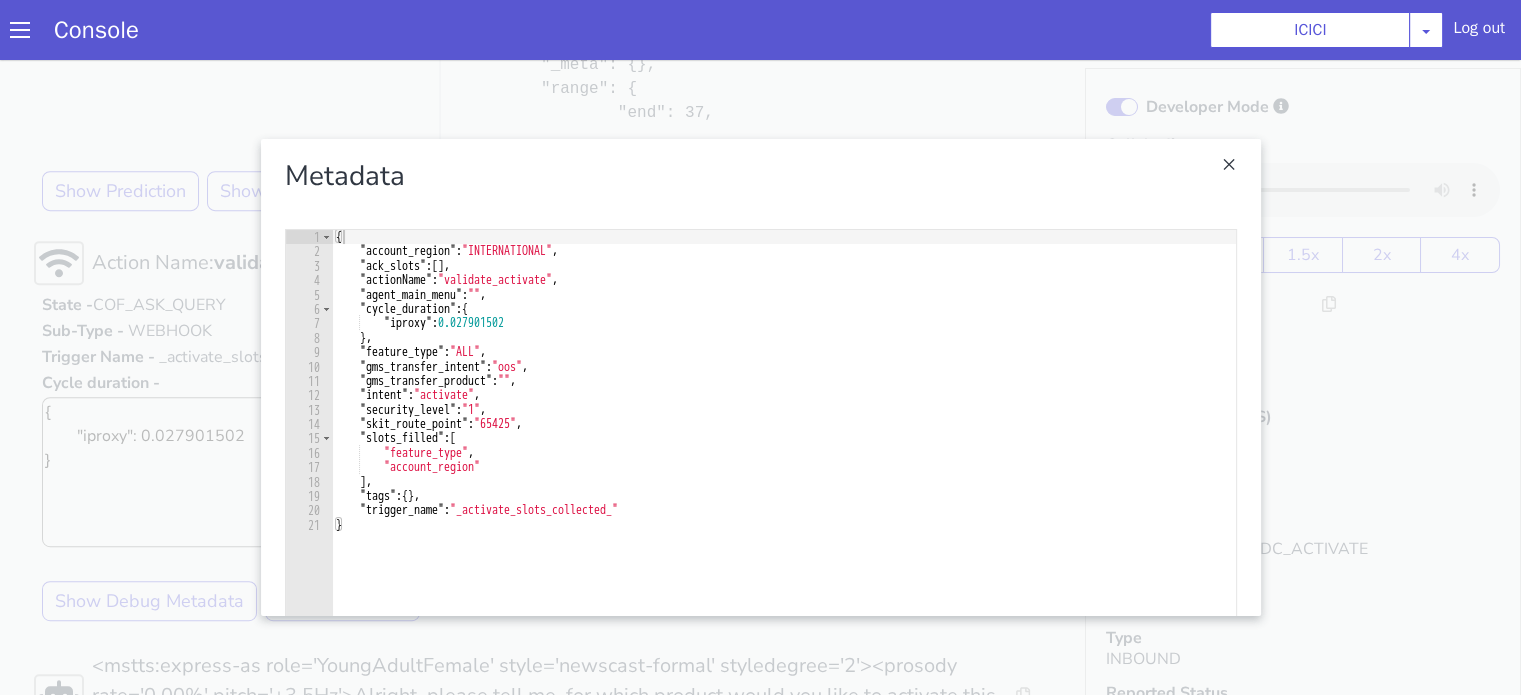 click at bounding box center [1355, -131] 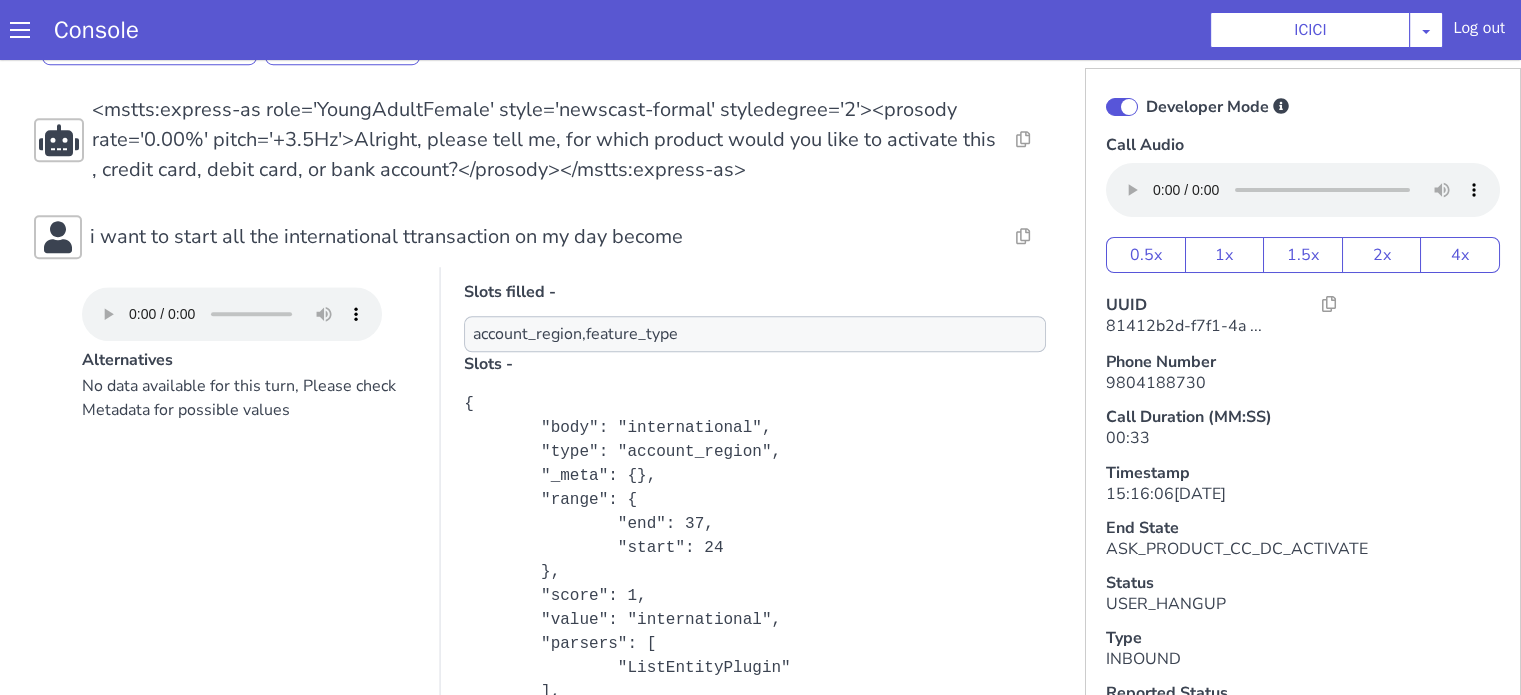 scroll, scrollTop: 1252, scrollLeft: 0, axis: vertical 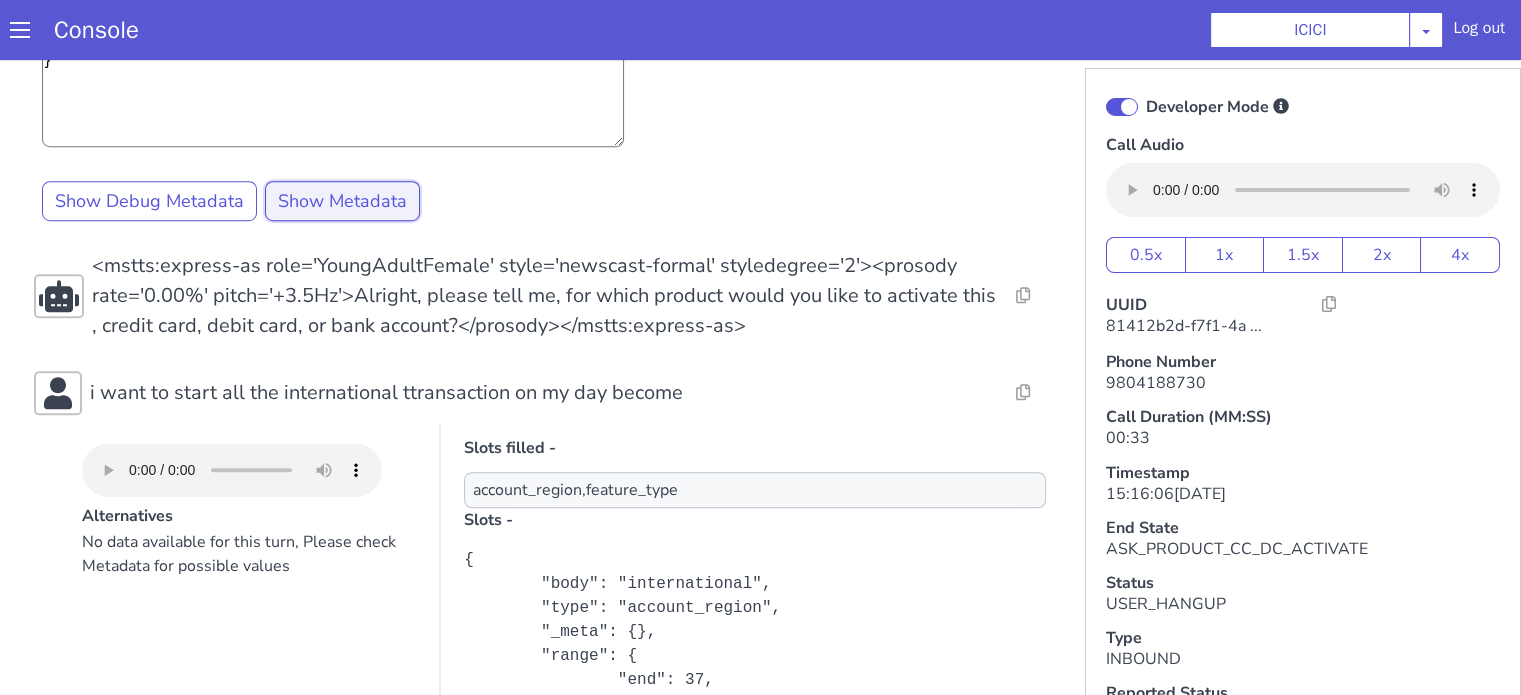 click on "Show Metadata" at bounding box center (565, -121) 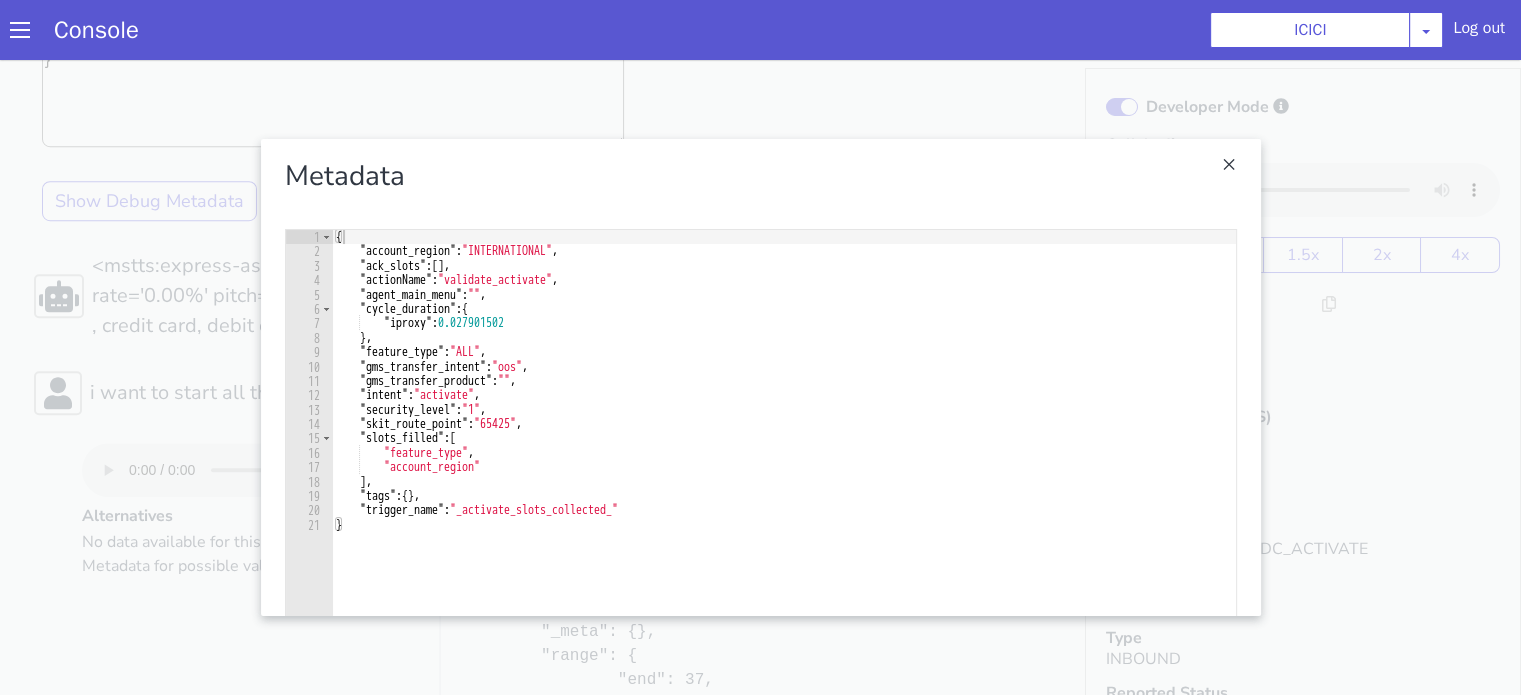 click at bounding box center [1972, -11] 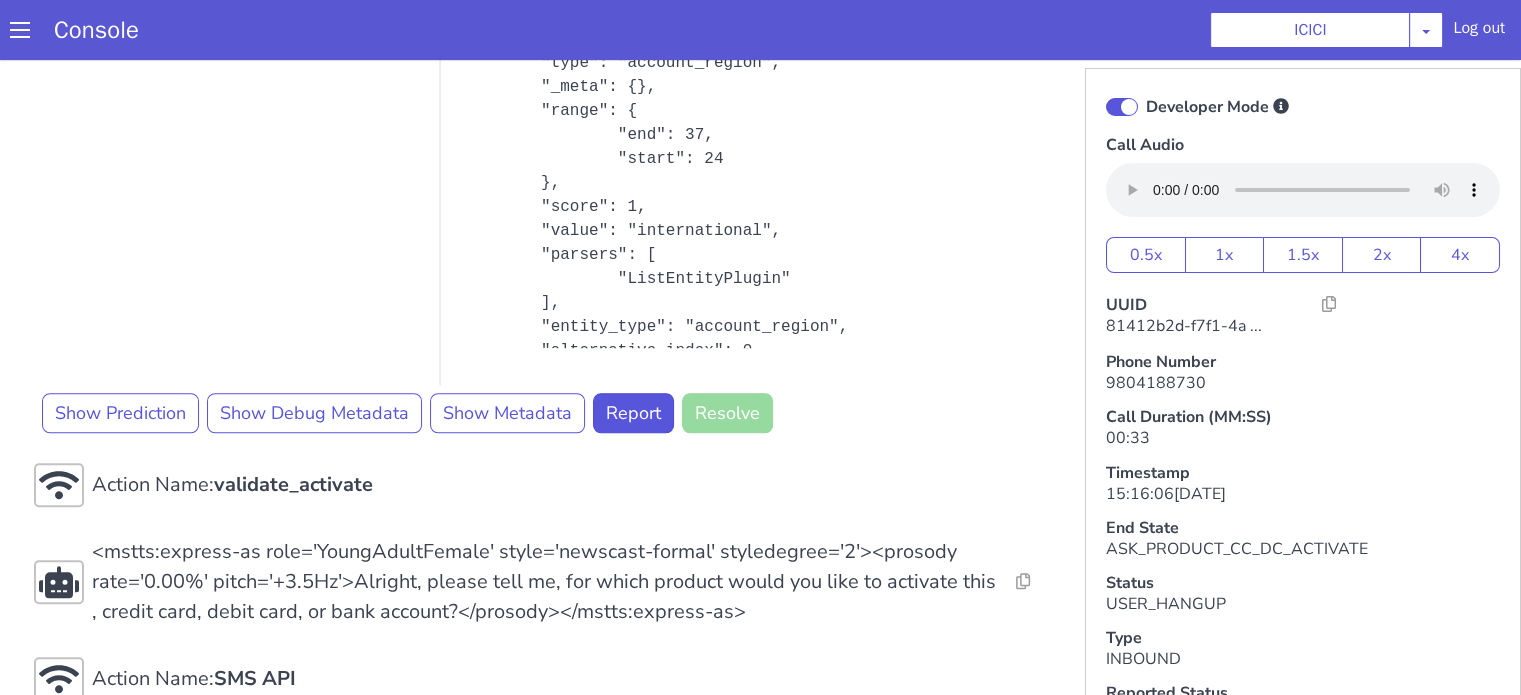 scroll, scrollTop: 1835, scrollLeft: 0, axis: vertical 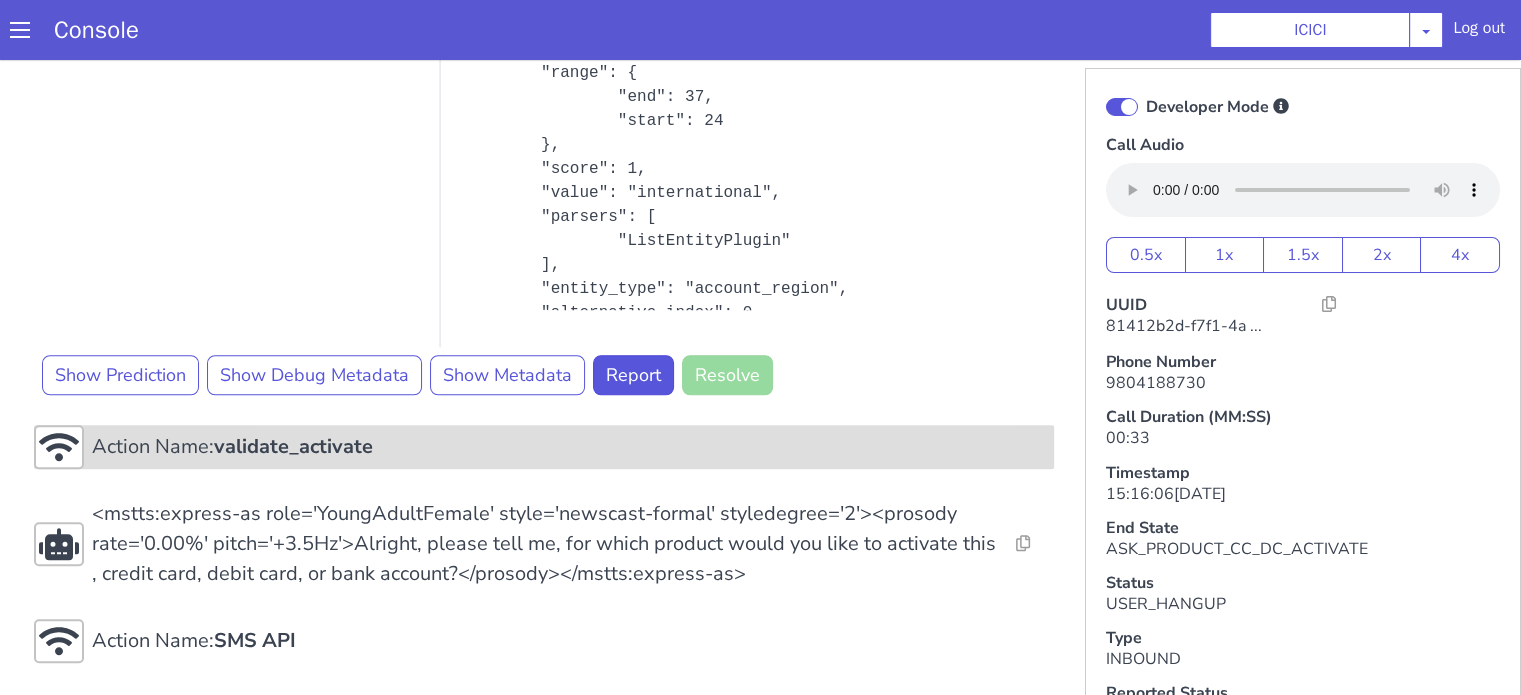 click on "Action Name:  validate_activate" at bounding box center (889, 36) 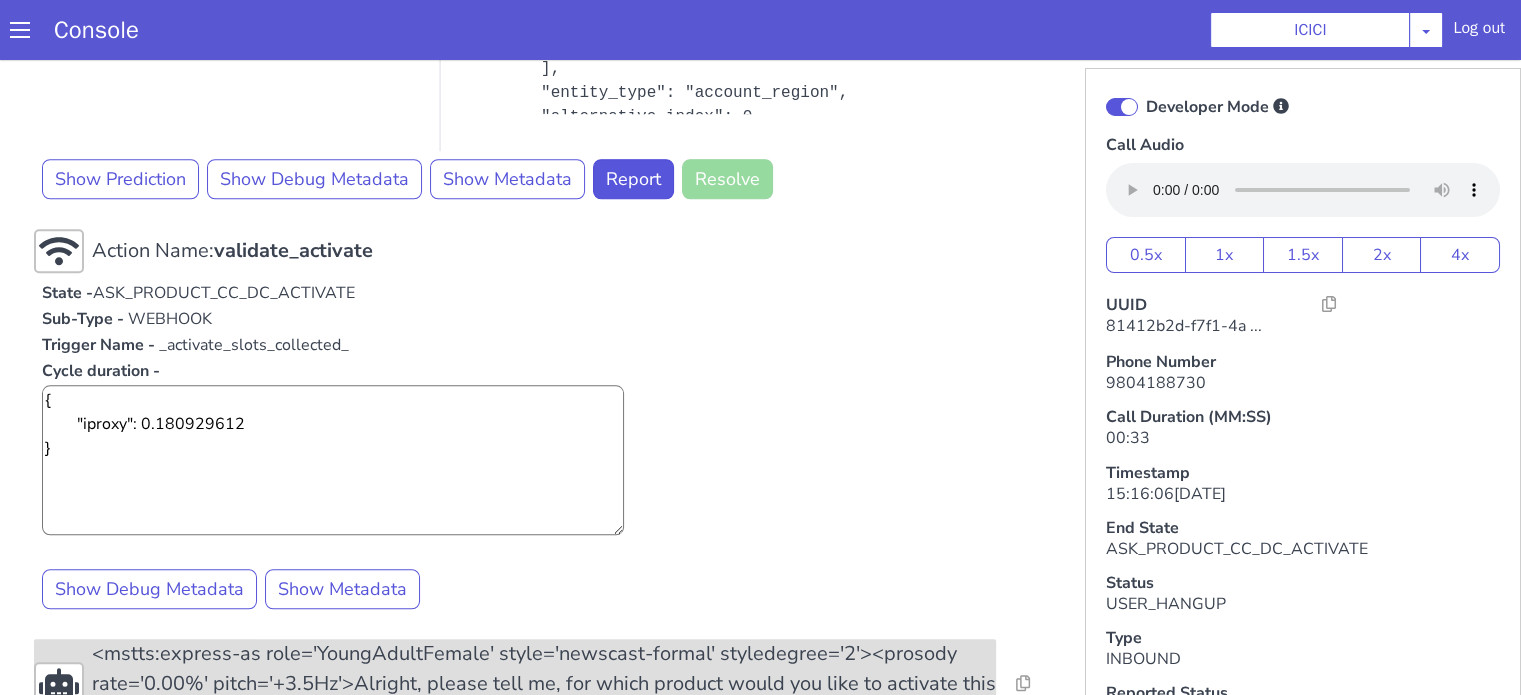 scroll, scrollTop: 2171, scrollLeft: 0, axis: vertical 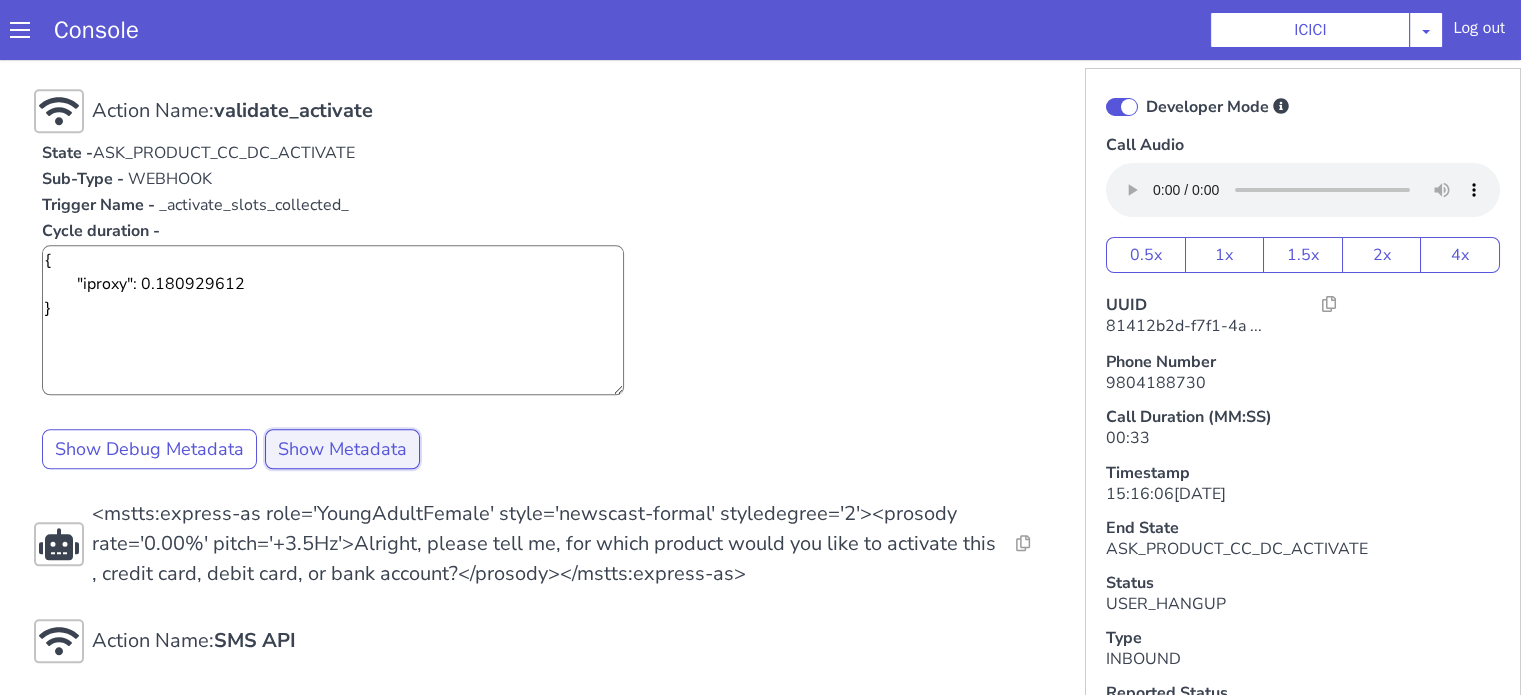click on "Show Metadata" at bounding box center [937, -59] 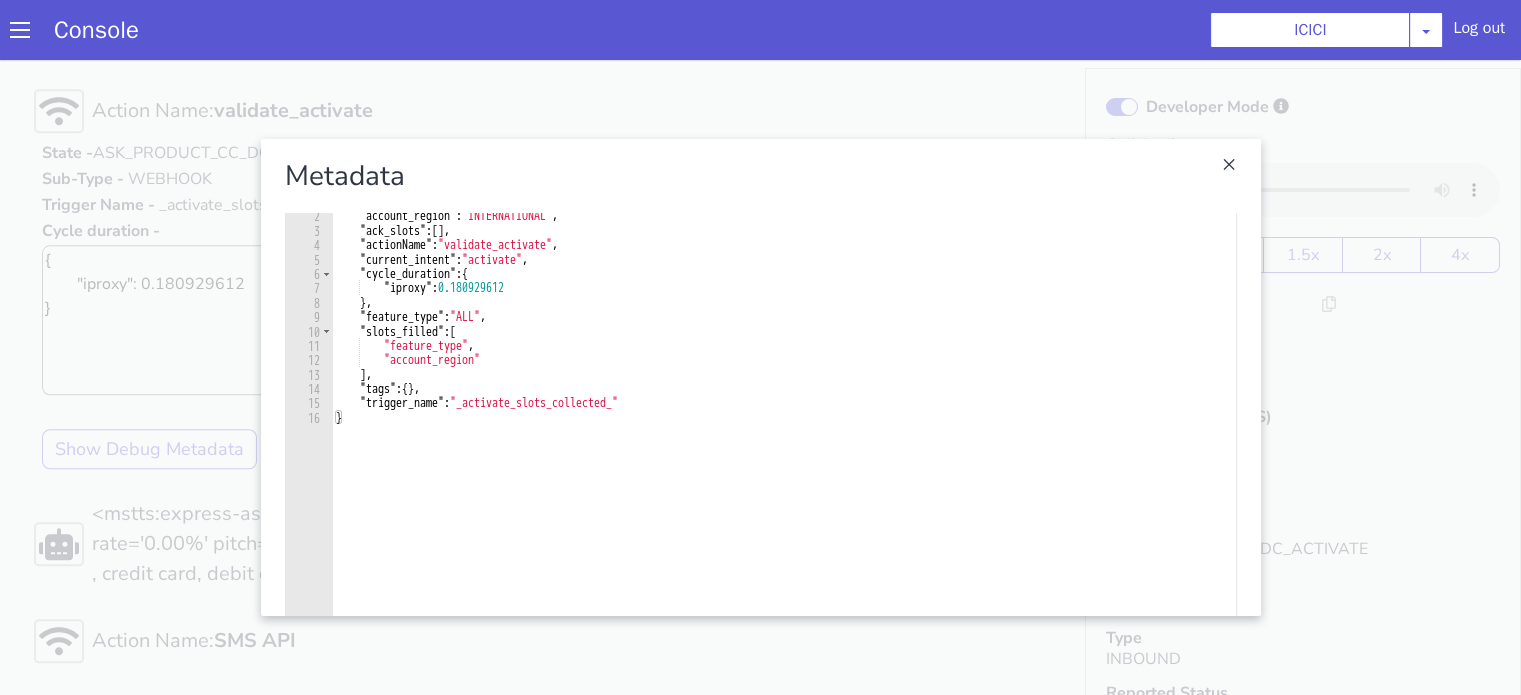 scroll, scrollTop: 0, scrollLeft: 0, axis: both 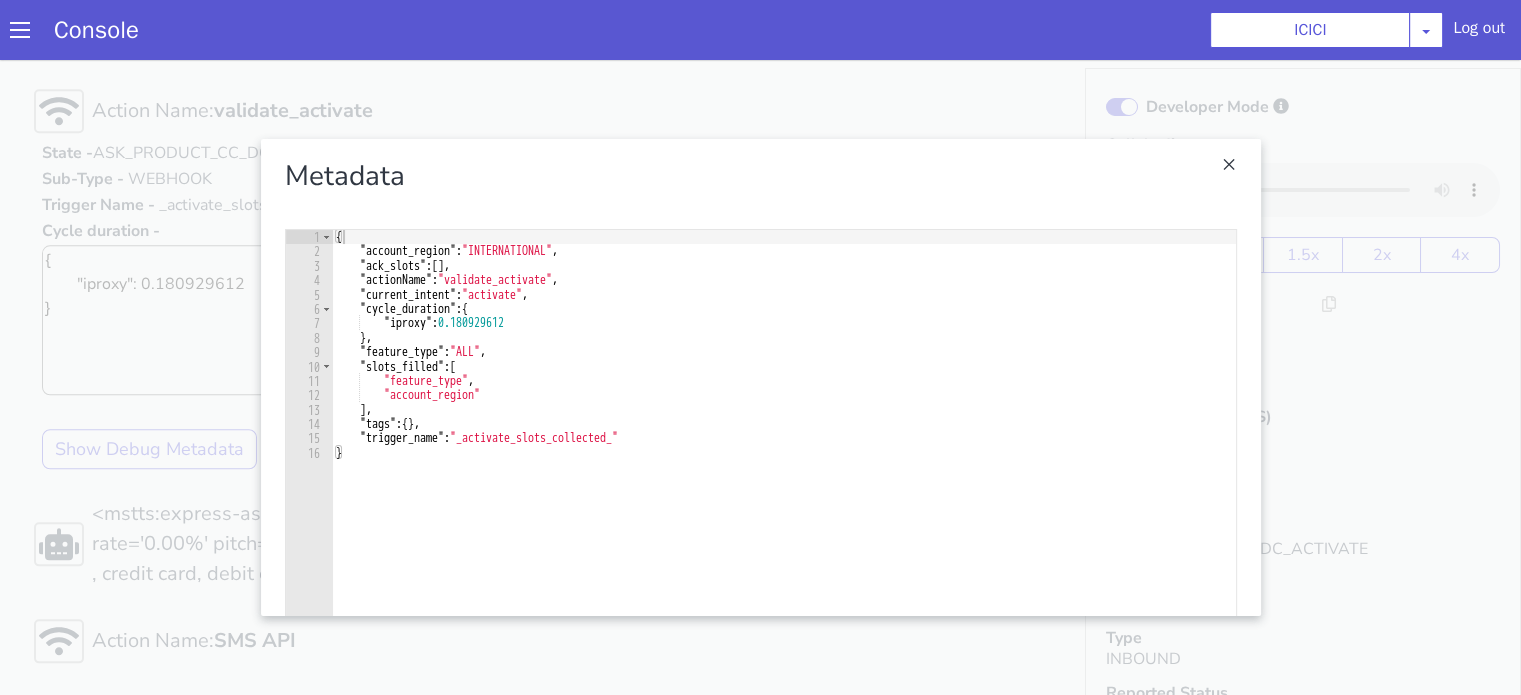 click at bounding box center (1263, -106) 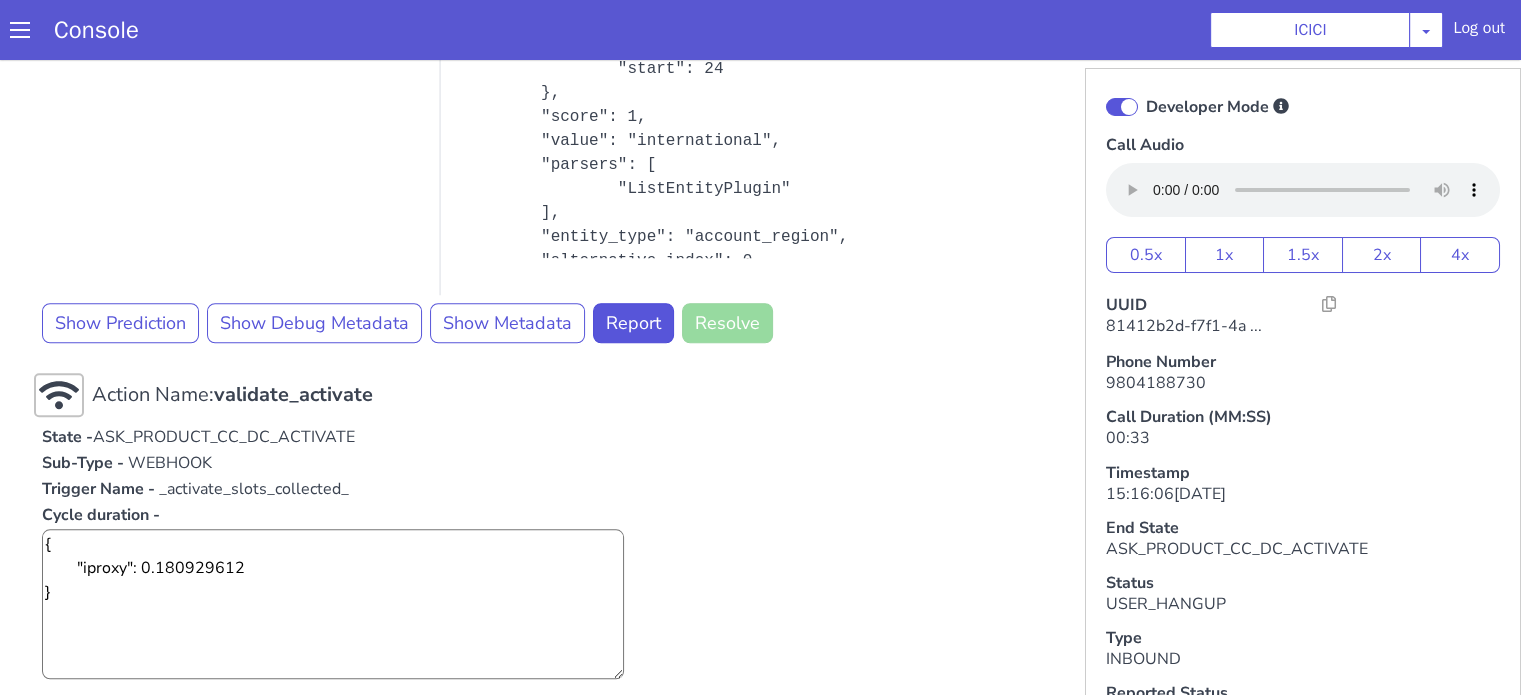 scroll, scrollTop: 1771, scrollLeft: 0, axis: vertical 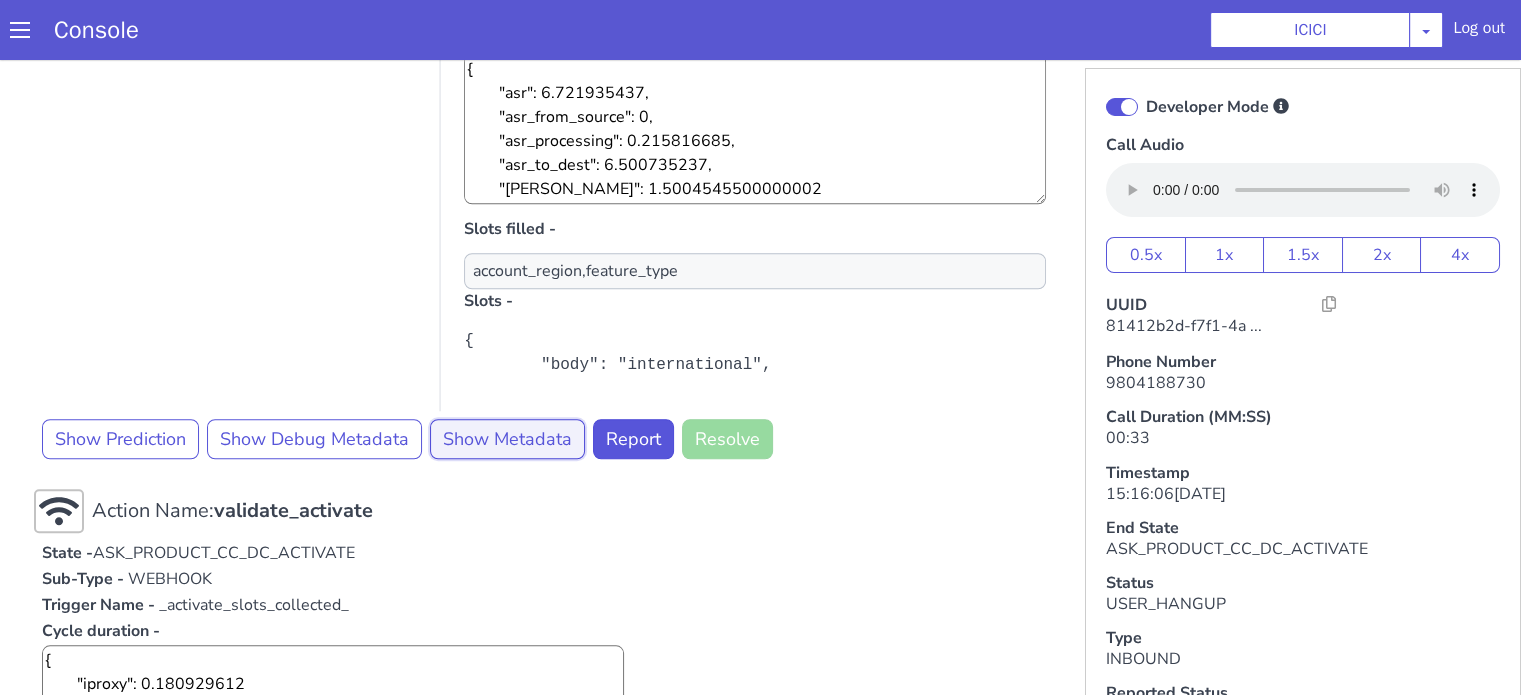click on "Show Metadata" at bounding box center (1200, -83) 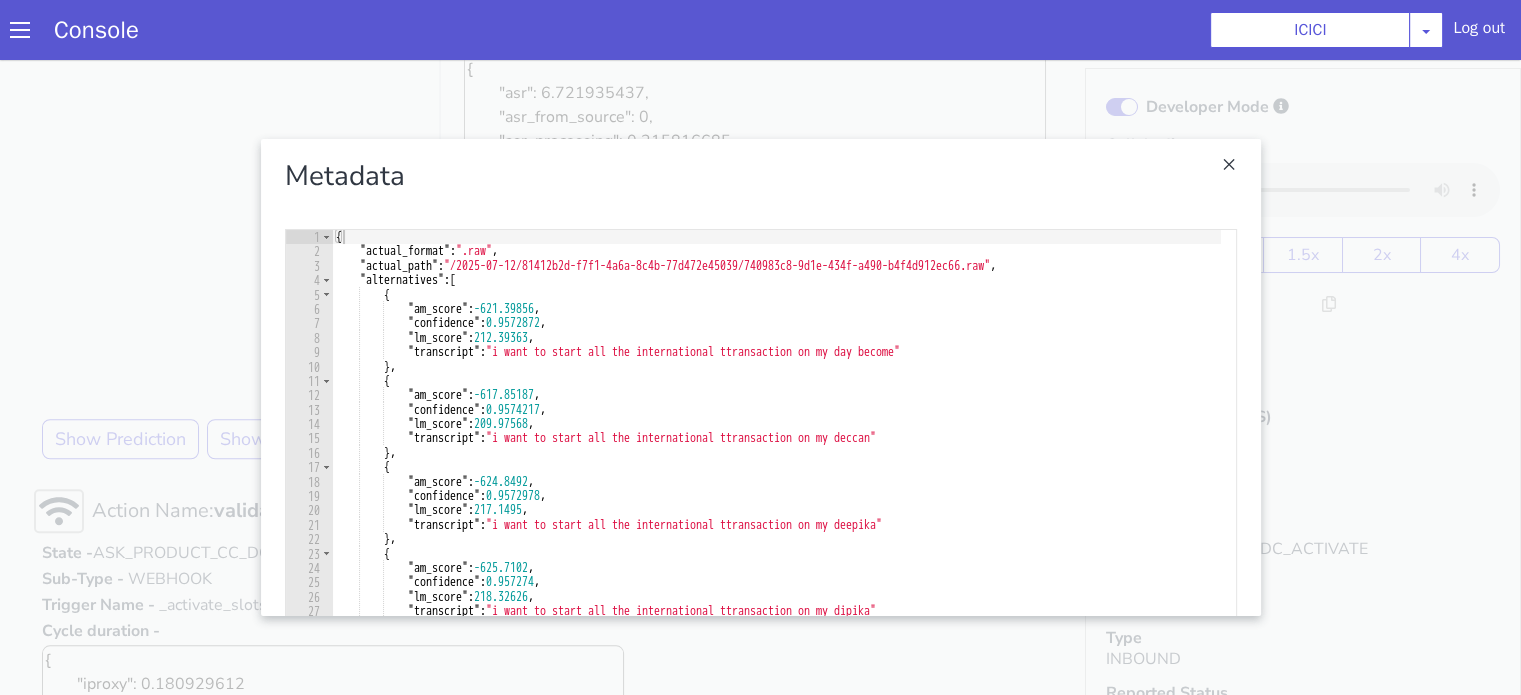 scroll, scrollTop: 180, scrollLeft: 0, axis: vertical 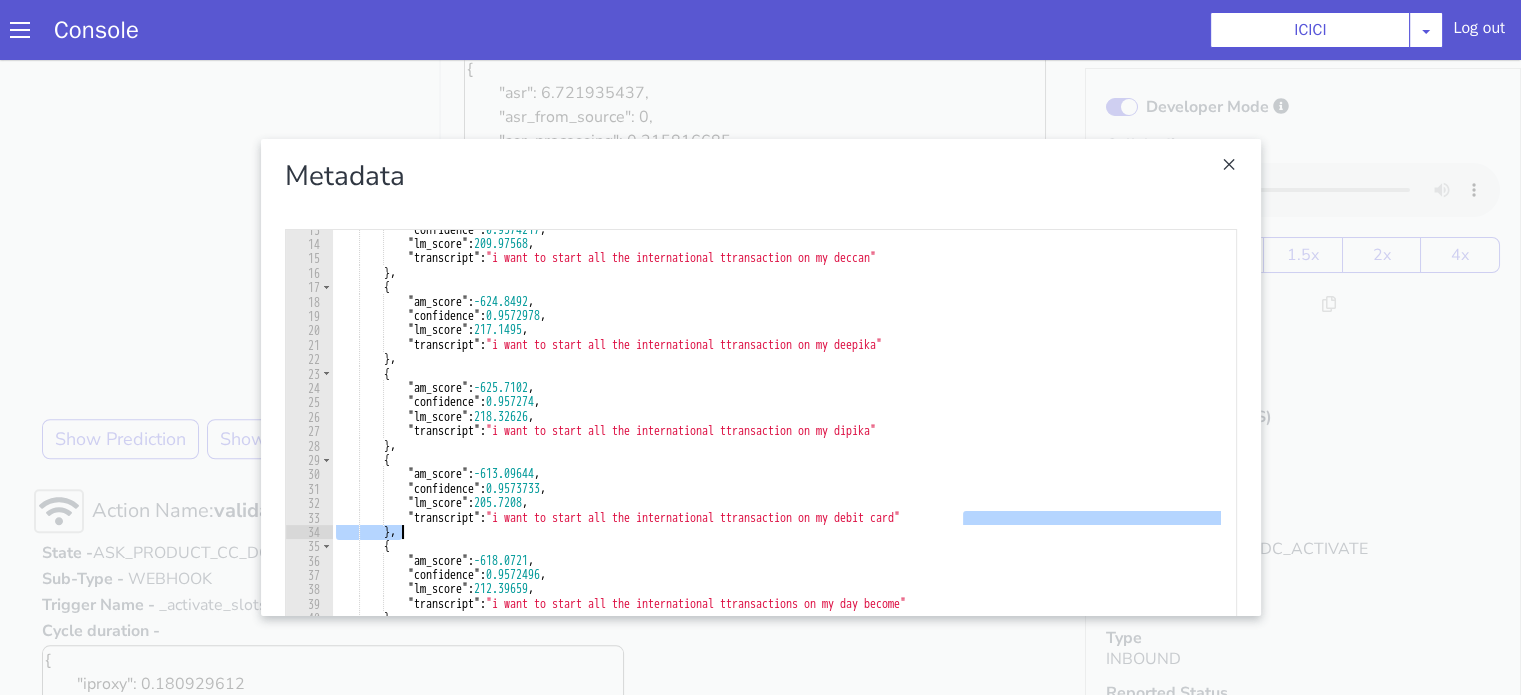 drag, startPoint x: 2318, startPoint y: 291, endPoint x: 2185, endPoint y: 296, distance: 133.09395 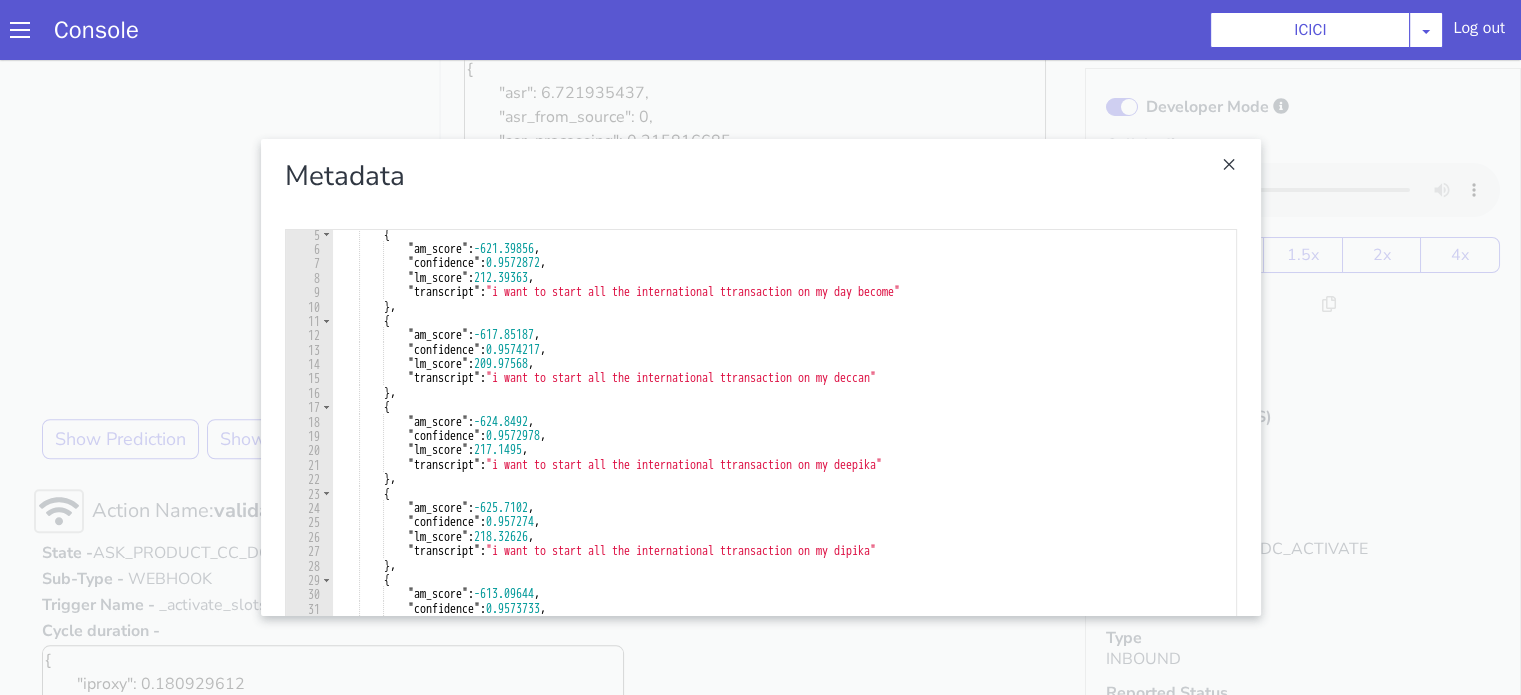 scroll, scrollTop: 0, scrollLeft: 0, axis: both 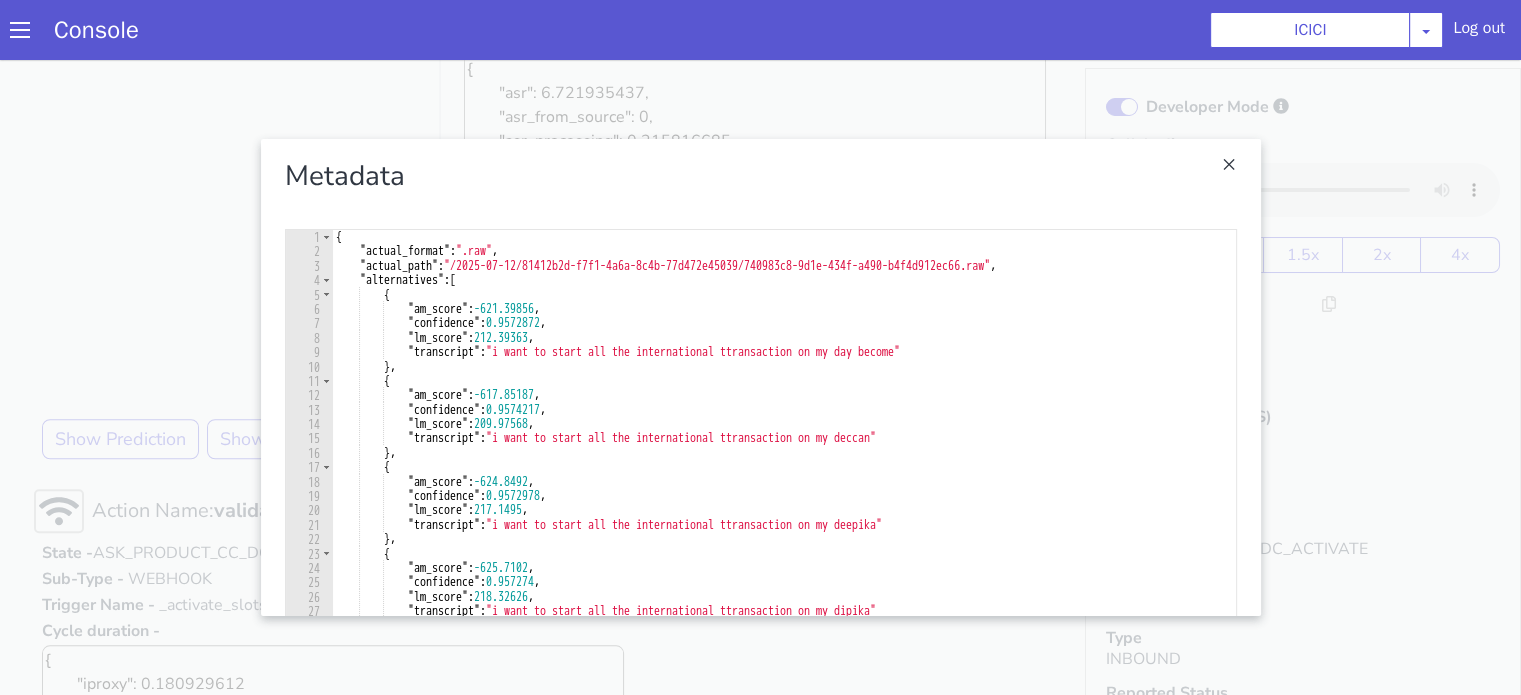 click at bounding box center [1770, -109] 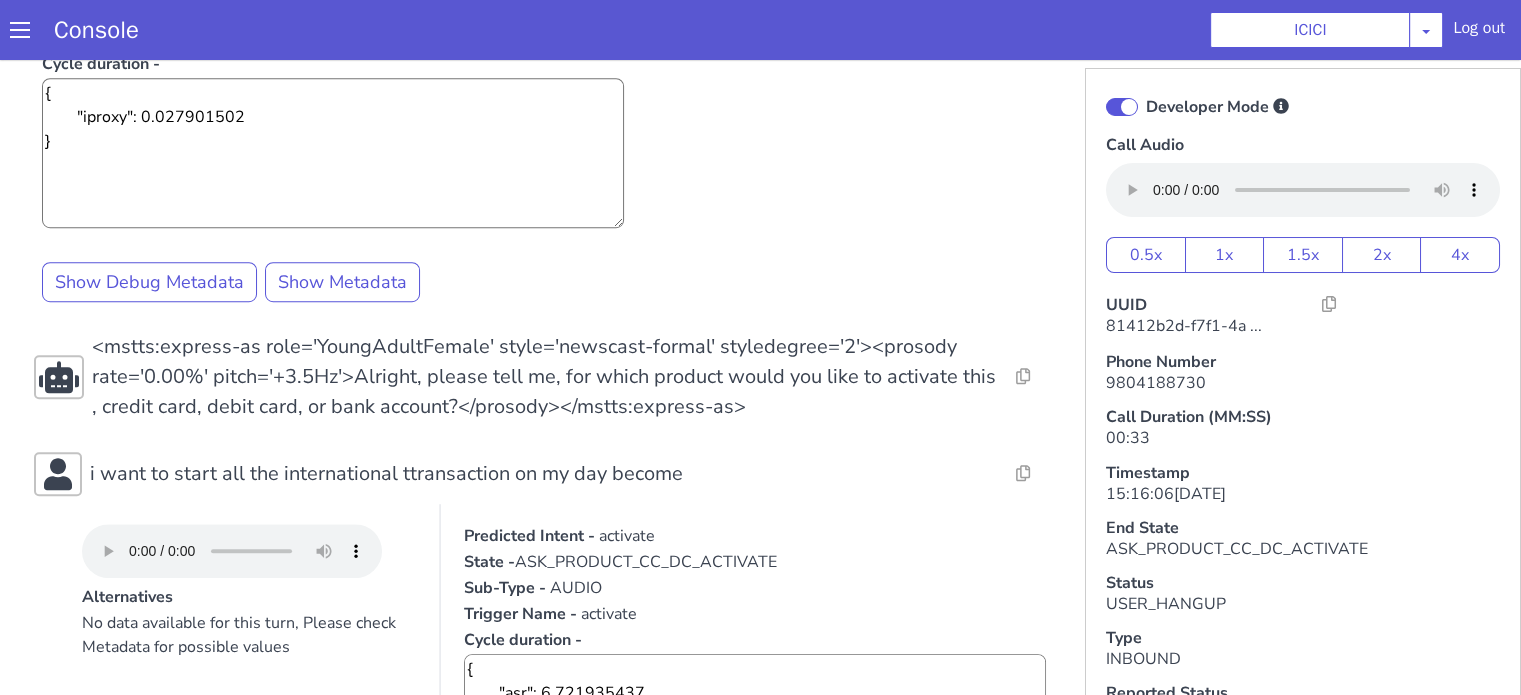 scroll, scrollTop: 671, scrollLeft: 0, axis: vertical 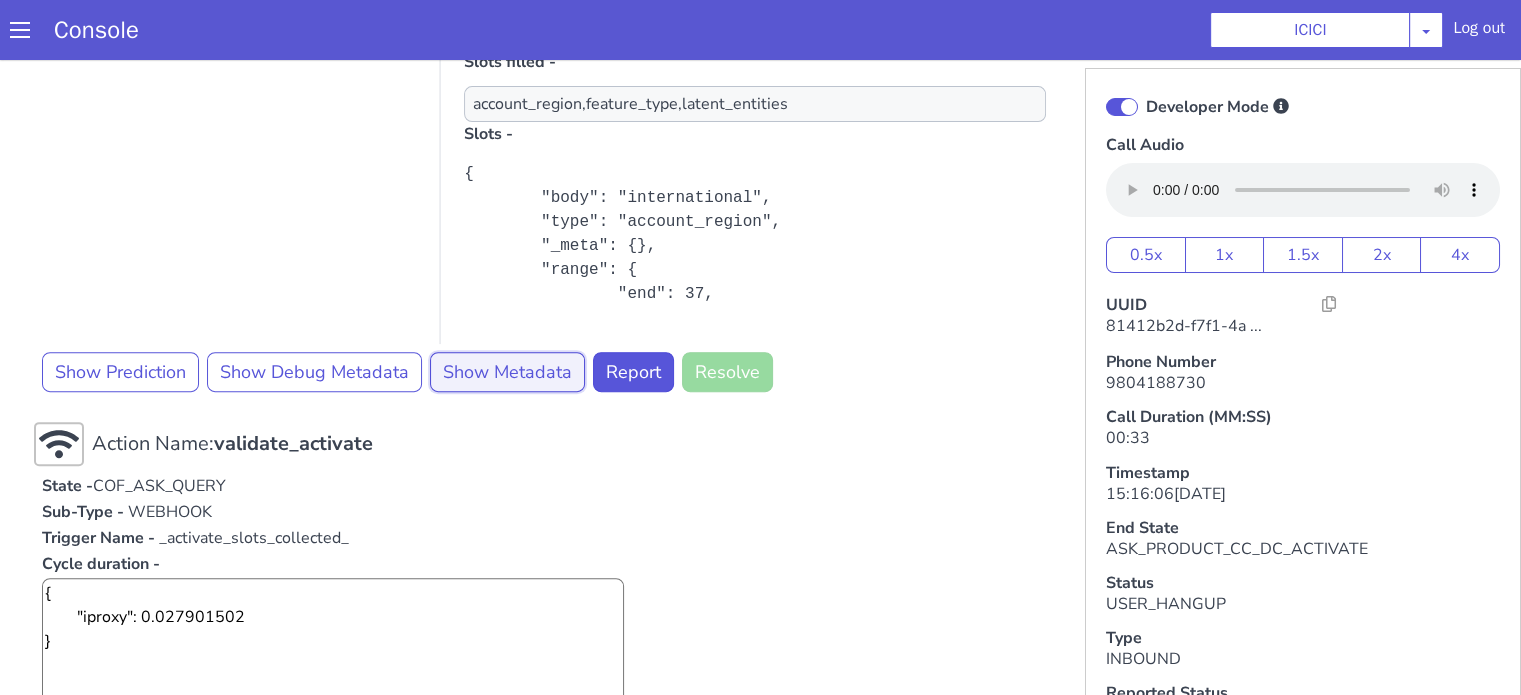 click on "Show Metadata" at bounding box center [852, -39] 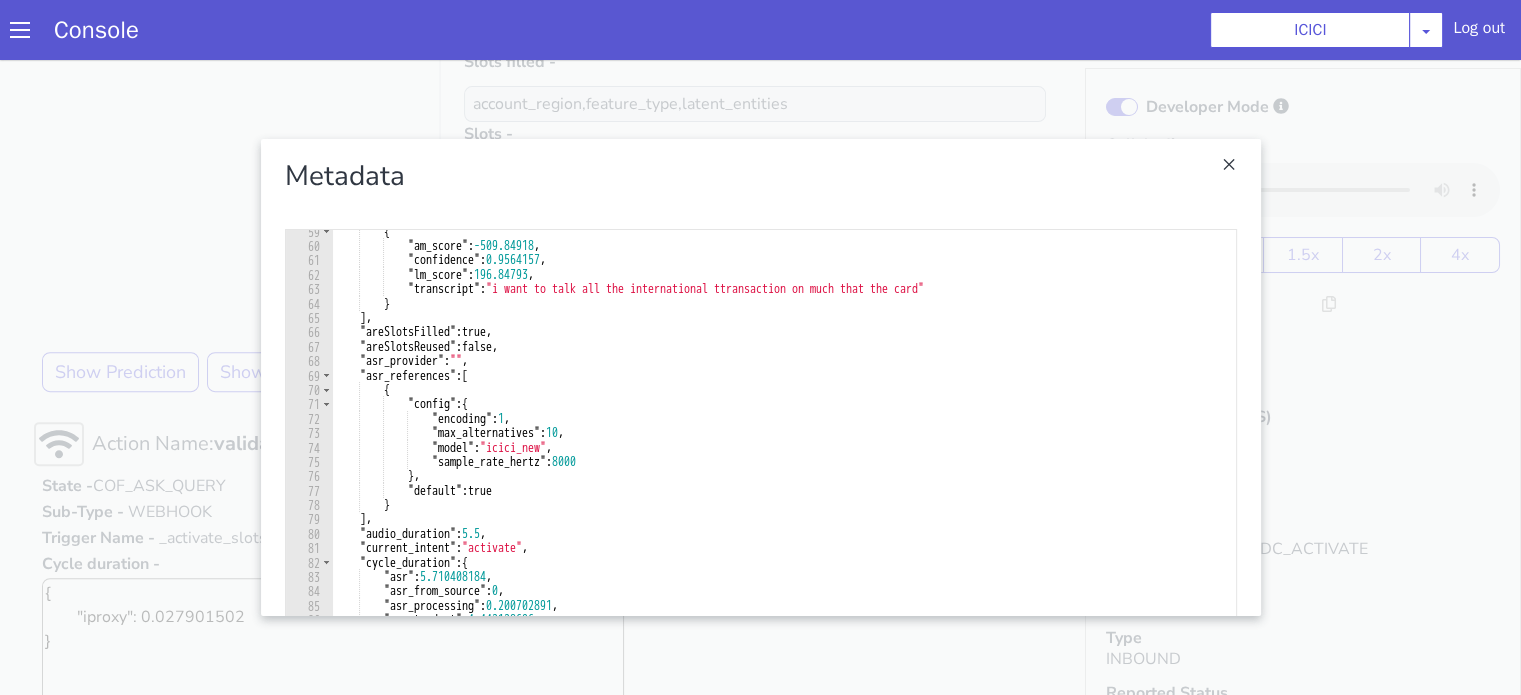 scroll, scrollTop: 1020, scrollLeft: 0, axis: vertical 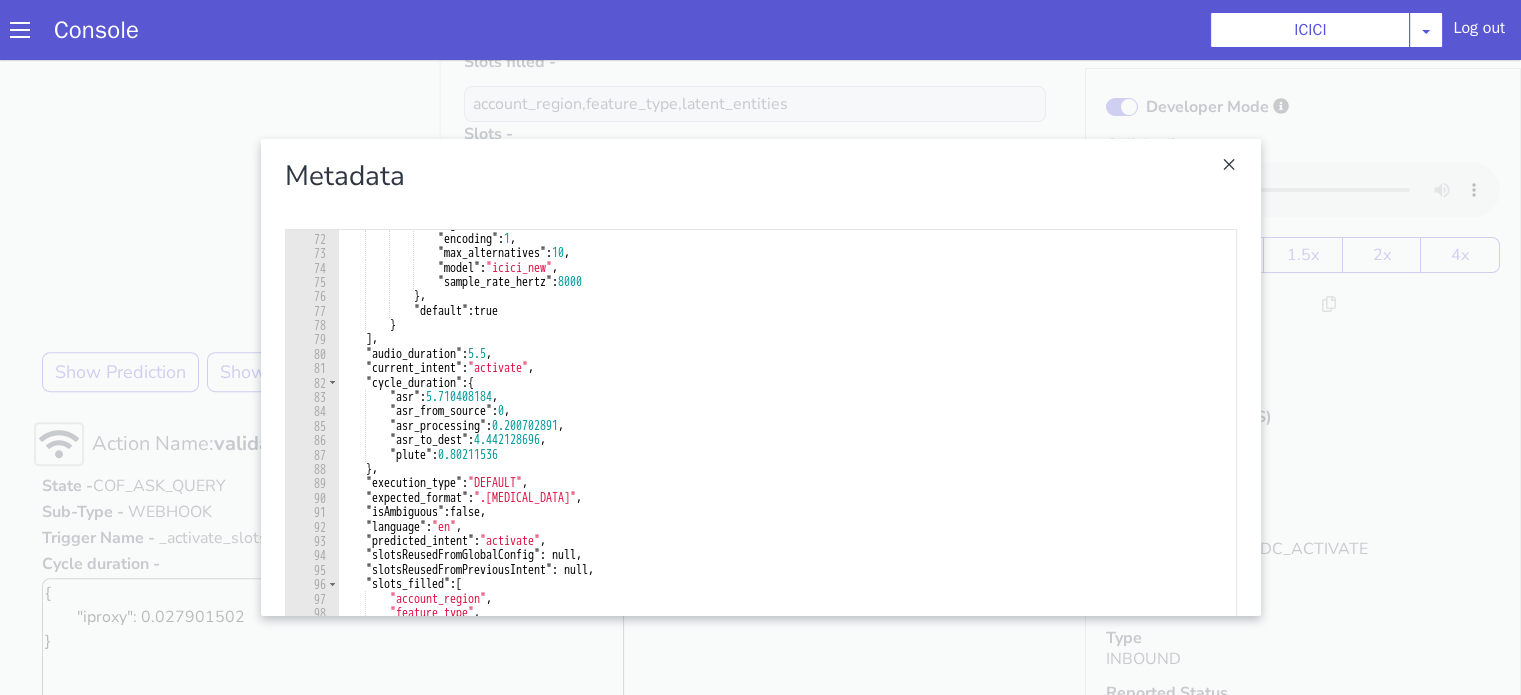 type on "{" 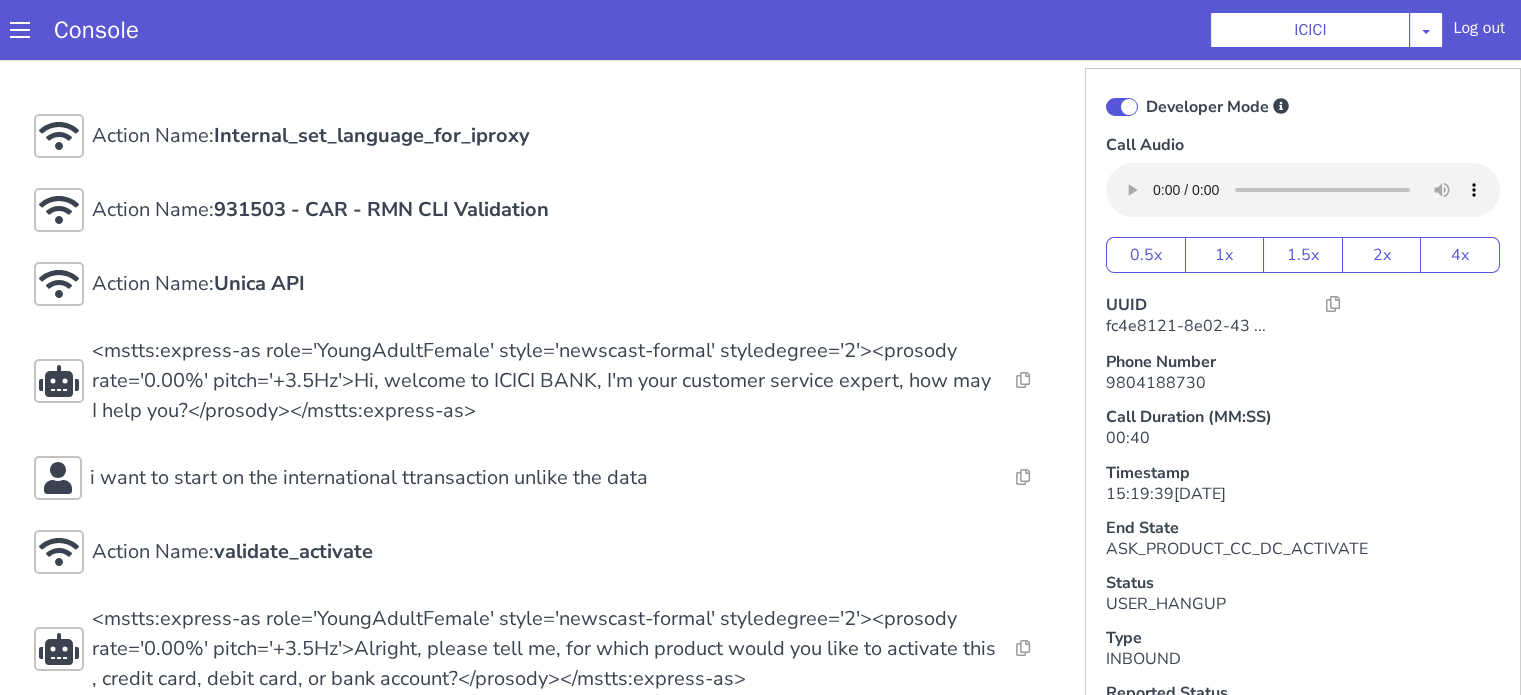 scroll, scrollTop: 0, scrollLeft: 0, axis: both 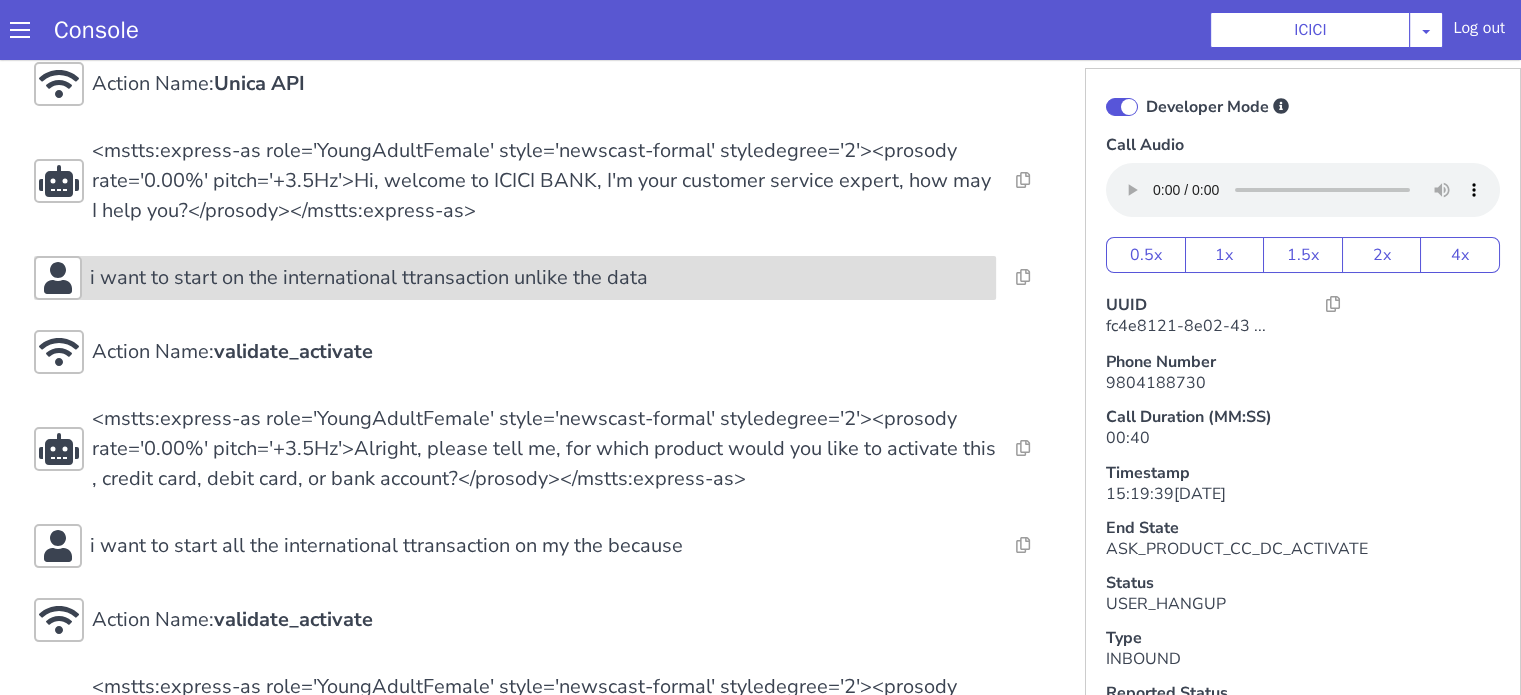 click on "i want to start on the international ttransaction unlike the data" at bounding box center (1098, 1378) 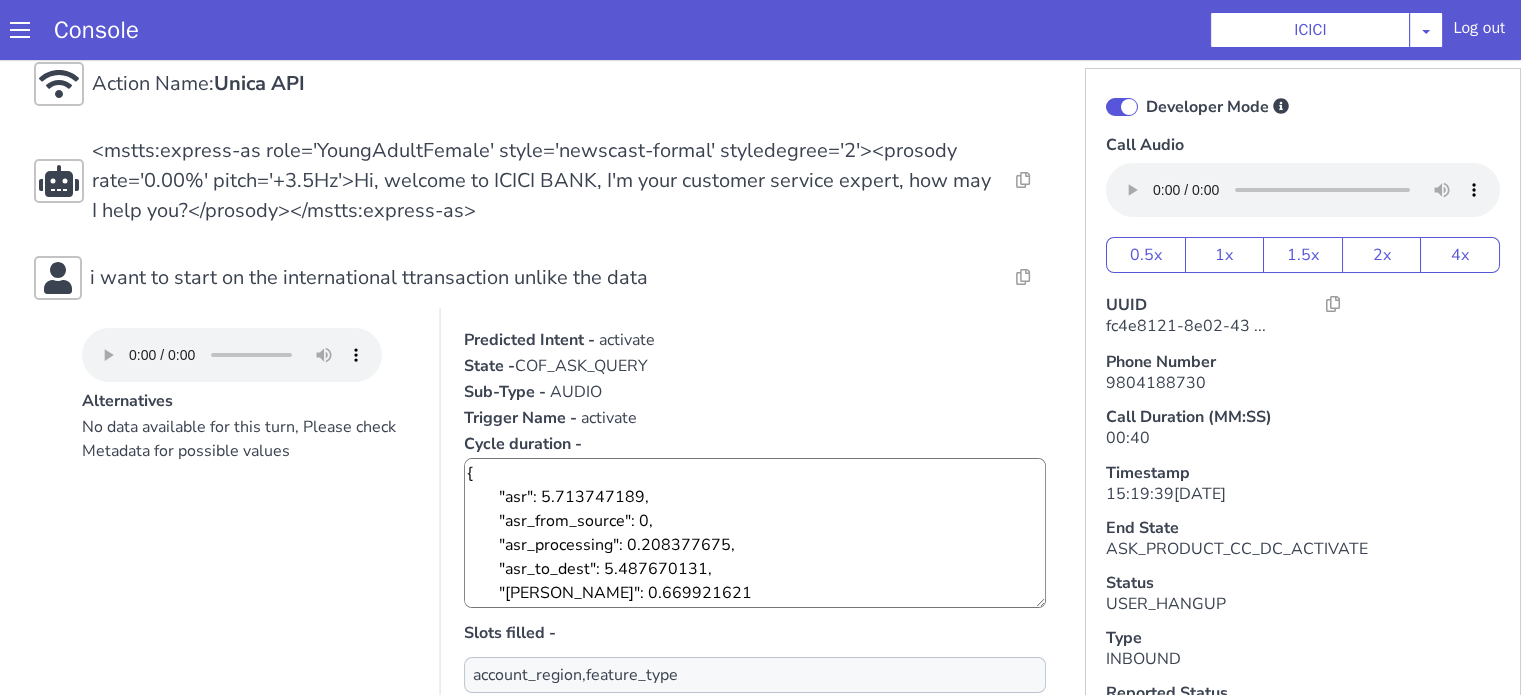 scroll, scrollTop: 500, scrollLeft: 0, axis: vertical 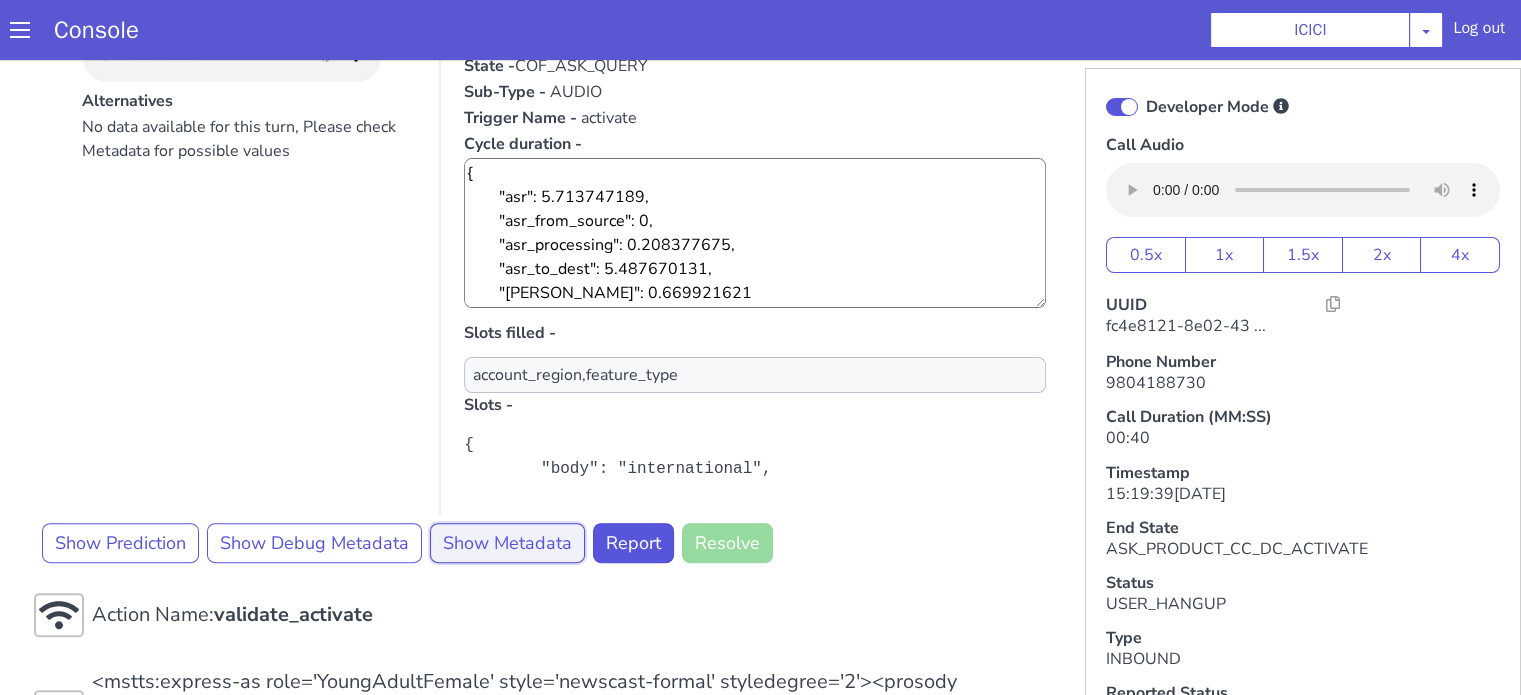 click on "Show Metadata" at bounding box center [468, 973] 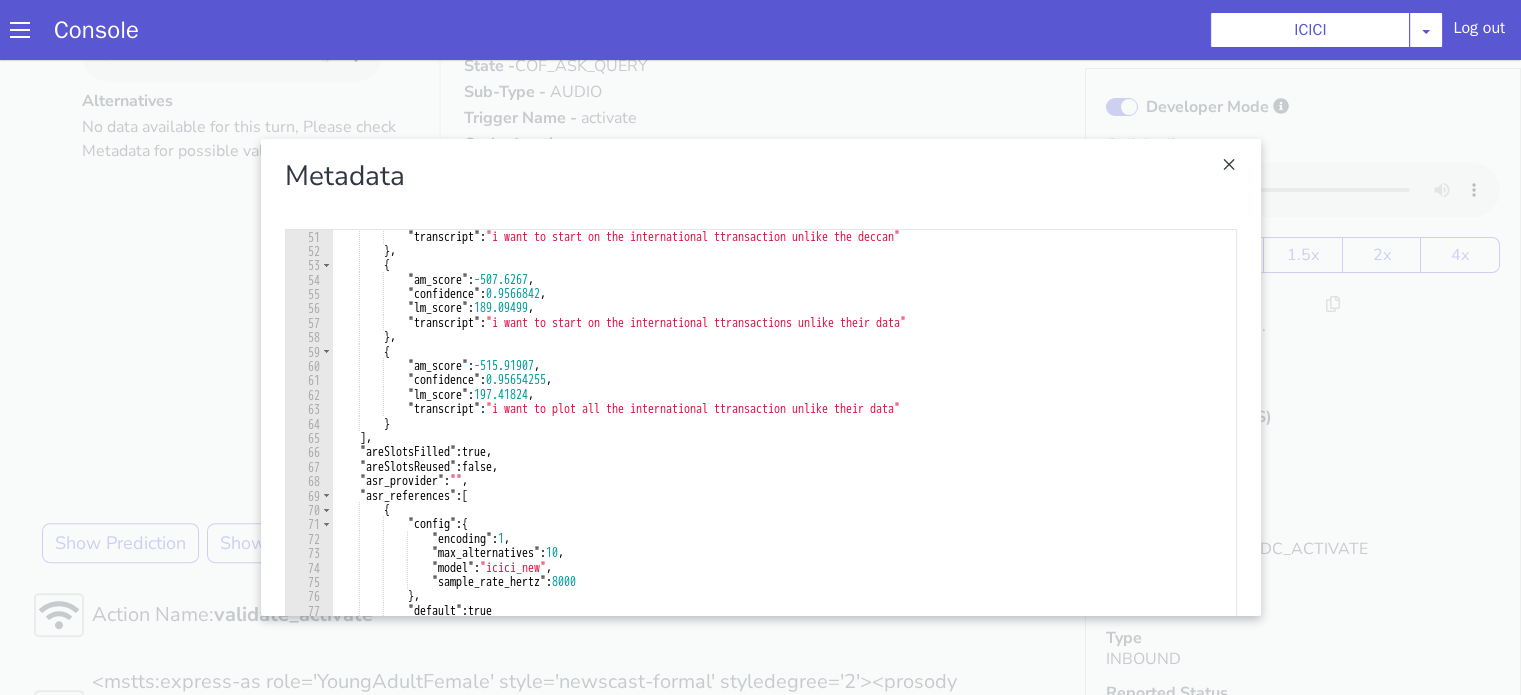 scroll, scrollTop: 720, scrollLeft: 0, axis: vertical 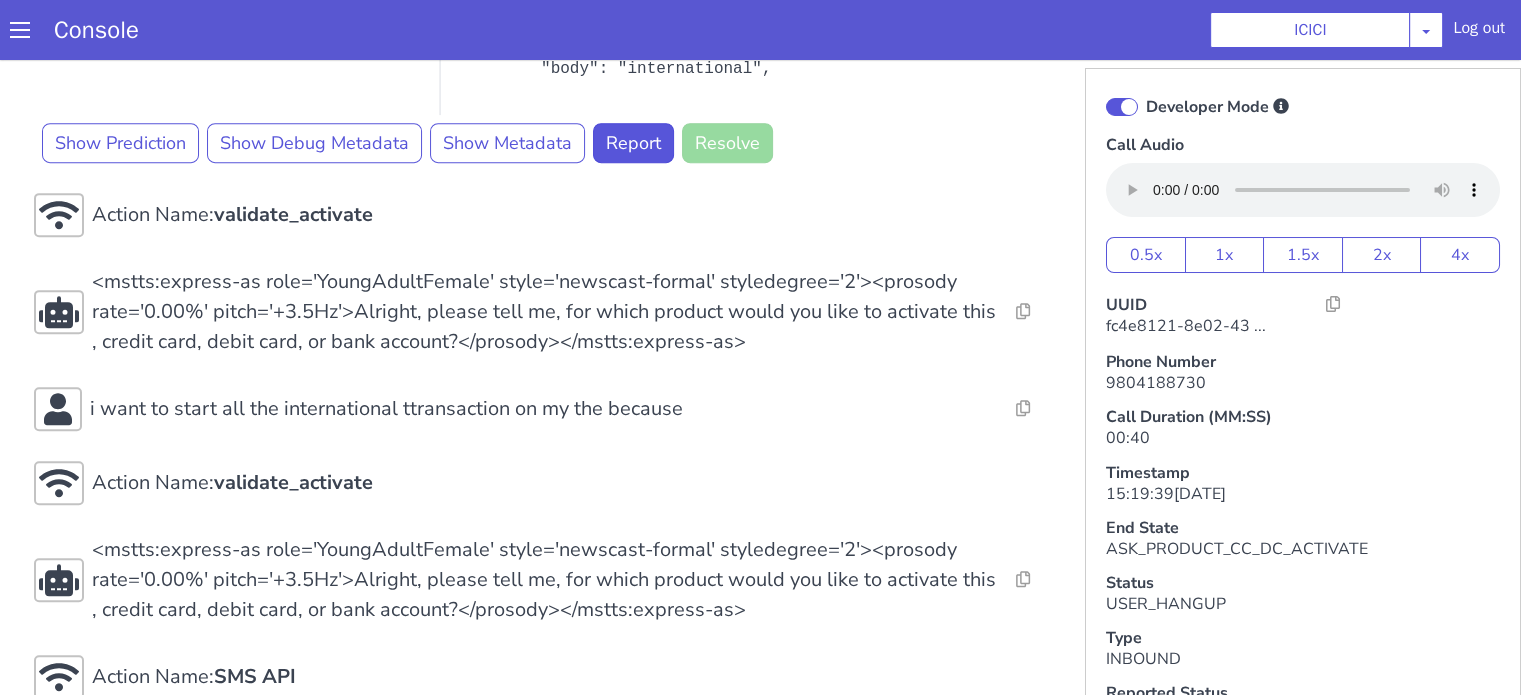 click on "Action Name:  Internal_set_language_for_iproxy Resolve  Intent Error  Entity Error  Transcription Error  Miscellaneous Submit Action Name:  931503 - CAR - RMN CLI Validation Resolve  Intent Error  Entity Error  Transcription Error  Miscellaneous Submit Action Name:  Unica API Resolve  Intent Error  Entity Error  Transcription Error  Miscellaneous Submit <mstts:express-as role='YoungAdultFemale' style='newscast-formal' styledegree='2'><prosody rate='0.00%' pitch='+3.5Hz'>Hi, welcome to ICICI BANK, I'm your customer service expert, how may I help you?</prosody></mstts:express-as> Resolve  Intent Error  Entity Error  Transcription Error  Miscellaneous Submit i want to start on the international ttransaction unlike the data Alternatives No data available for this turn, Please check Metadata for possible values Predicted Intent -   activate State -  COF_ASK_QUERY Sub-Type -   AUDIO Trigger Name -   activate Cycle duration -  Slots filled - account_region,feature_type Slots -   Show Prediction Show Debug Metadata" at bounding box center (544, -42) 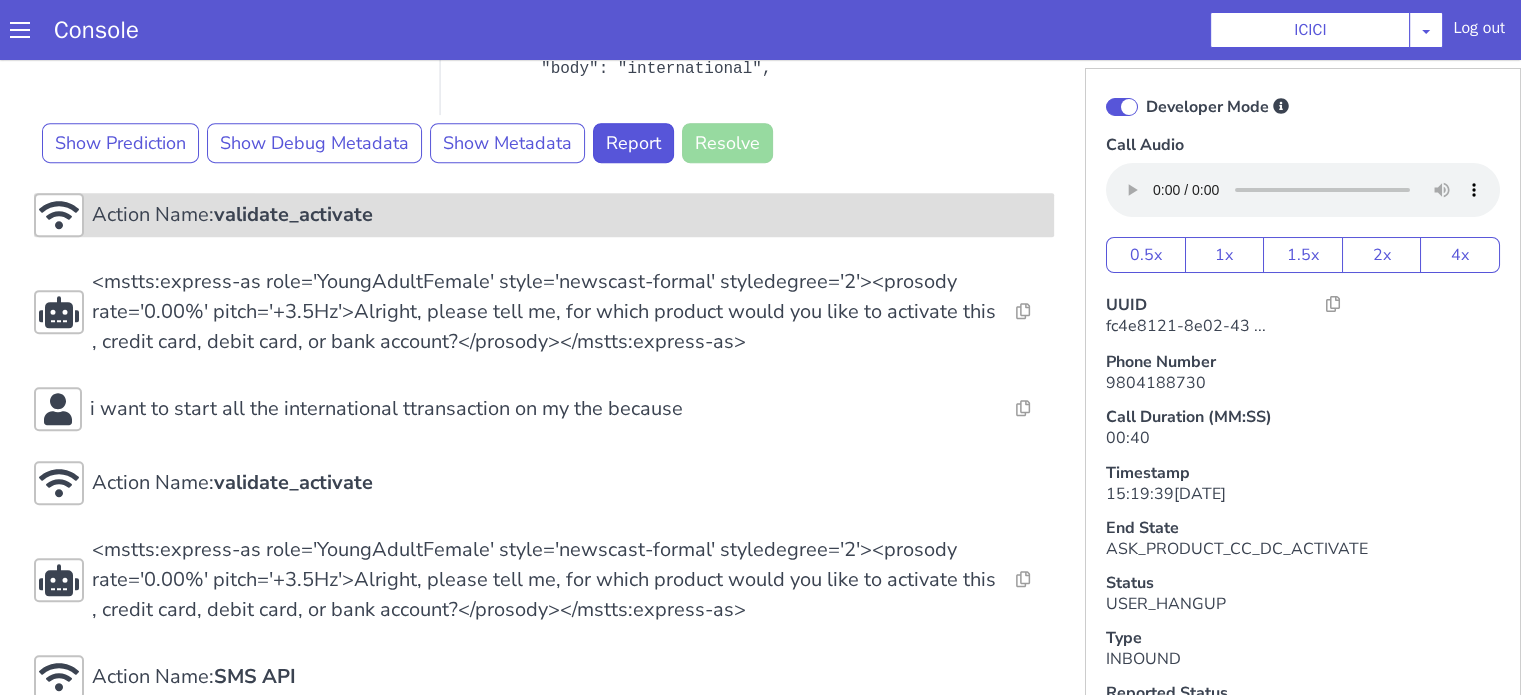 click on "validate_activate" at bounding box center [1090, -310] 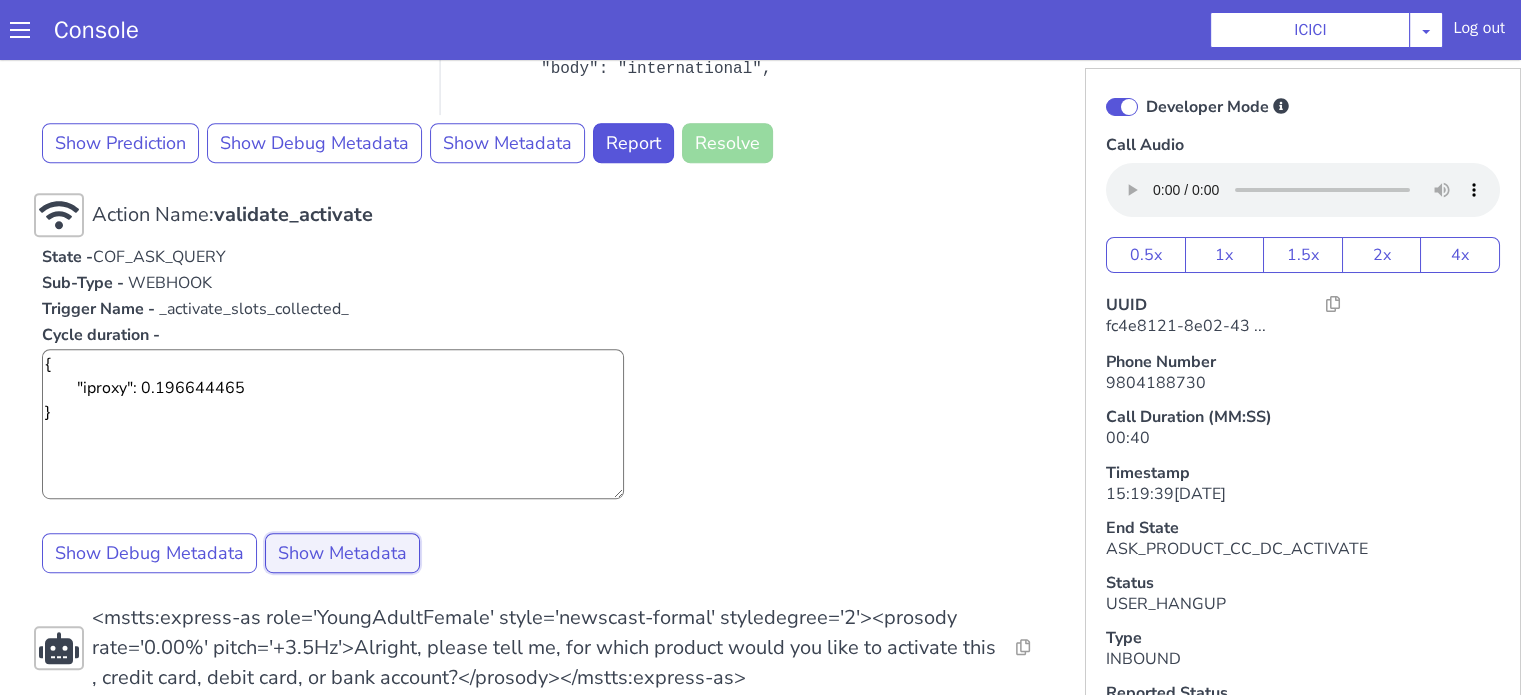 click on "Show Metadata" at bounding box center (1002, 1647) 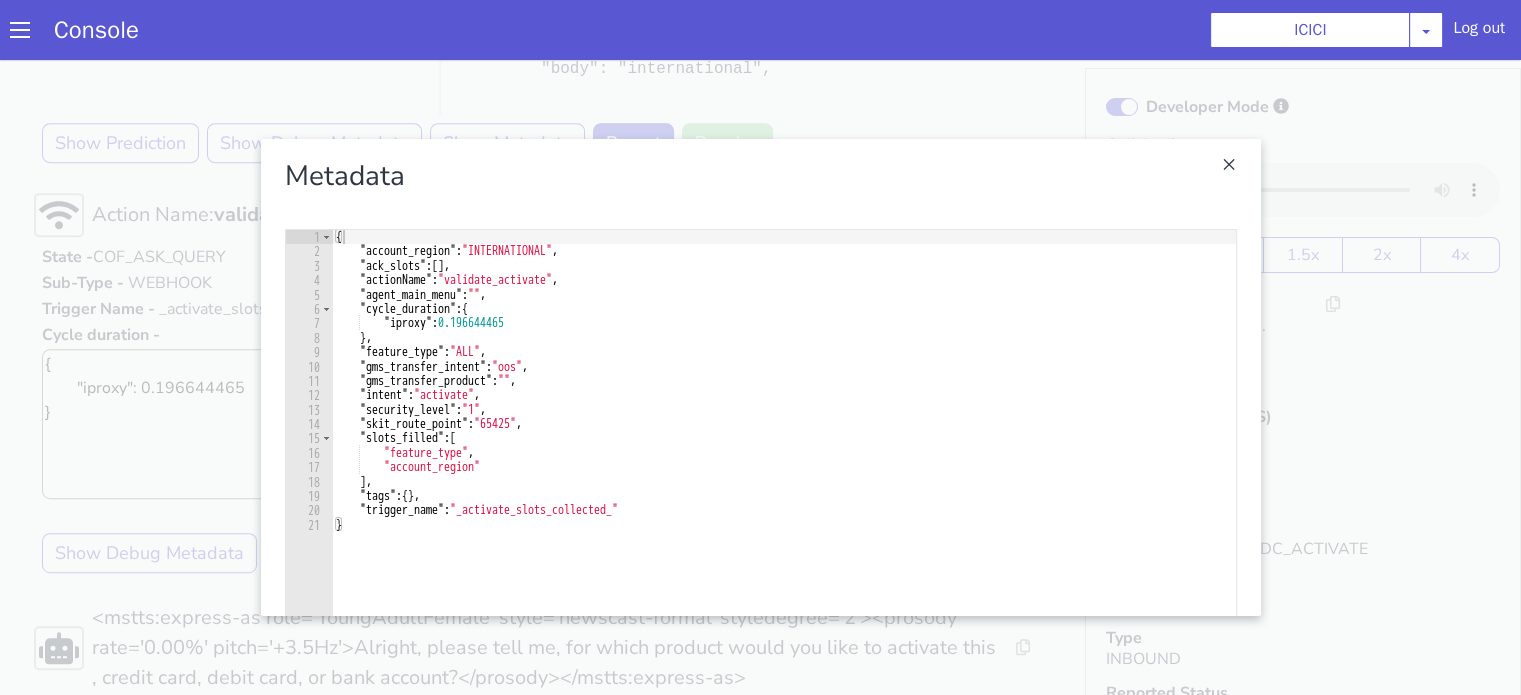 drag, startPoint x: 55, startPoint y: 680, endPoint x: 121, endPoint y: 671, distance: 66.61081 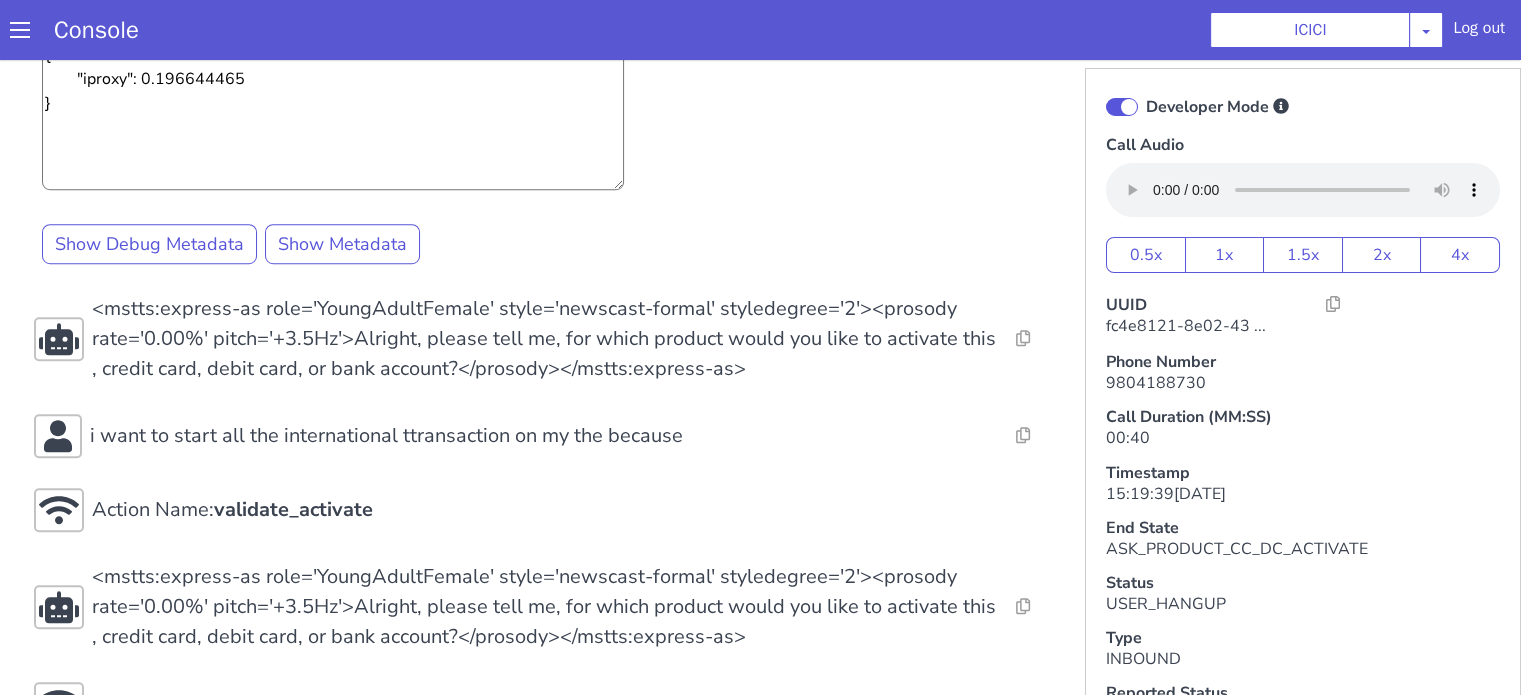 scroll, scrollTop: 1272, scrollLeft: 0, axis: vertical 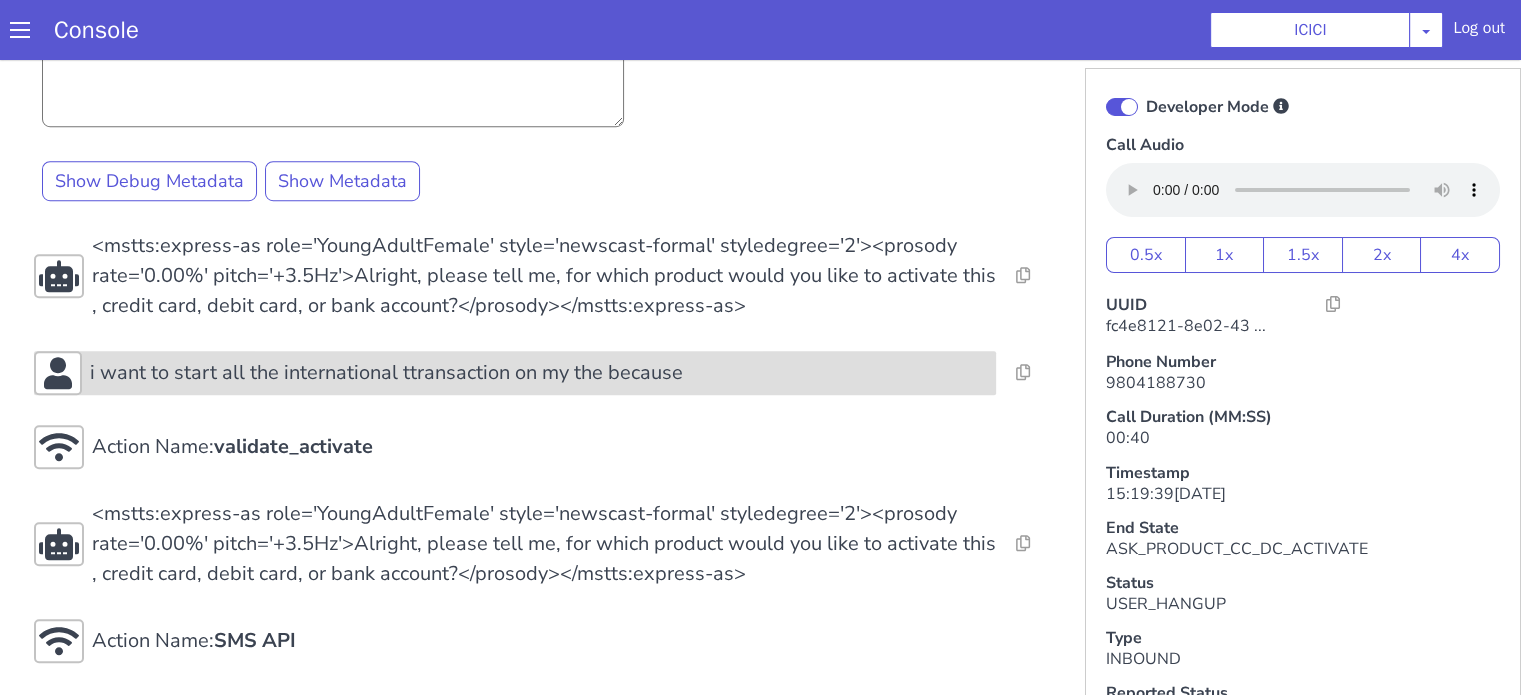 click on "i want to start all the international ttransaction on my the because" at bounding box center (527, 1188) 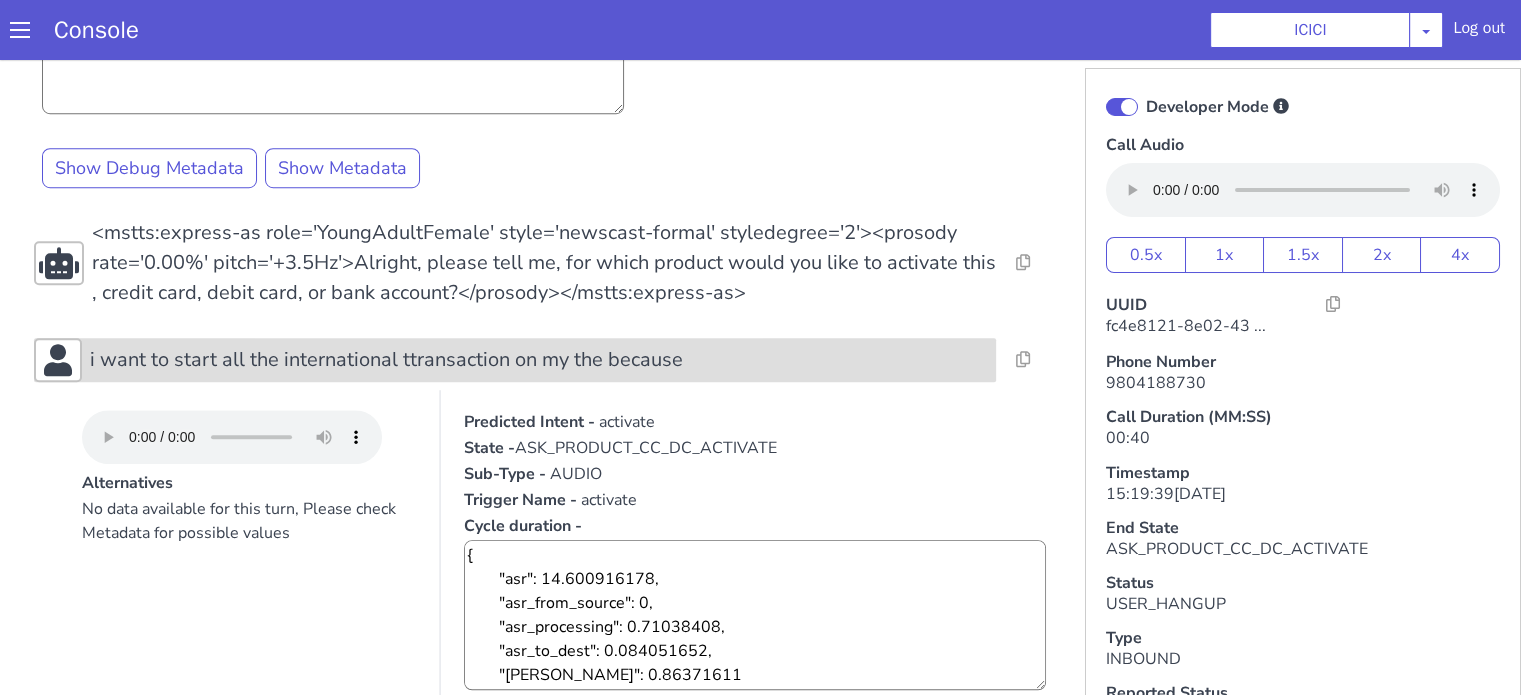 scroll, scrollTop: 1372, scrollLeft: 0, axis: vertical 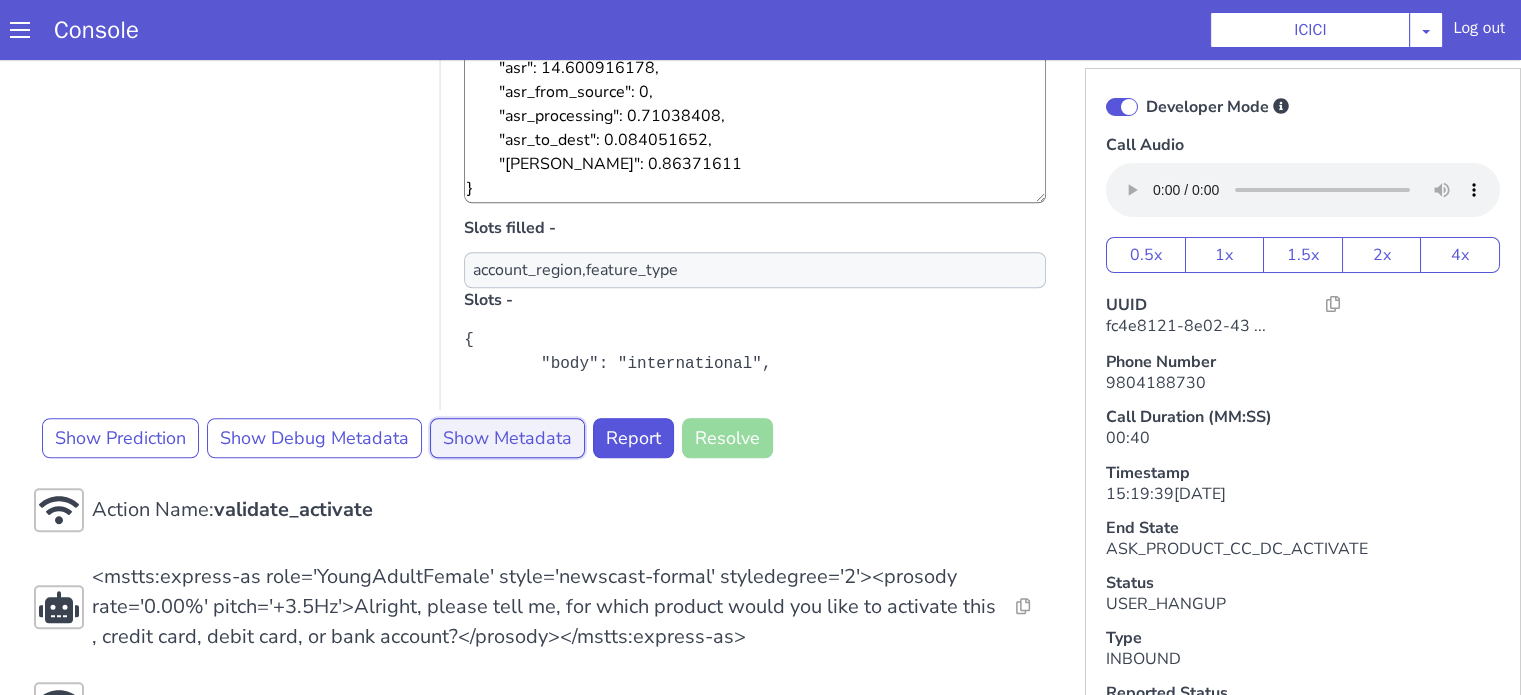 click on "Show Metadata" at bounding box center [489, 491] 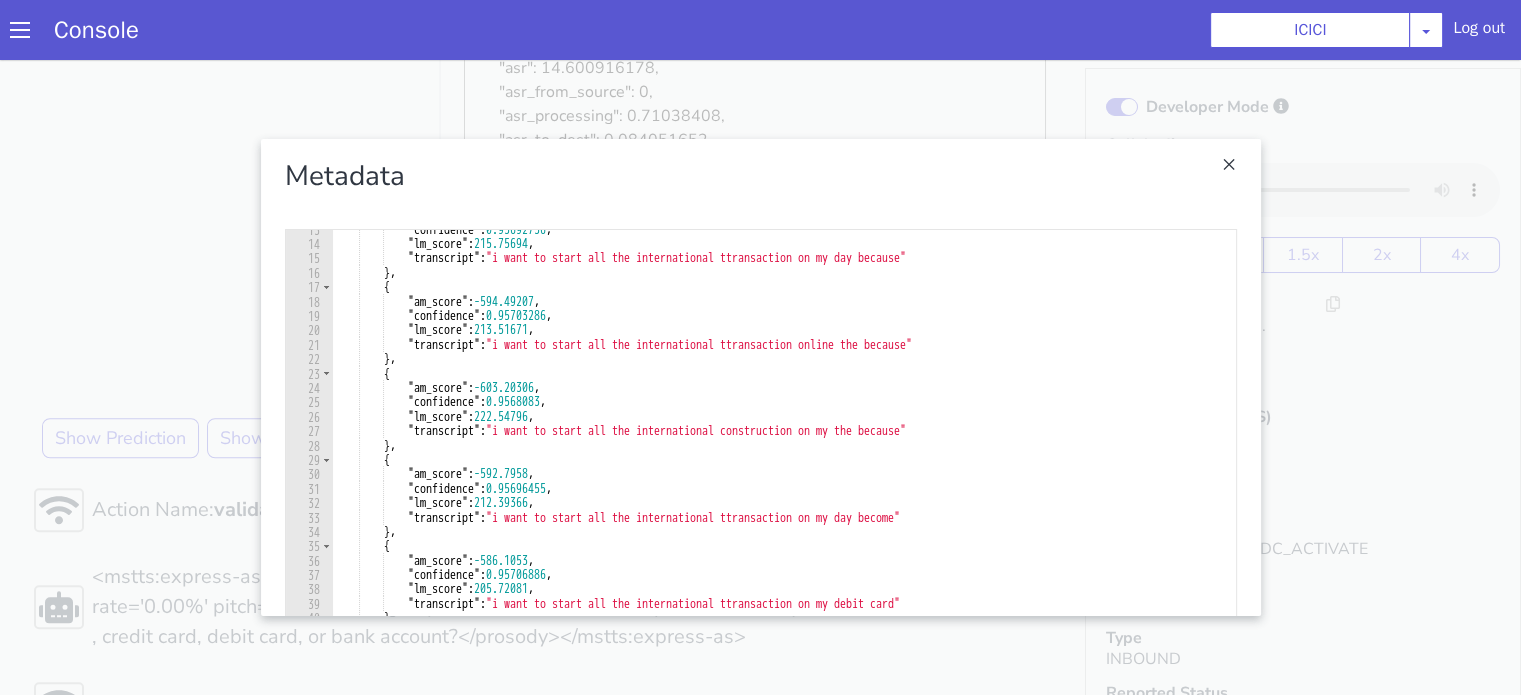 scroll, scrollTop: 240, scrollLeft: 0, axis: vertical 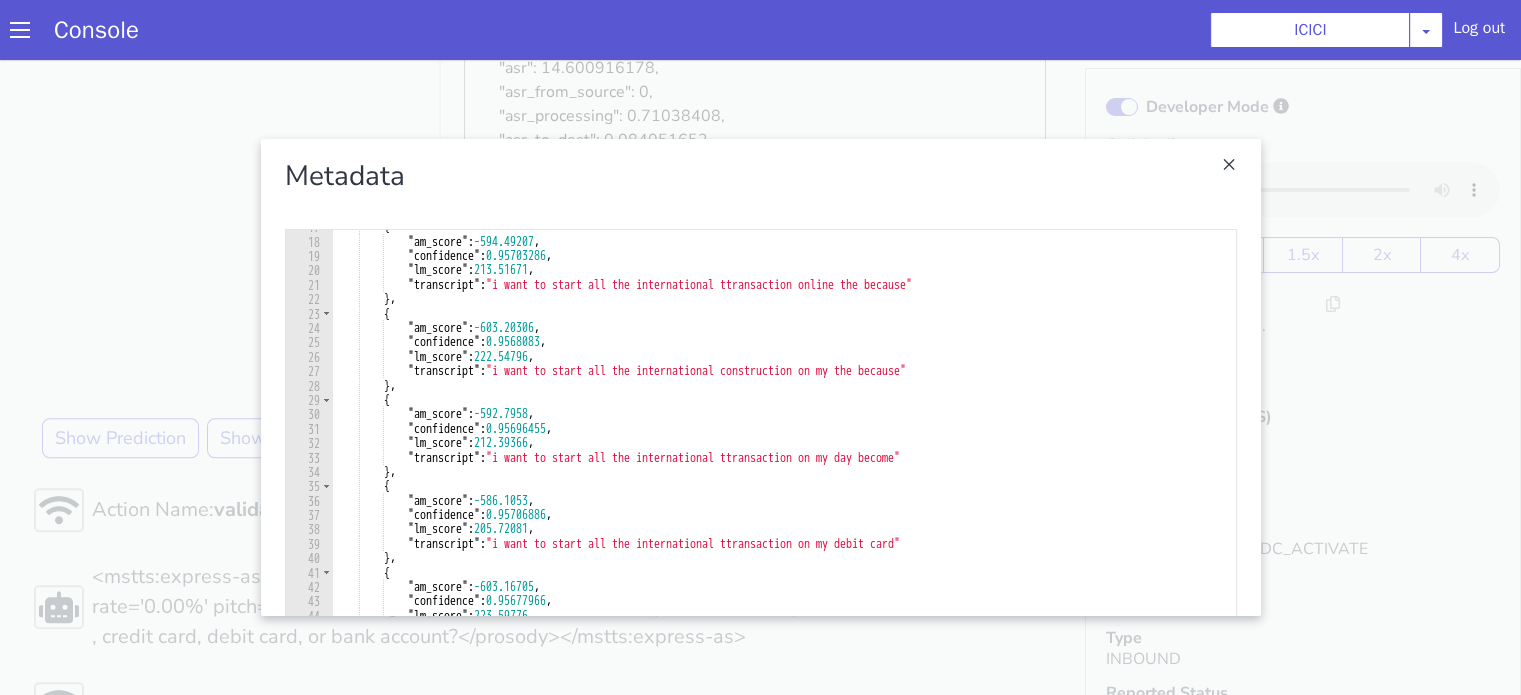 type on ""transcript": "i want to start all the international ttransaction on my debit card"" 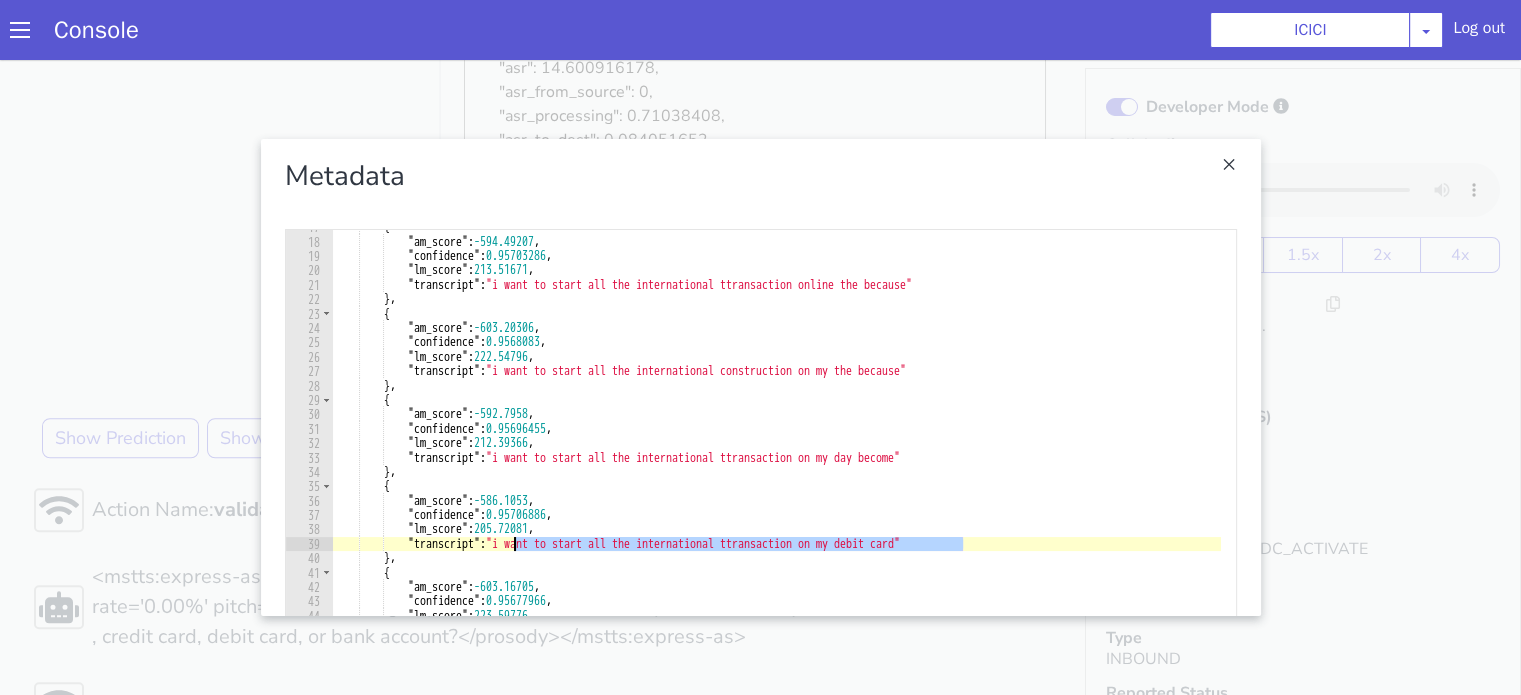 drag, startPoint x: 969, startPoint y: 600, endPoint x: 486, endPoint y: 604, distance: 483.01657 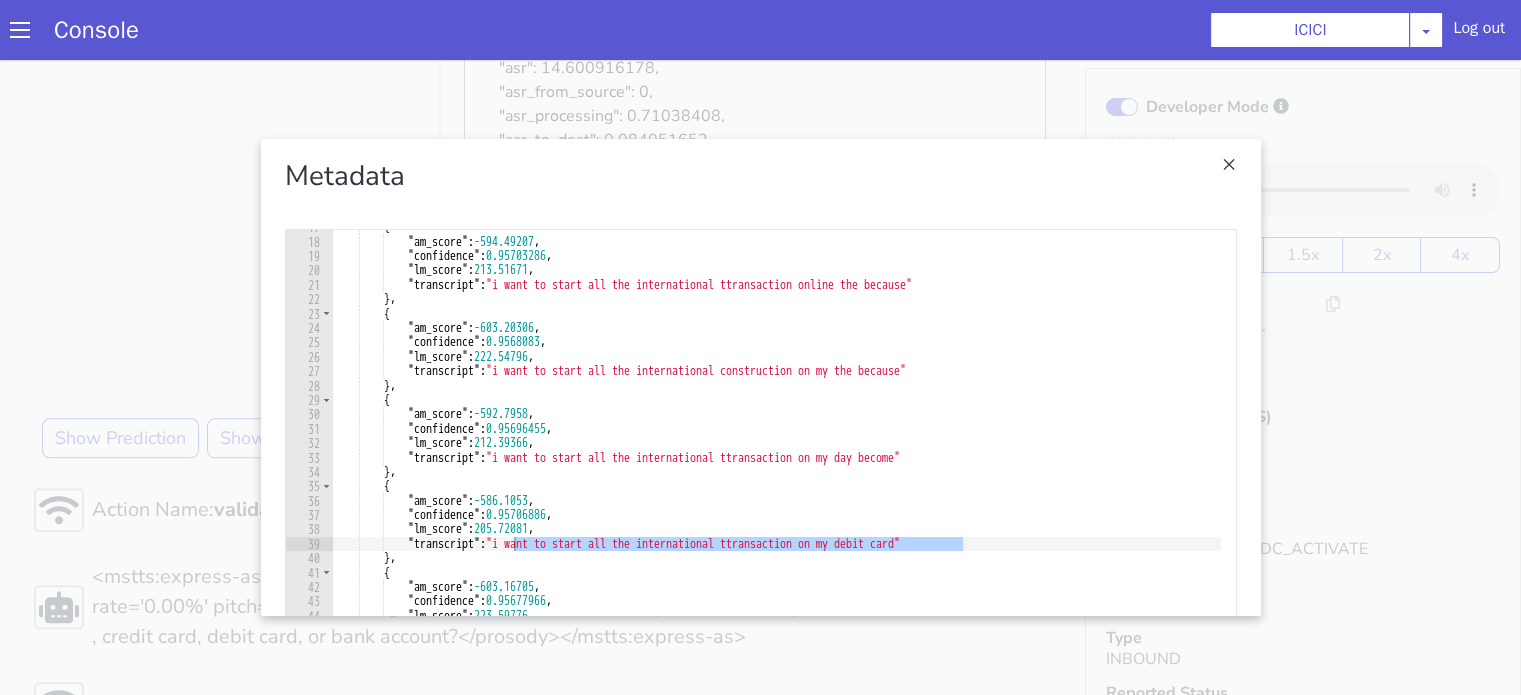 click at bounding box center (747, 415) 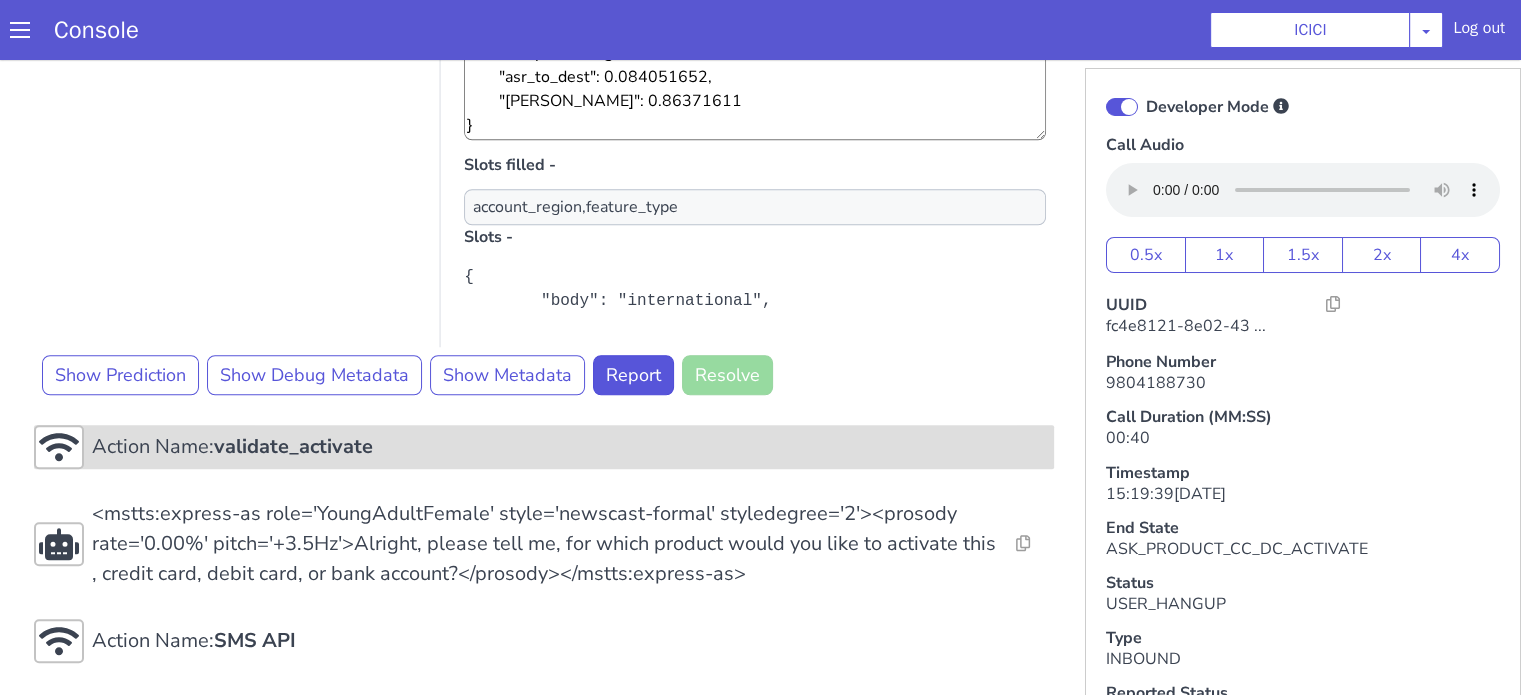 click on "Action Name:  validate_activate" at bounding box center (1437, 1540) 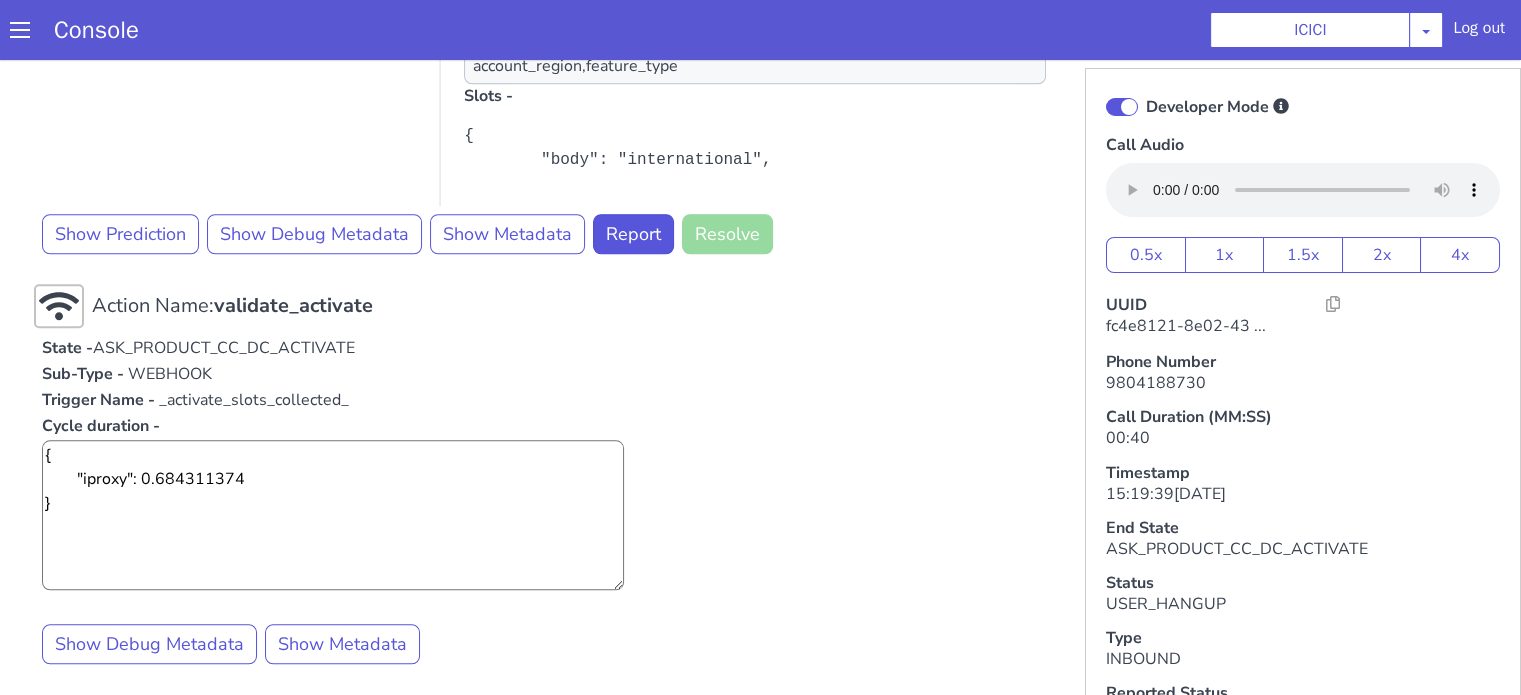 scroll, scrollTop: 2035, scrollLeft: 0, axis: vertical 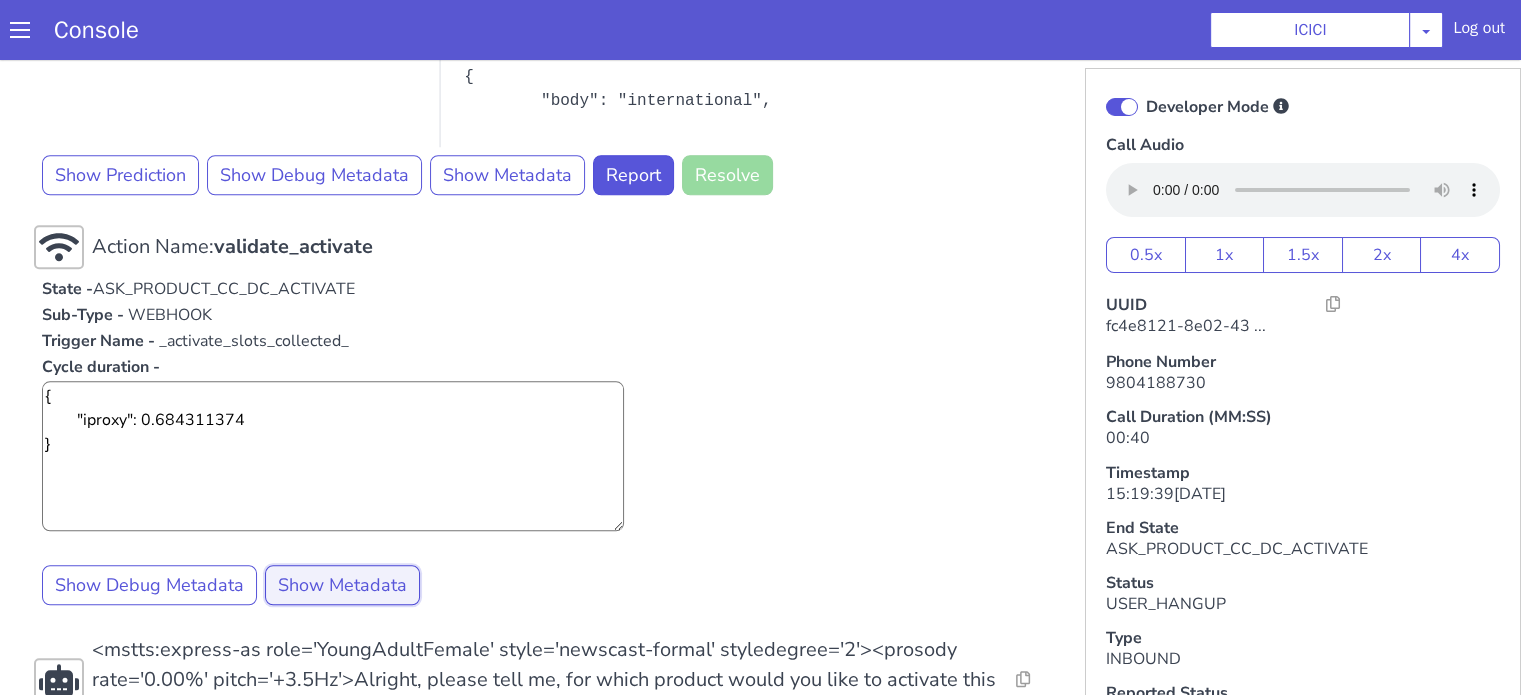 click on "Show Metadata" at bounding box center (293, 937) 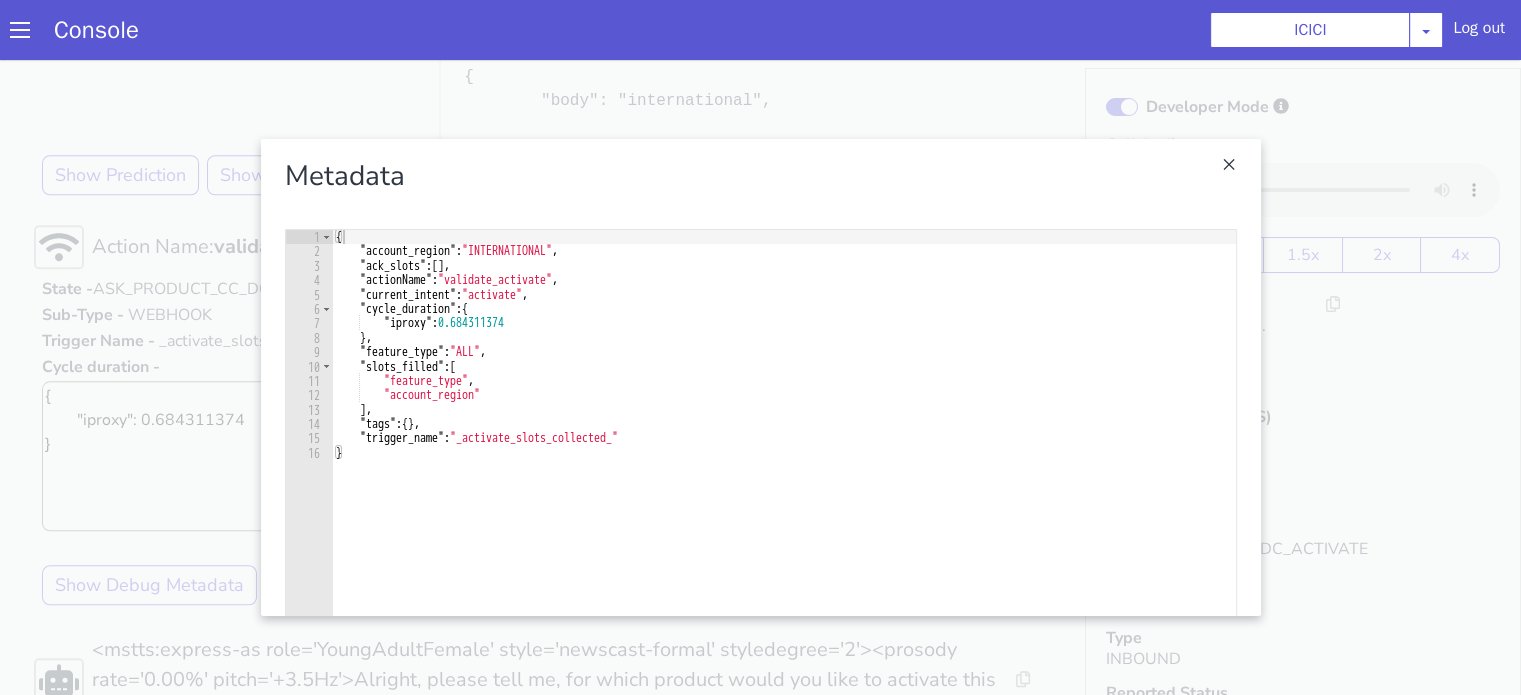 click at bounding box center [708, 639] 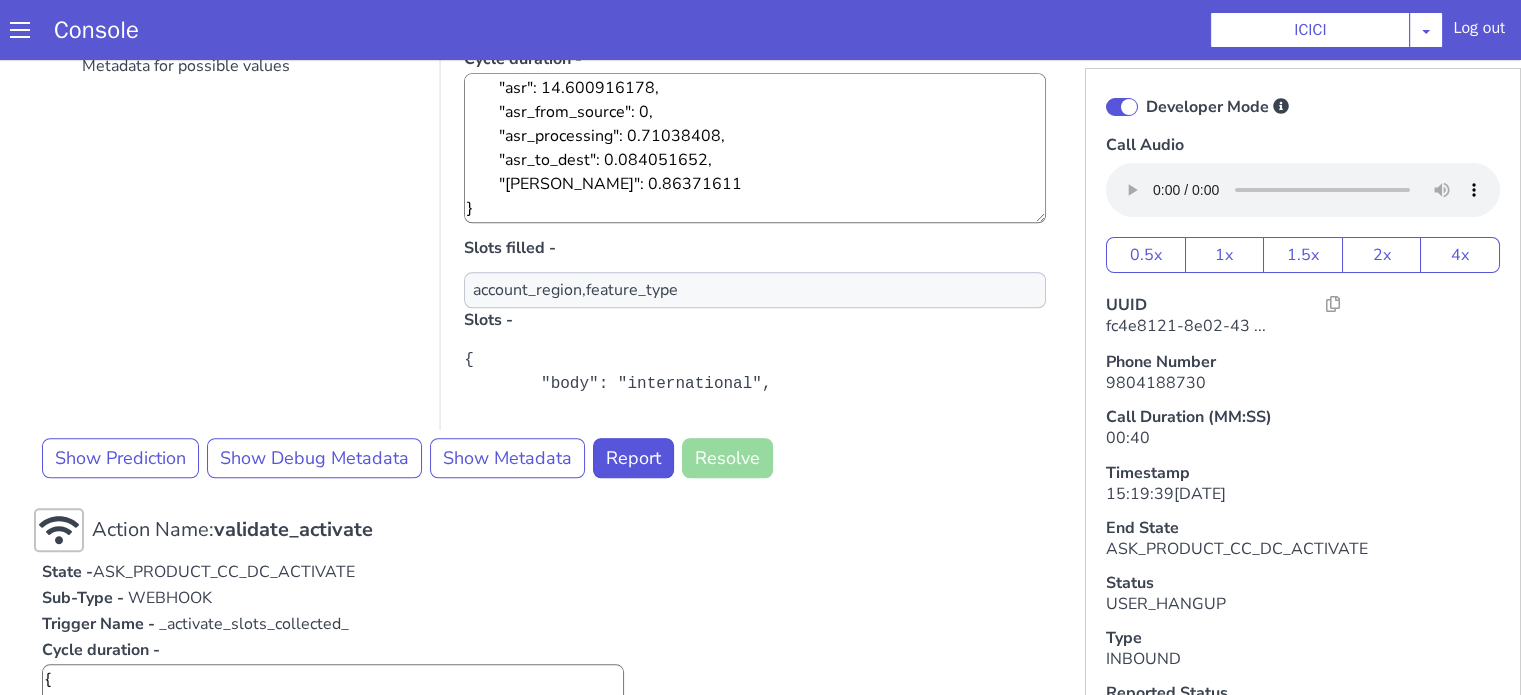 scroll, scrollTop: 1435, scrollLeft: 0, axis: vertical 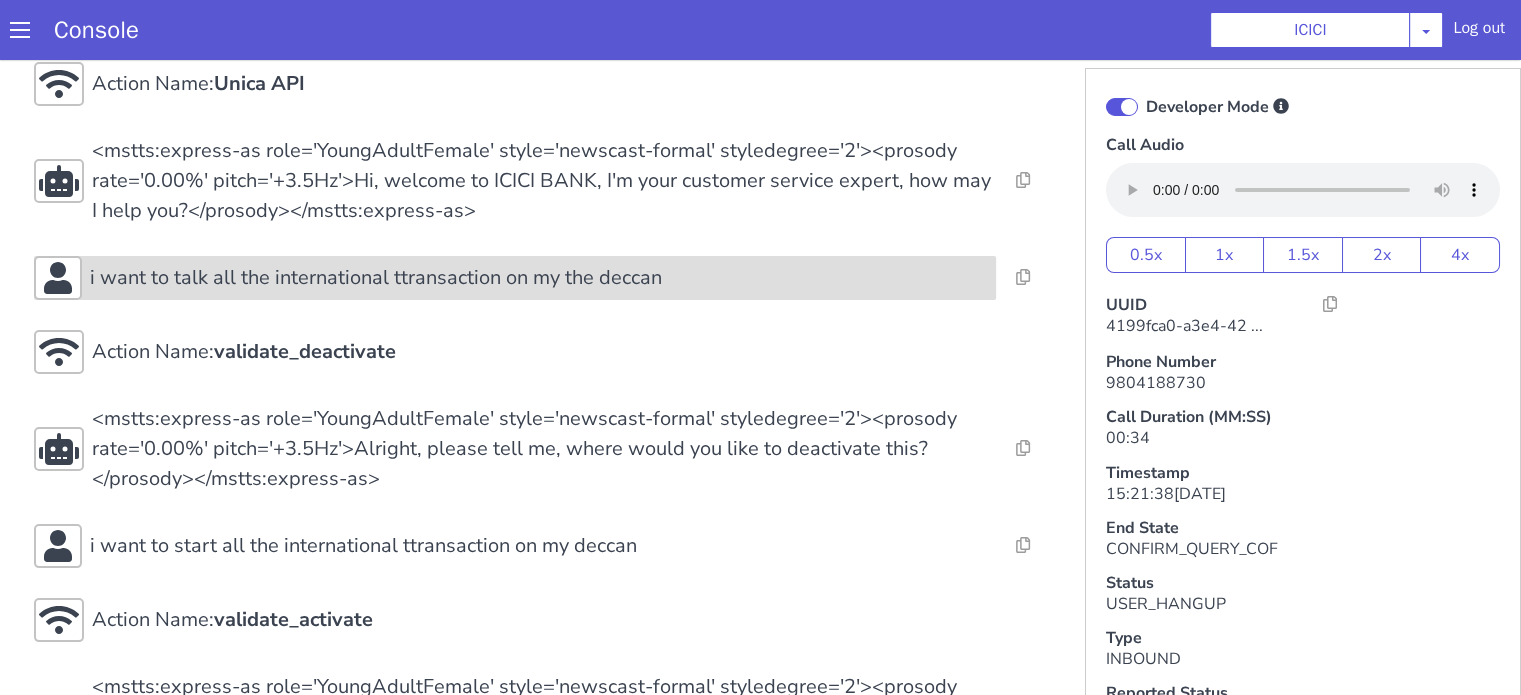 click on "i want to talk all the international ttransaction on my the deccan" at bounding box center [1173, -246] 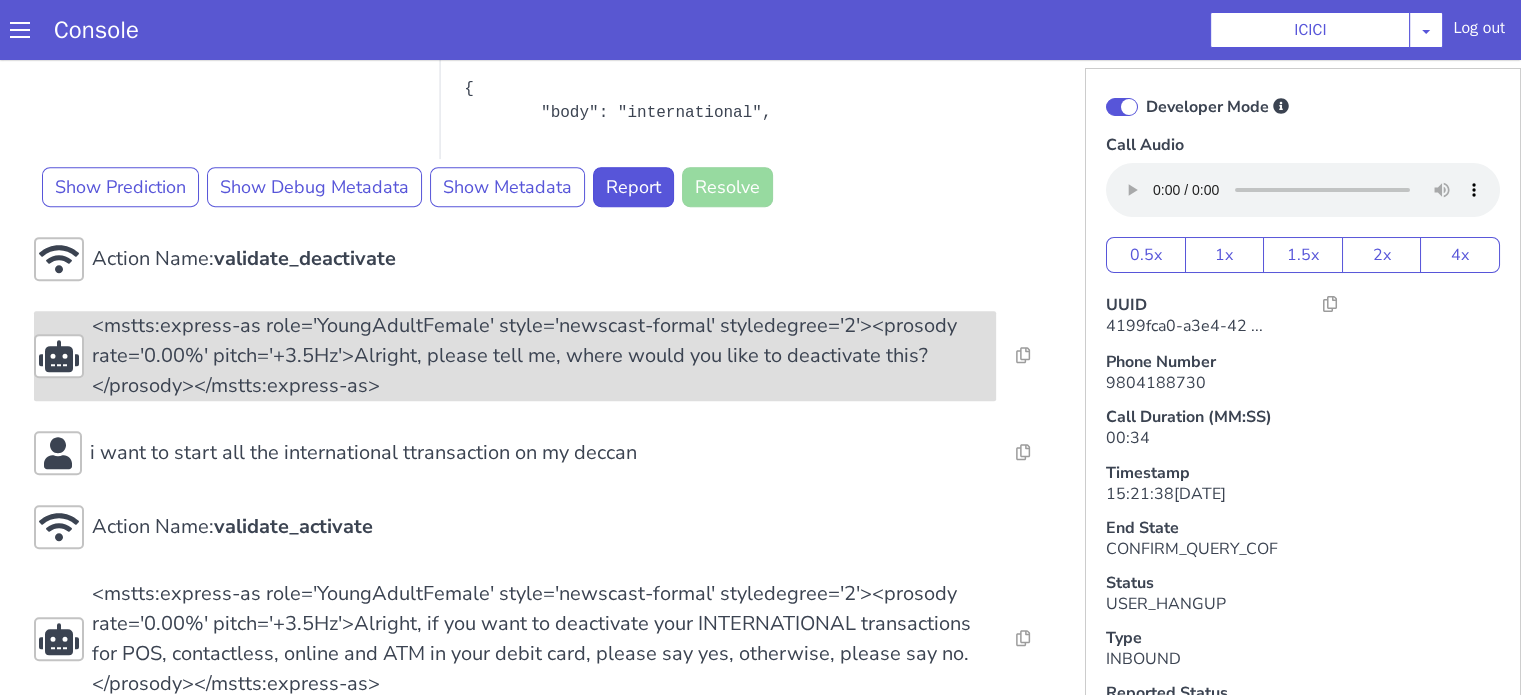scroll, scrollTop: 965, scrollLeft: 0, axis: vertical 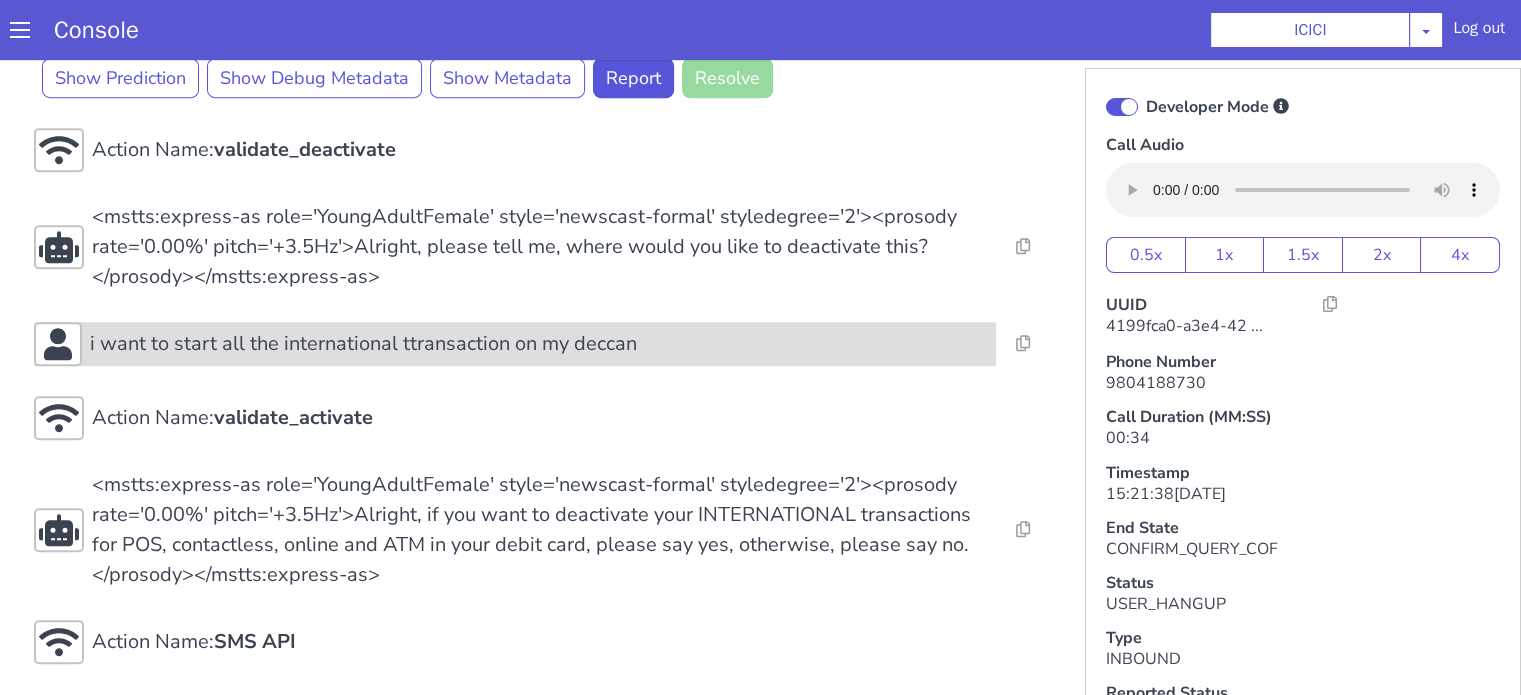 click on "i want to start all the international ttransaction on my deccan" at bounding box center (1866, 300) 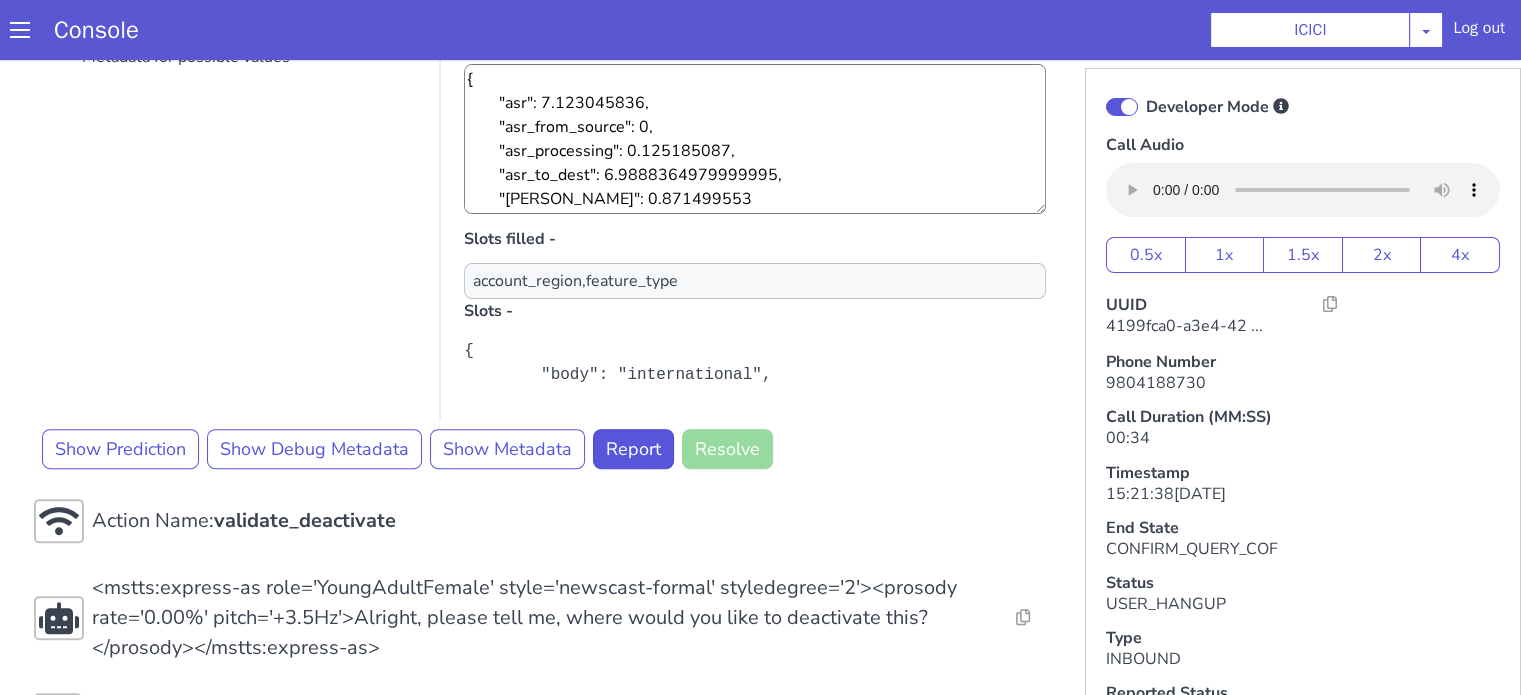scroll, scrollTop: 765, scrollLeft: 0, axis: vertical 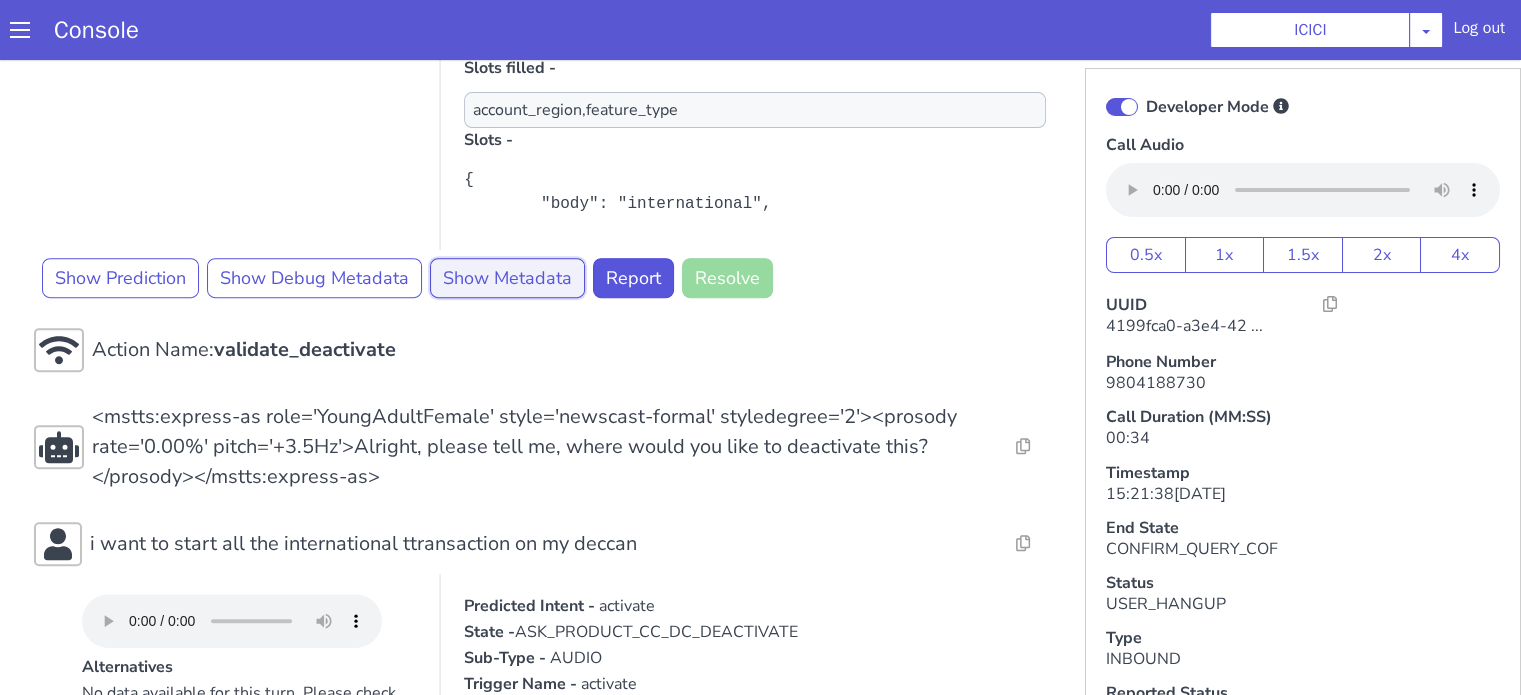 click on "Show Metadata" at bounding box center (1743, 1225) 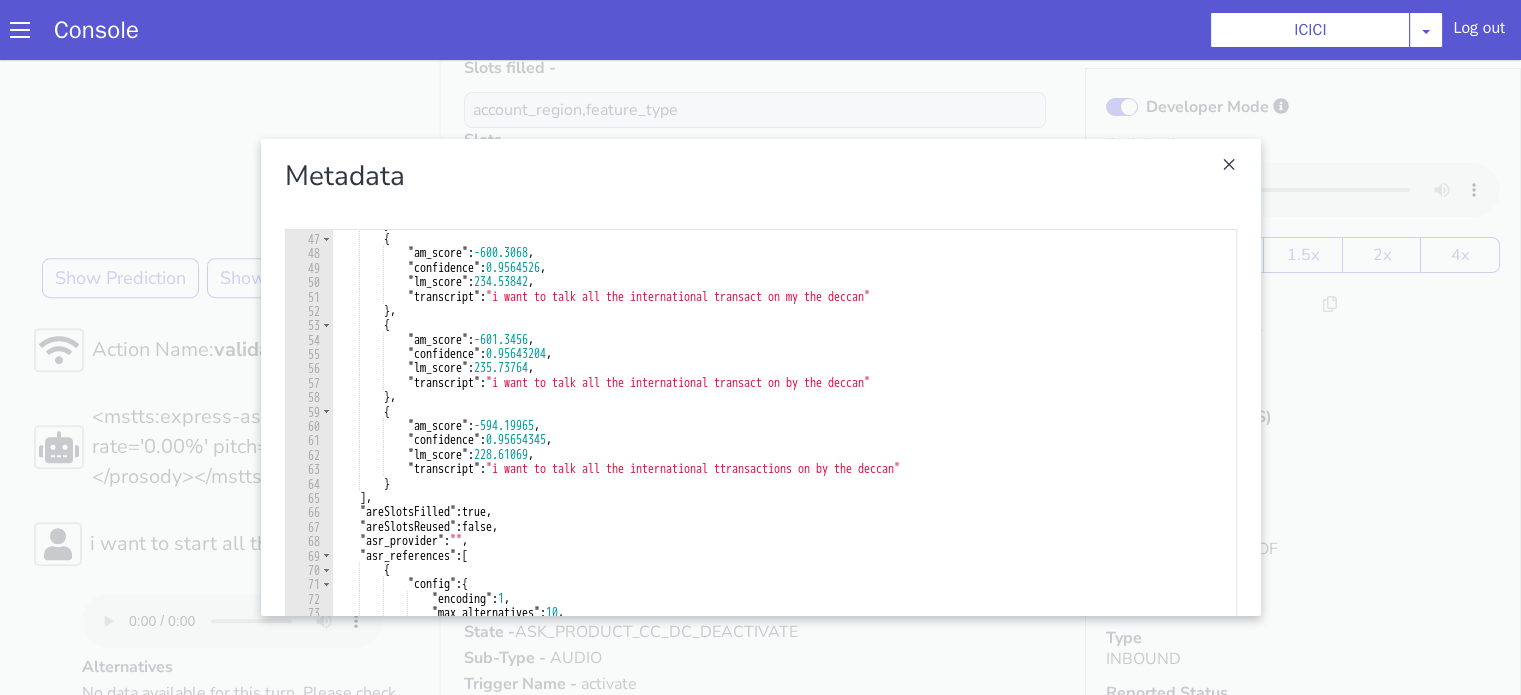 scroll, scrollTop: 840, scrollLeft: 0, axis: vertical 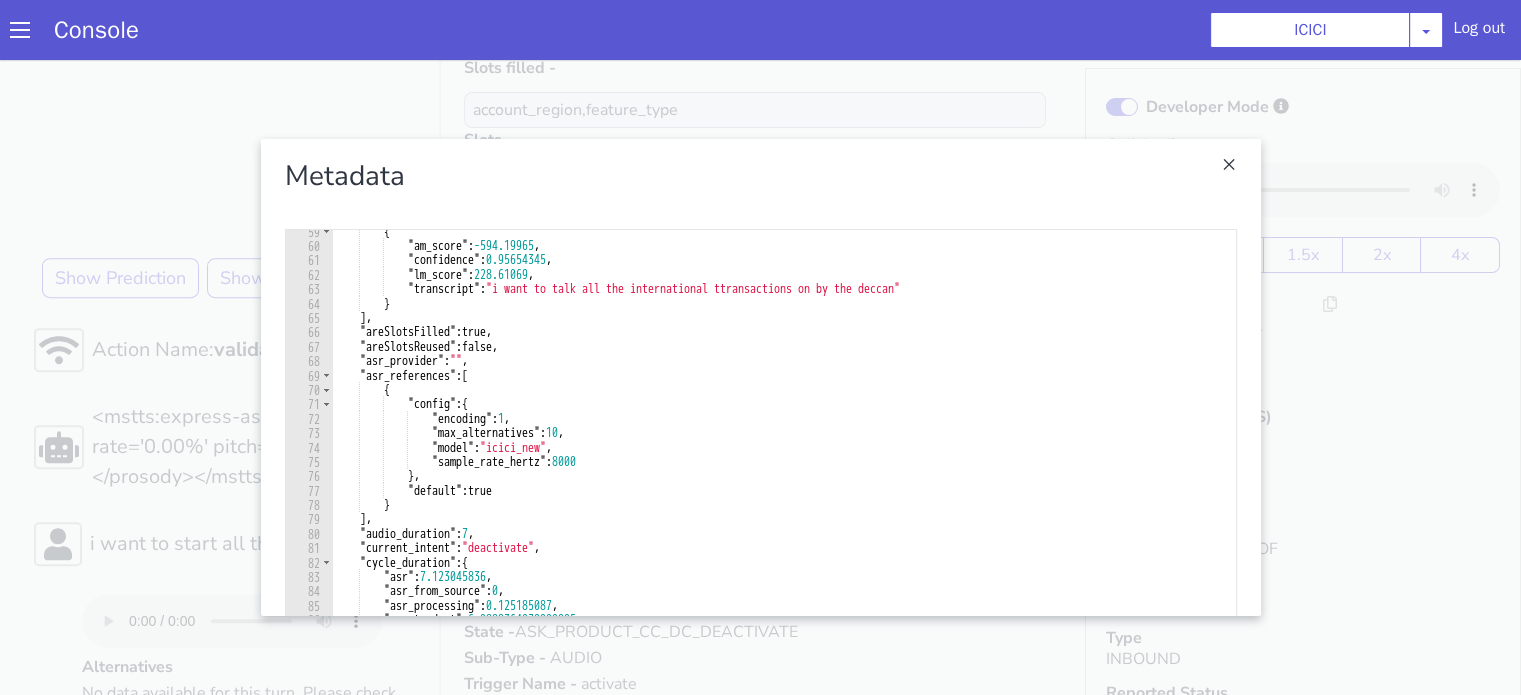 click on "Metadata" at bounding box center (1925, 1169) 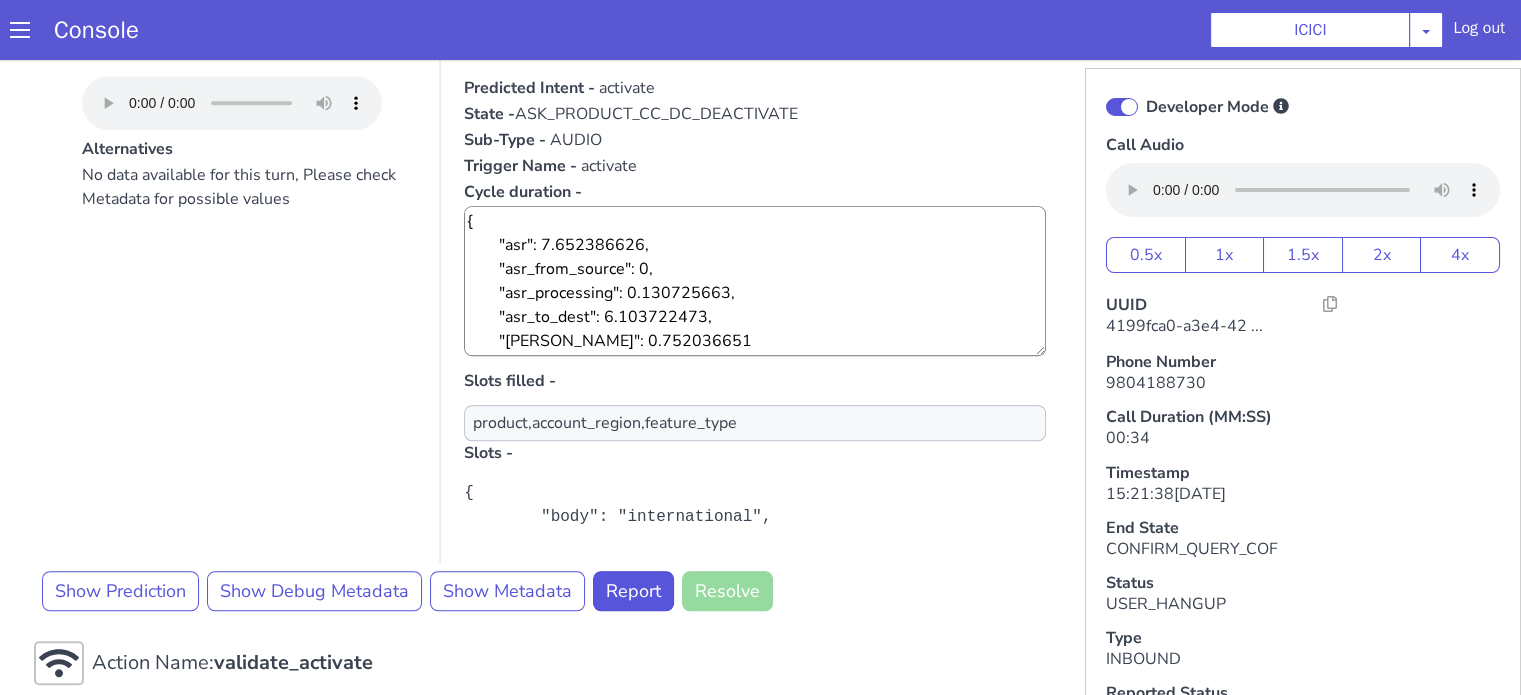 scroll, scrollTop: 1365, scrollLeft: 0, axis: vertical 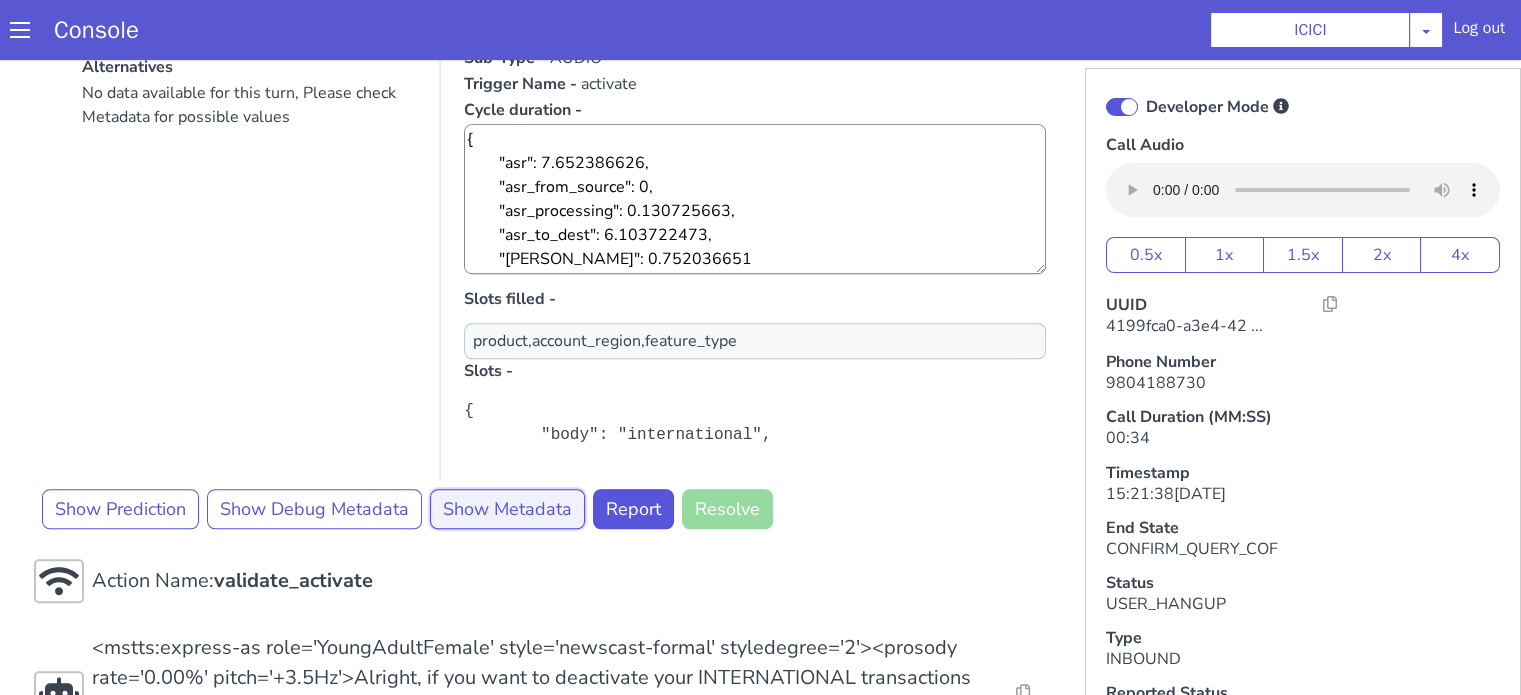 click on "Show Metadata" at bounding box center (2010, 464) 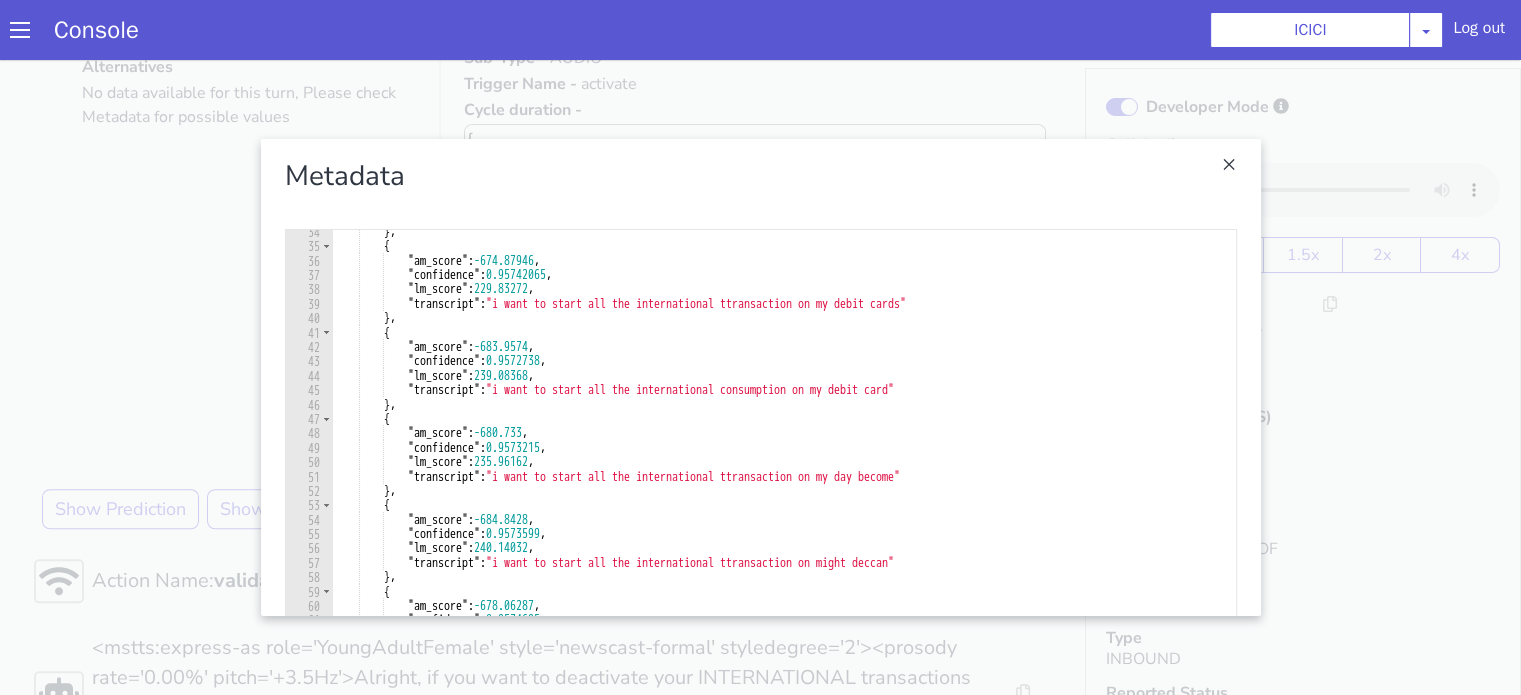 scroll, scrollTop: 240, scrollLeft: 0, axis: vertical 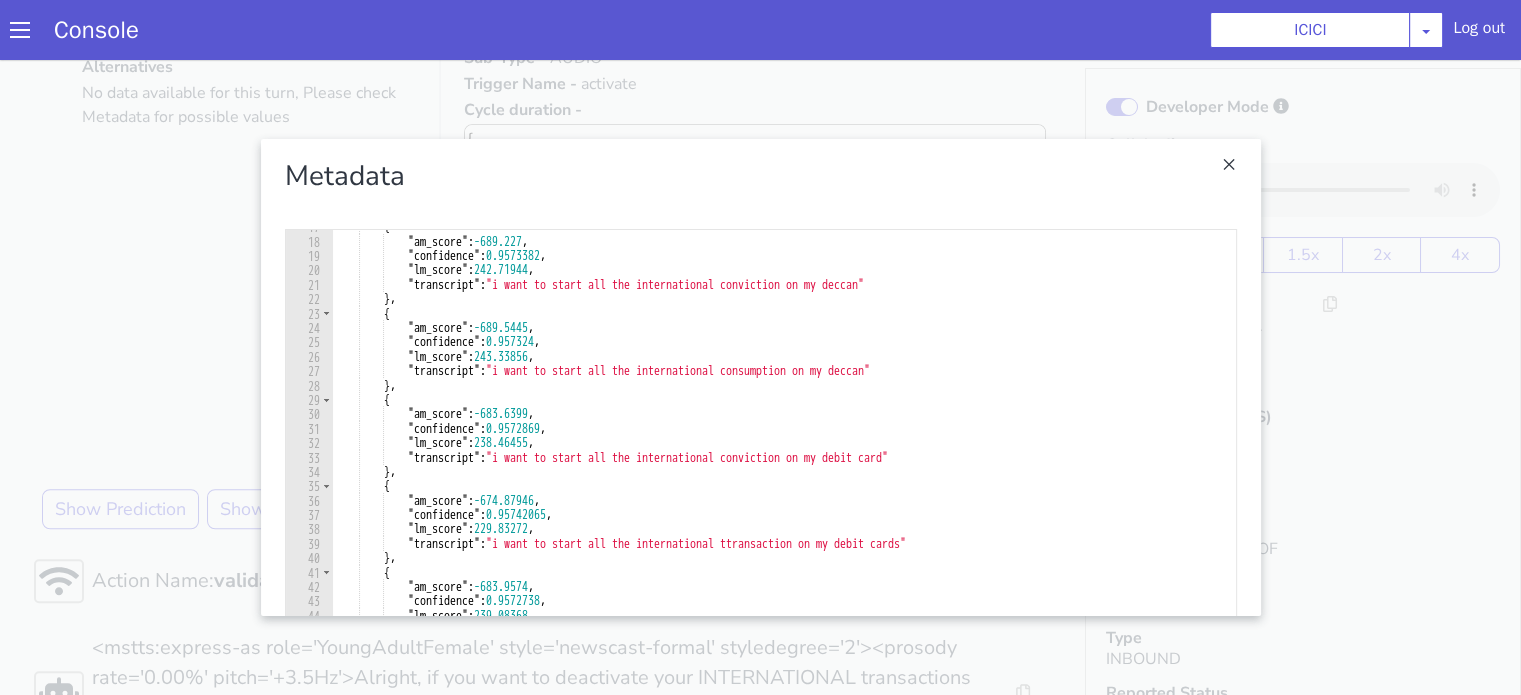 click at bounding box center (1356, 1460) 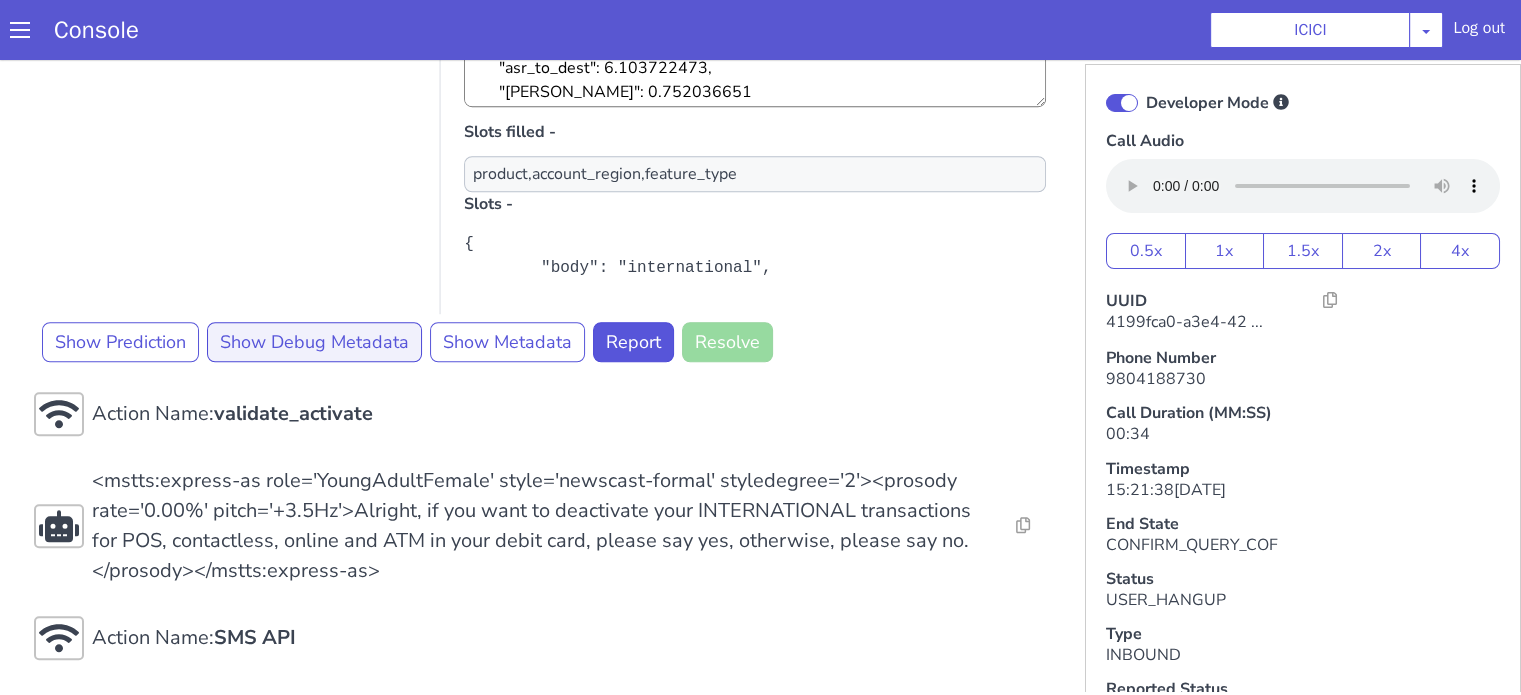 scroll, scrollTop: 5, scrollLeft: 0, axis: vertical 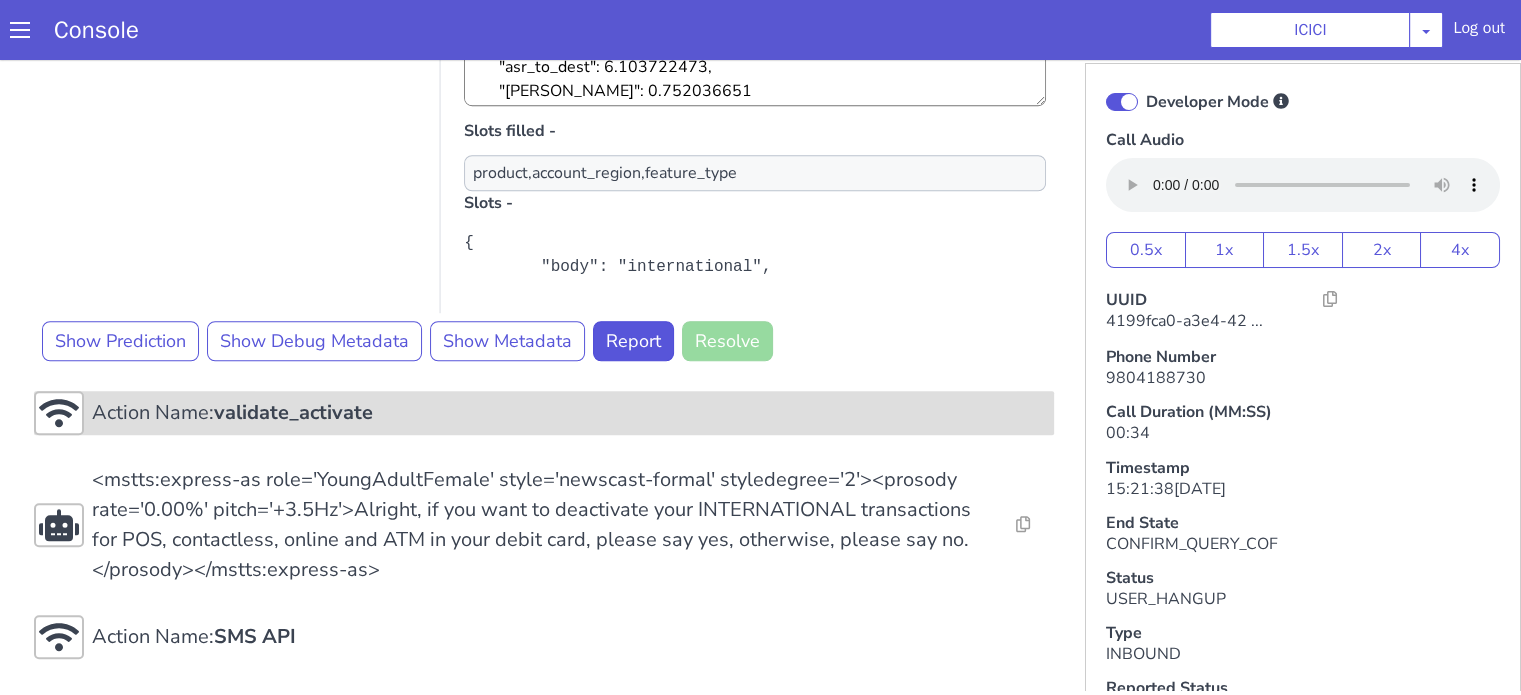 click on "Action Name:  validate_activate" at bounding box center [2142, 690] 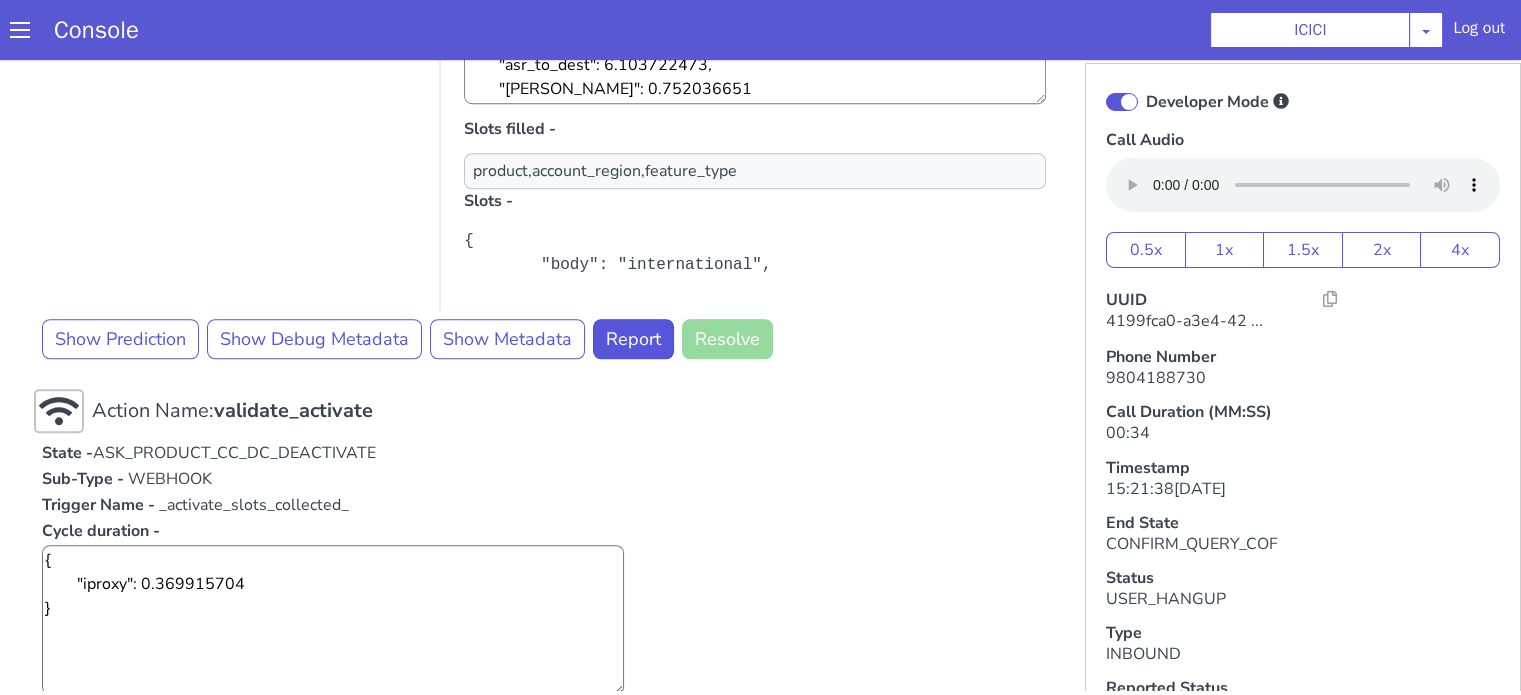 scroll, scrollTop: 1728, scrollLeft: 0, axis: vertical 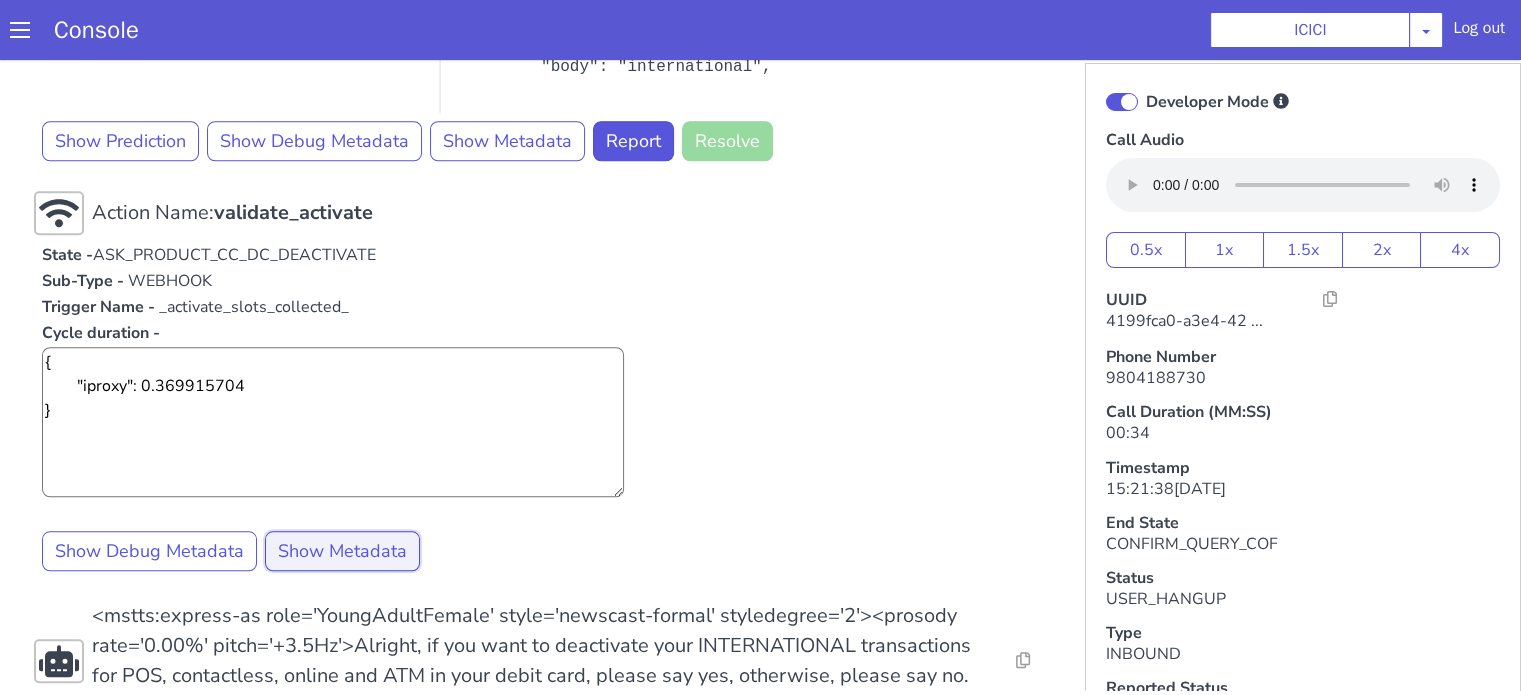 click on "Show Metadata" at bounding box center [1883, 612] 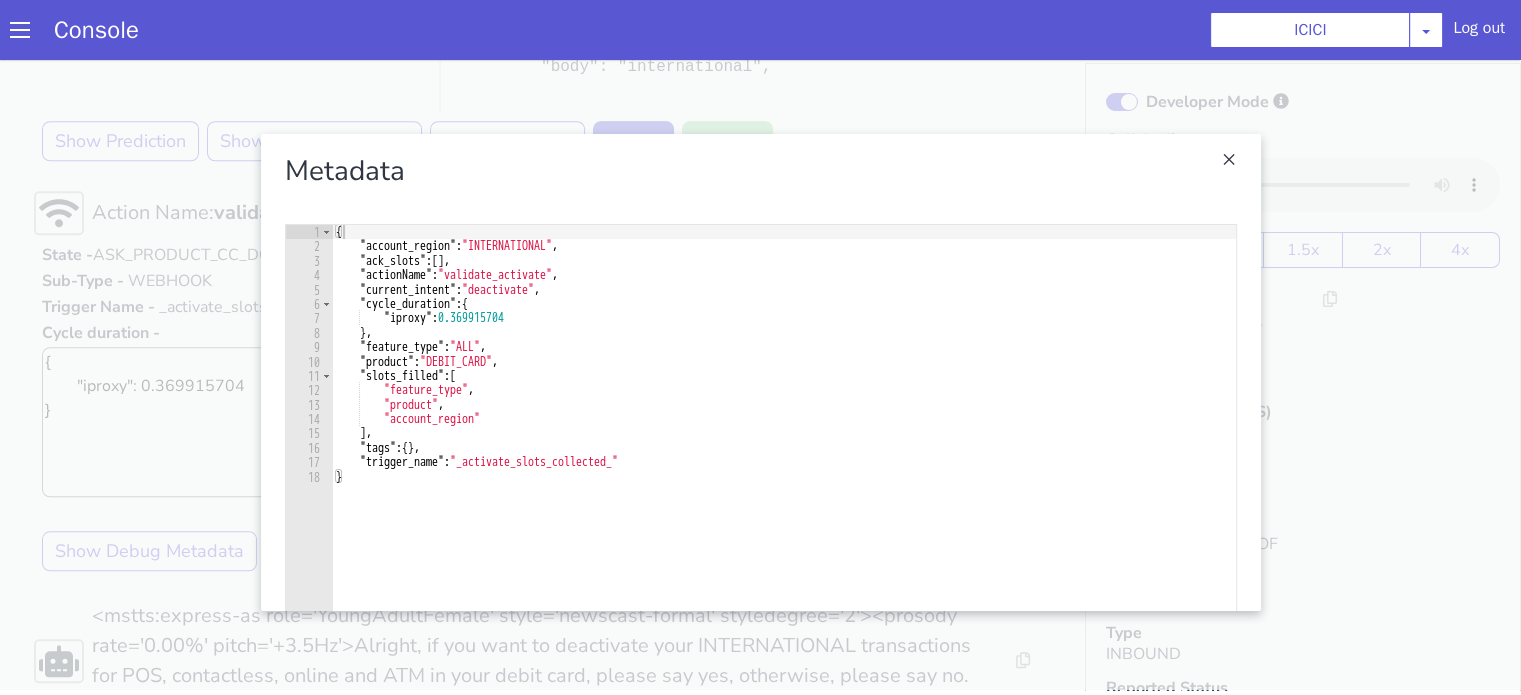 click at bounding box center (1356, 1455) 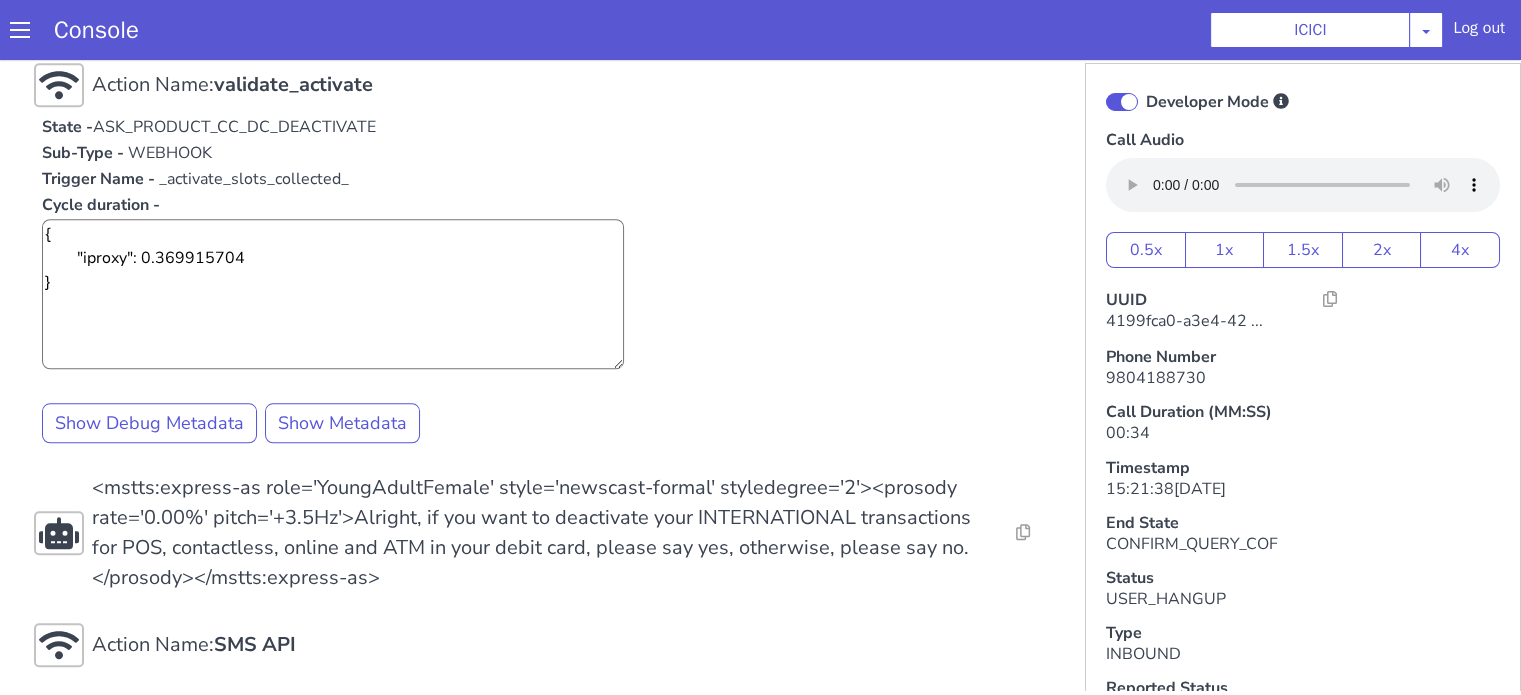 scroll, scrollTop: 1864, scrollLeft: 0, axis: vertical 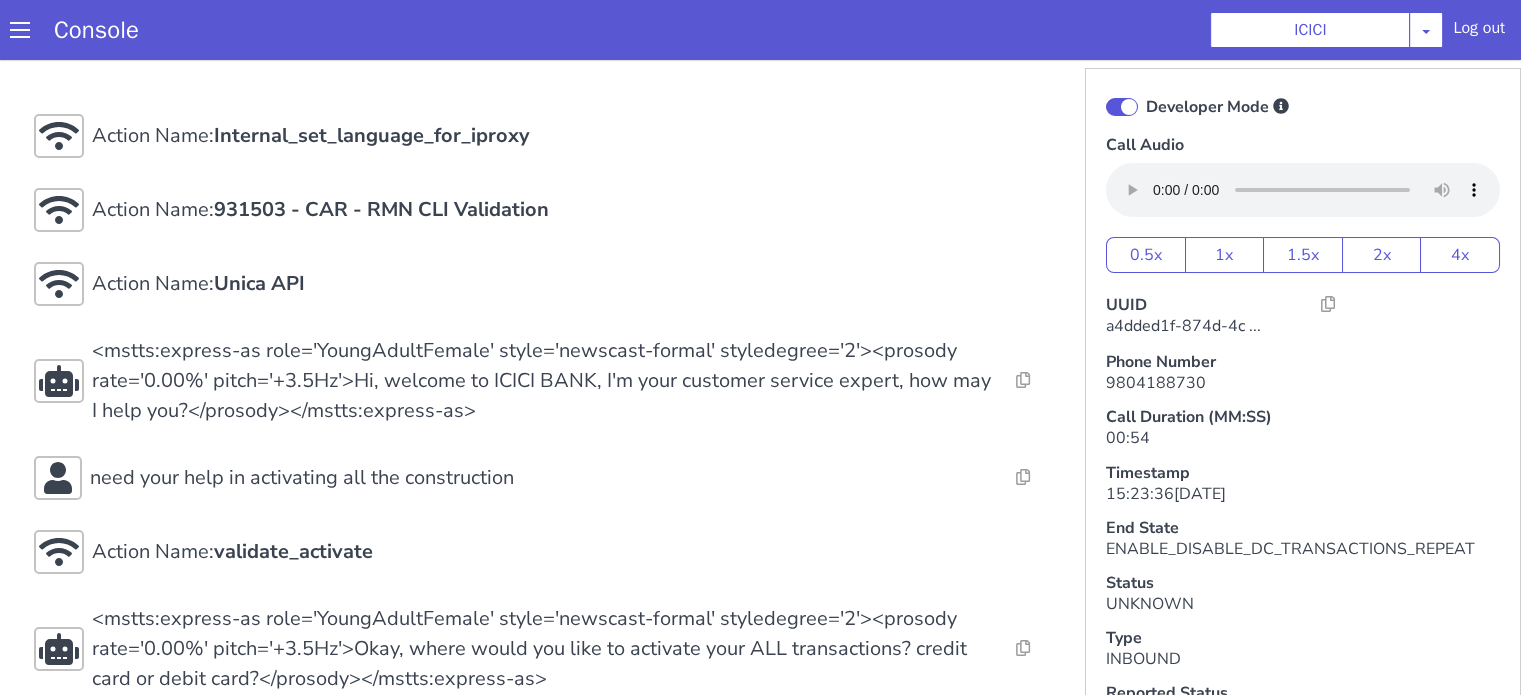click on "Developer Mode" at bounding box center [1303, 107] 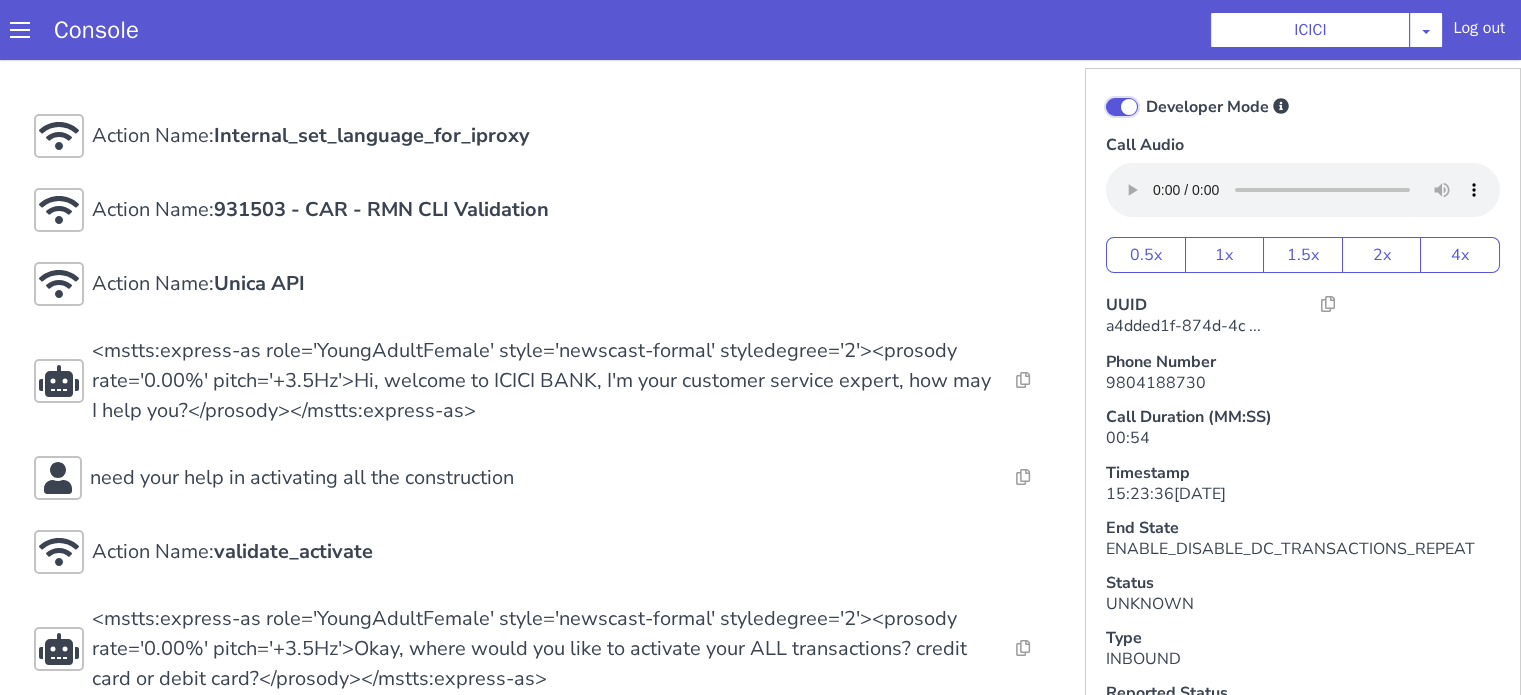 click on "Developer Mode" at bounding box center [1145, 94] 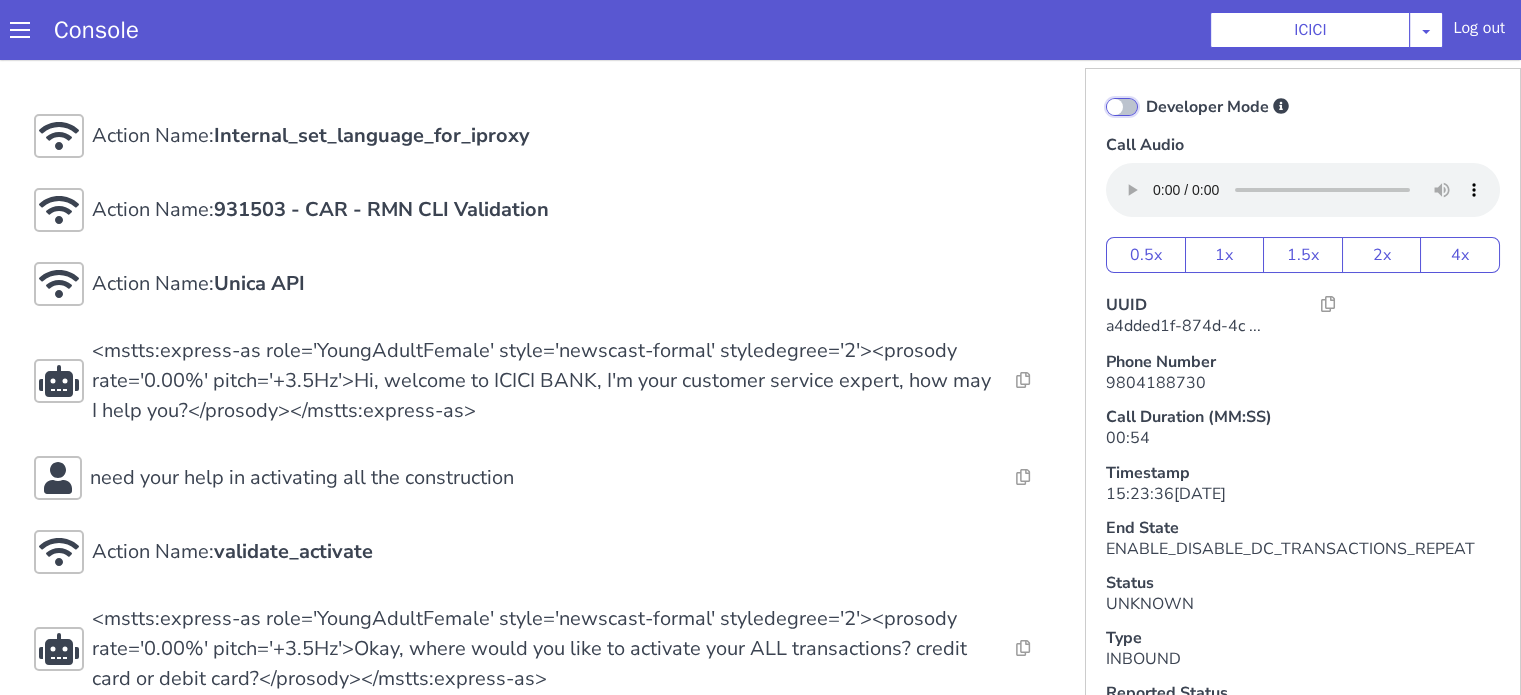 checkbox on "false" 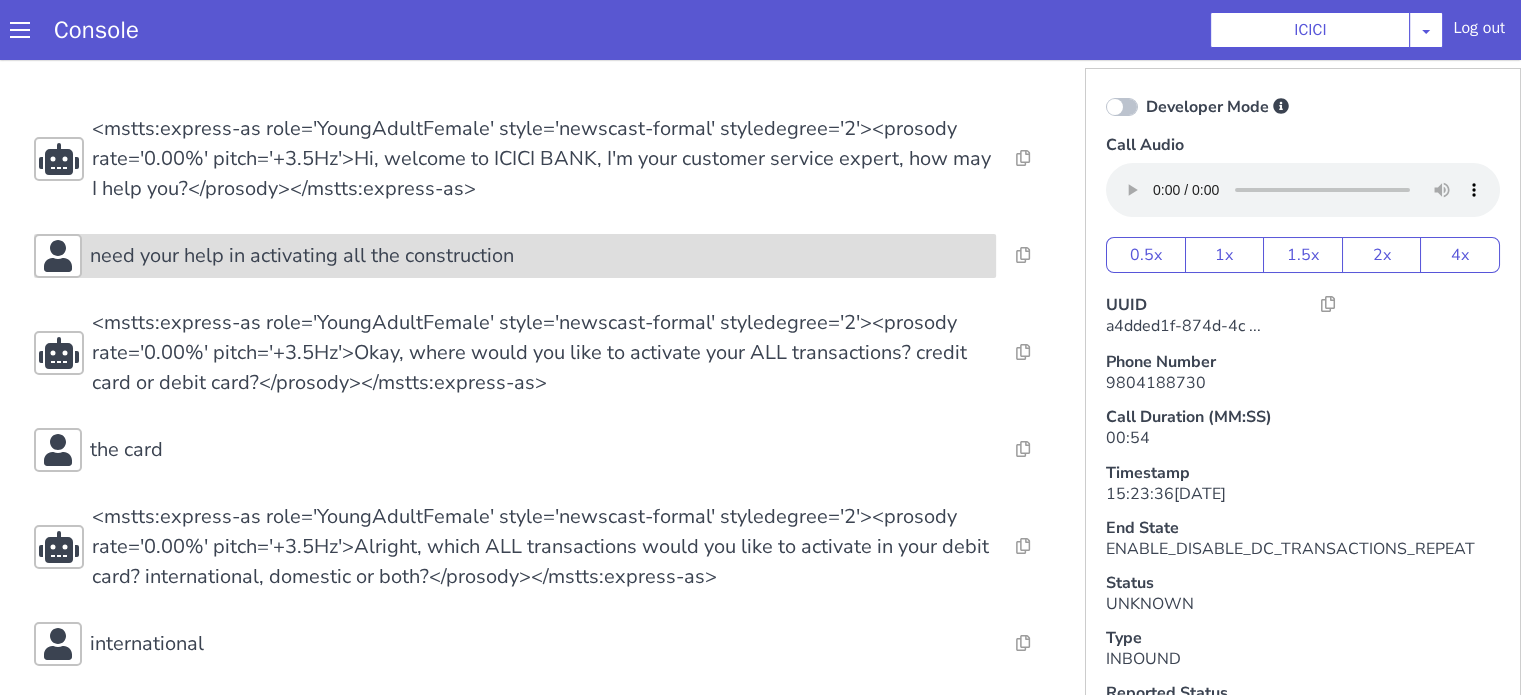 click on "need your help in activating all the construction" at bounding box center [515, 256] 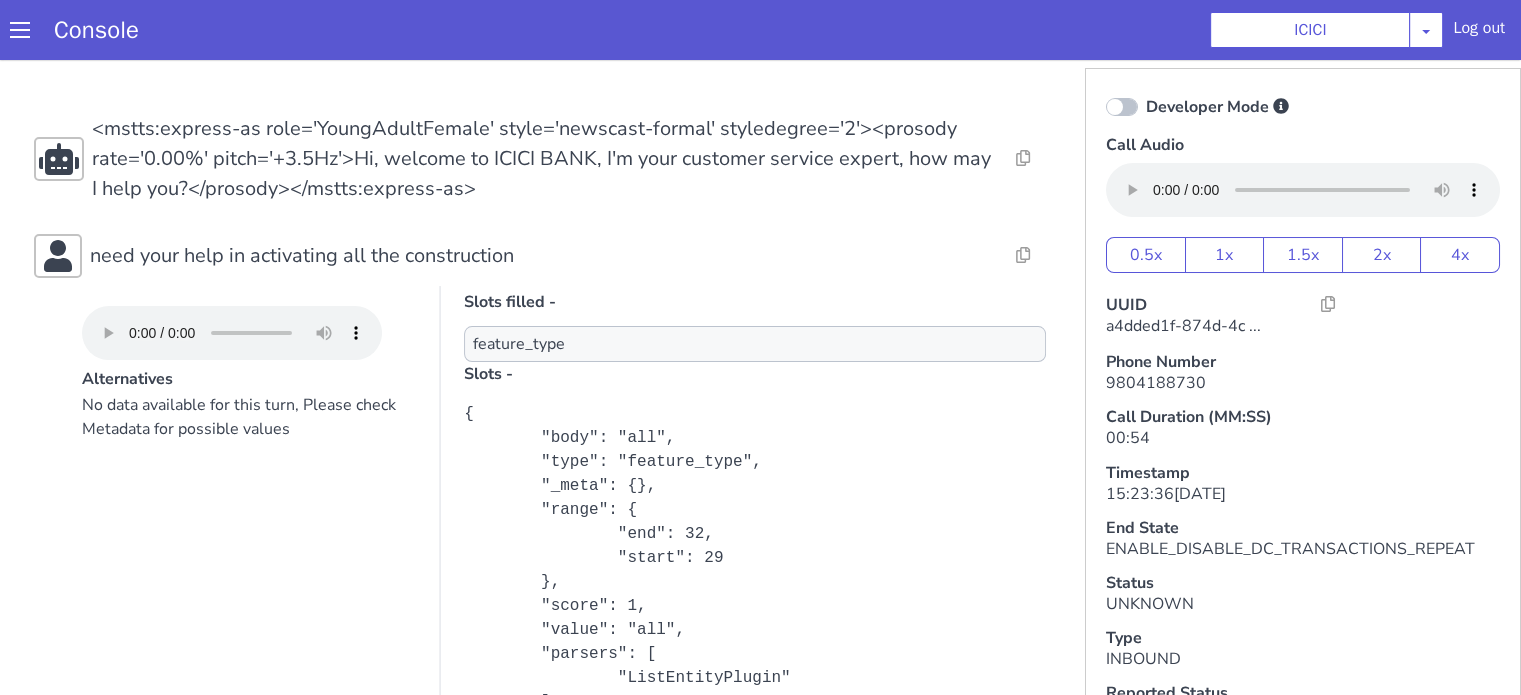 scroll, scrollTop: 369, scrollLeft: 0, axis: vertical 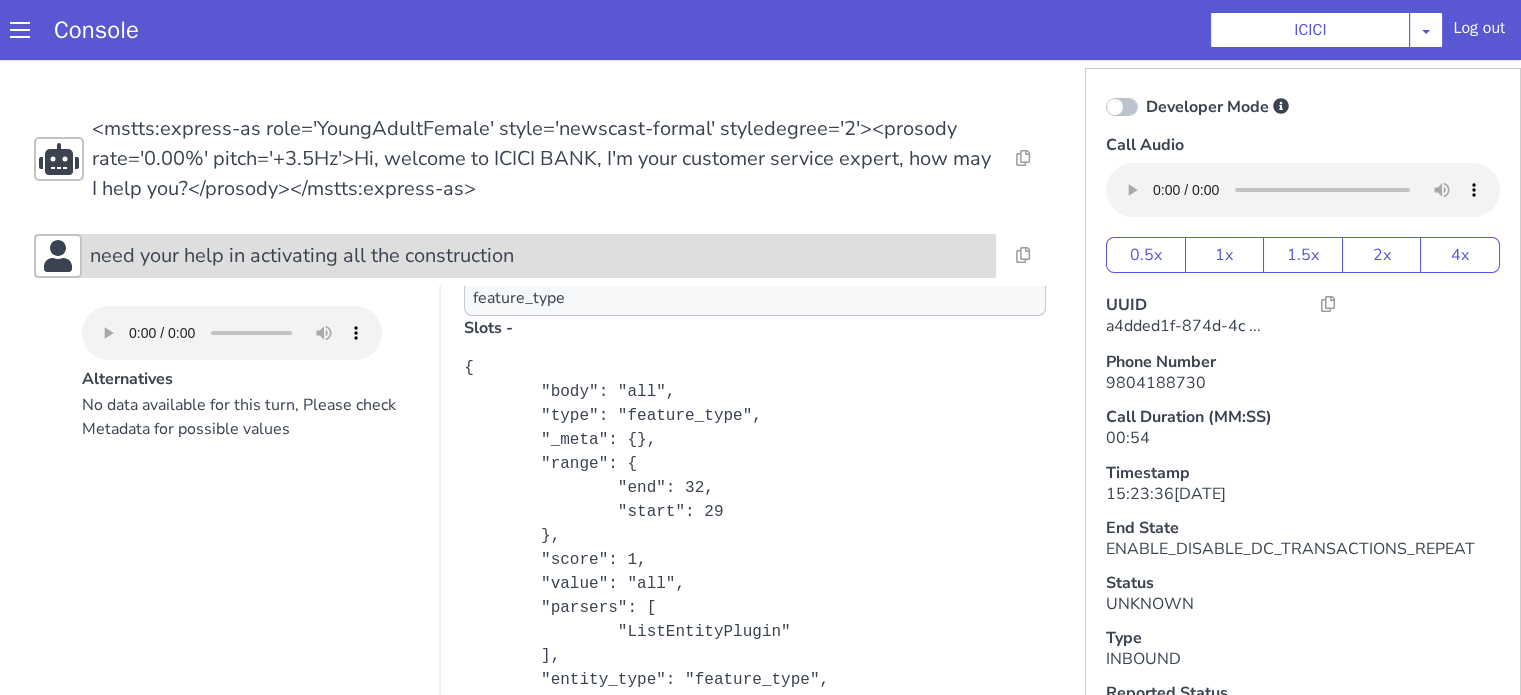 click on "need your help in activating all the construction" at bounding box center [302, 256] 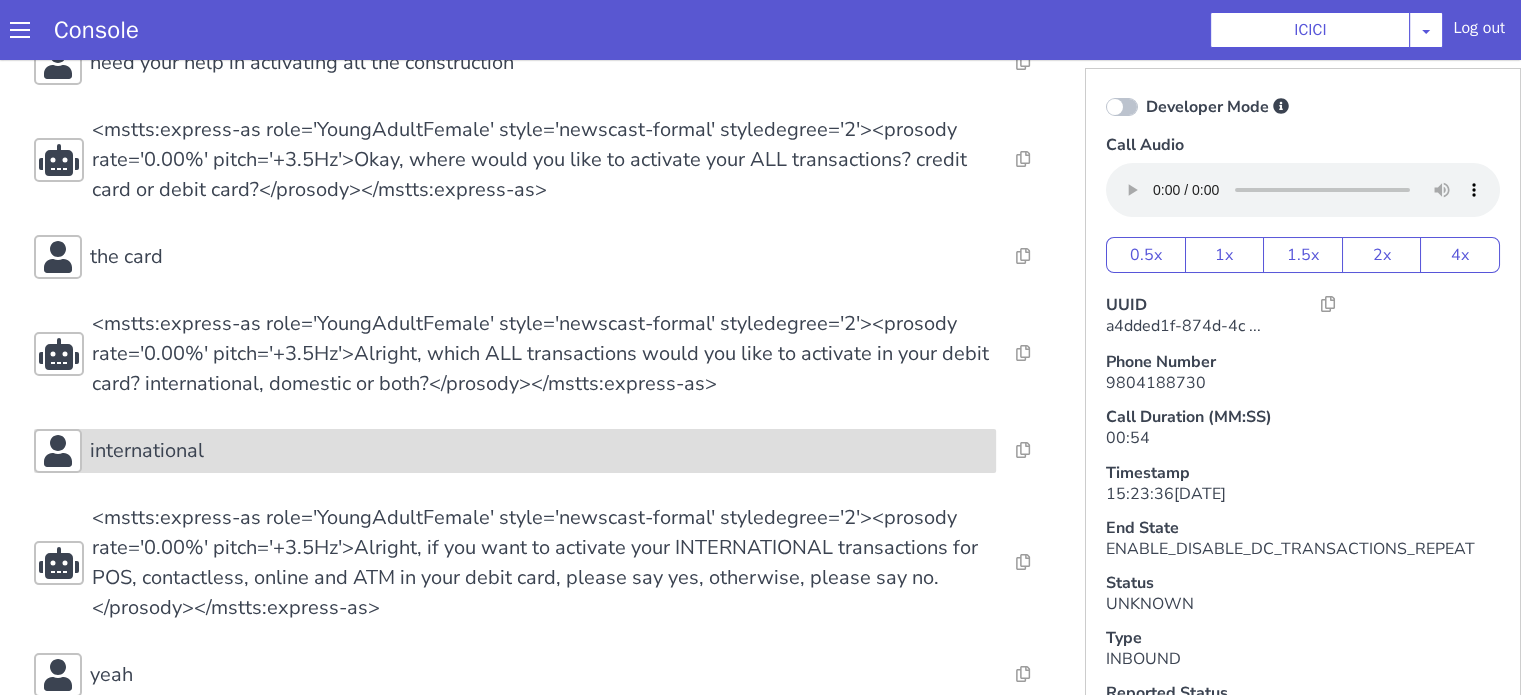 scroll, scrollTop: 300, scrollLeft: 0, axis: vertical 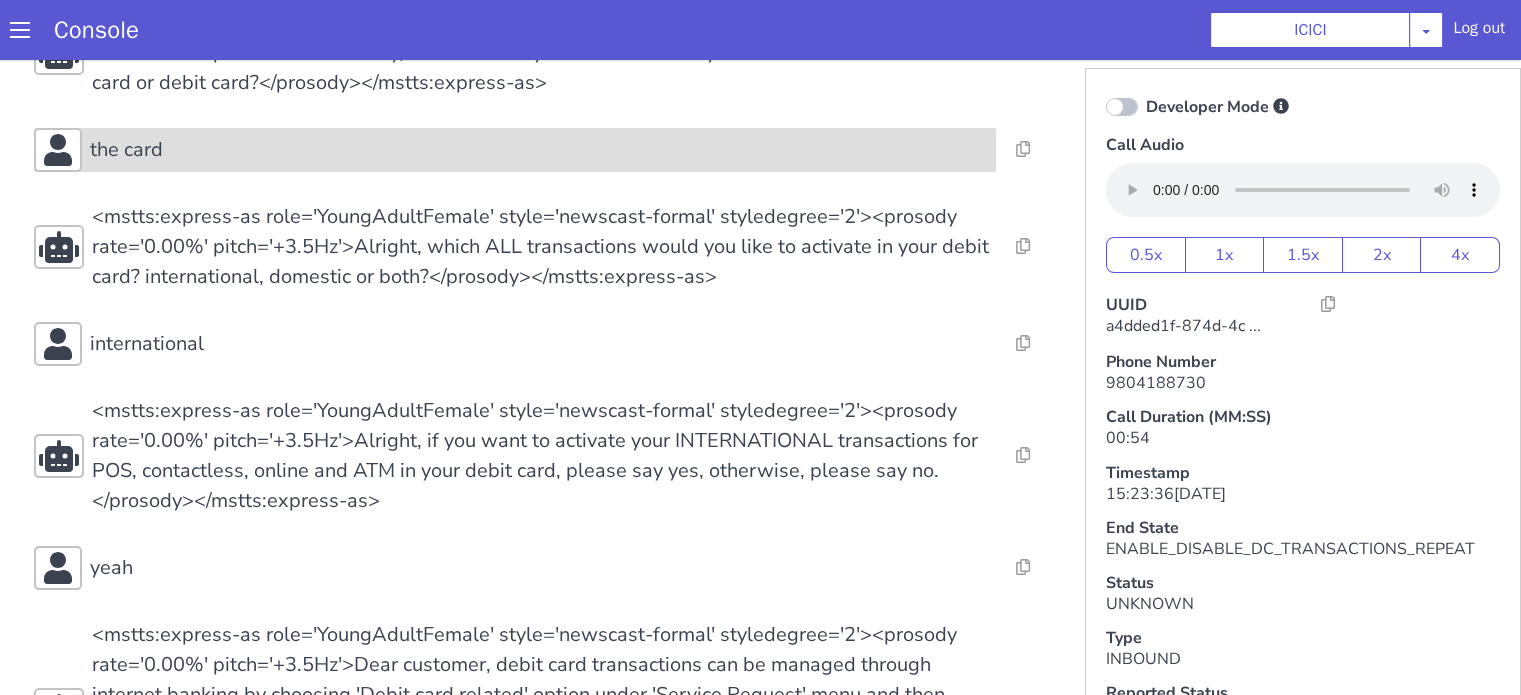 click on "the card" at bounding box center (539, 150) 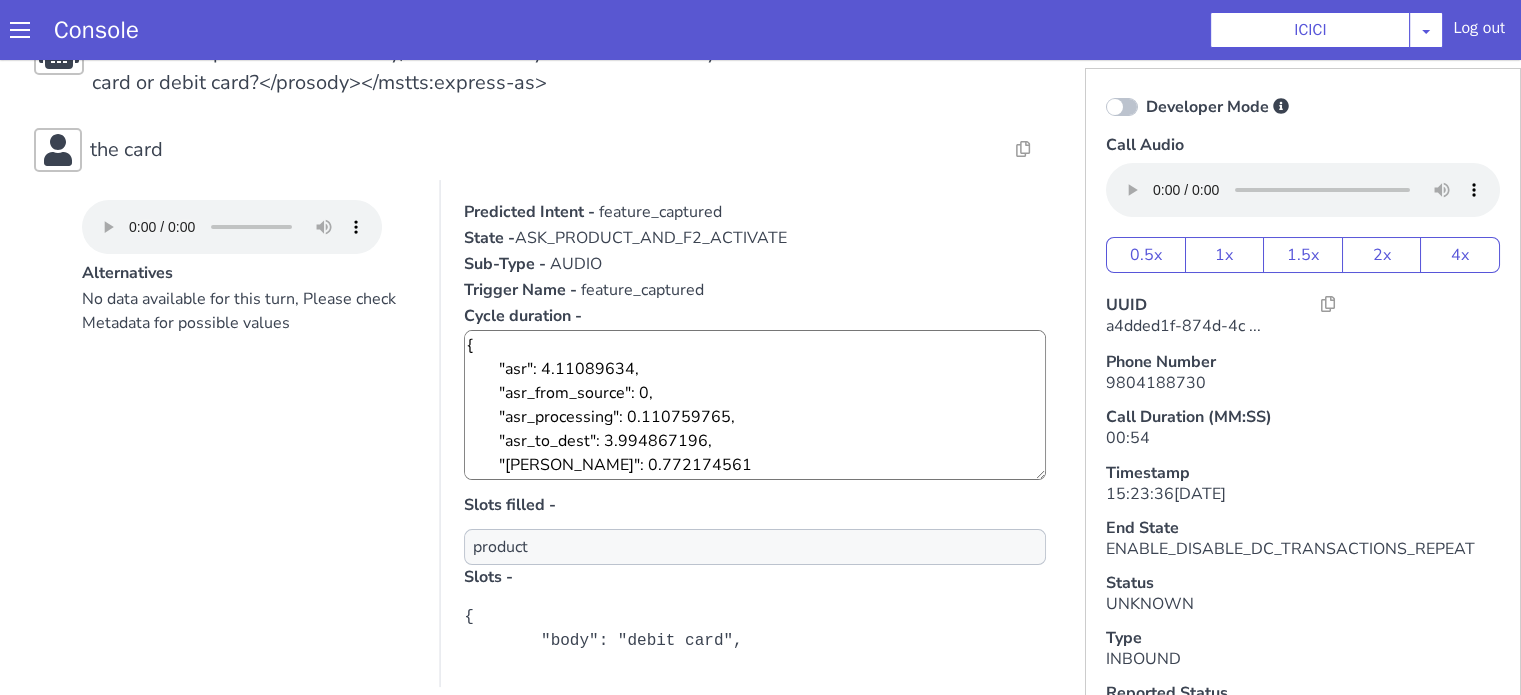 scroll, scrollTop: 369, scrollLeft: 0, axis: vertical 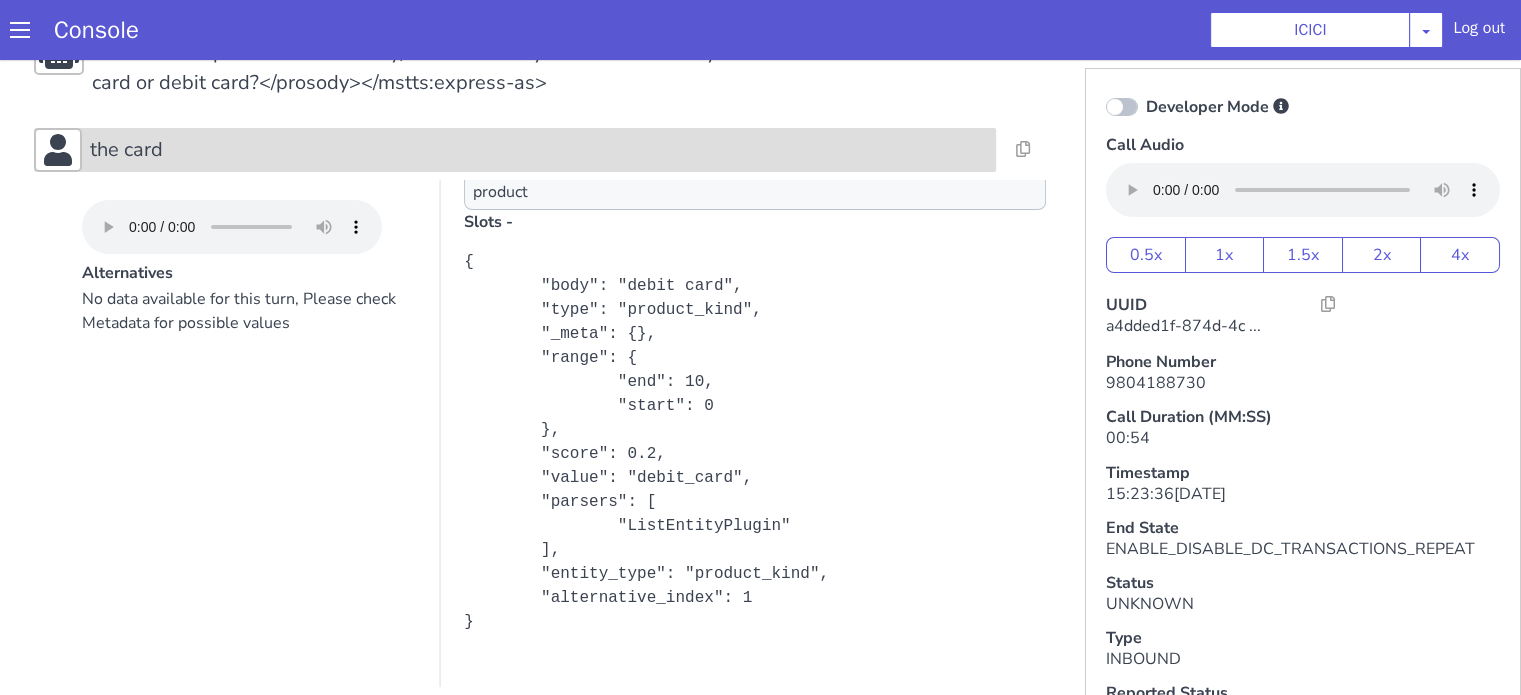 click on "the card" at bounding box center (539, 150) 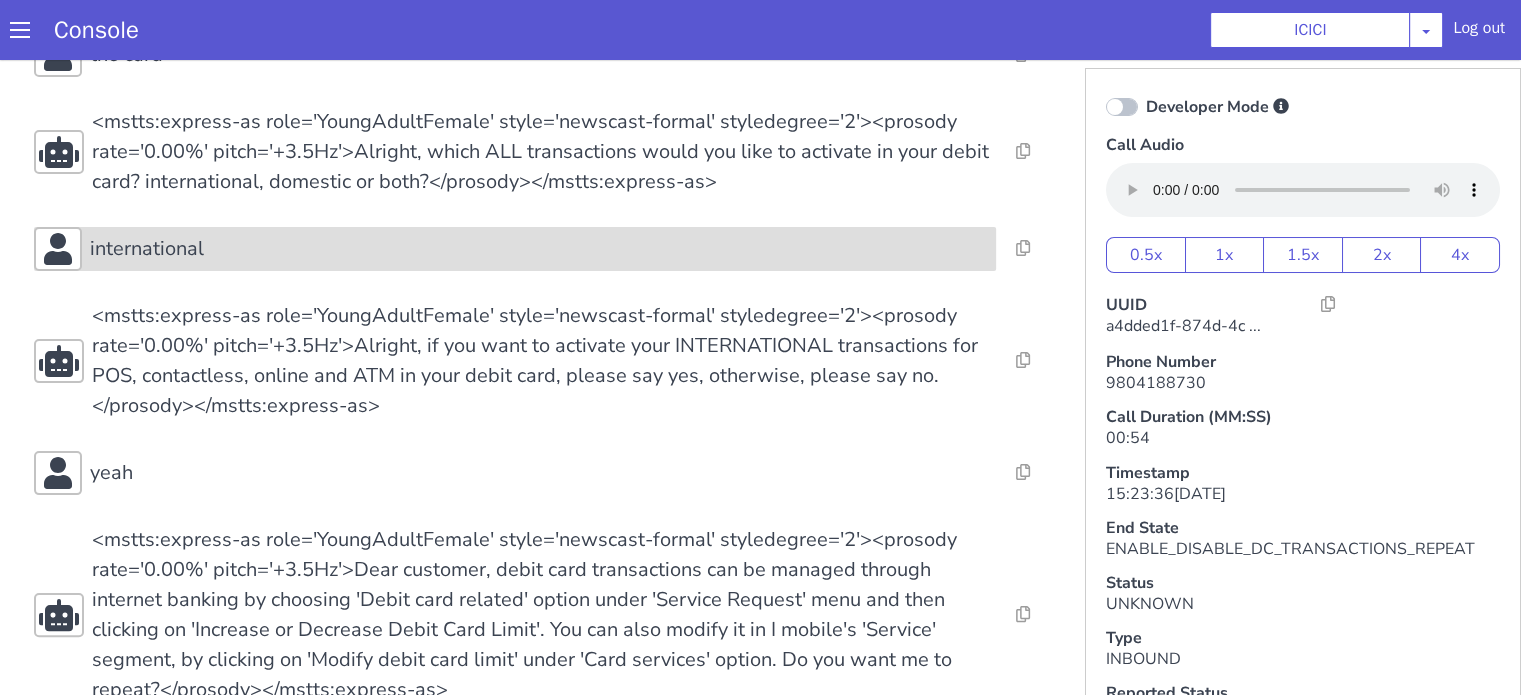 scroll, scrollTop: 400, scrollLeft: 0, axis: vertical 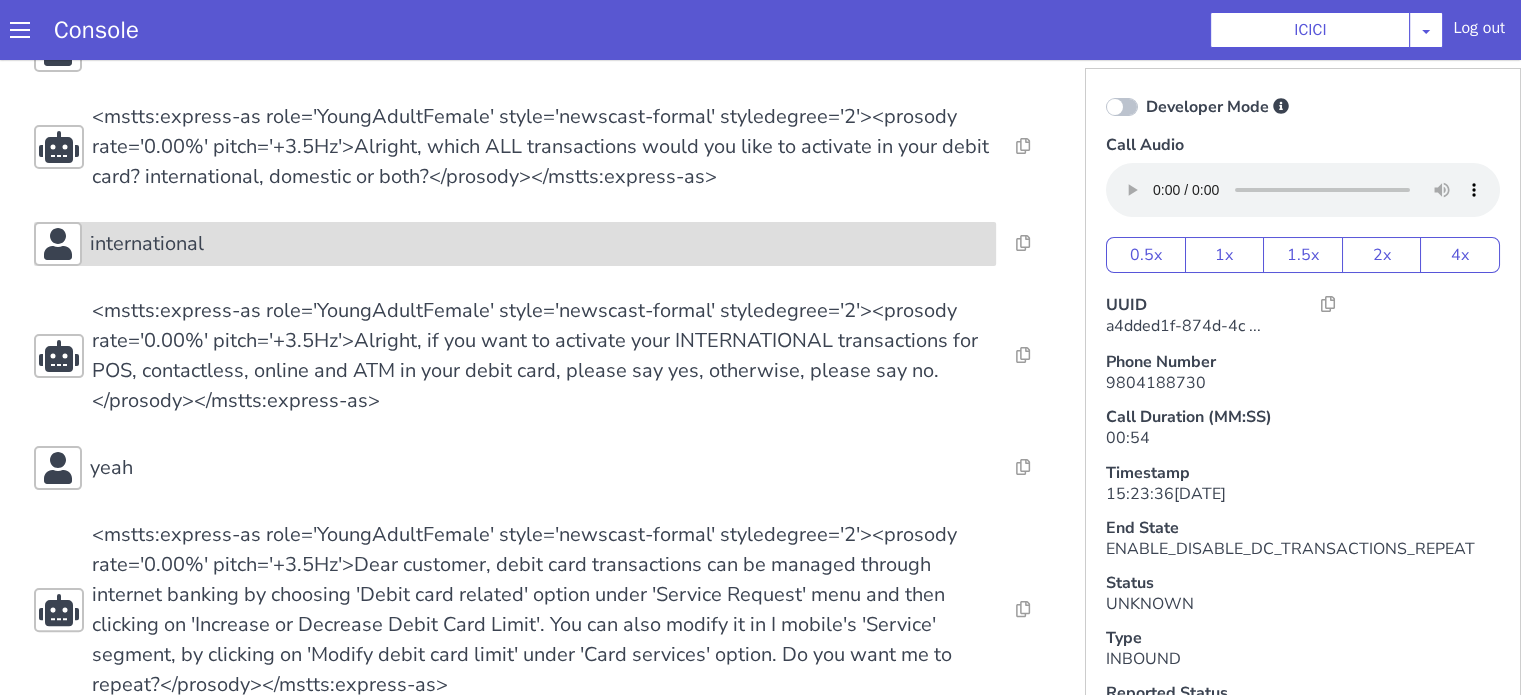 click on "international" at bounding box center [515, 244] 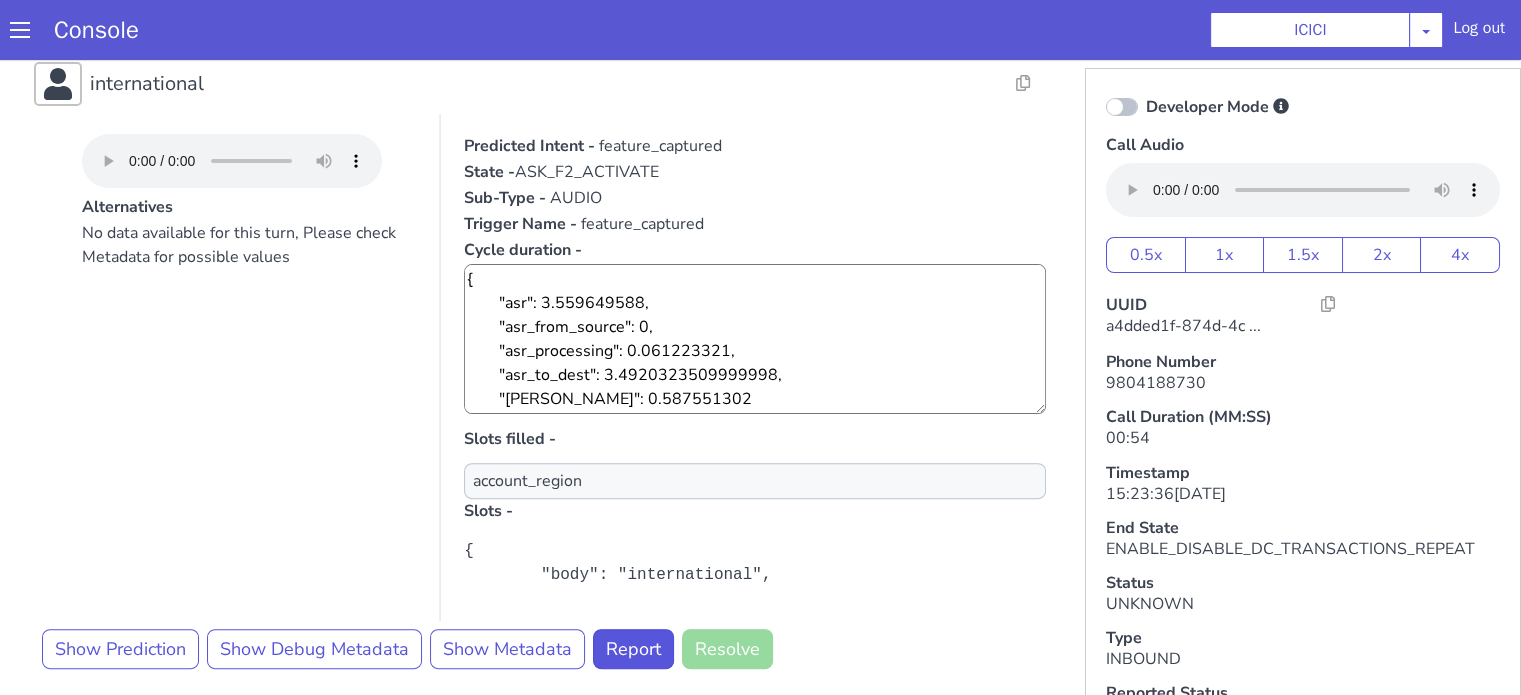 scroll, scrollTop: 700, scrollLeft: 0, axis: vertical 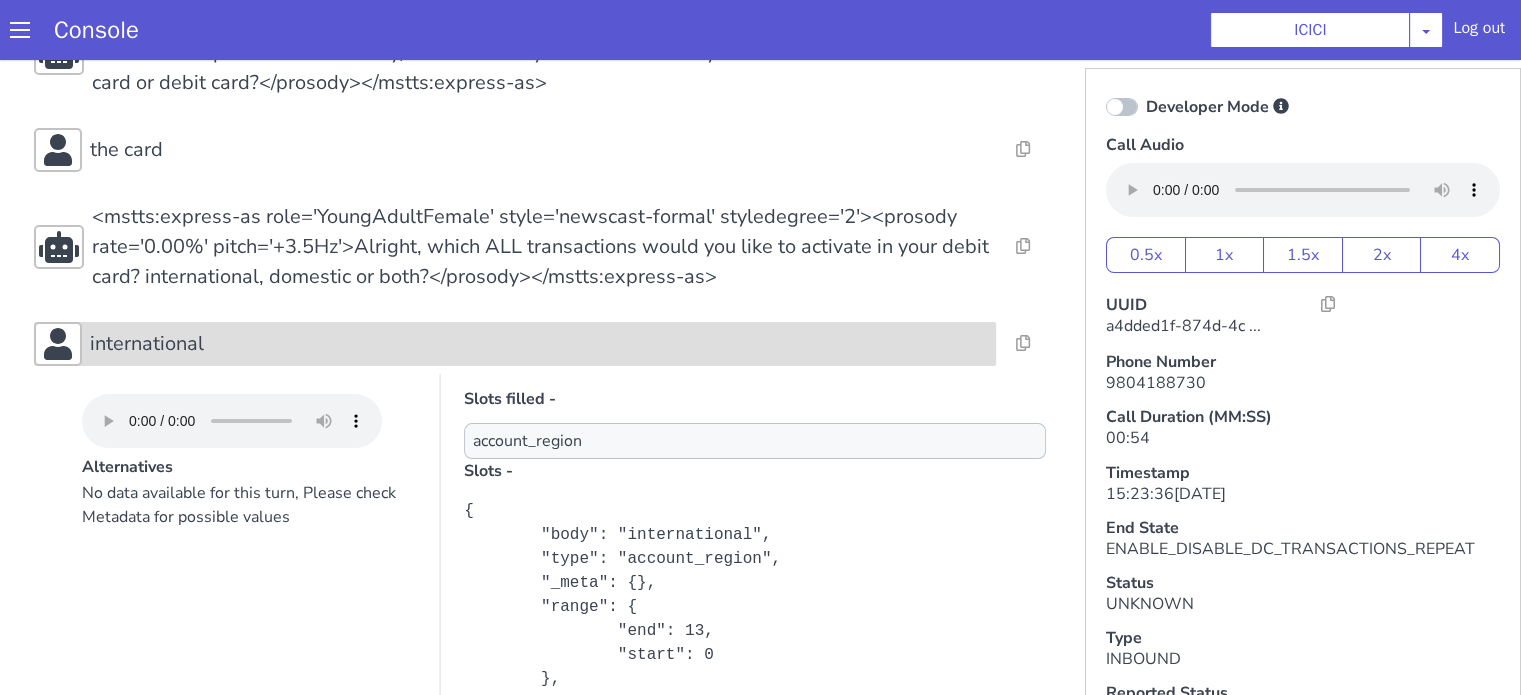 click on "international" at bounding box center (539, 344) 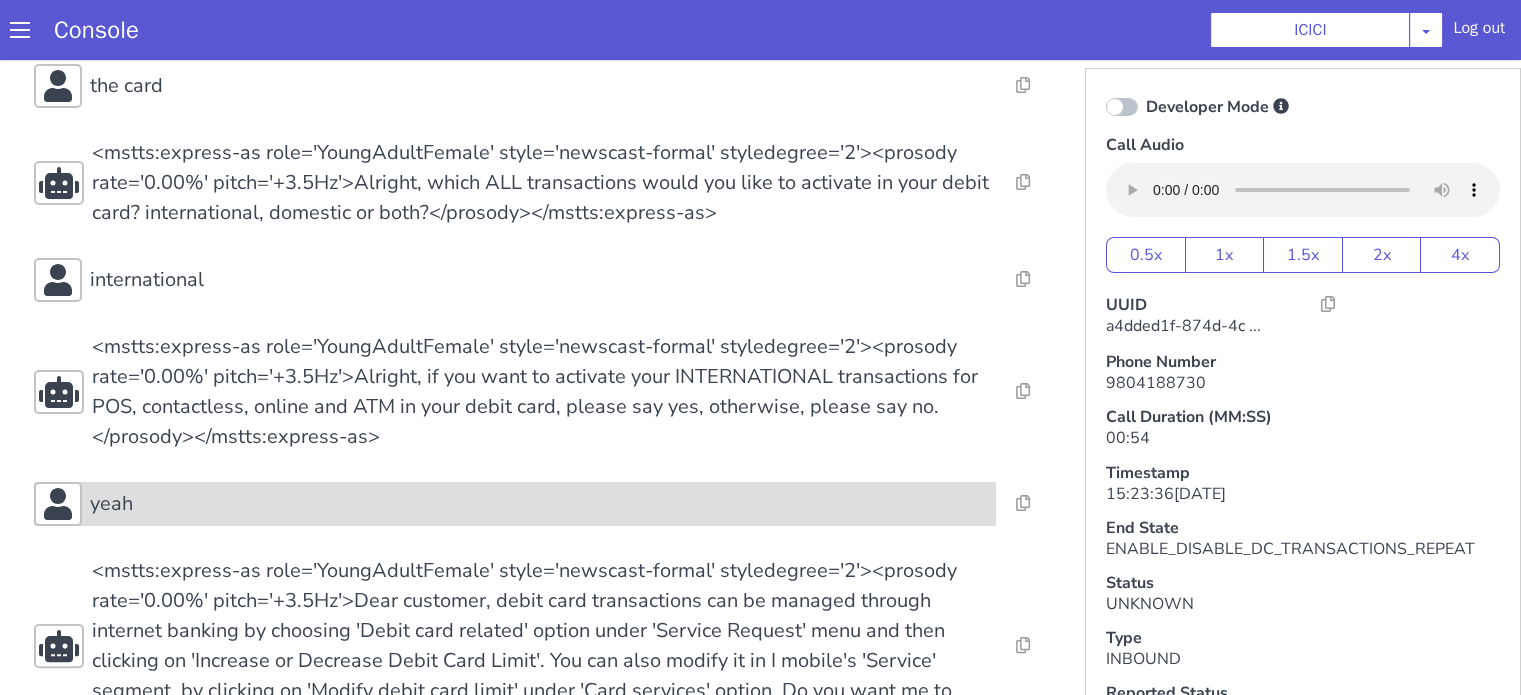 scroll, scrollTop: 440, scrollLeft: 0, axis: vertical 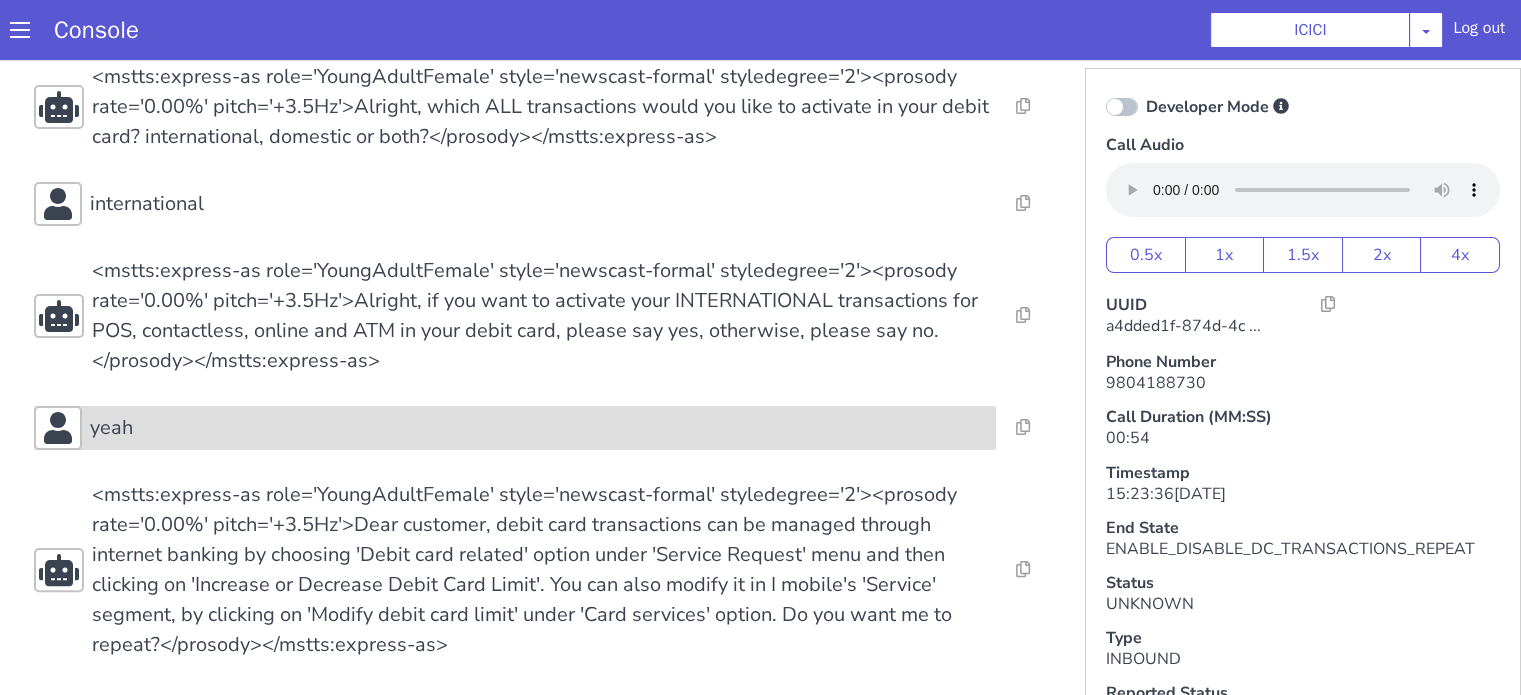 click on "yeah" at bounding box center (515, 428) 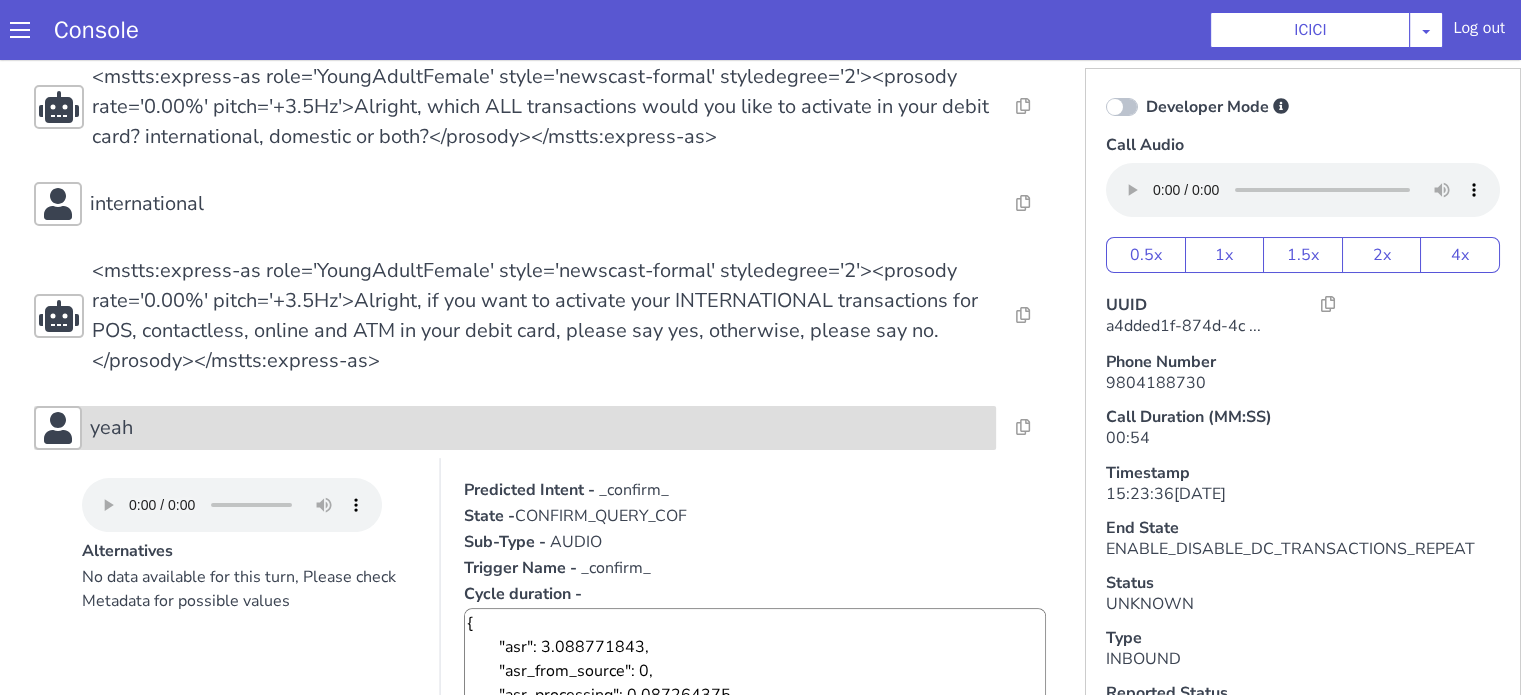 click on "yeah" at bounding box center [539, 428] 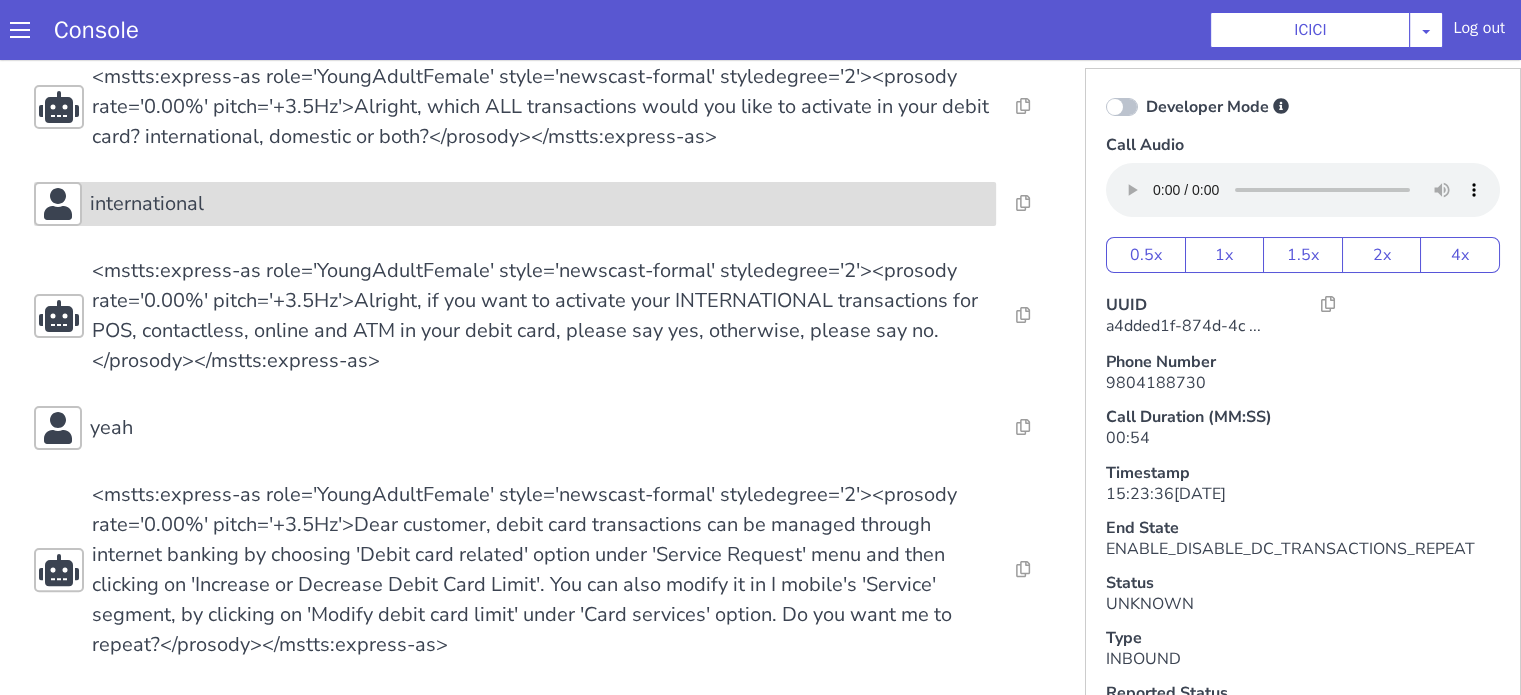 click on "international" at bounding box center [539, 204] 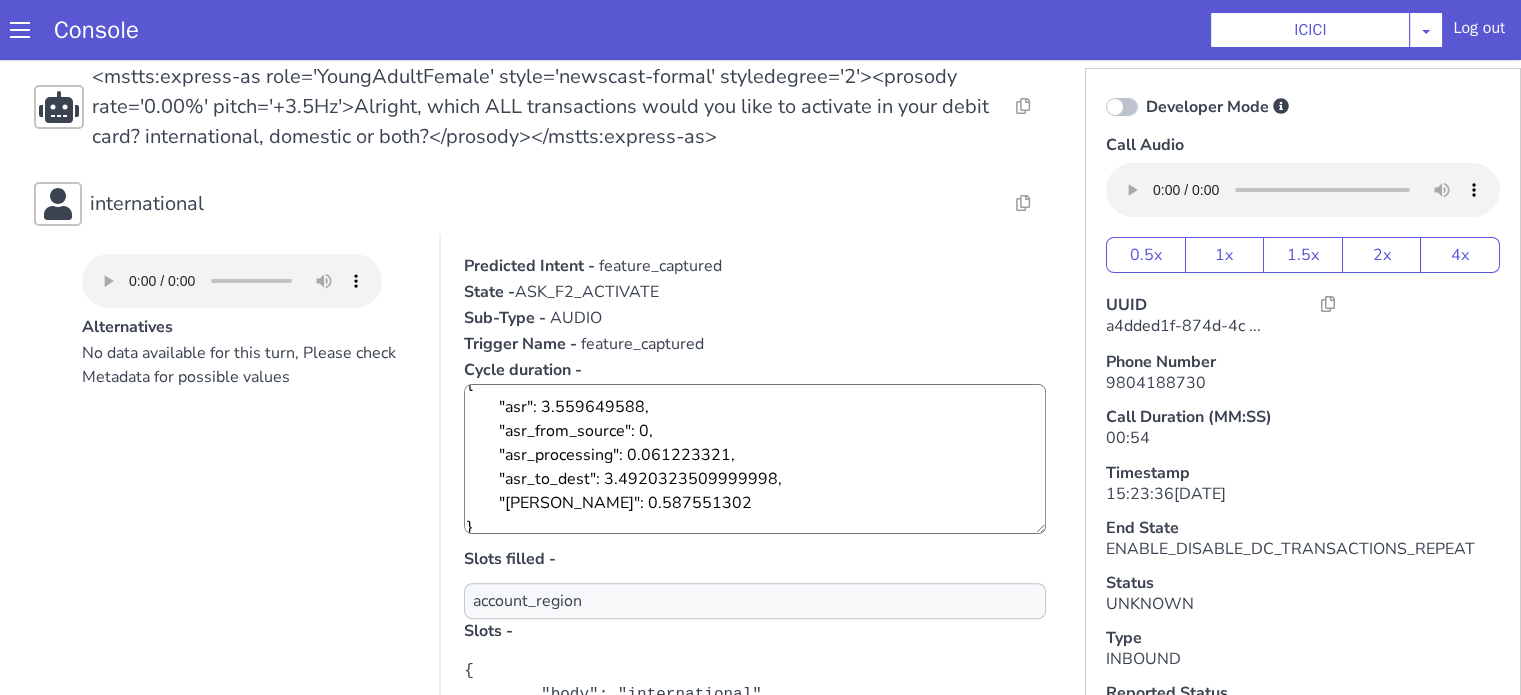 scroll, scrollTop: 24, scrollLeft: 0, axis: vertical 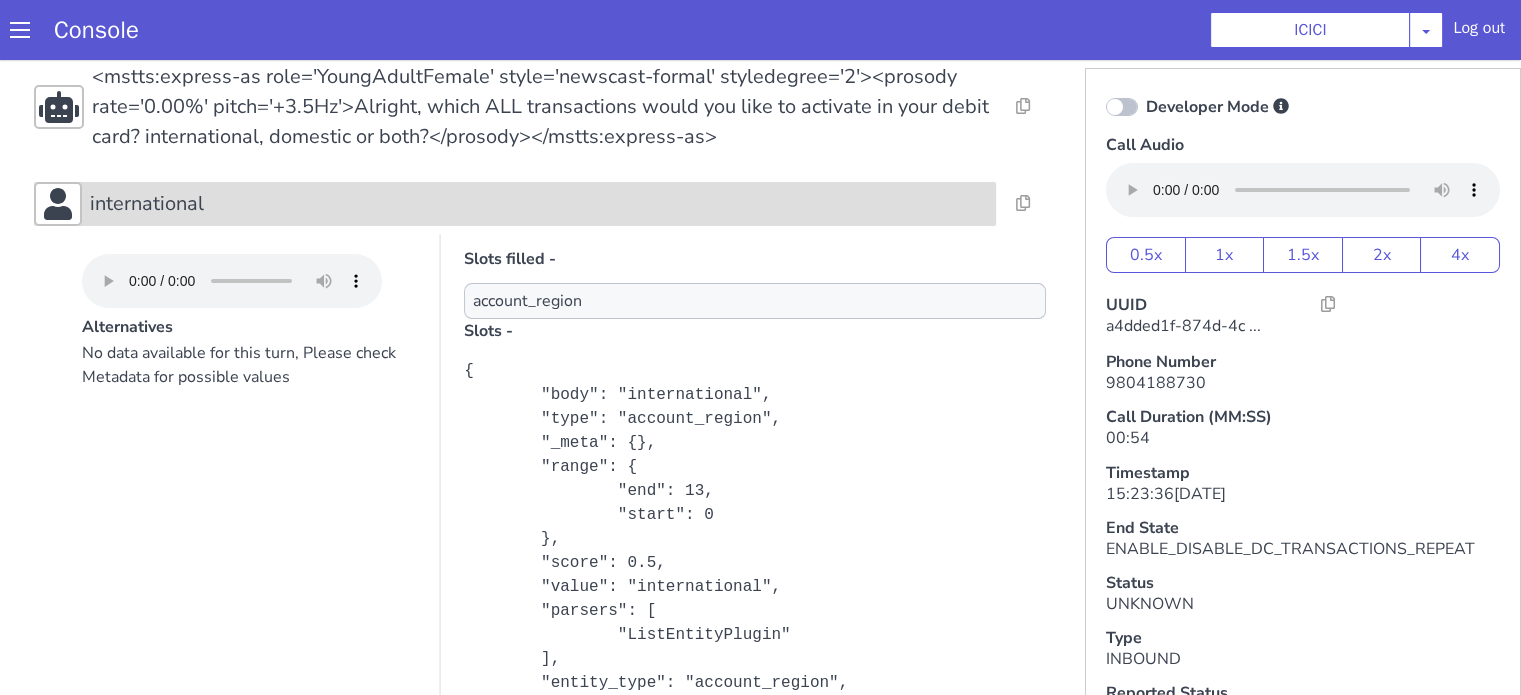 click on "international" at bounding box center (539, 204) 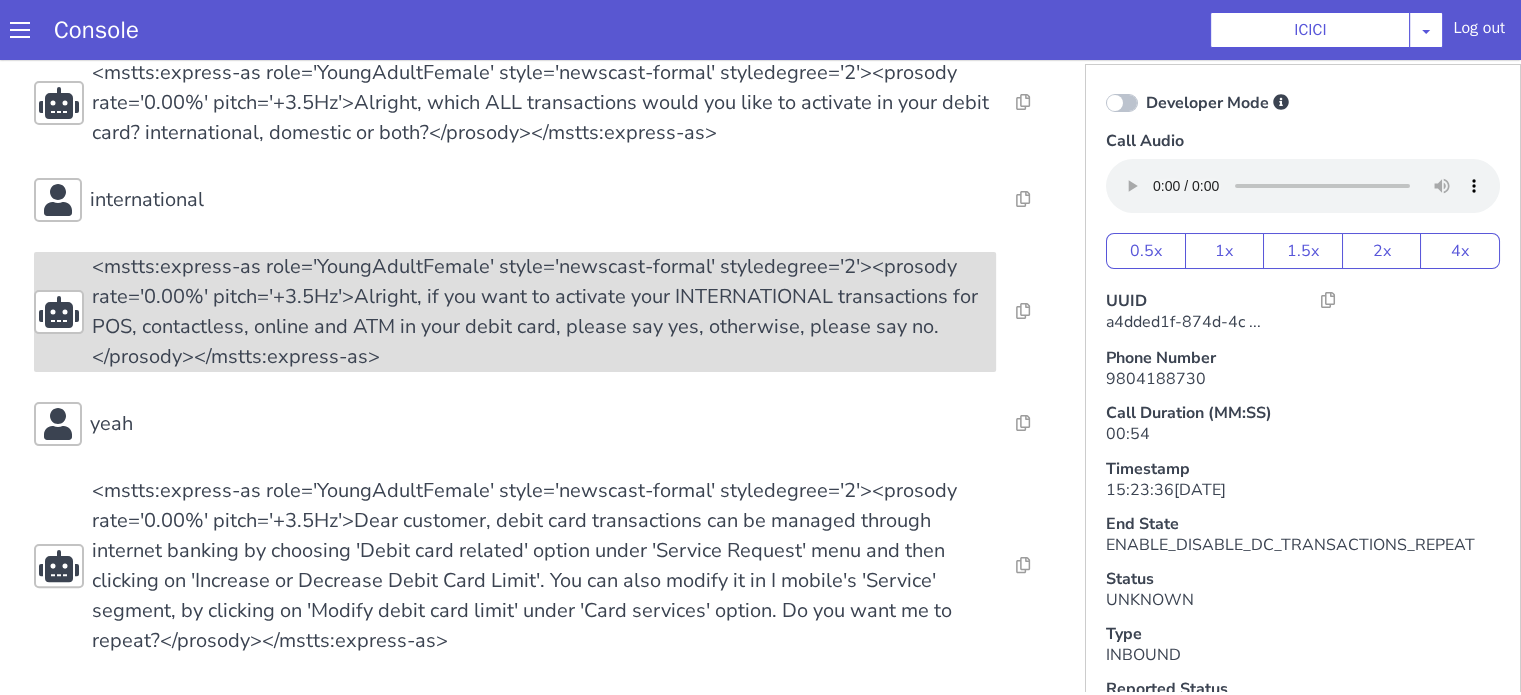 scroll, scrollTop: 5, scrollLeft: 0, axis: vertical 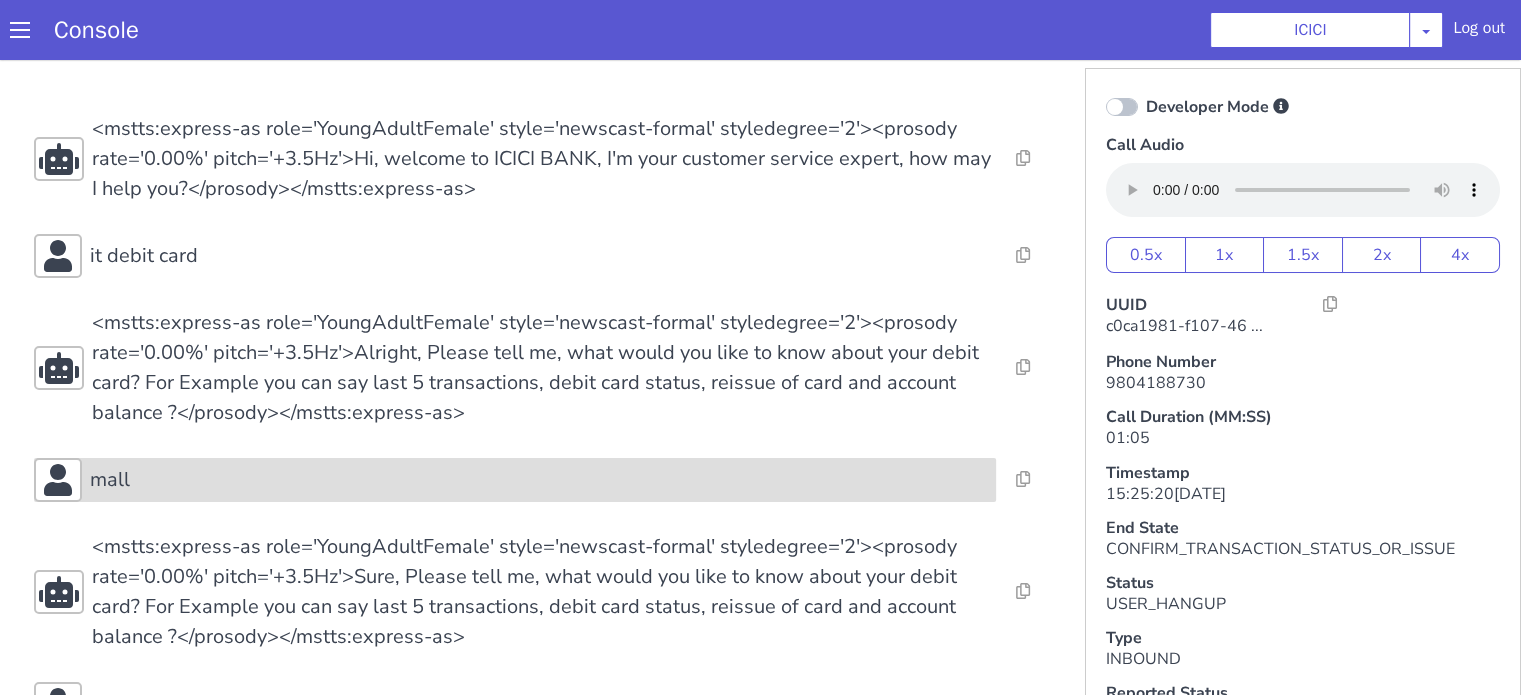click on "mall" at bounding box center (539, 480) 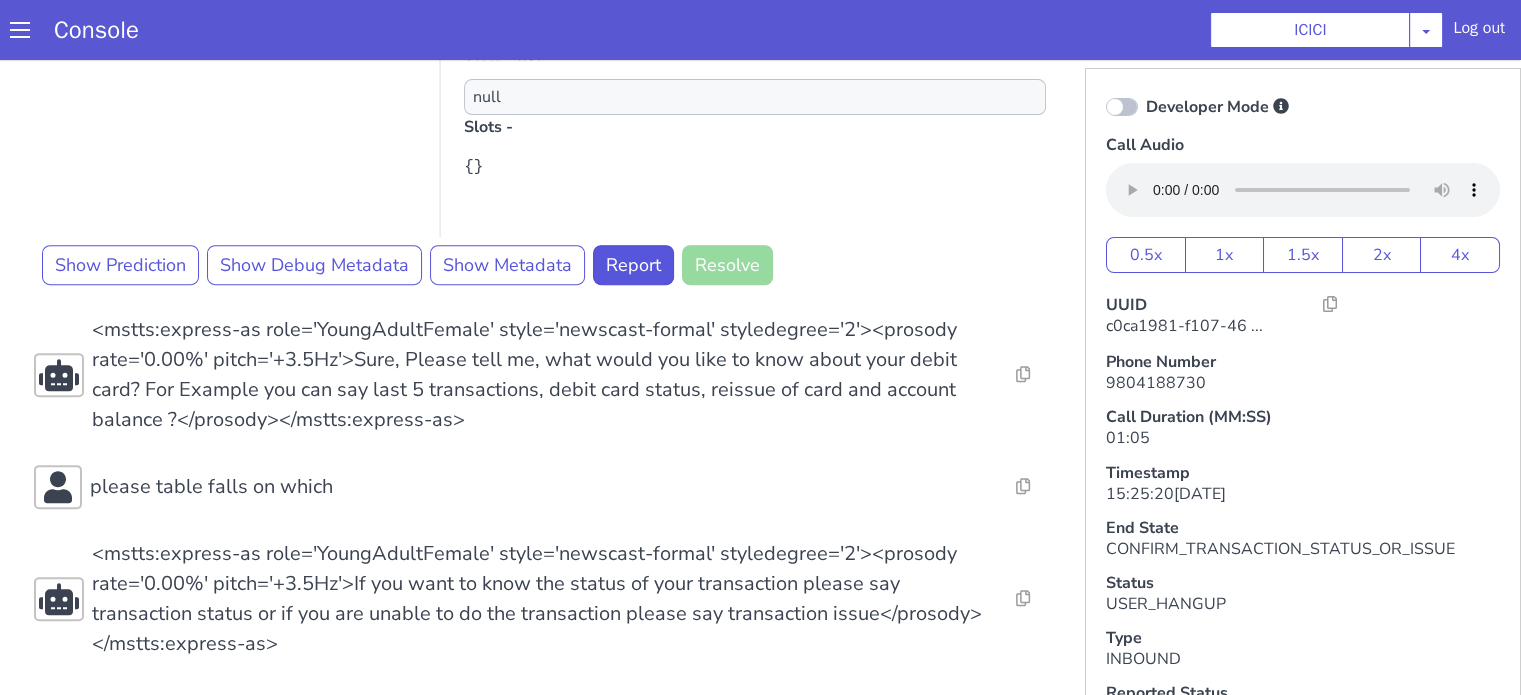 scroll, scrollTop: 5, scrollLeft: 0, axis: vertical 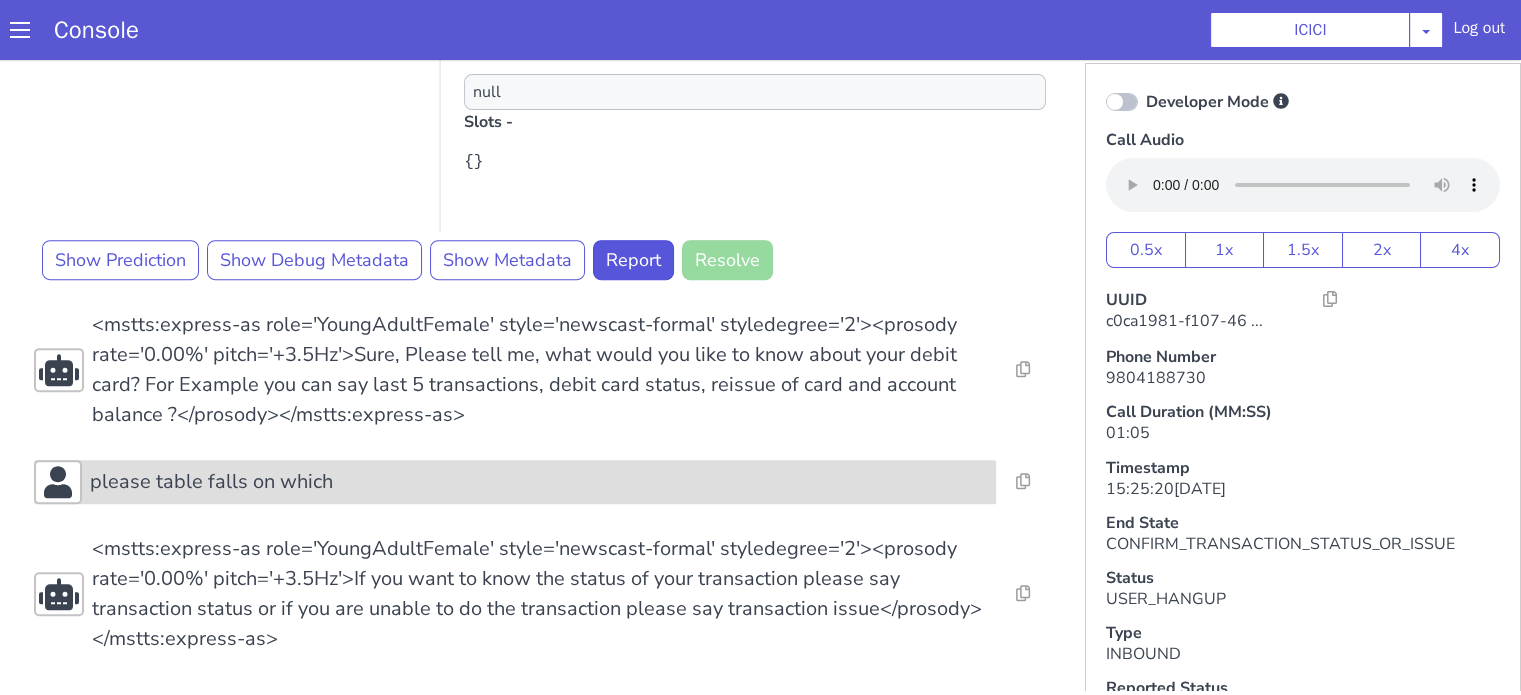 click on "please table falls on which" at bounding box center (539, 482) 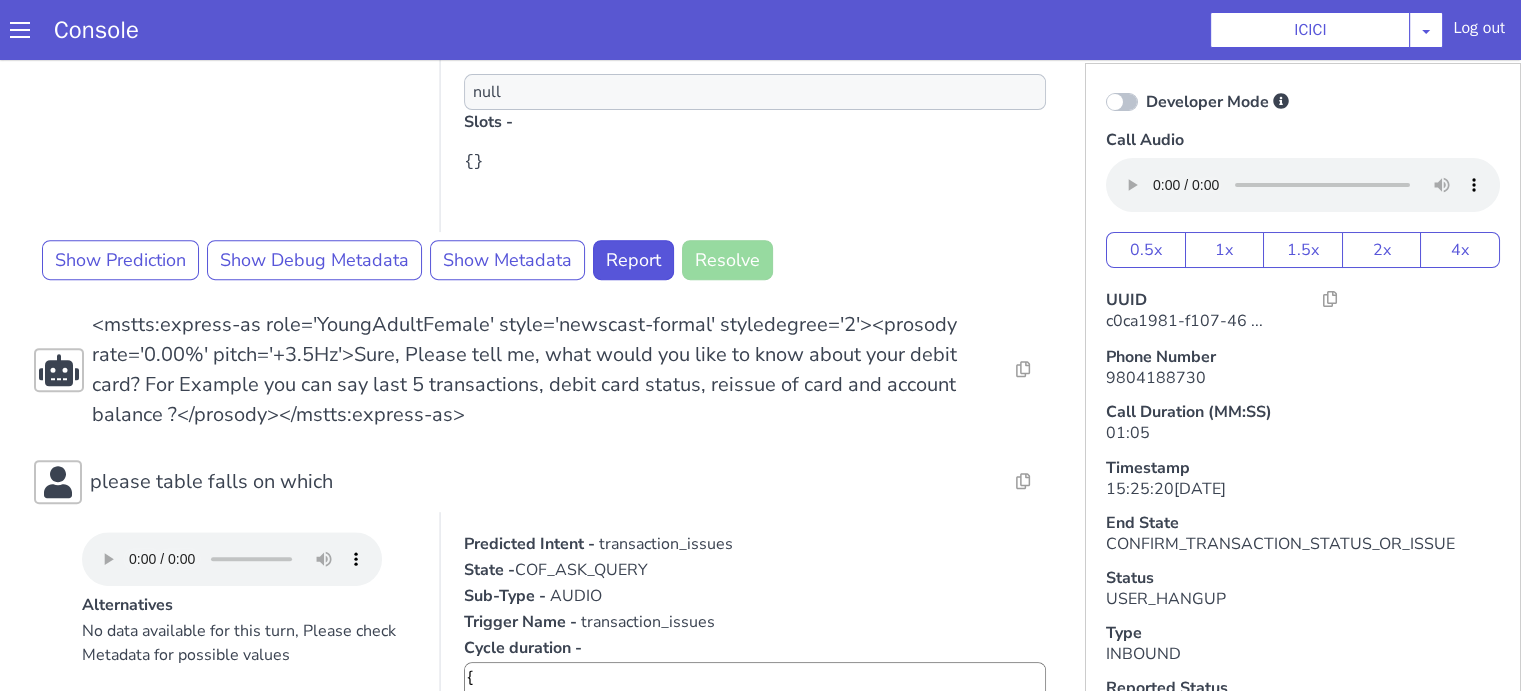 scroll, scrollTop: 1180, scrollLeft: 0, axis: vertical 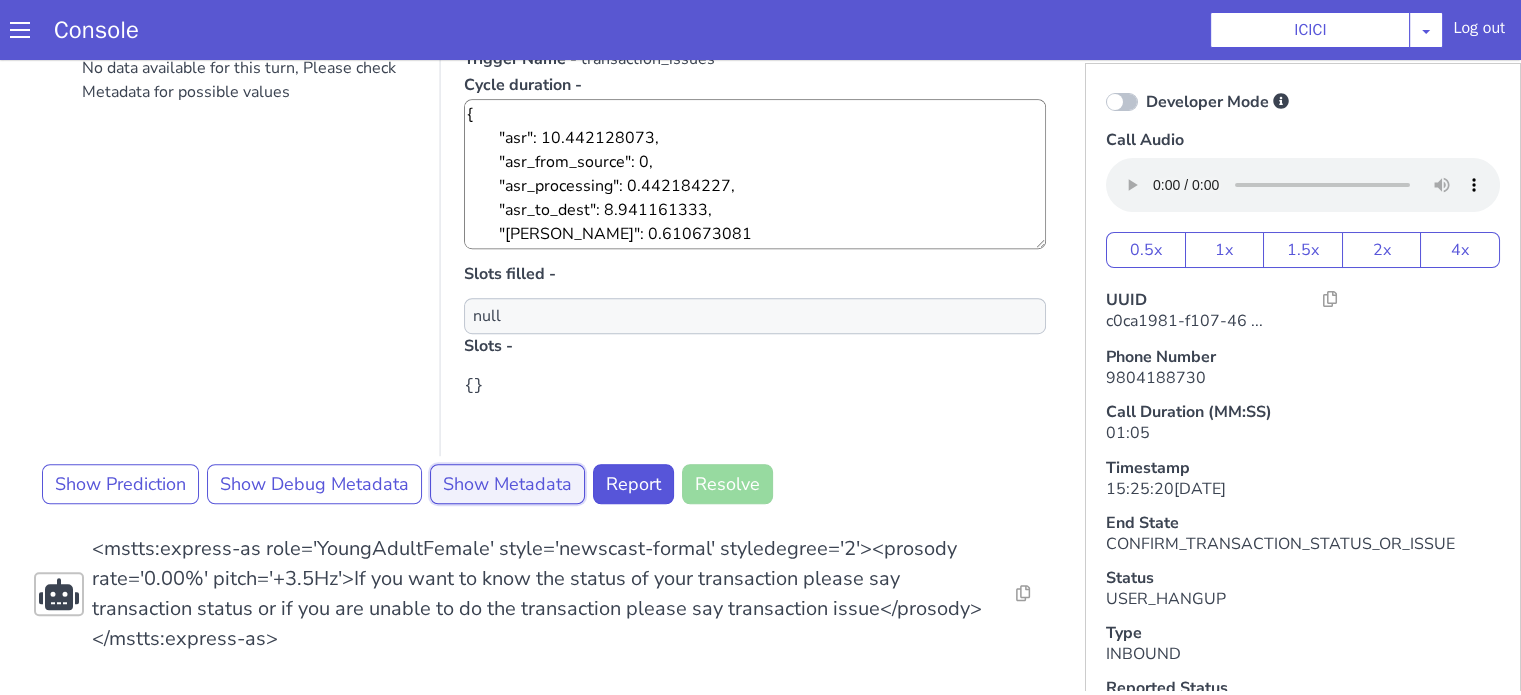 click on "Show Metadata" at bounding box center (507, 484) 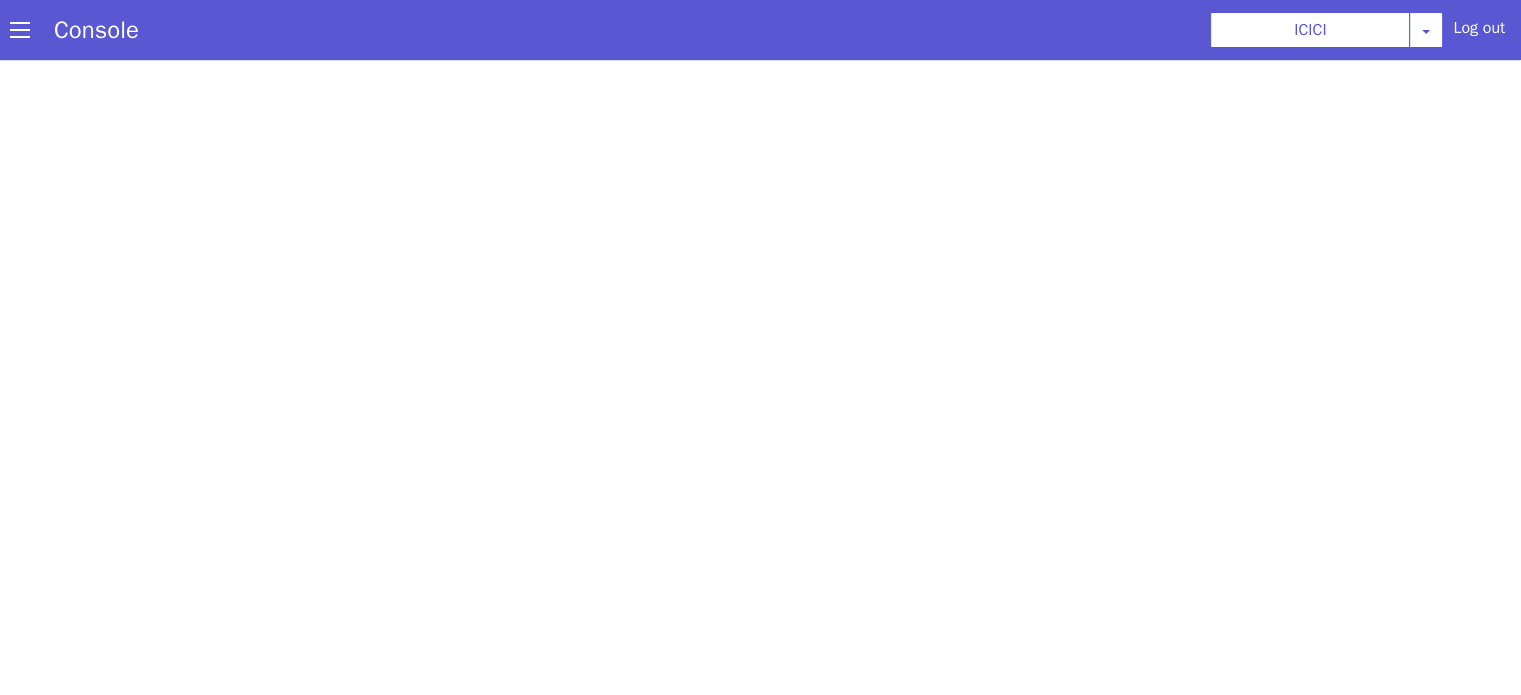 scroll, scrollTop: 0, scrollLeft: 0, axis: both 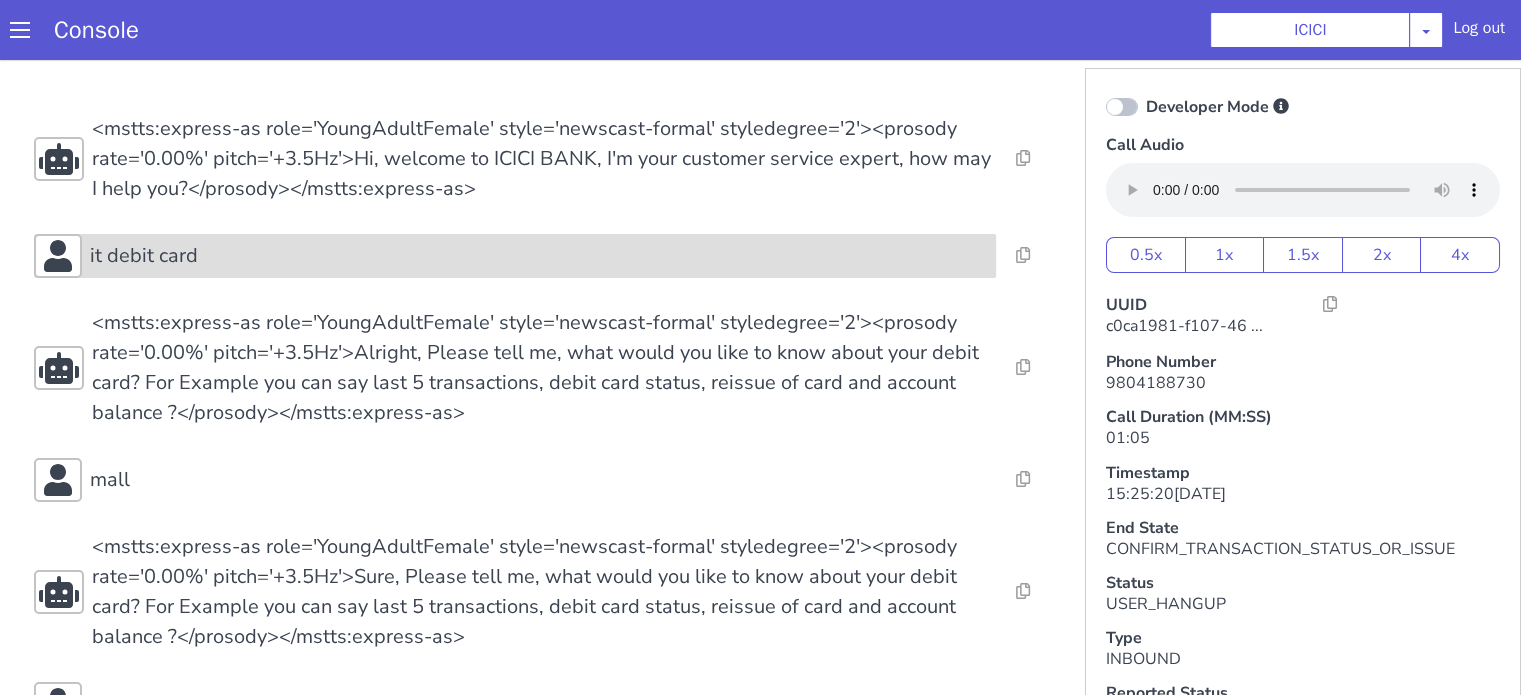 click on "it debit card" at bounding box center (761, -66) 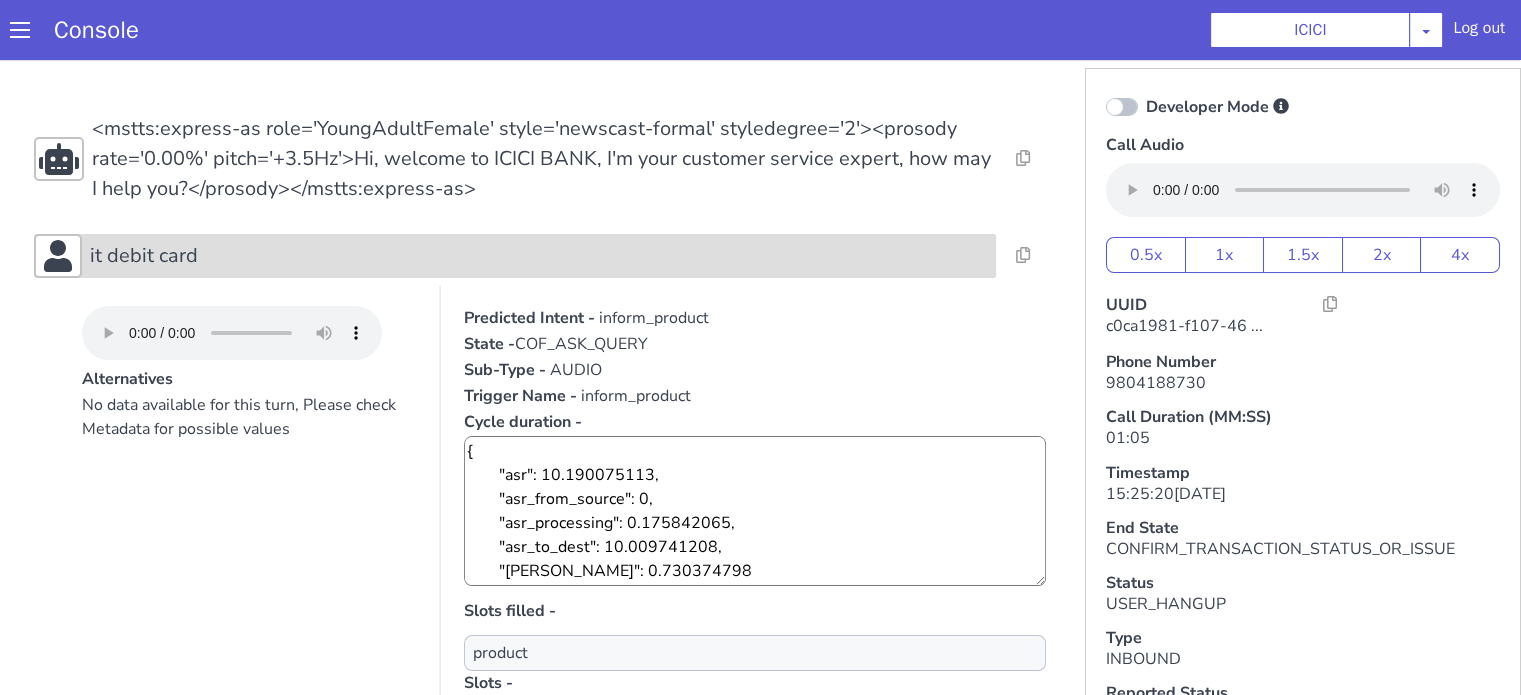 click on "it debit card" at bounding box center (761, -66) 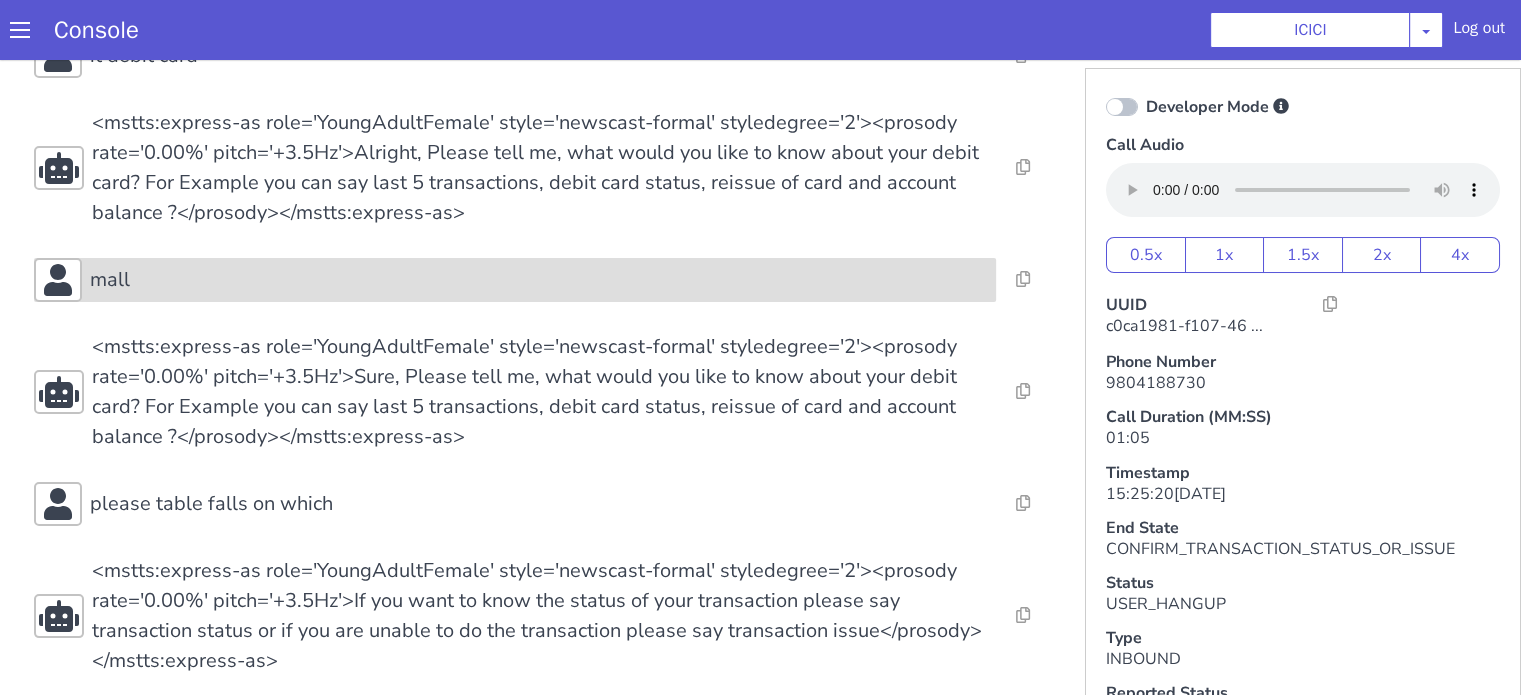 click on "mall" at bounding box center (761, -42) 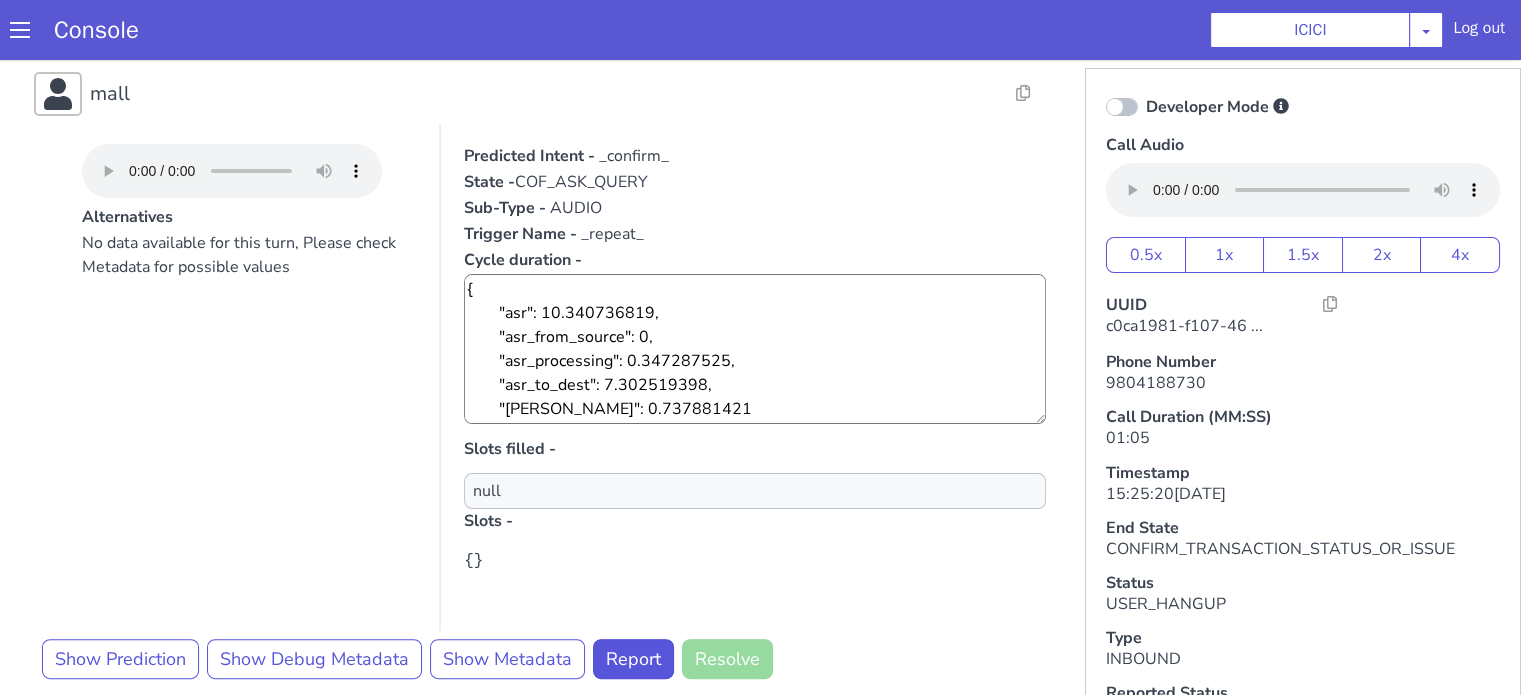 scroll, scrollTop: 300, scrollLeft: 0, axis: vertical 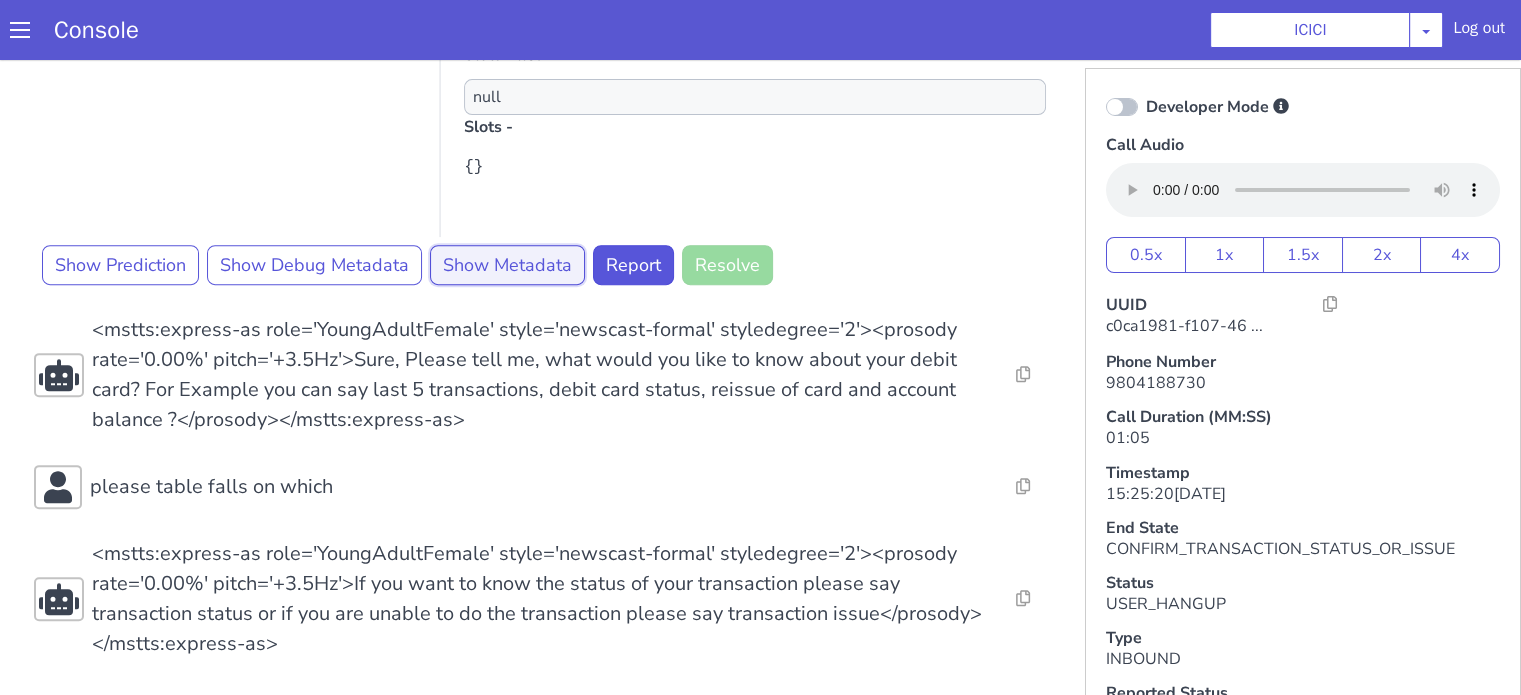 click on "Show Metadata" at bounding box center (681, -11) 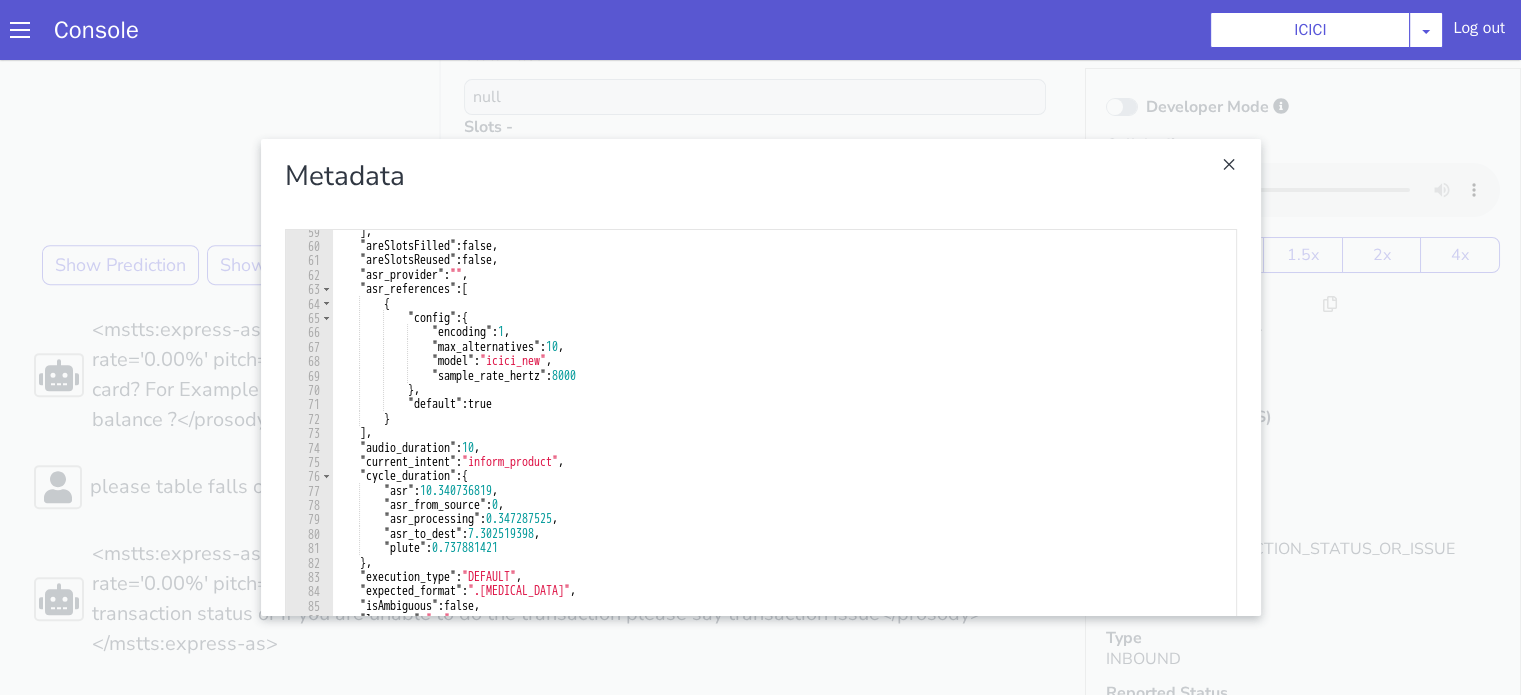 scroll, scrollTop: 840, scrollLeft: 0, axis: vertical 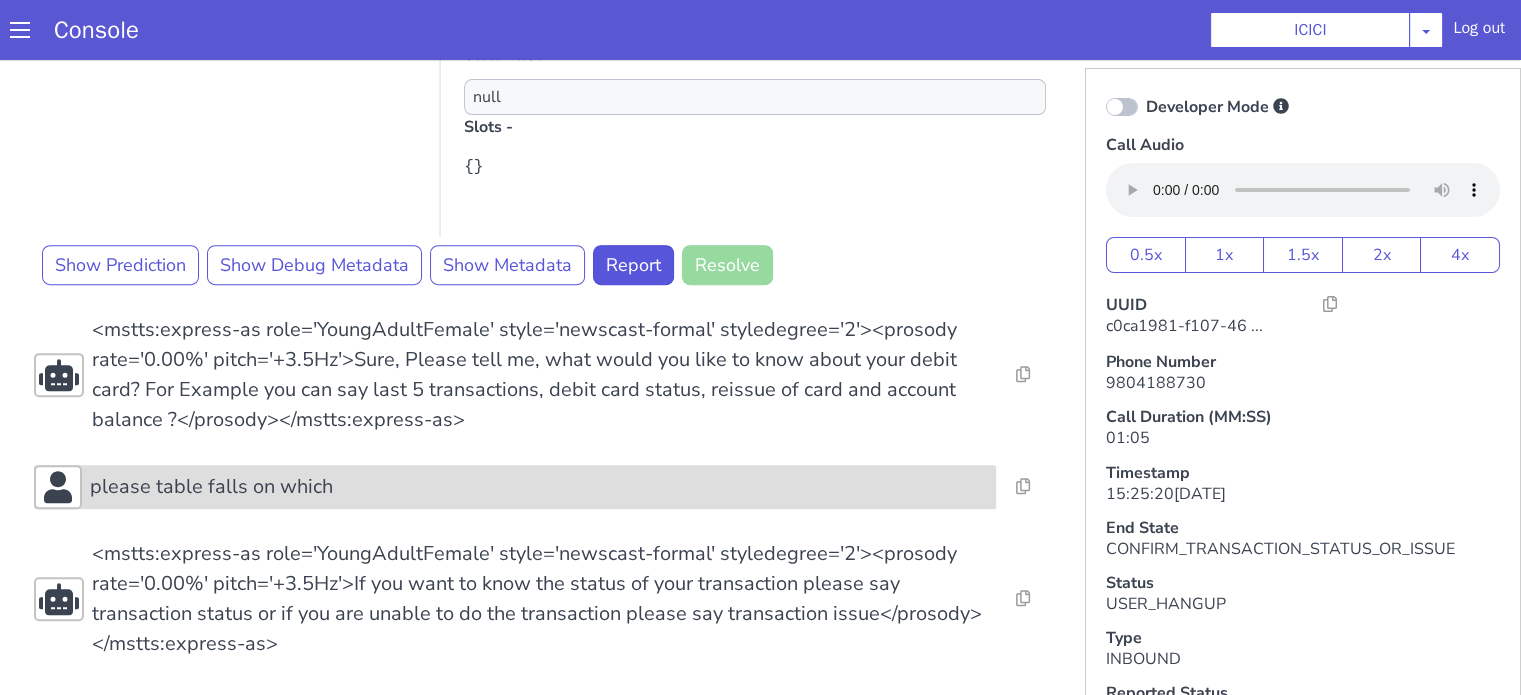 click on "please table falls on which" at bounding box center (631, 37) 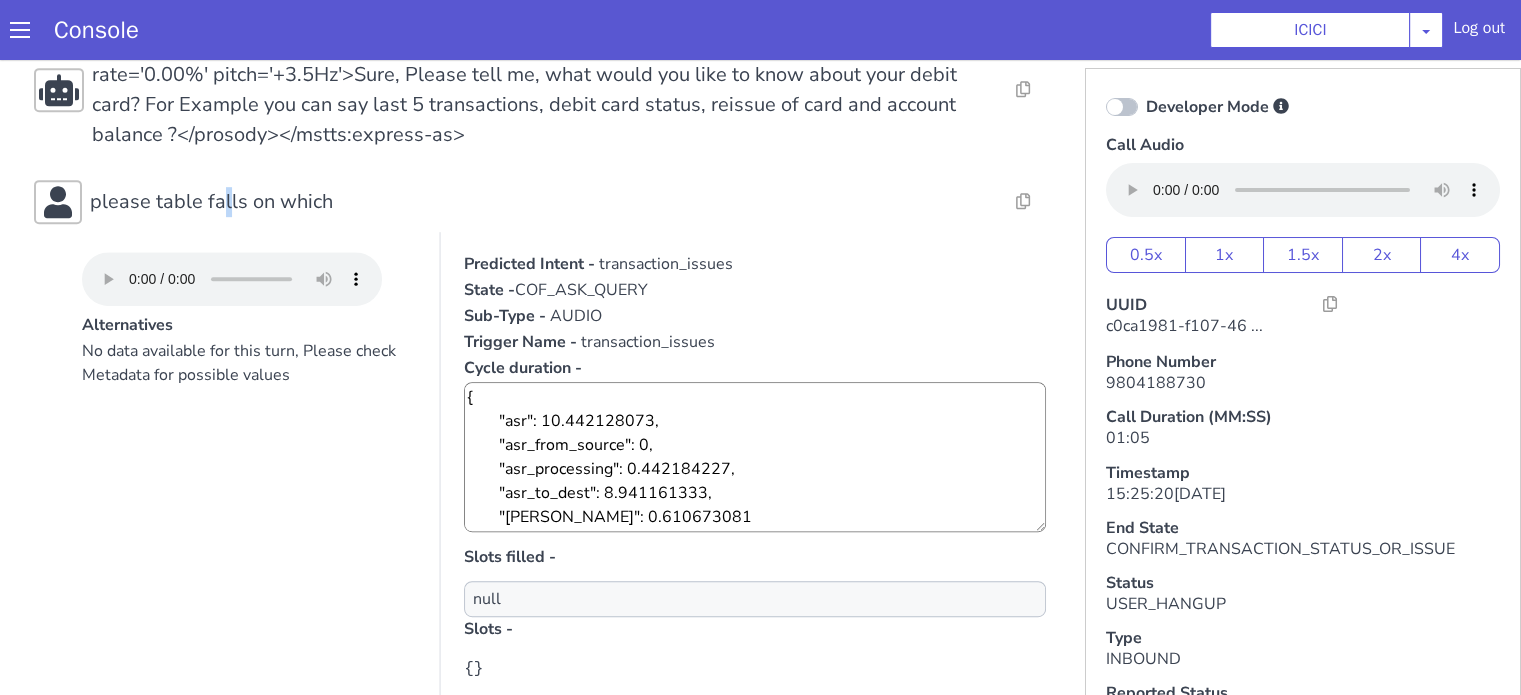 scroll, scrollTop: 1180, scrollLeft: 0, axis: vertical 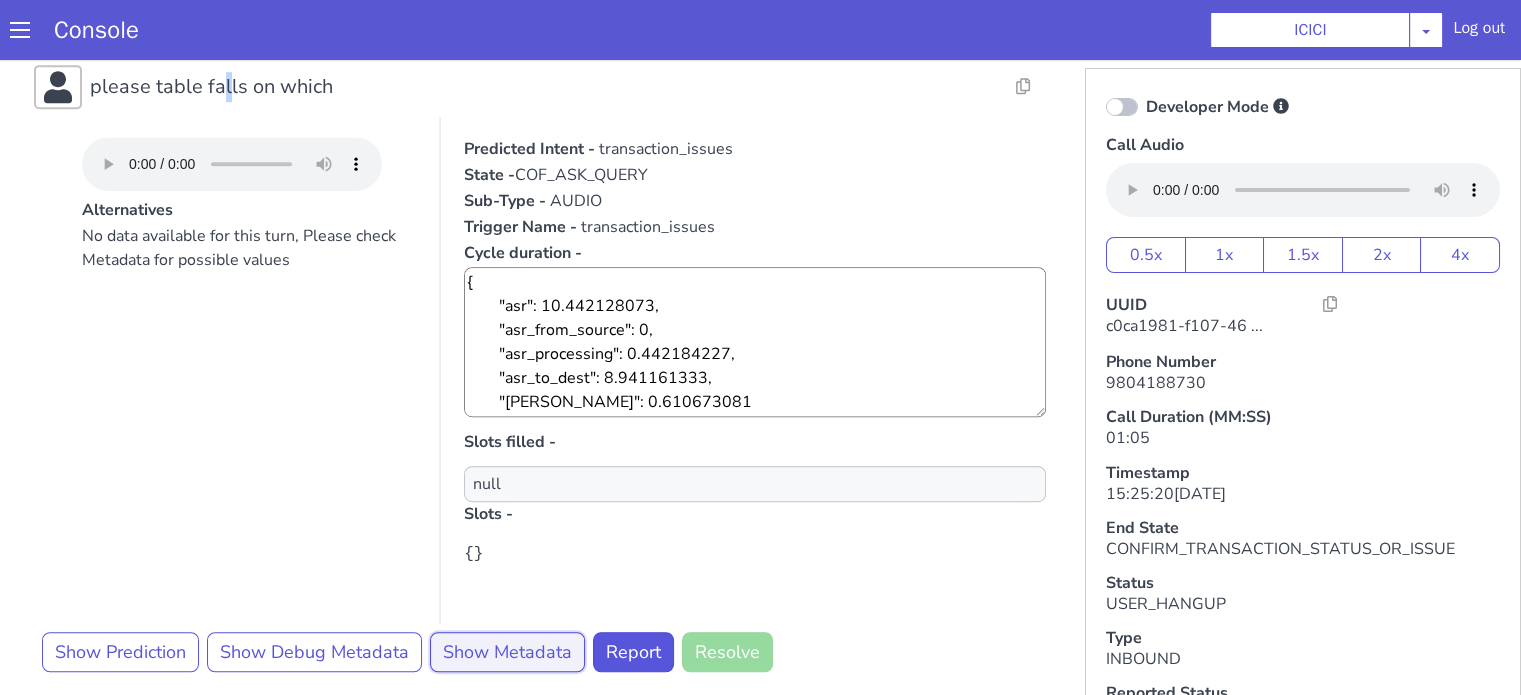 click on "Show Metadata" at bounding box center (852, 241) 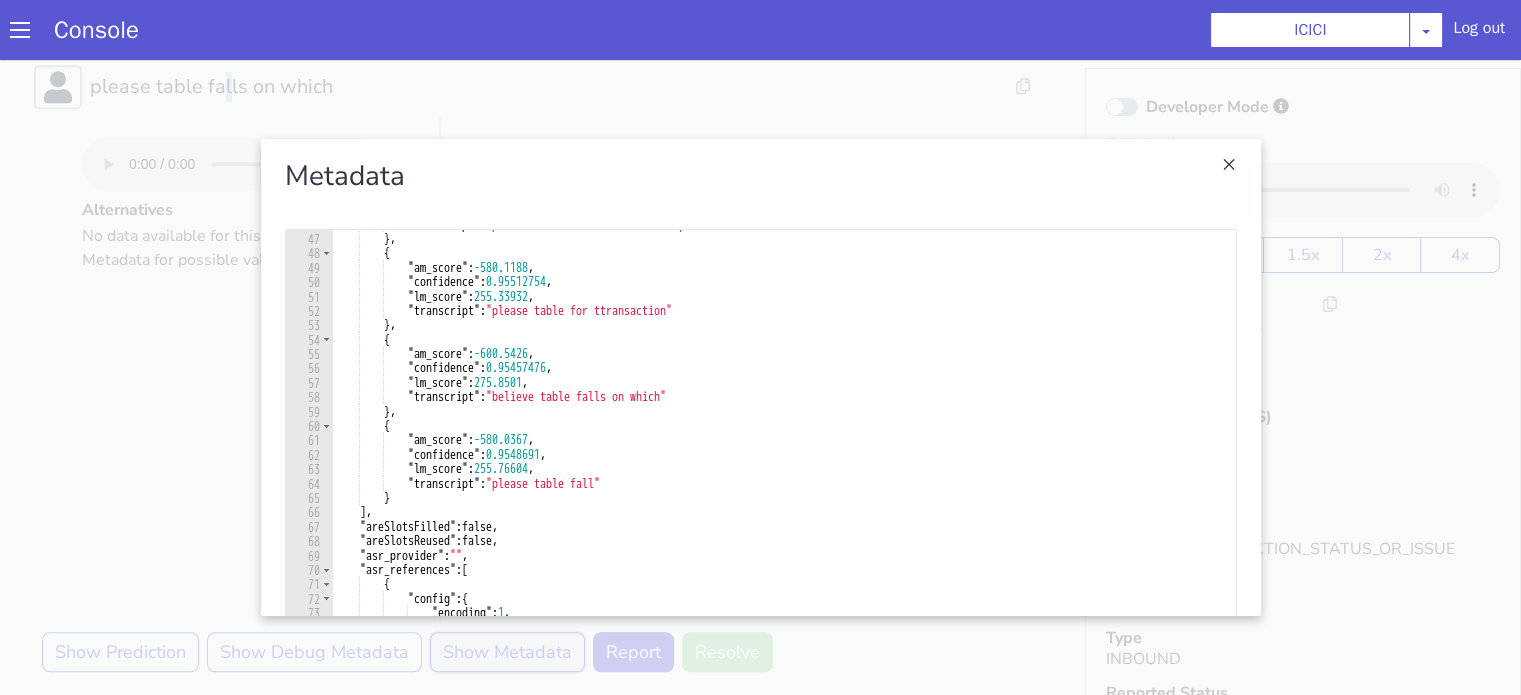 scroll, scrollTop: 660, scrollLeft: 0, axis: vertical 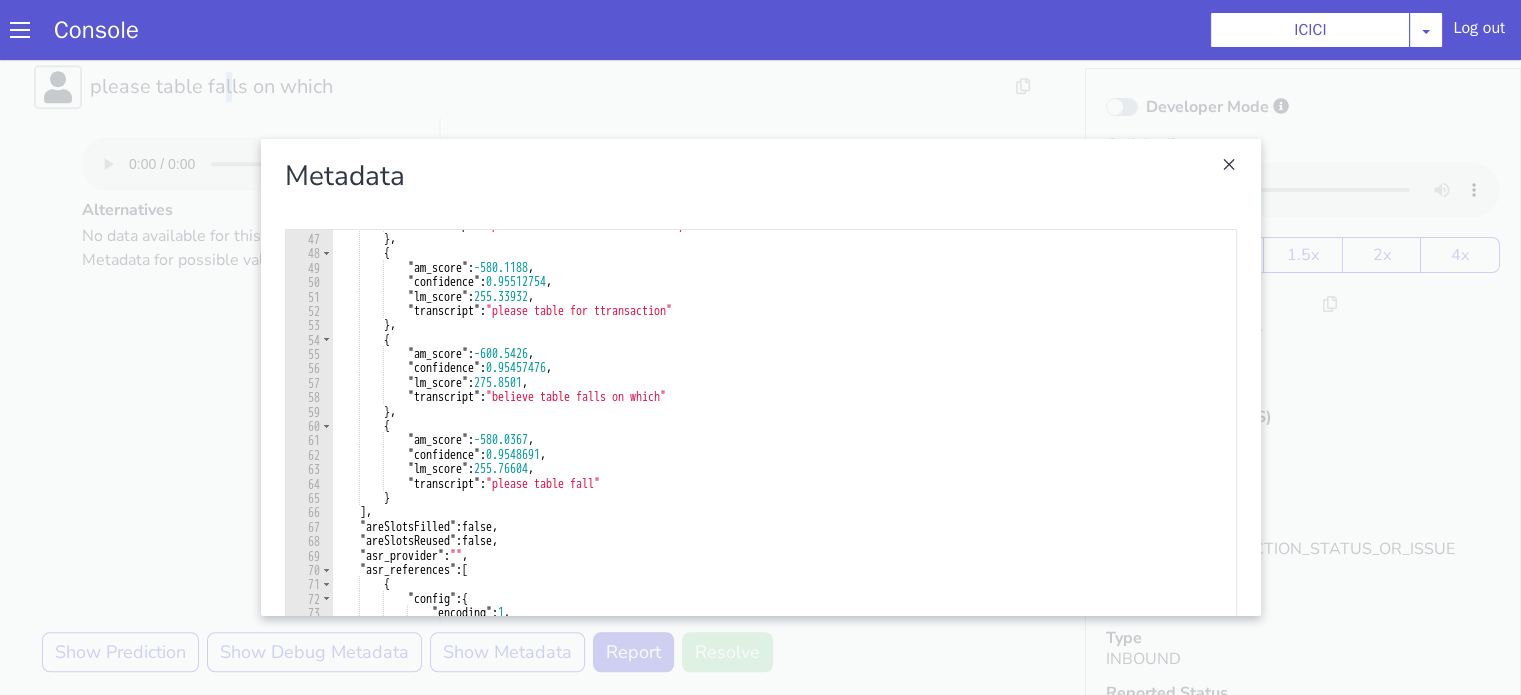 click at bounding box center (1972, -11) 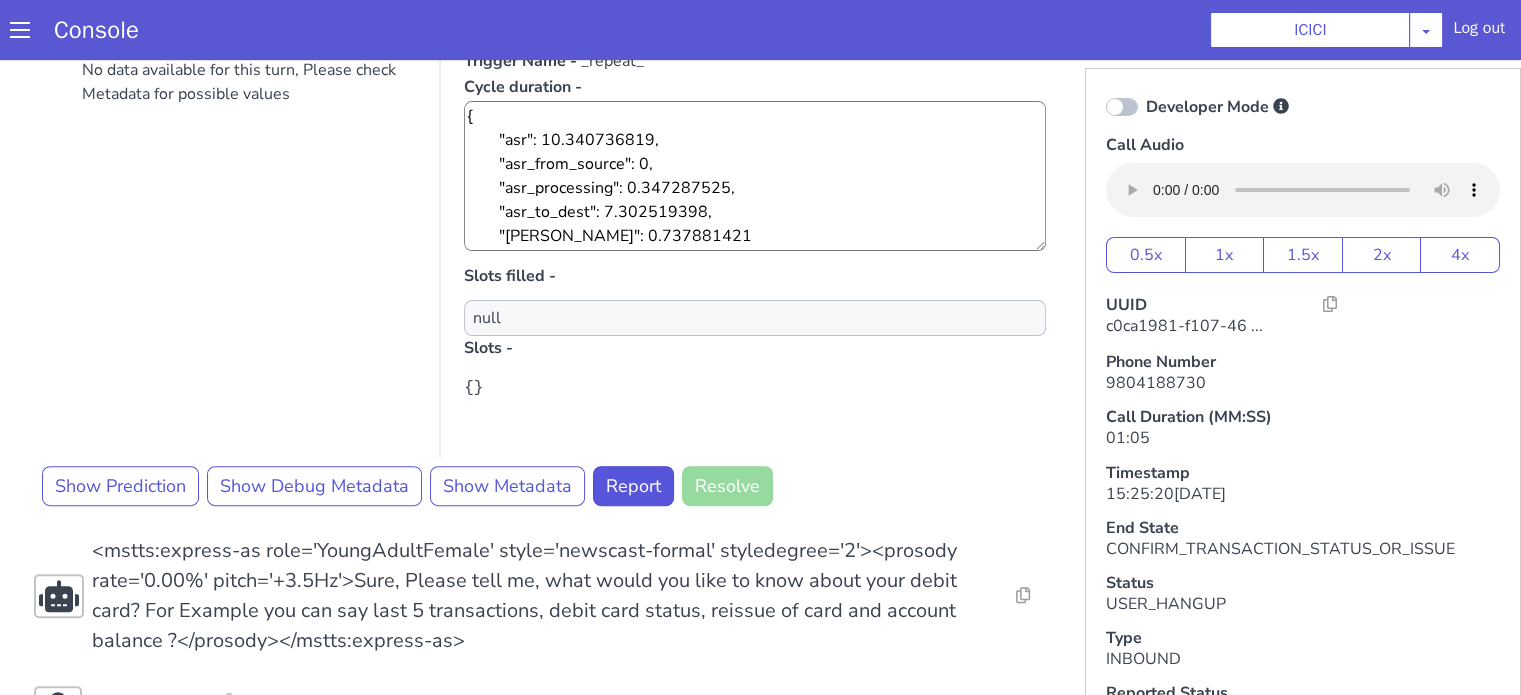 scroll, scrollTop: 680, scrollLeft: 0, axis: vertical 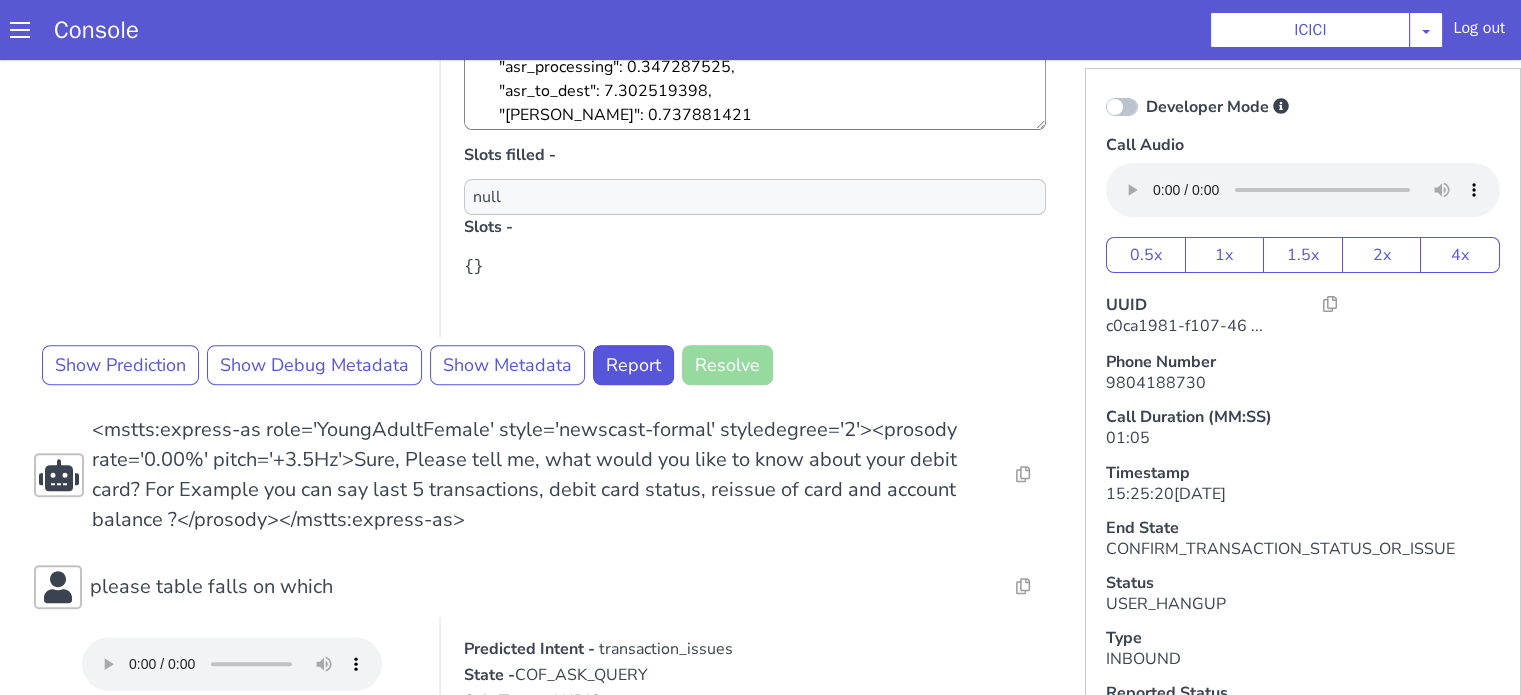 click on "No data available for this turn, Please check Metadata for possible values" at bounding box center [528, -231] 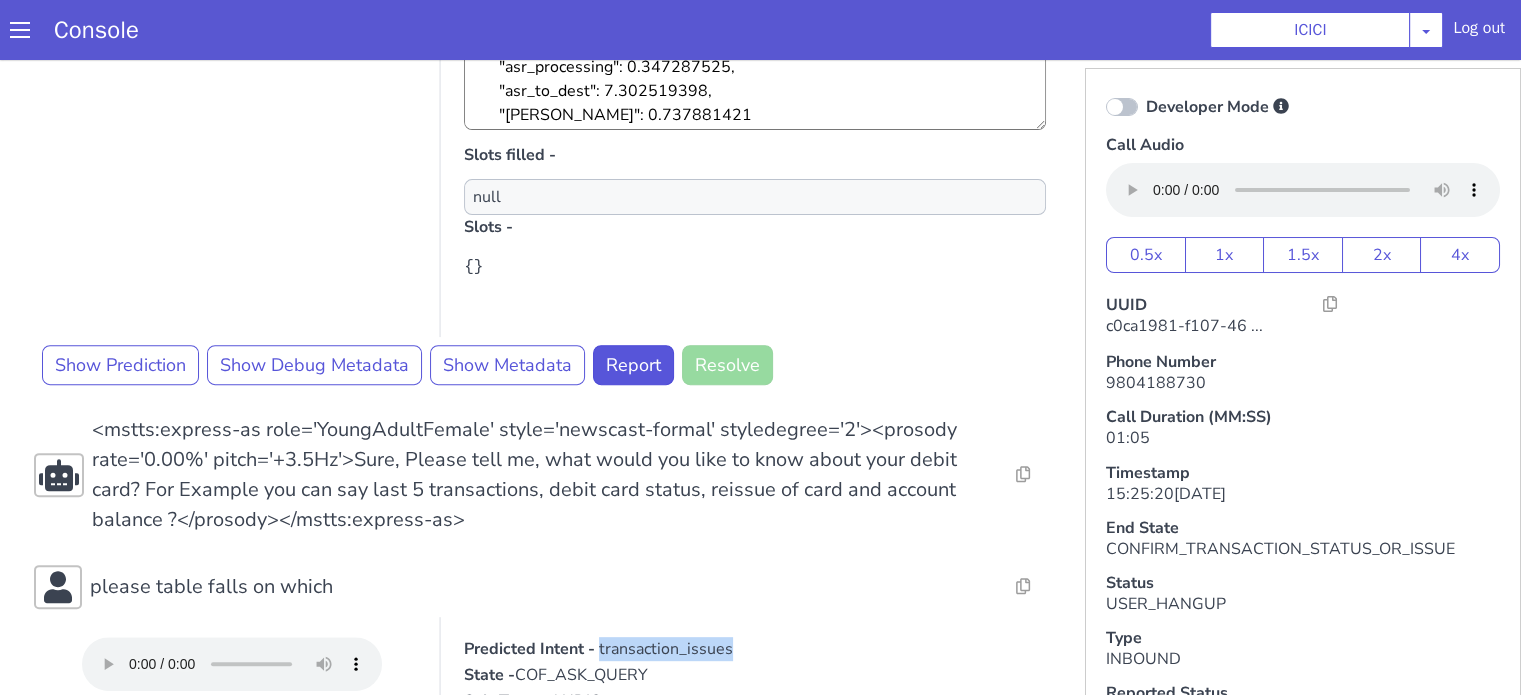 click on "transaction_issues" at bounding box center [2142, 1321] 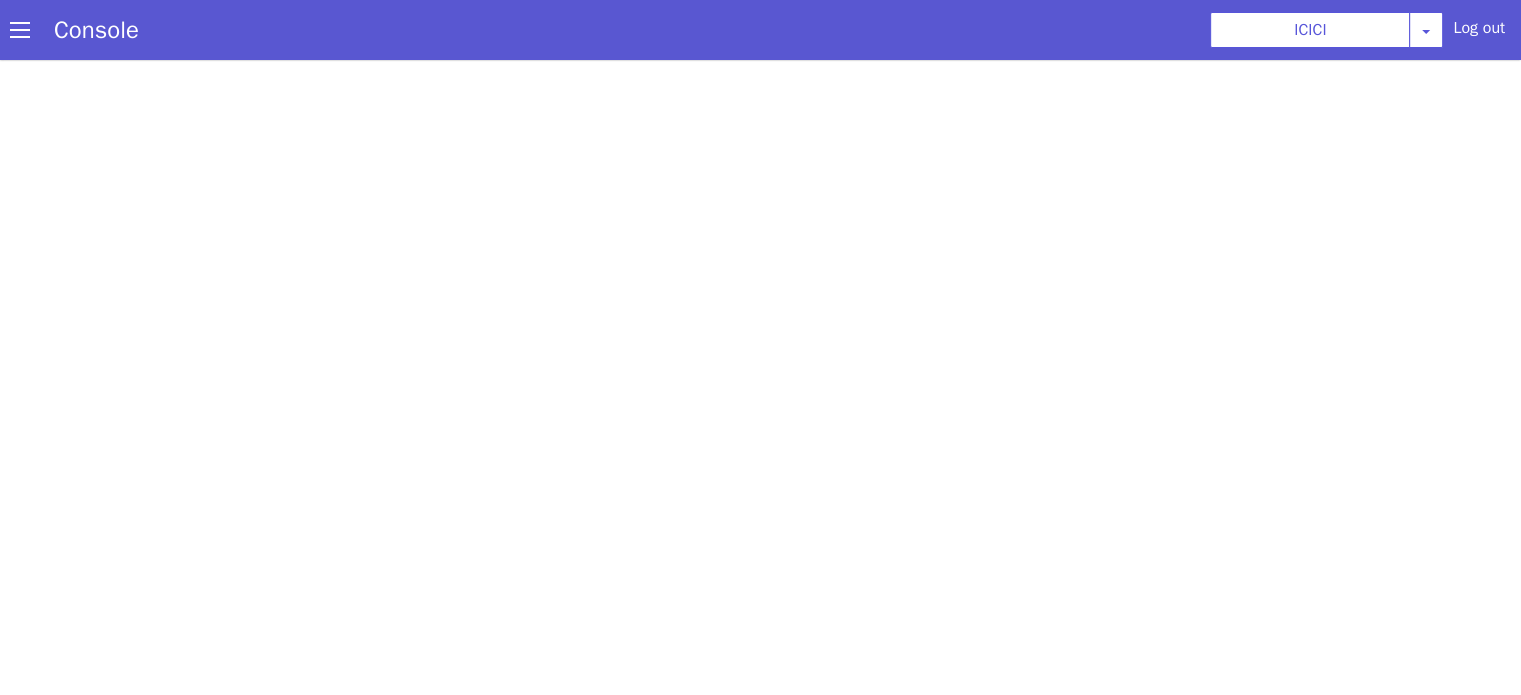 scroll, scrollTop: 0, scrollLeft: 0, axis: both 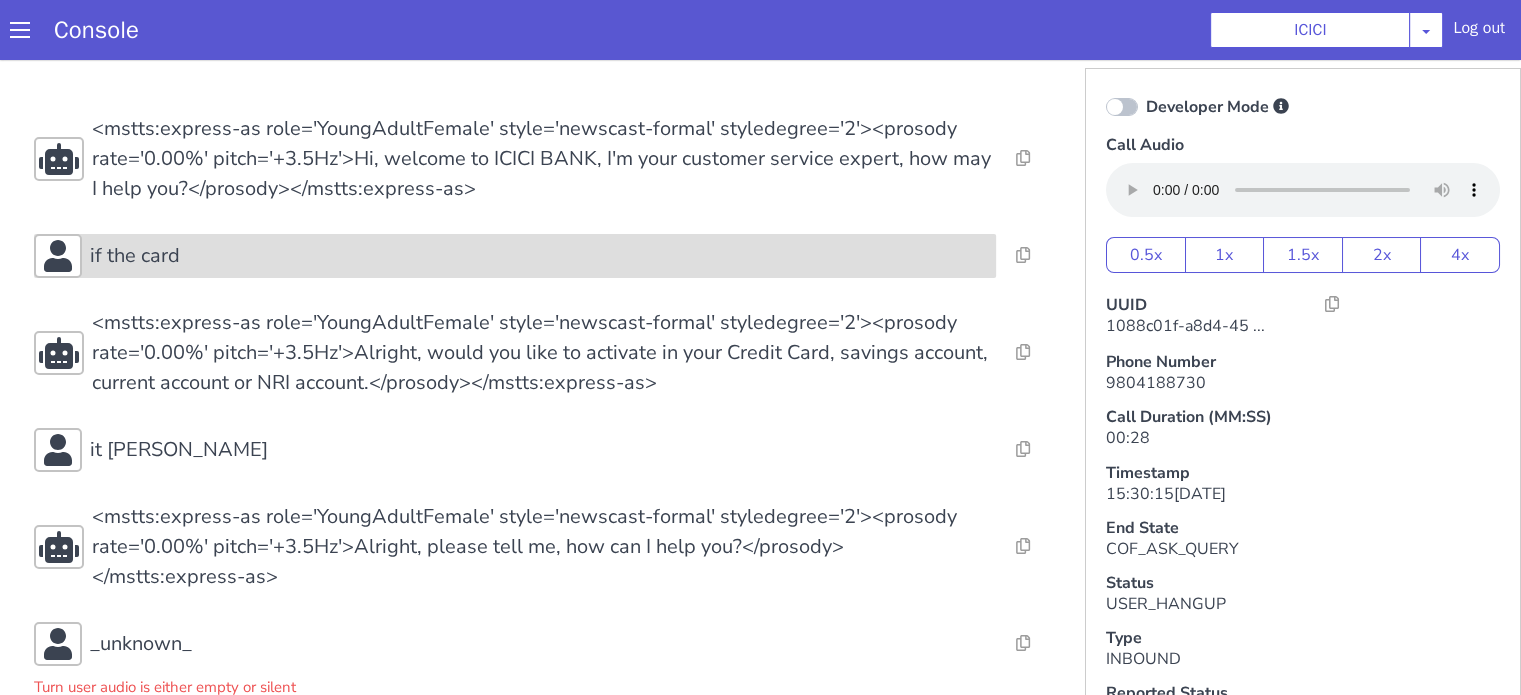 click on "if the card" at bounding box center (539, 256) 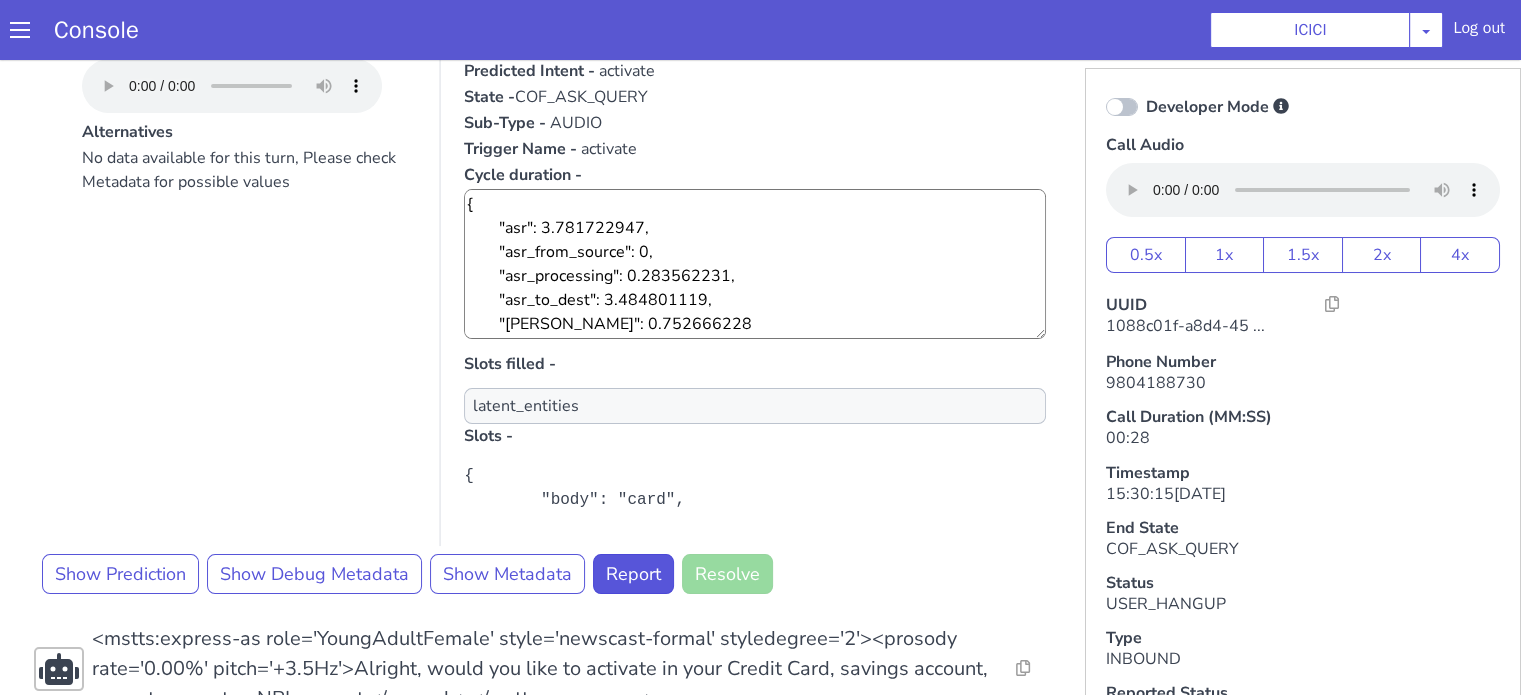 scroll, scrollTop: 200, scrollLeft: 0, axis: vertical 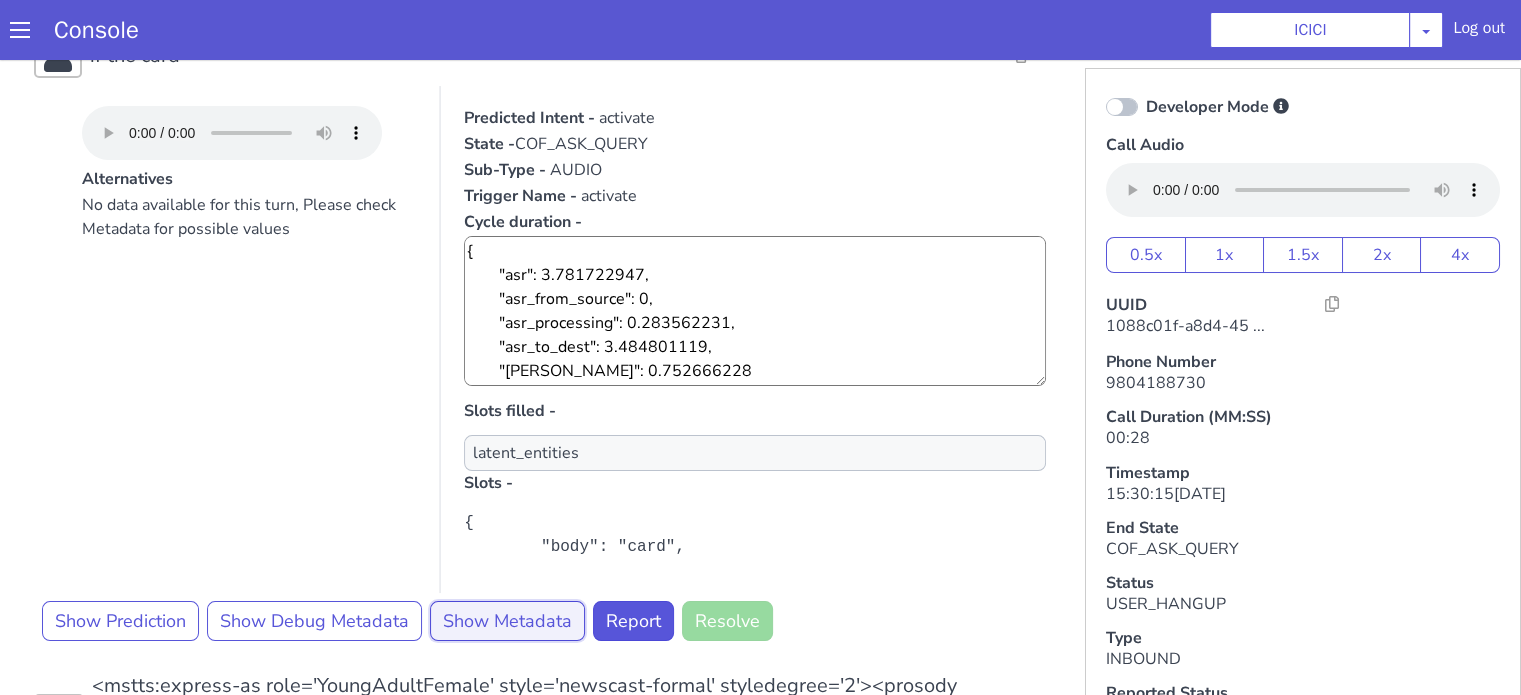 click on "Show Metadata" at bounding box center [507, 621] 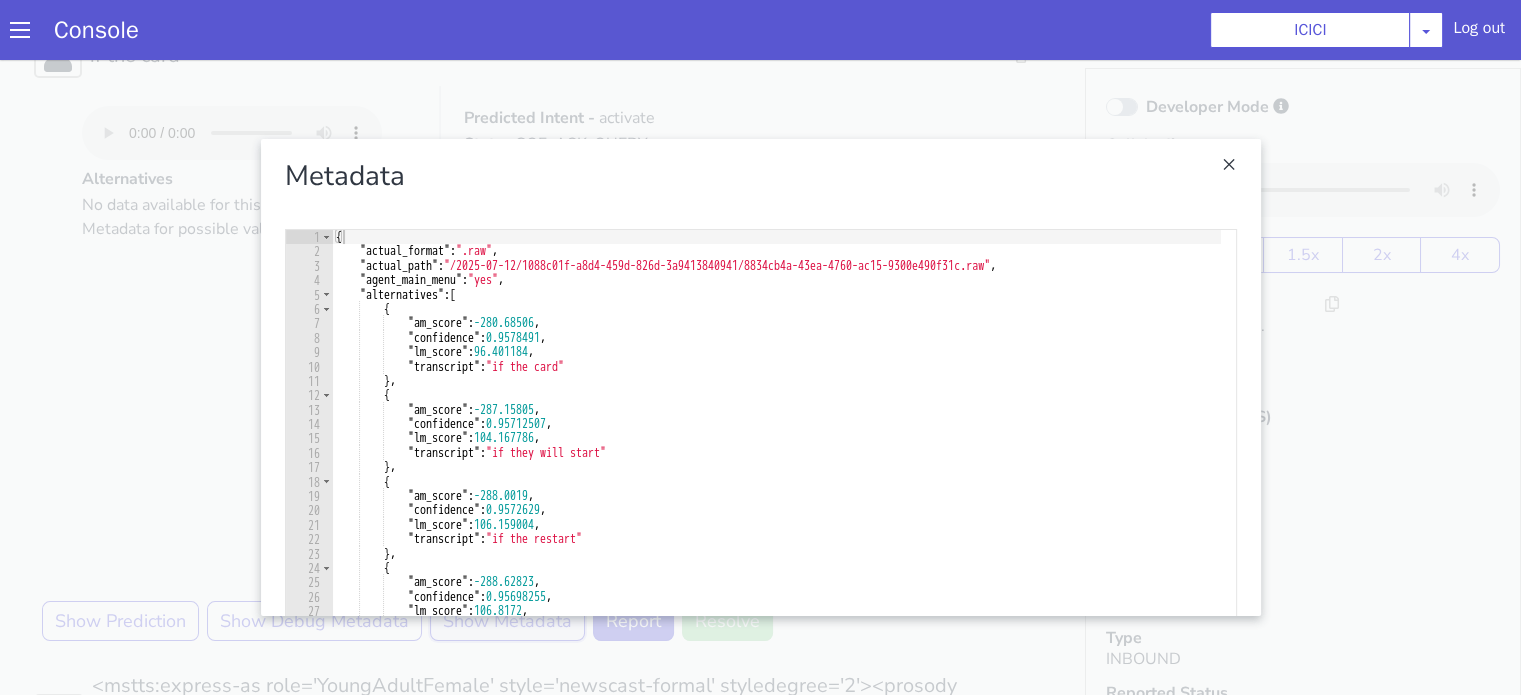 scroll, scrollTop: 0, scrollLeft: 0, axis: both 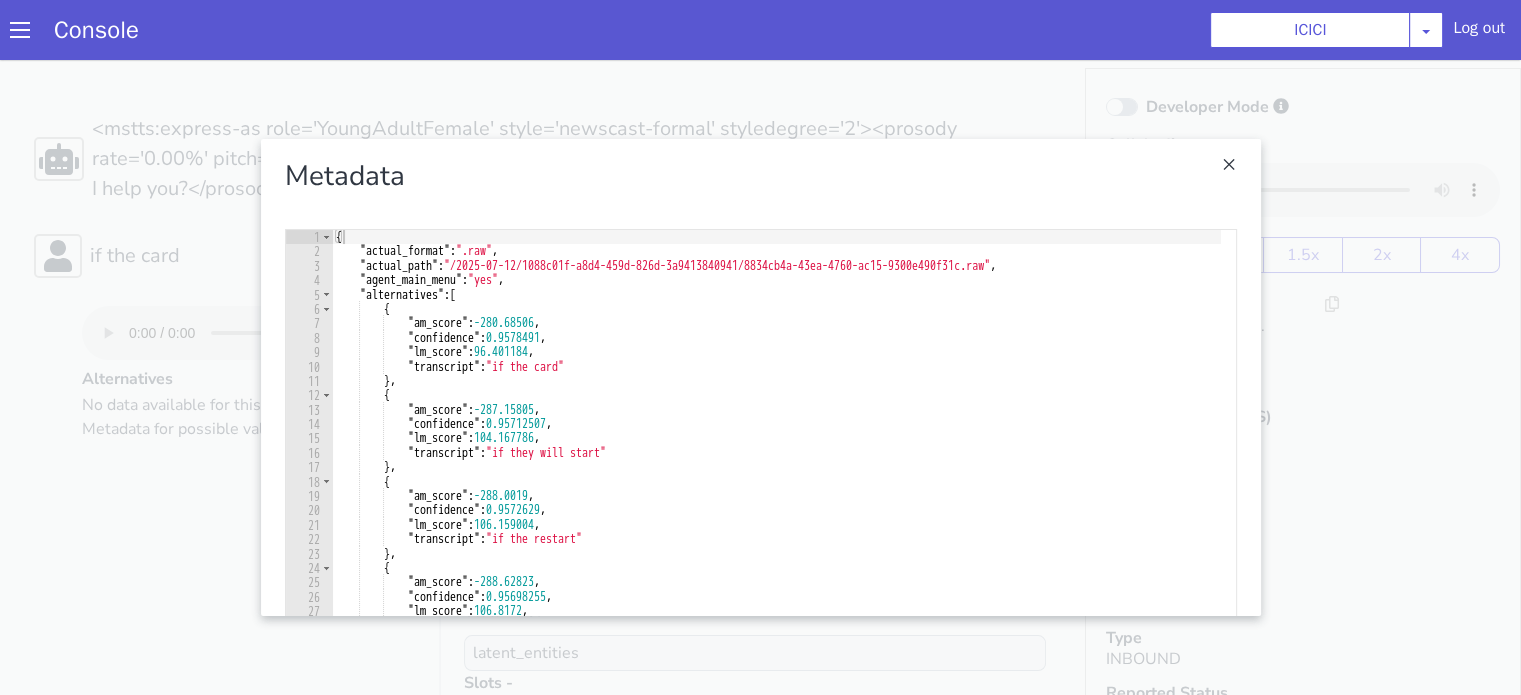 drag, startPoint x: 0, startPoint y: 441, endPoint x: 37, endPoint y: 413, distance: 46.400433 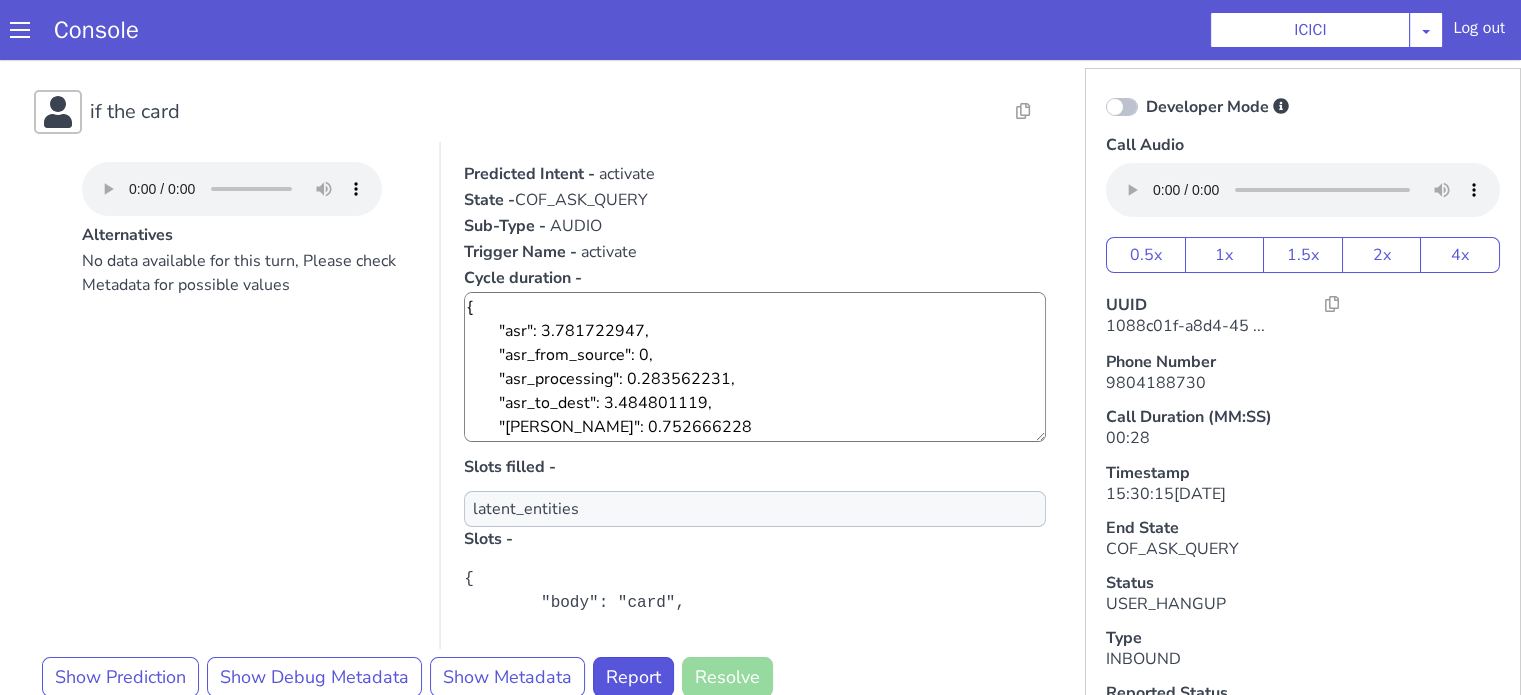 scroll, scrollTop: 300, scrollLeft: 0, axis: vertical 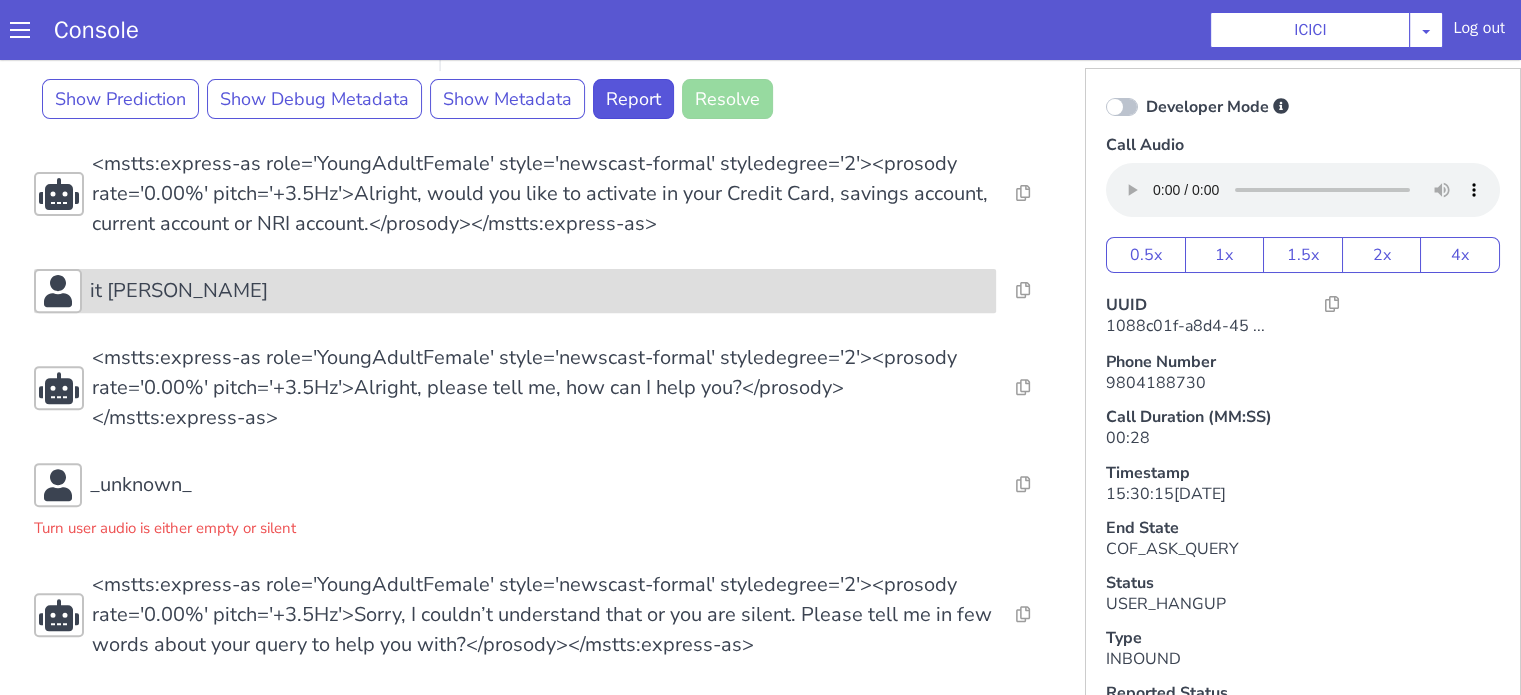 click on "it [PERSON_NAME]" at bounding box center [179, 291] 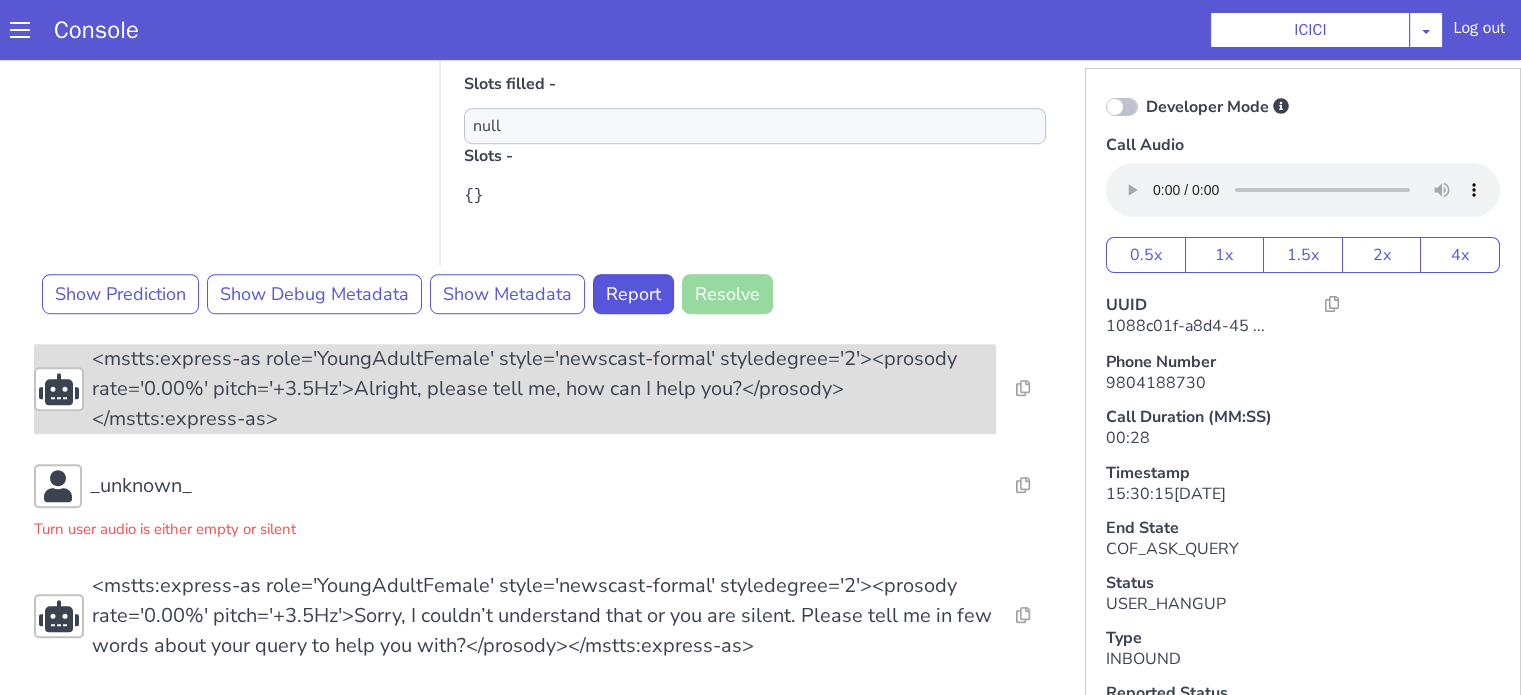 scroll, scrollTop: 1285, scrollLeft: 0, axis: vertical 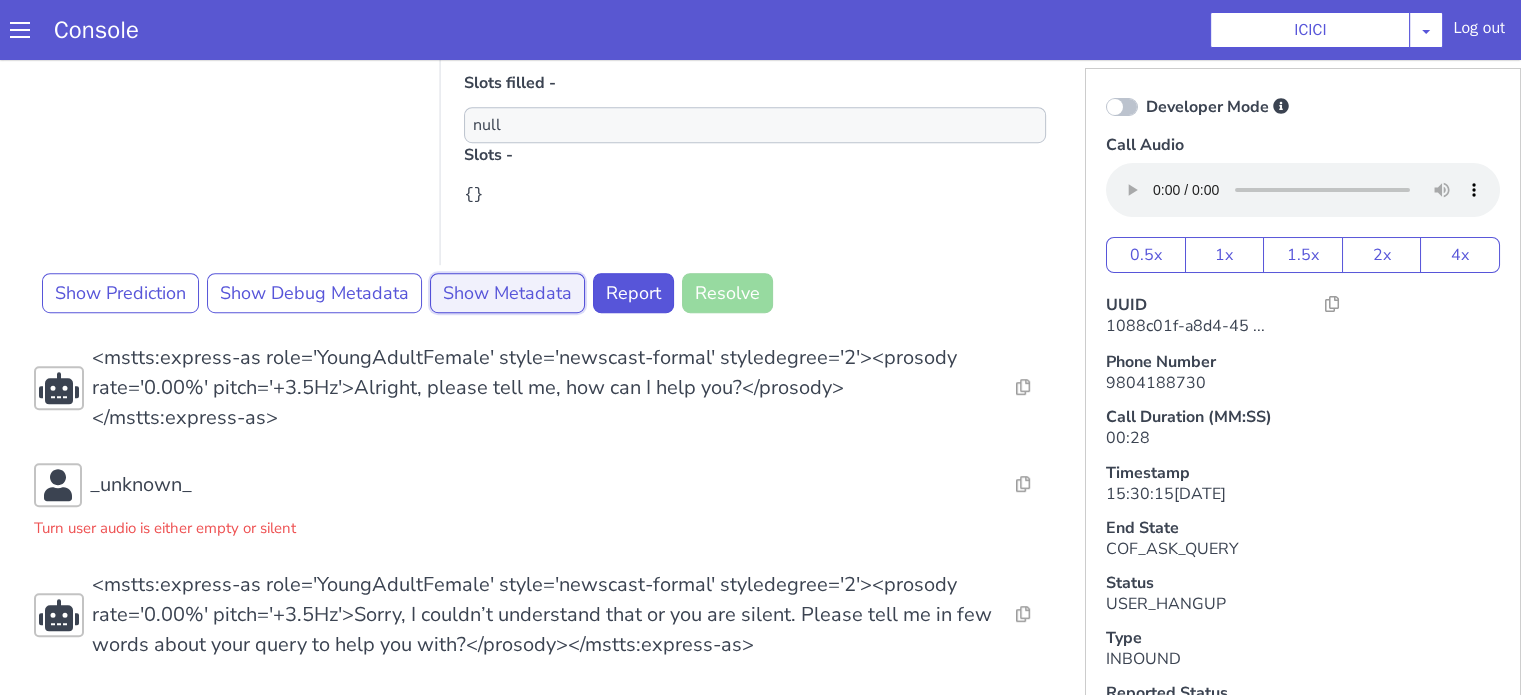 click on "Show Metadata" at bounding box center (507, 293) 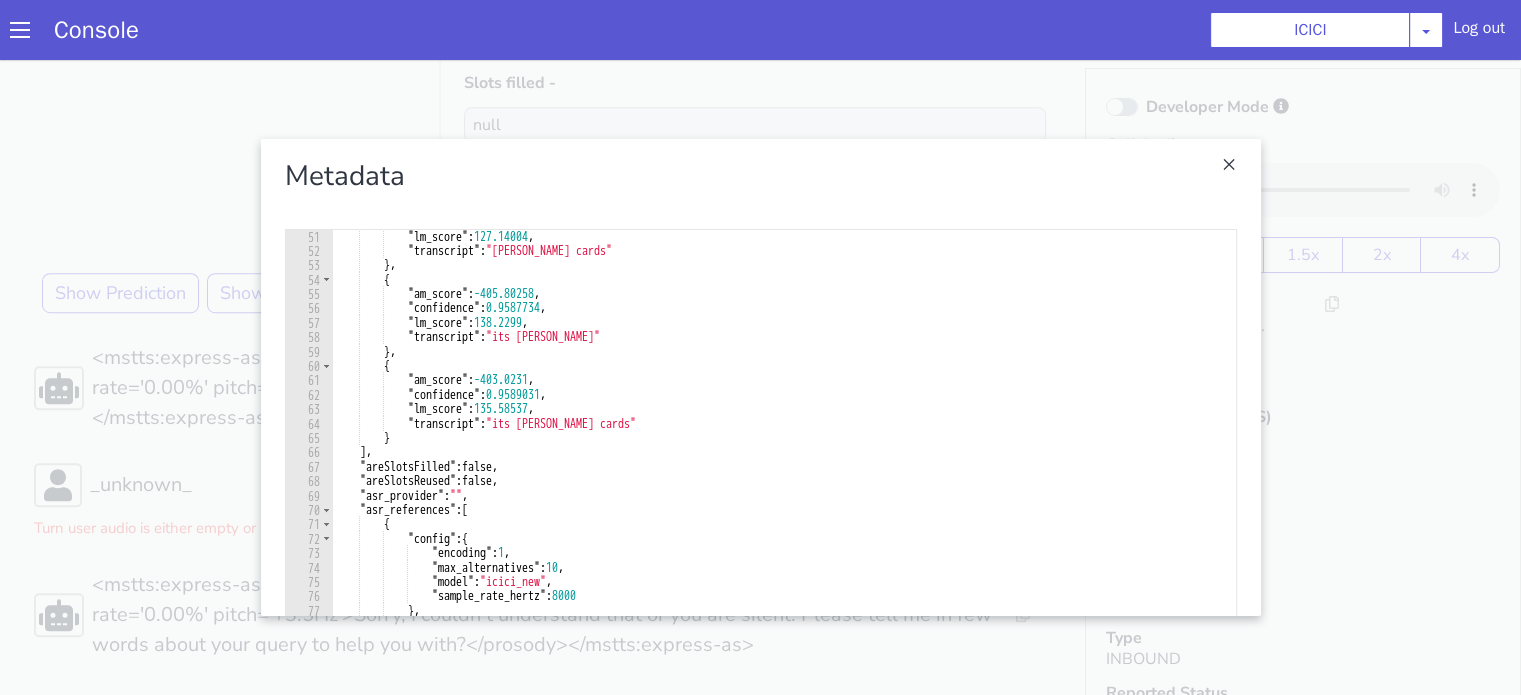 scroll, scrollTop: 780, scrollLeft: 0, axis: vertical 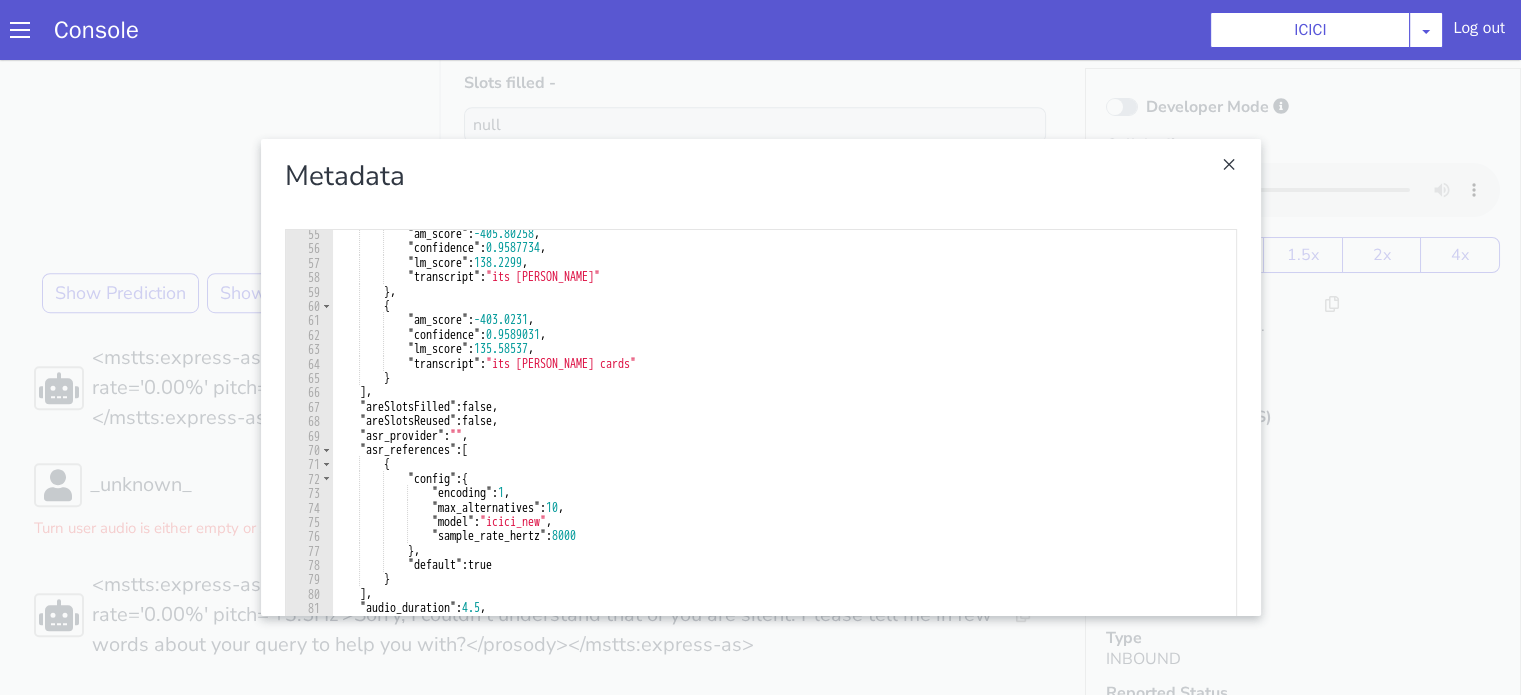 click at bounding box center (760, 377) 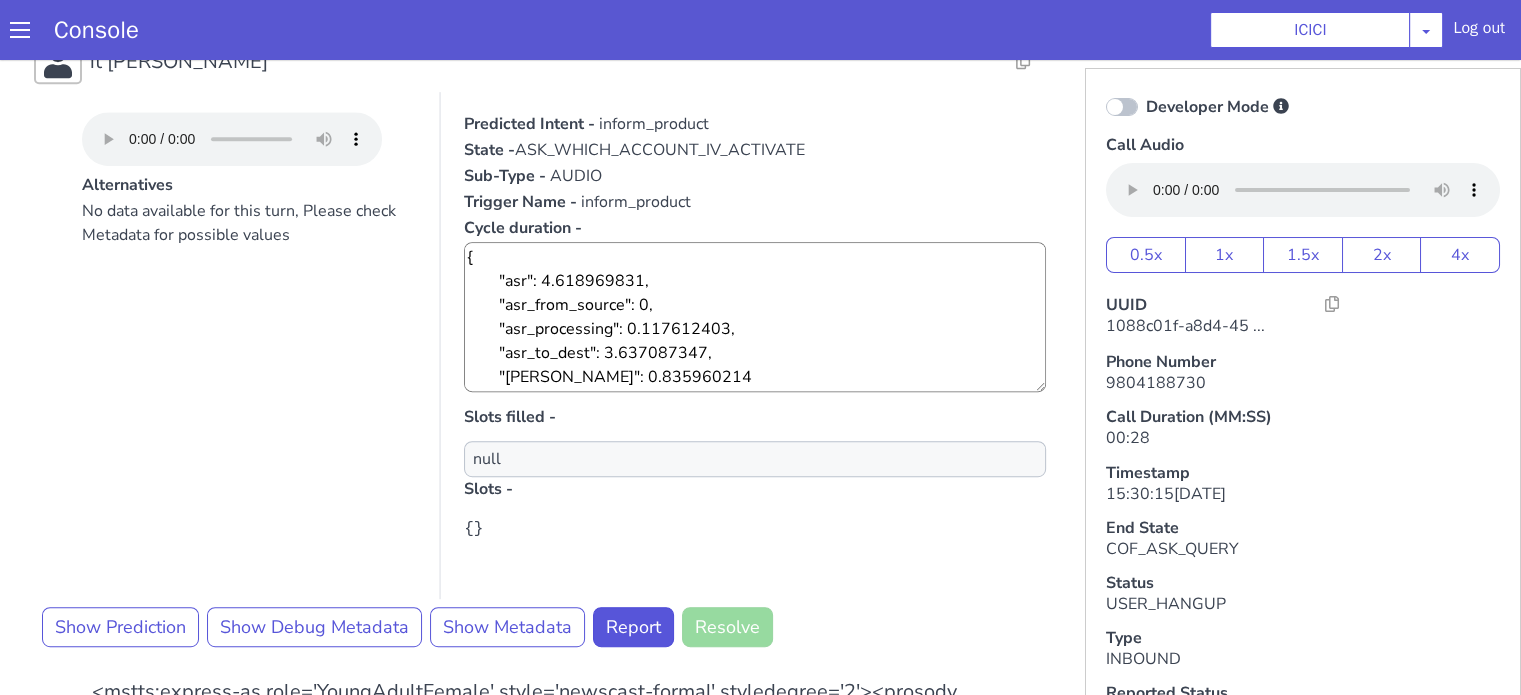 scroll, scrollTop: 985, scrollLeft: 0, axis: vertical 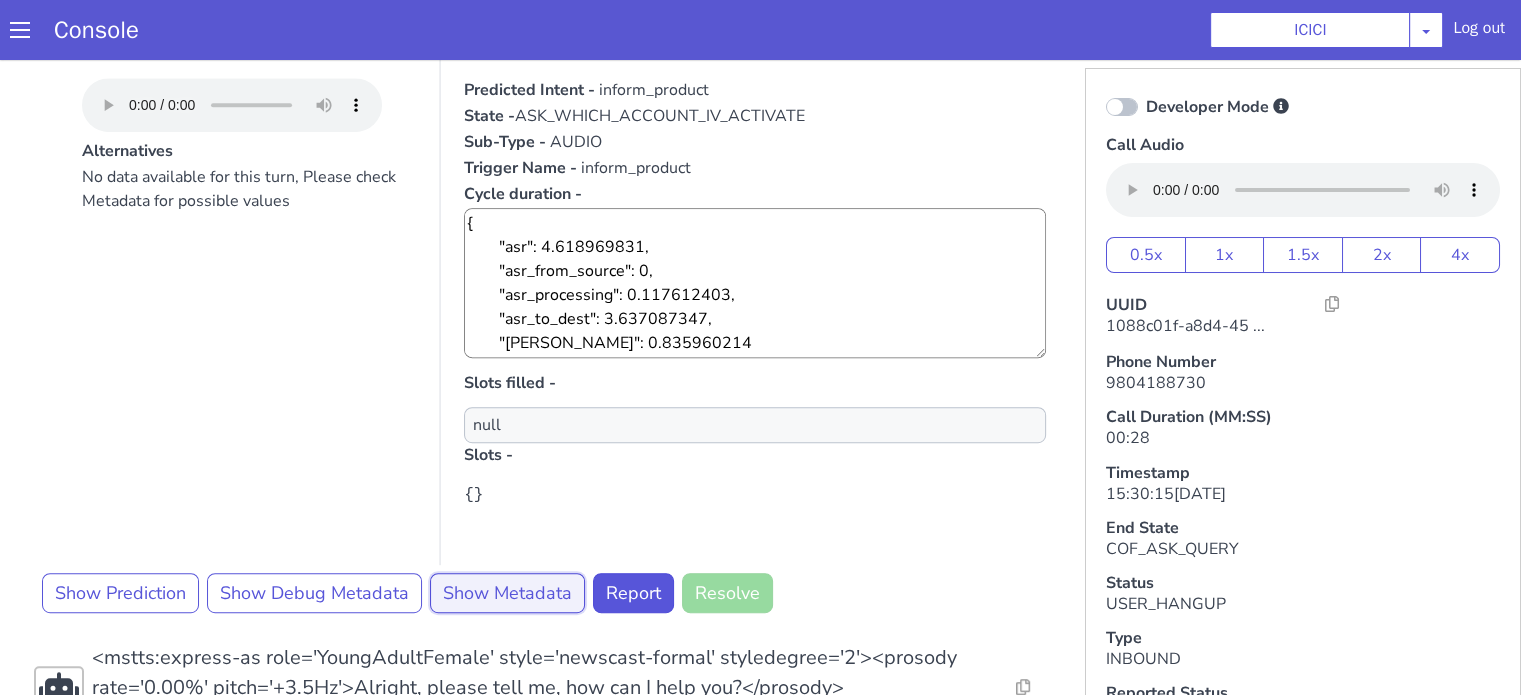 click on "Show Metadata" at bounding box center (507, 593) 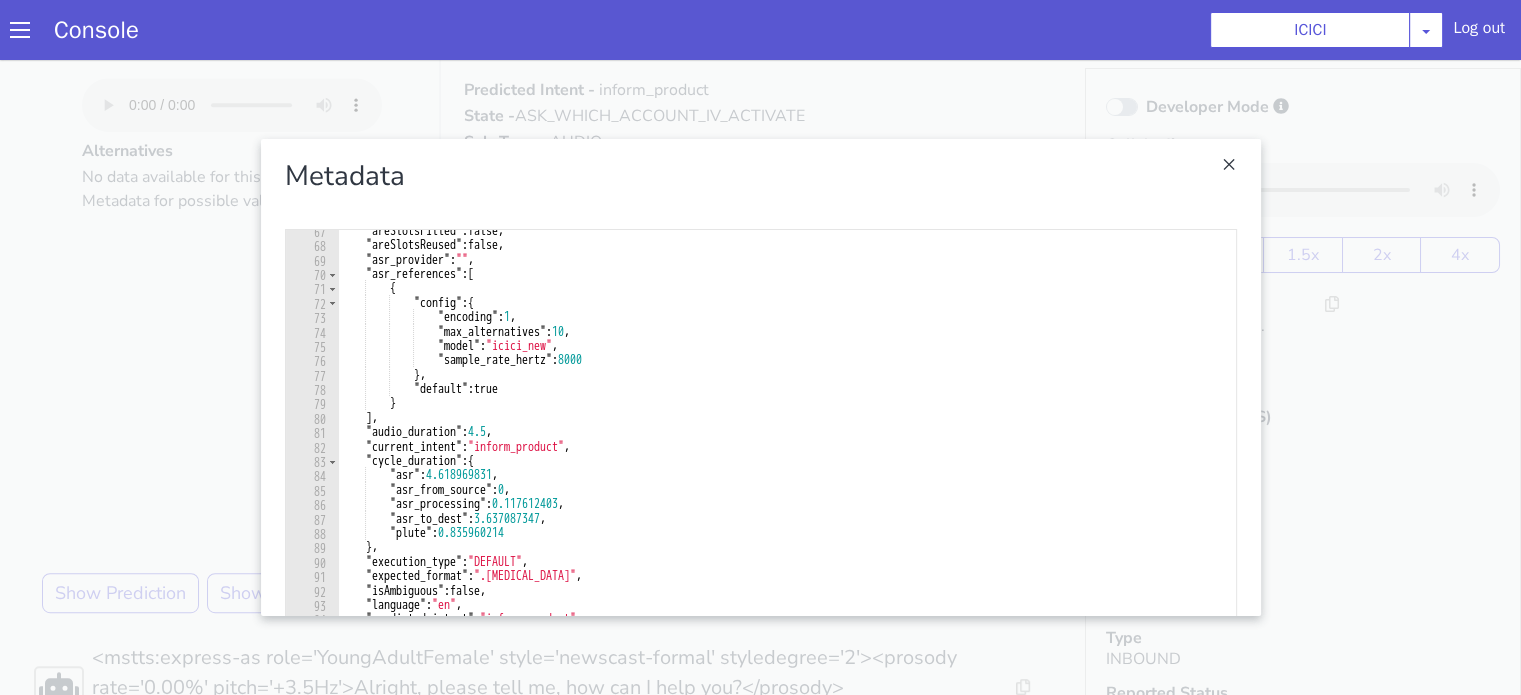 scroll, scrollTop: 955, scrollLeft: 0, axis: vertical 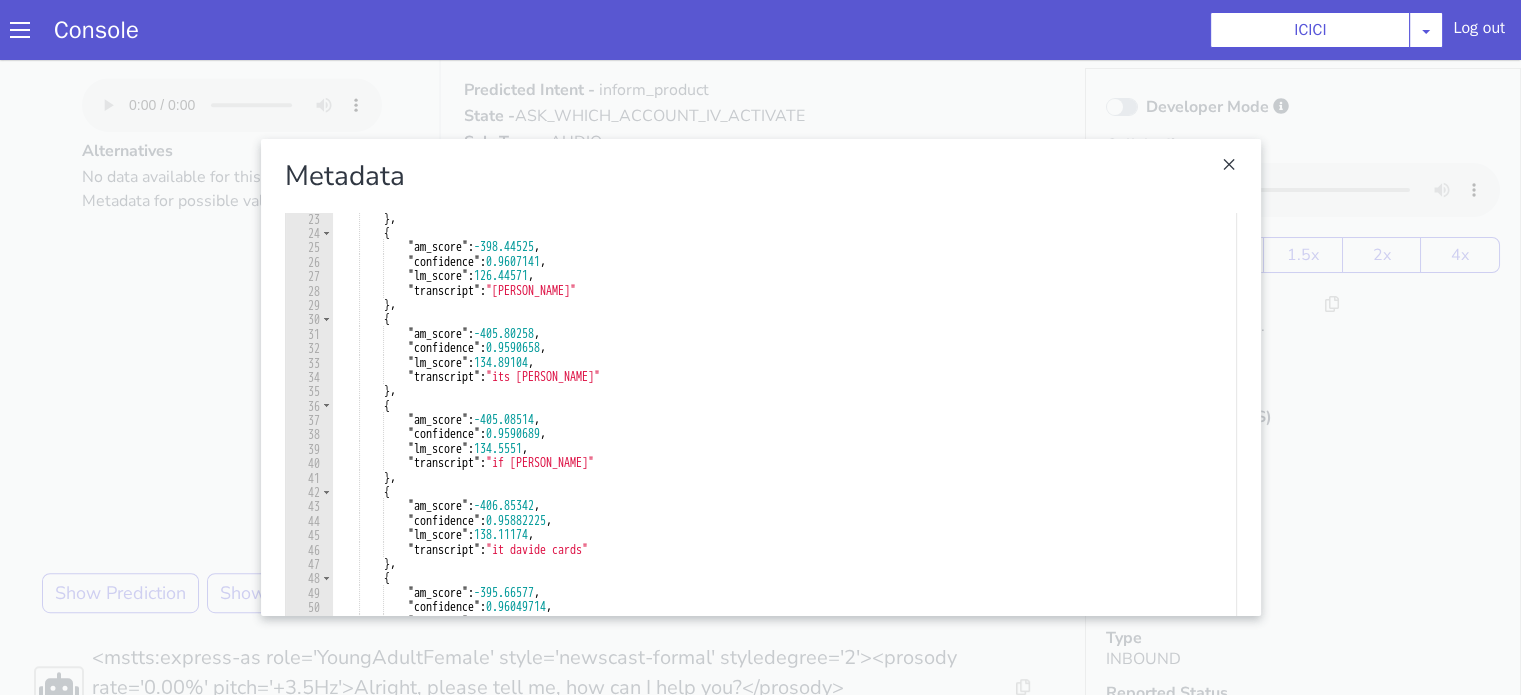 click at bounding box center (760, 377) 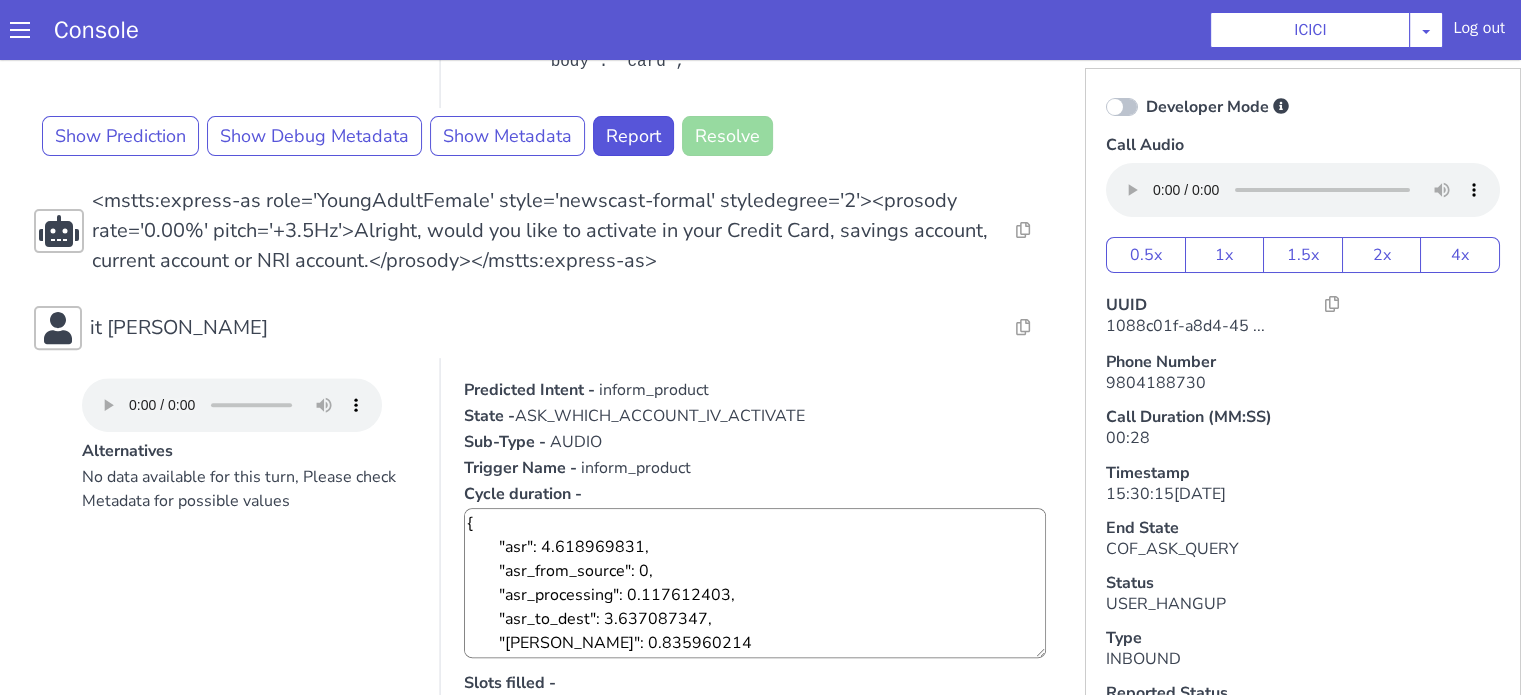 click on "No data available for this turn, Please check Metadata for possible values" at bounding box center [249, 489] 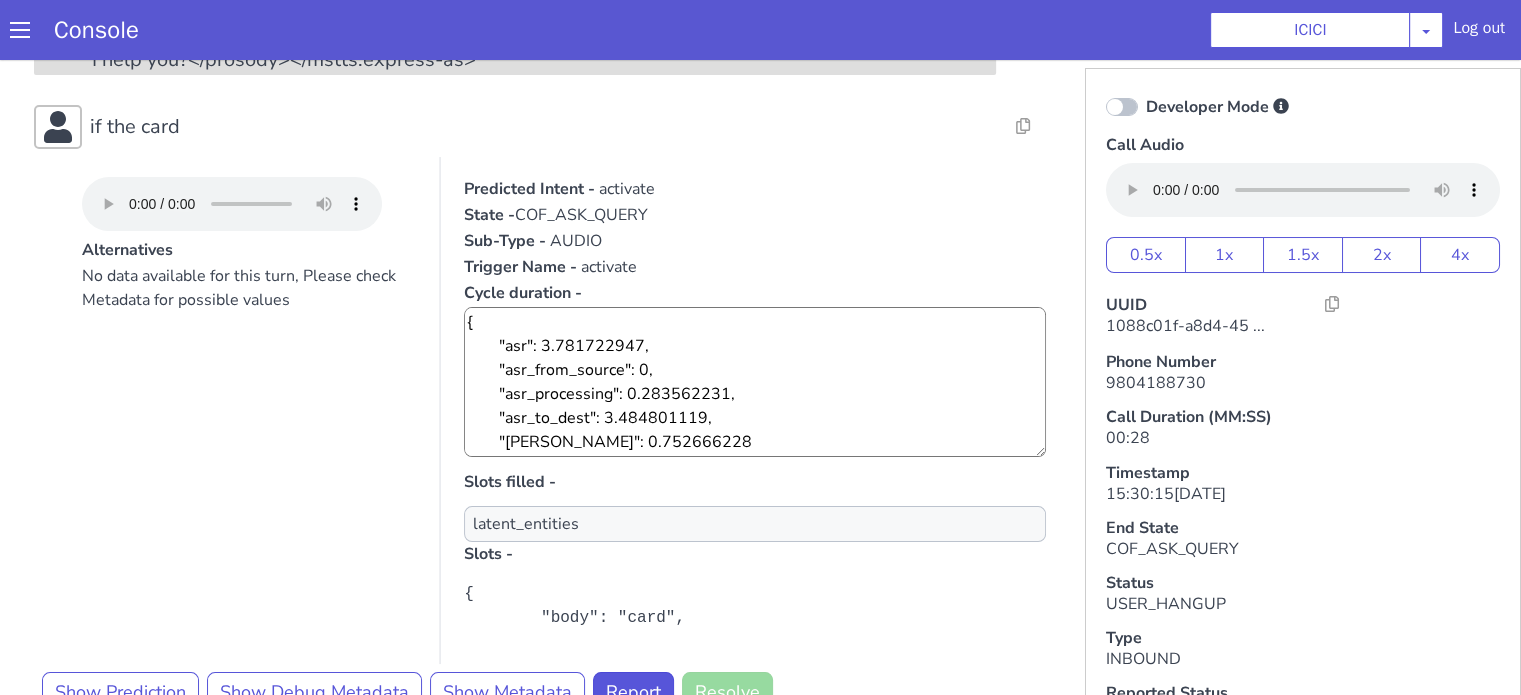 scroll, scrollTop: 85, scrollLeft: 0, axis: vertical 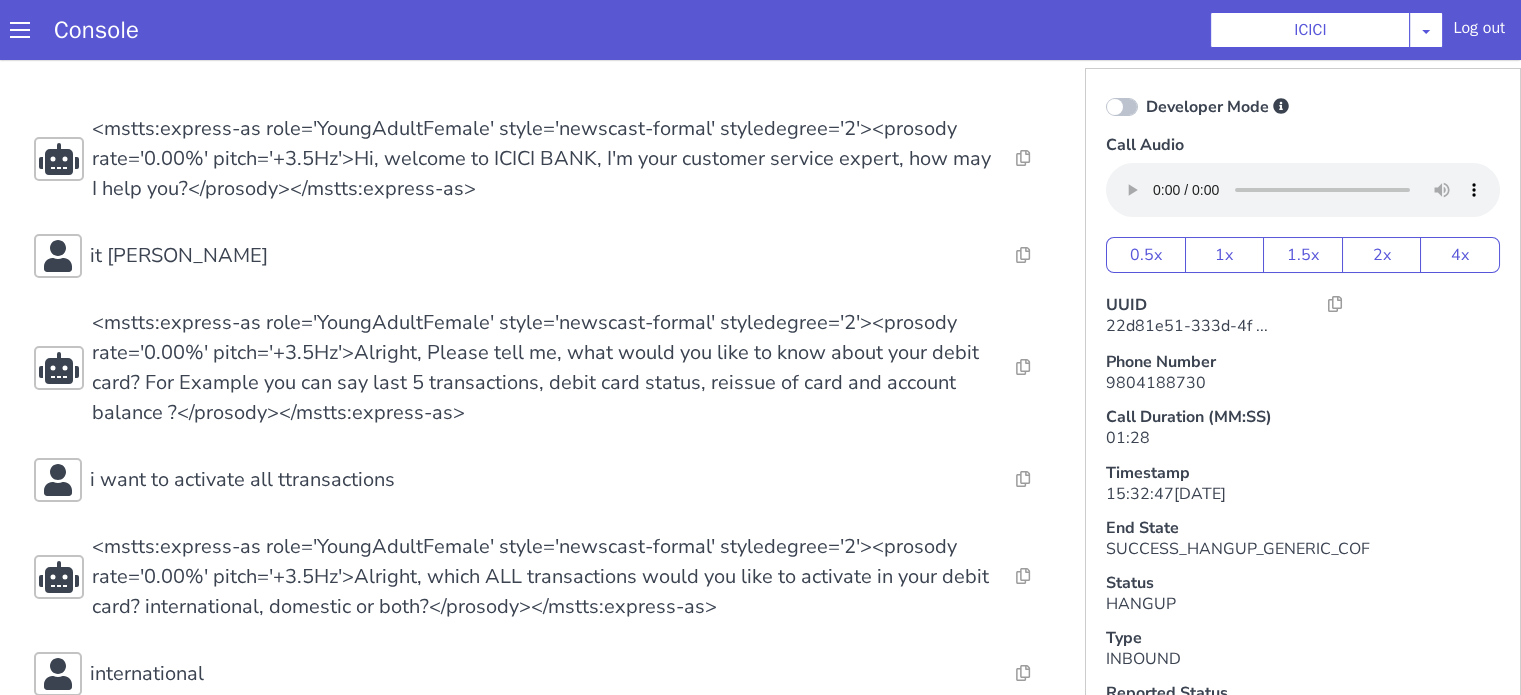click on "Console ICICI [PERSON_NAME] Airtel DTH Pilot Airtel POC [PERSON_NAME] Blue NT Aliceblue American Finance - US Apollo Apollo 24*7 Application - Collections Auto NPS feedback Avaya Devconnect Axis Axis AMC Axis Outbound BAGIC BALIC BALIC Old 2 Bajaj Autofinance Bajaj Fin Banking Demo Barbeque Nation Buy Now Pay Later Cars24 Cashe Central Bank of [GEOGRAPHIC_DATA] [PERSON_NAME] Cholamandalam Finance Consumer Durables Coverfox Covid19 Helpline Credgenics CreditMate DPDzero DUMMY Data collection Demo - Collections Dish TV ERCM Emeritus Eureka Forbes - LQ FFAM360 - US Familiarity Farming_Axis Finaccel Flipkart Flow Templates Fusion Microfinance Giorgos_TestBot Great Learning Grievance Bot HDB Finance HDFC HDFC Ergo HDFC Freedom CC HDFC Life Demo HDFC Securities Hathway Internet Hathway V2 Home Credit IBM IBM Banking Demo ICICI ICICI Bank Outbound ICICI [DEMOGRAPHIC_DATA] Persistency ICICI Prudential ICICI securities ICICI_lombard IDFC First Bank IFFCO Tokio Insurance Iffco [GEOGRAPHIC_DATA] [GEOGRAPHIC_DATA] Indigo IndusInd - Settlement IndusInd CC Insurance [PERSON_NAME]" at bounding box center [760, 30] 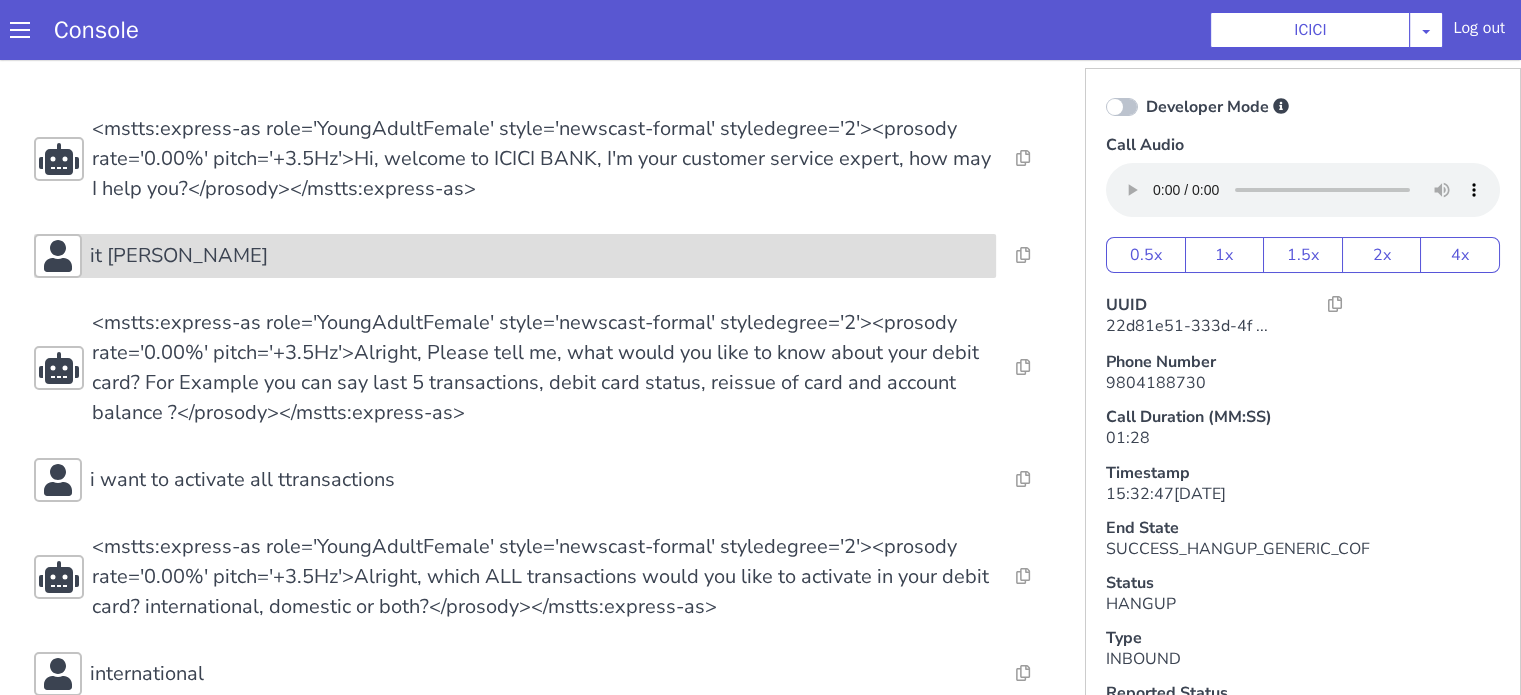 click on "it [PERSON_NAME]" at bounding box center [515, 256] 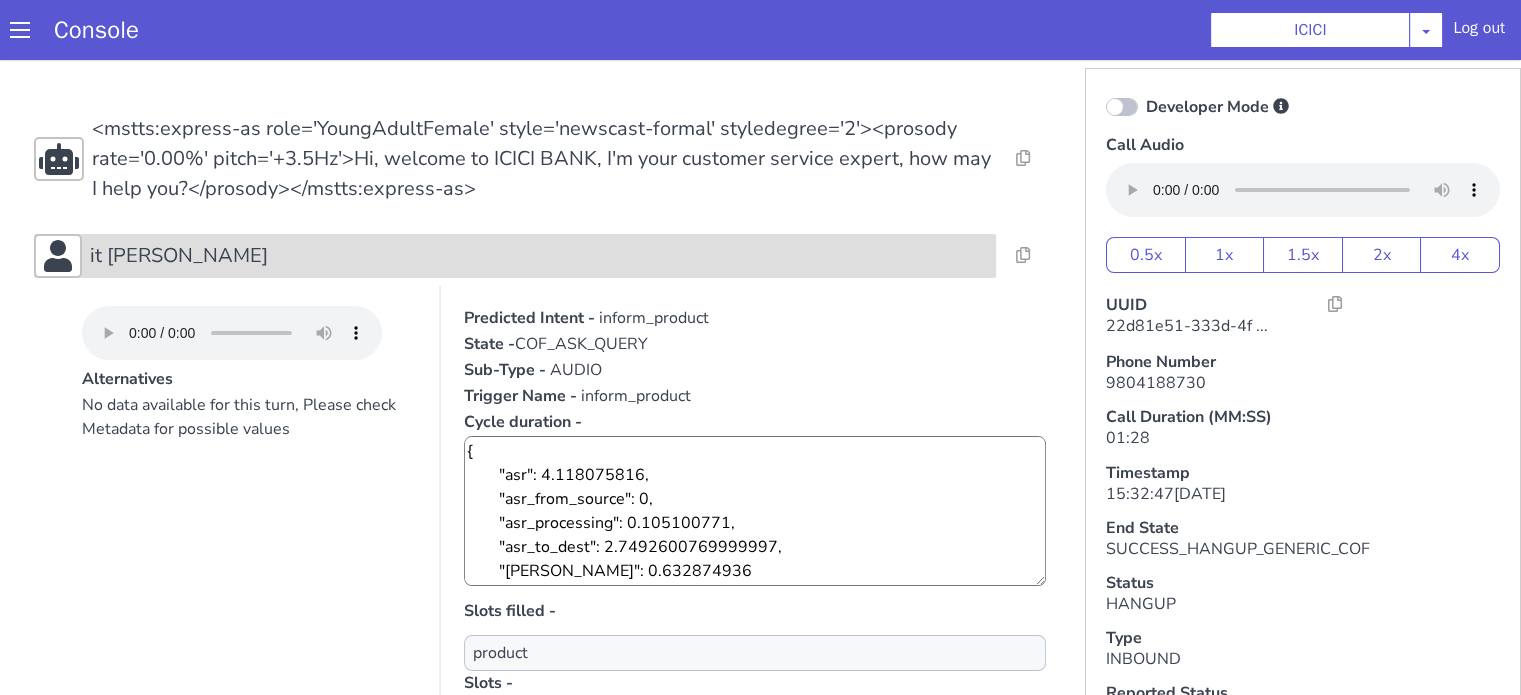 click on "it [PERSON_NAME]" at bounding box center [539, 256] 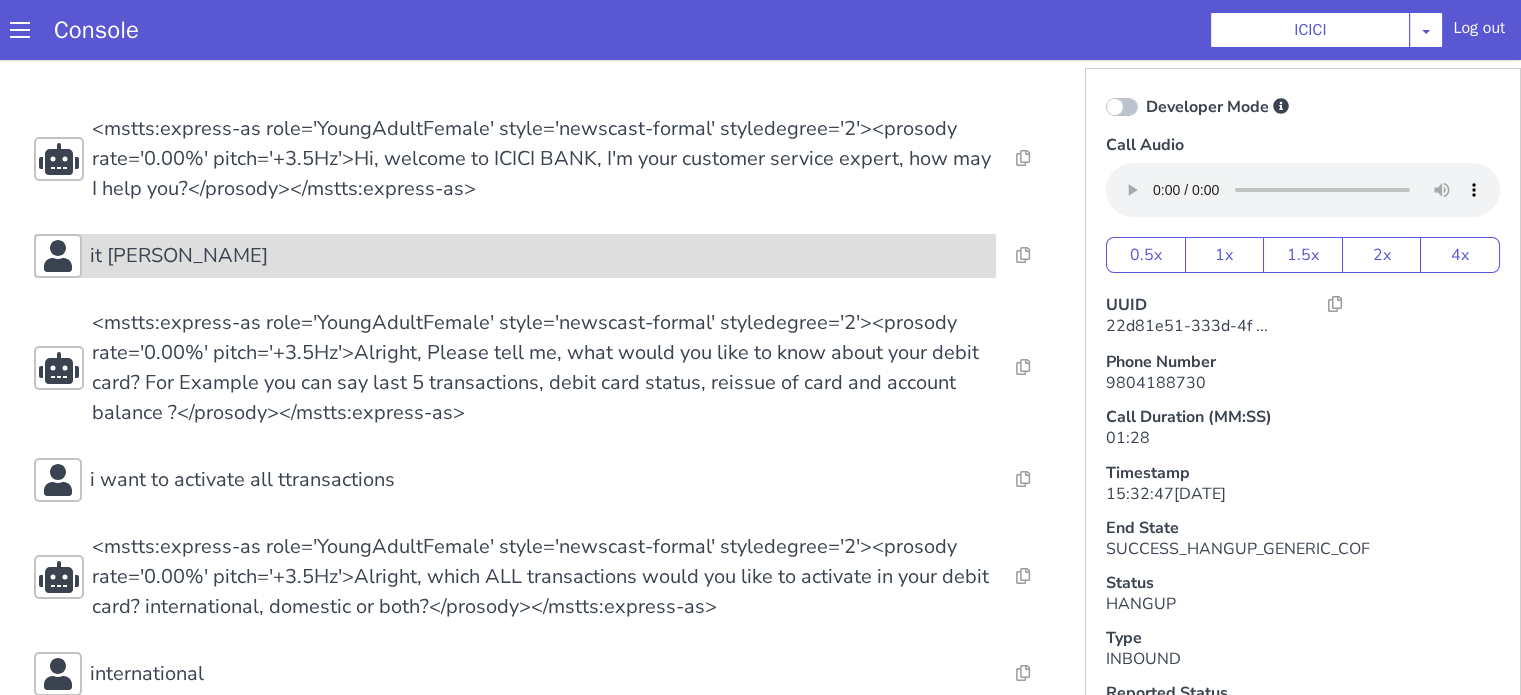 click on "it [PERSON_NAME]" at bounding box center [515, 256] 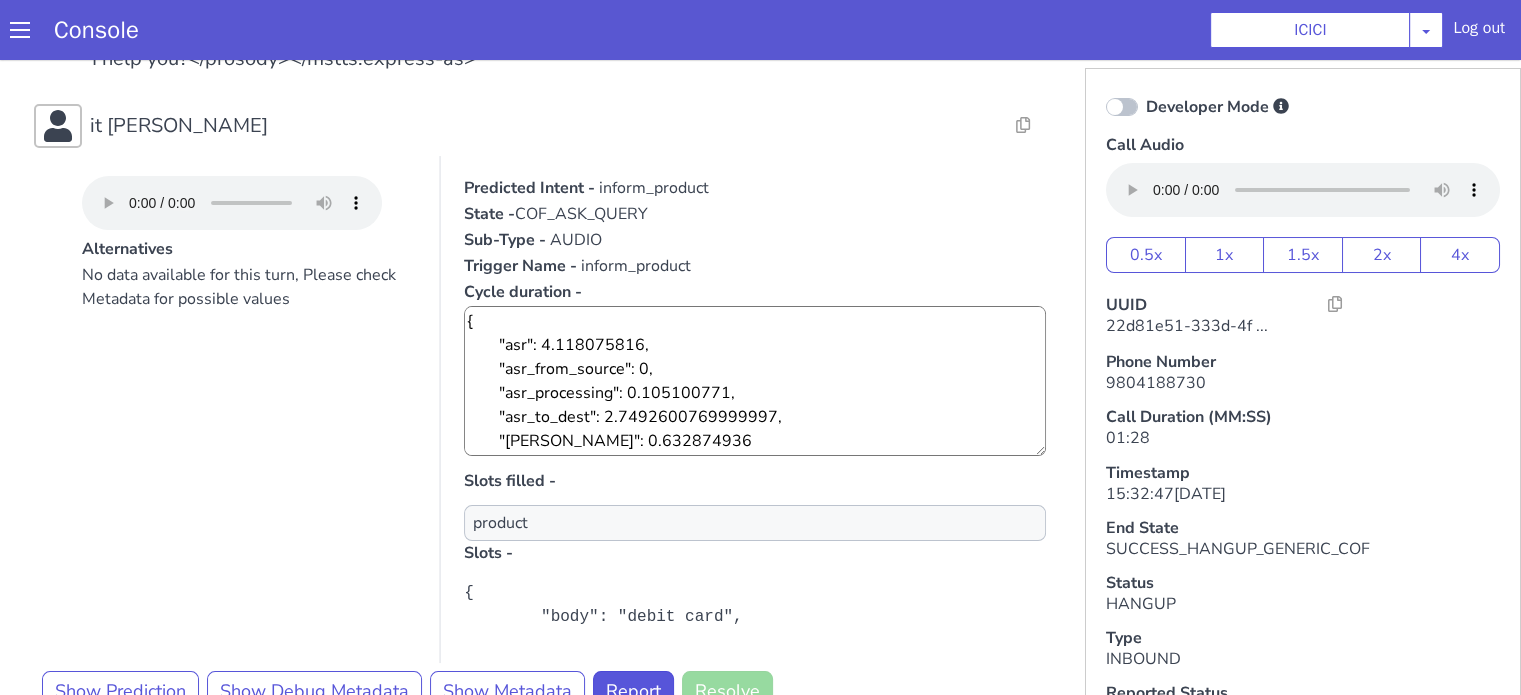 scroll, scrollTop: 200, scrollLeft: 0, axis: vertical 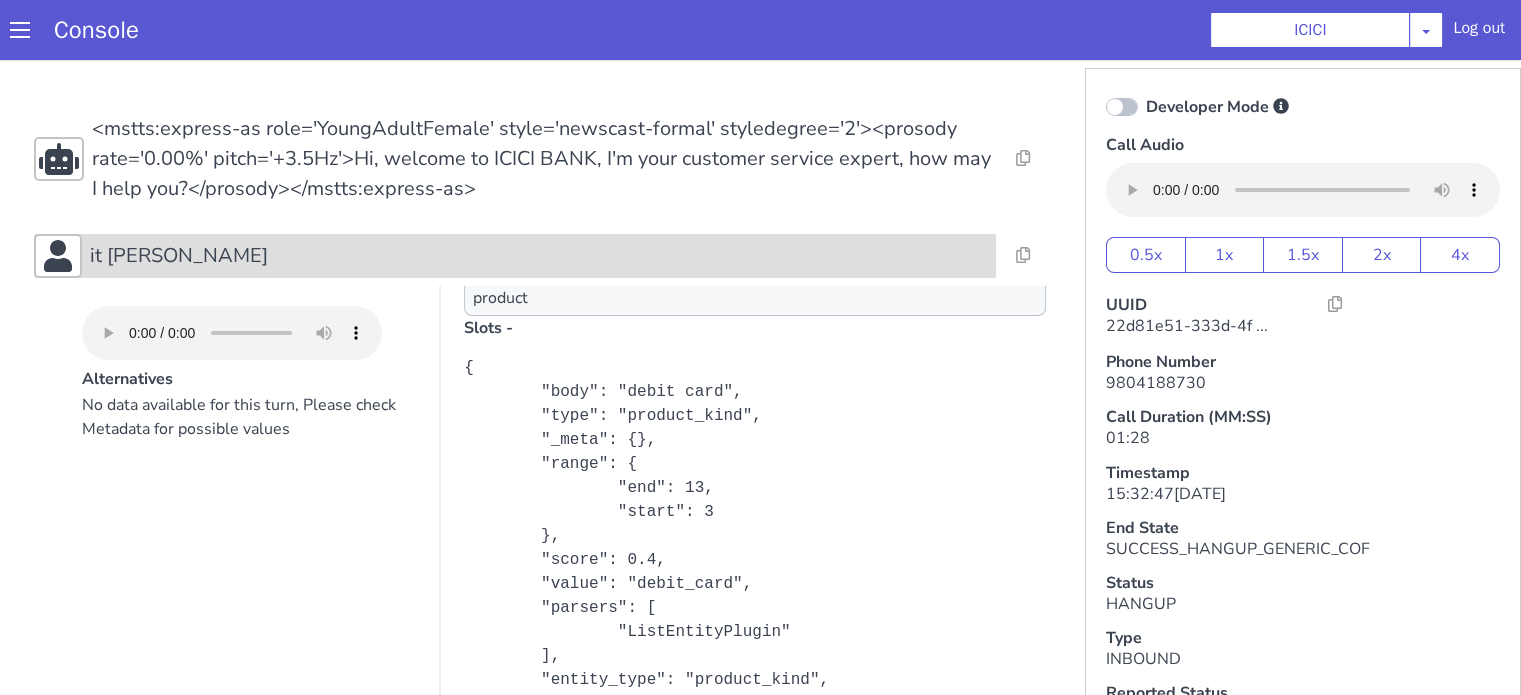 click on "it [PERSON_NAME]" at bounding box center [539, 256] 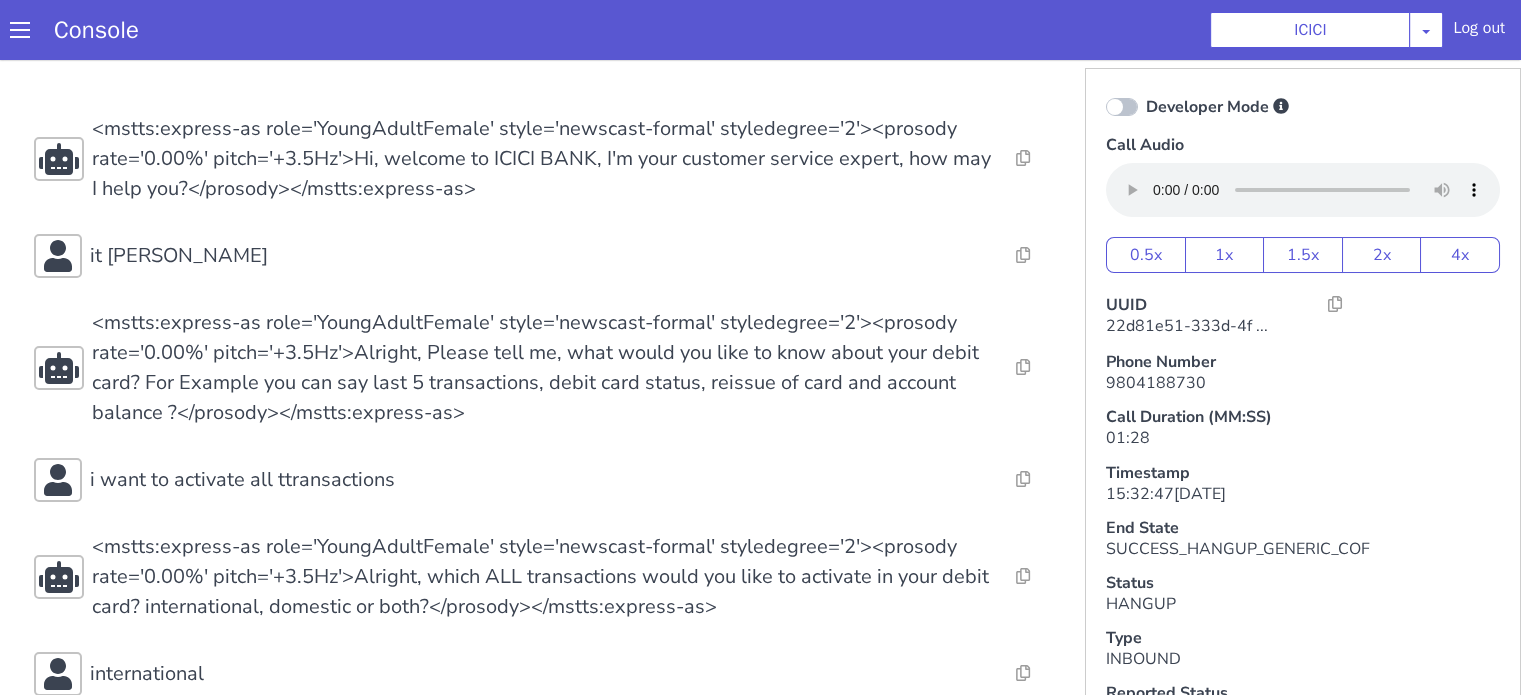 scroll, scrollTop: 300, scrollLeft: 0, axis: vertical 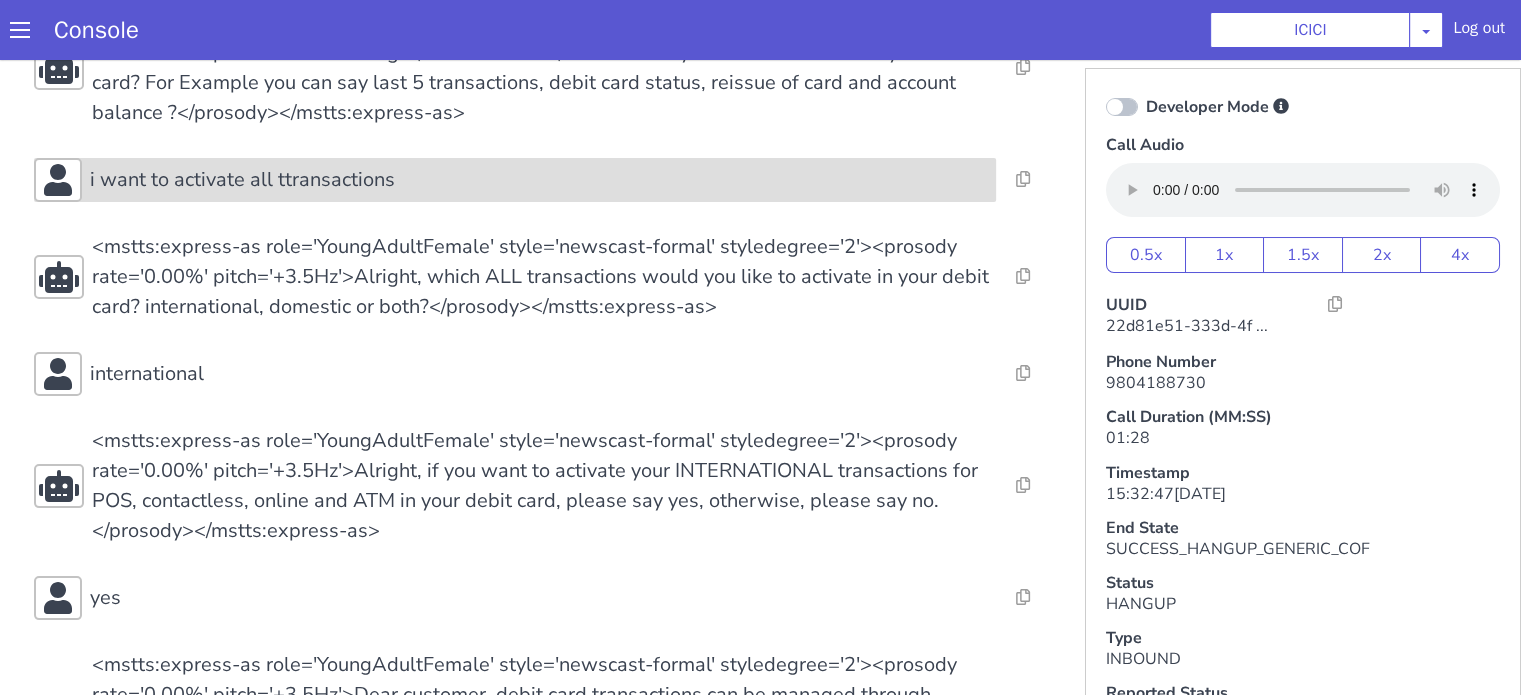 click on "i want to activate all ttransactions" at bounding box center [242, 180] 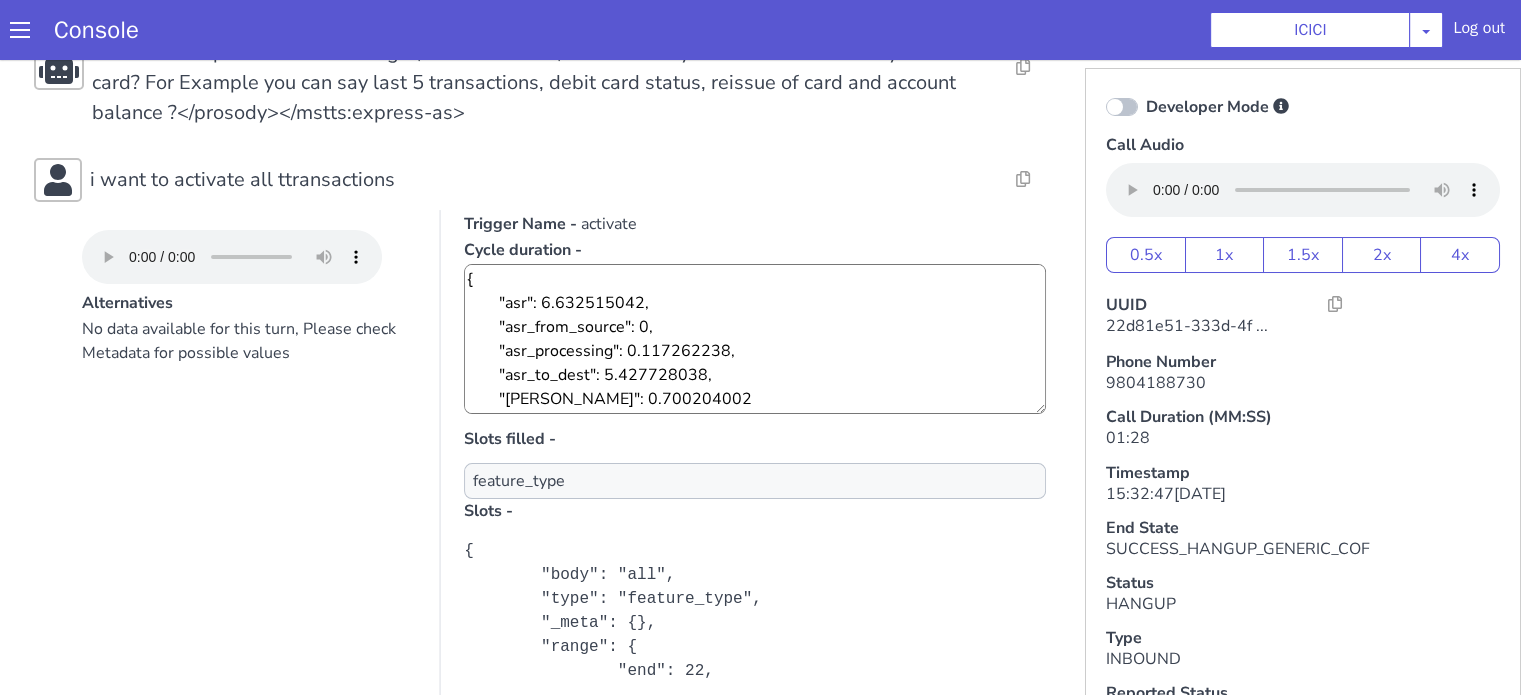 scroll, scrollTop: 0, scrollLeft: 0, axis: both 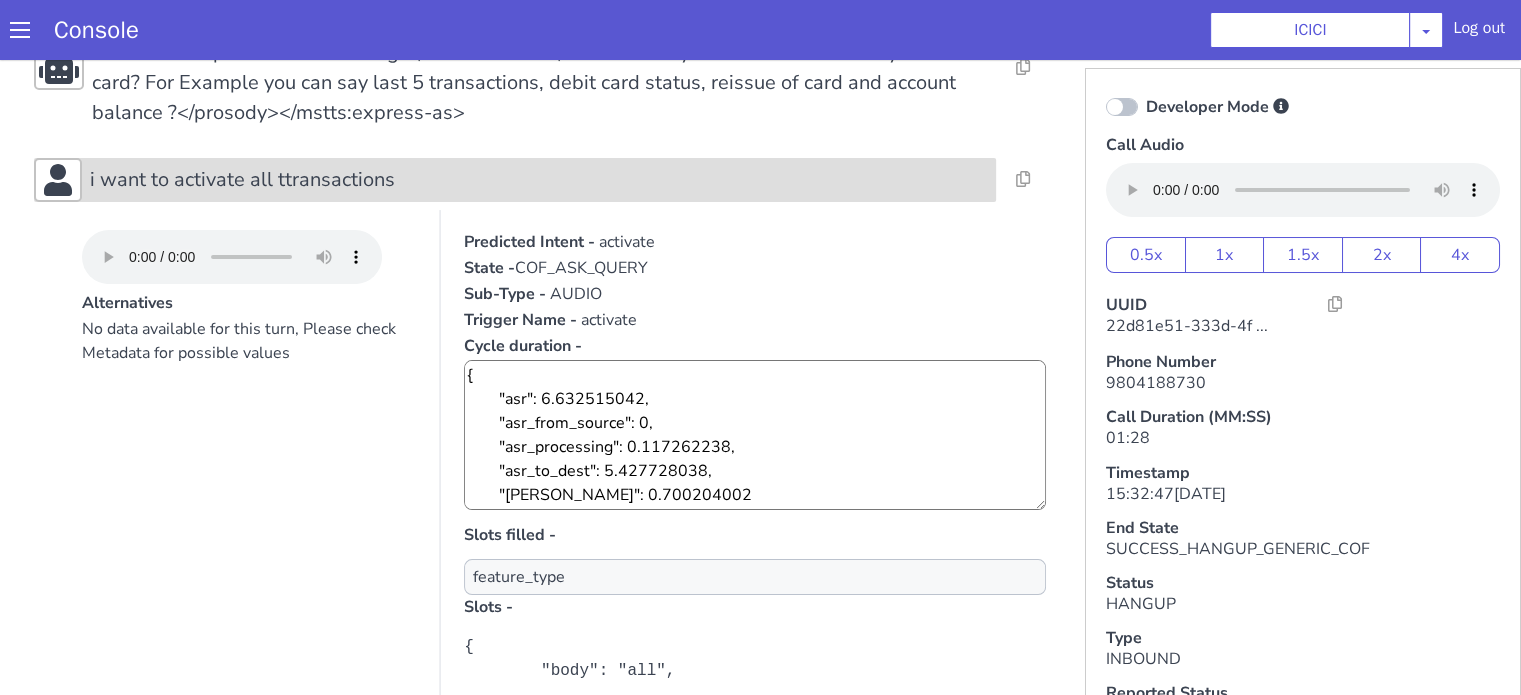 click on "i want to activate all ttransactions" at bounding box center (539, 180) 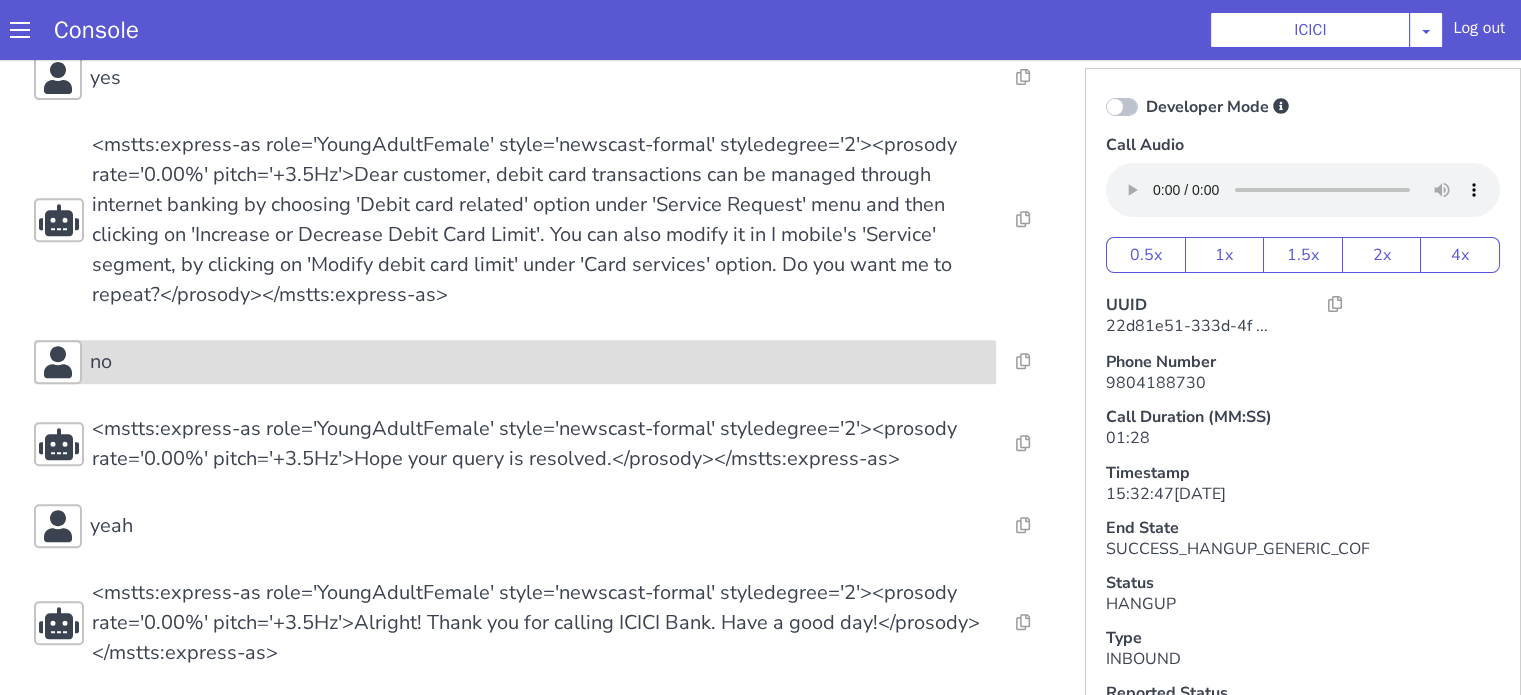 scroll, scrollTop: 826, scrollLeft: 0, axis: vertical 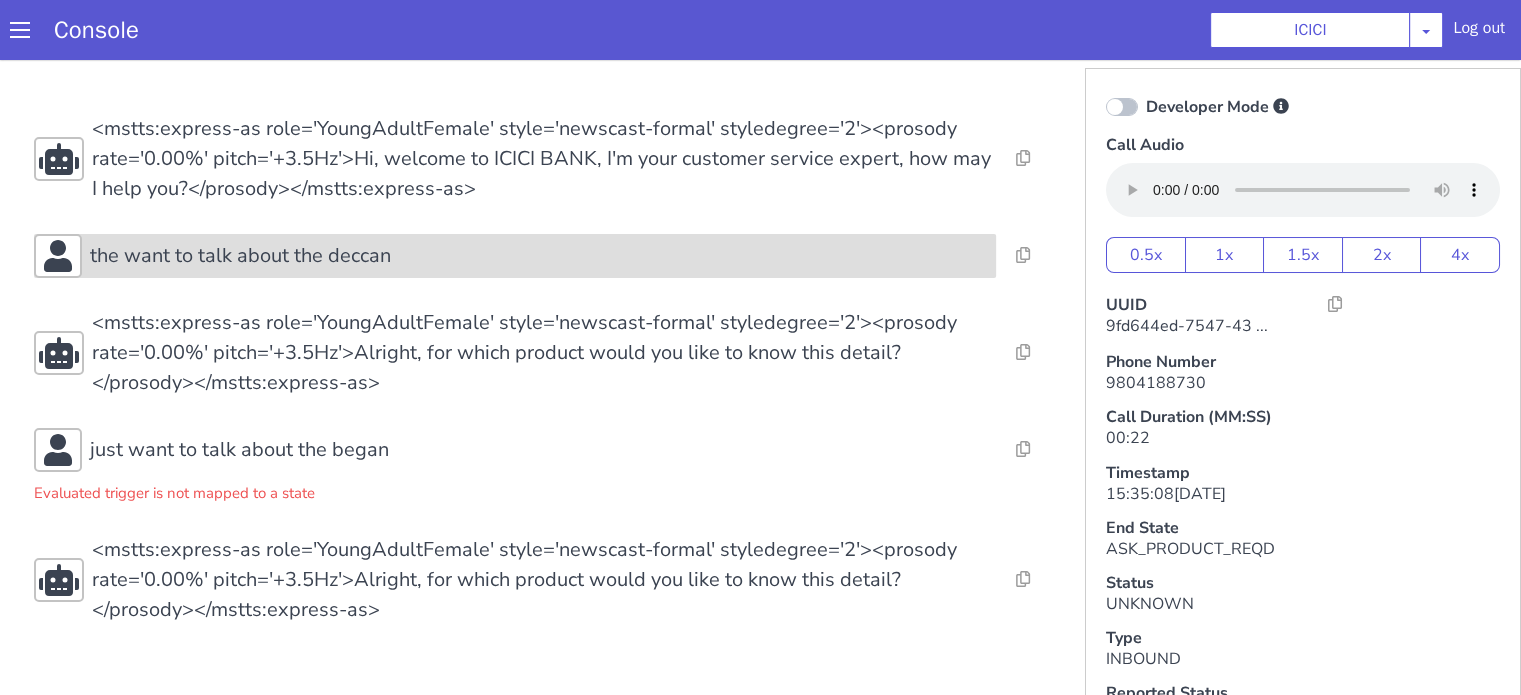 click on "the want to talk about the deccan" at bounding box center (1751, -132) 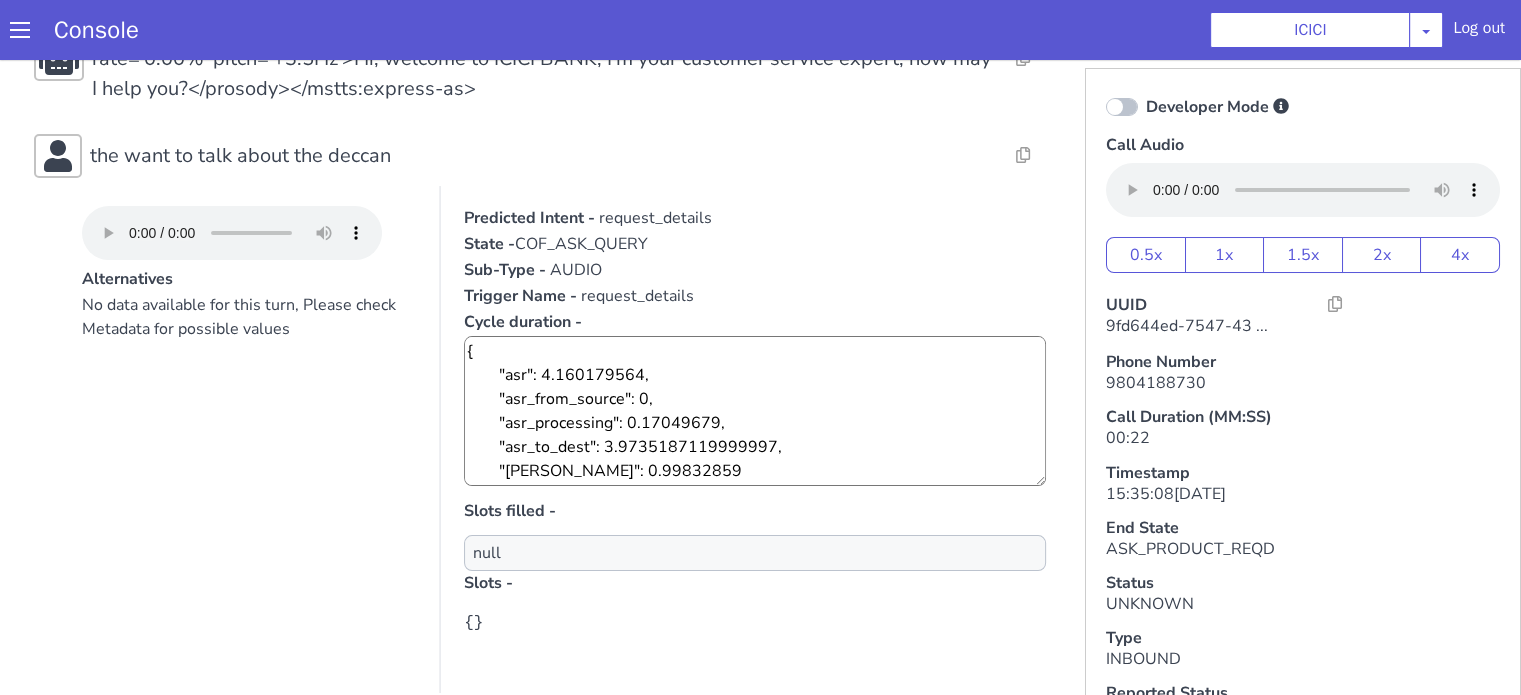 scroll, scrollTop: 500, scrollLeft: 0, axis: vertical 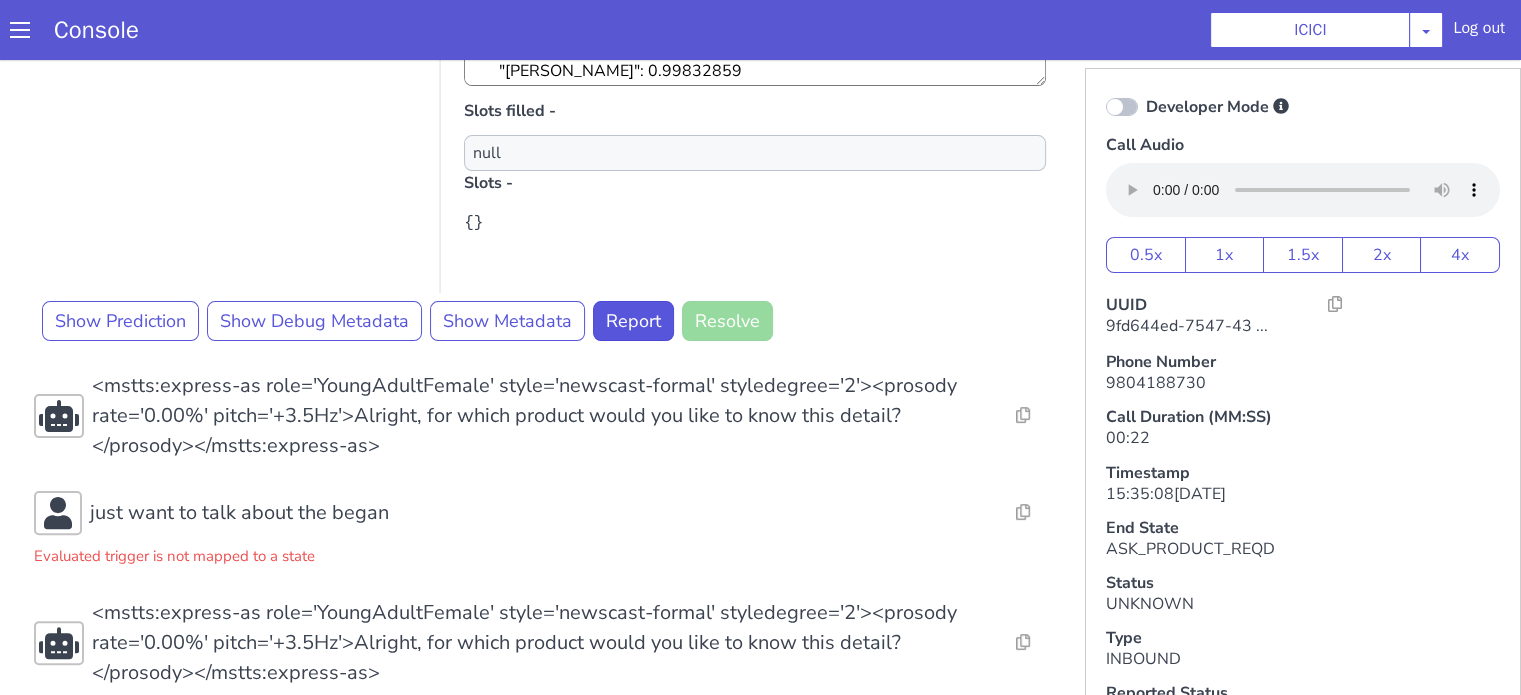 drag, startPoint x: 1665, startPoint y: 189, endPoint x: 1662, endPoint y: 156, distance: 33.13608 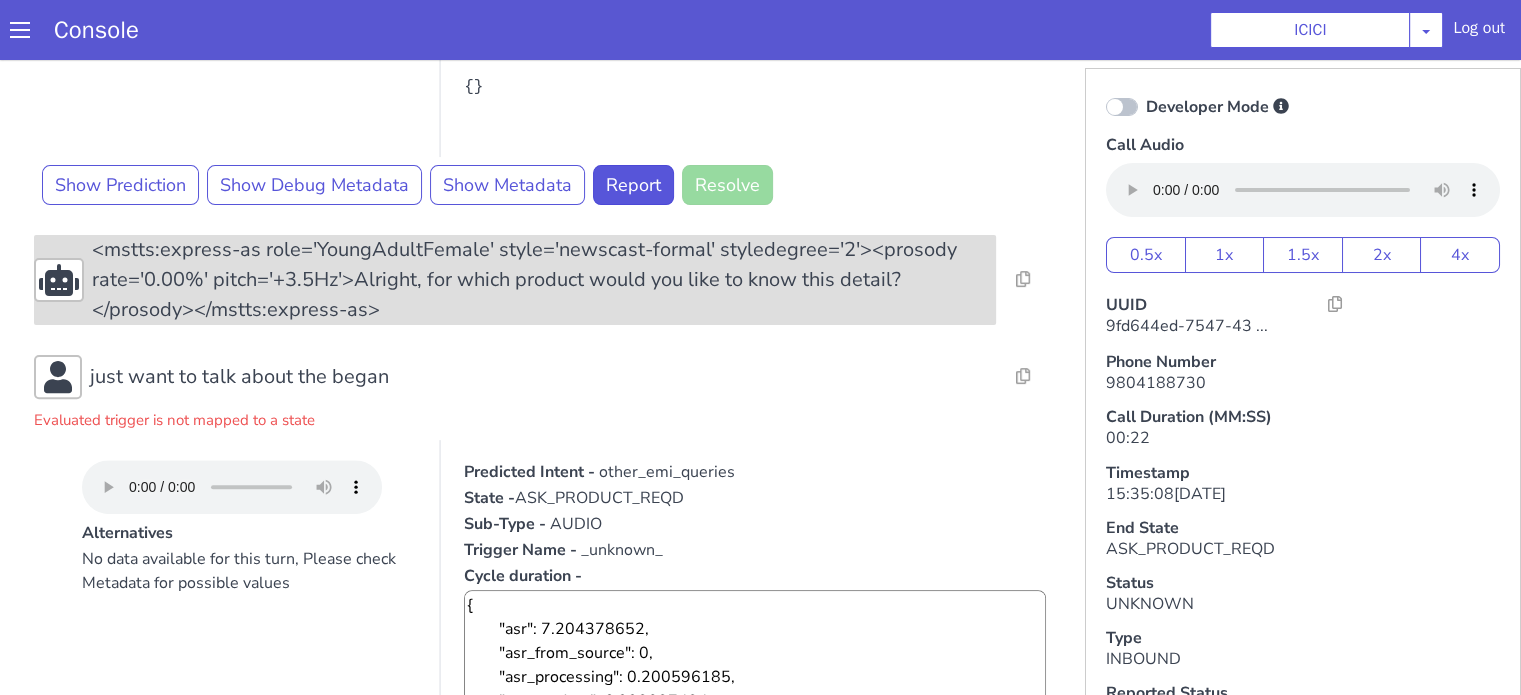 scroll, scrollTop: 500, scrollLeft: 0, axis: vertical 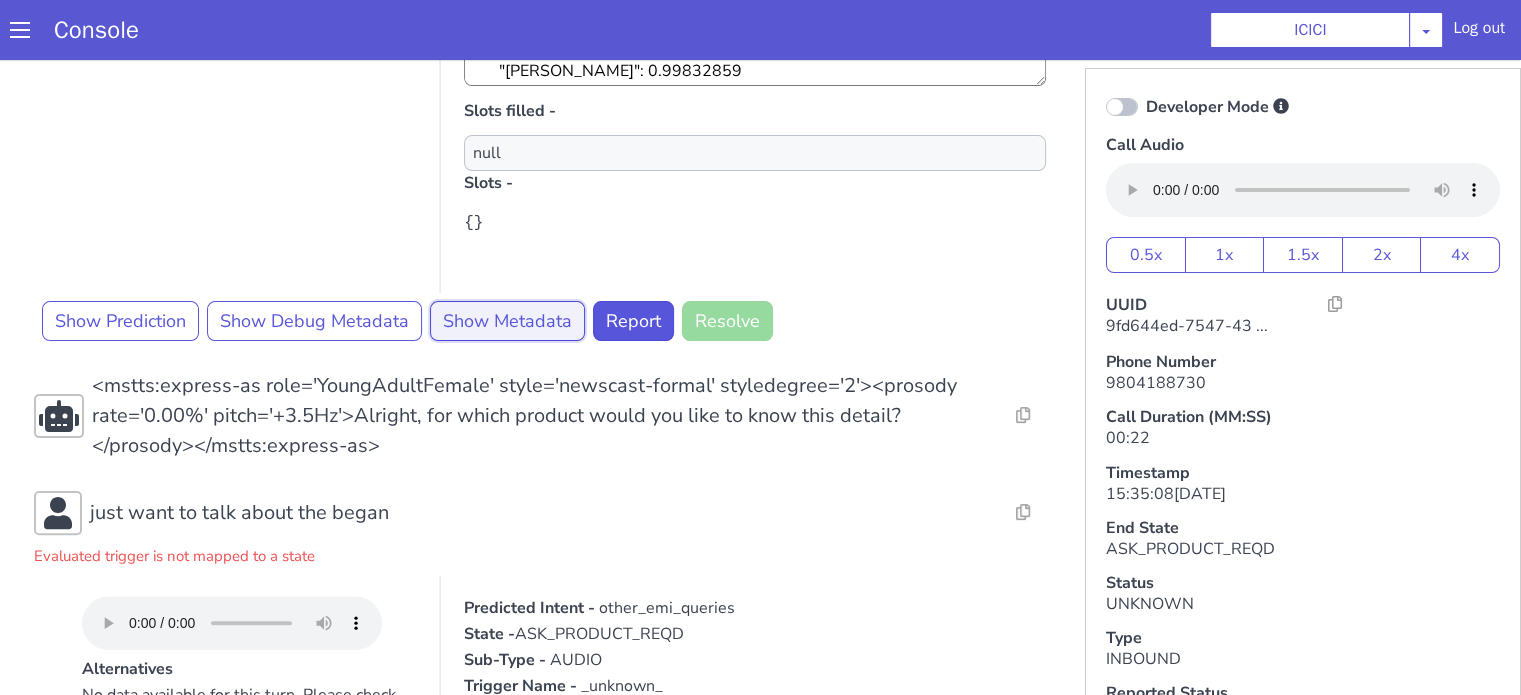 click on "Show Metadata" at bounding box center [1201, -201] 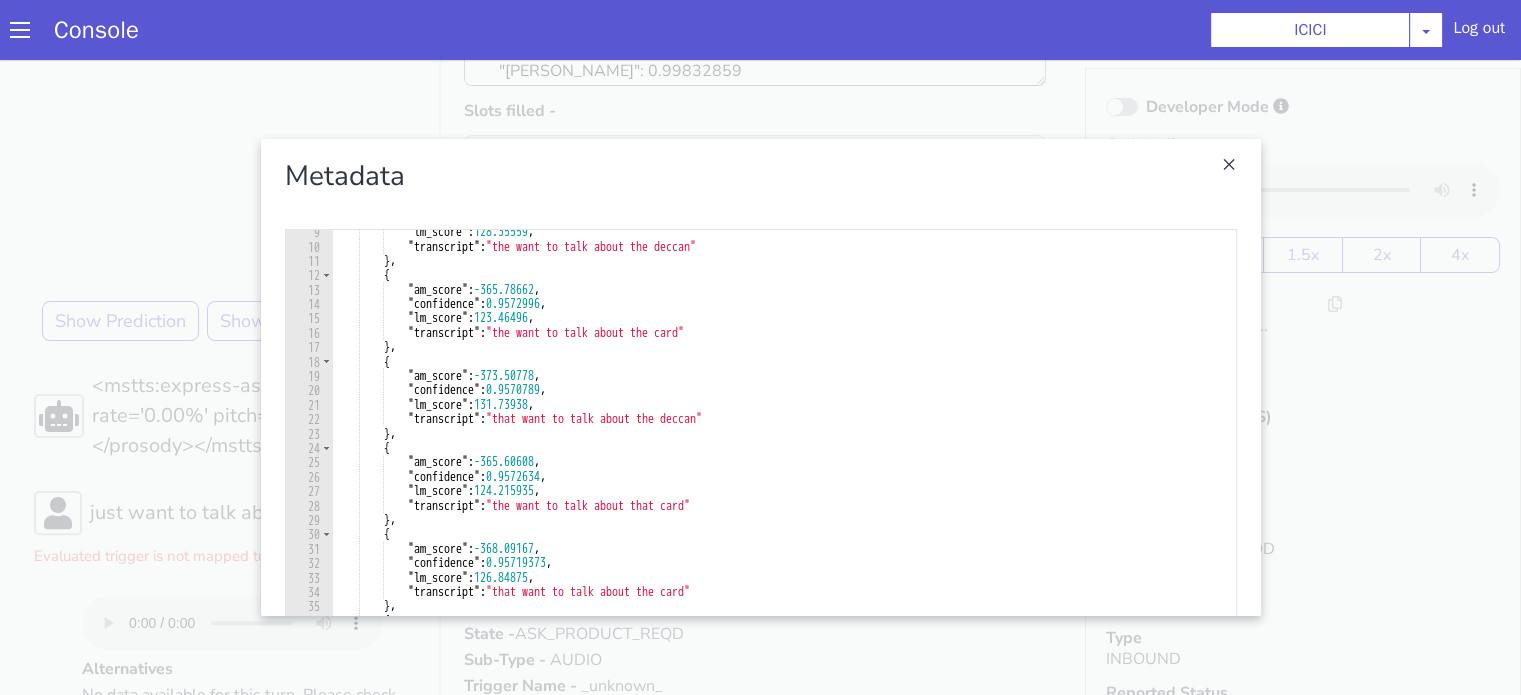 scroll, scrollTop: 0, scrollLeft: 0, axis: both 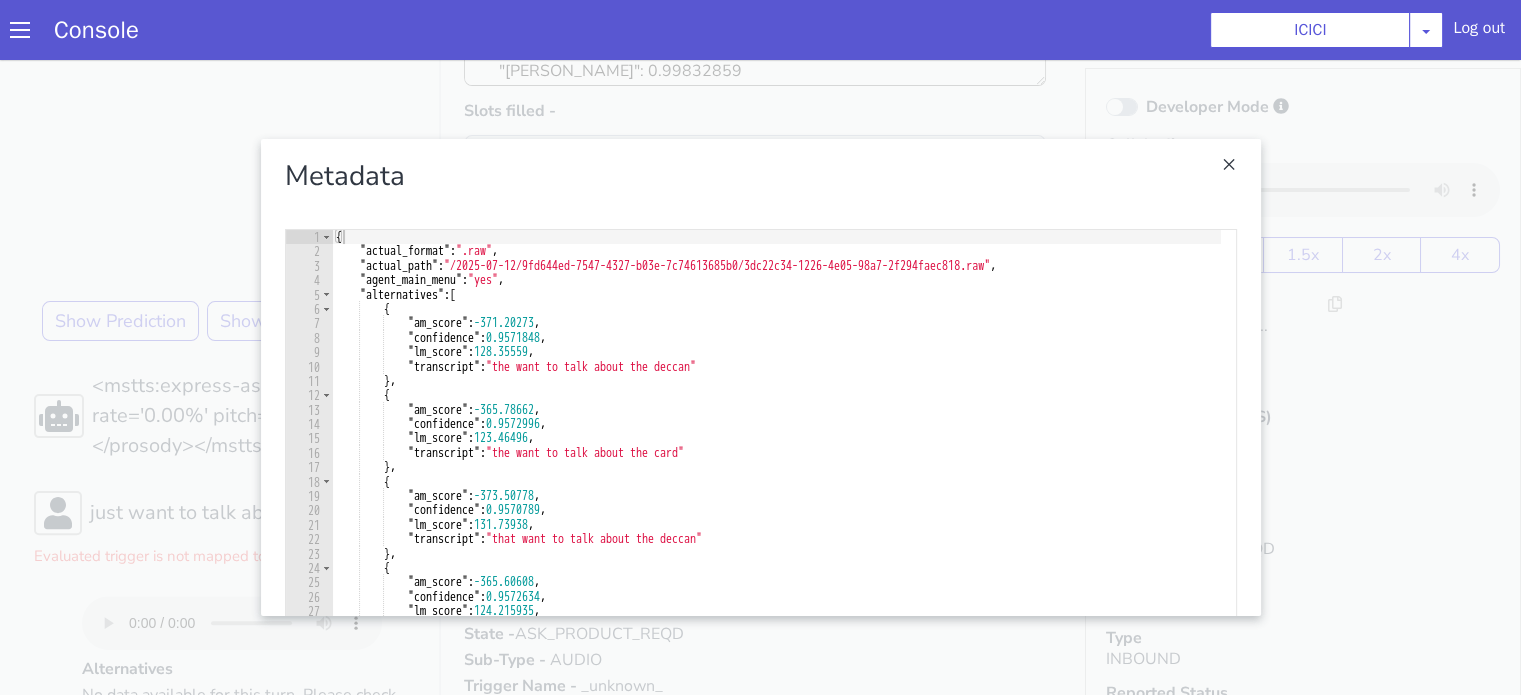 drag, startPoint x: 1249, startPoint y: 1086, endPoint x: 1360, endPoint y: 1148, distance: 127.141655 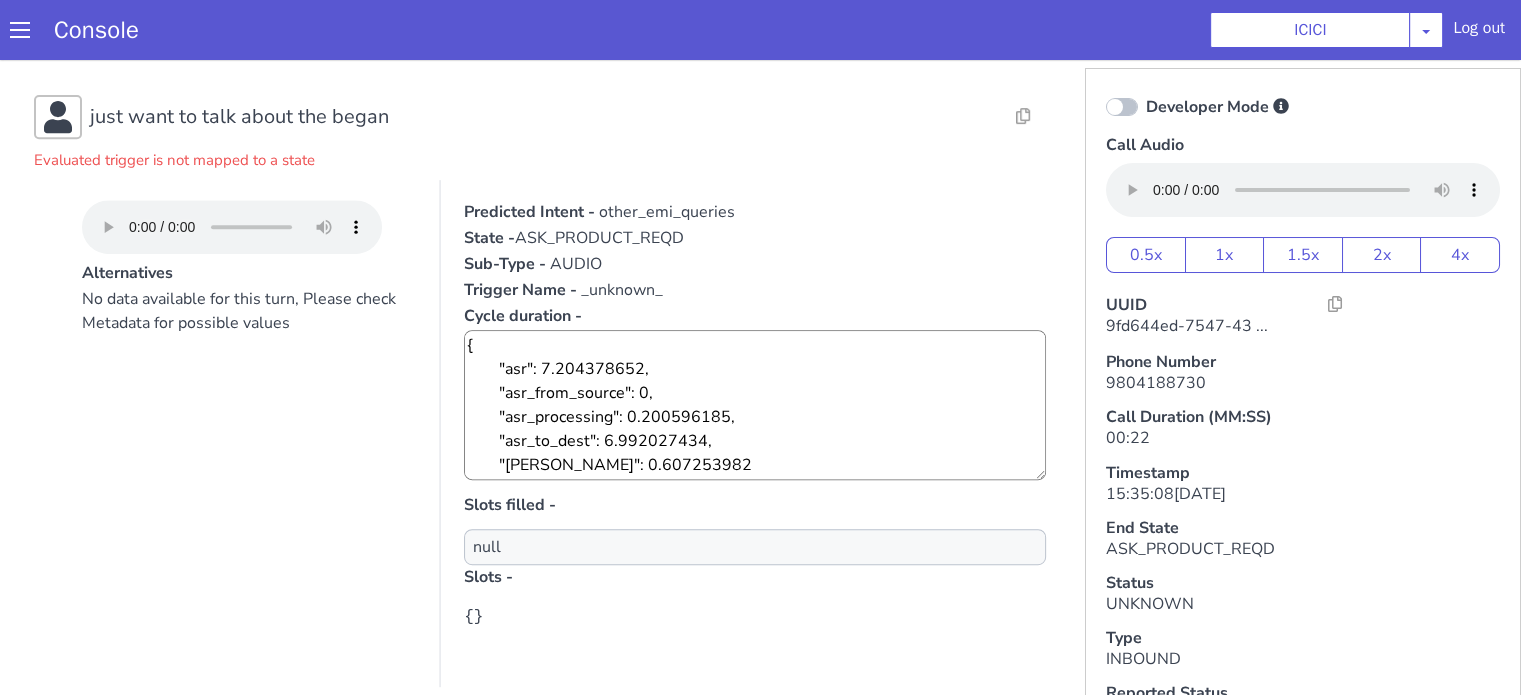 scroll, scrollTop: 1092, scrollLeft: 0, axis: vertical 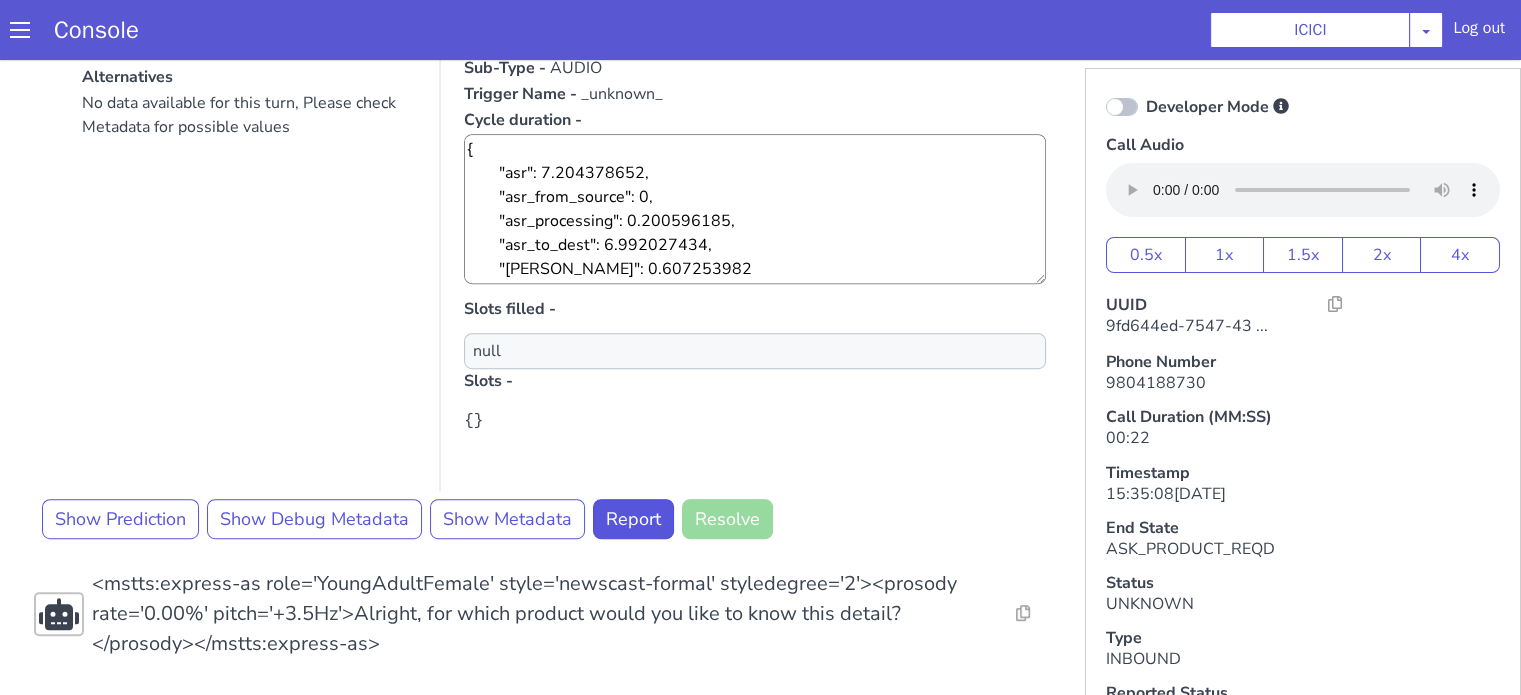 click at bounding box center [1604, 1230] 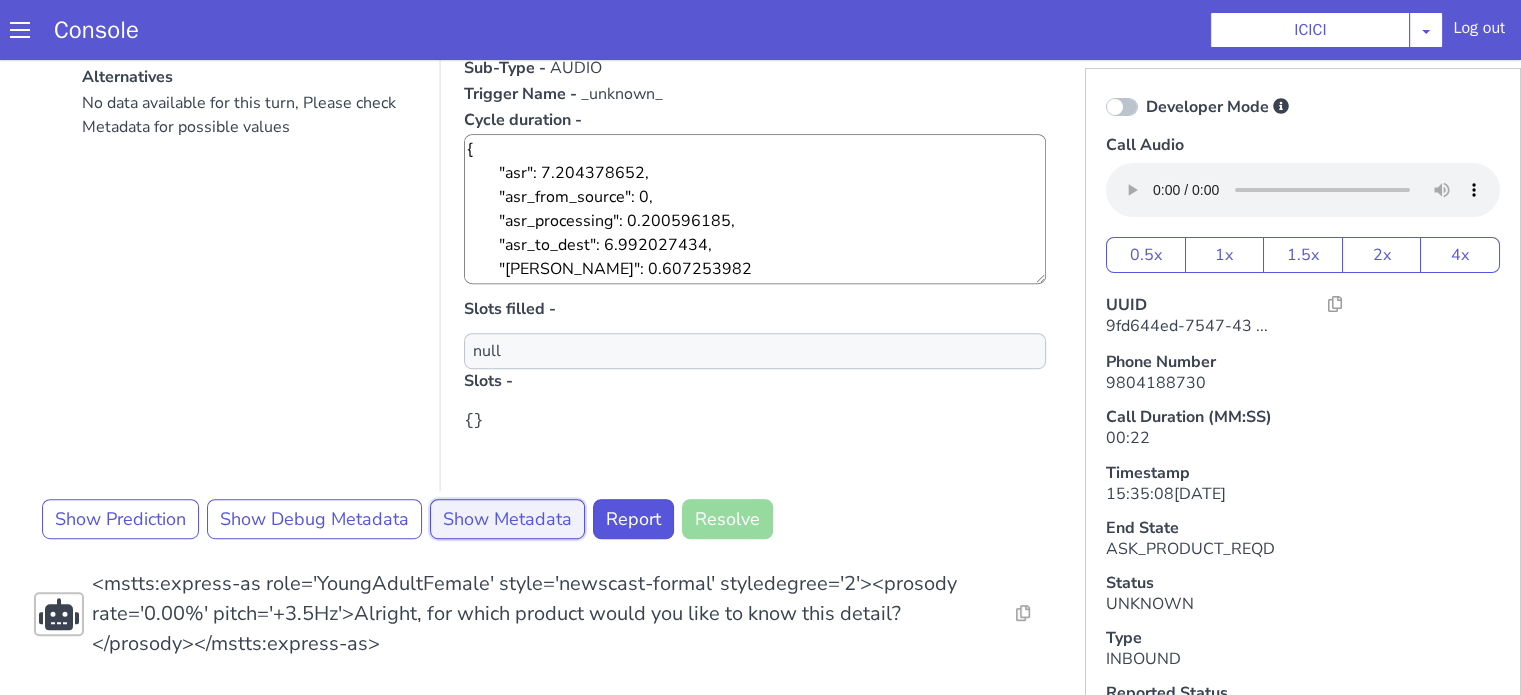 click on "Show Metadata" at bounding box center (1720, 131) 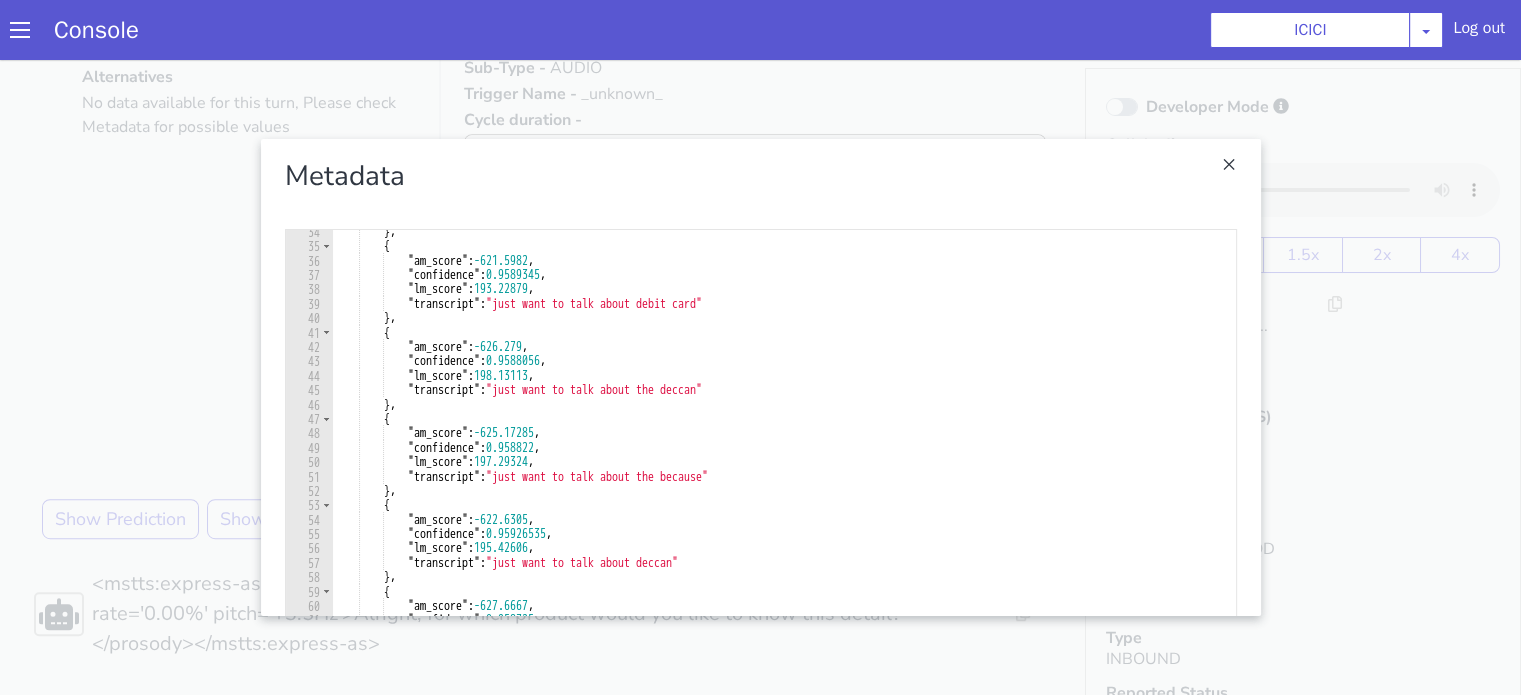 scroll, scrollTop: 420, scrollLeft: 0, axis: vertical 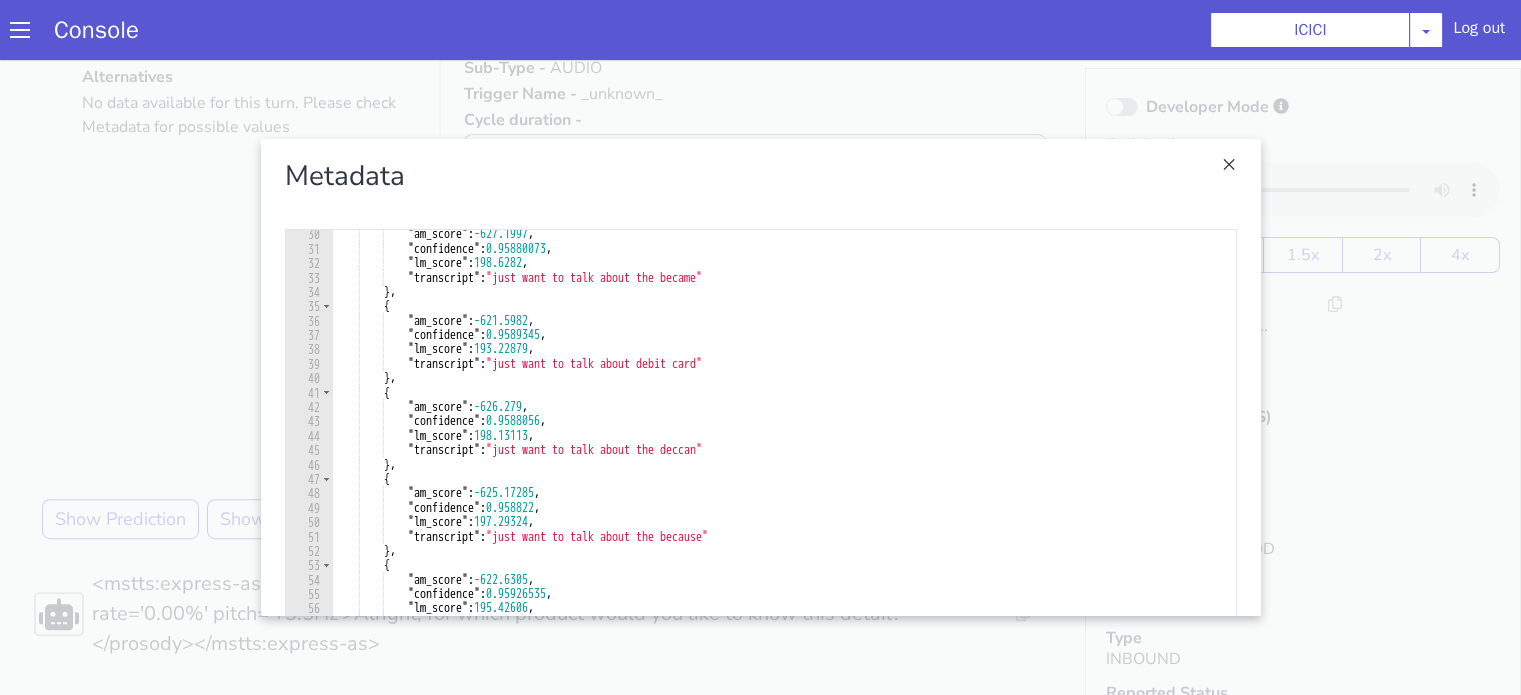 type on ""transcript": "just want to talk about debit card"" 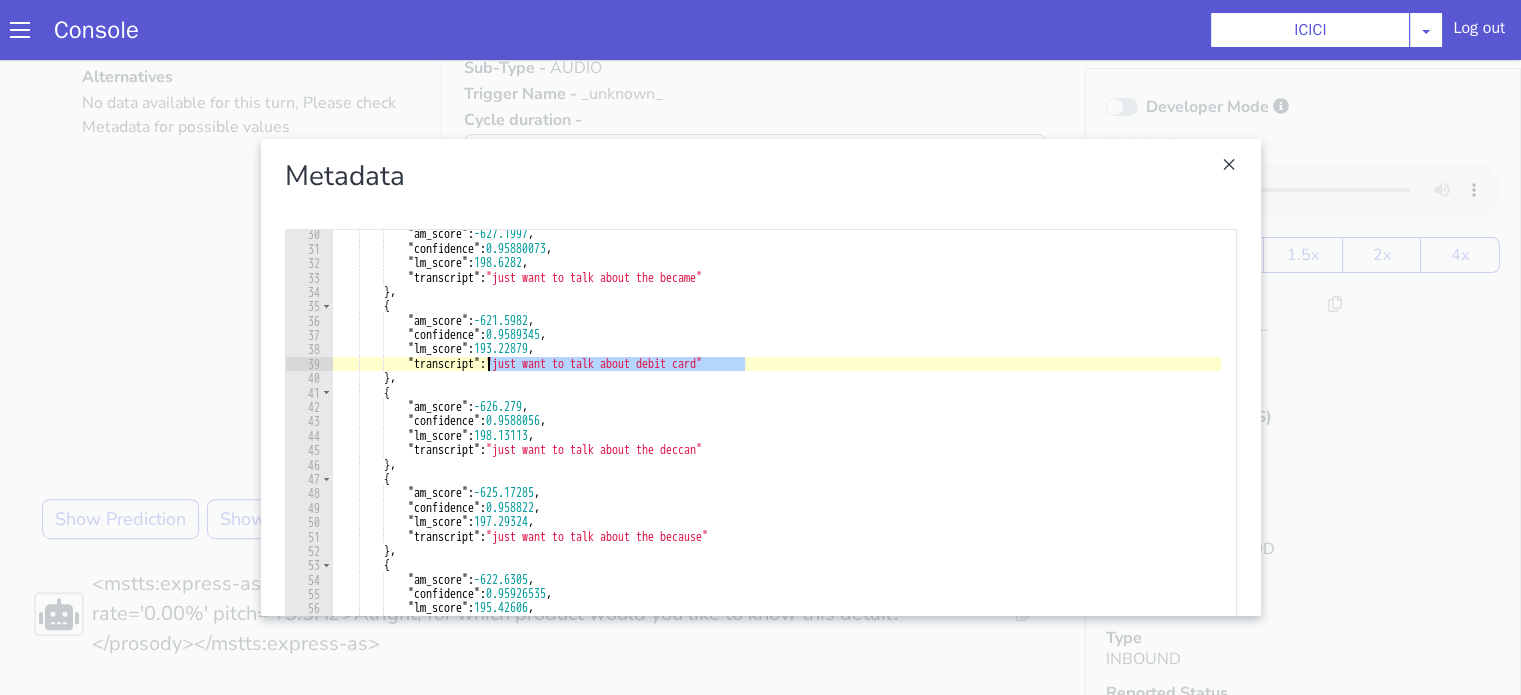 drag, startPoint x: 1002, startPoint y: 1276, endPoint x: 721, endPoint y: 1273, distance: 281.01602 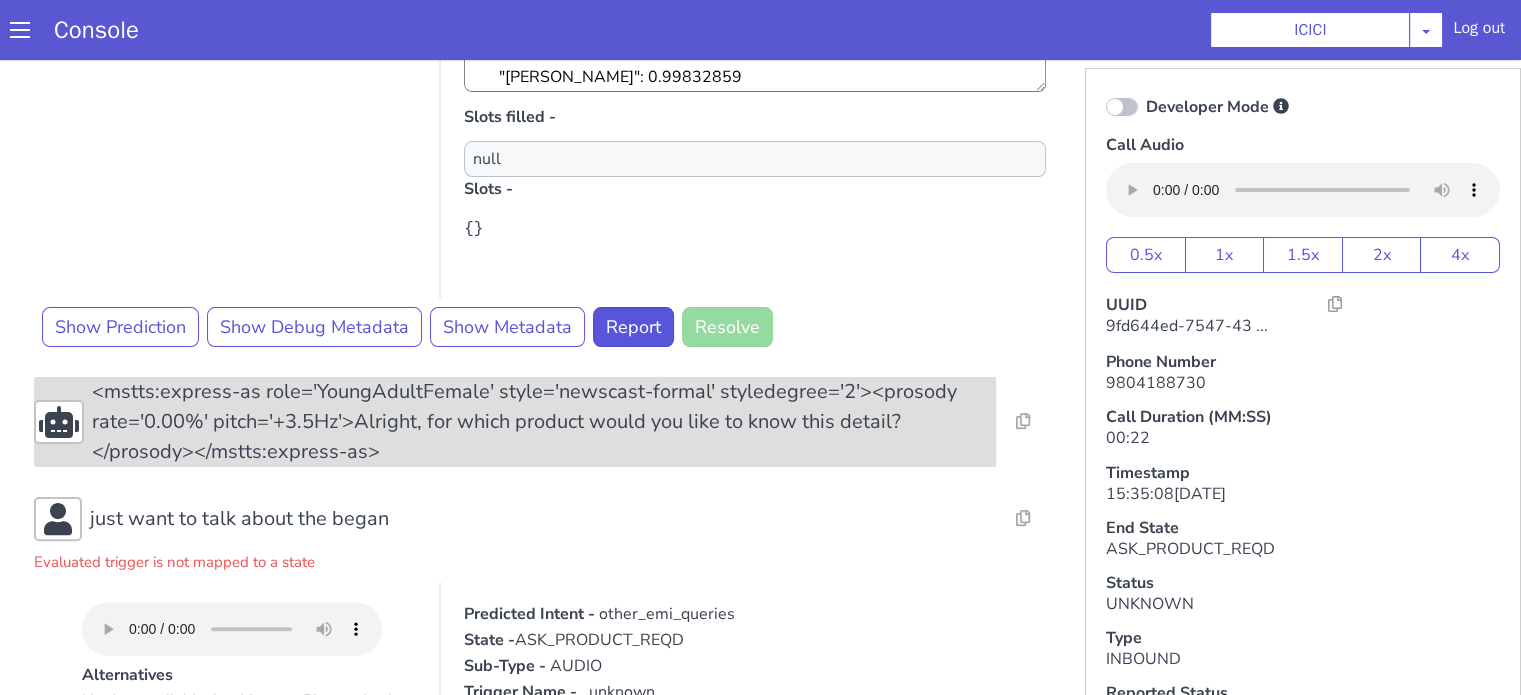 scroll, scrollTop: 392, scrollLeft: 0, axis: vertical 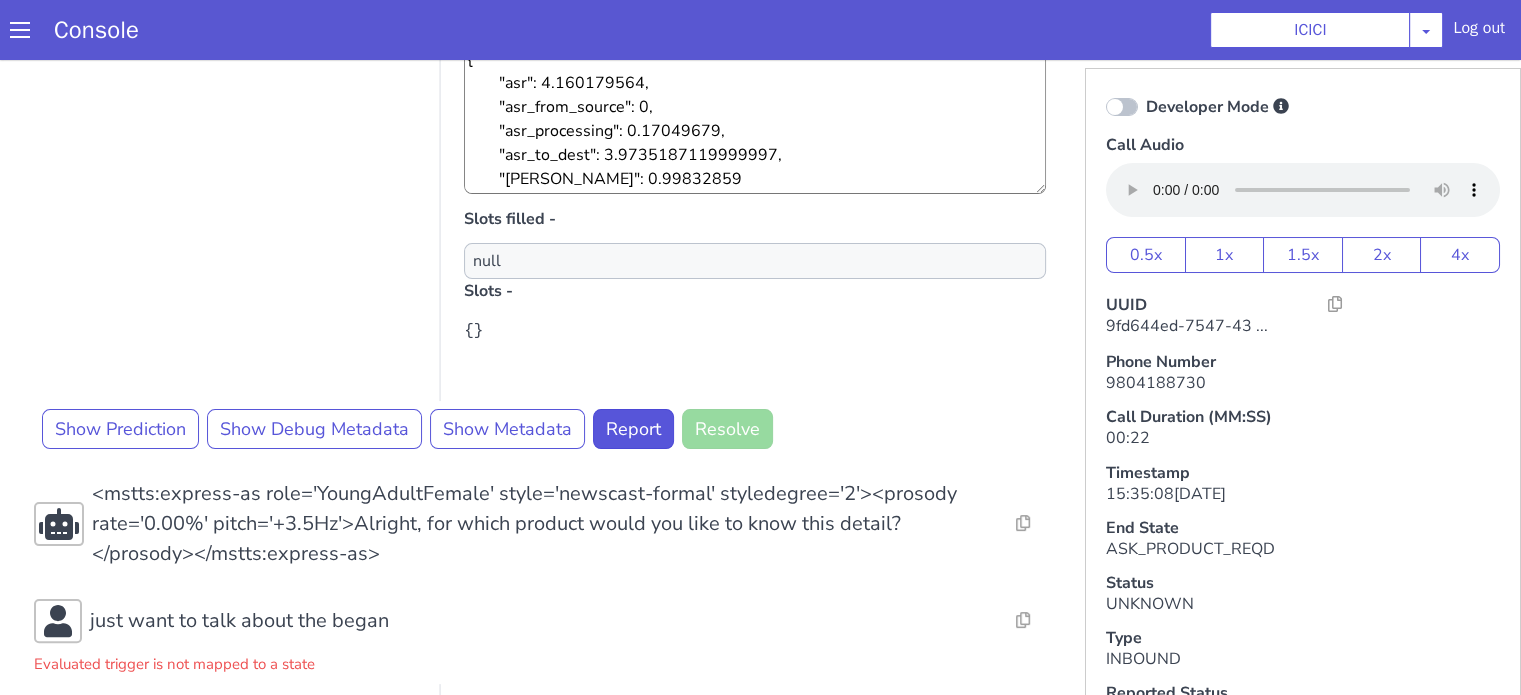 click on "No data available for this turn, Please check Metadata for possible values" at bounding box center (1461, -187) 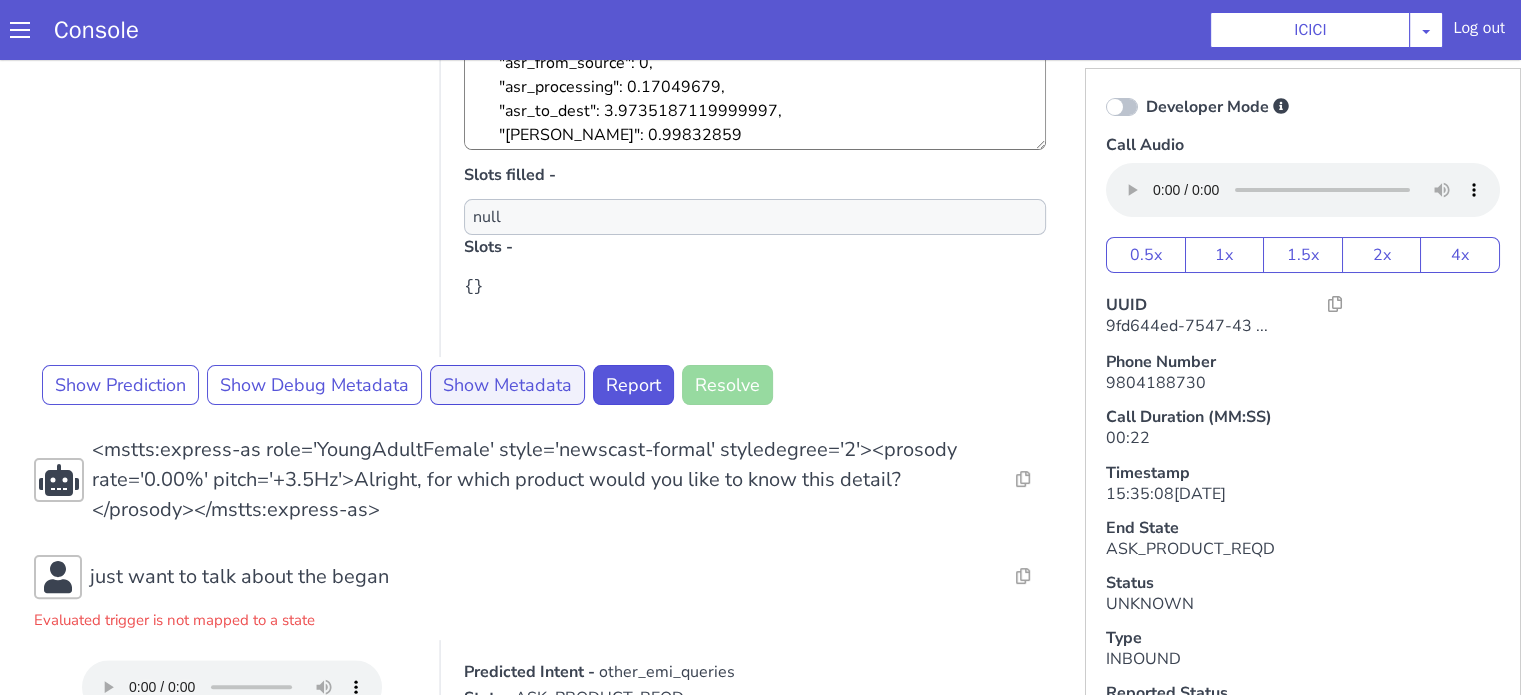scroll, scrollTop: 600, scrollLeft: 0, axis: vertical 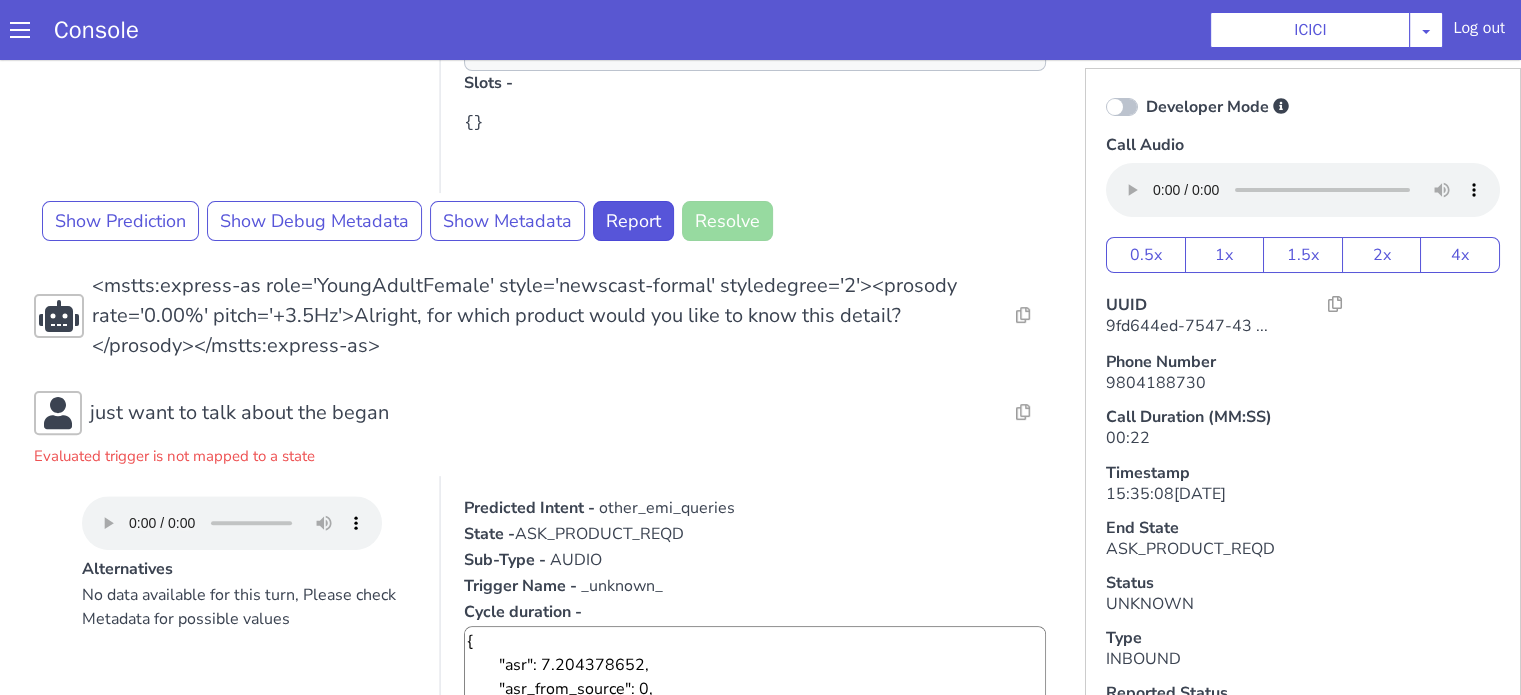 click on "other_emi_queries" at bounding box center [2232, 677] 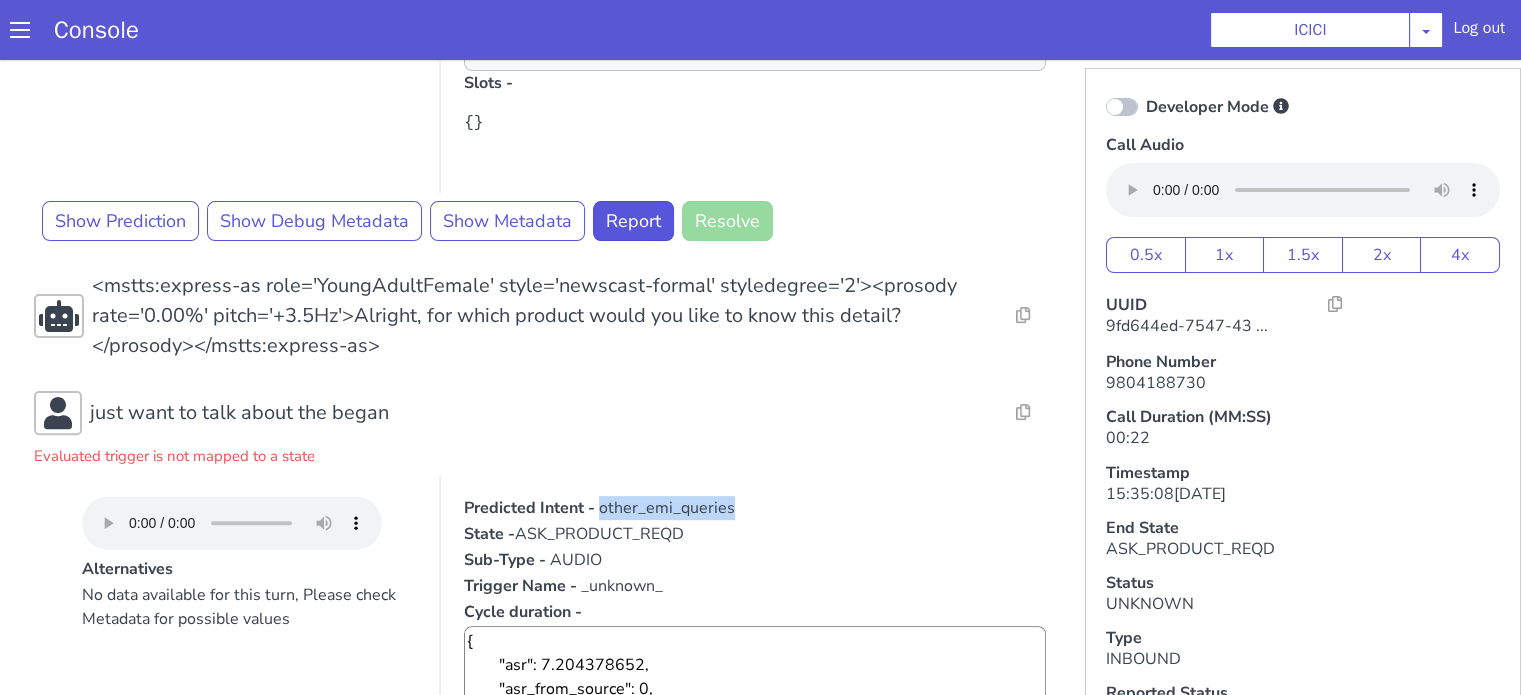 click on "other_emi_queries" at bounding box center (2235, 891) 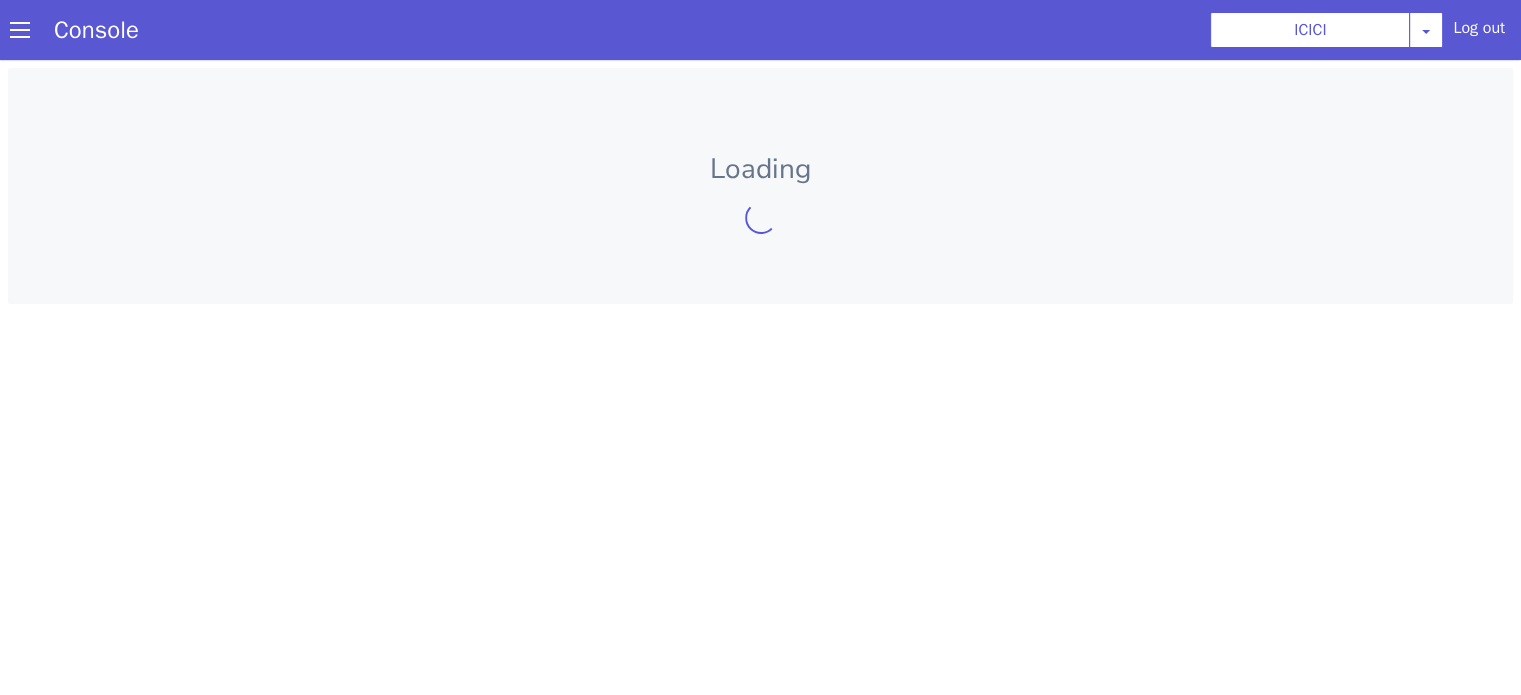scroll, scrollTop: 0, scrollLeft: 0, axis: both 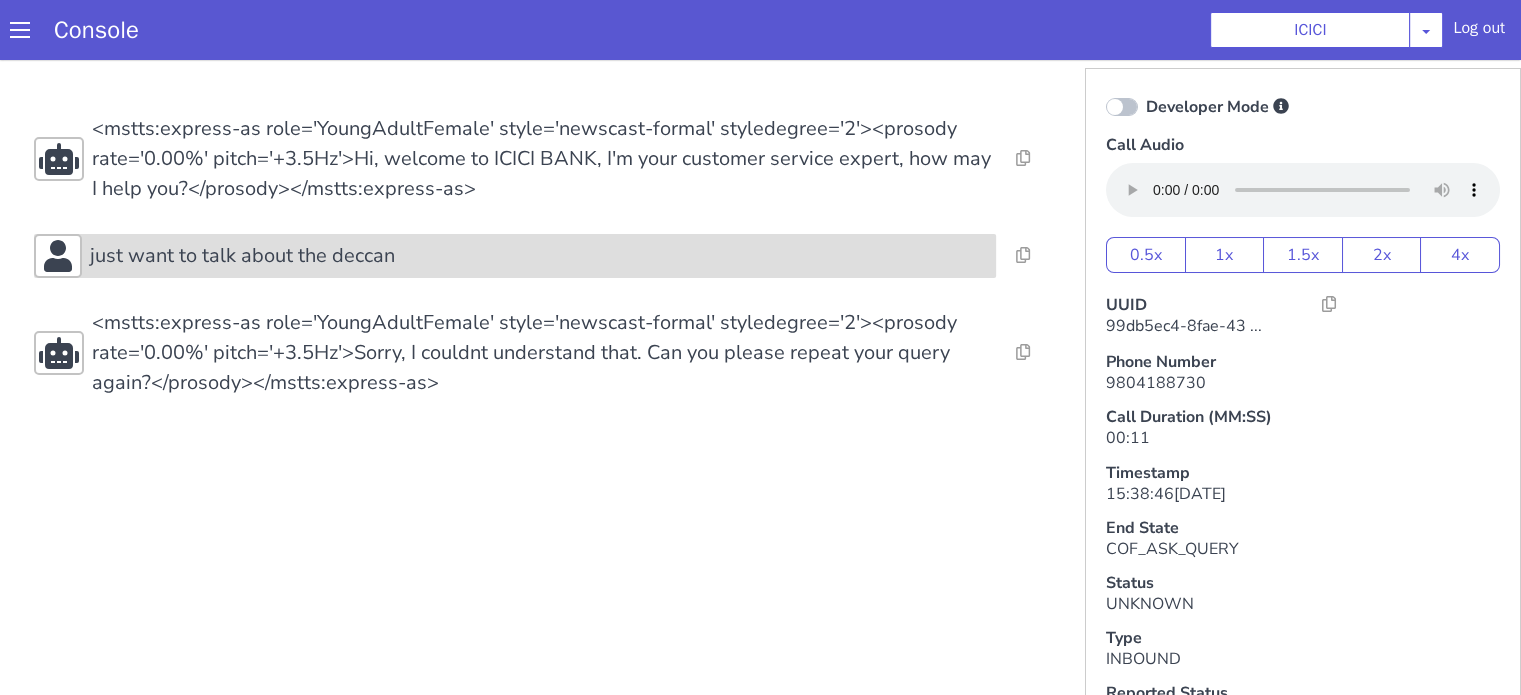 click on "just want to talk about the deccan" at bounding box center (242, 256) 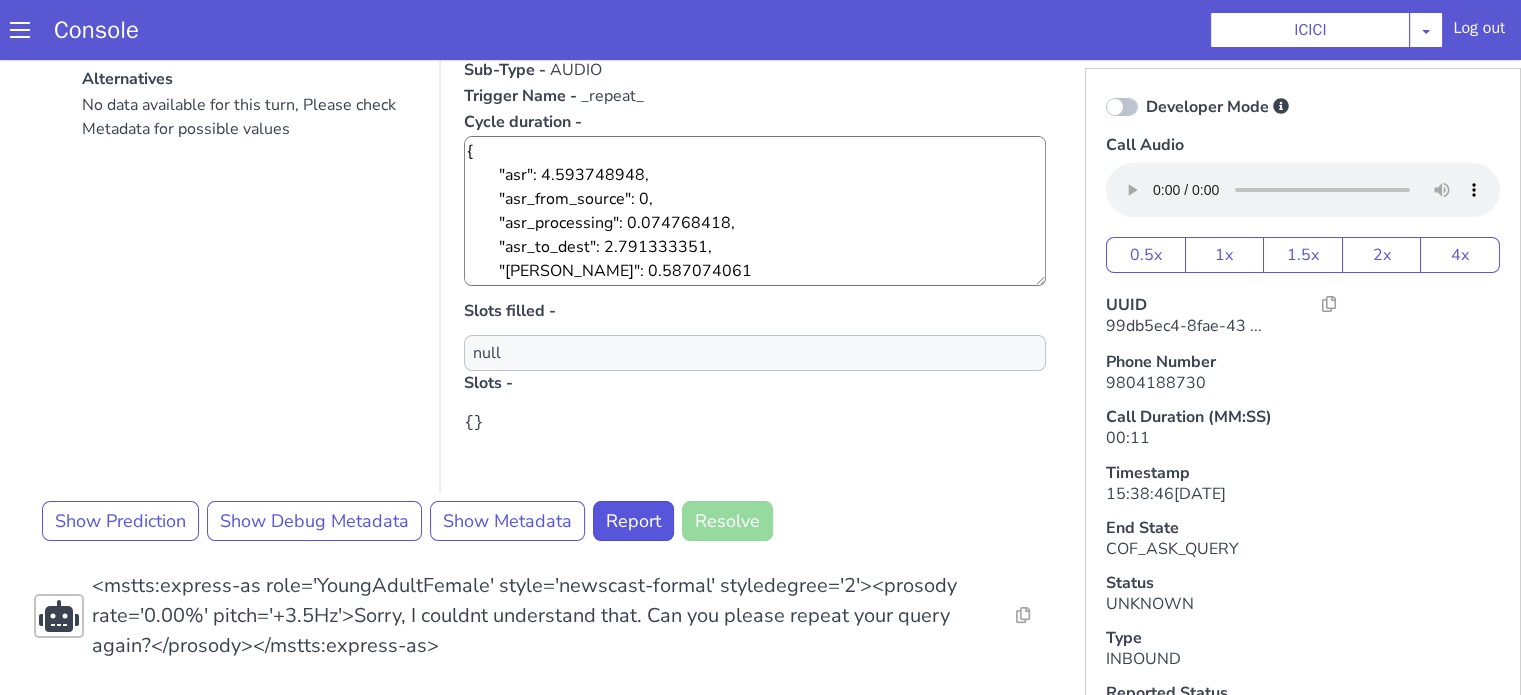 scroll, scrollTop: 303, scrollLeft: 0, axis: vertical 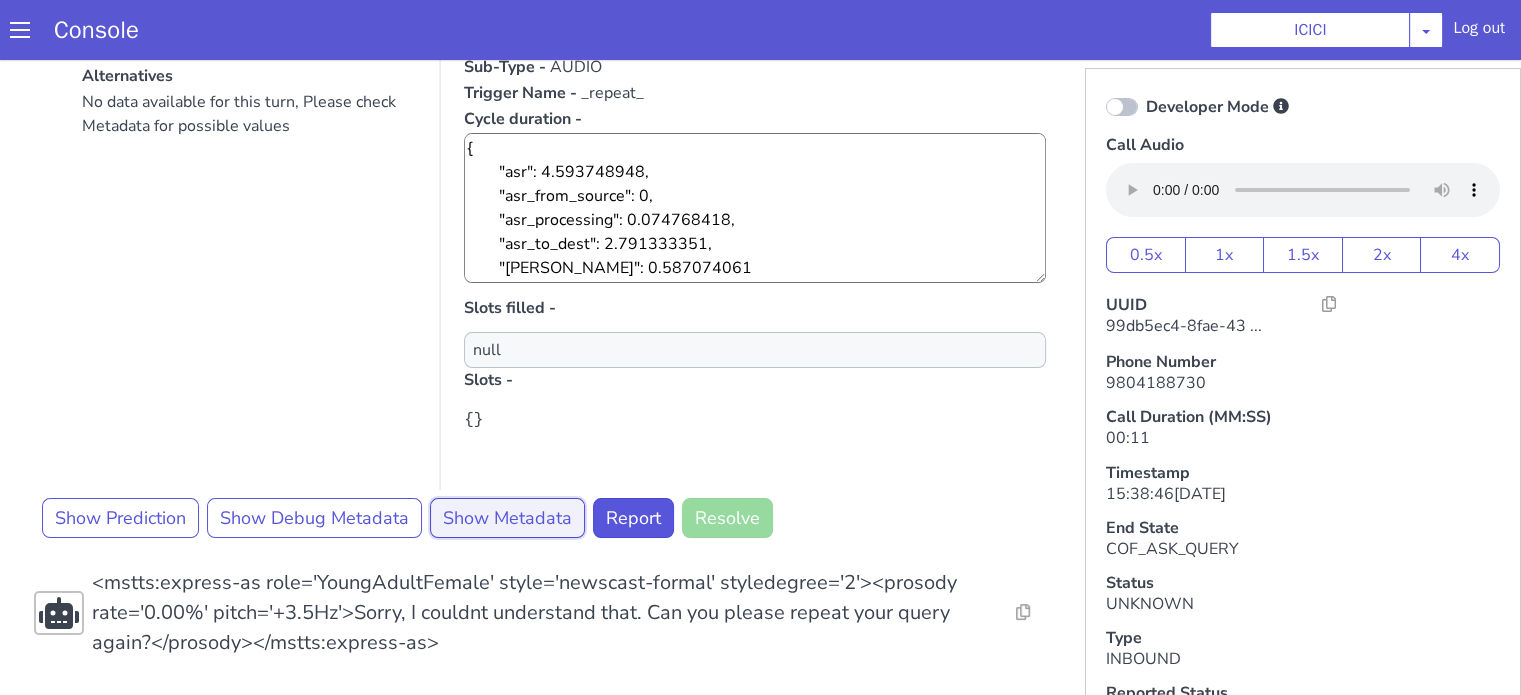 click on "Show Metadata" at bounding box center [507, 518] 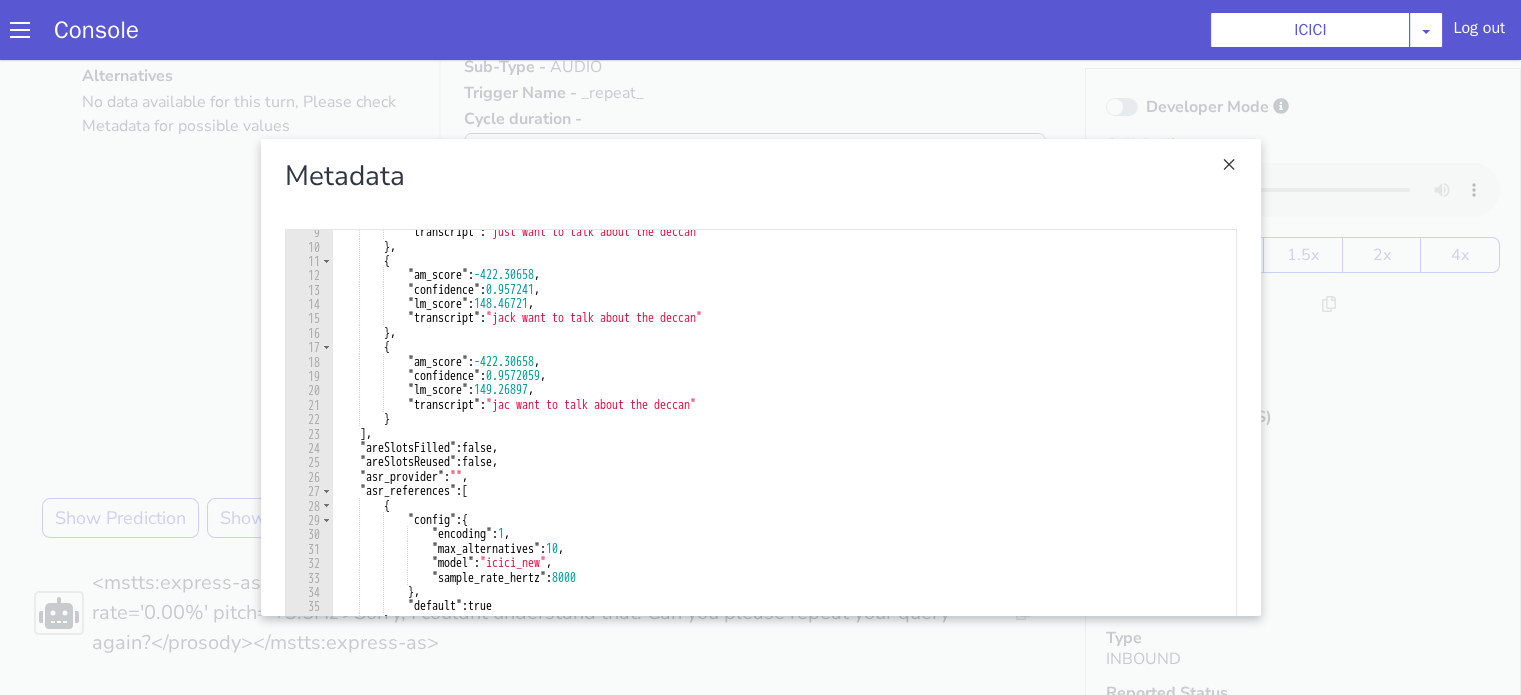 scroll, scrollTop: 0, scrollLeft: 0, axis: both 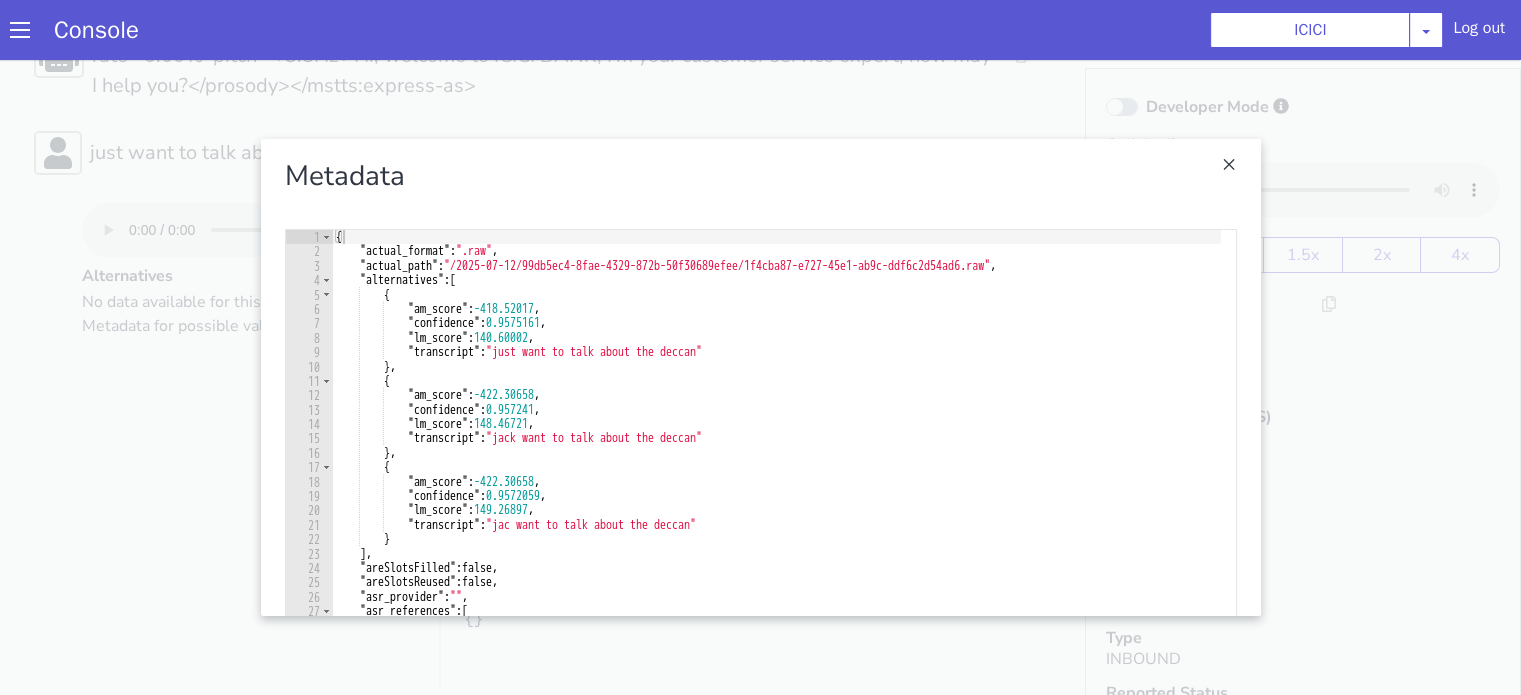 click at bounding box center [760, 377] 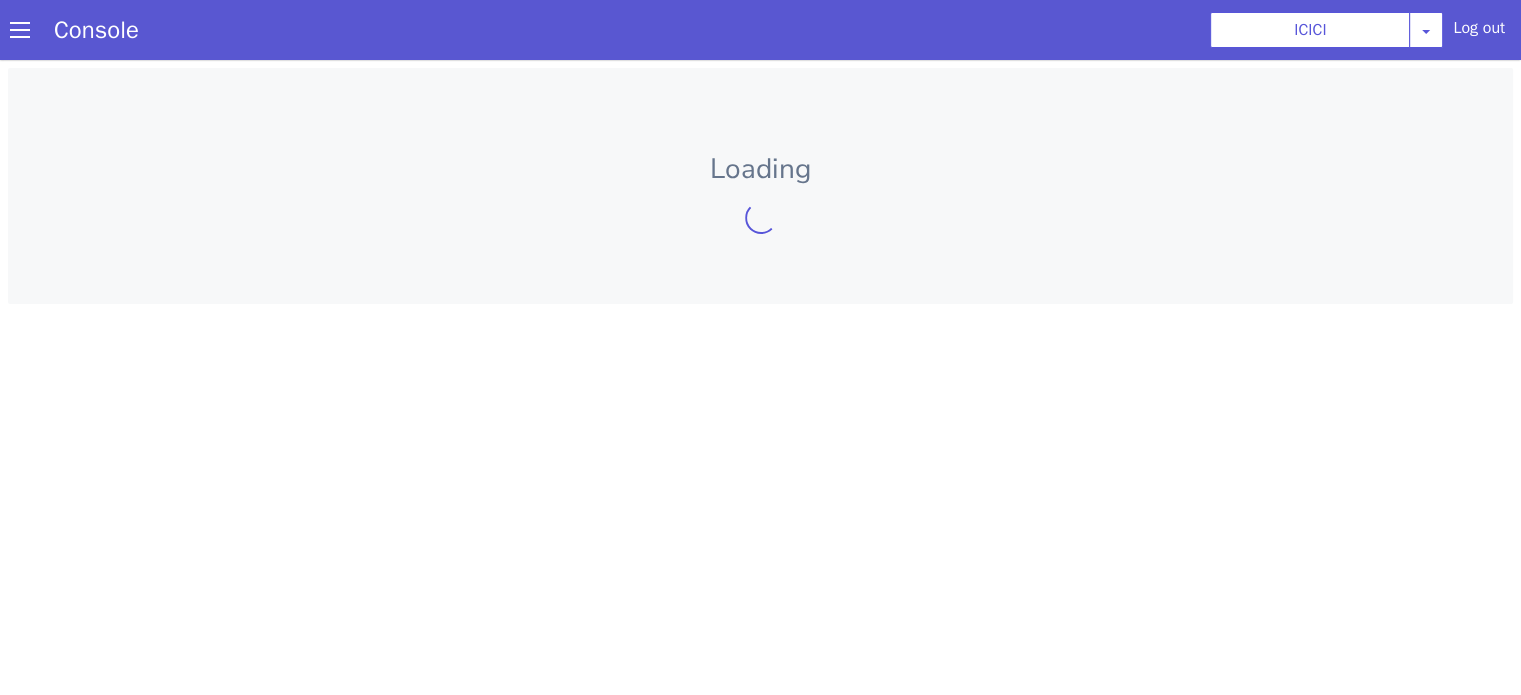 scroll, scrollTop: 0, scrollLeft: 0, axis: both 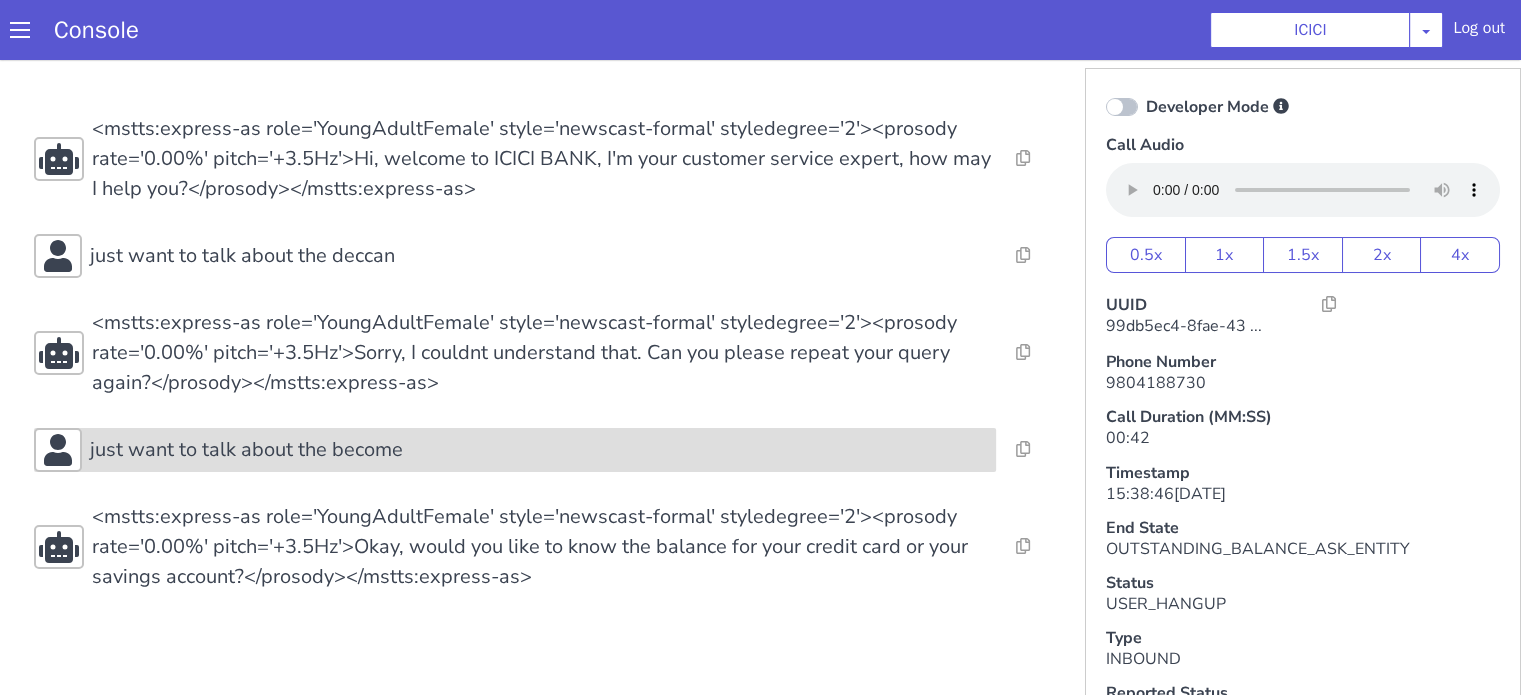 click on "just want to talk about the become" at bounding box center [539, 450] 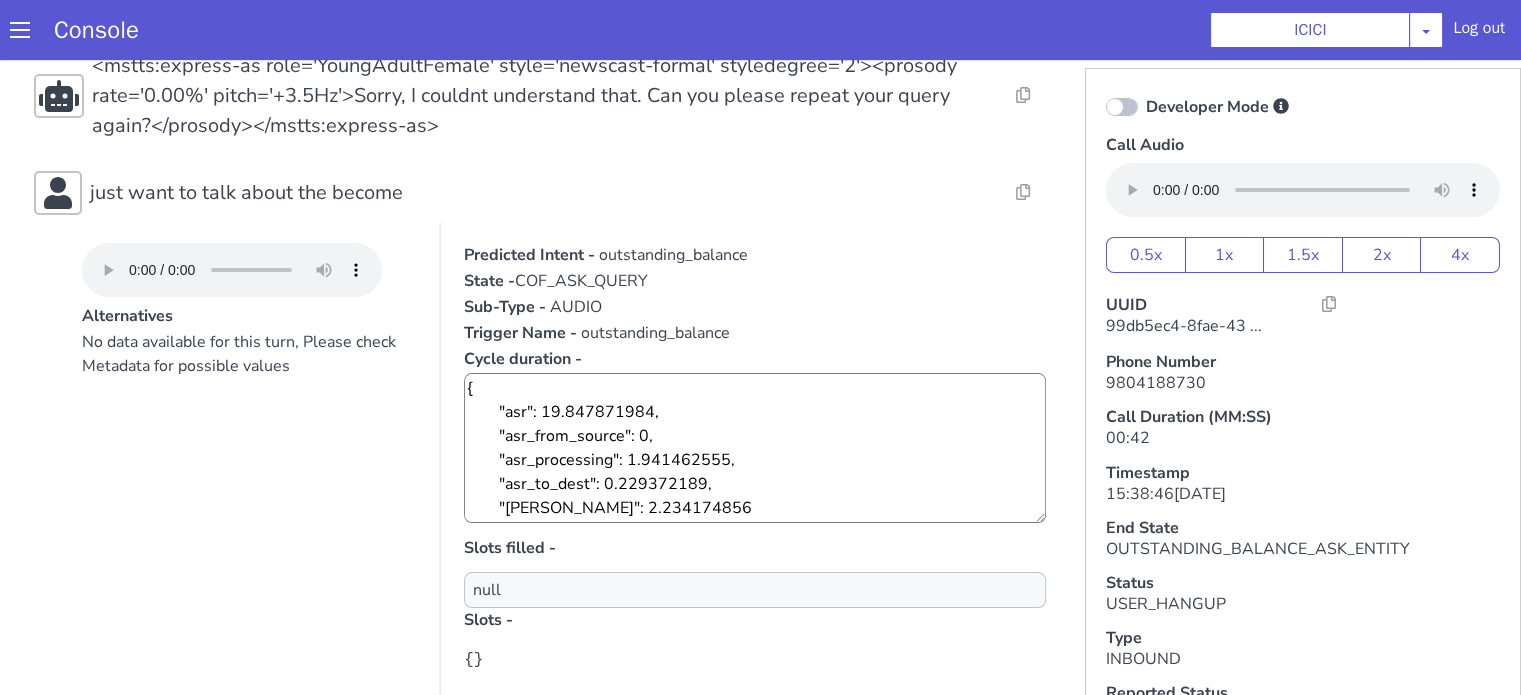 scroll, scrollTop: 96, scrollLeft: 0, axis: vertical 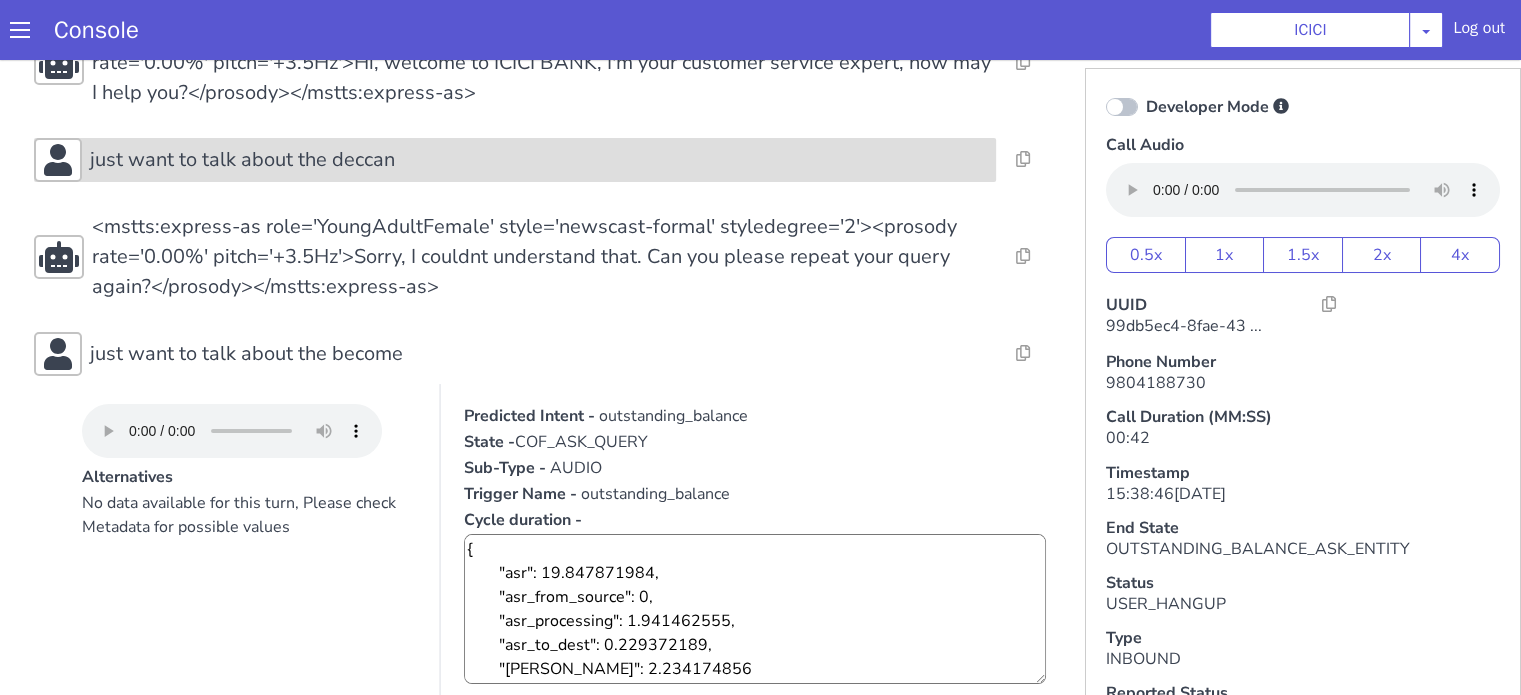 click on "just want to talk about the deccan" at bounding box center [539, 160] 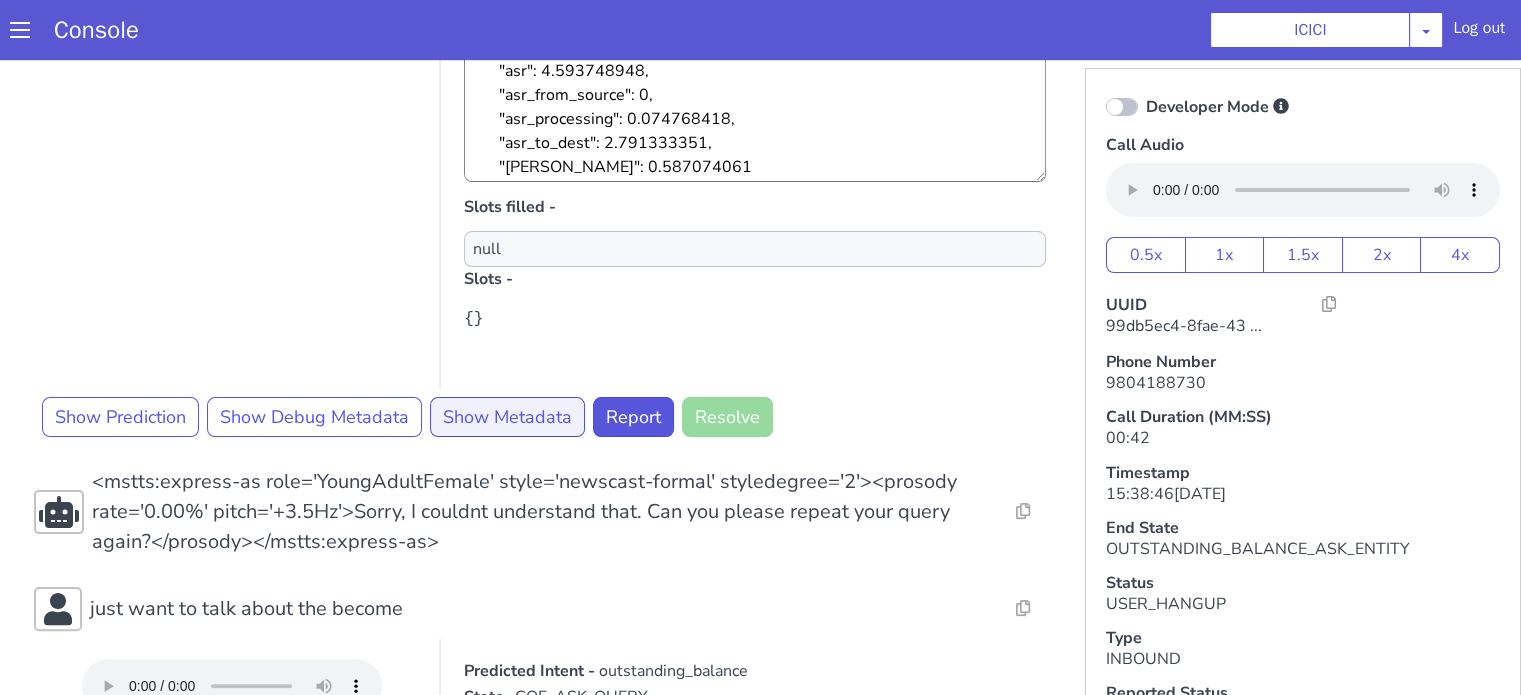 scroll, scrollTop: 496, scrollLeft: 0, axis: vertical 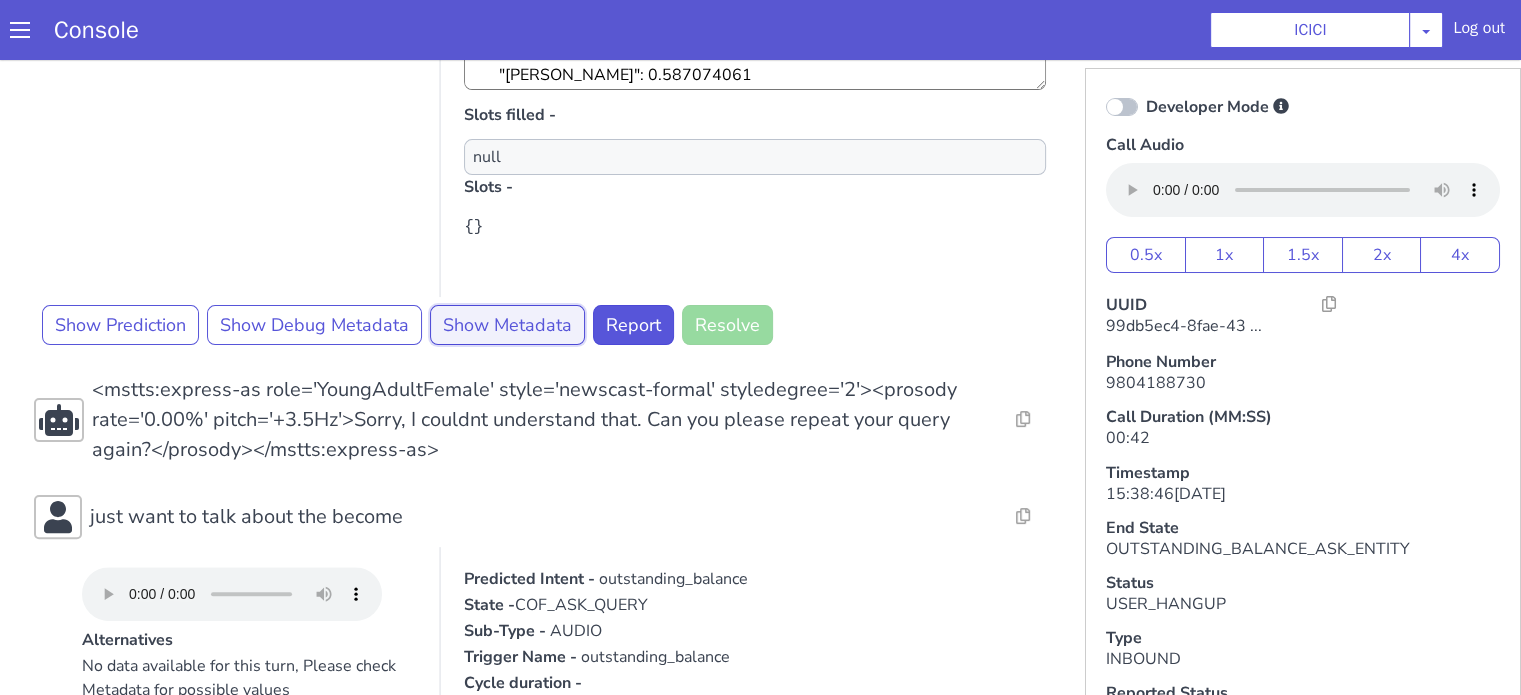 click on "Show Metadata" at bounding box center (507, 325) 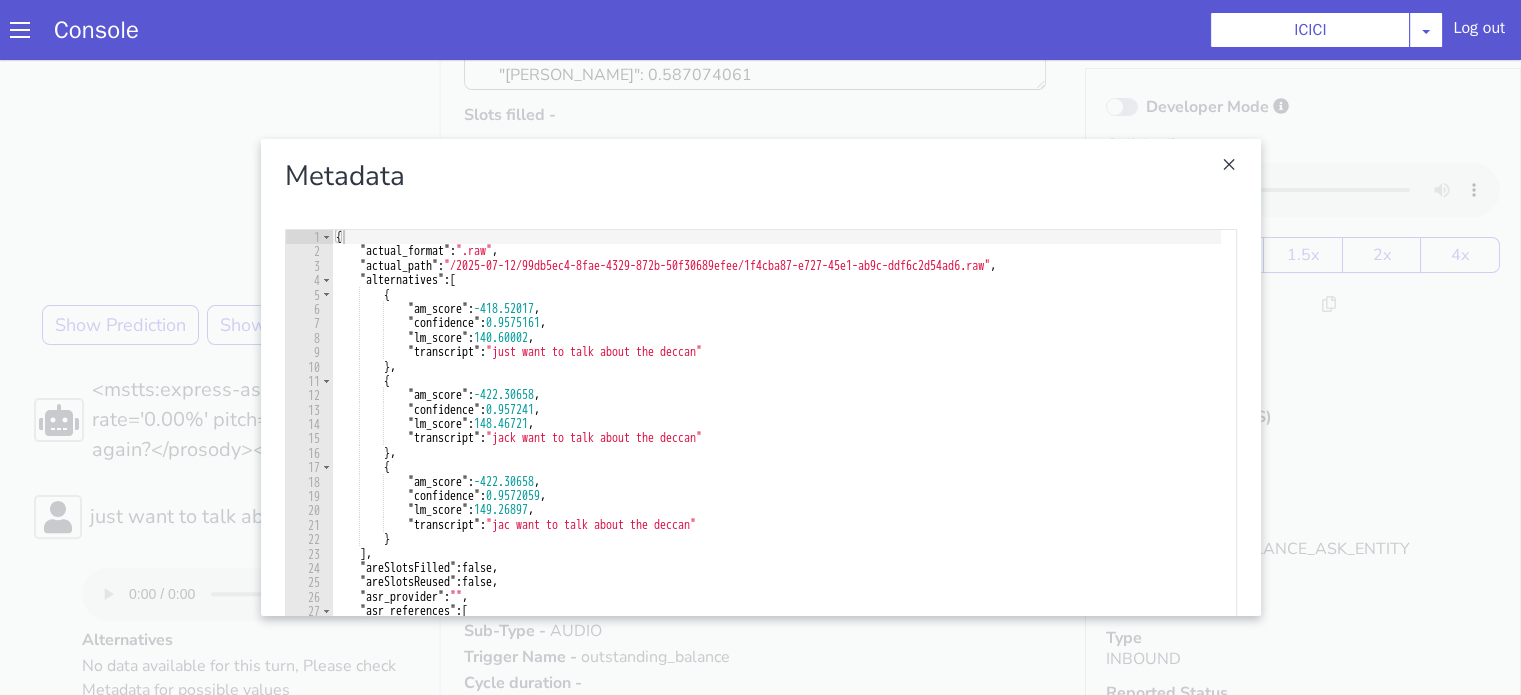 click at bounding box center (760, 377) 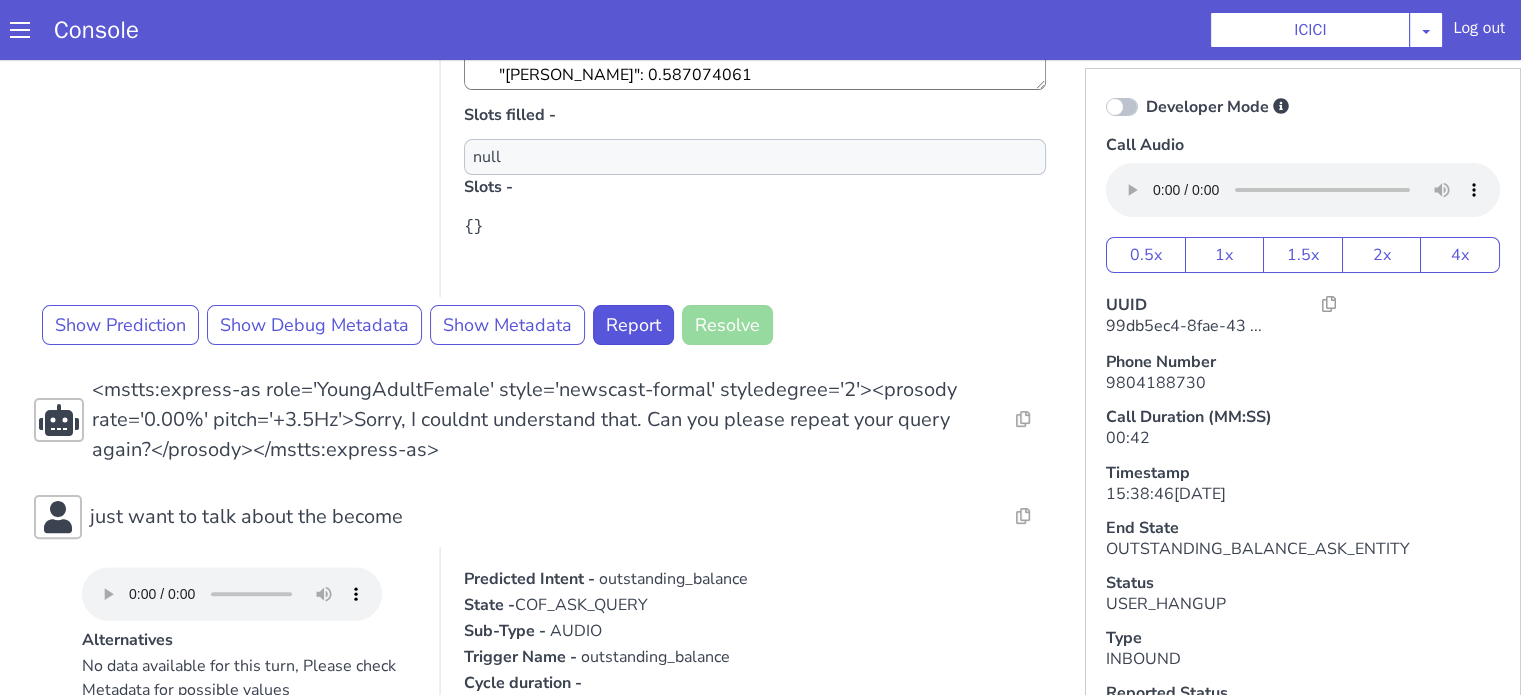 type 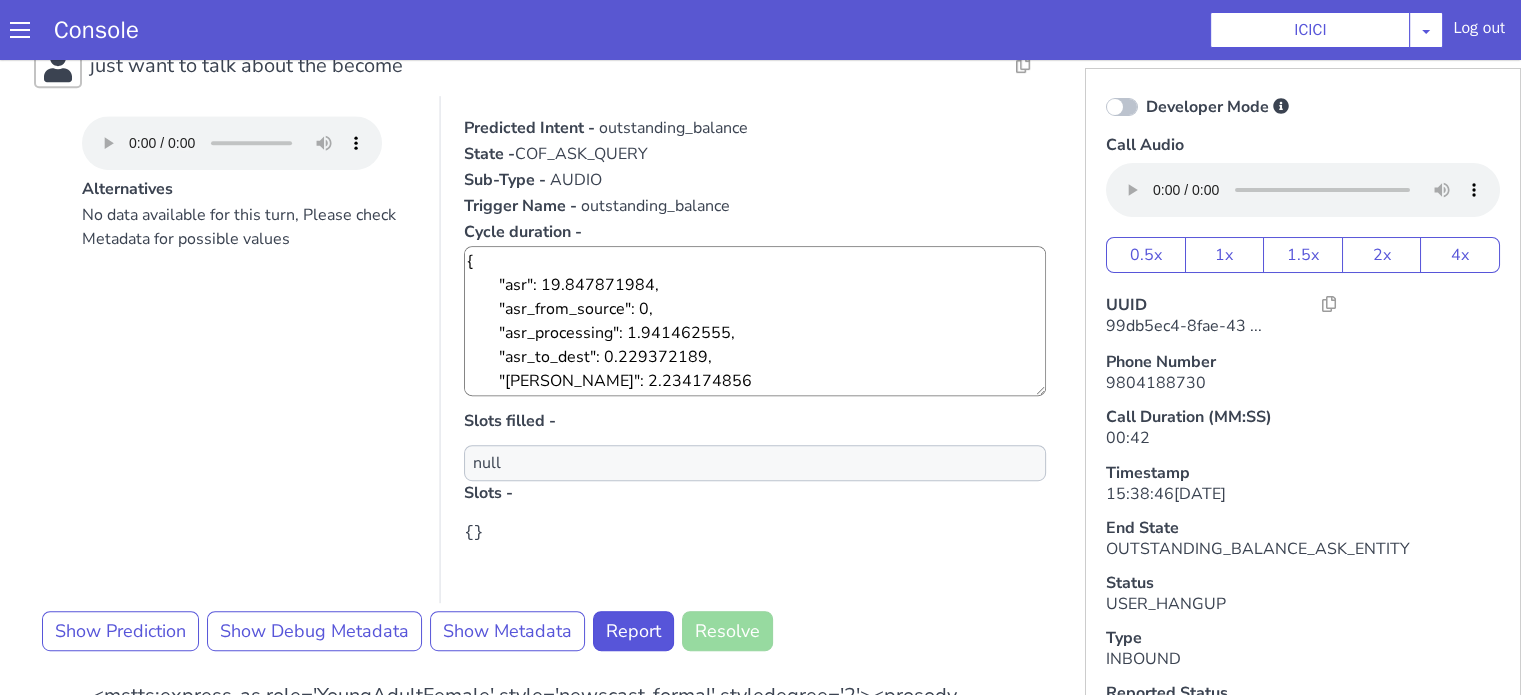scroll, scrollTop: 1060, scrollLeft: 0, axis: vertical 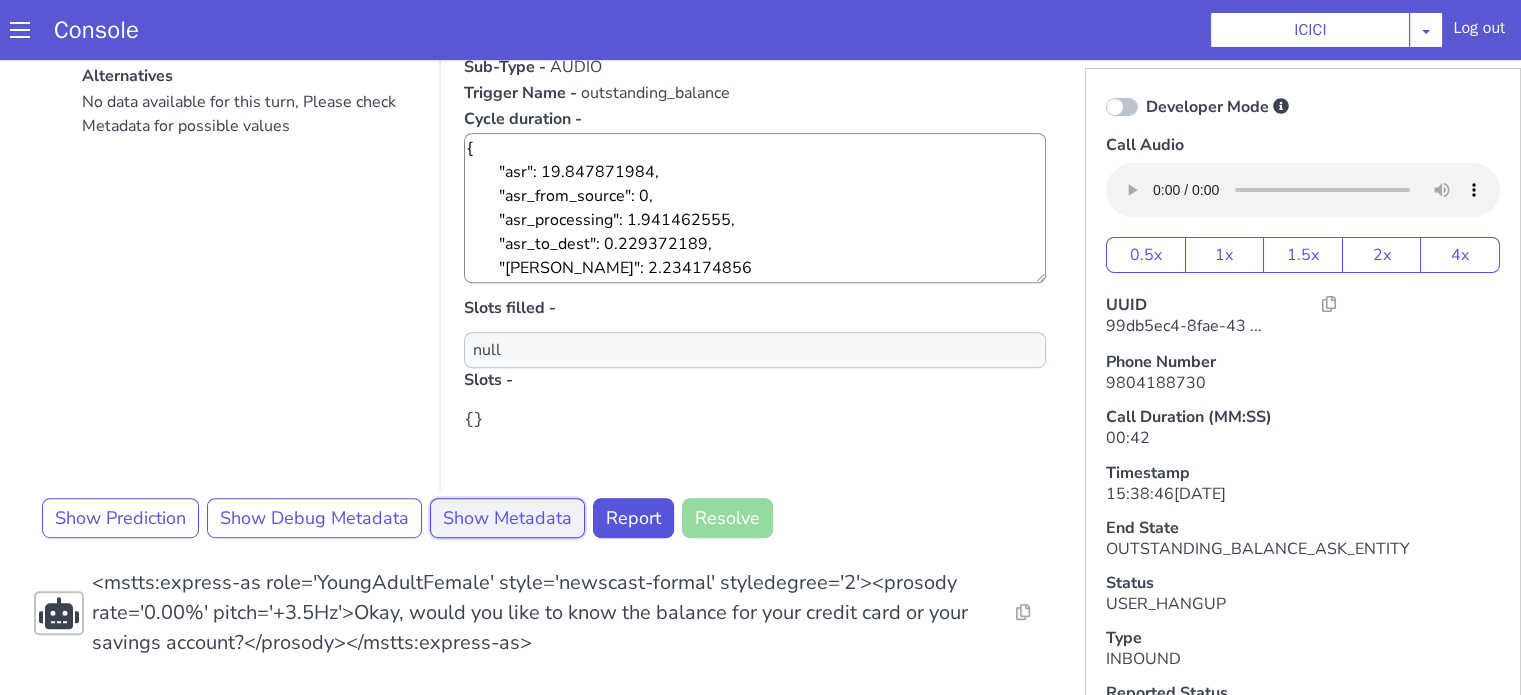 click on "Show Metadata" at bounding box center (507, 518) 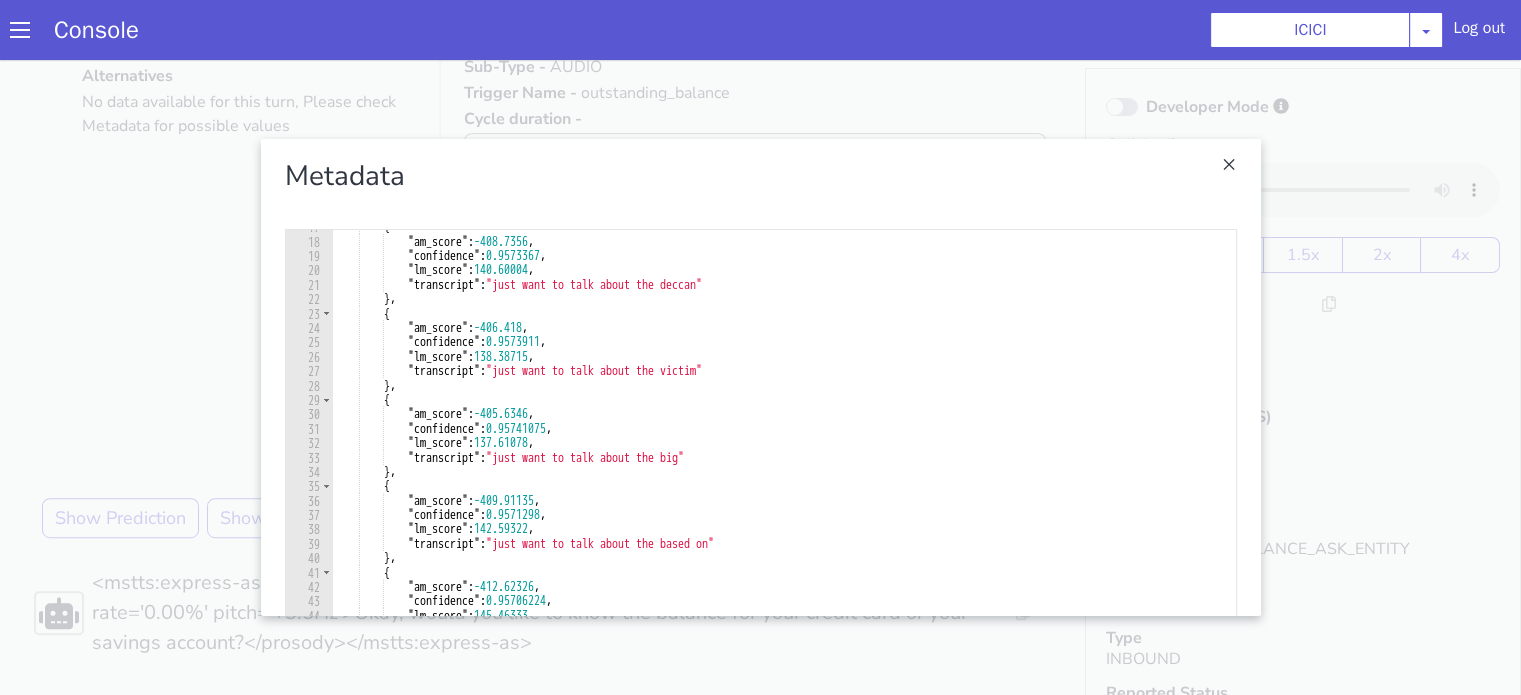 scroll, scrollTop: 0, scrollLeft: 0, axis: both 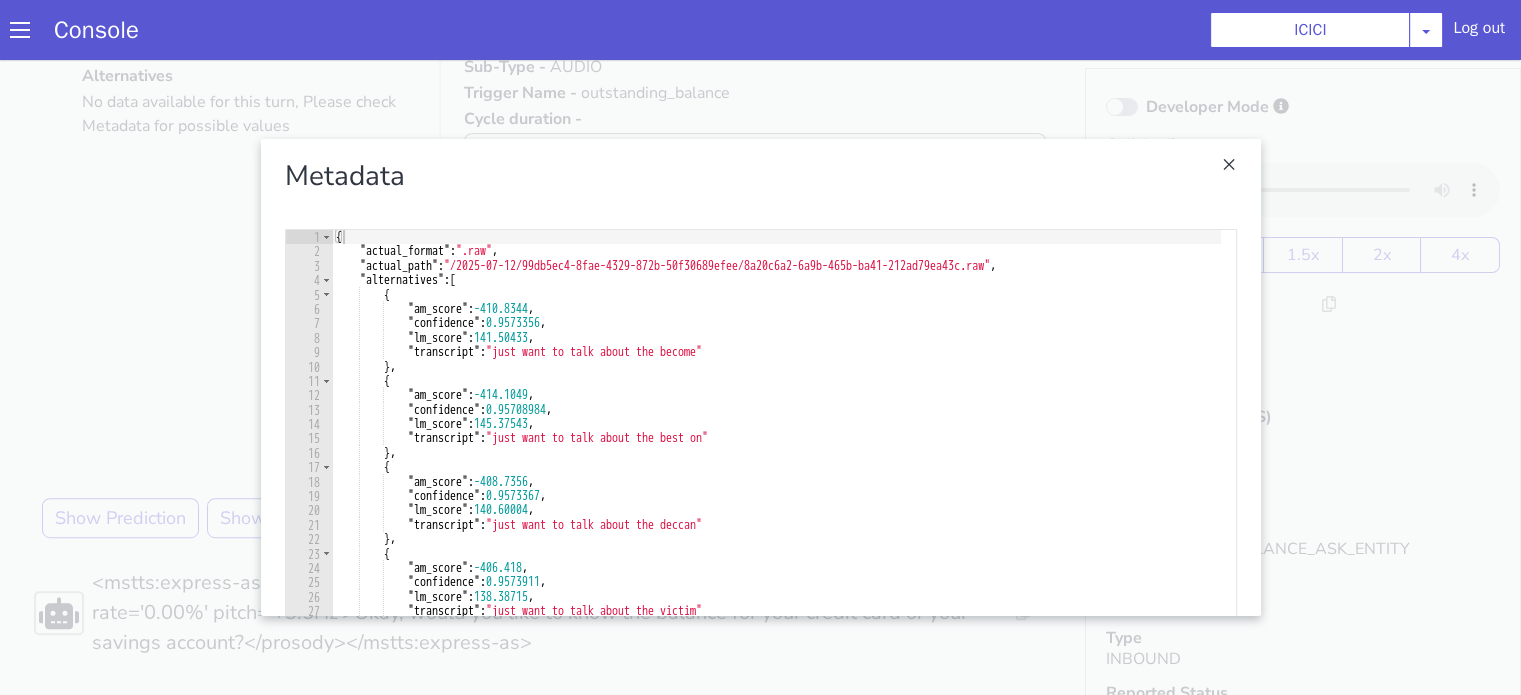 click on "1 2 3 4 5 6 7 8 9 10 11 12 13 14 15 16 17 18 19 20 21 22 23 24 25 26 27 28 29 30 31 32 33 34 35 36 {      "actual_format" :  ".raw" ,      "actual_path" :  "/2025-07-12/99db5ec4-8fae-4329-872b-50f30689efee/8a20c6a2-6a9b-465b-ba41-212ad79ea43c.raw" ,      "alternatives" :  [           {                "am_score" :  -410.8344 ,                "confidence" :  0.9573356 ,                "lm_score" :  141.50433 ,                "transcript" :  "just want to talk about the become"           } ,           {                "am_score" :  -414.1049 ,                "confidence" :  0.95708984 ,                "lm_score" :  145.37543 ,                "transcript" :  "just want to talk about the best on"           } ,           {                "am_score" :  -408.7356 ,                "confidence" :  0.9573367 ,                "lm_score" :  140.60004 ,                "transcript" :  "just want to talk about the deccan"           } ,           {                "am_score" :  -406.418 ,                "confidence" :  ," at bounding box center [761, 414] 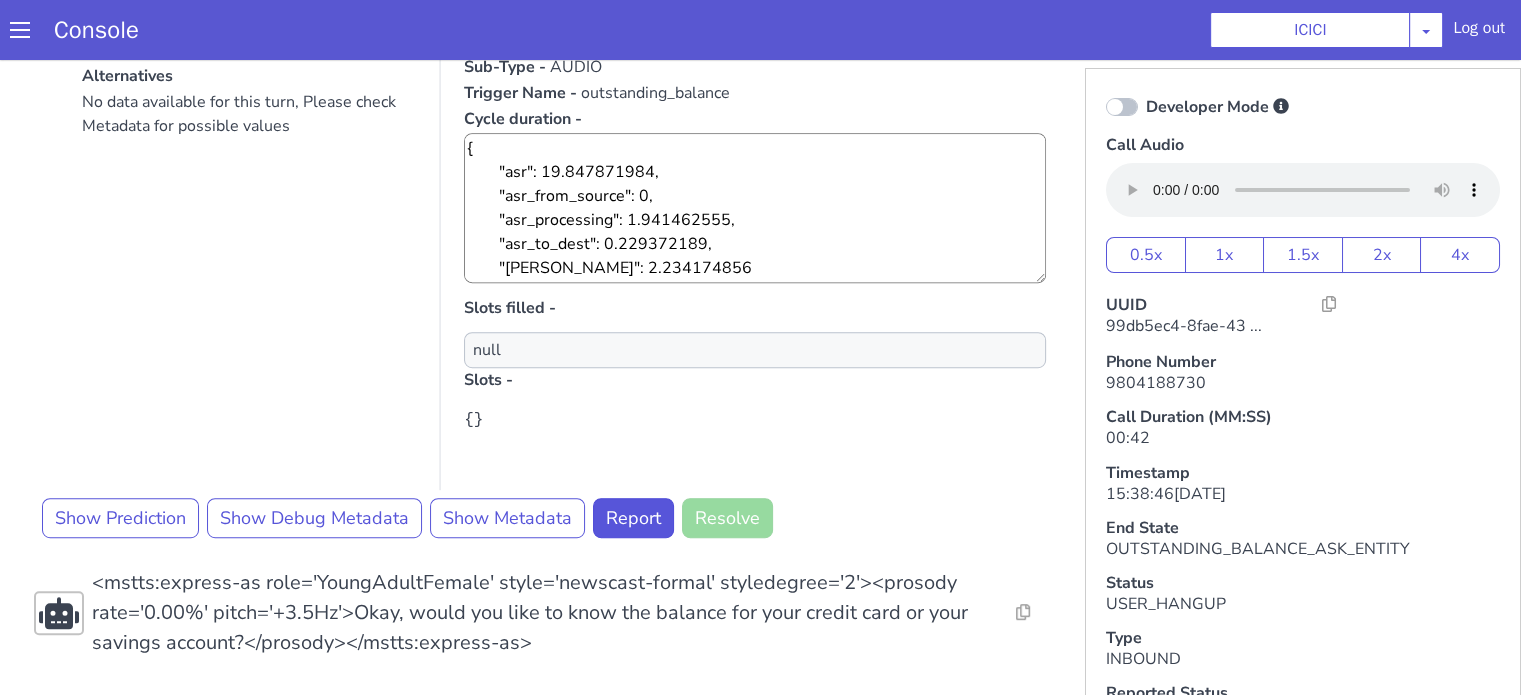 scroll, scrollTop: 660, scrollLeft: 0, axis: vertical 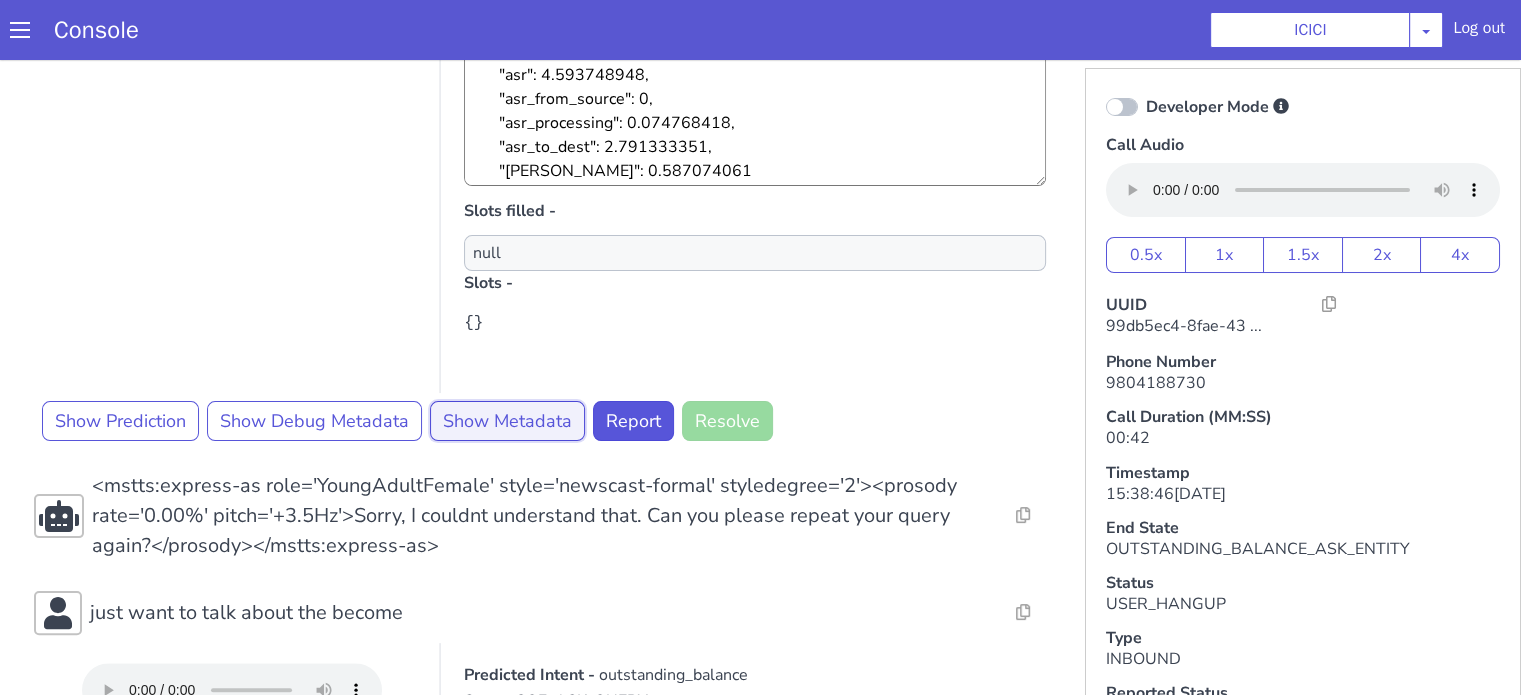 click on "Show Metadata" at bounding box center (507, 421) 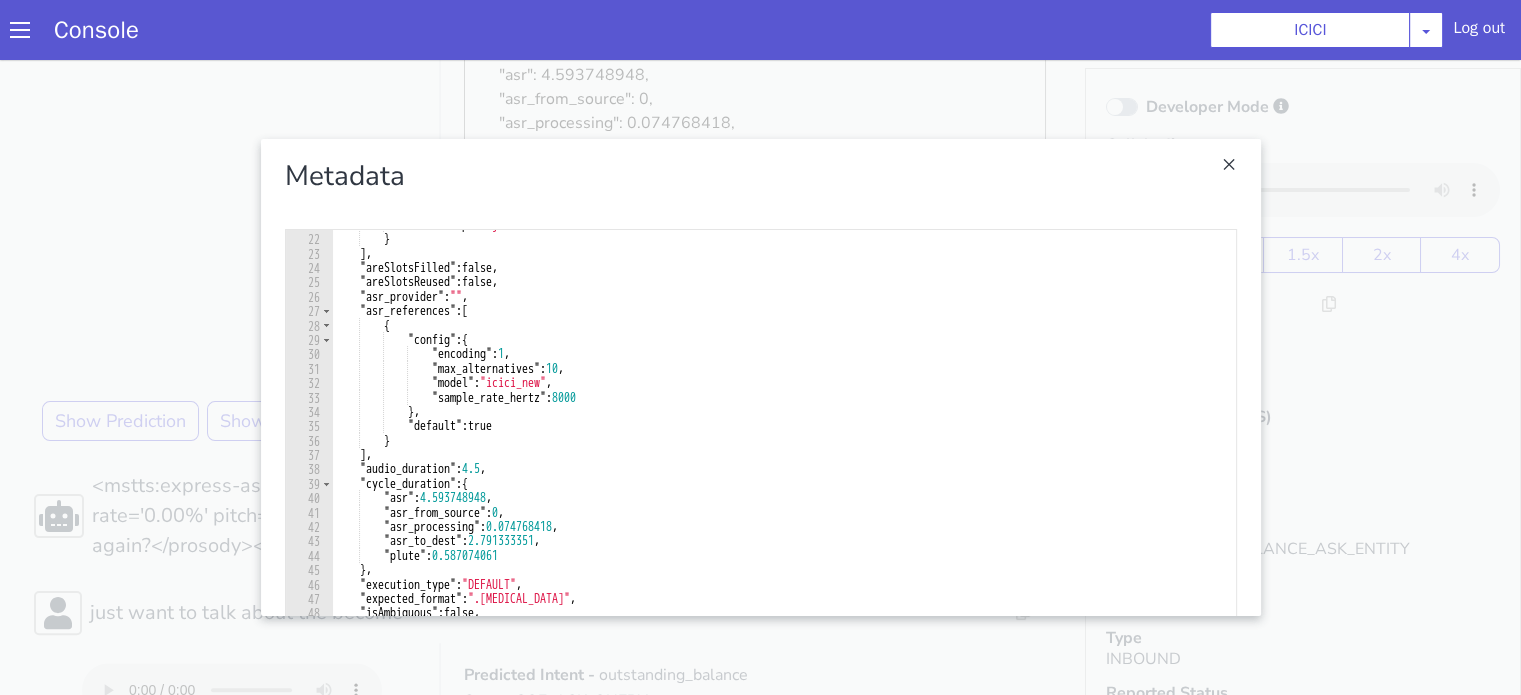 scroll, scrollTop: 321, scrollLeft: 0, axis: vertical 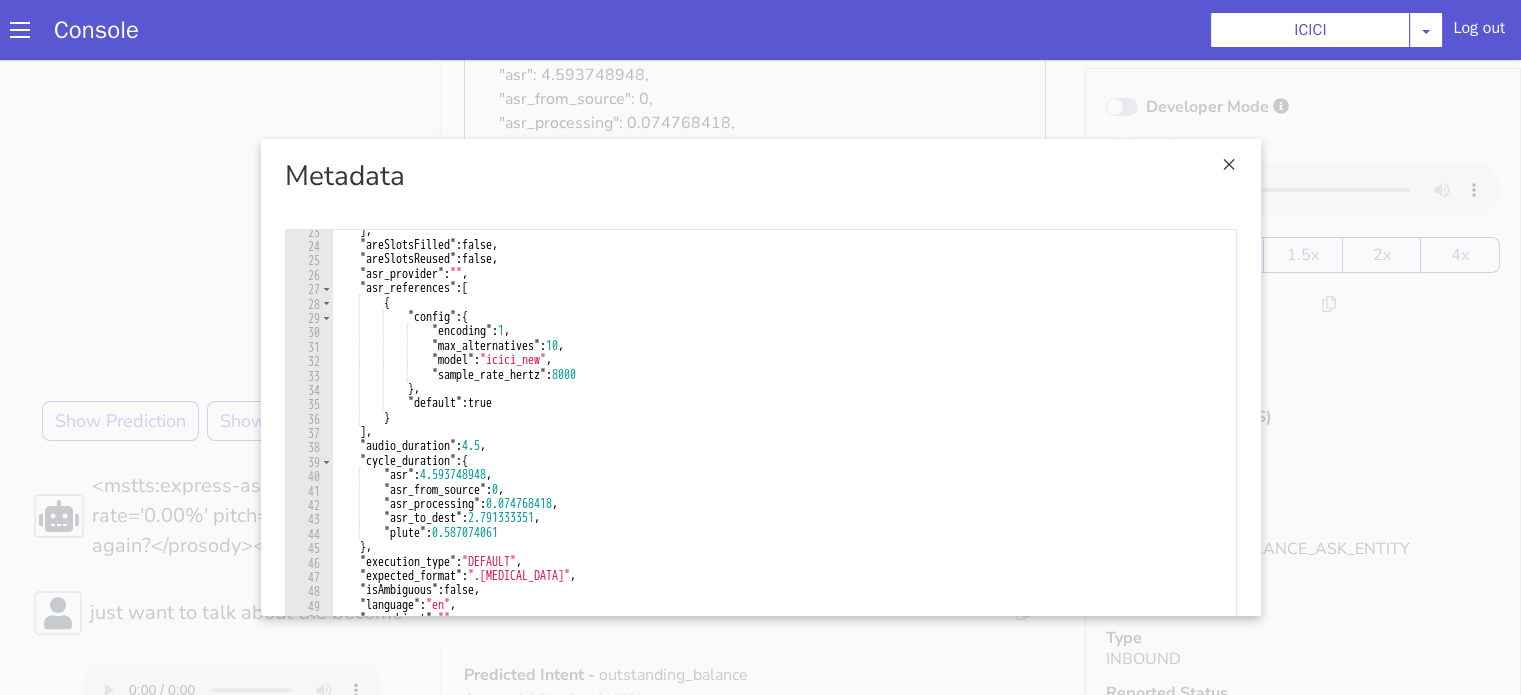 click at bounding box center [760, 377] 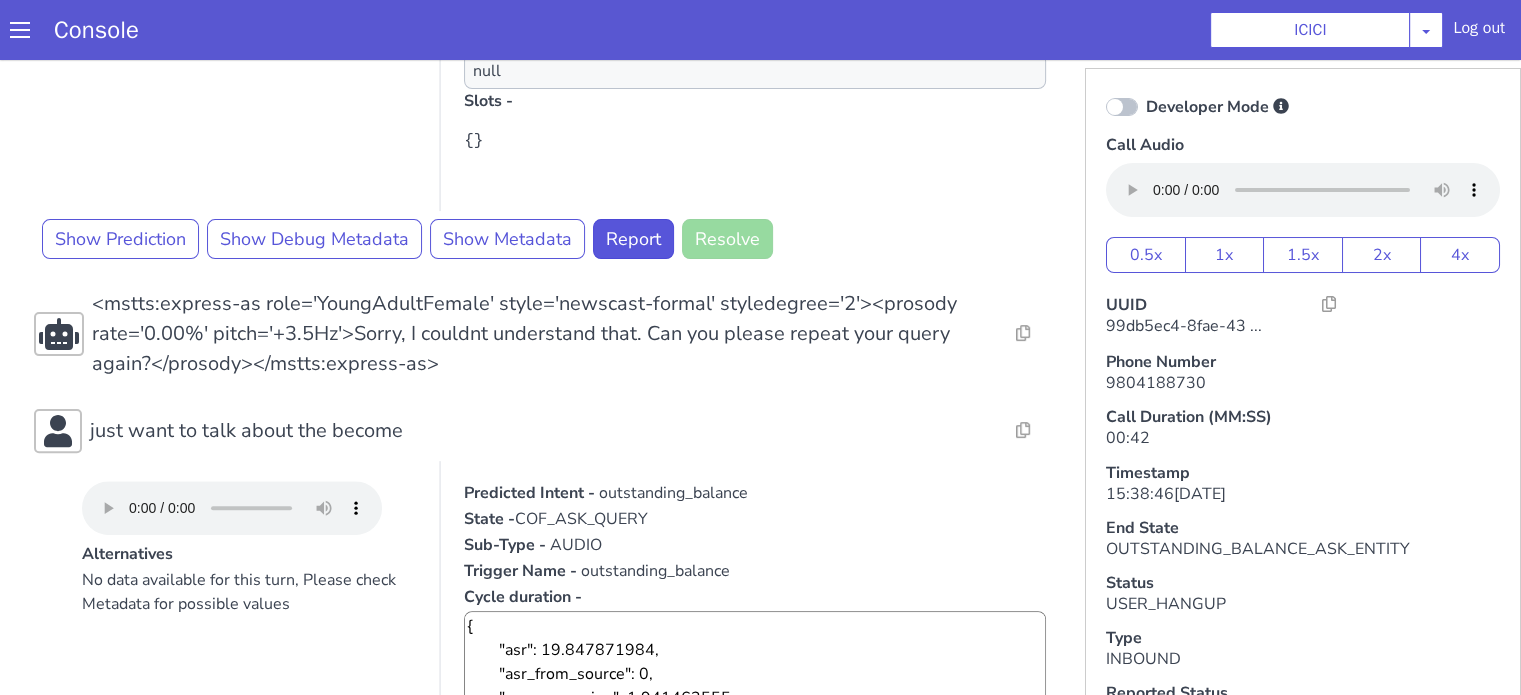scroll, scrollTop: 600, scrollLeft: 0, axis: vertical 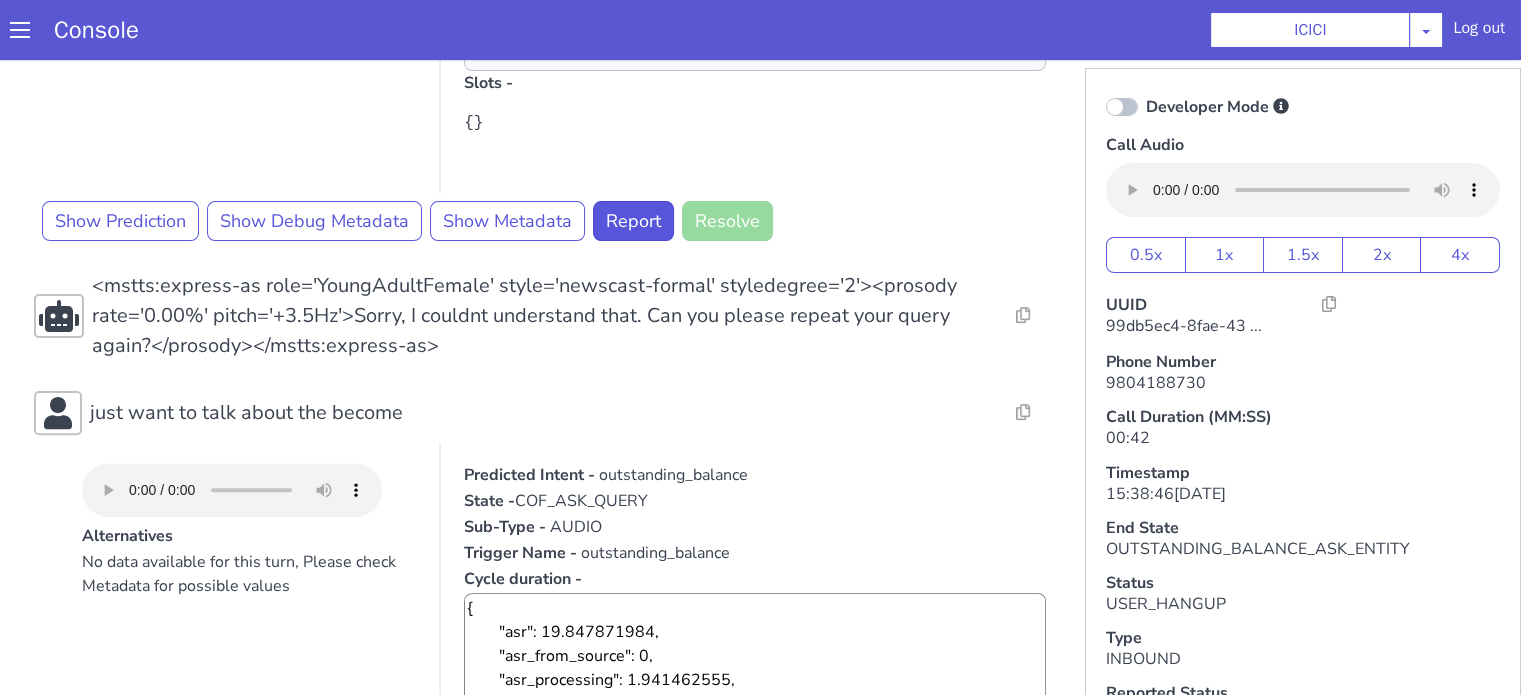 click on "outstanding_balance" at bounding box center [673, 475] 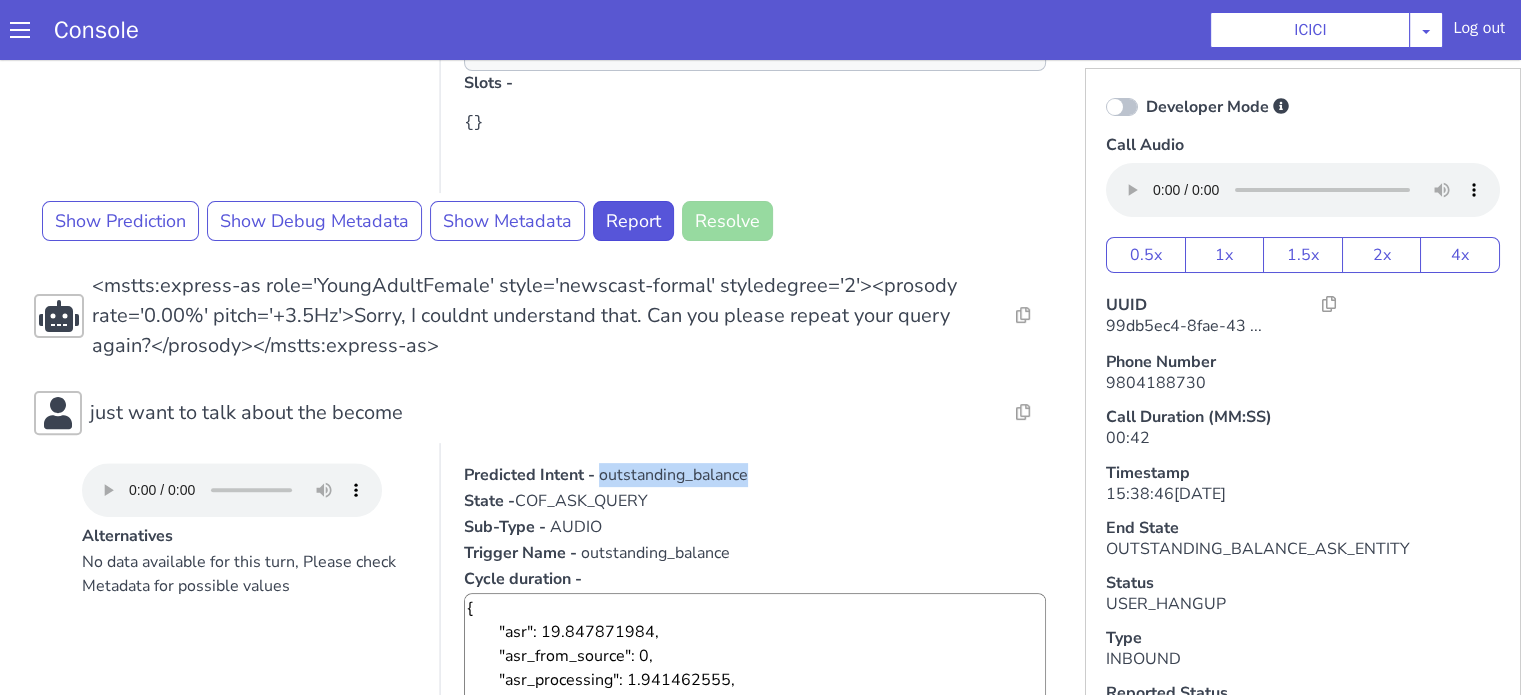 click on "outstanding_balance" at bounding box center (673, 475) 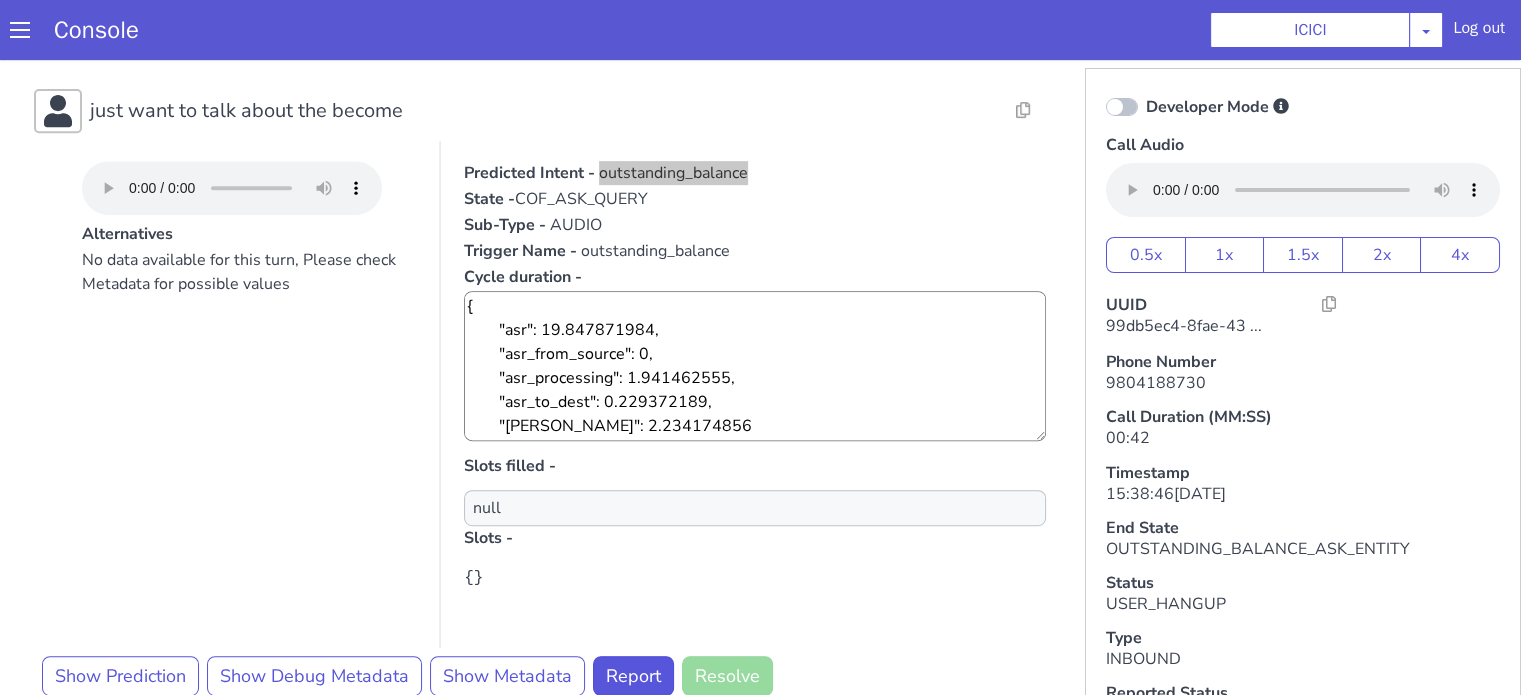 scroll, scrollTop: 1060, scrollLeft: 0, axis: vertical 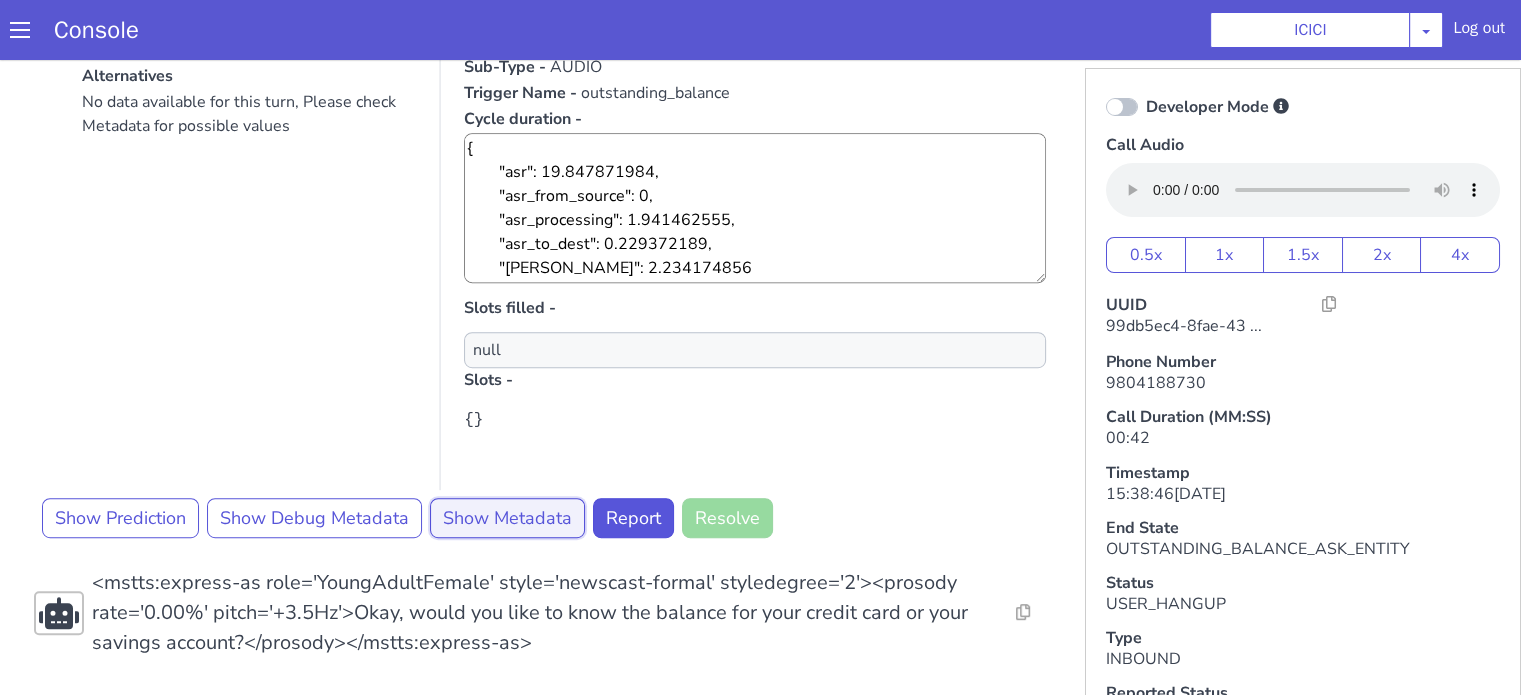 click on "Show Metadata" at bounding box center [507, 518] 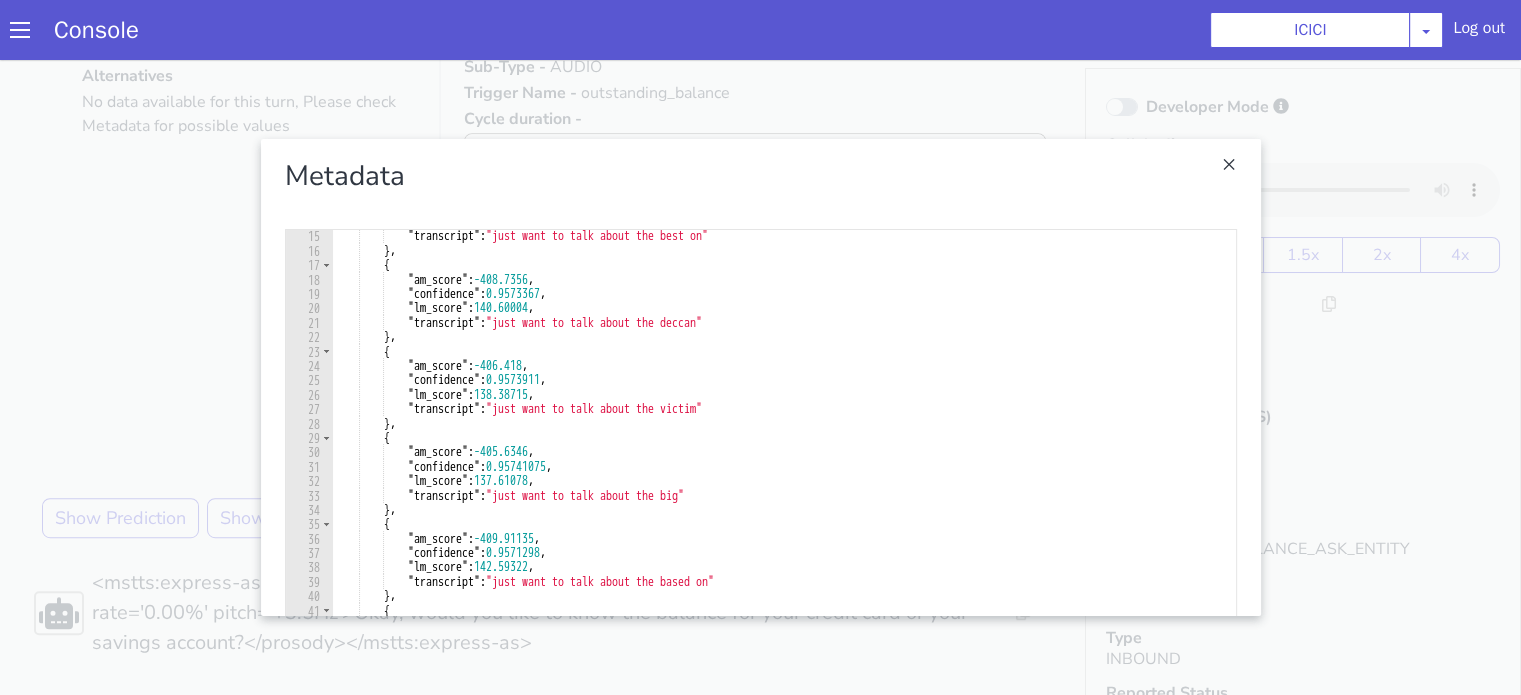 scroll, scrollTop: 0, scrollLeft: 0, axis: both 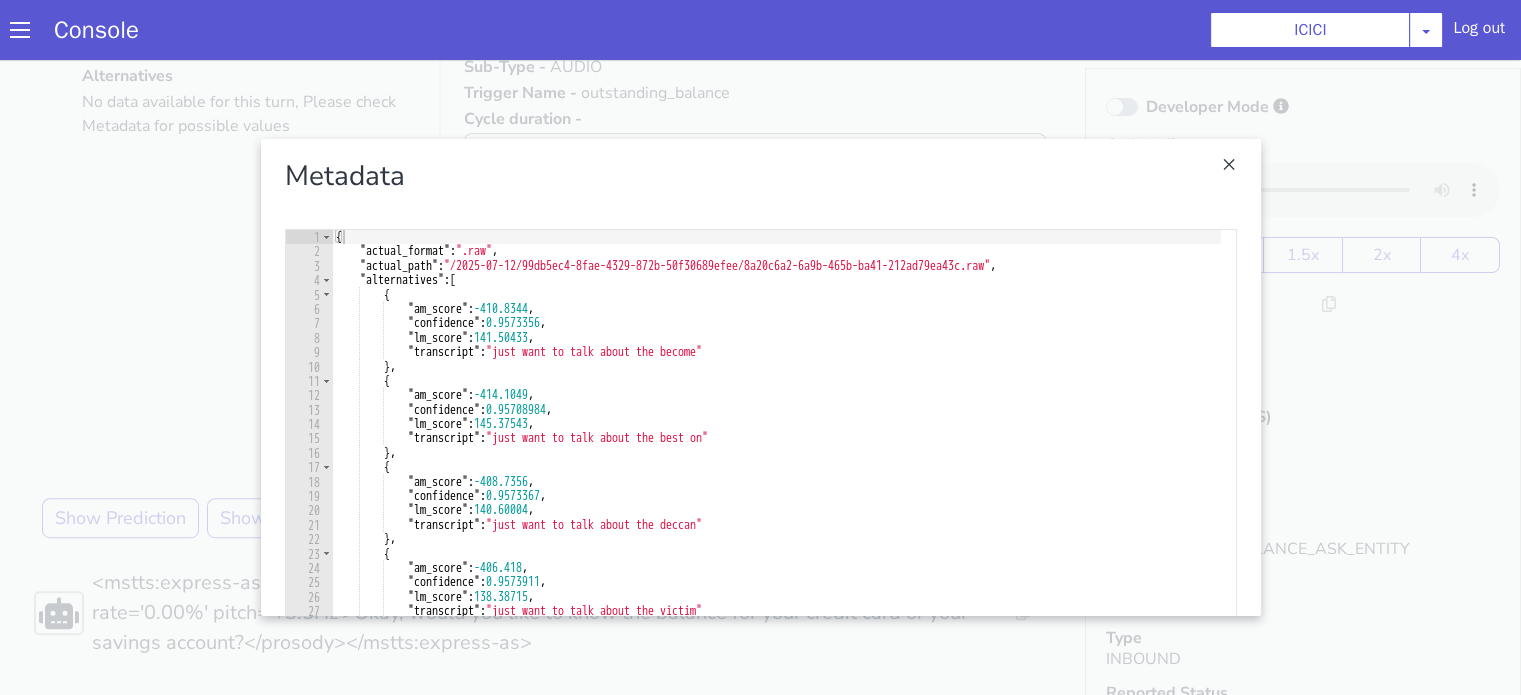 click at bounding box center [760, 377] 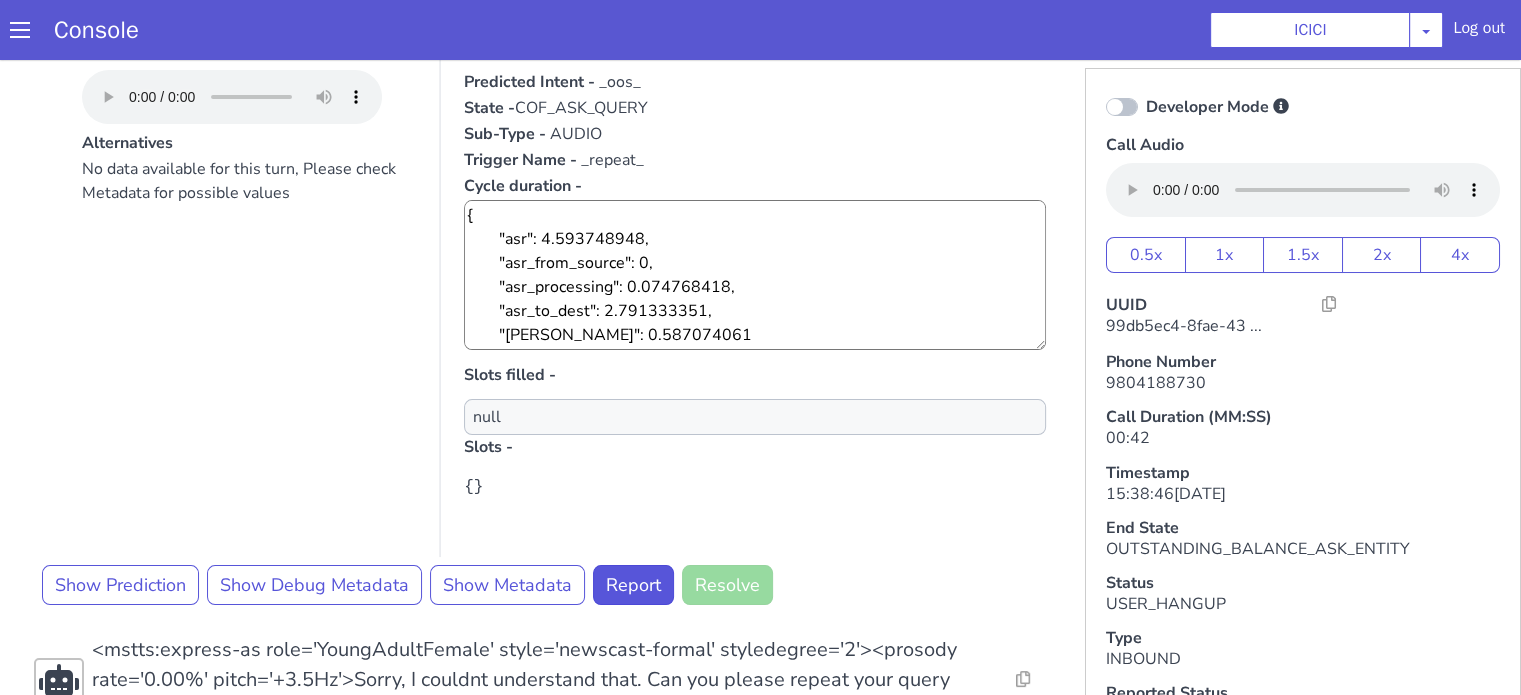scroll, scrollTop: 360, scrollLeft: 0, axis: vertical 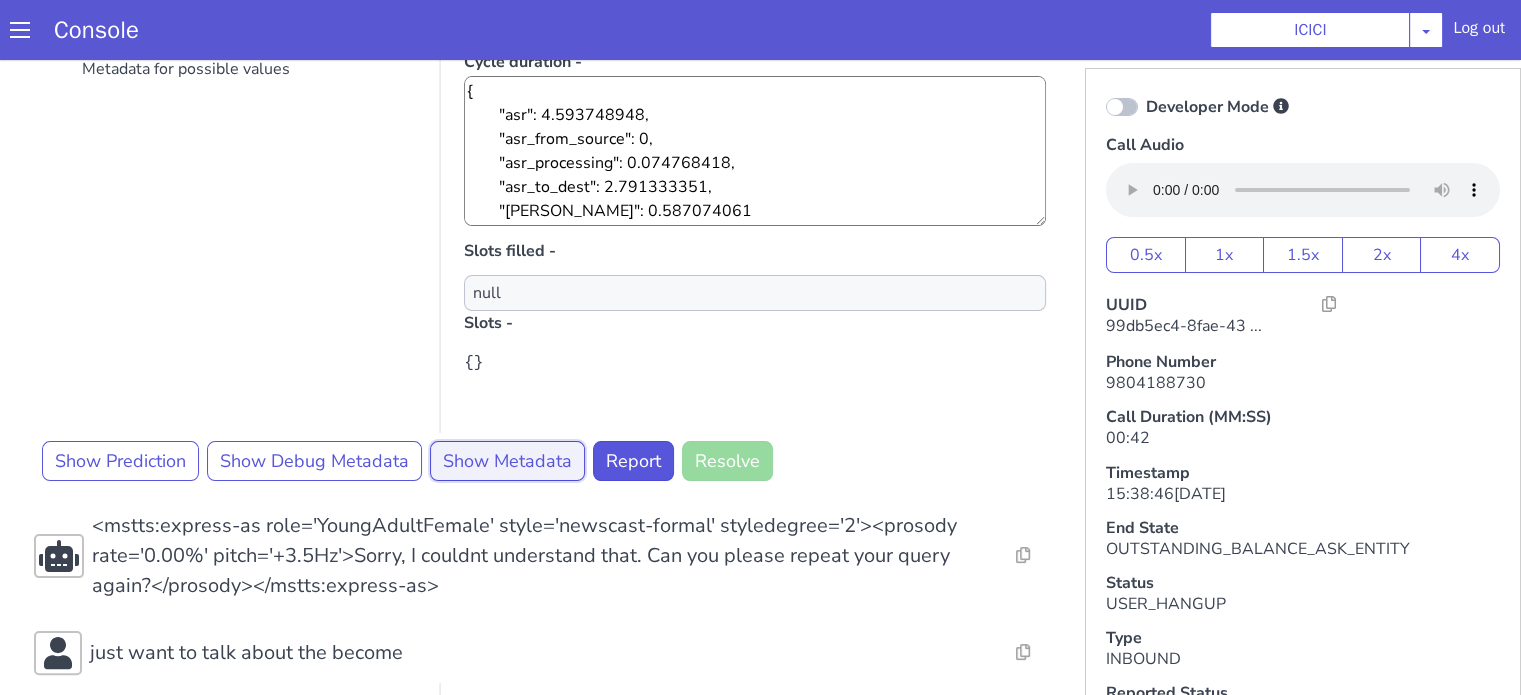 click on "Show Metadata" at bounding box center [507, 461] 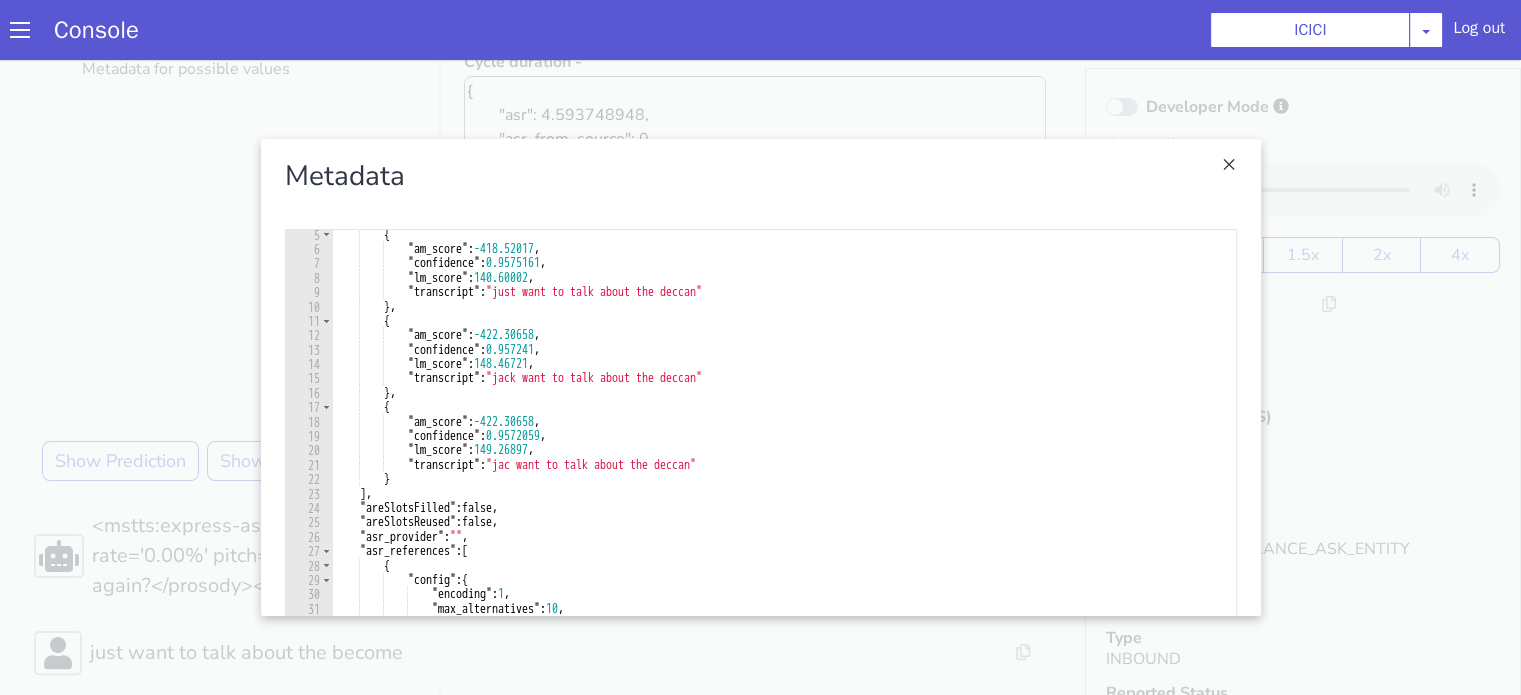scroll, scrollTop: 0, scrollLeft: 0, axis: both 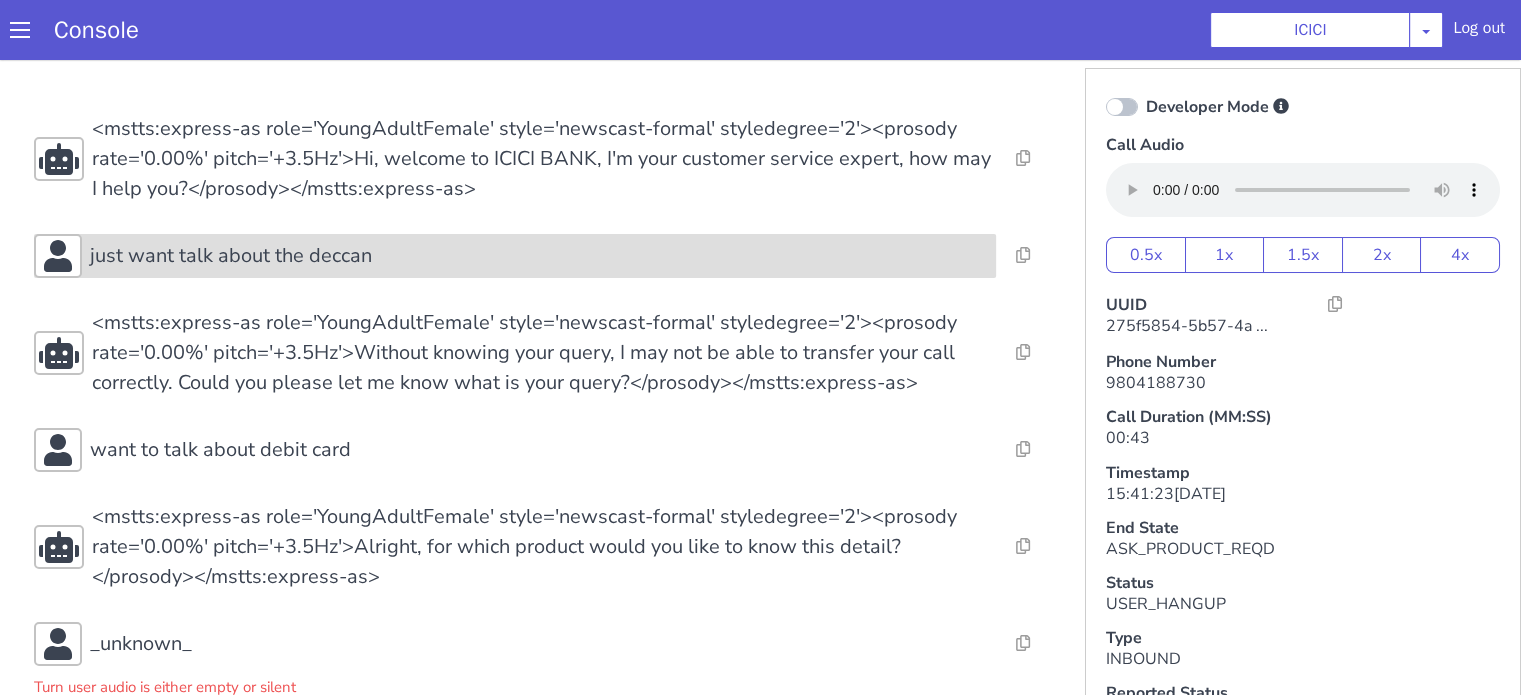 click on "just want talk about the deccan" at bounding box center [231, 256] 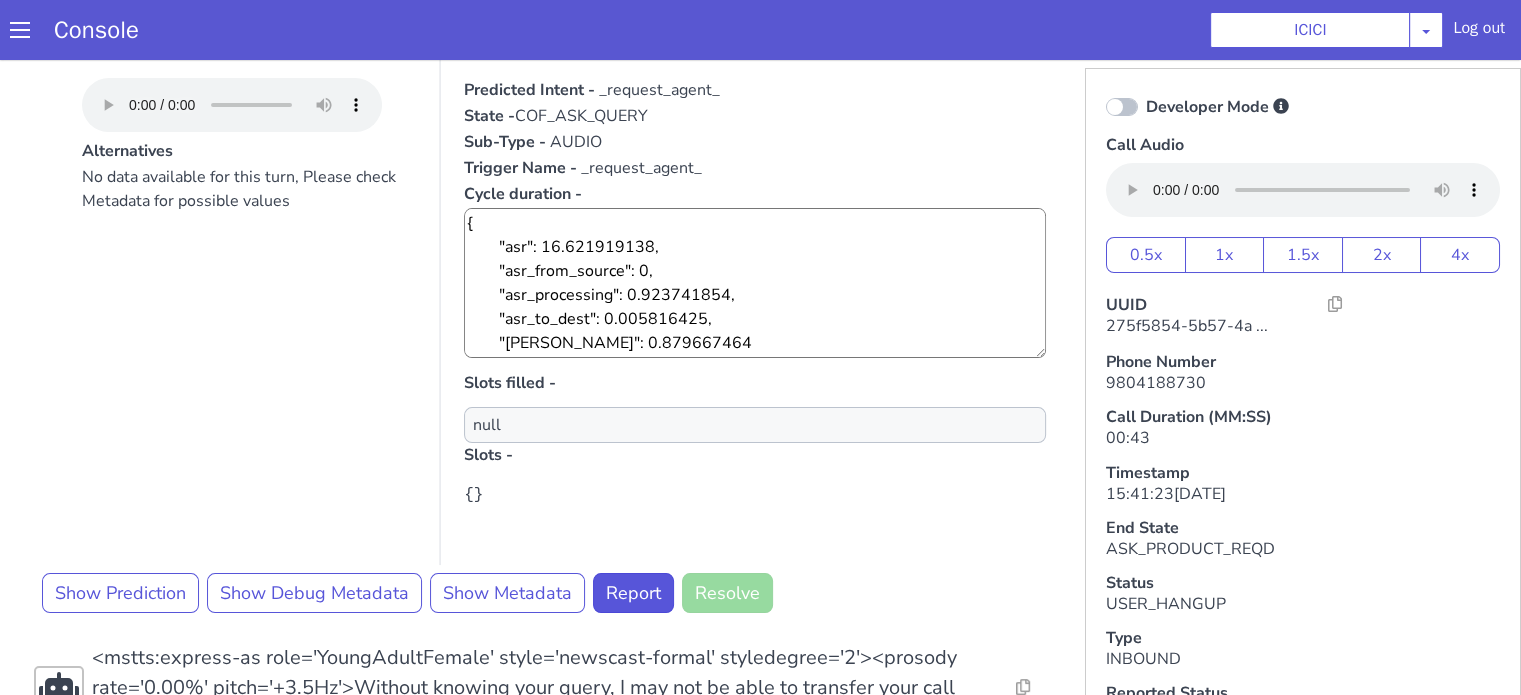 scroll, scrollTop: 300, scrollLeft: 0, axis: vertical 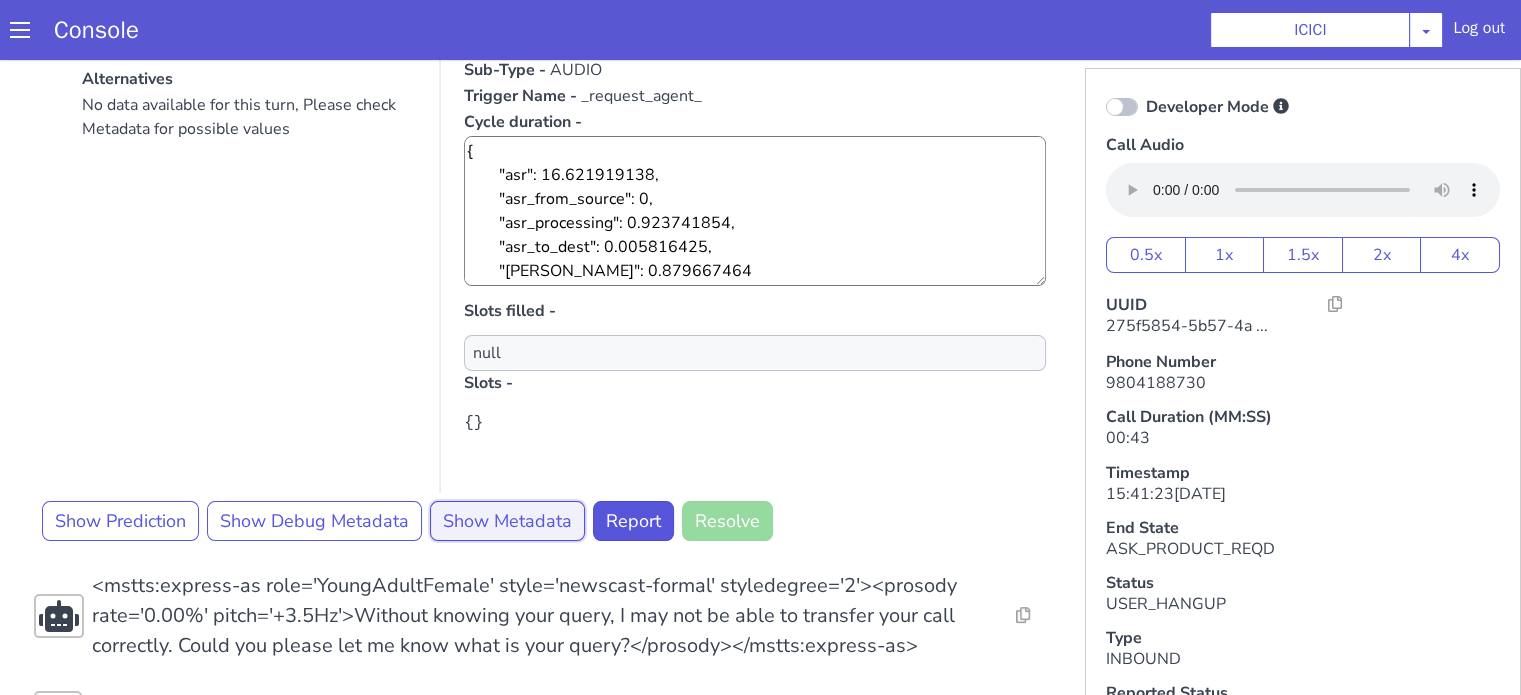 click on "Show Metadata" at bounding box center [507, 521] 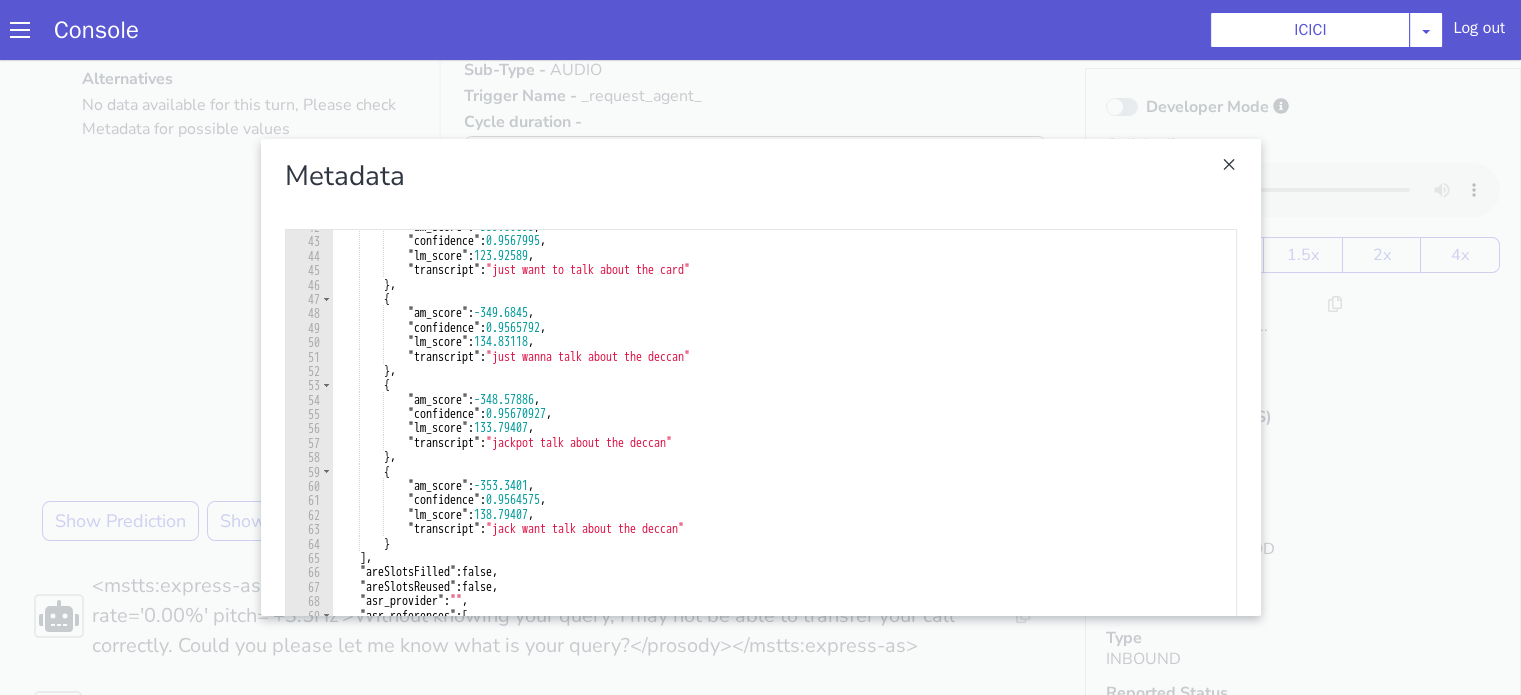 scroll, scrollTop: 720, scrollLeft: 0, axis: vertical 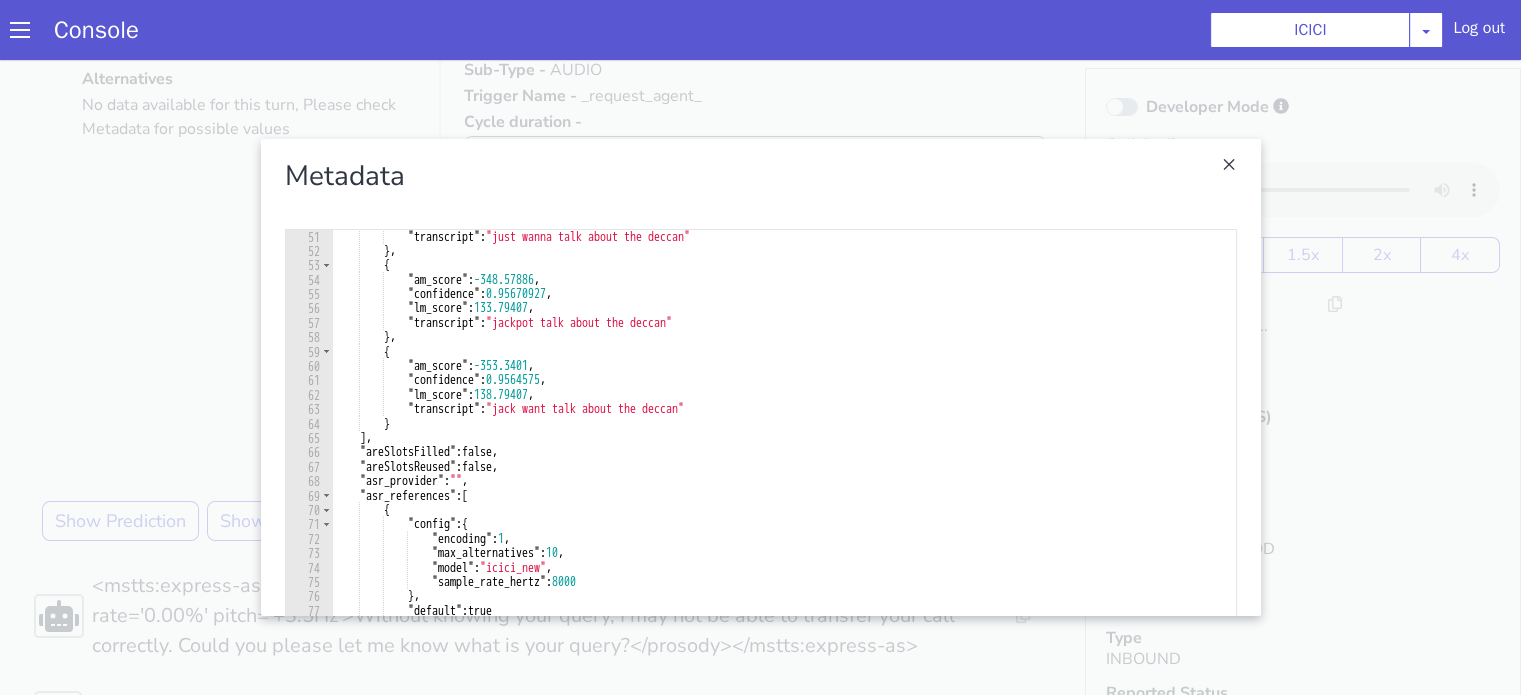 click at bounding box center (760, 377) 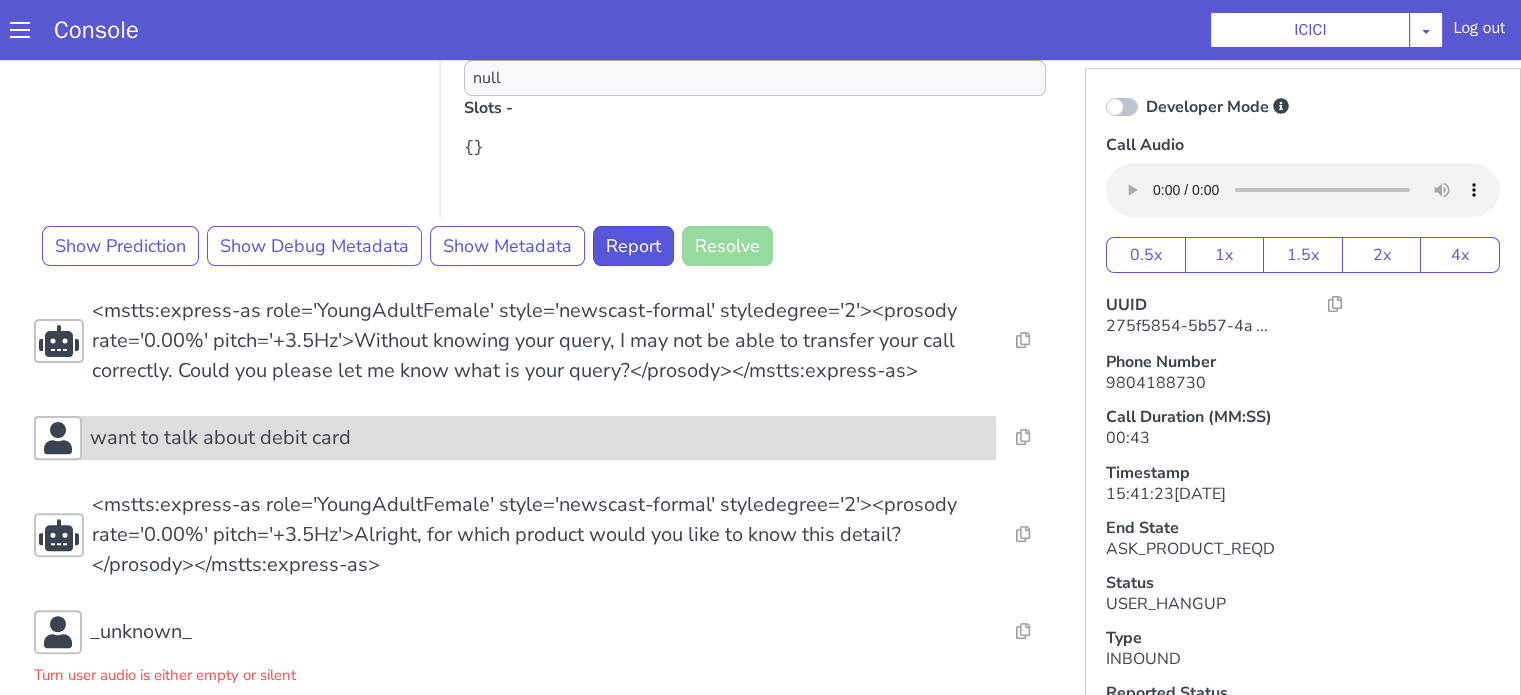 scroll, scrollTop: 700, scrollLeft: 0, axis: vertical 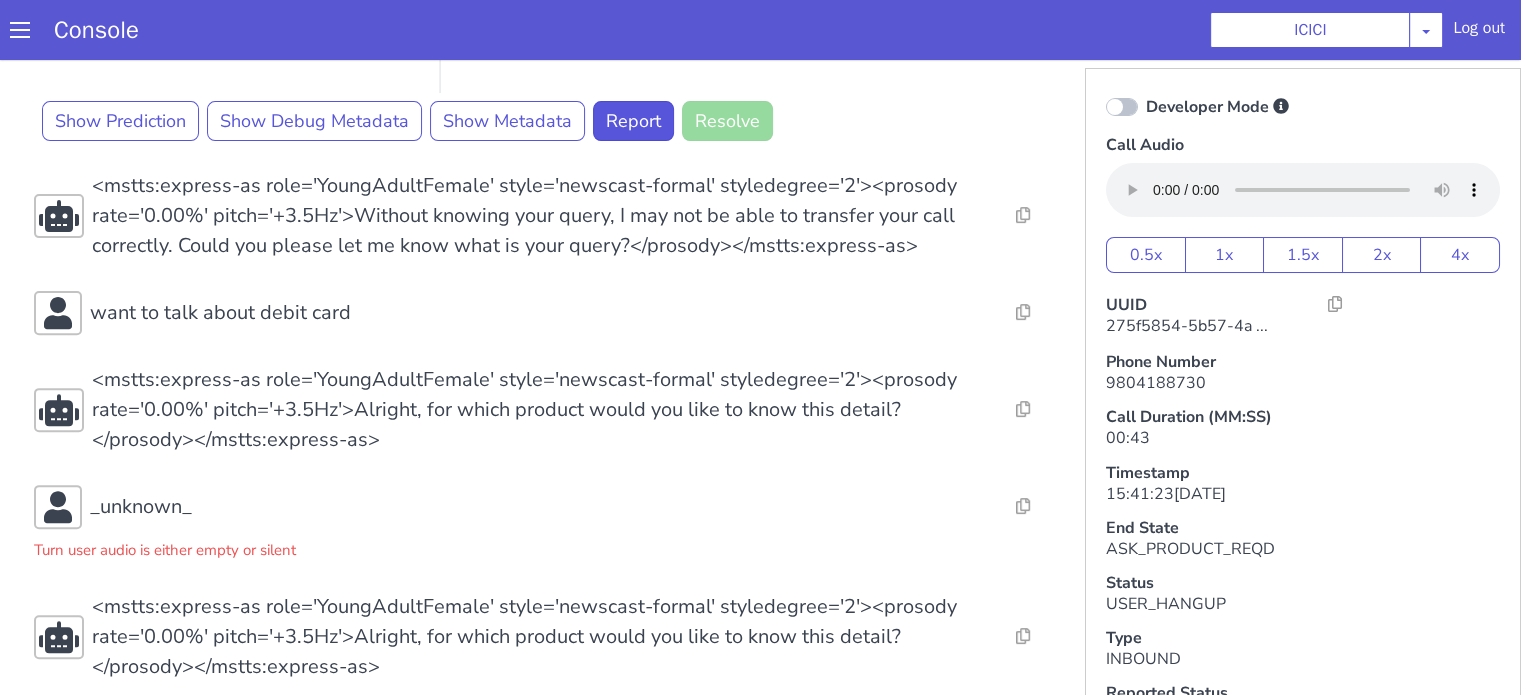 click on "Resolve  Intent Error  Entity Error  Transcription Error  Miscellaneous Submit Resolve  Intent Error  Entity Error  Transcription Error  Miscellaneous Submit Resolve  Intent Error  Entity Error  Transcription Error  Miscellaneous Submit <mstts:express-as role='YoungAdultFemale' style='newscast-formal' styledegree='2'><prosody rate='0.00%' pitch='+3.5Hz'>Hi, welcome to ICICI BANK, I'm your customer service expert, how may I help you?</prosody></mstts:express-as> Resolve  Intent Error  Entity Error  Transcription Error  Miscellaneous Submit just want talk about the deccan Alternatives No data available for this turn, Please check Metadata for possible values Predicted Intent -   _request_agent_ State -  COF_ASK_QUERY Sub-Type -   AUDIO Trigger Name -   _request_agent_ Cycle duration -  {
"asr": 16.621919138,
"asr_from_source": 0,
"asr_processing": 0.923741854,
"asr_to_dest": 0.005816425,
"plute": 0.879667464
} Slots filled - null Slots -   {} Show Prediction Show Debug Metadata Show Metadata Report Resolve" at bounding box center (544, 48) 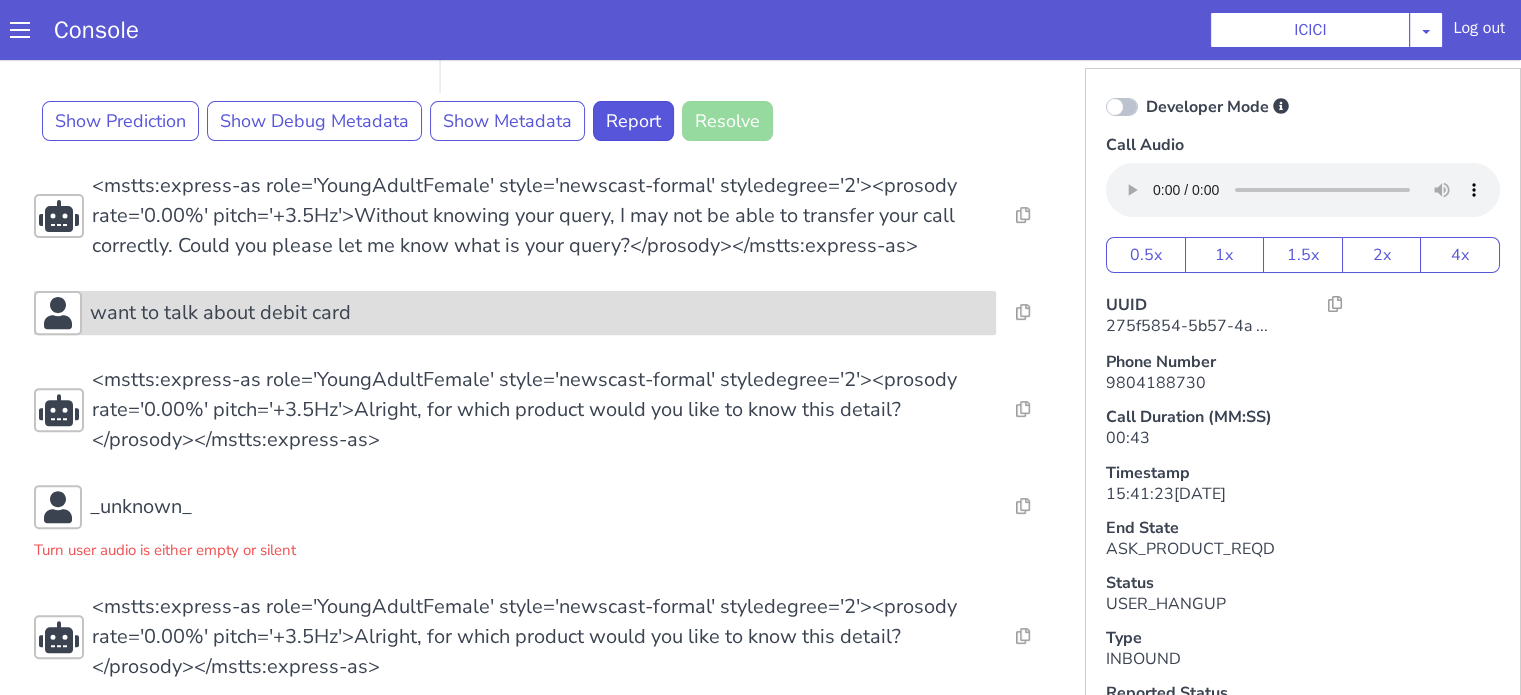 click on "want to talk about debit card" at bounding box center [220, 313] 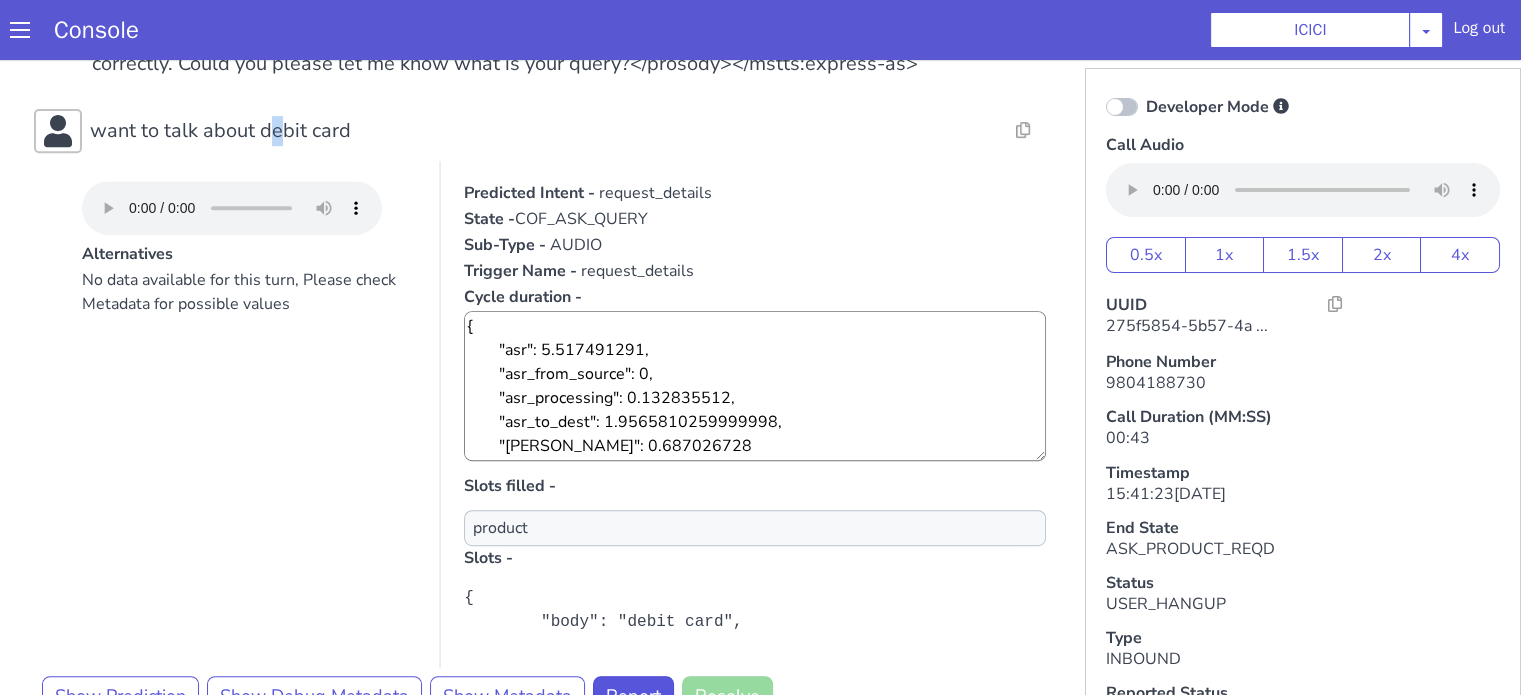 scroll, scrollTop: 1000, scrollLeft: 0, axis: vertical 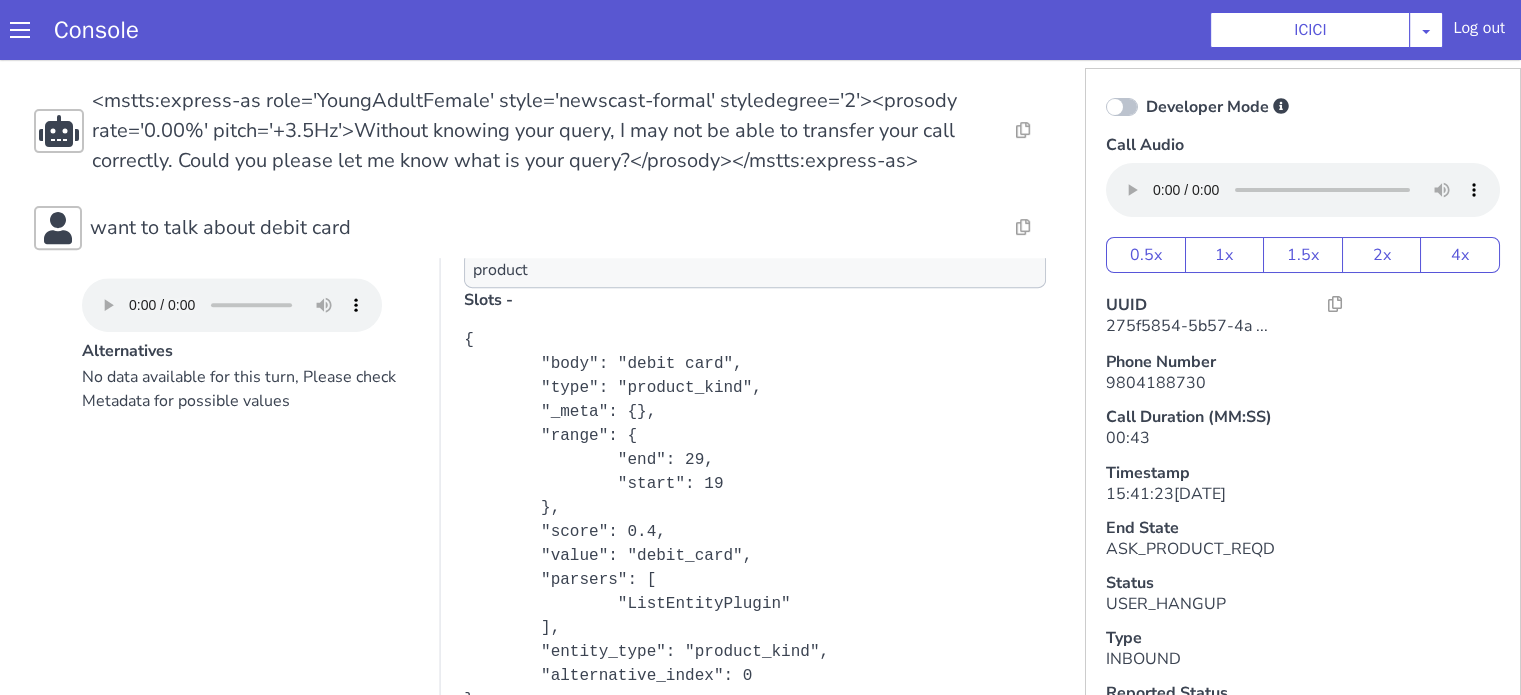 click on "No data available for this turn, Please check Metadata for possible values" at bounding box center (249, 565) 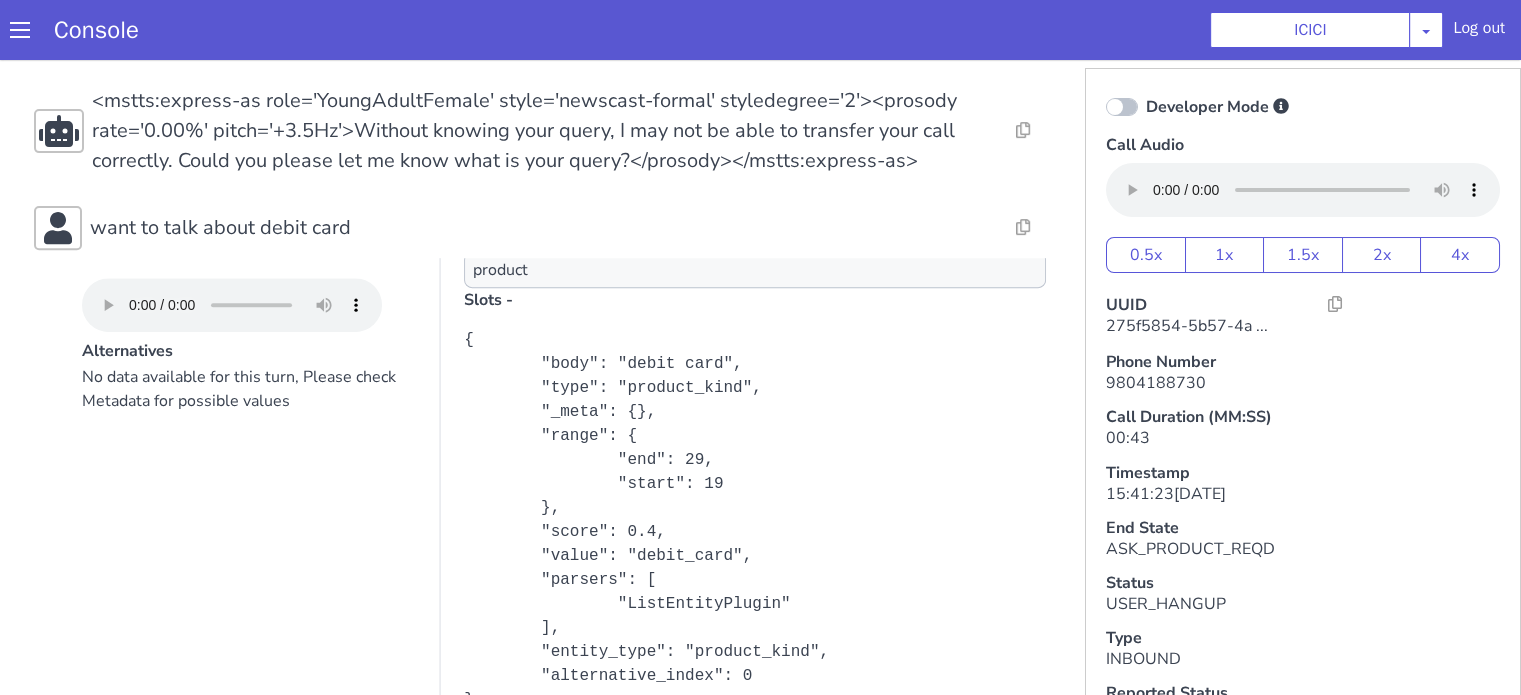 scroll, scrollTop: 0, scrollLeft: 0, axis: both 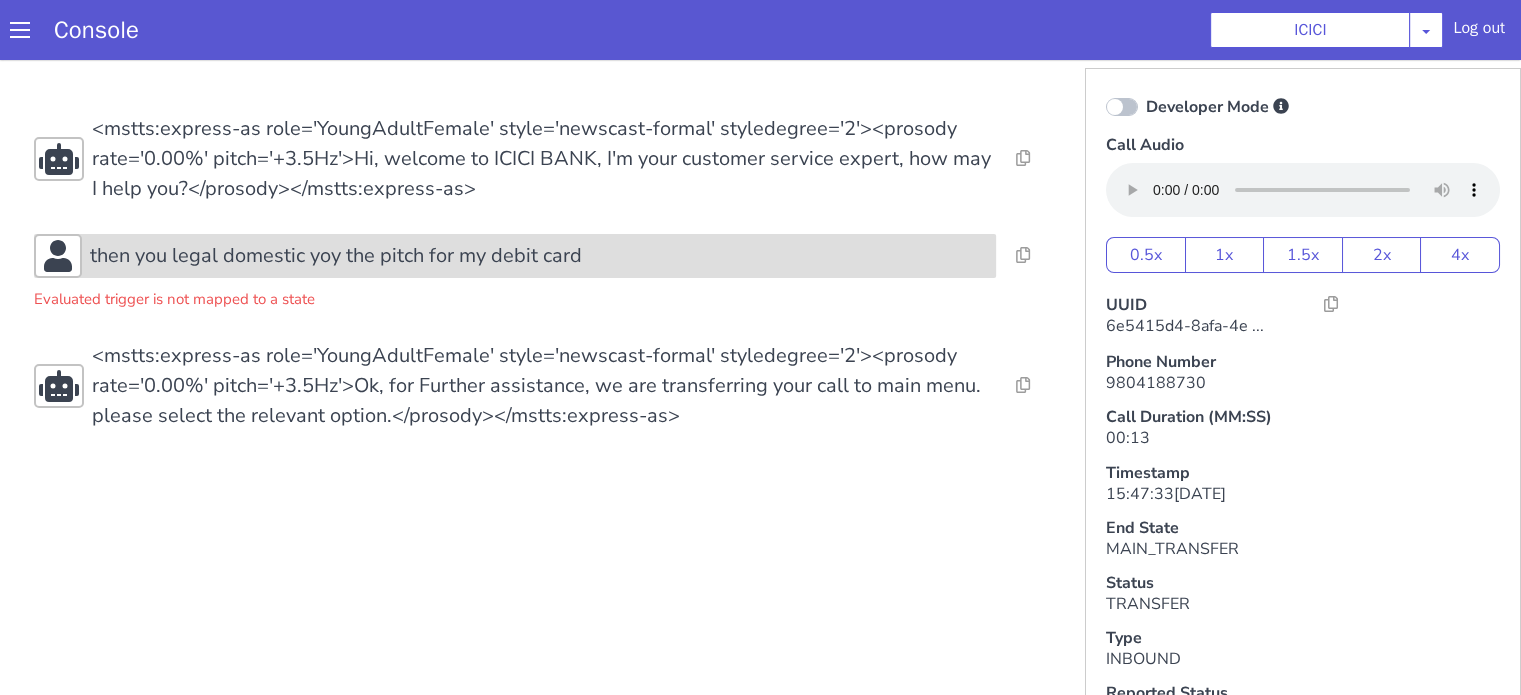 click on "then you legal domestic yoy the pitch for my debit card" at bounding box center (336, 256) 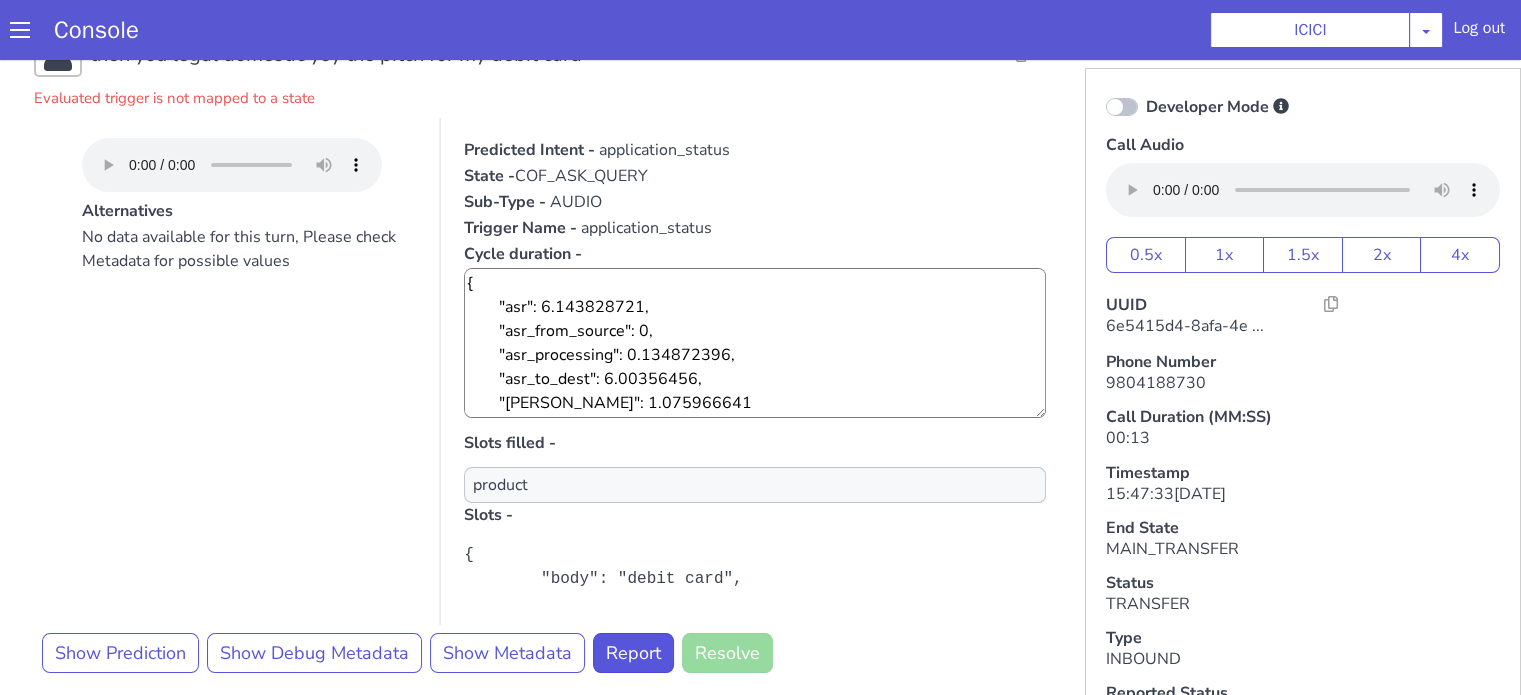 scroll, scrollTop: 336, scrollLeft: 0, axis: vertical 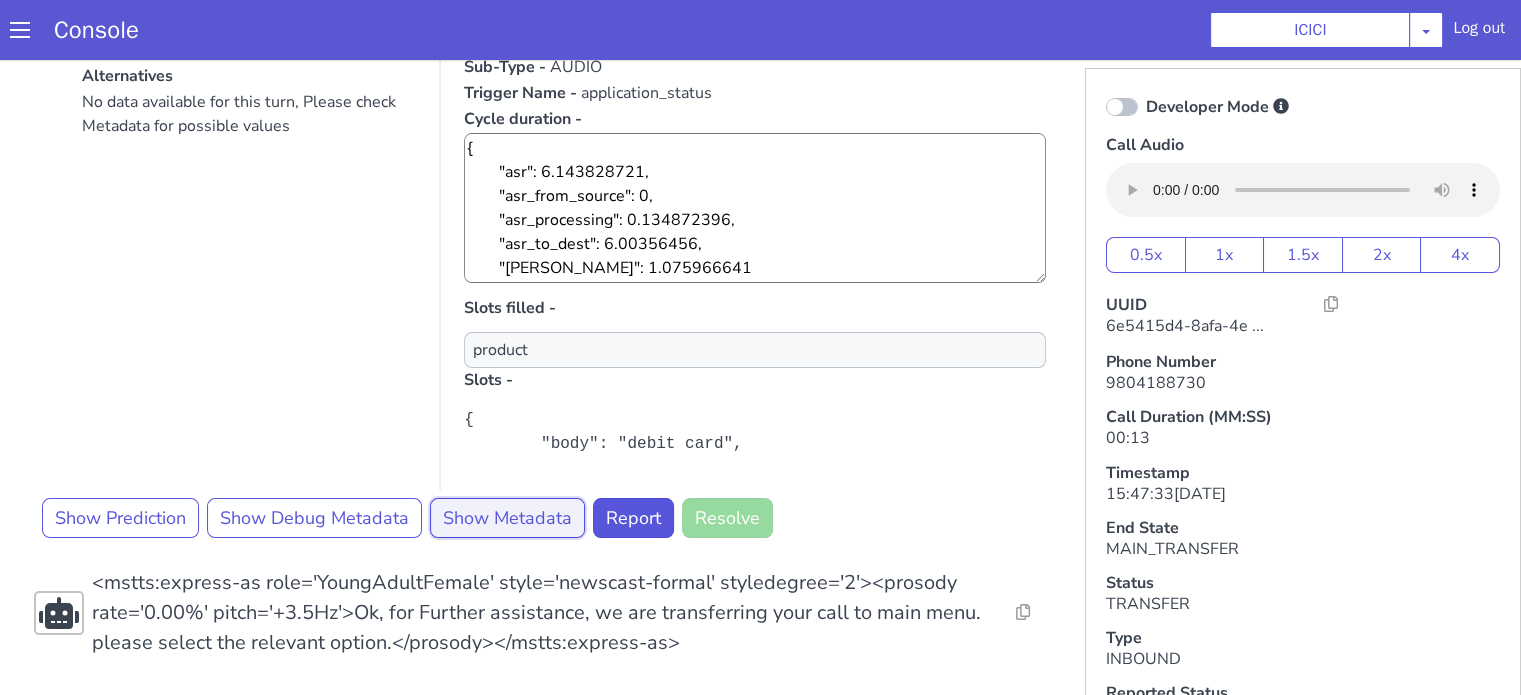 click on "Show Metadata" at bounding box center [507, 518] 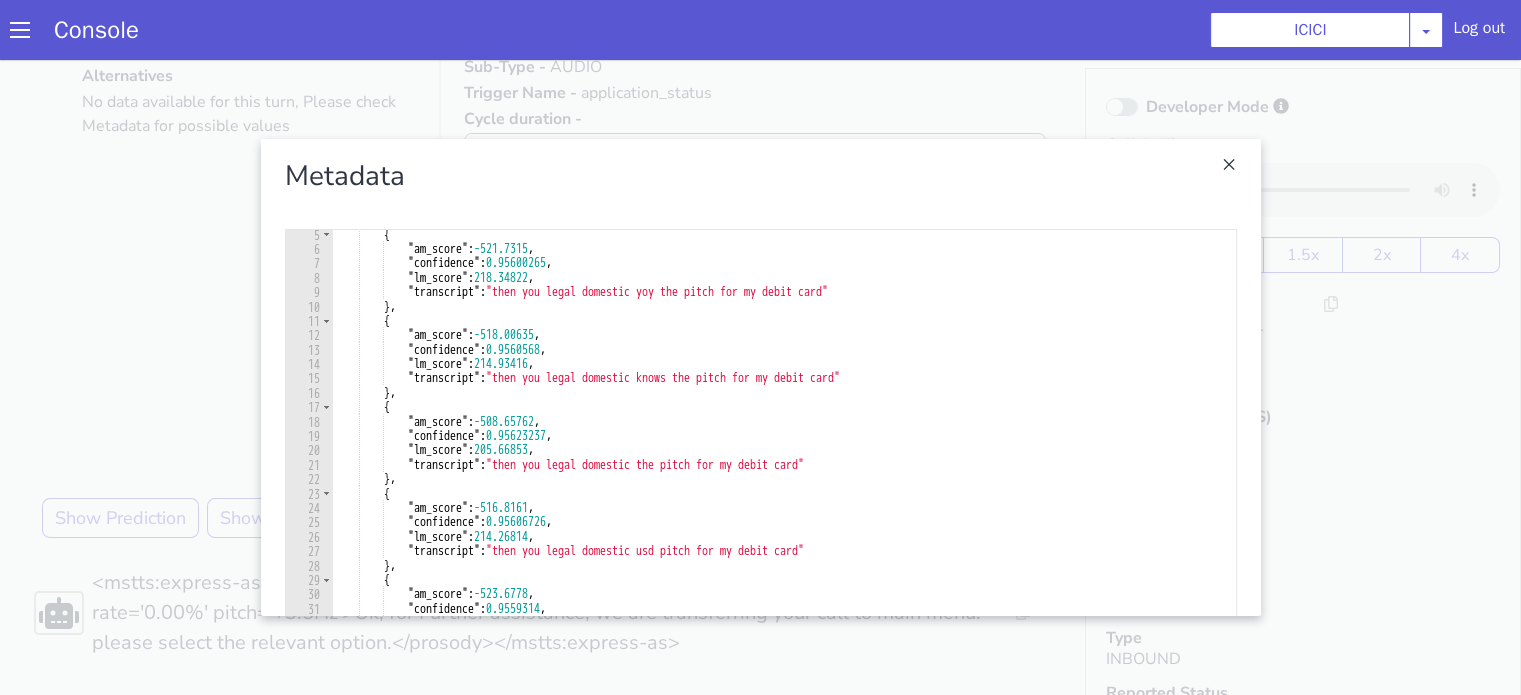 scroll, scrollTop: 0, scrollLeft: 0, axis: both 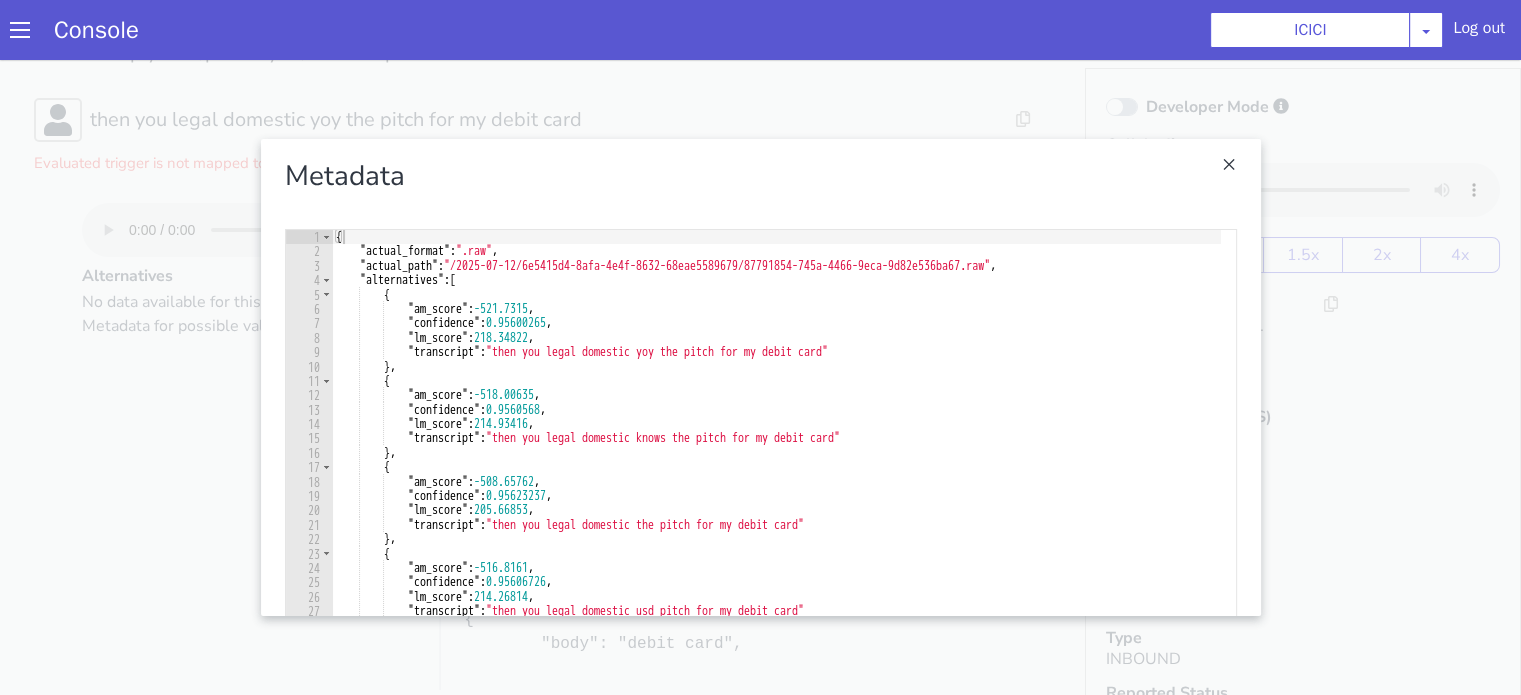 click at bounding box center (760, 377) 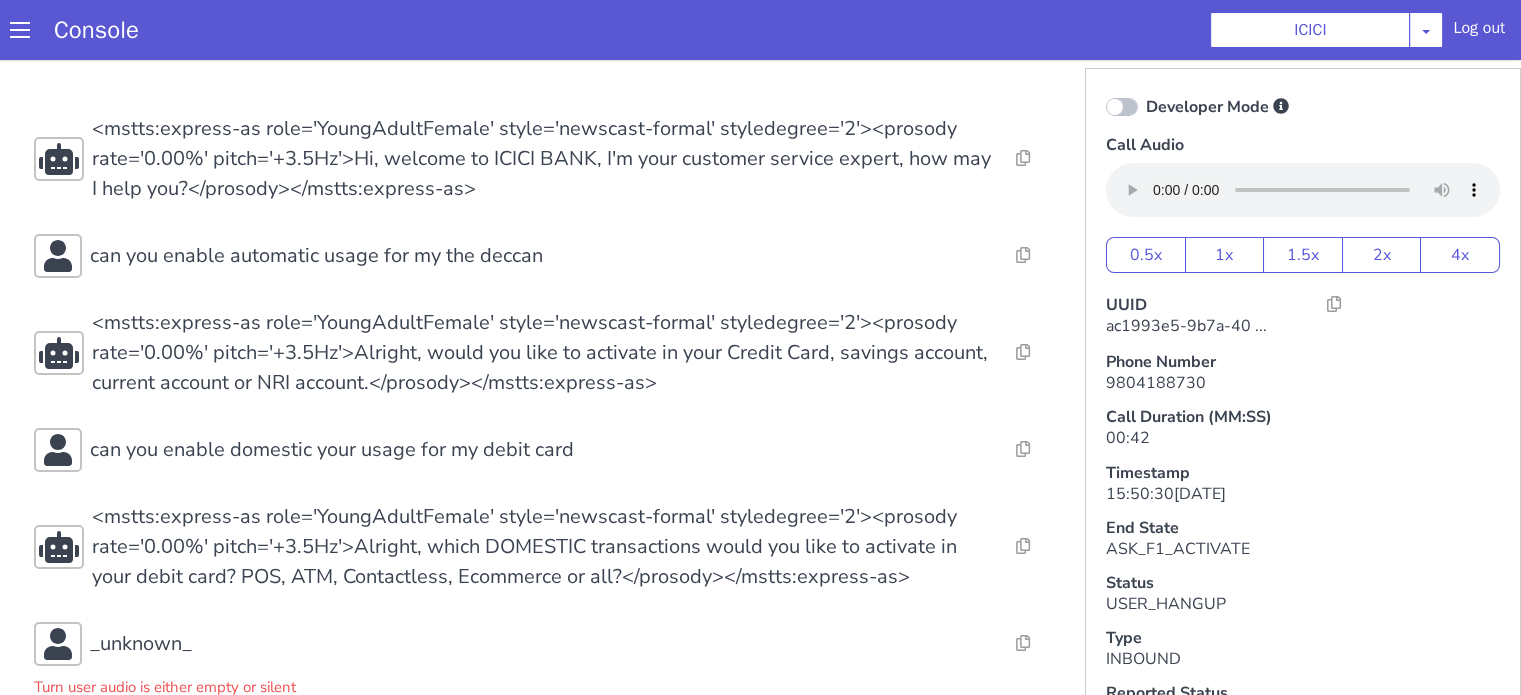 scroll, scrollTop: 0, scrollLeft: 0, axis: both 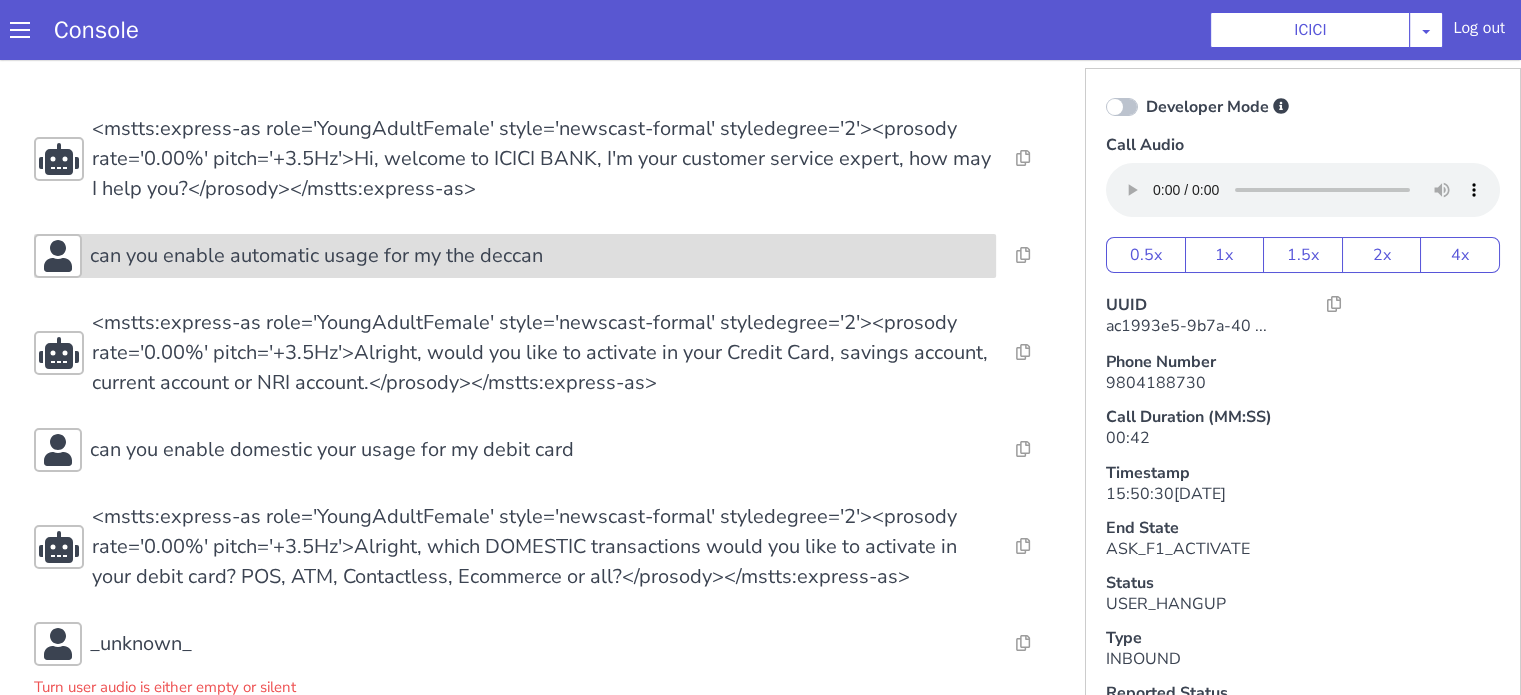 click on "can you enable automatic usage for my the deccan" at bounding box center (587, 110) 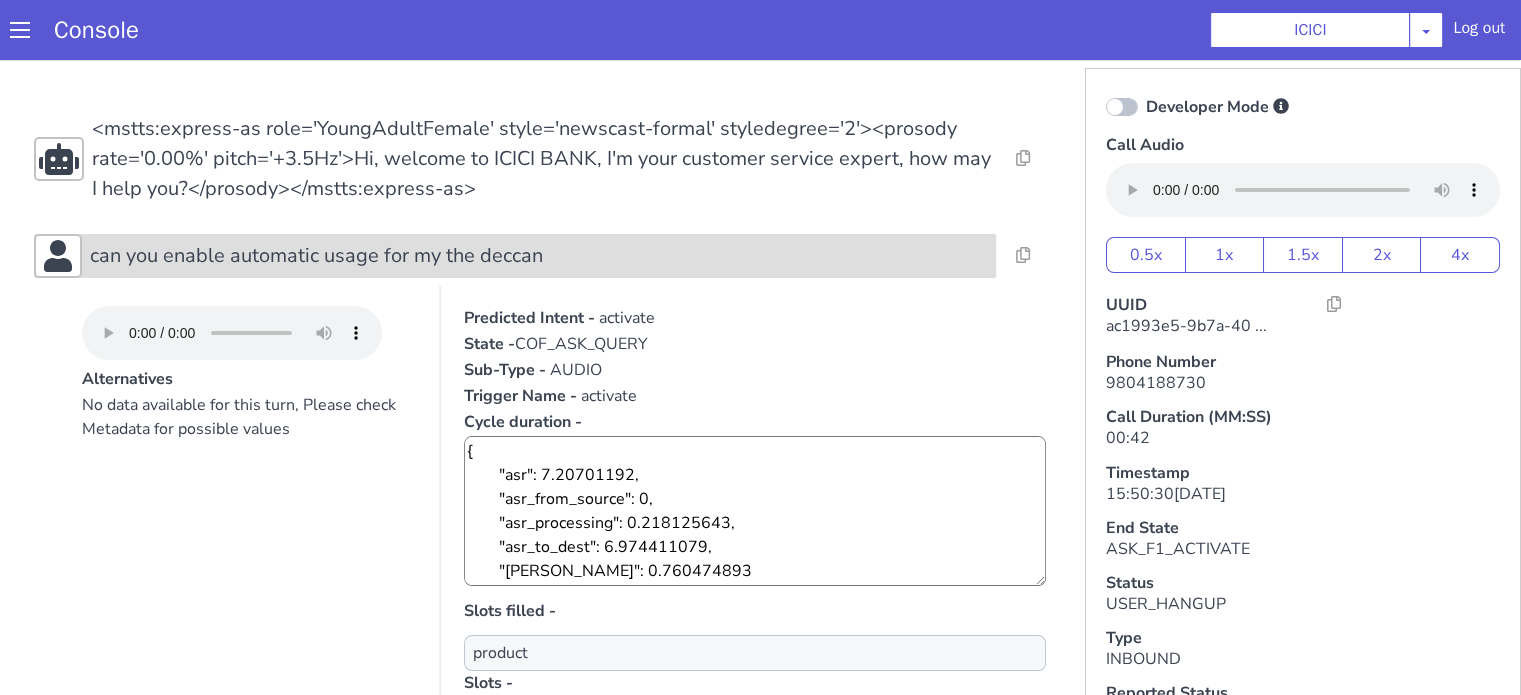 click on "can you enable automatic usage for my the deccan" at bounding box center (538, -66) 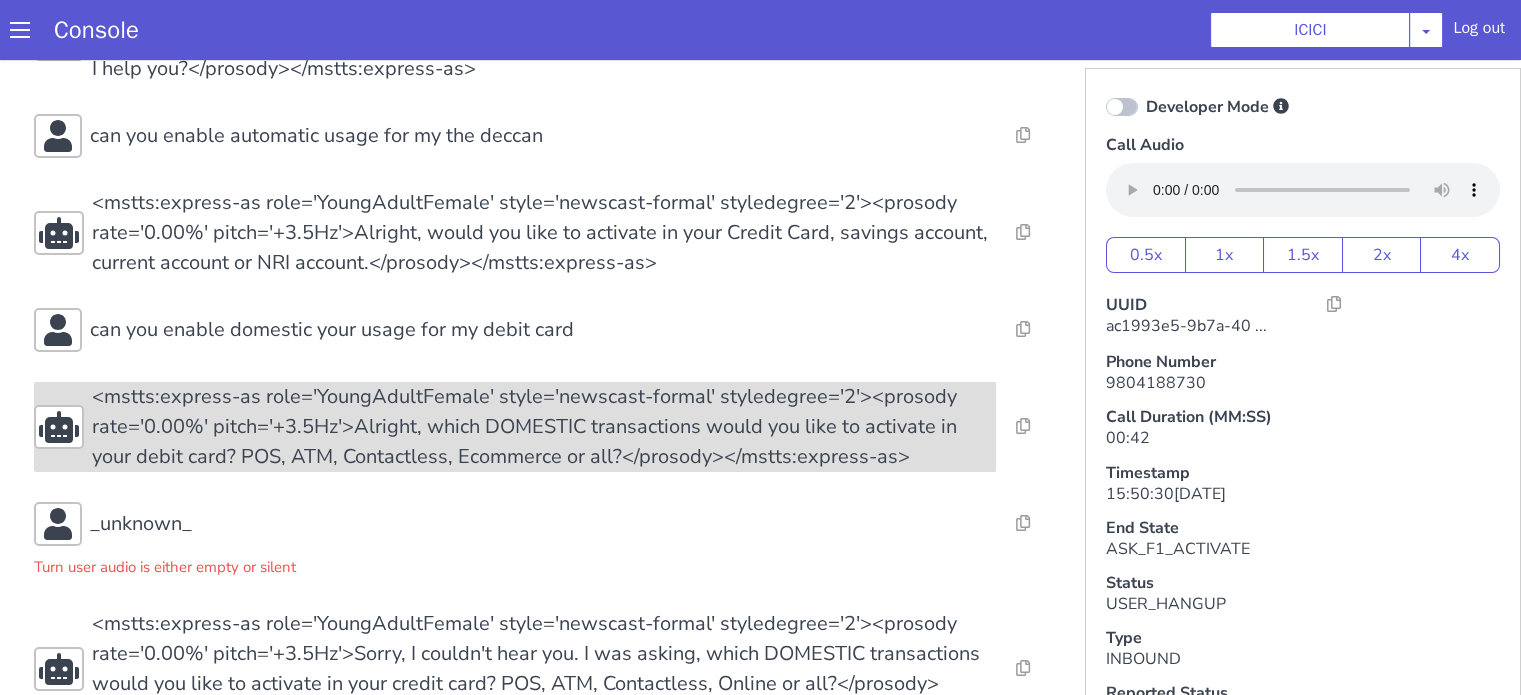 scroll, scrollTop: 188, scrollLeft: 0, axis: vertical 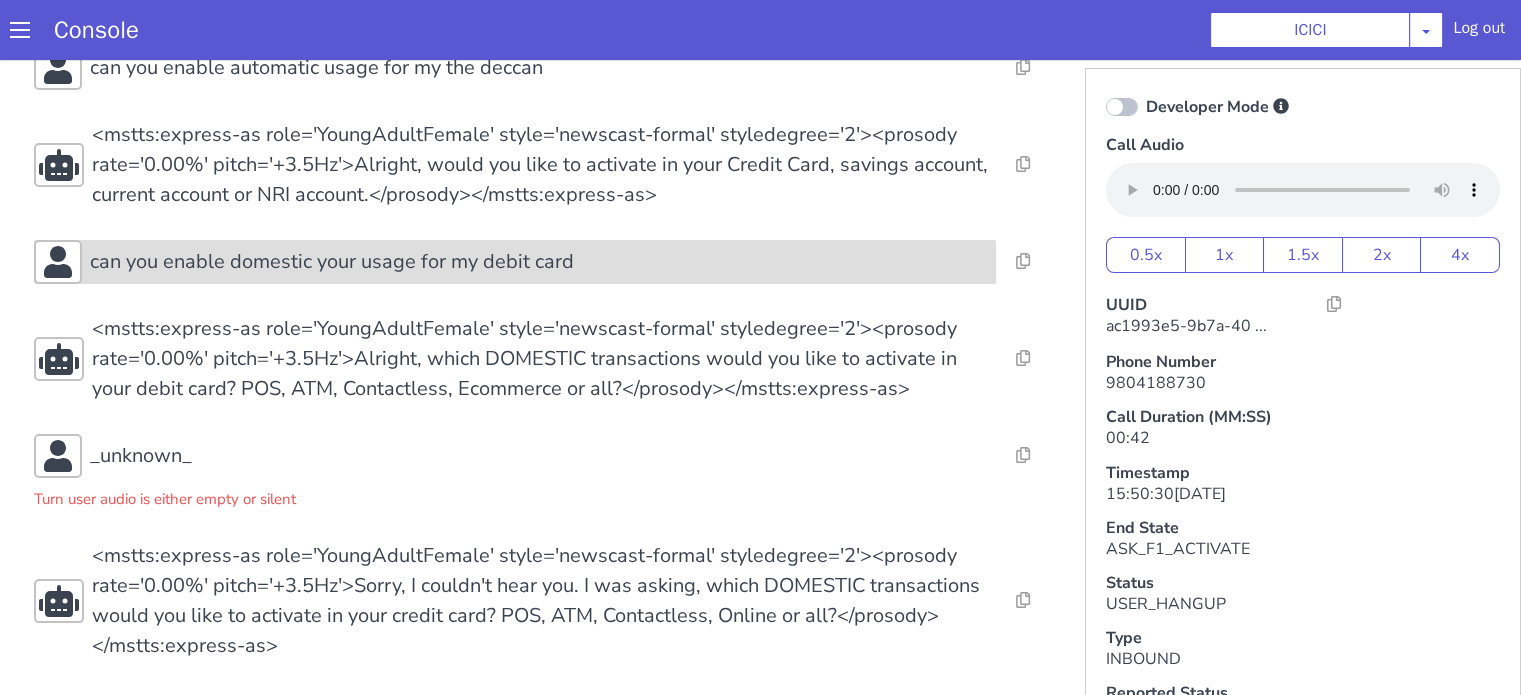 click on "can you enable domestic your usage for my debit card" at bounding box center (465, 32) 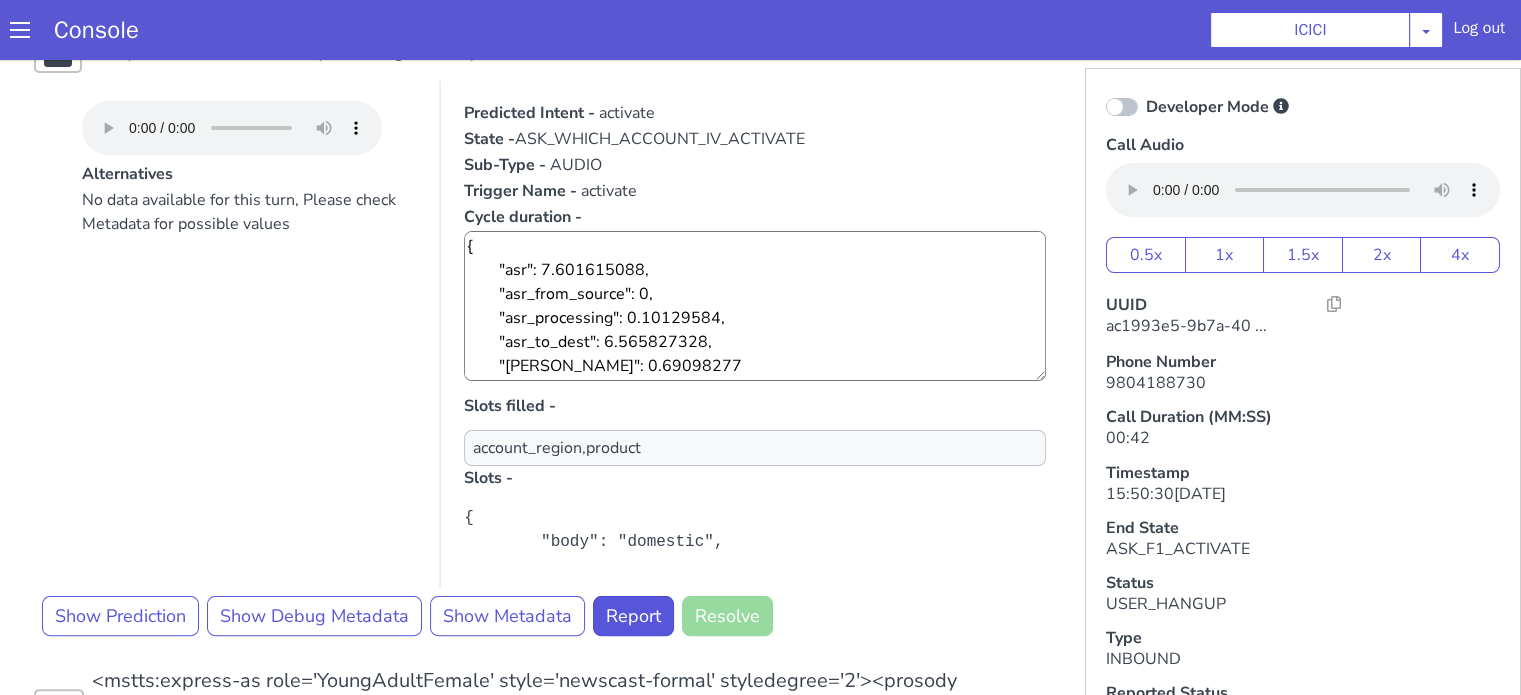 scroll, scrollTop: 488, scrollLeft: 0, axis: vertical 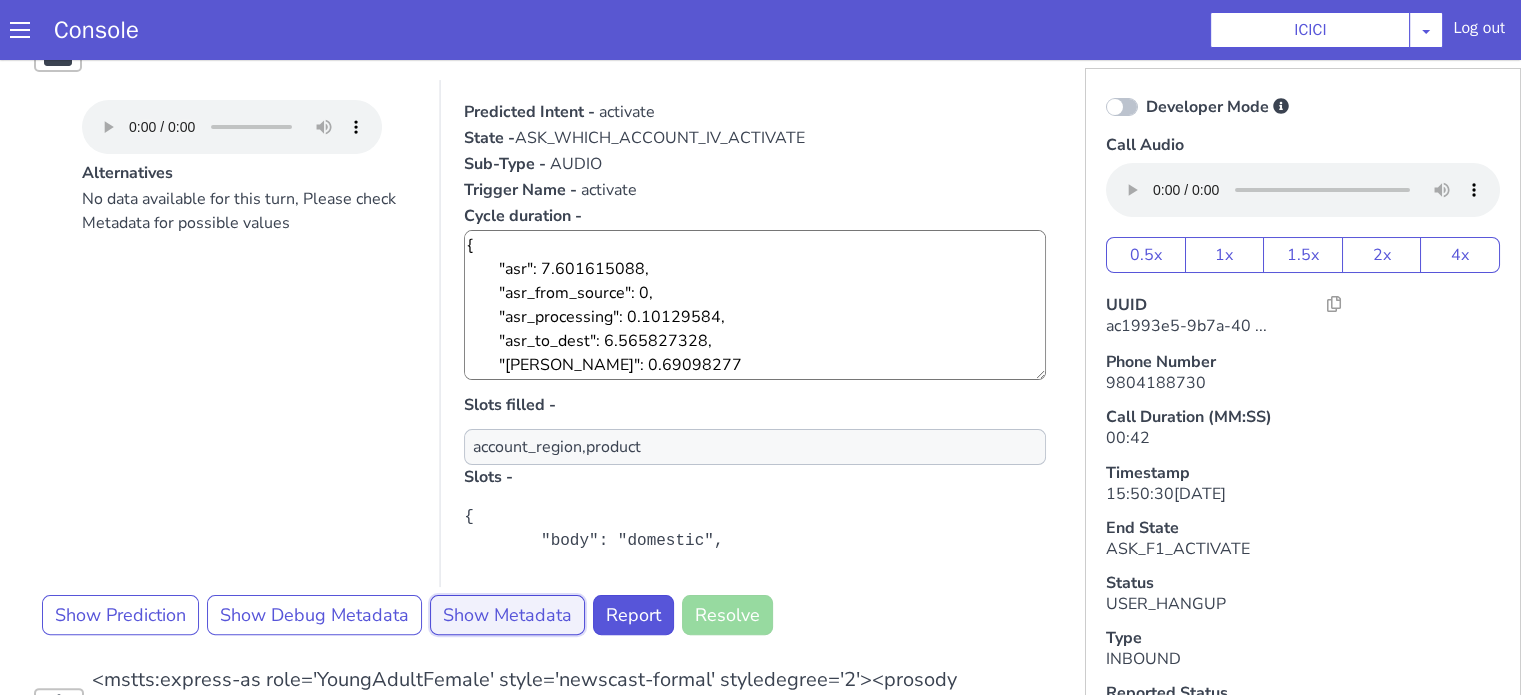 click on "Show Metadata" at bounding box center [515, 594] 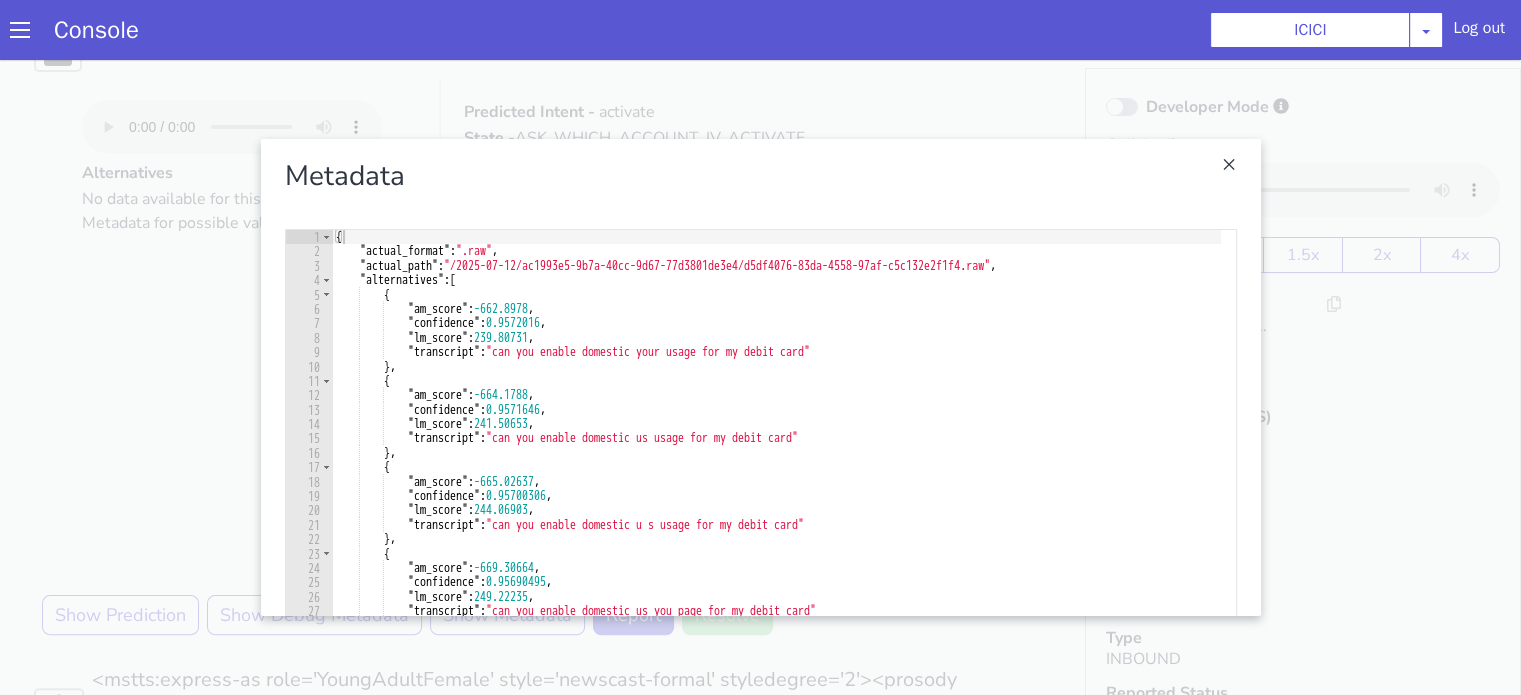 click at bounding box center [2063, 59] 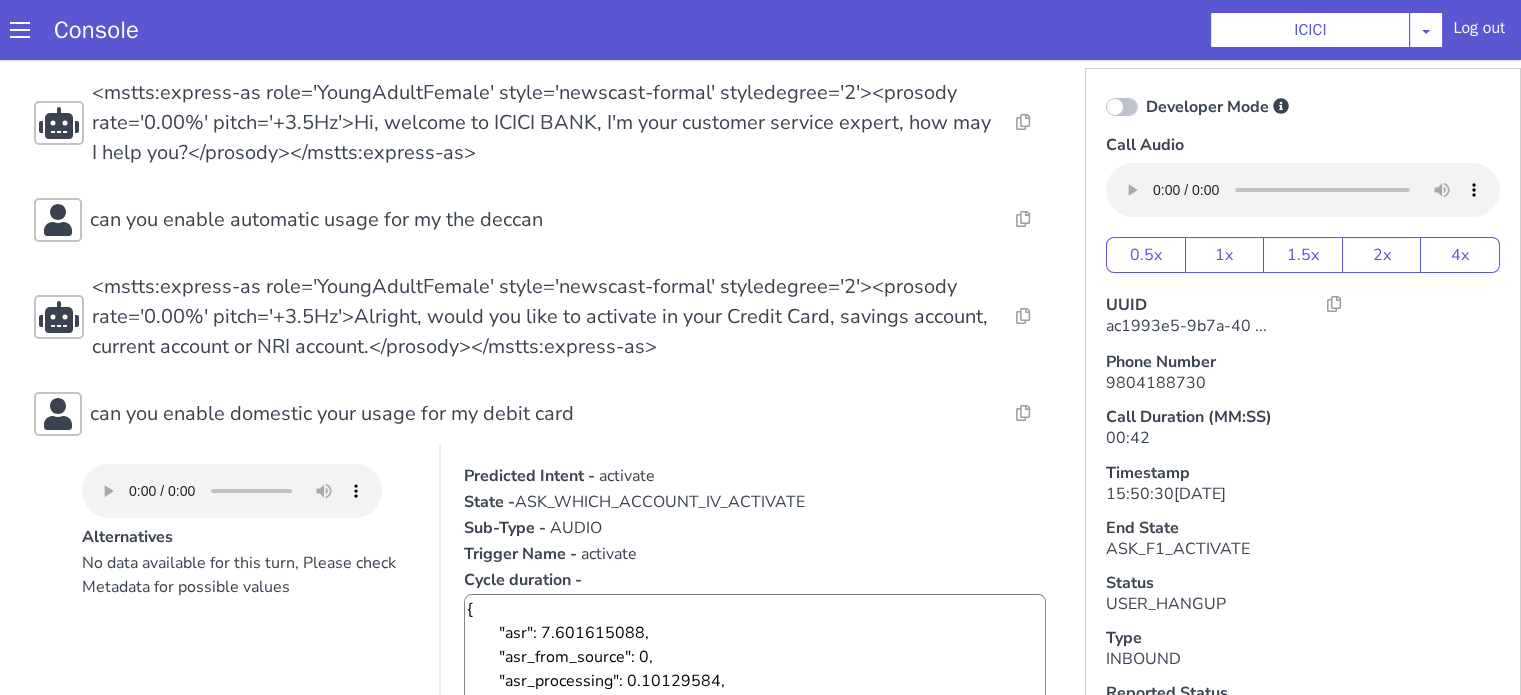 scroll, scrollTop: 0, scrollLeft: 0, axis: both 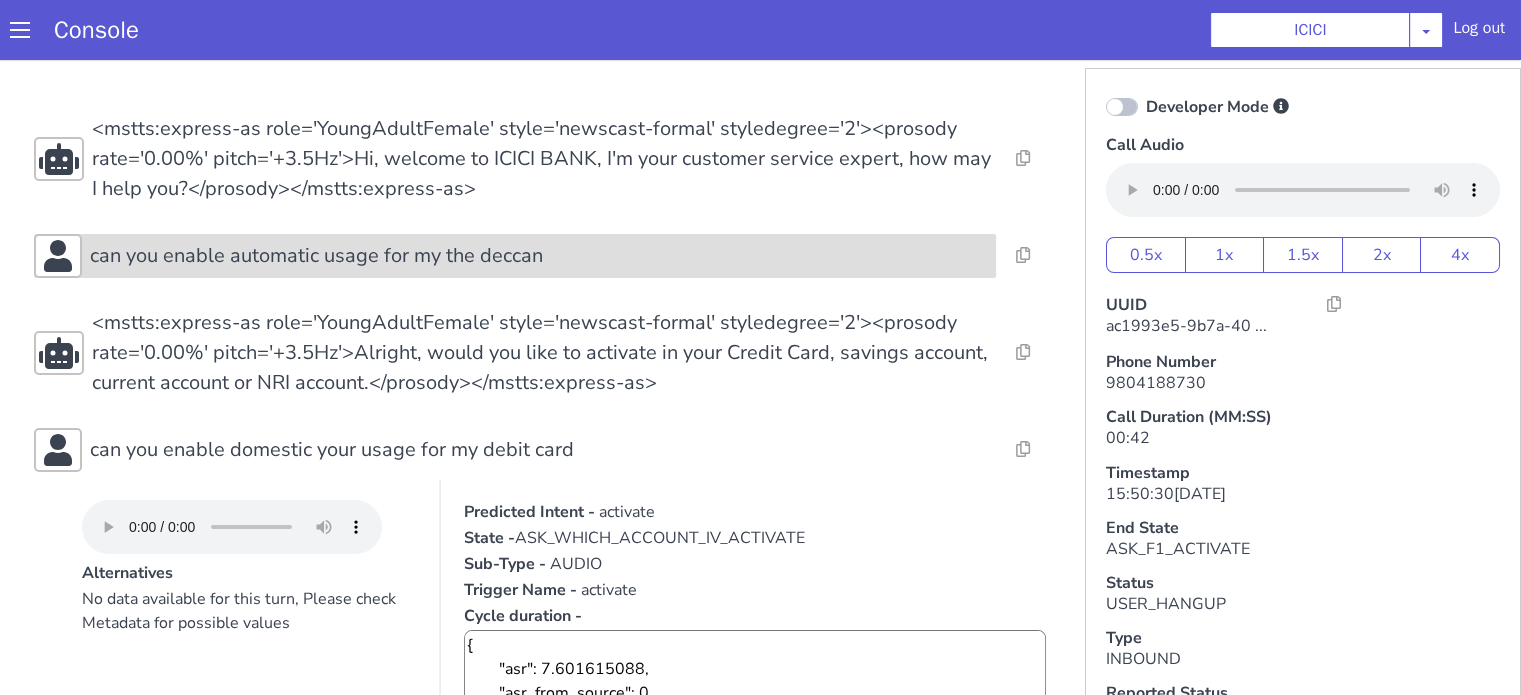 click on "can you enable automatic usage for my the deccan" at bounding box center (818, -112) 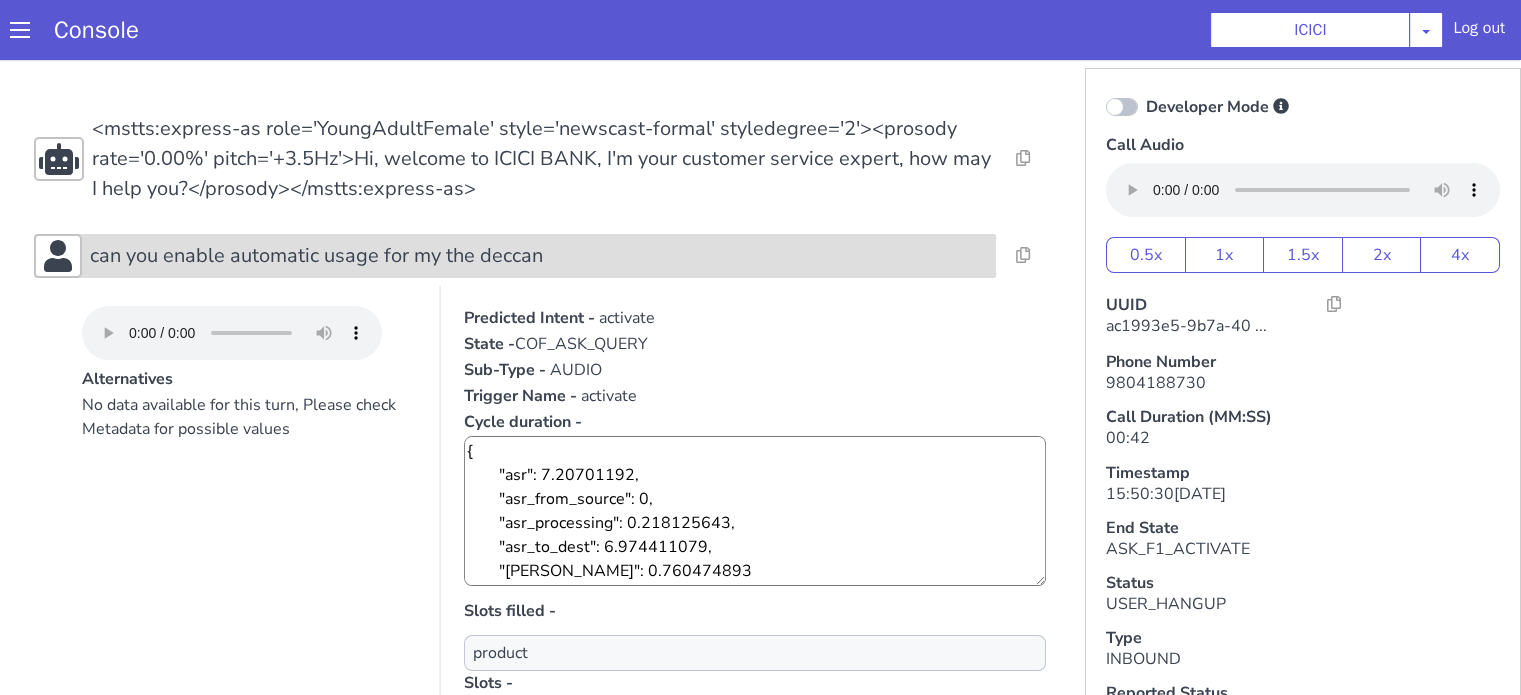 click on "can you enable automatic usage for my the deccan" at bounding box center (762, -66) 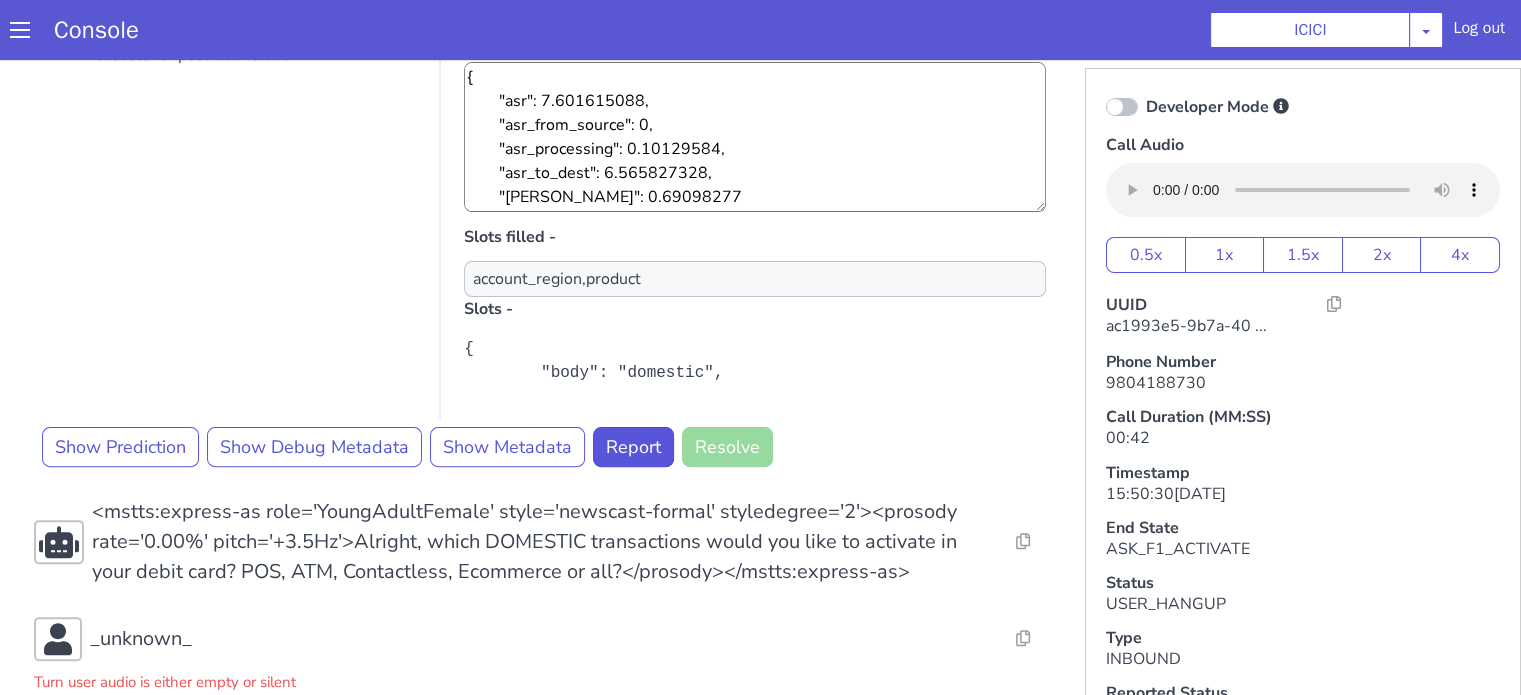 scroll, scrollTop: 600, scrollLeft: 0, axis: vertical 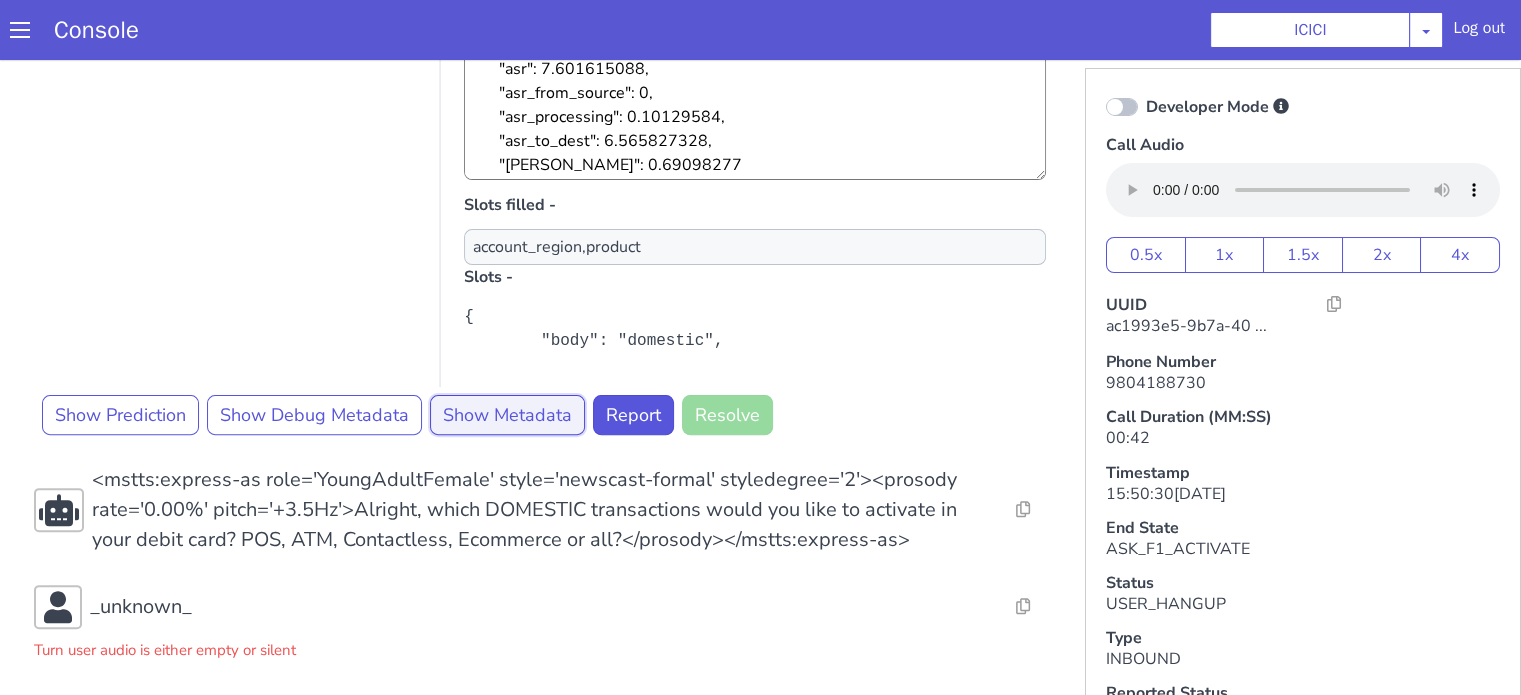 click on "Show Metadata" at bounding box center (681, 139) 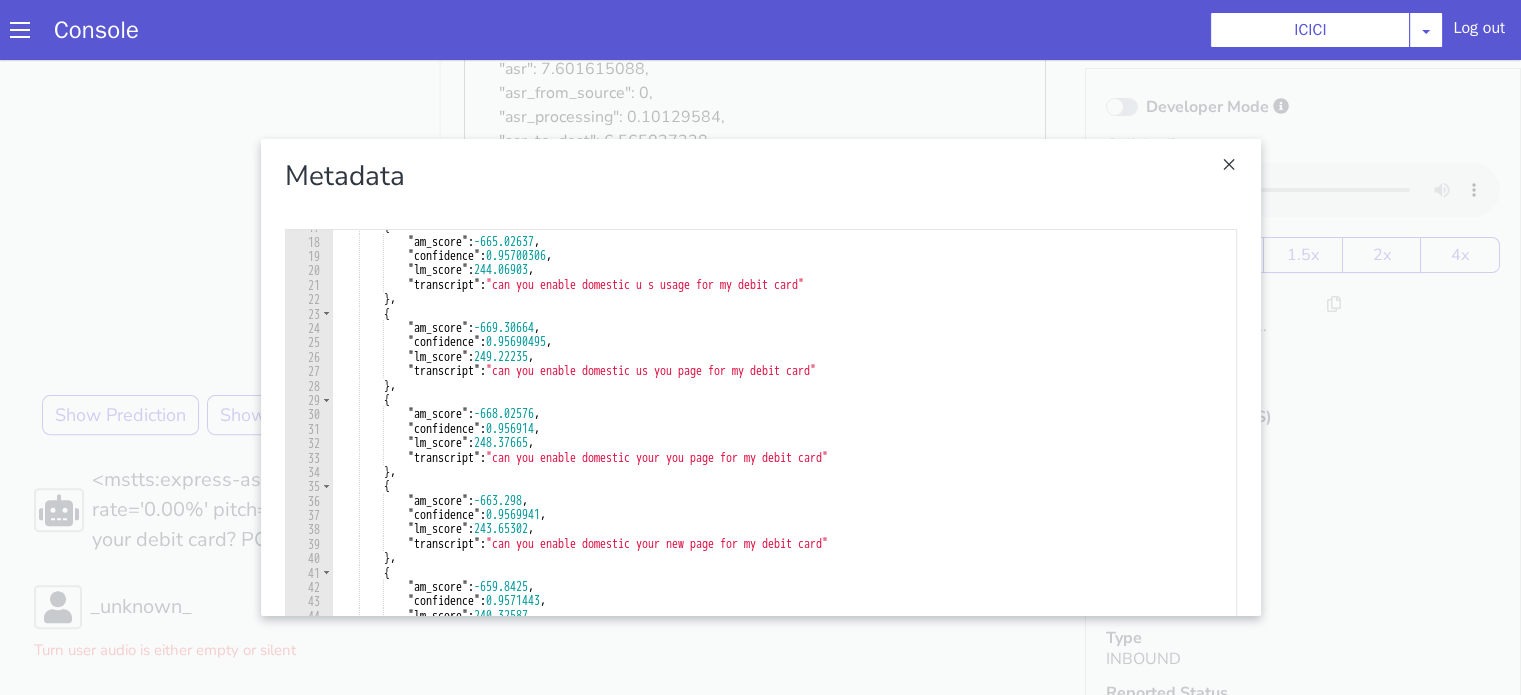 scroll, scrollTop: 60, scrollLeft: 0, axis: vertical 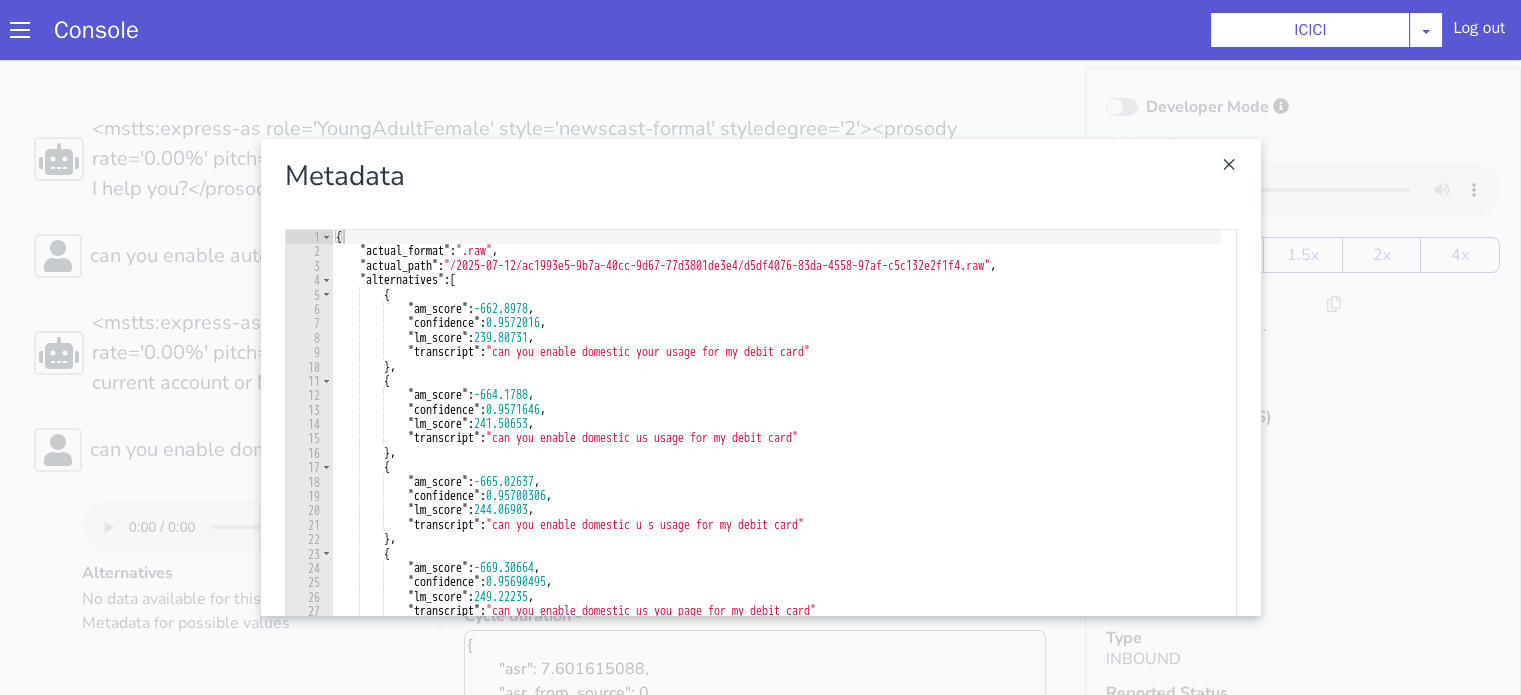 click at bounding box center [1874, -67] 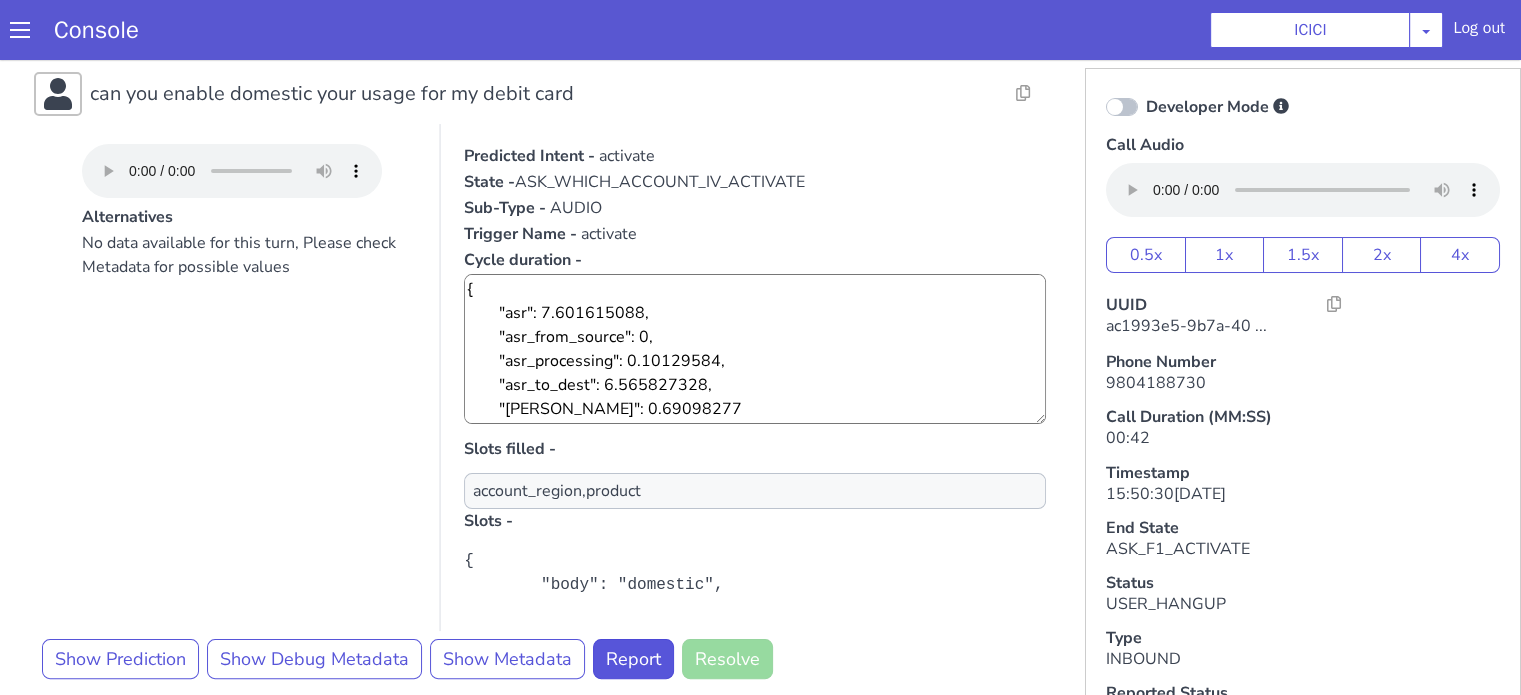 scroll, scrollTop: 500, scrollLeft: 0, axis: vertical 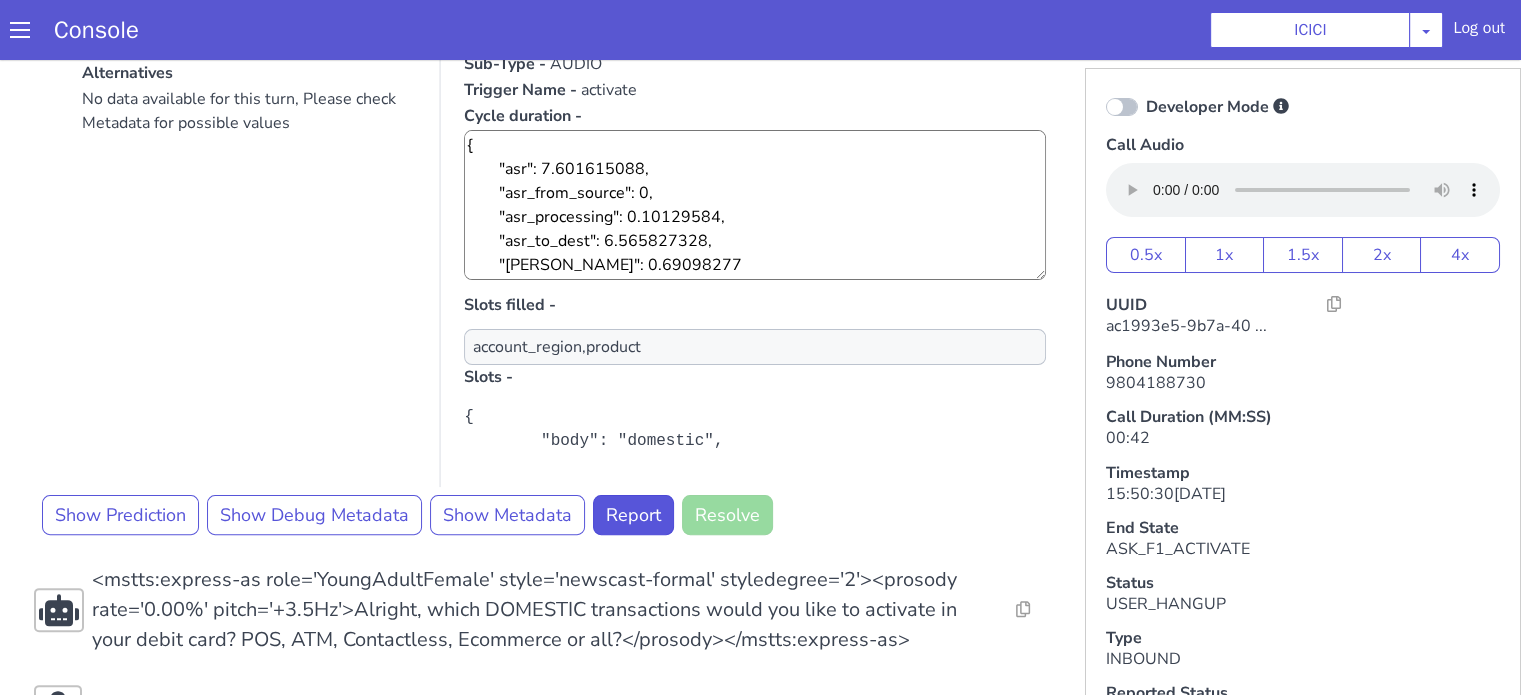 click on "No data available for this turn, Please check Metadata for possible values" at bounding box center (471, -35) 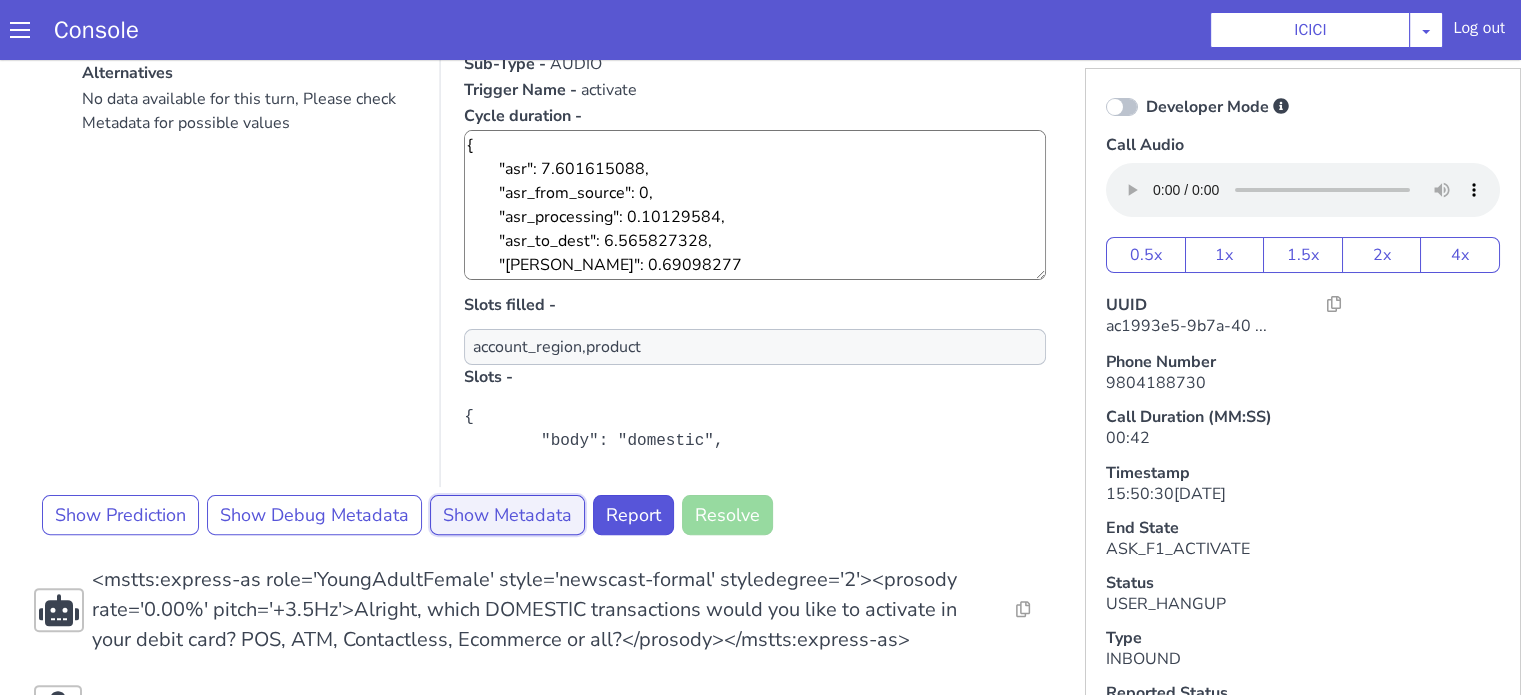 click on "Show Metadata" at bounding box center [852, 104] 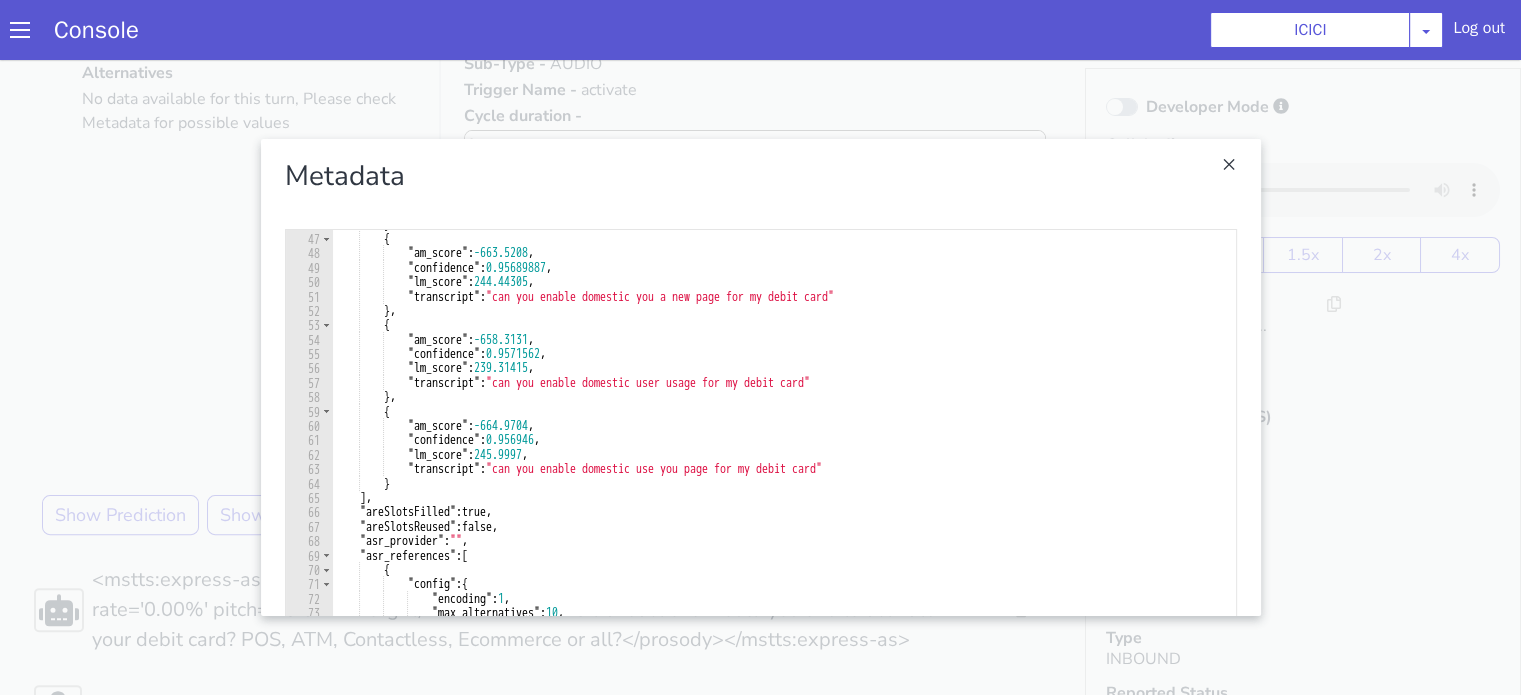 scroll, scrollTop: 660, scrollLeft: 0, axis: vertical 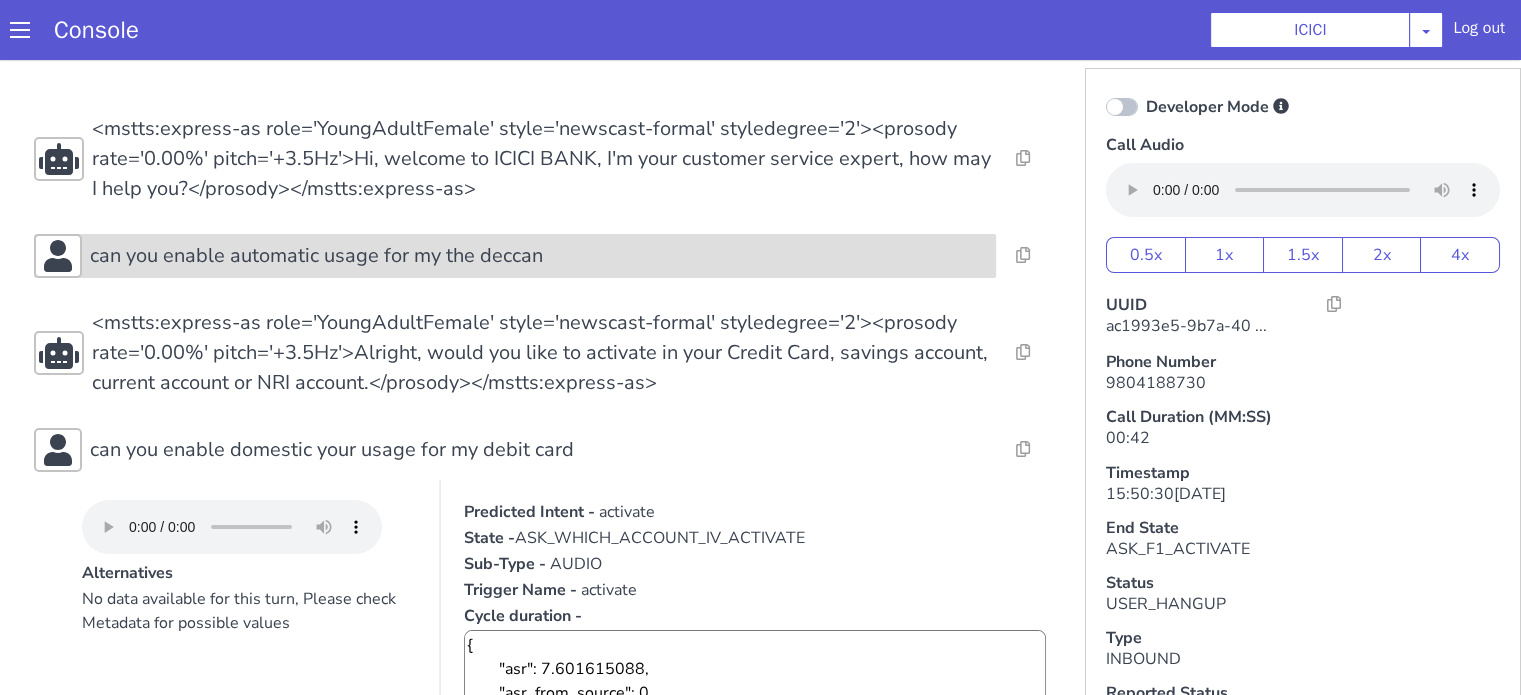 click on "can you enable automatic usage for my the deccan" at bounding box center [539, -66] 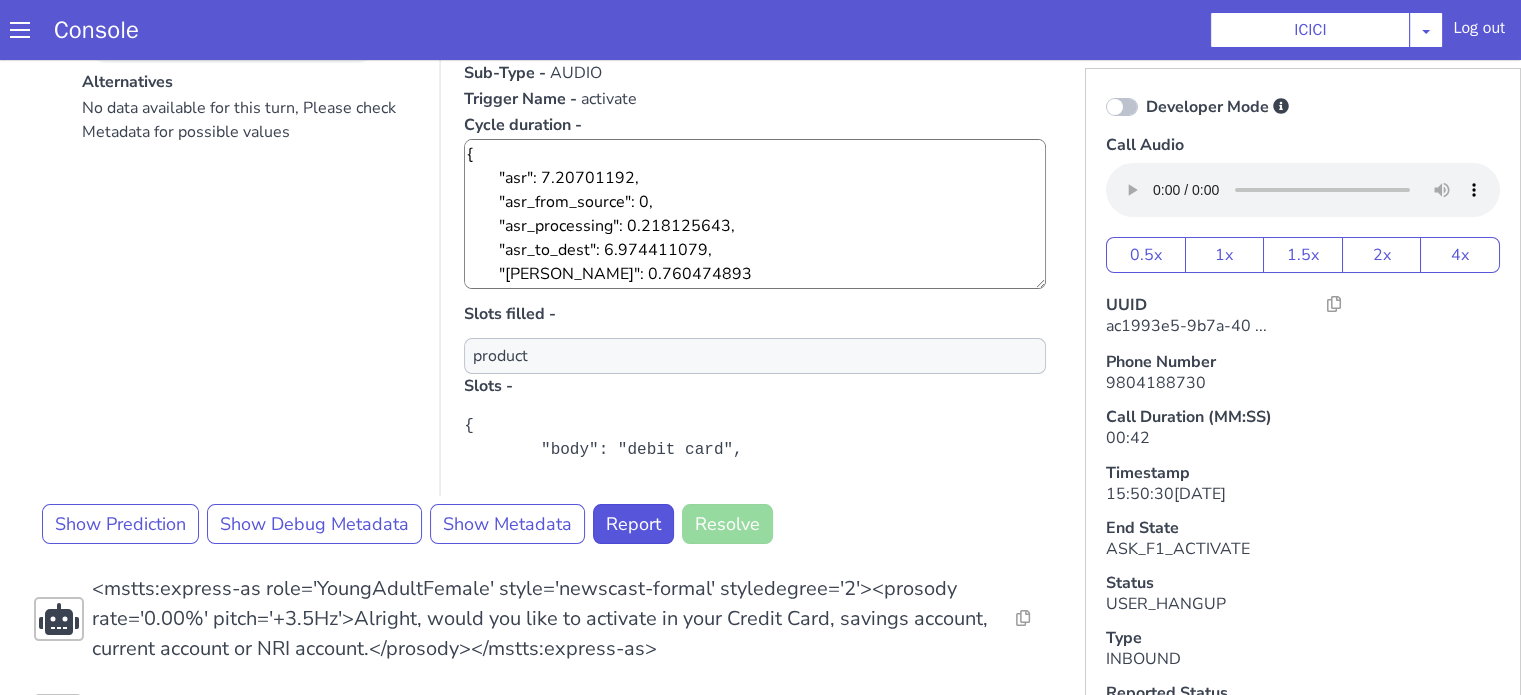 scroll, scrollTop: 300, scrollLeft: 0, axis: vertical 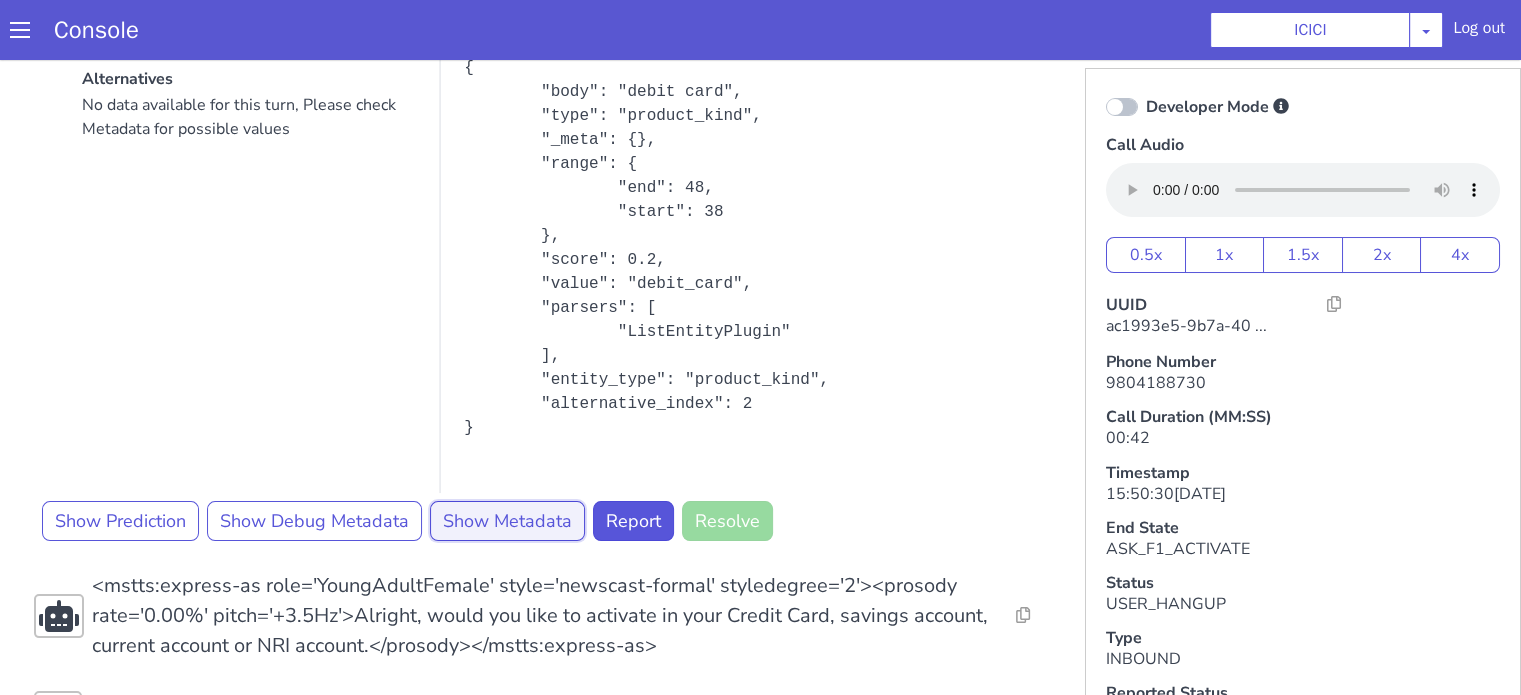 click on "Show Metadata" at bounding box center [852, 110] 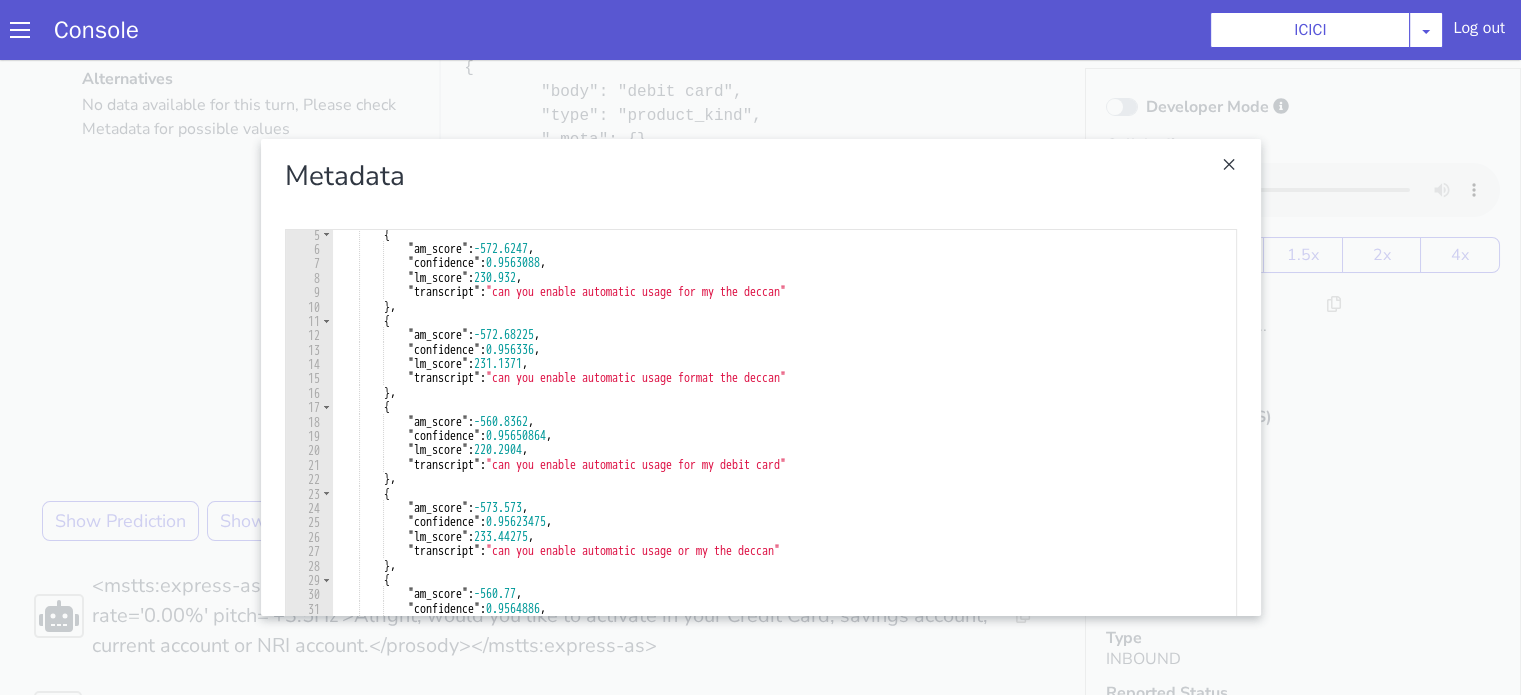 scroll, scrollTop: 0, scrollLeft: 0, axis: both 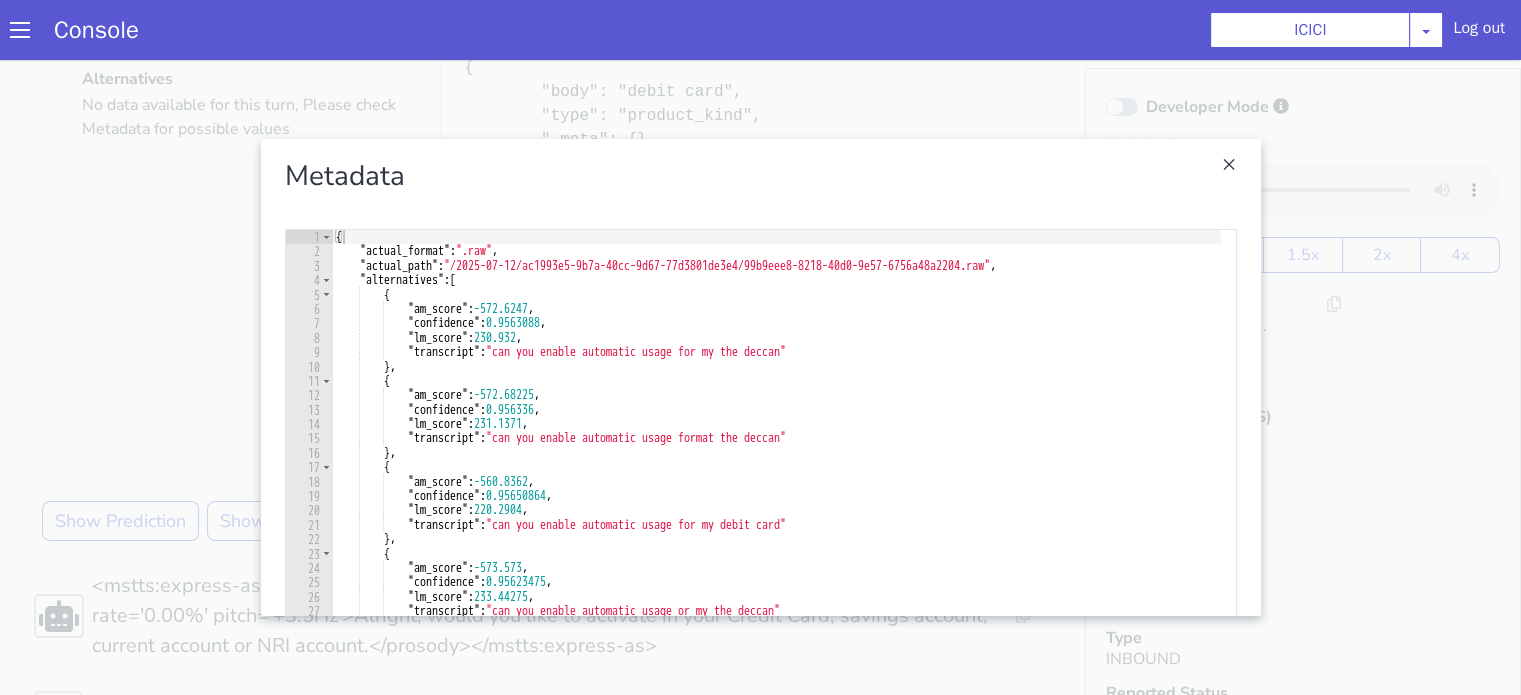 click at bounding box center (779, 330) 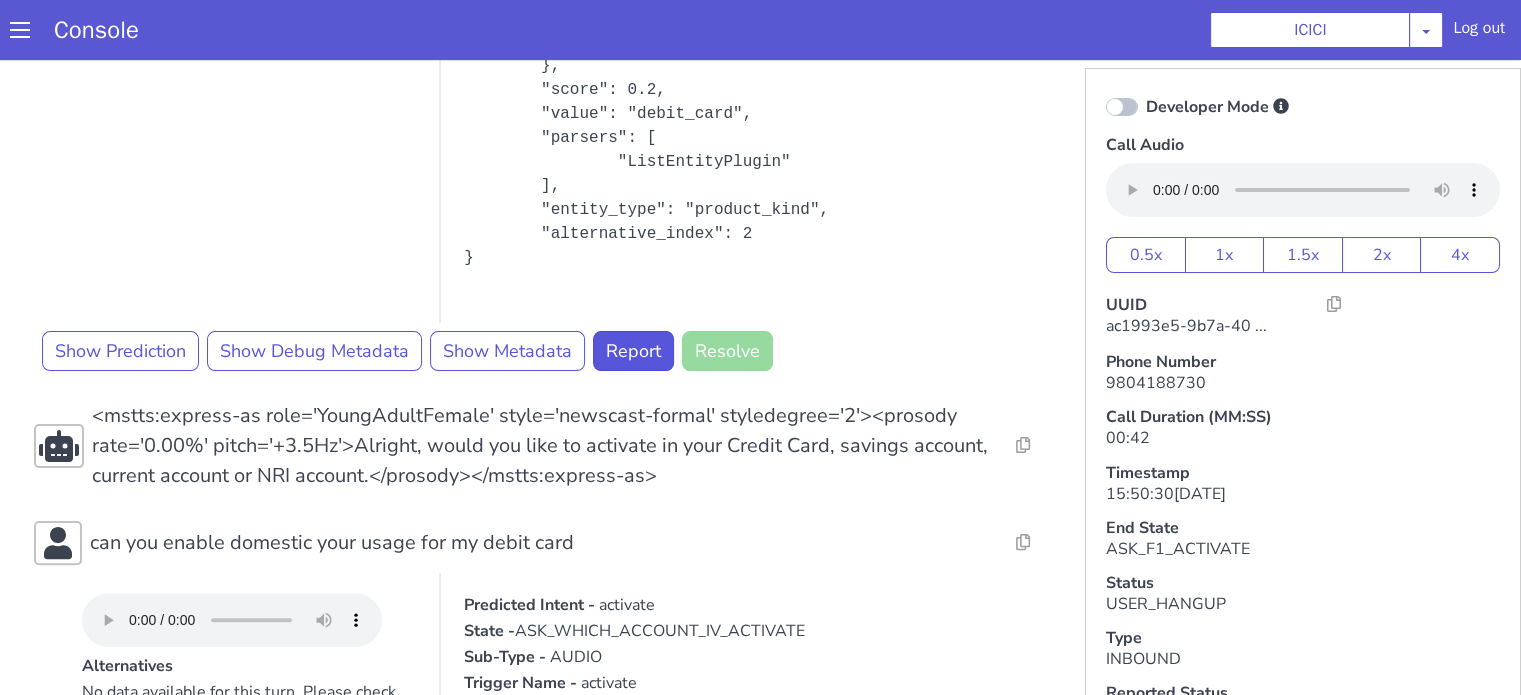 scroll, scrollTop: 300, scrollLeft: 0, axis: vertical 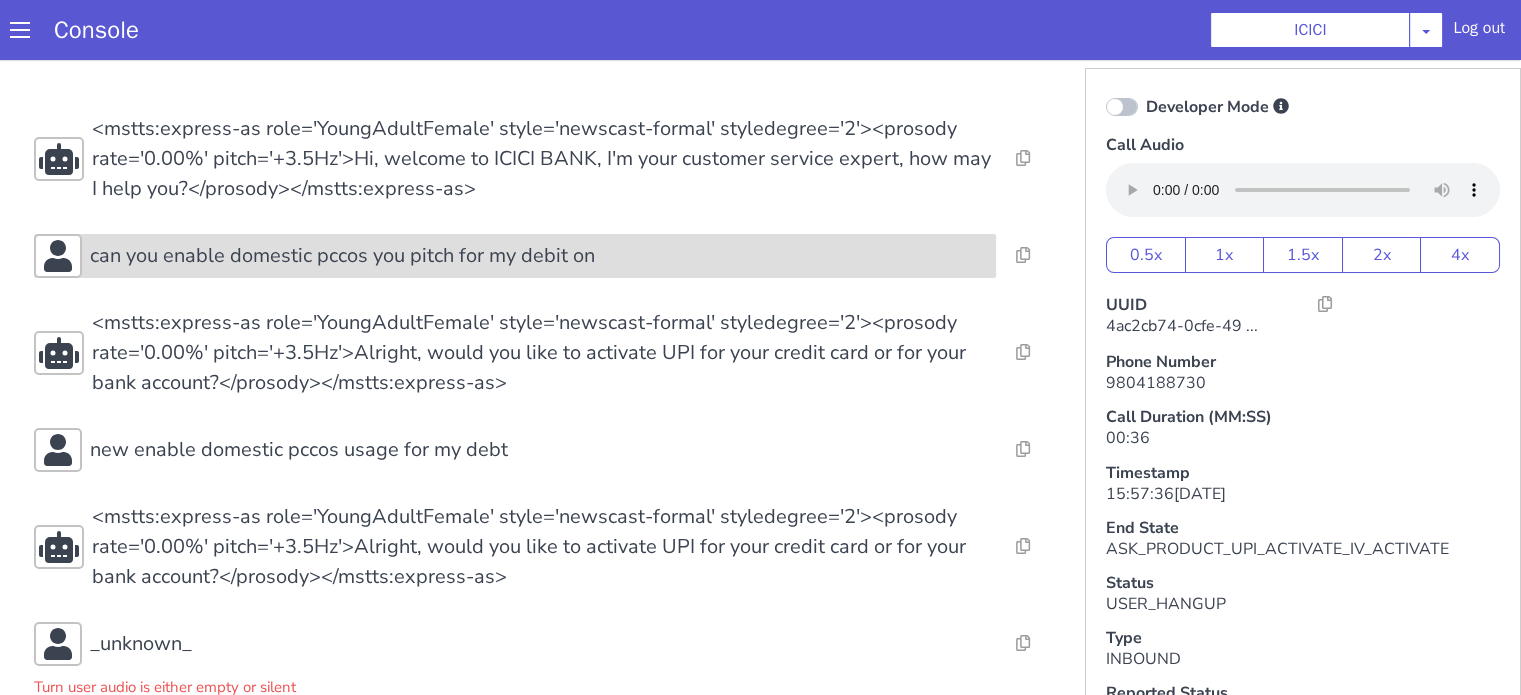 click on "can you enable domestic pccos you pitch for my debit on" at bounding box center (539, 256) 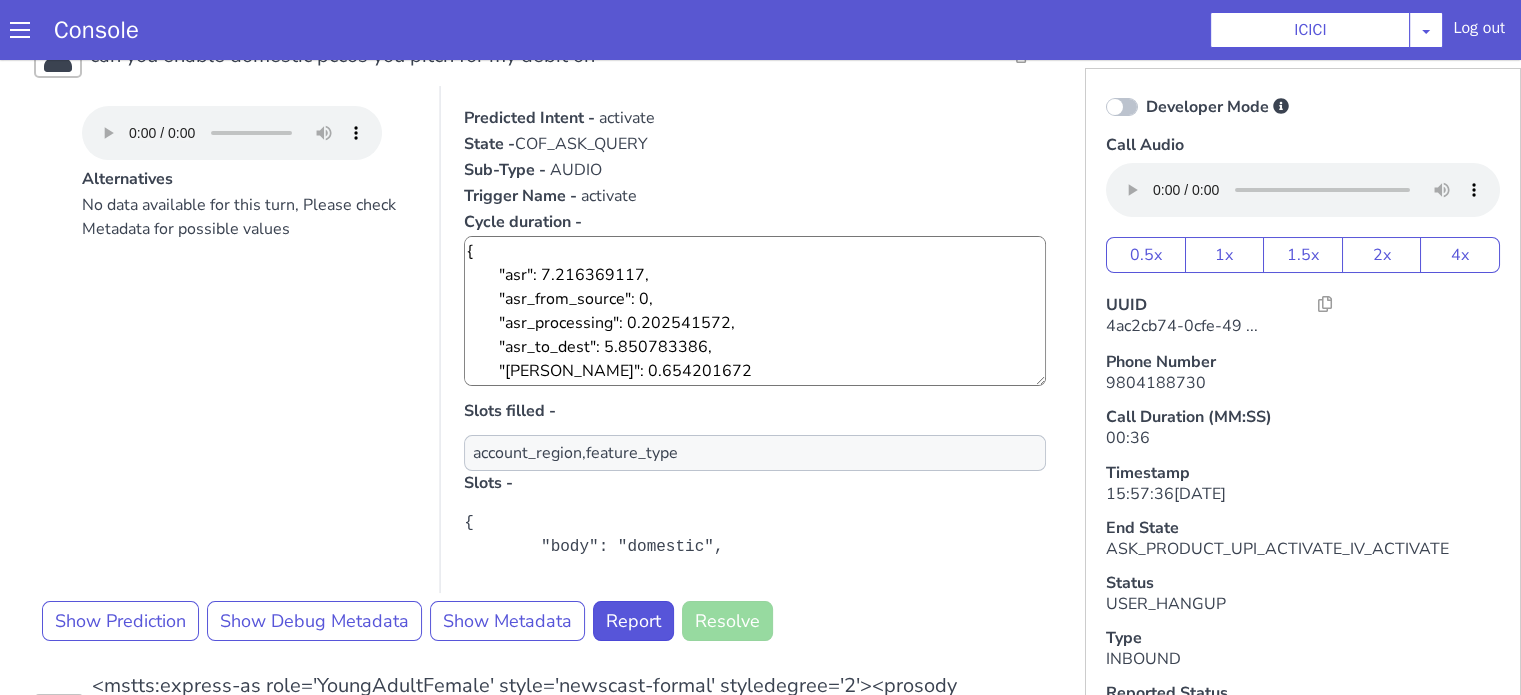 scroll, scrollTop: 300, scrollLeft: 0, axis: vertical 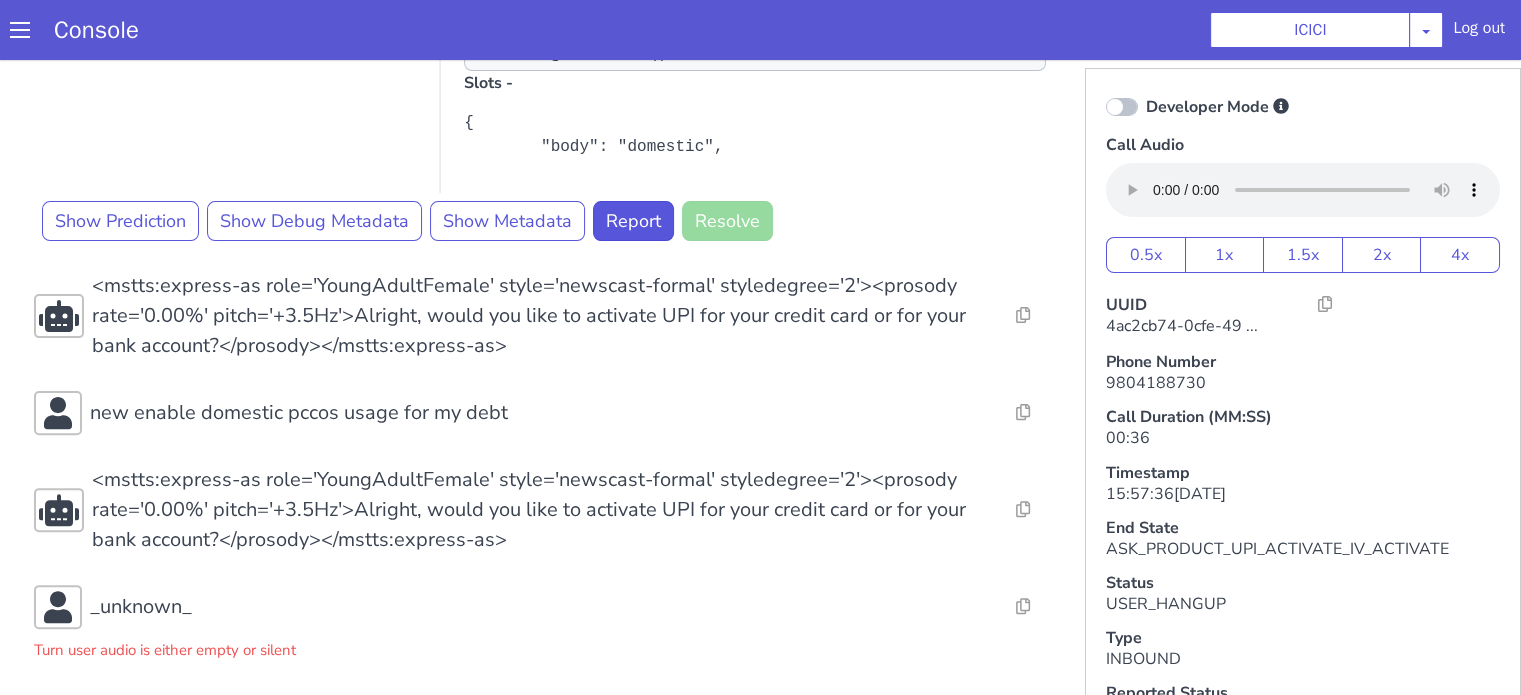 click at bounding box center [1122, 107] 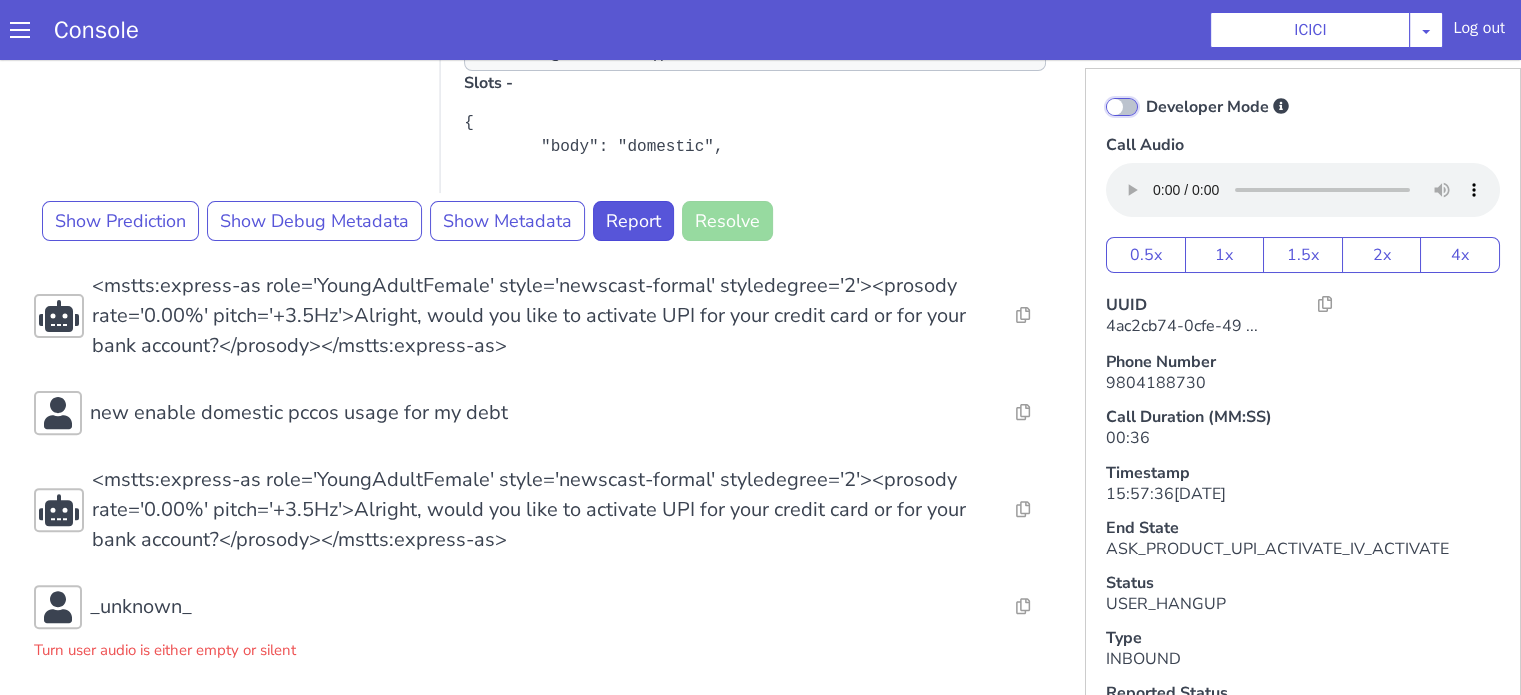 click on "Developer Mode" at bounding box center [1145, 94] 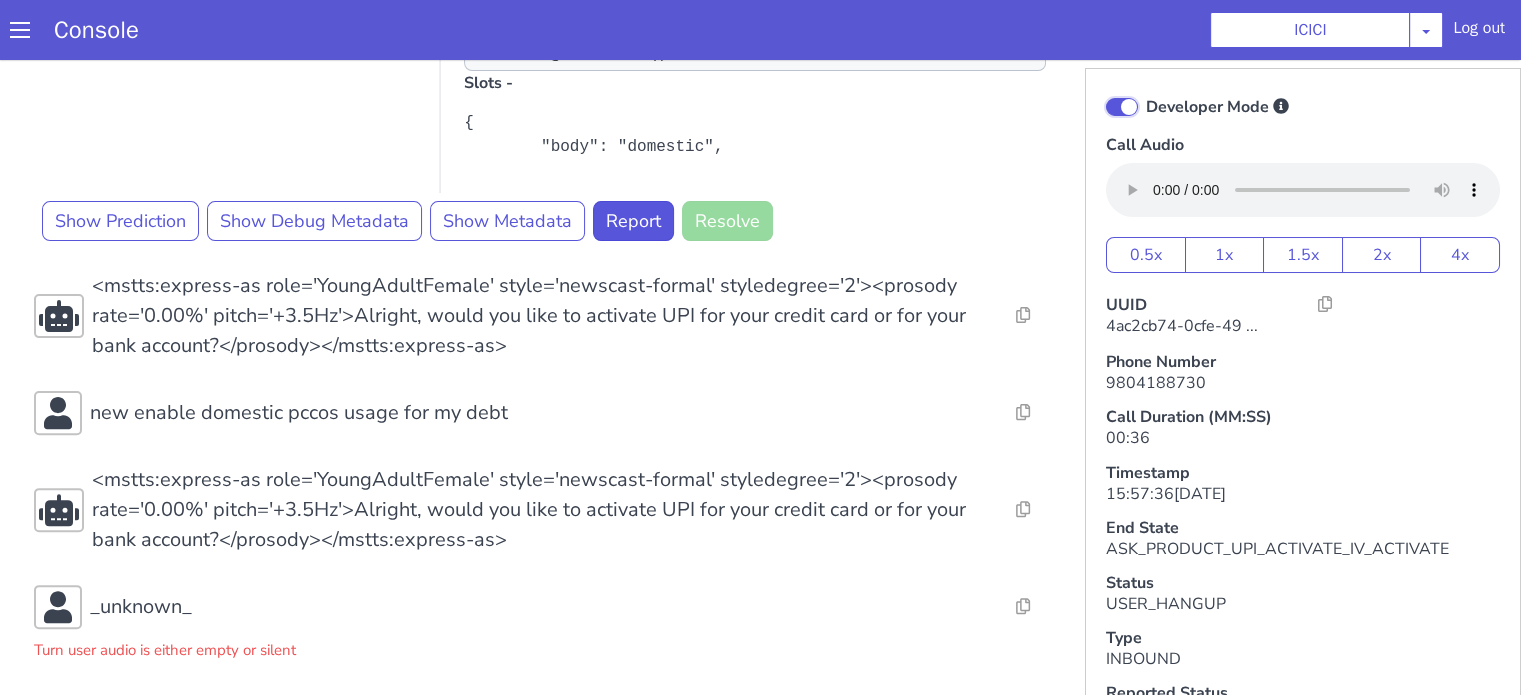 checkbox on "true" 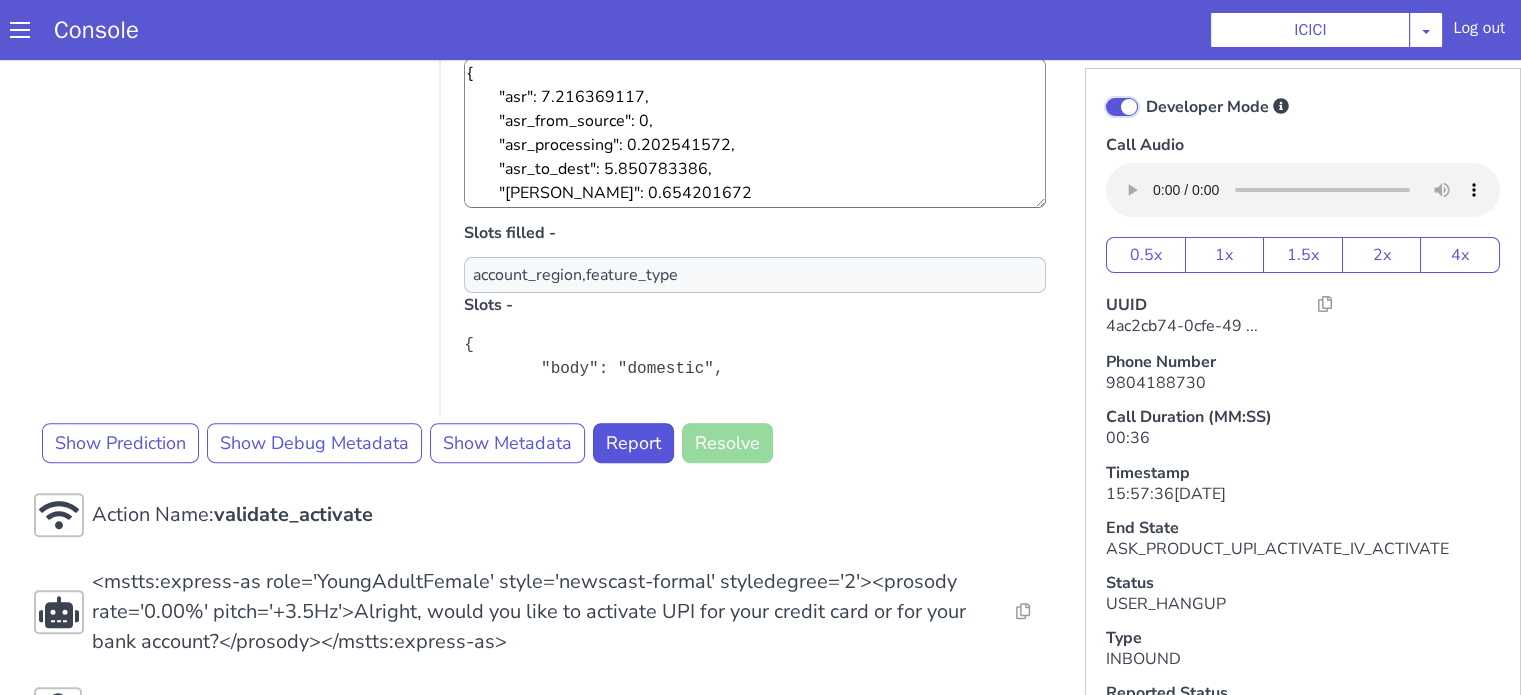 scroll, scrollTop: 819, scrollLeft: 0, axis: vertical 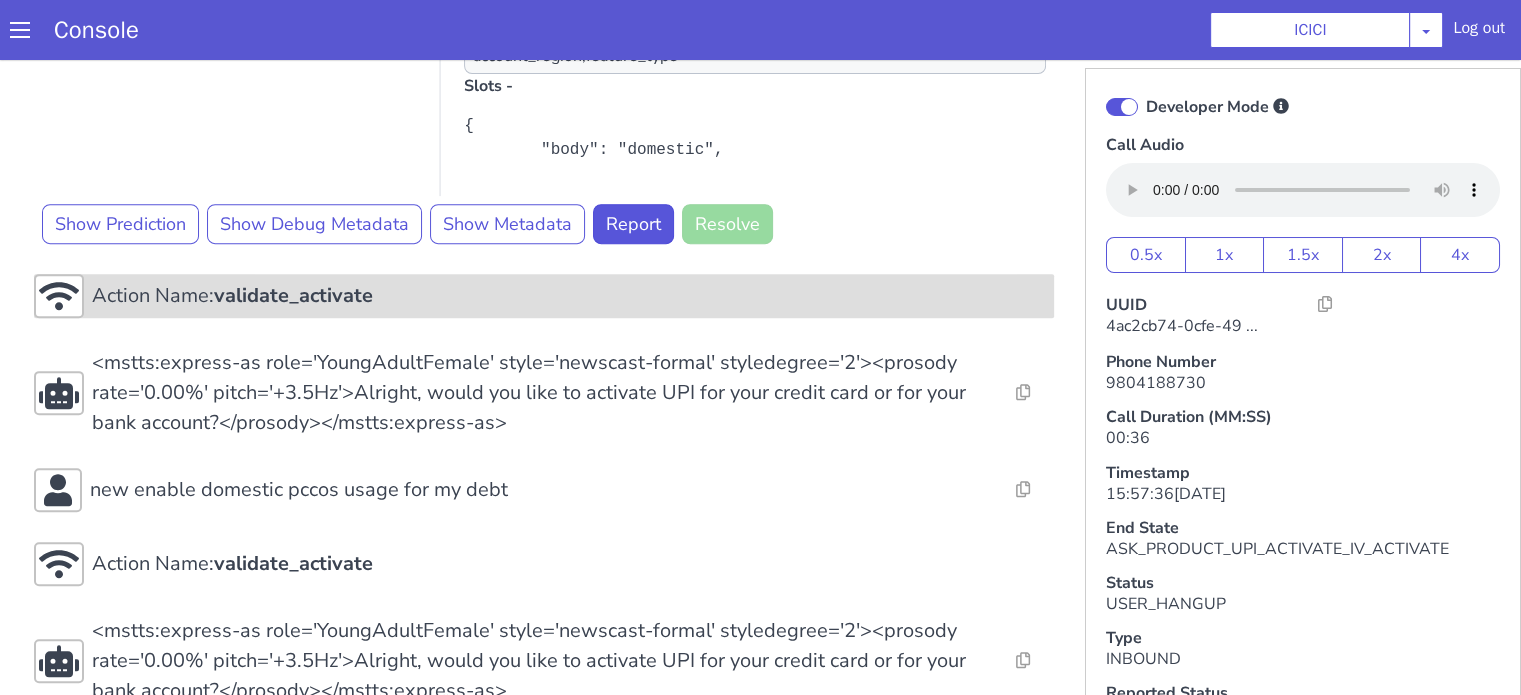 click on "Action Name:  validate_activate" at bounding box center [544, 296] 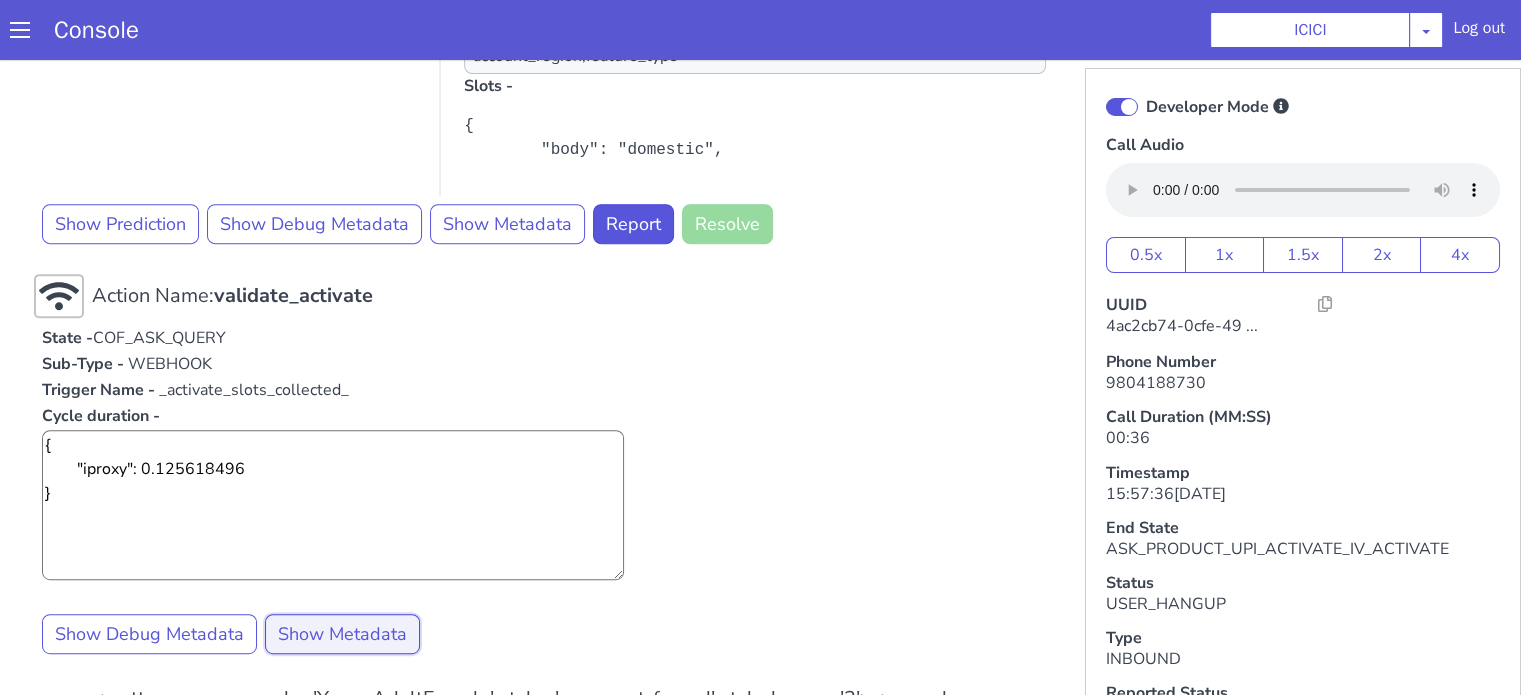 click on "Show Metadata" at bounding box center (342, 634) 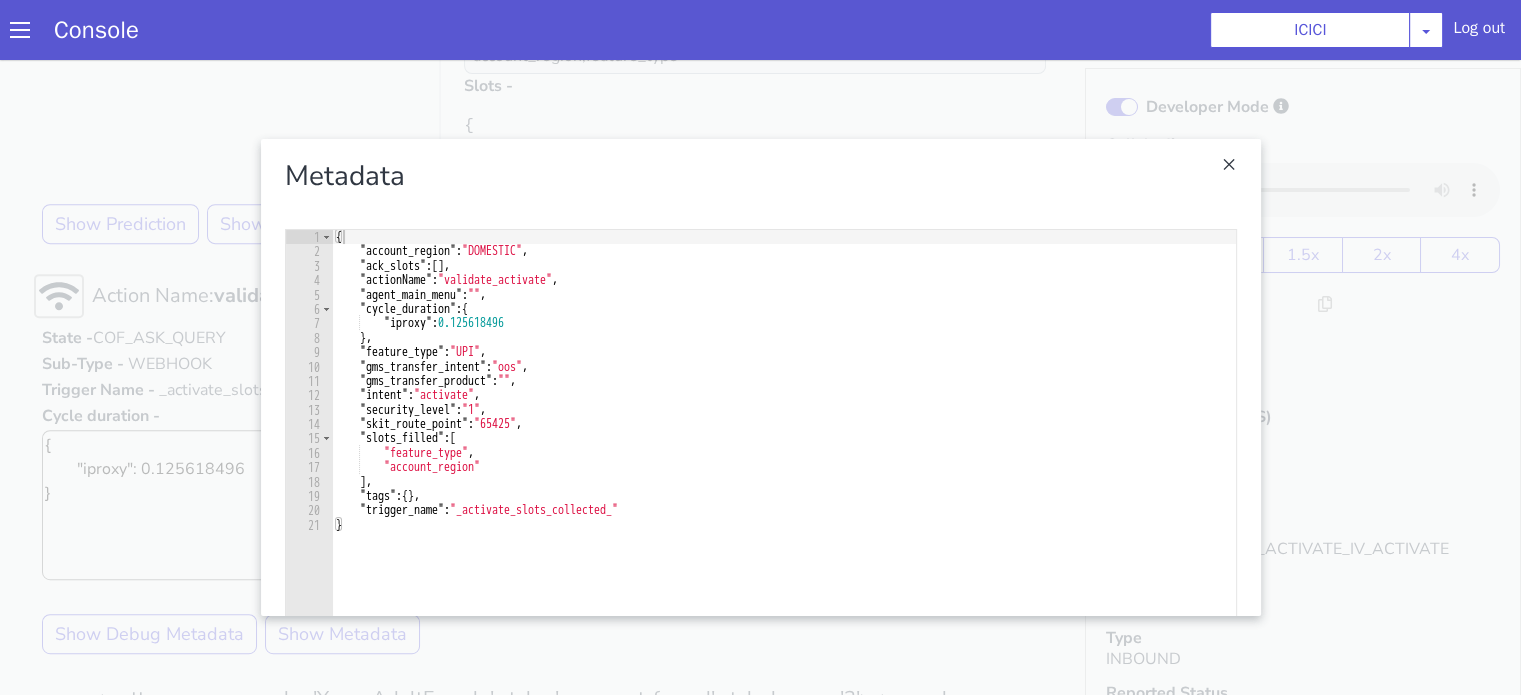 type on ""feature_type": "UPI"," 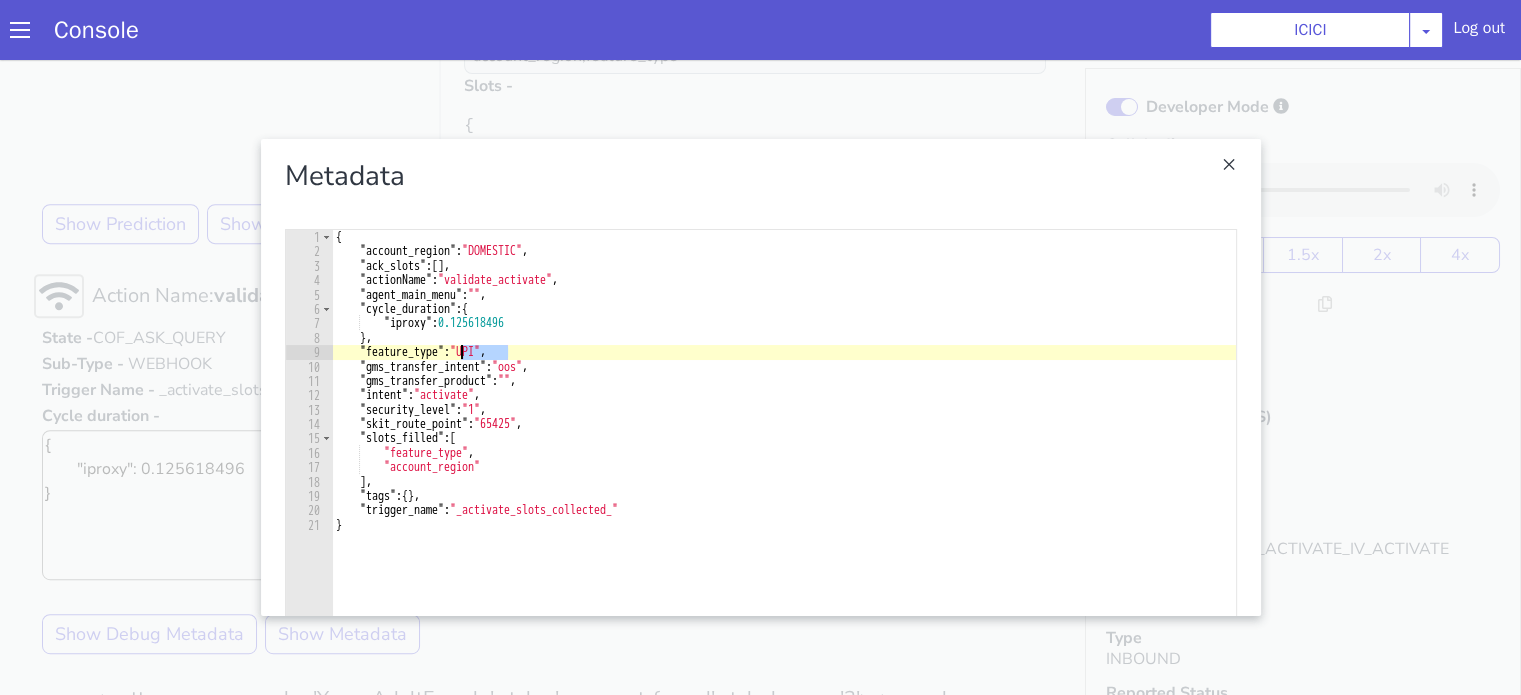 drag, startPoint x: 536, startPoint y: 354, endPoint x: 452, endPoint y: 357, distance: 84.05355 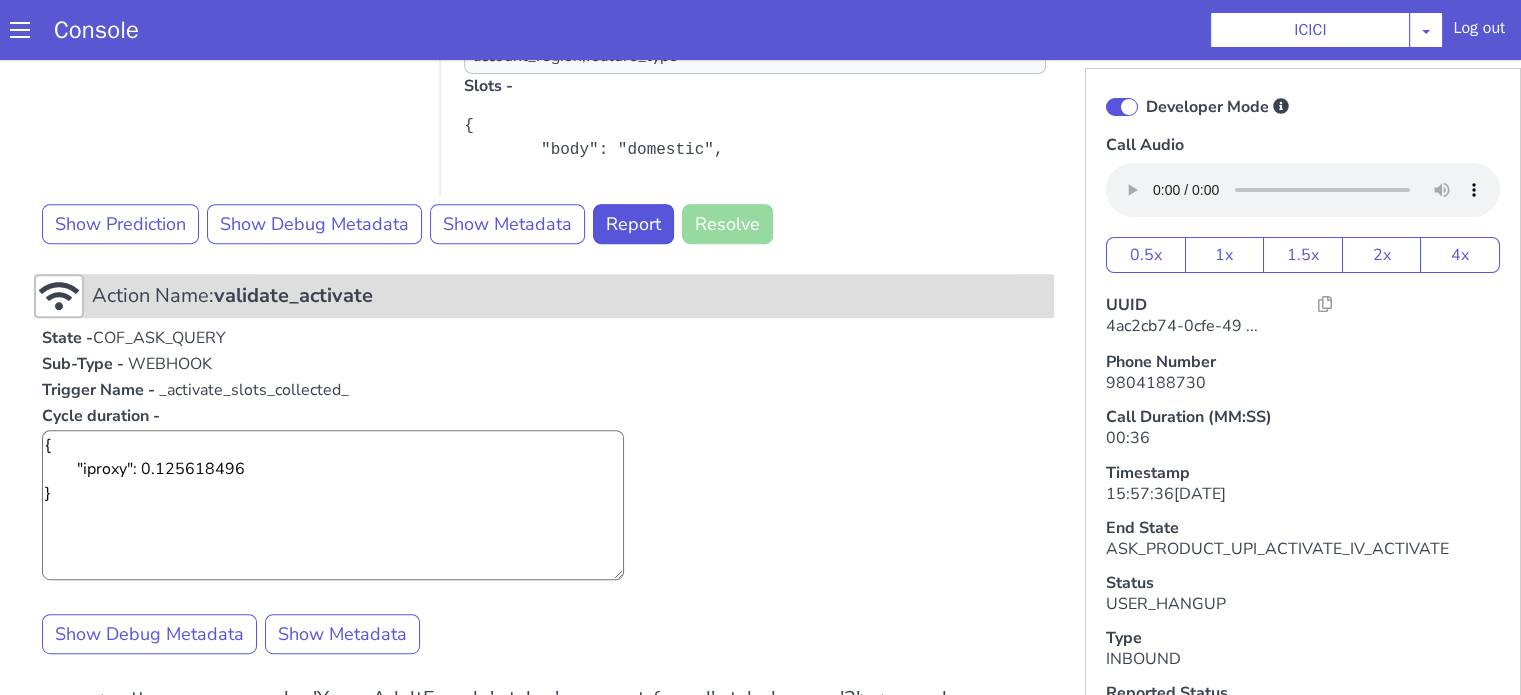 click on "validate_activate" at bounding box center (293, 295) 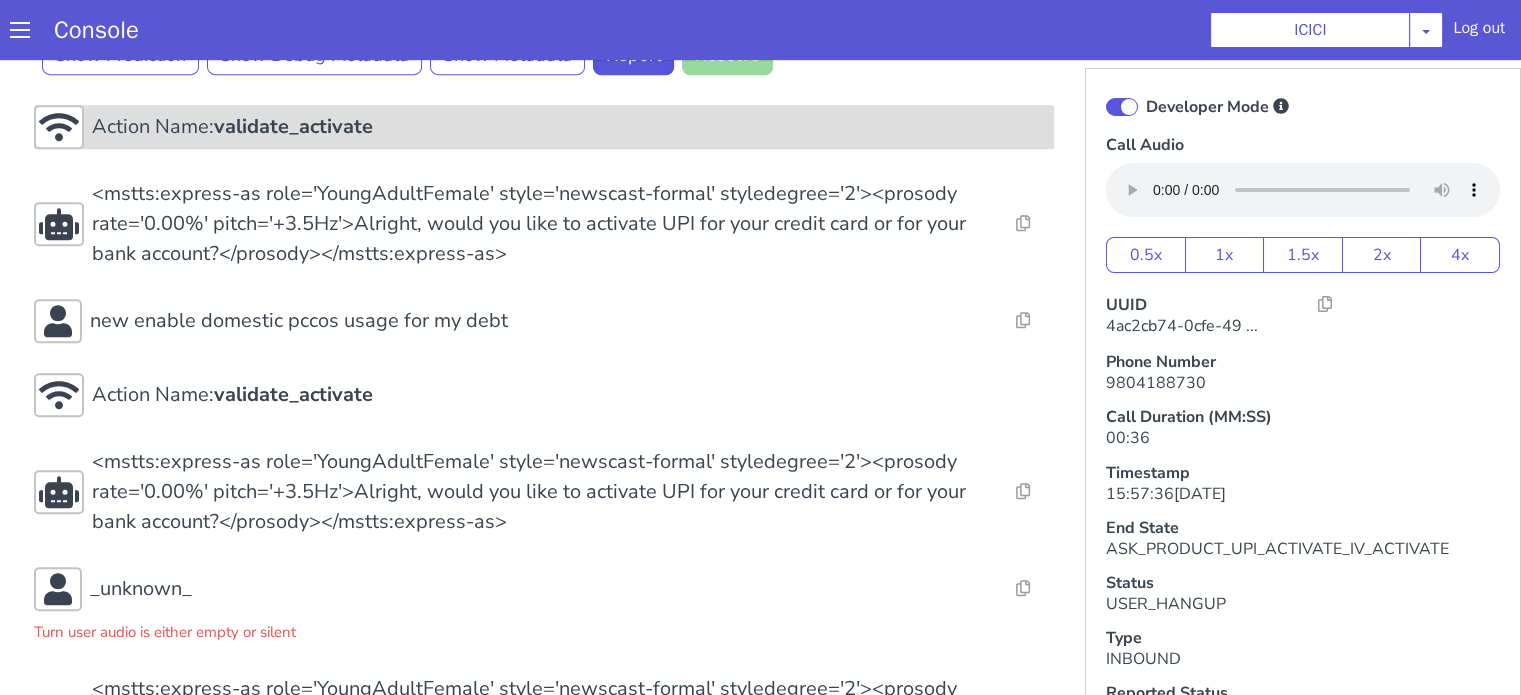 scroll, scrollTop: 1019, scrollLeft: 0, axis: vertical 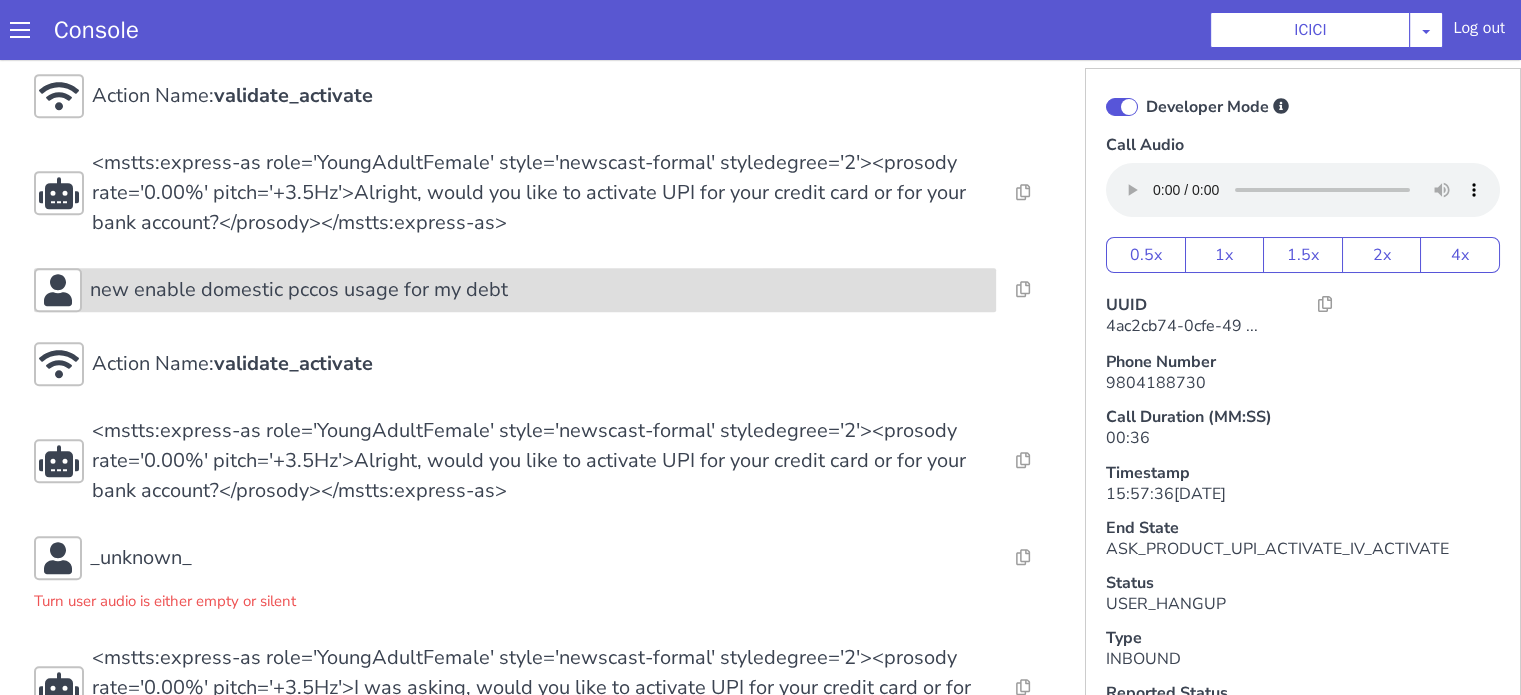 click on "new enable domestic pccos usage for my debt" at bounding box center [299, 290] 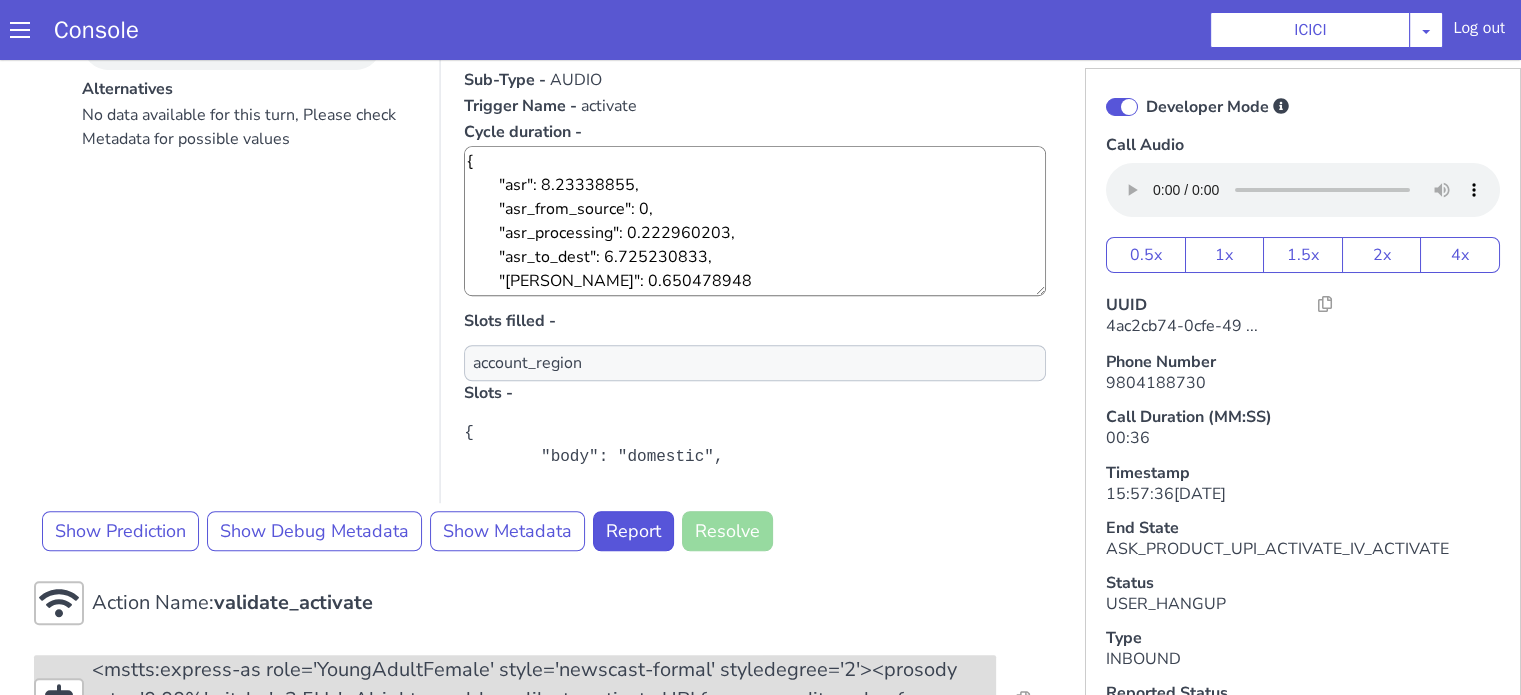scroll, scrollTop: 1651, scrollLeft: 0, axis: vertical 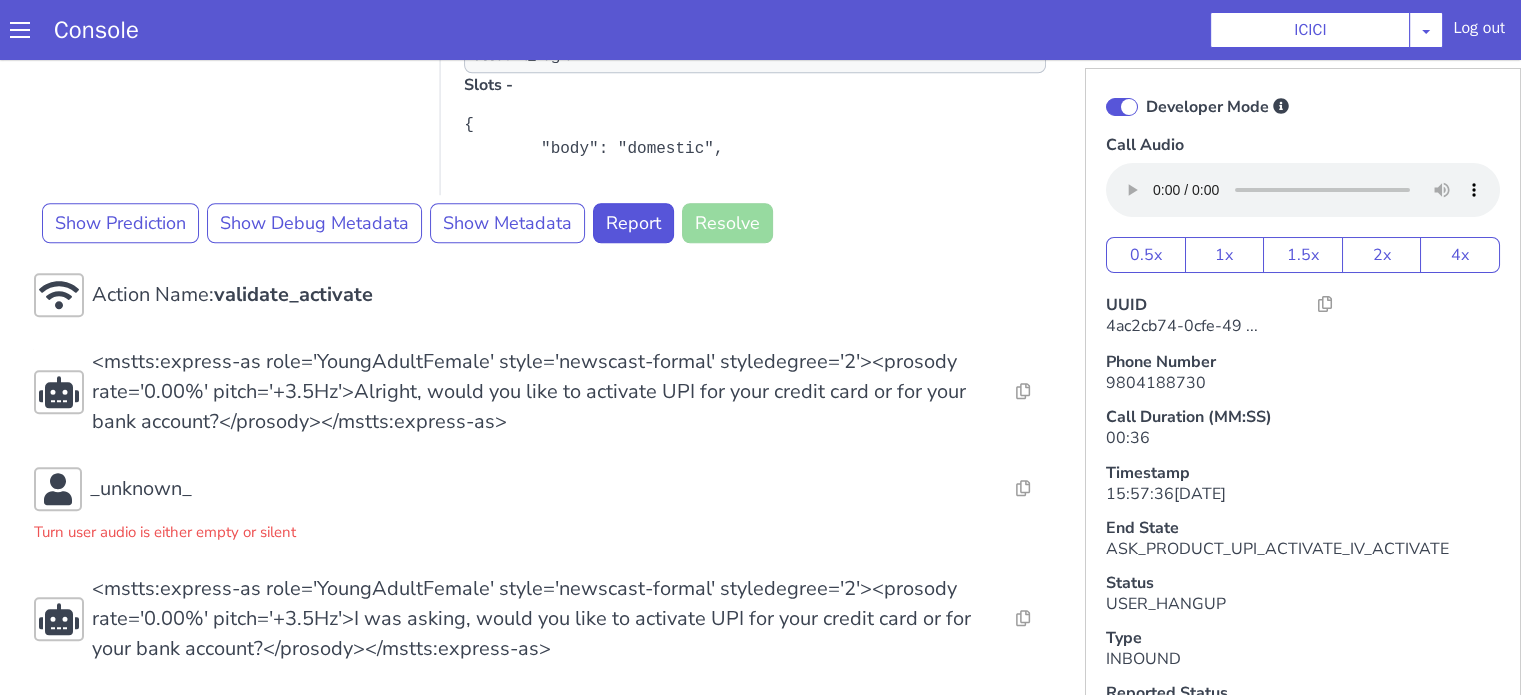 click on "Action Name:  Internal_set_language_for_iproxy Resolve  Intent Error  Entity Error  Transcription Error  Miscellaneous Submit Action Name:  931503 - CAR - RMN CLI Validation Resolve  Intent Error  Entity Error  Transcription Error  Miscellaneous Submit Action Name:  Unica API Resolve  Intent Error  Entity Error  Transcription Error  Miscellaneous Submit <mstts:express-as role='YoungAdultFemale' style='newscast-formal' styledegree='2'><prosody rate='0.00%' pitch='+3.5Hz'>Hi, welcome to ICICI BANK, I'm your customer service expert, how may I help you?</prosody></mstts:express-as> Resolve  Intent Error  Entity Error  Transcription Error  Miscellaneous Submit can you enable domestic pccos you pitch for my debit on Alternatives No data available for this turn, Please check Metadata for possible values Predicted Intent -   activate State -  COF_ASK_QUERY Sub-Type -   AUDIO Trigger Name -   activate Cycle duration -  Slots filled - account_region,feature_type Slots -   Show Prediction Show Debug Metadata Report" at bounding box center (544, -437) 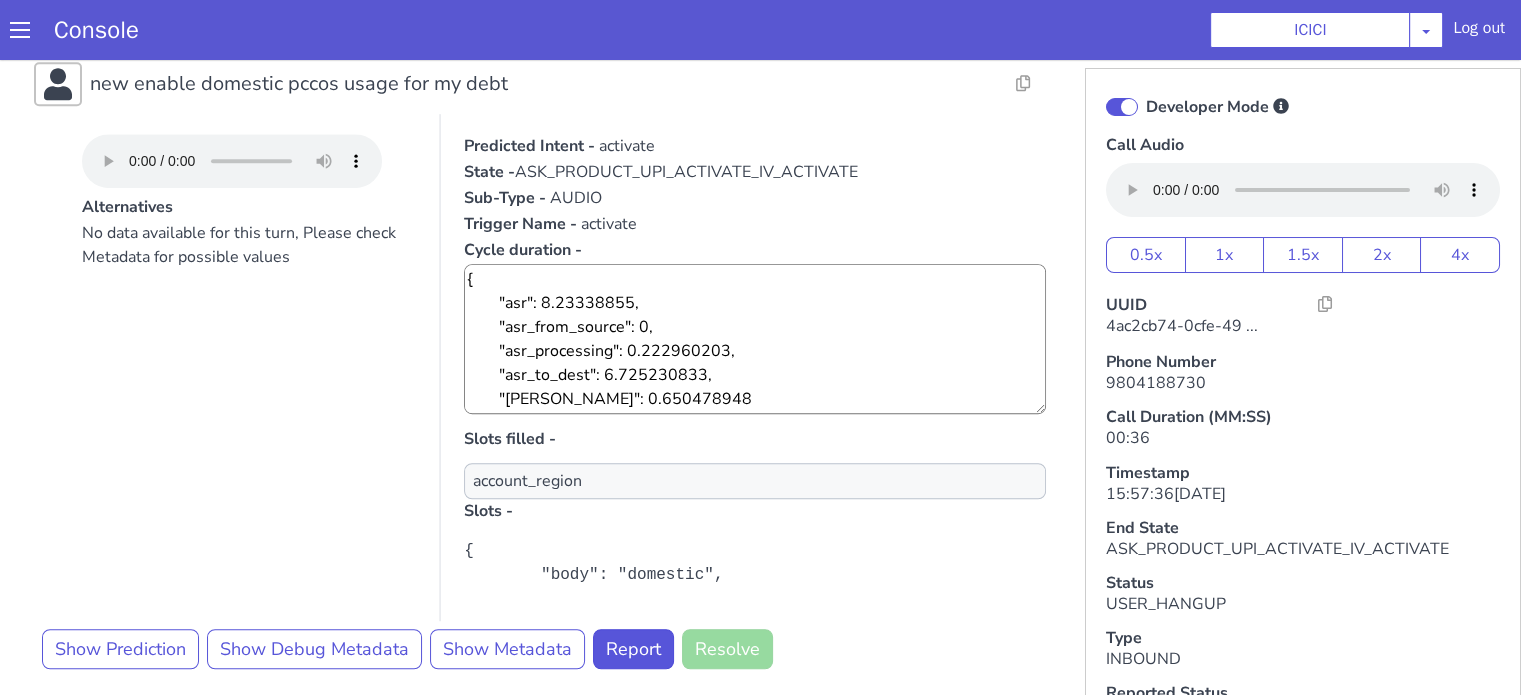 scroll, scrollTop: 1151, scrollLeft: 0, axis: vertical 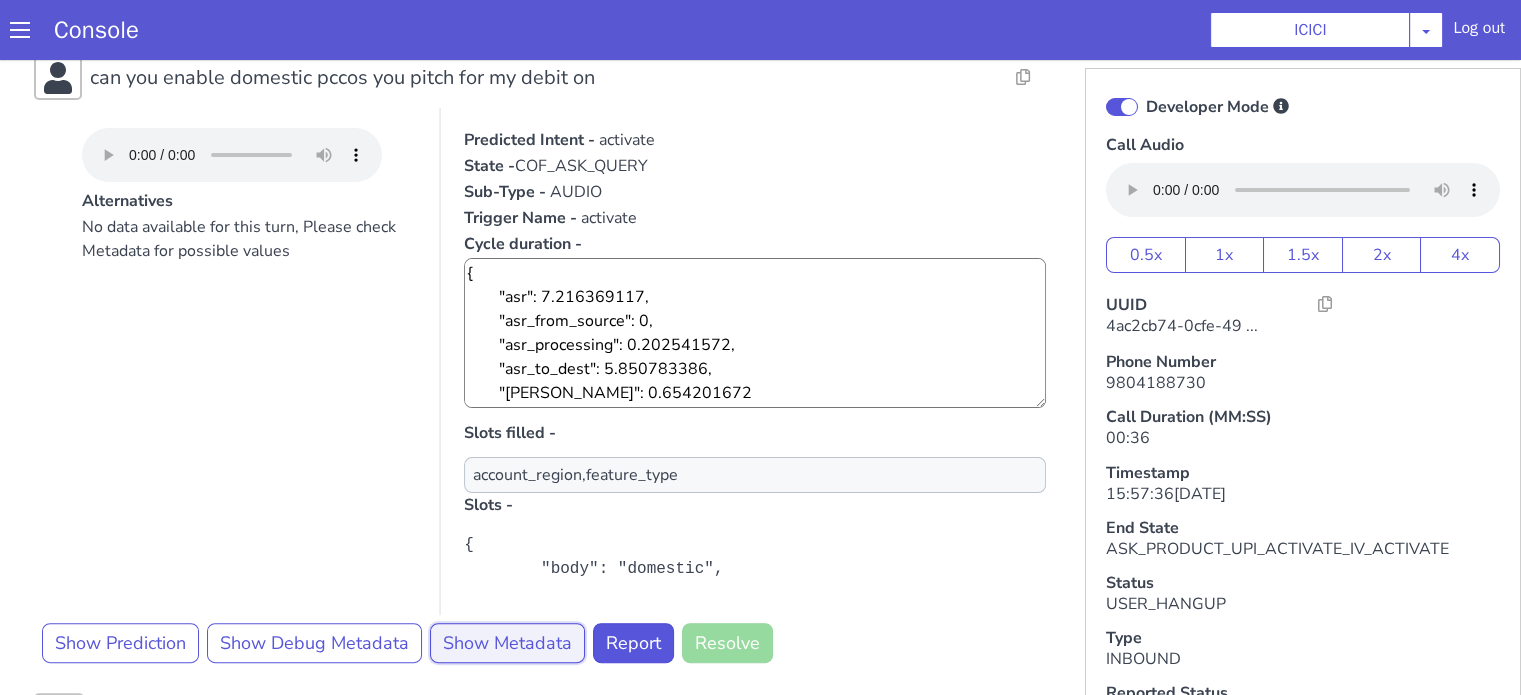 click on "Show Metadata" at bounding box center [507, 643] 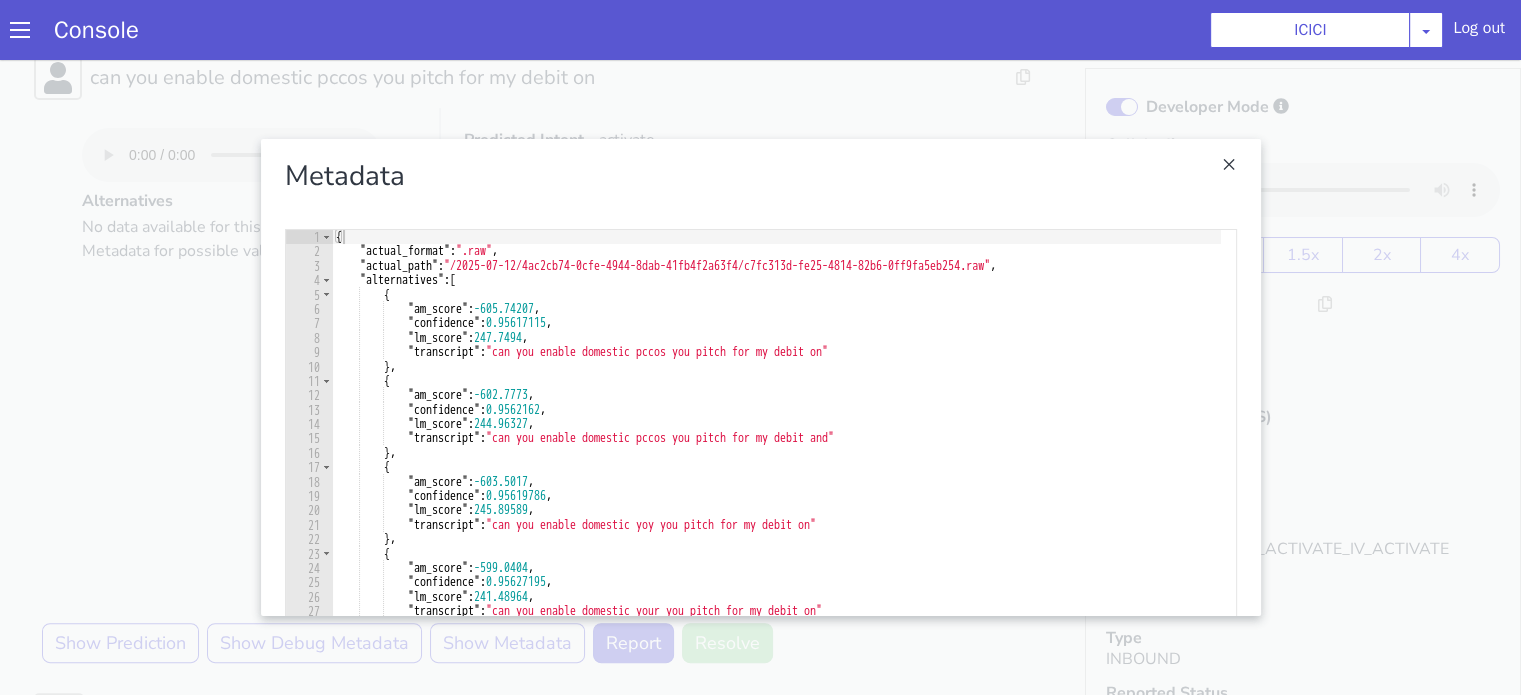 click at bounding box center (760, 377) 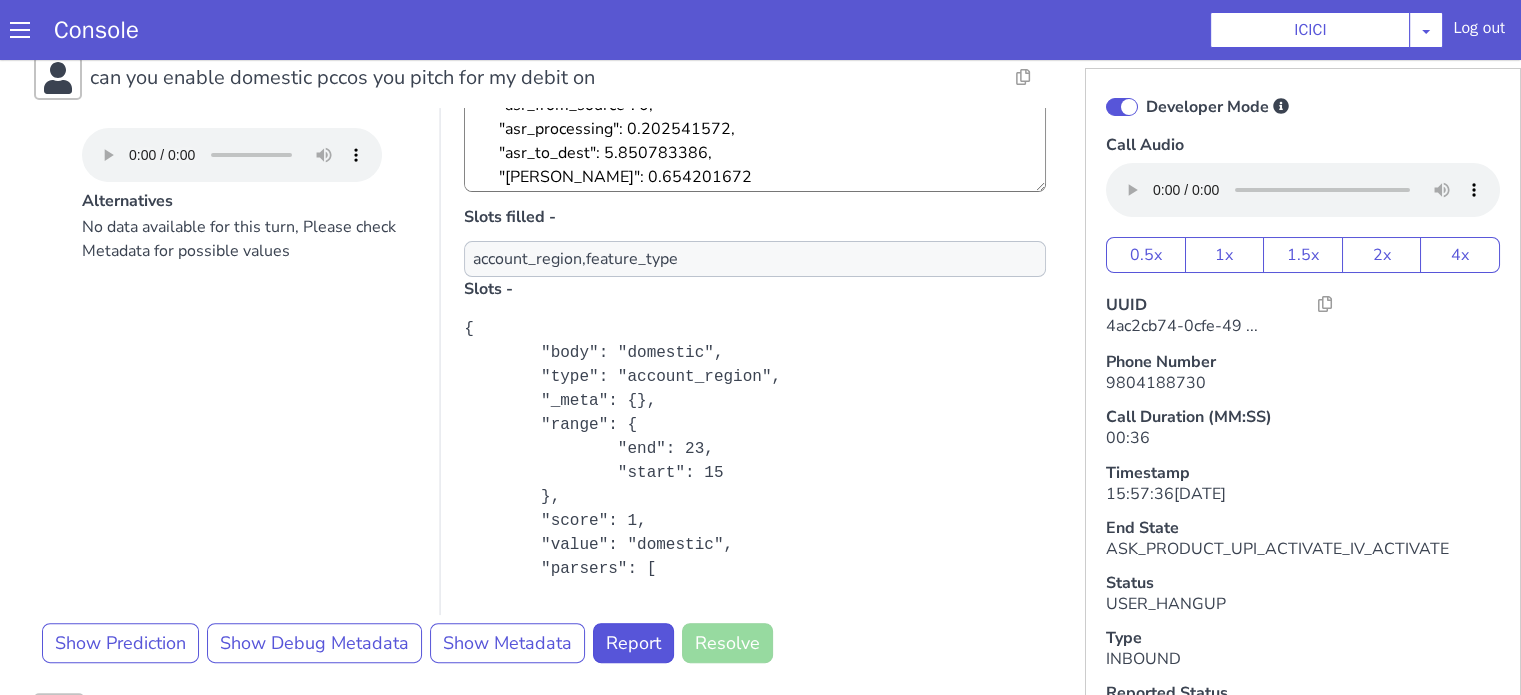 scroll, scrollTop: 354, scrollLeft: 0, axis: vertical 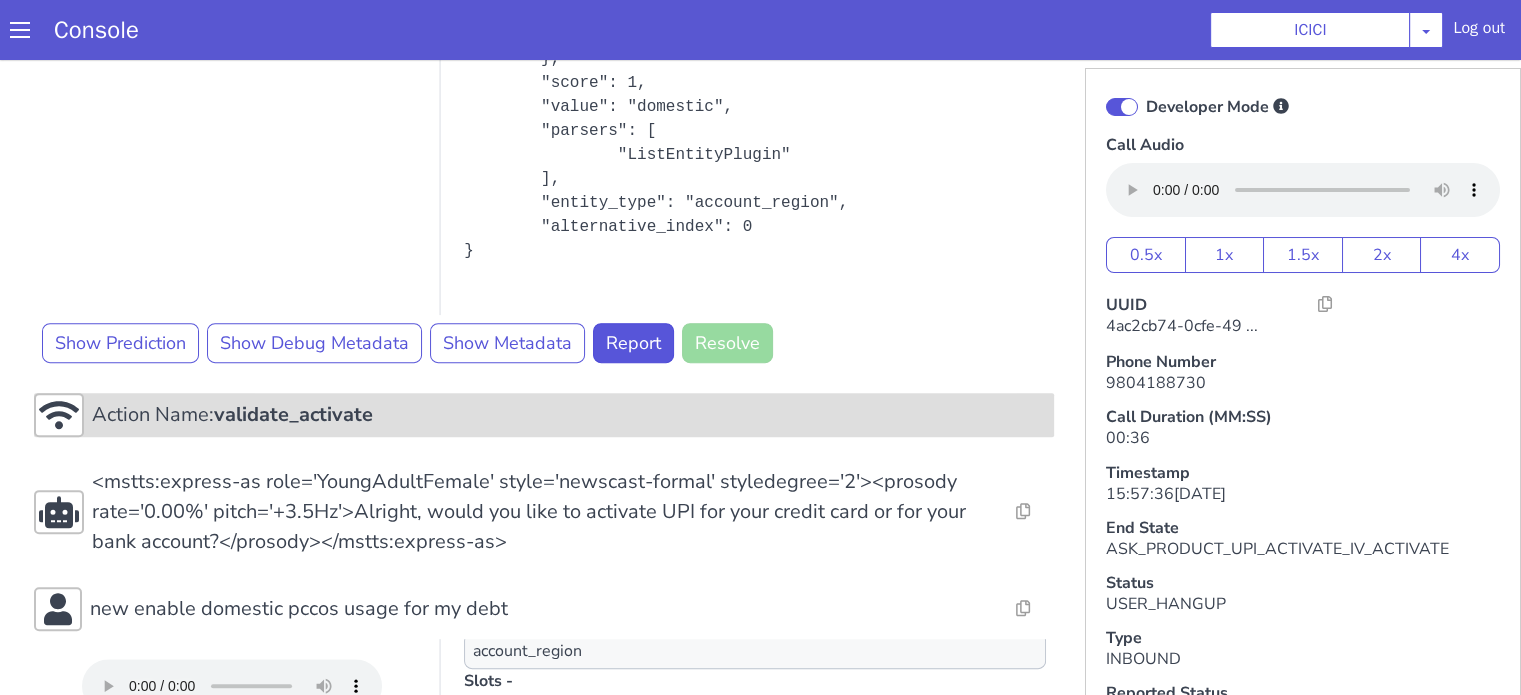 click on "Action Name:  validate_activate" at bounding box center [569, 415] 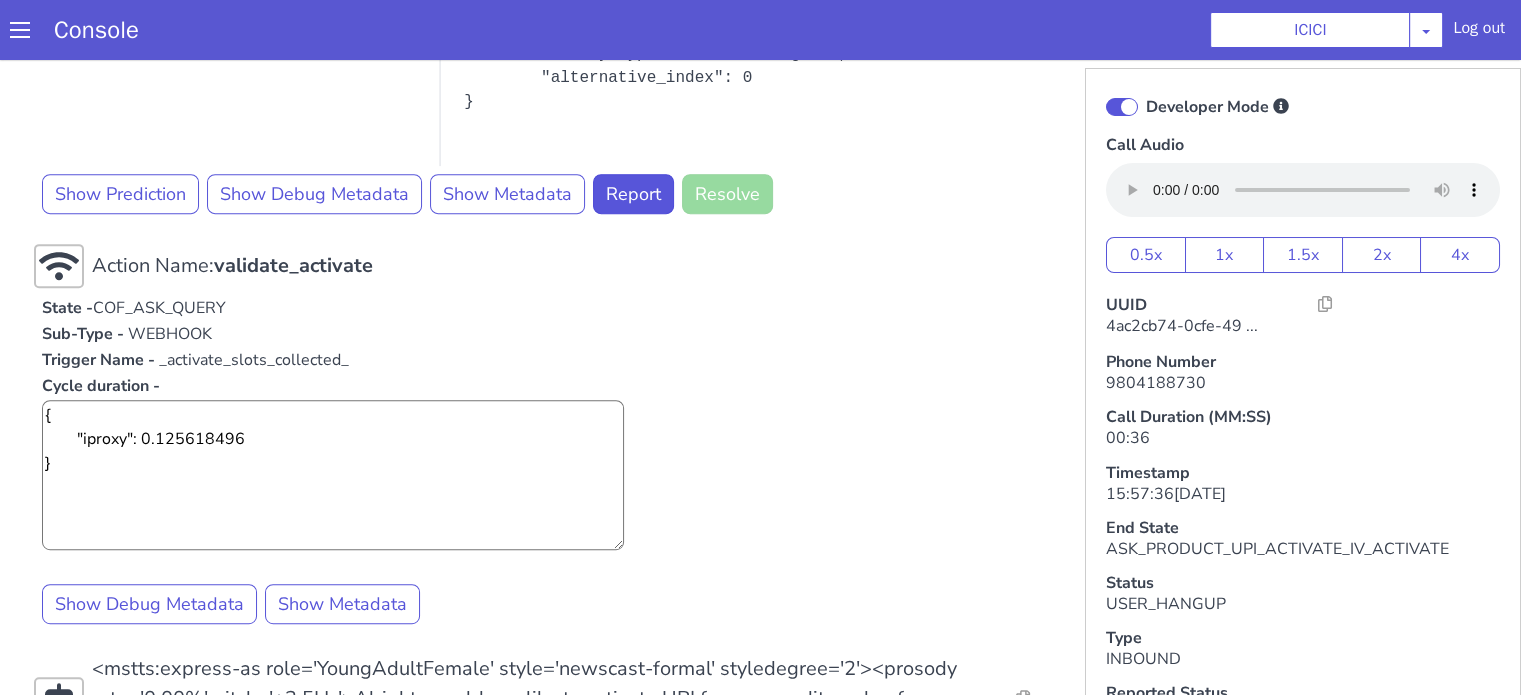 scroll, scrollTop: 1000, scrollLeft: 0, axis: vertical 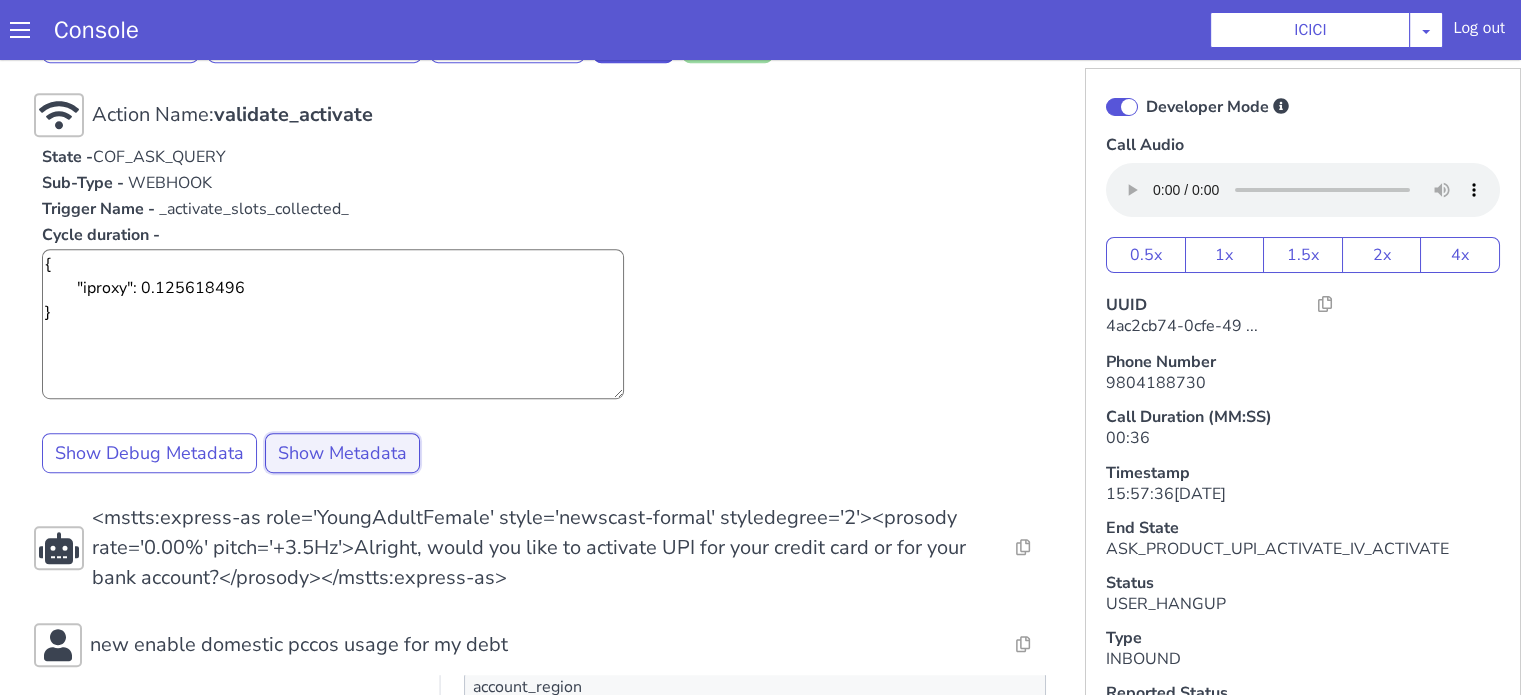 click on "Show Metadata" at bounding box center [342, 453] 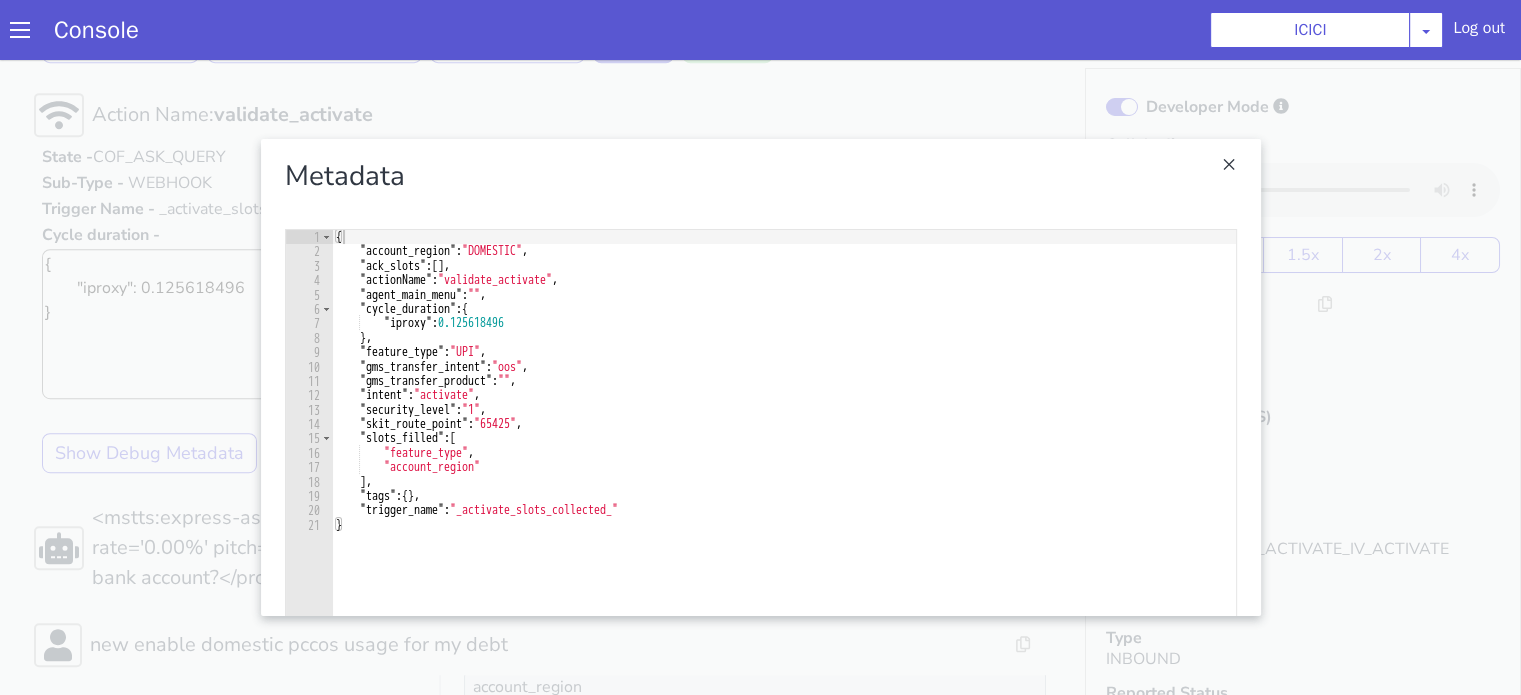 click at bounding box center (760, 377) 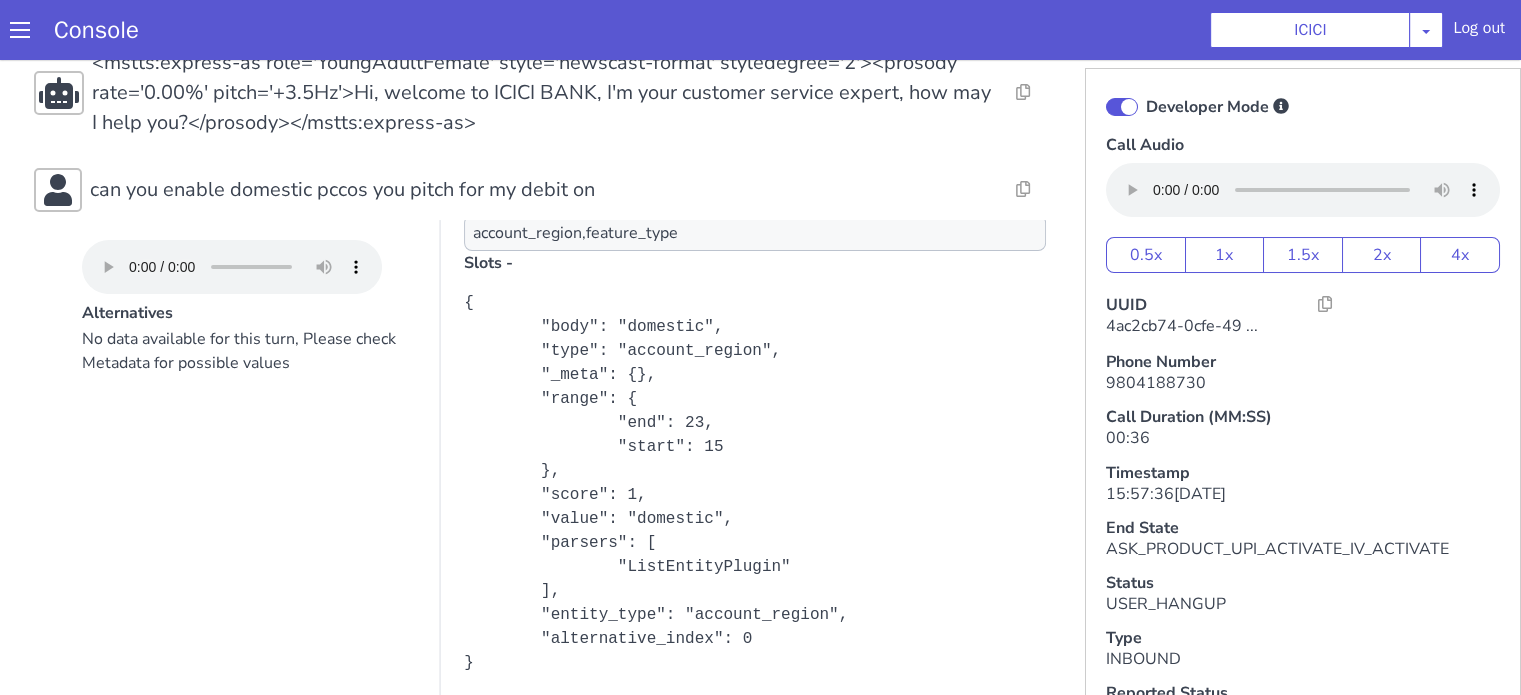scroll, scrollTop: 400, scrollLeft: 0, axis: vertical 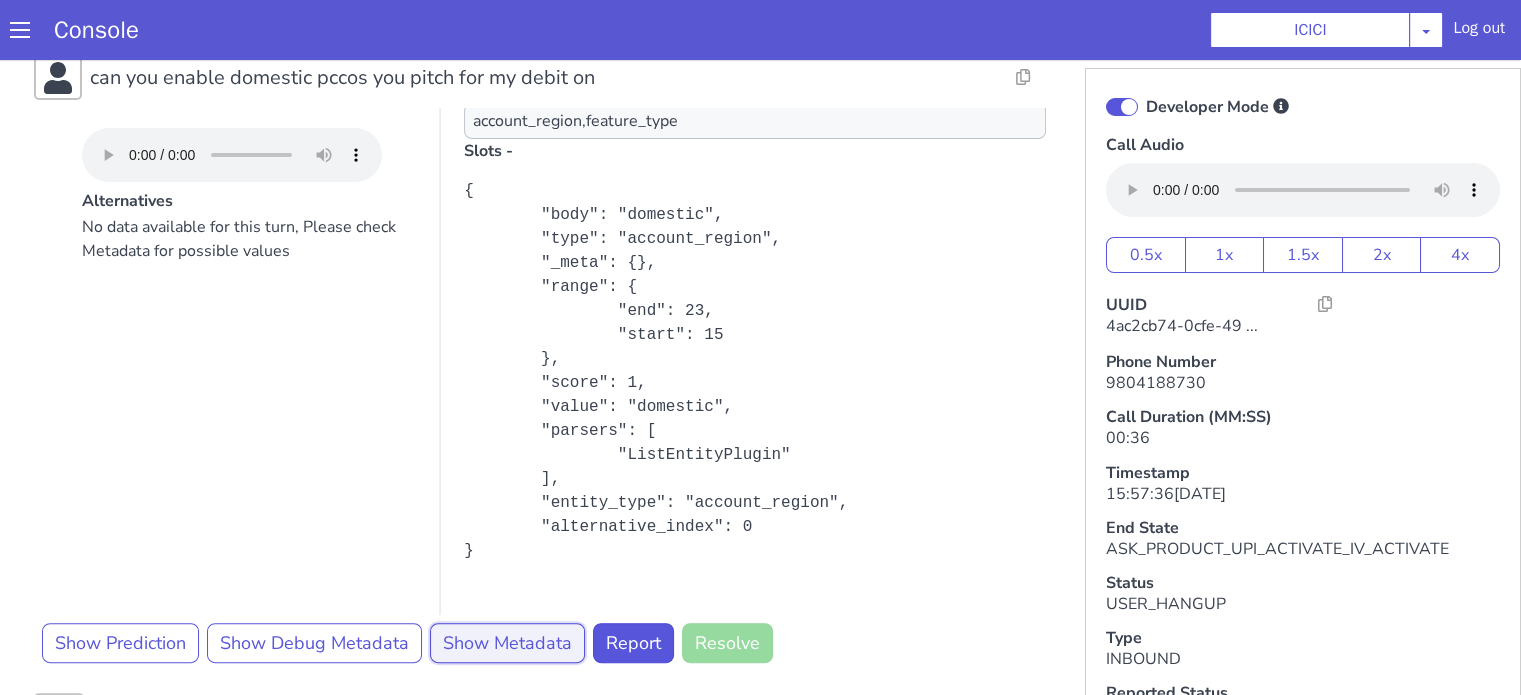 click on "Show Metadata" at bounding box center (507, 643) 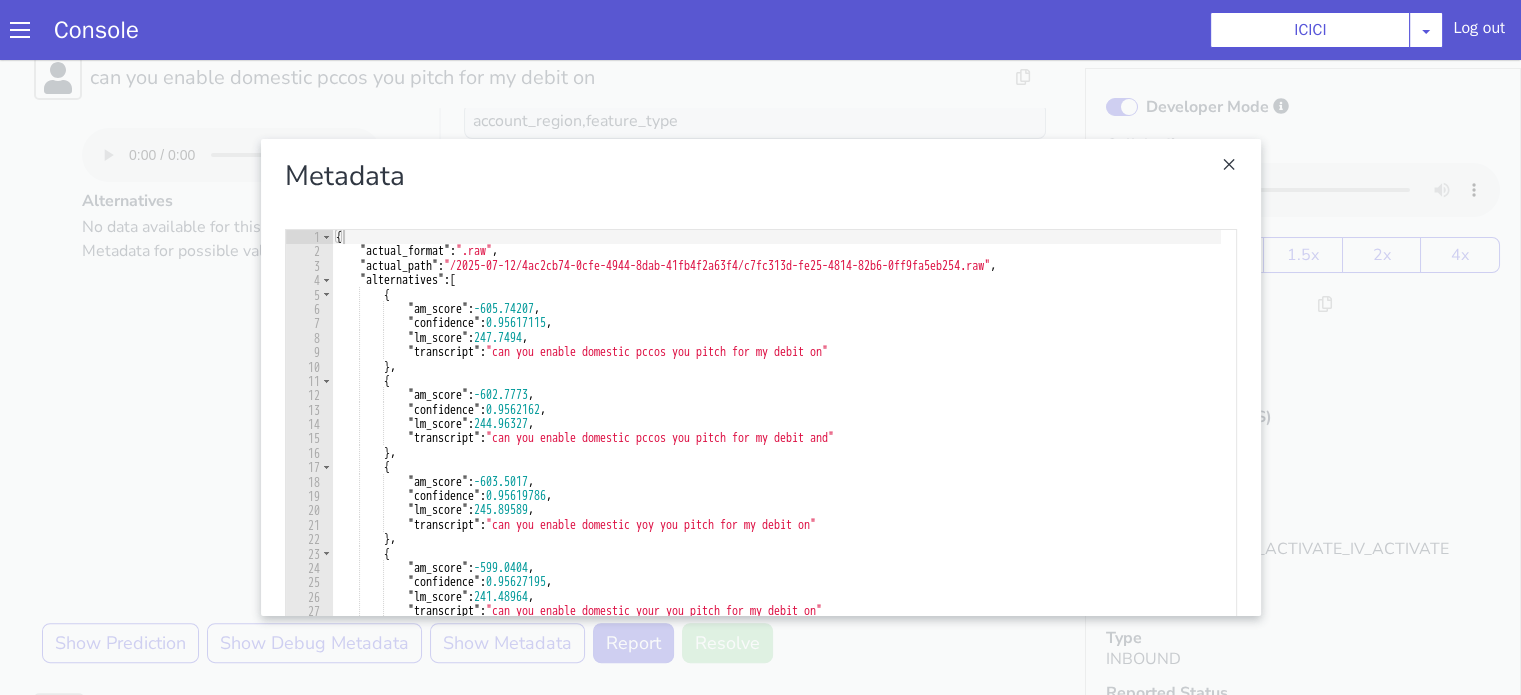click on ""feature_type": "UPI", 1 2 3 4 5 6 7 8 9 10 11 12 13 14 15 16 17 18 19 20 21 22 23 24 25 26 27 28 29 30 31 32 33 34 35 36 {      "actual_format" :  ".raw" ,      "actual_path" :  "/2025-07-12/4ac2cb74-0cfe-4944-8dab-41fb4f2a63f4/c7fc313d-fe25-4814-82b6-0ff9fa5eb254.raw" ,      "alternatives" :  [           {                "am_score" :  -605.74207 ,                "confidence" :  0.95617115 ,                "lm_score" :  247.7494 ,                "transcript" :  "can you enable domestic pccos you pitch for my debit on"           } ,           {                "am_score" :  -602.7773 ,                "confidence" :  0.9562162 ,                "lm_score" :  244.96327 ,                "transcript" :  "can you enable domestic pccos you pitch for my debit and"           } ,           {                "am_score" :  -603.5017 ,                "confidence" :  0.95619786 ,                "lm_score" :  245.89589 ,                "transcript" :  "can you enable domestic yoy you pitch for my debit on"           } ," at bounding box center [761, 414] 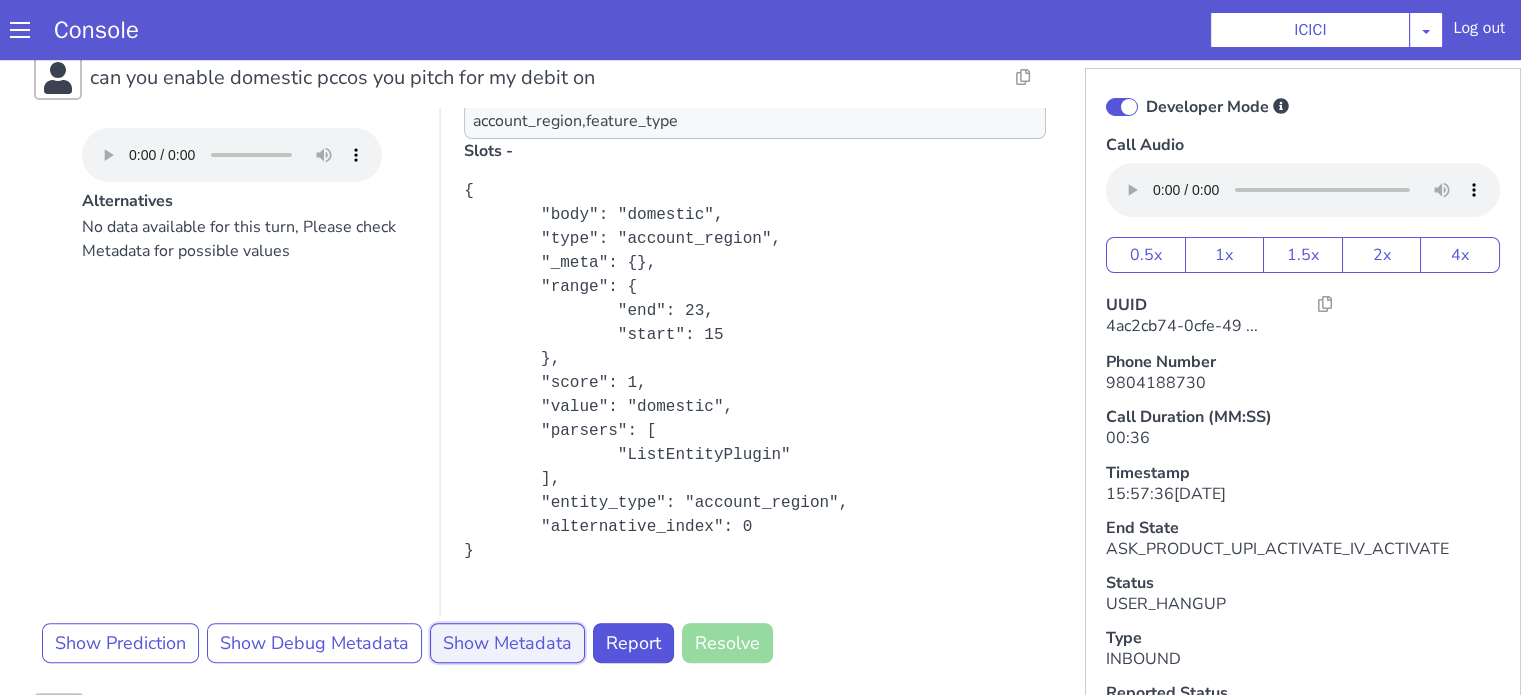 click on "Show Metadata" at bounding box center [507, 643] 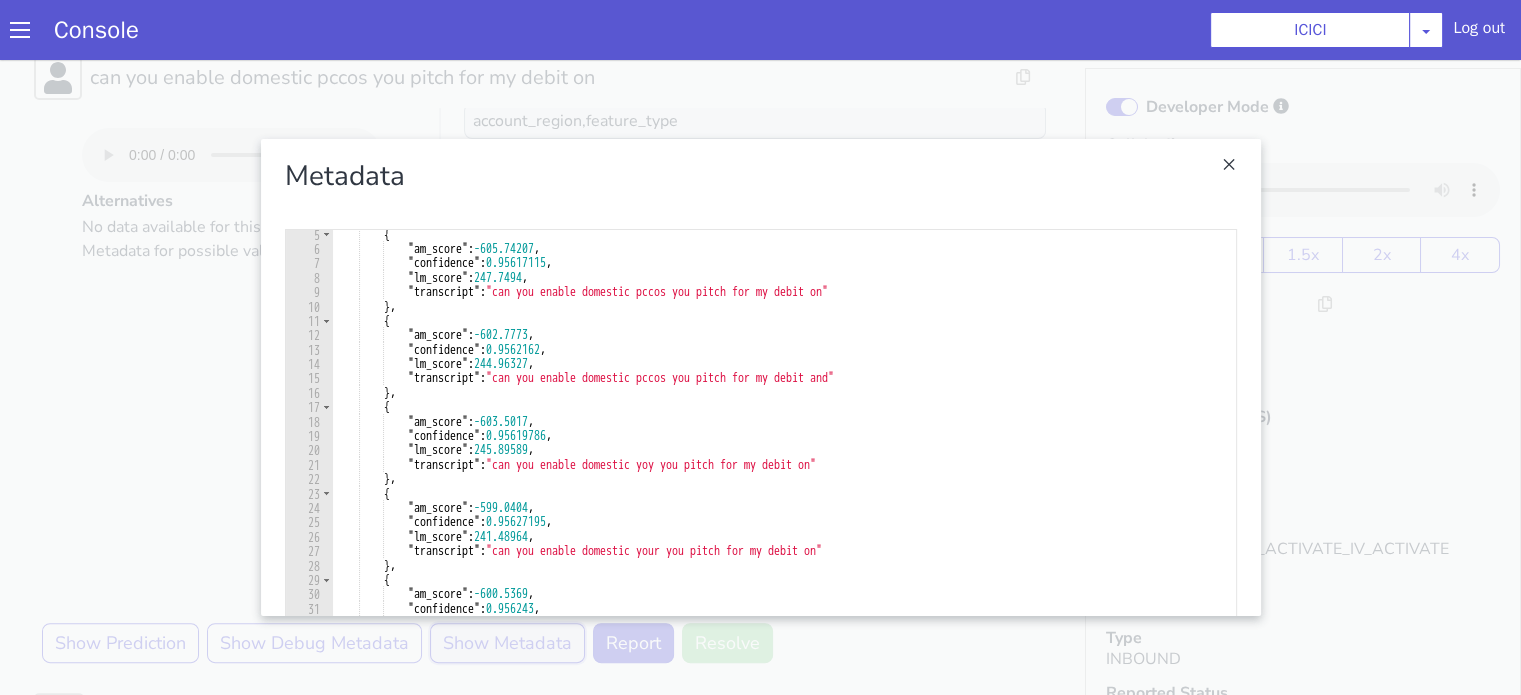 scroll, scrollTop: 0, scrollLeft: 0, axis: both 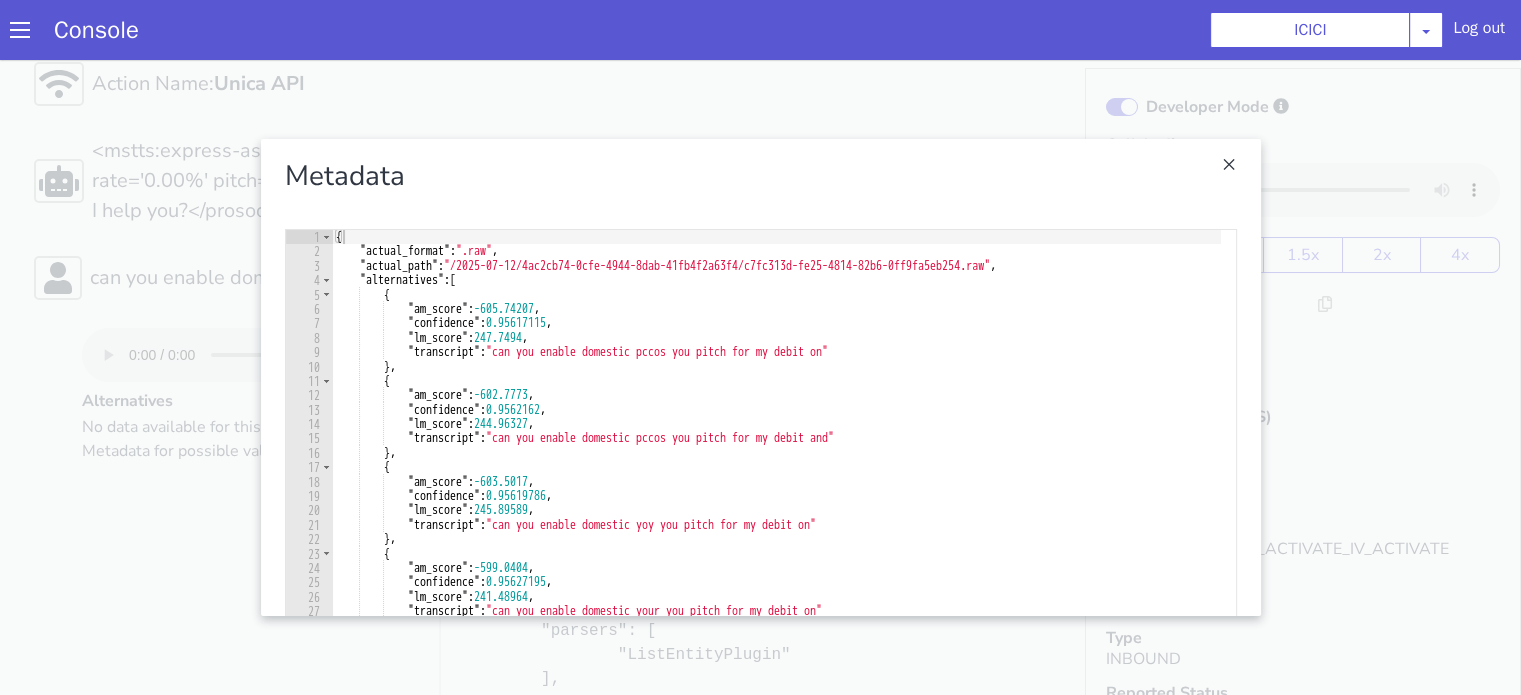 click at bounding box center (760, 377) 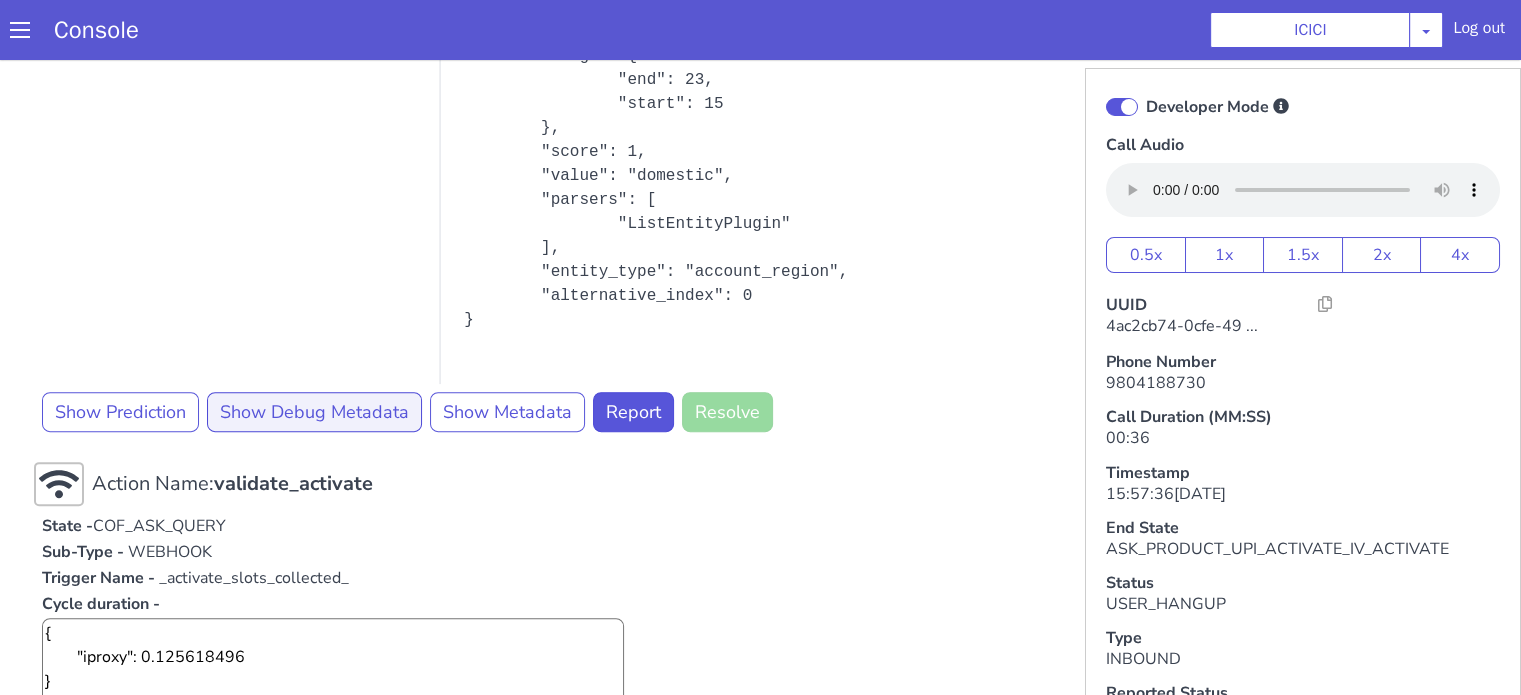 scroll, scrollTop: 800, scrollLeft: 0, axis: vertical 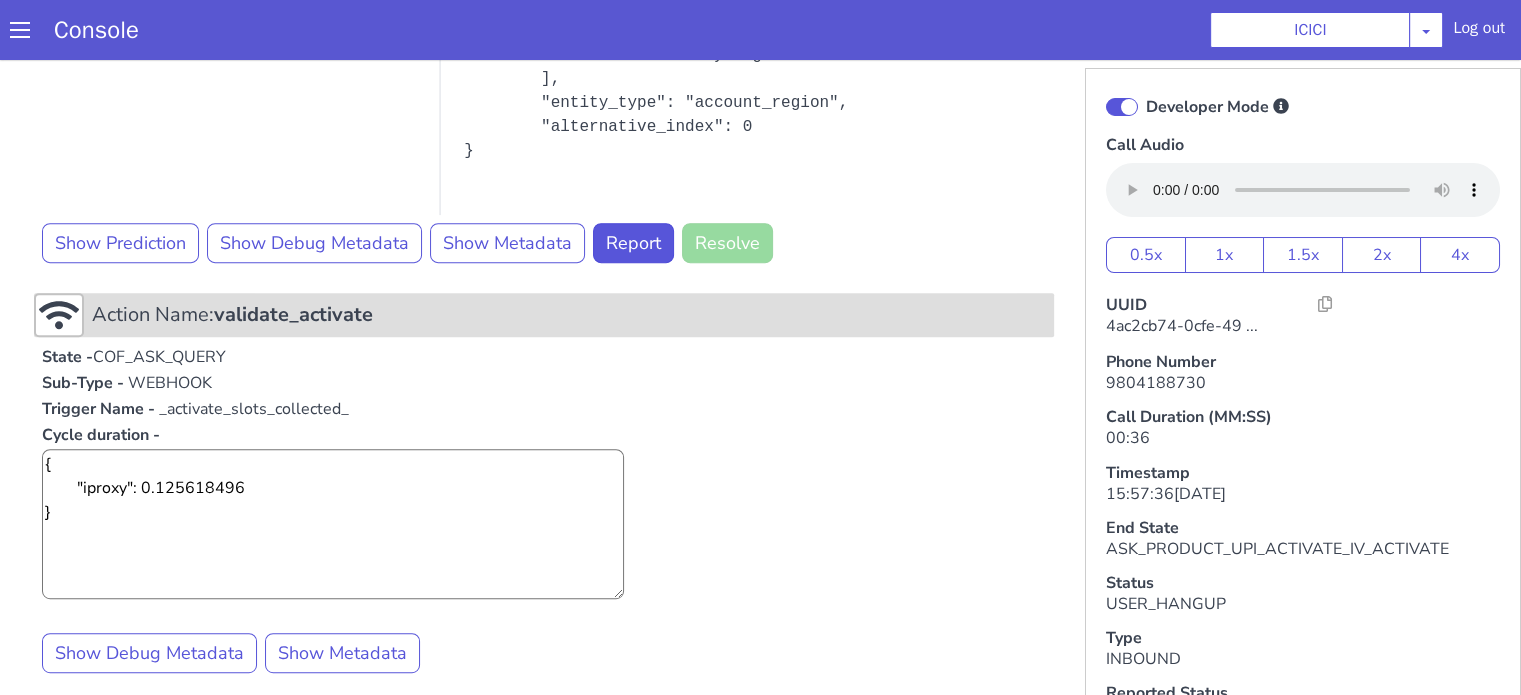 click on "validate_activate" at bounding box center [293, 314] 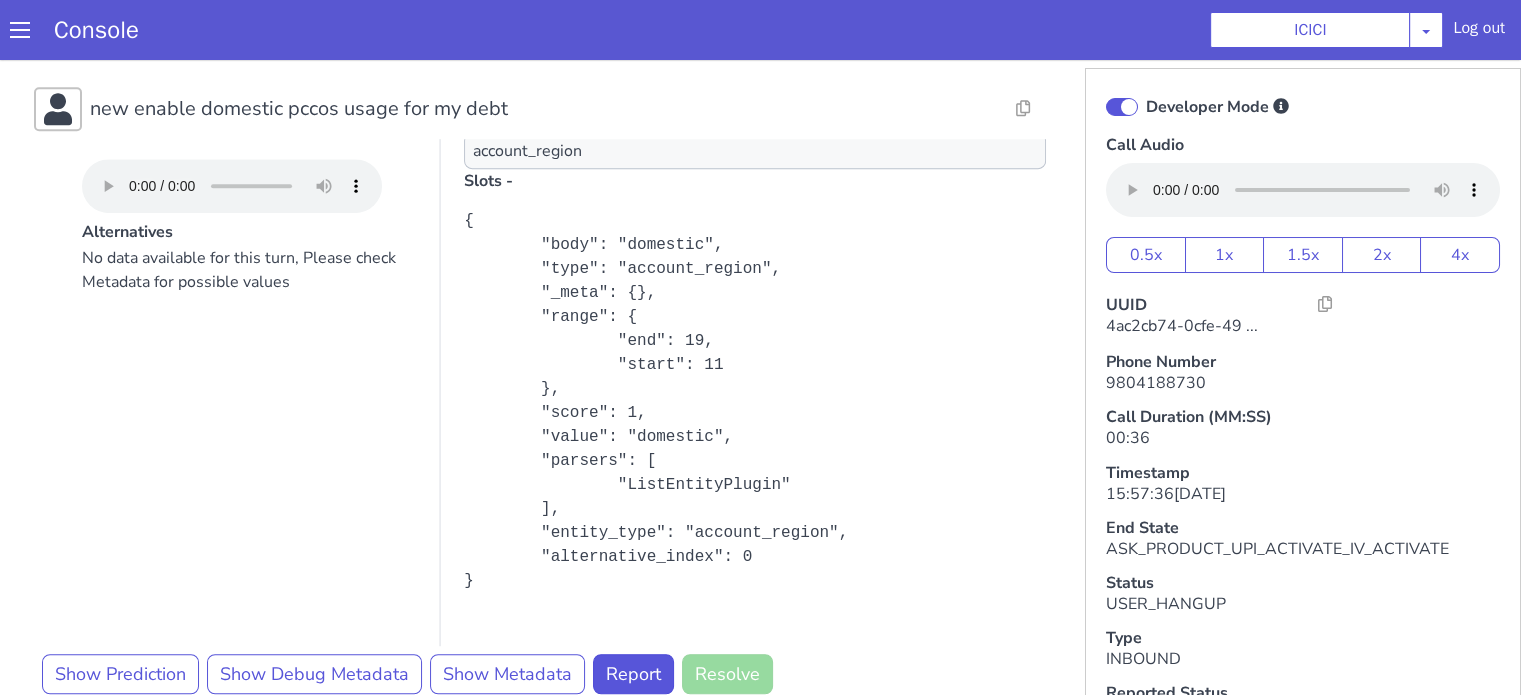 scroll, scrollTop: 1500, scrollLeft: 0, axis: vertical 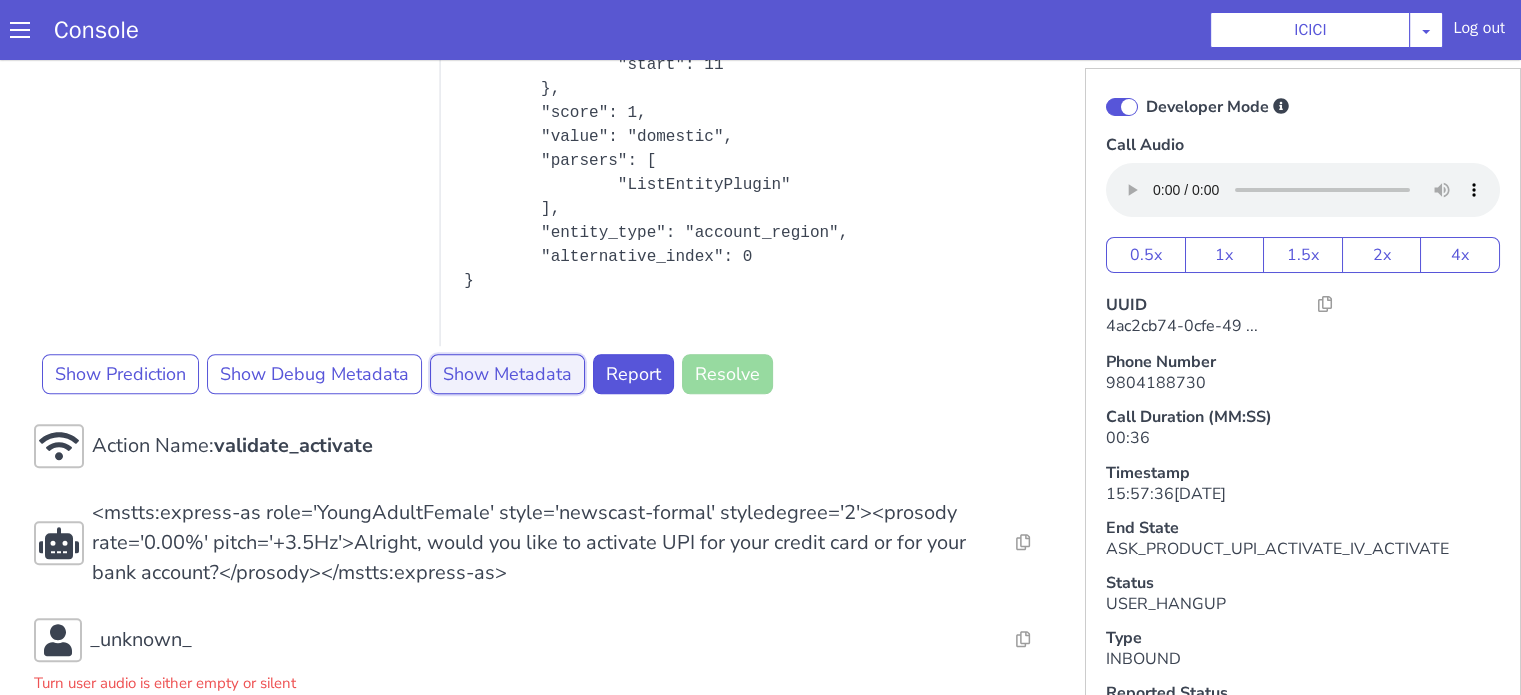click on "Show Metadata" at bounding box center (507, 374) 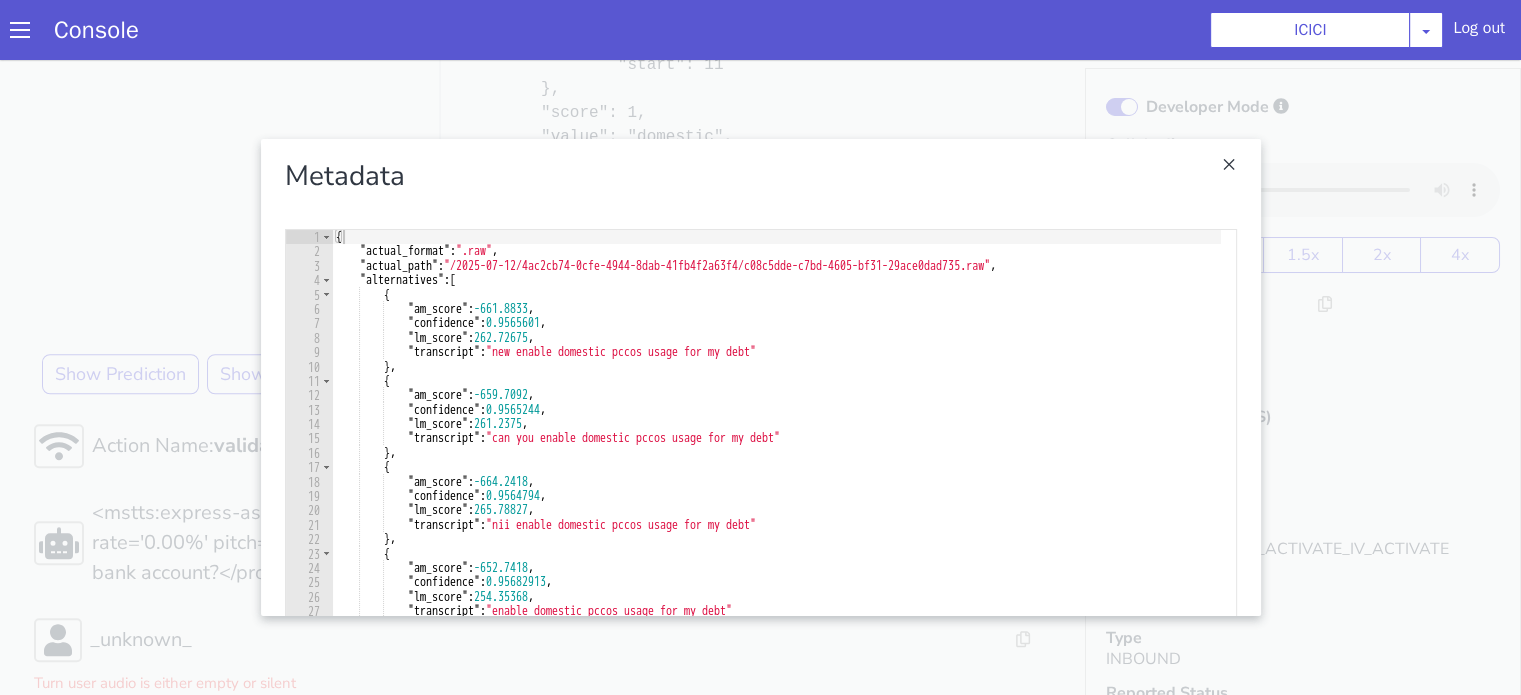 scroll, scrollTop: 0, scrollLeft: 0, axis: both 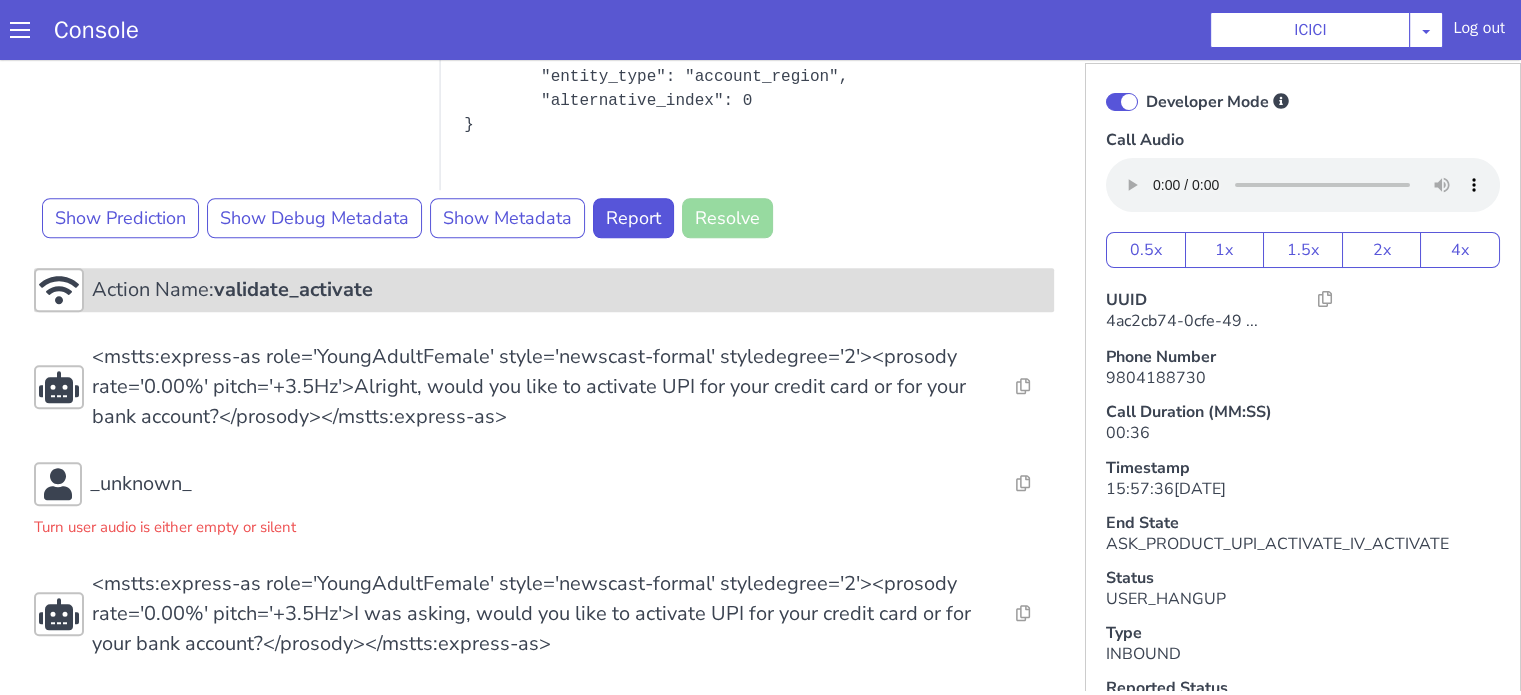 click on "validate_activate" at bounding box center (293, 289) 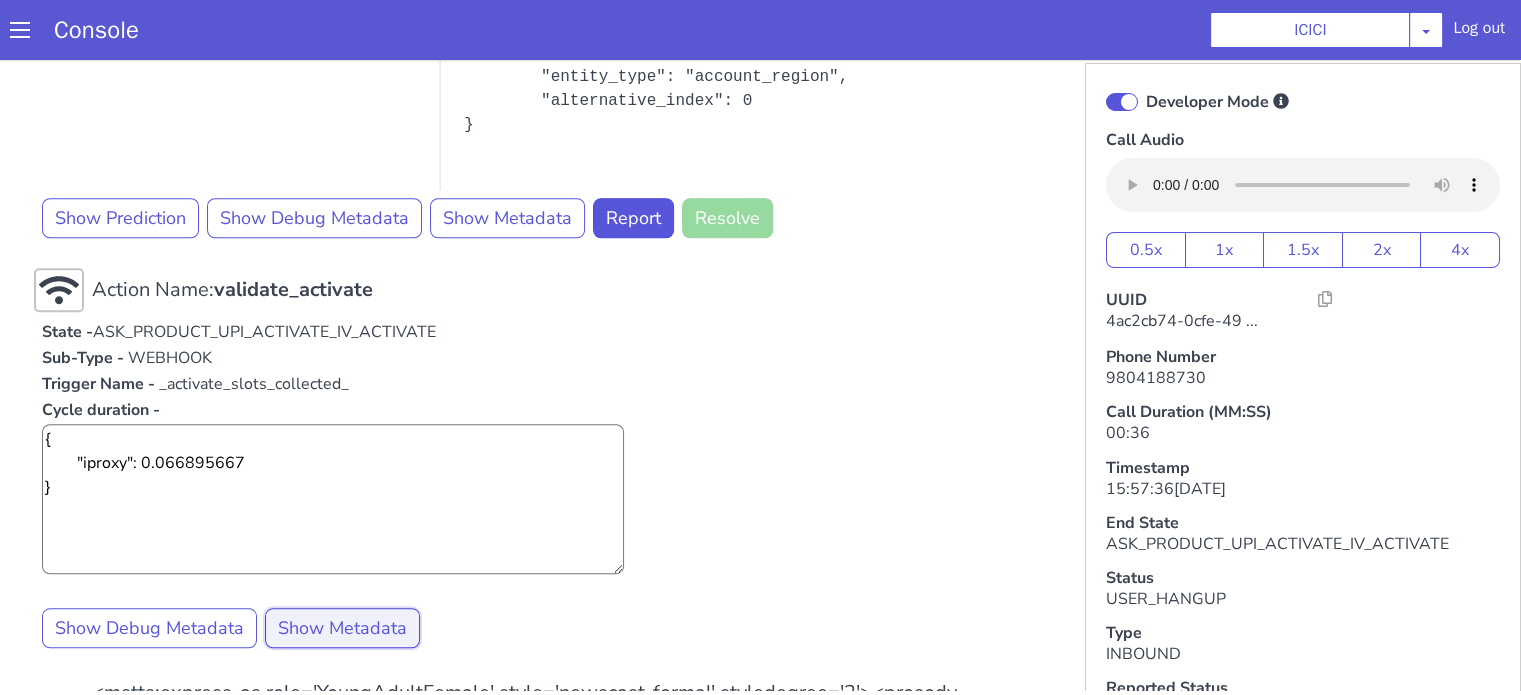 click on "Show Metadata" at bounding box center (342, 628) 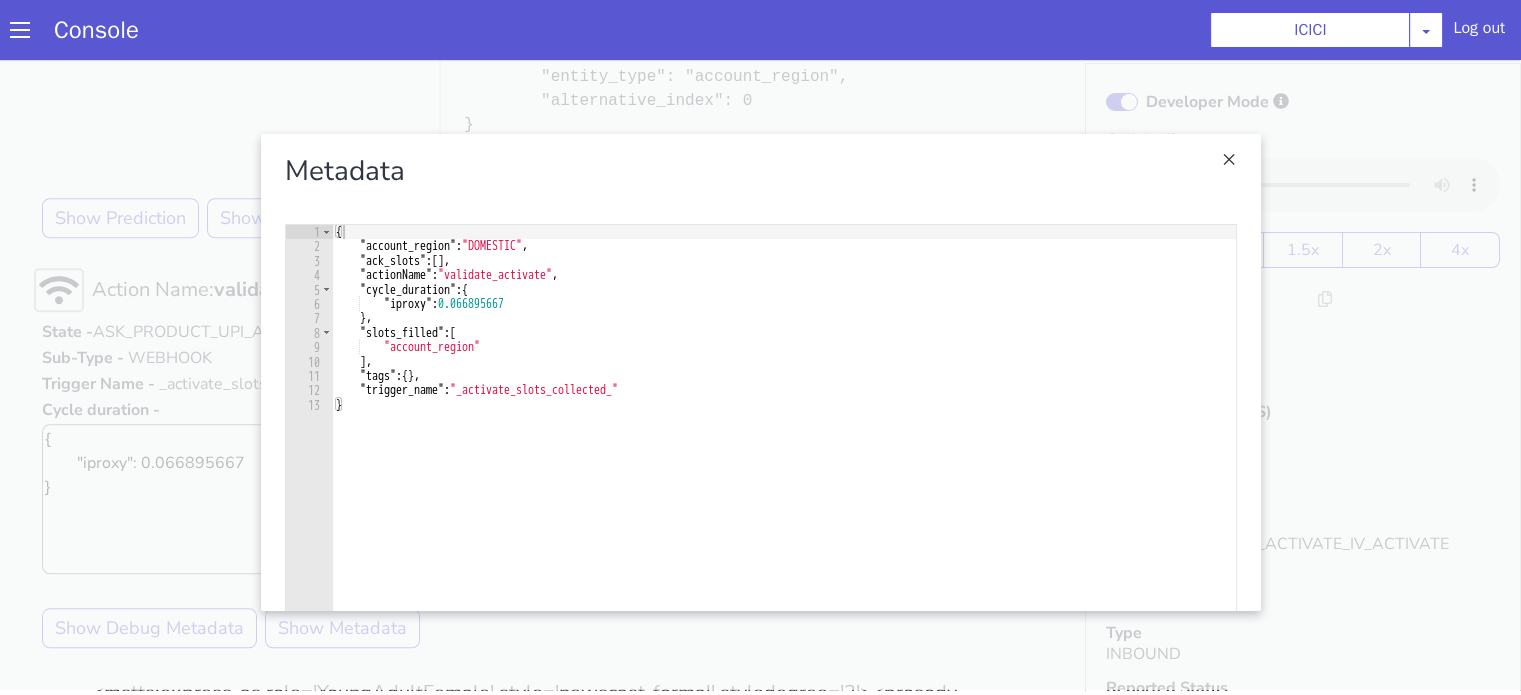 click at bounding box center [760, 372] 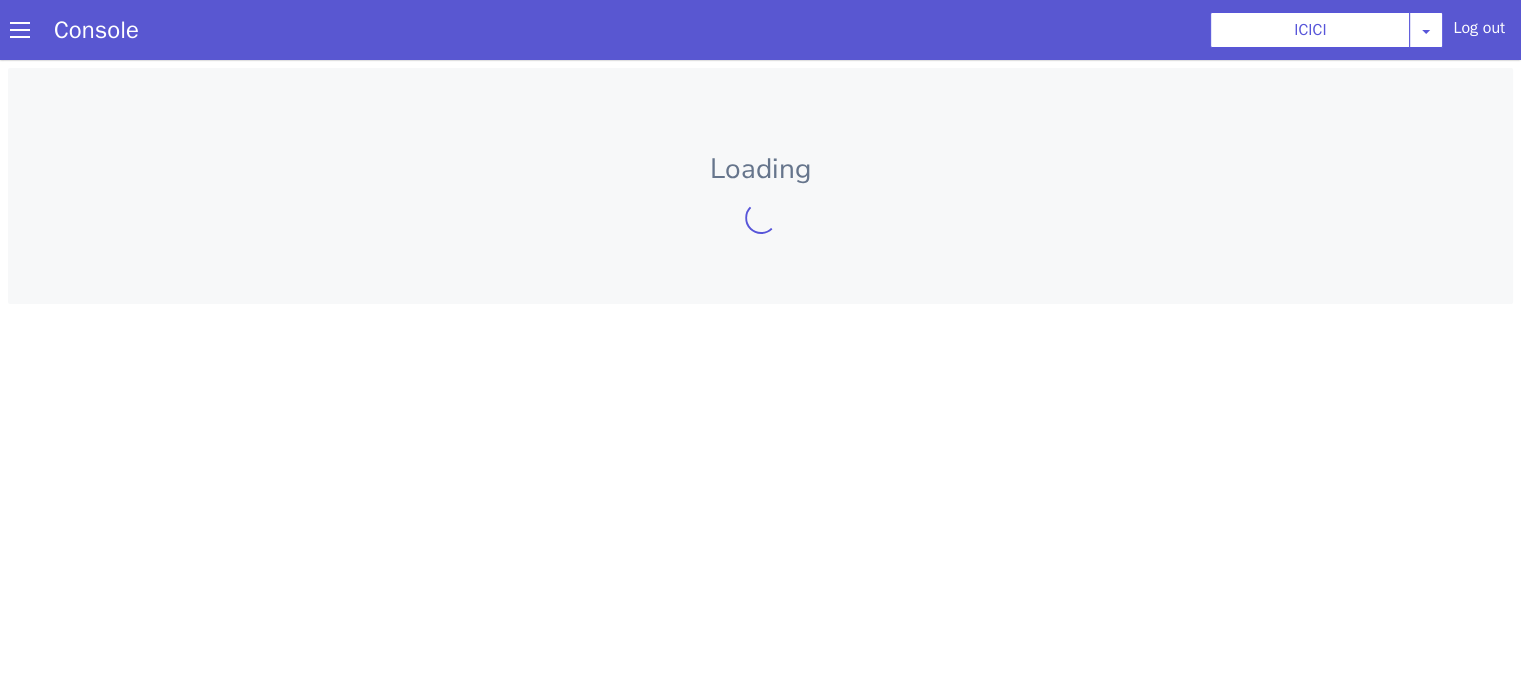 scroll, scrollTop: 0, scrollLeft: 0, axis: both 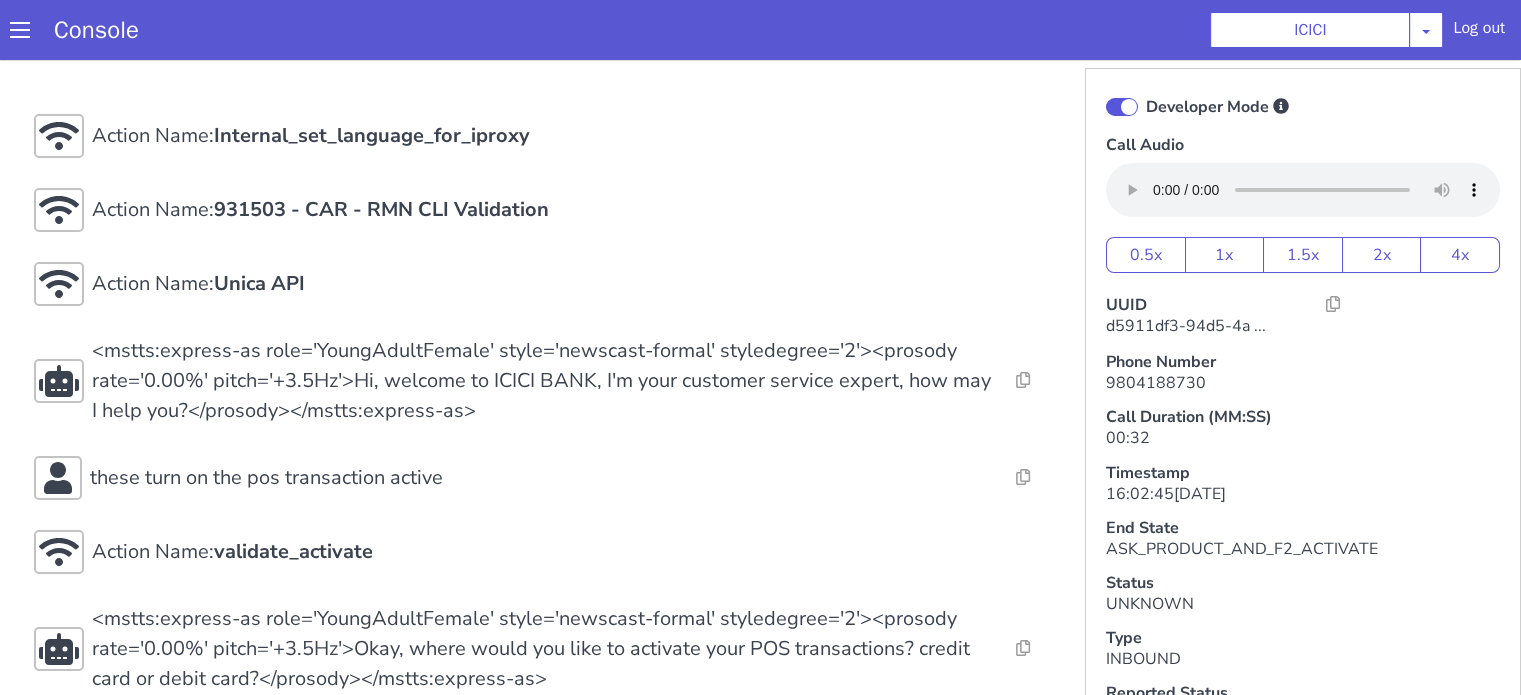 click at bounding box center [1122, 107] 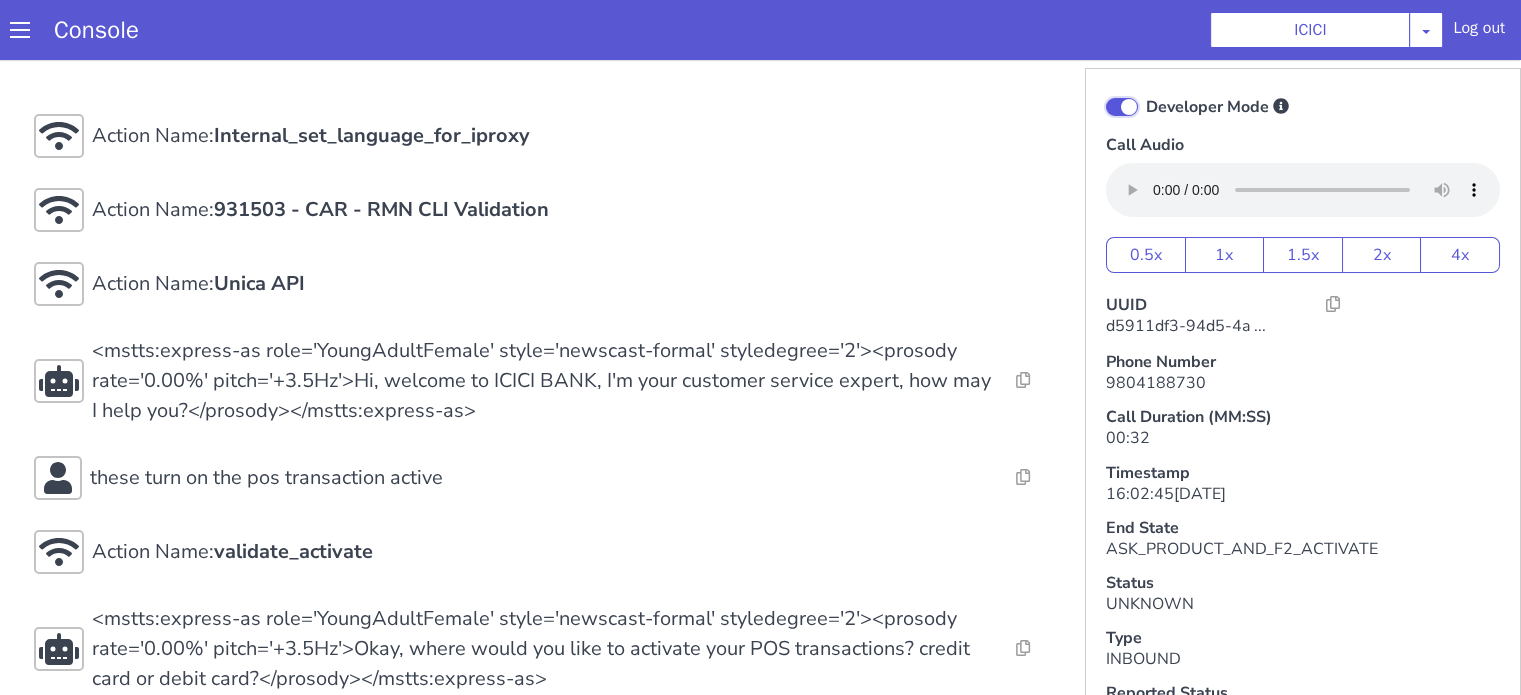 click on "Developer Mode" at bounding box center (1145, 94) 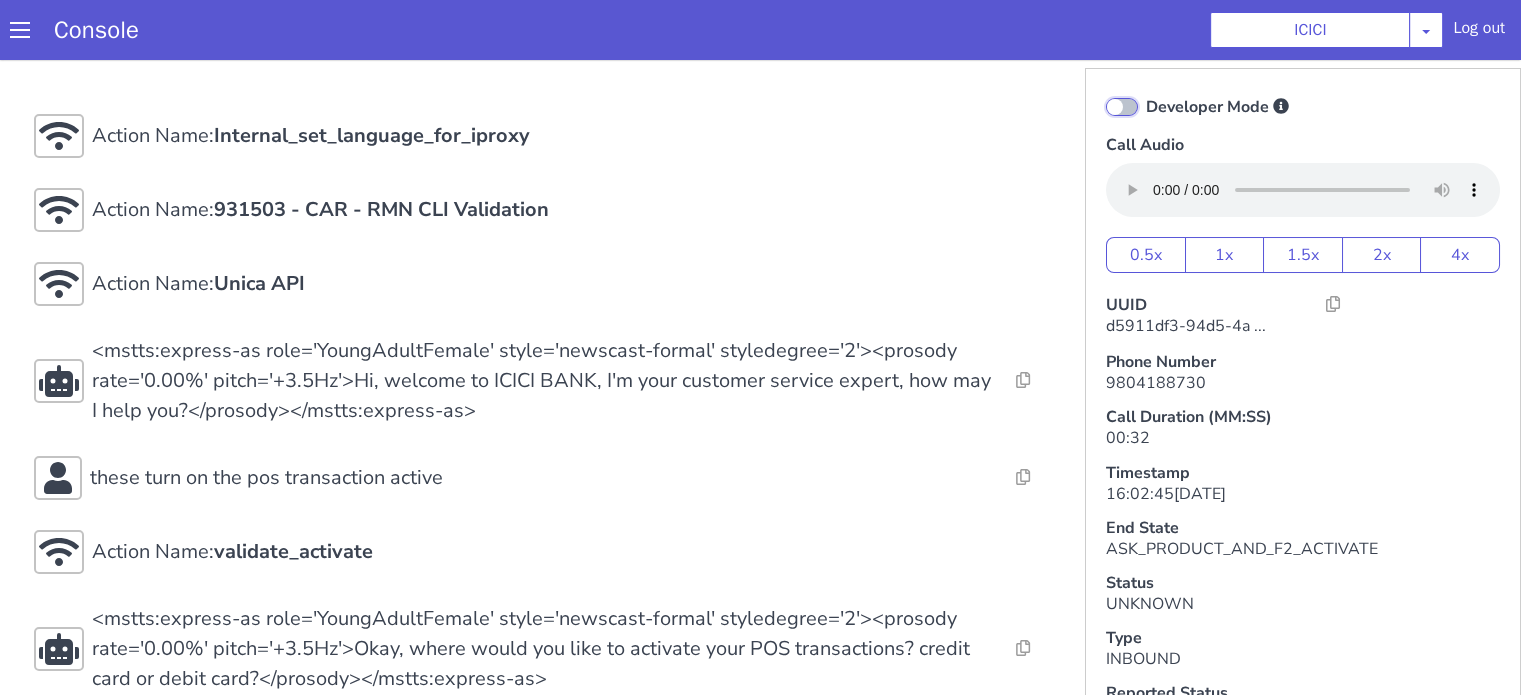 checkbox on "false" 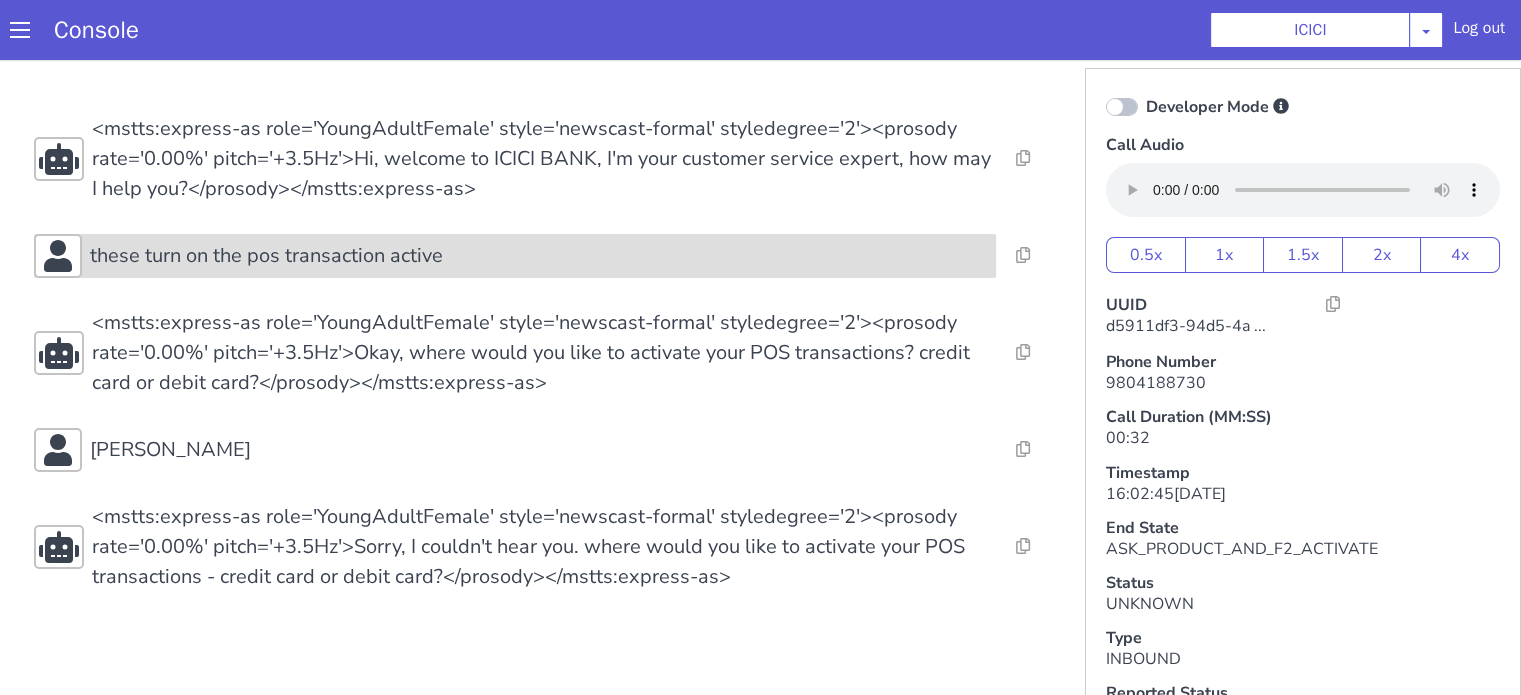 click on "these turn on the pos transaction active" at bounding box center (539, 256) 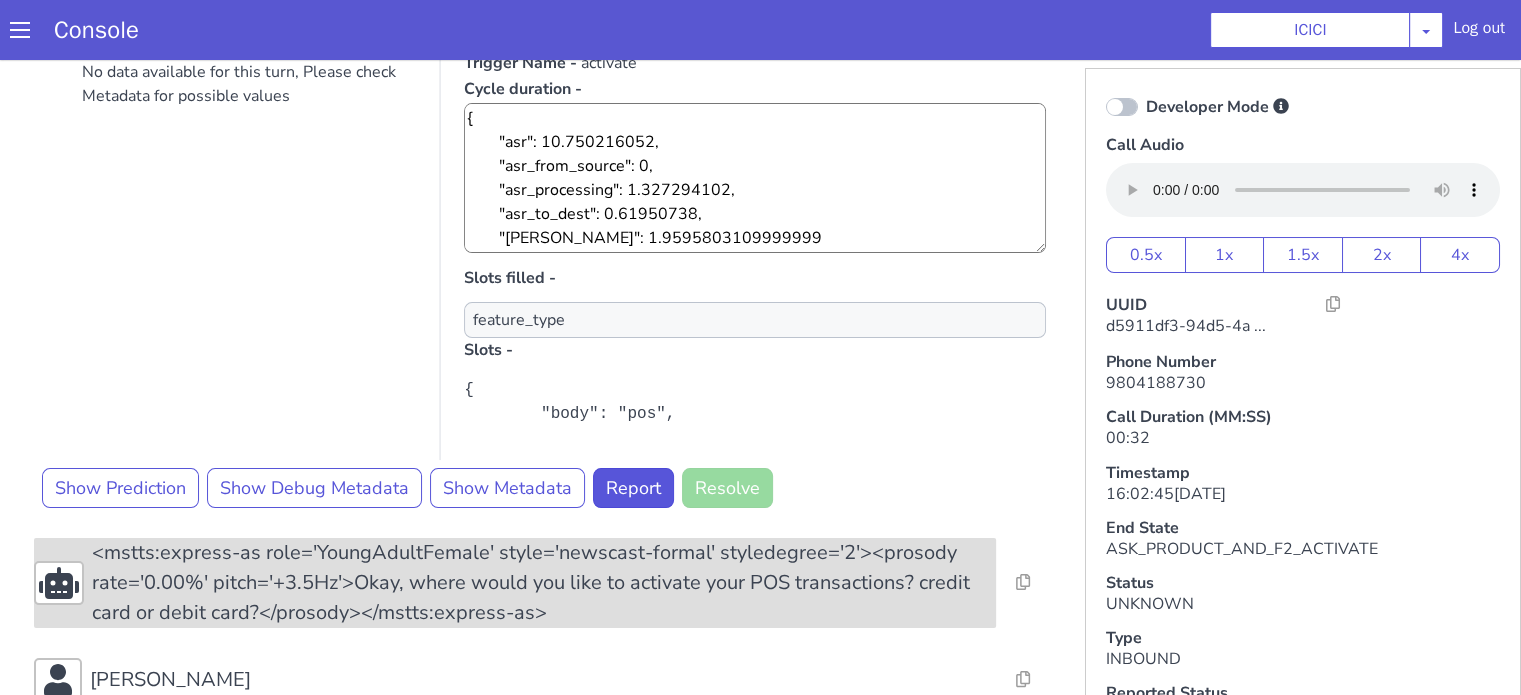 scroll, scrollTop: 496, scrollLeft: 0, axis: vertical 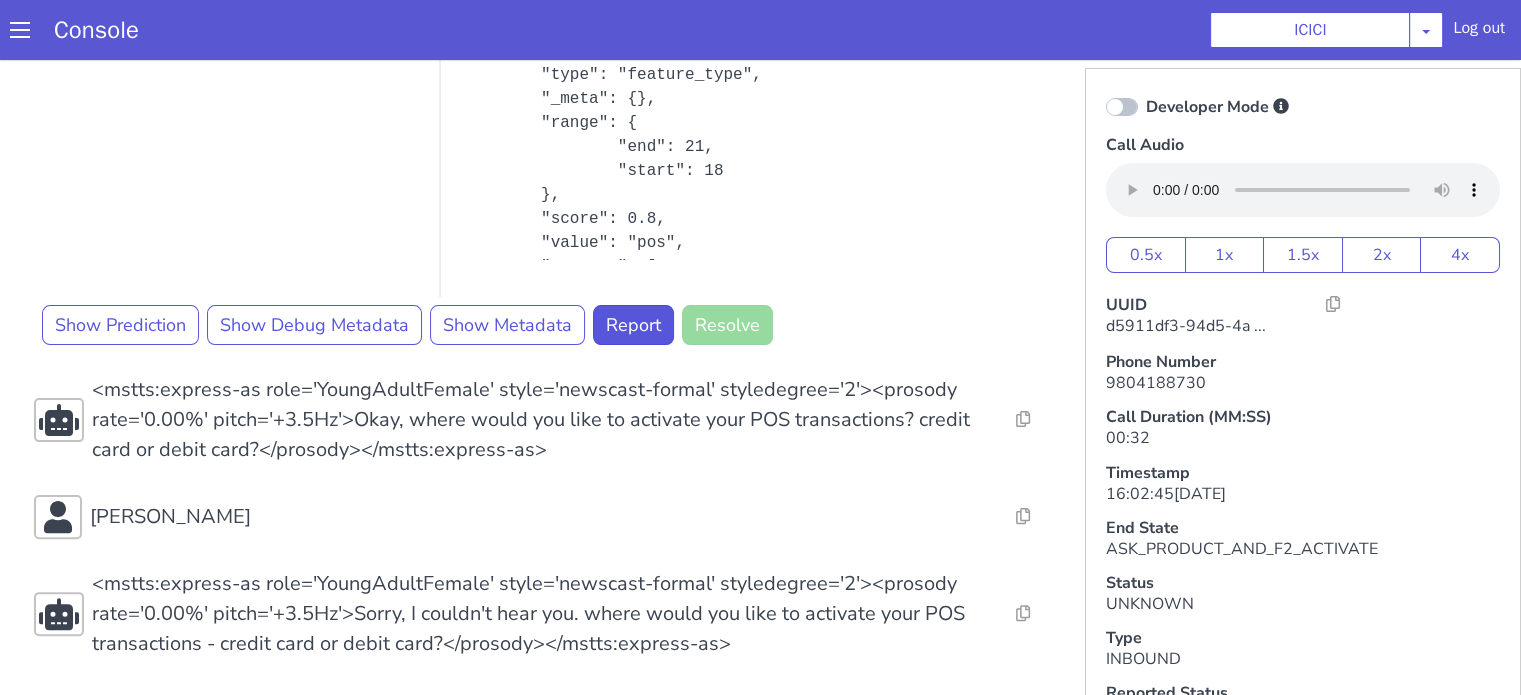 click on "Resolve  Intent Error  Entity Error  Transcription Error  Miscellaneous Submit Resolve  Intent Error  Entity Error  Transcription Error  Miscellaneous Submit Resolve  Intent Error  Entity Error  Transcription Error  Miscellaneous Submit <mstts:express-as role='YoungAdultFemale' style='newscast-formal' styledegree='2'><prosody rate='0.00%' pitch='+3.5Hz'>Hi, welcome to ICICI BANK, I'm your customer service expert, how may I help you?</prosody></mstts:express-as> Resolve  Intent Error  Entity Error  Transcription Error  Miscellaneous Submit these turn on the pos transaction active Alternatives No data available for this turn, Please check Metadata for possible values Predicted Intent -   activate State -  COF_ASK_QUERY Sub-Type -   AUDIO Trigger Name -   activate Cycle duration -  {
"asr": 10.750216052,
"asr_from_source": 0,
"asr_processing": 1.327294102,
"asr_to_dest": 0.61950738,
"plute": 1.9595803109999999
} Slots filled - feature_type Slots -   Show Prediction Show Debug Metadata Show Metadata Report" at bounding box center (544, 138) 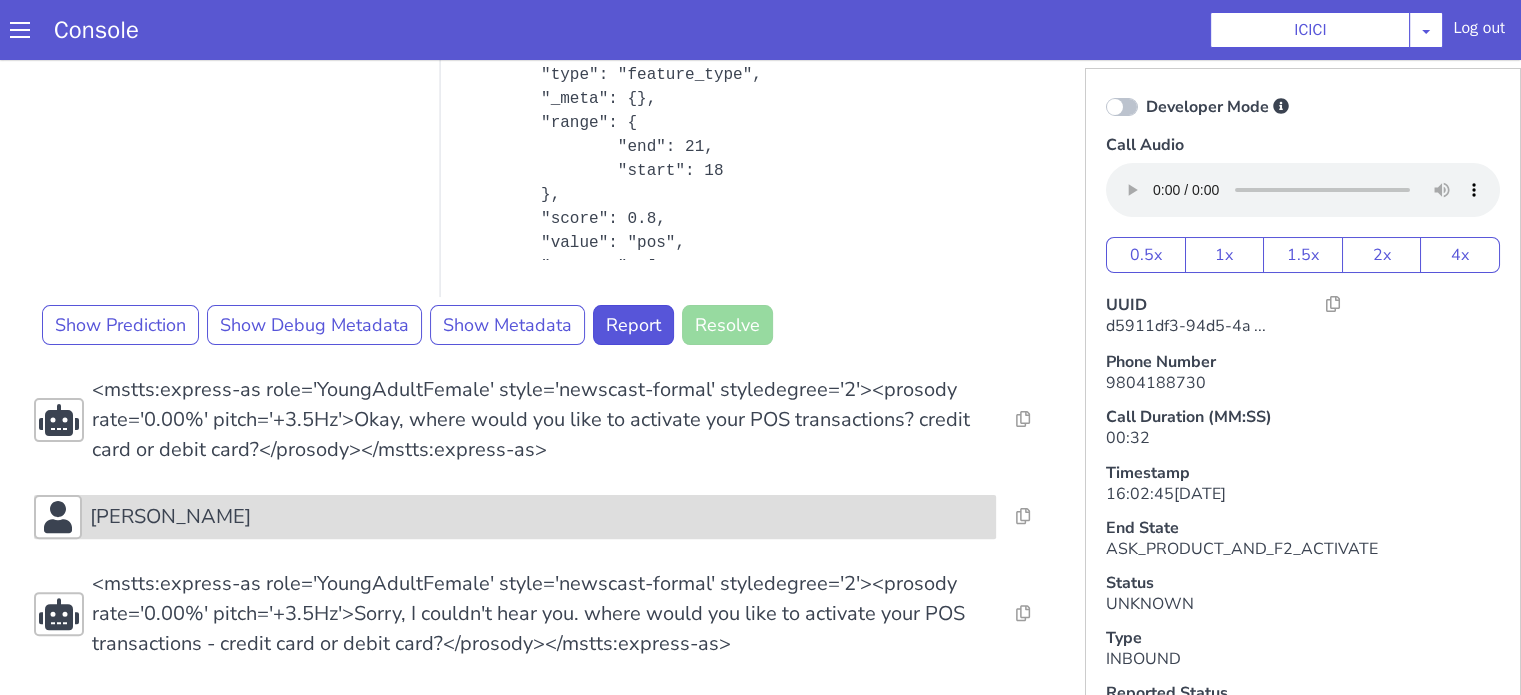 click on "[PERSON_NAME]" at bounding box center [539, 517] 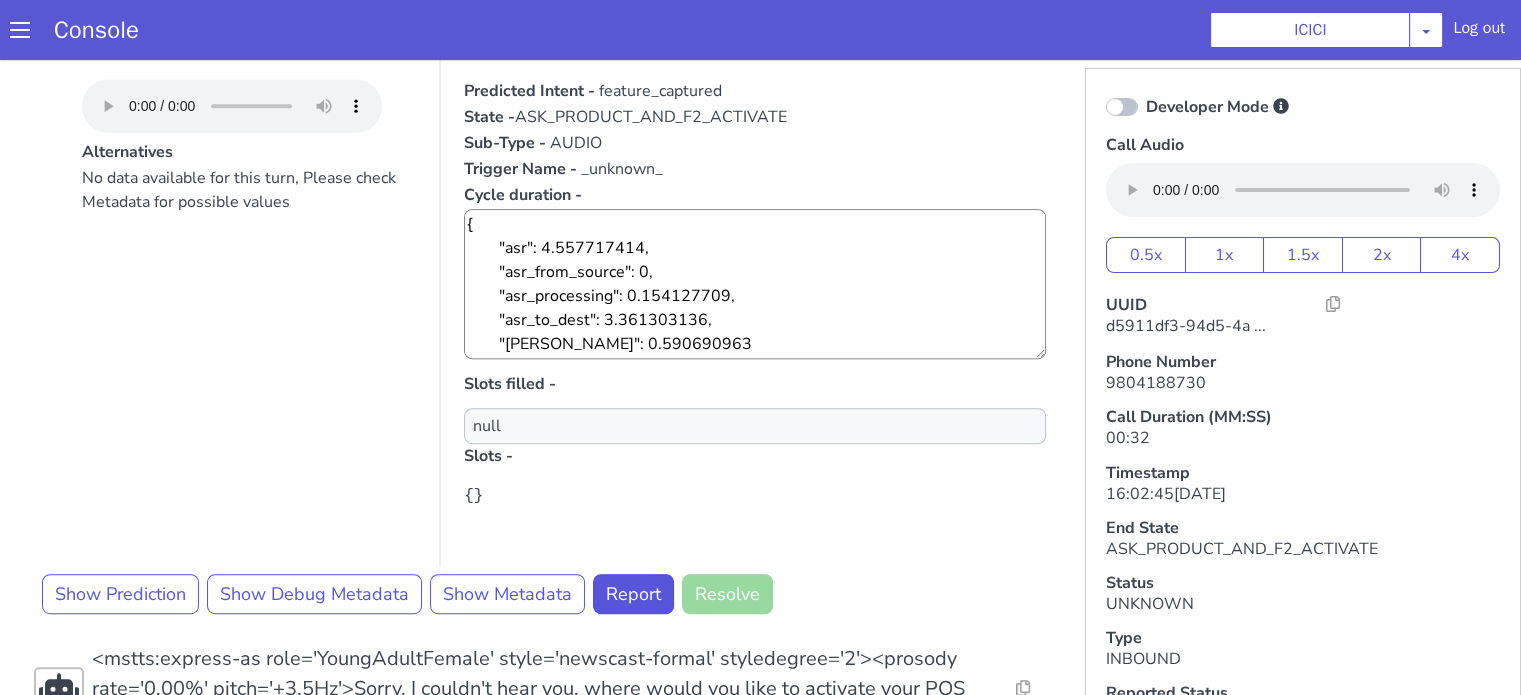 scroll, scrollTop: 1060, scrollLeft: 0, axis: vertical 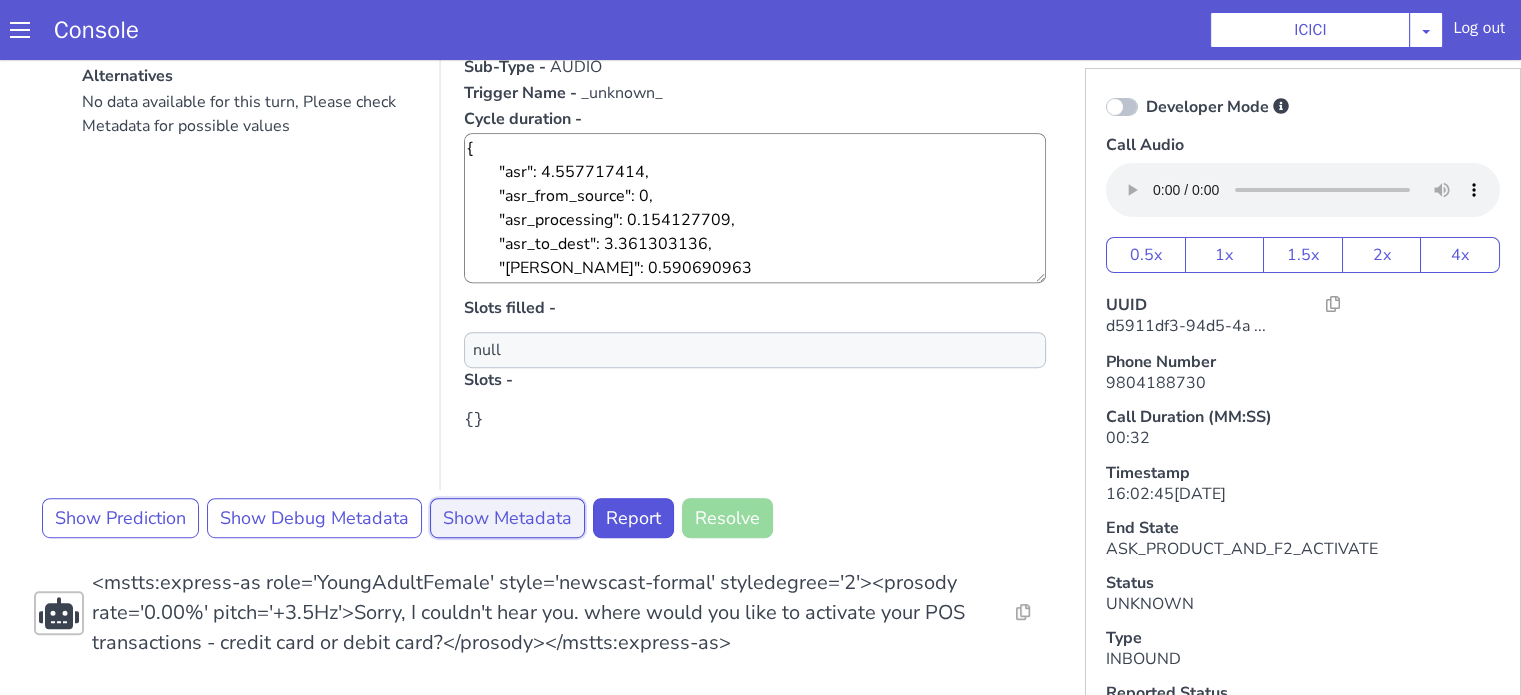 click on "Show Metadata" at bounding box center (507, 518) 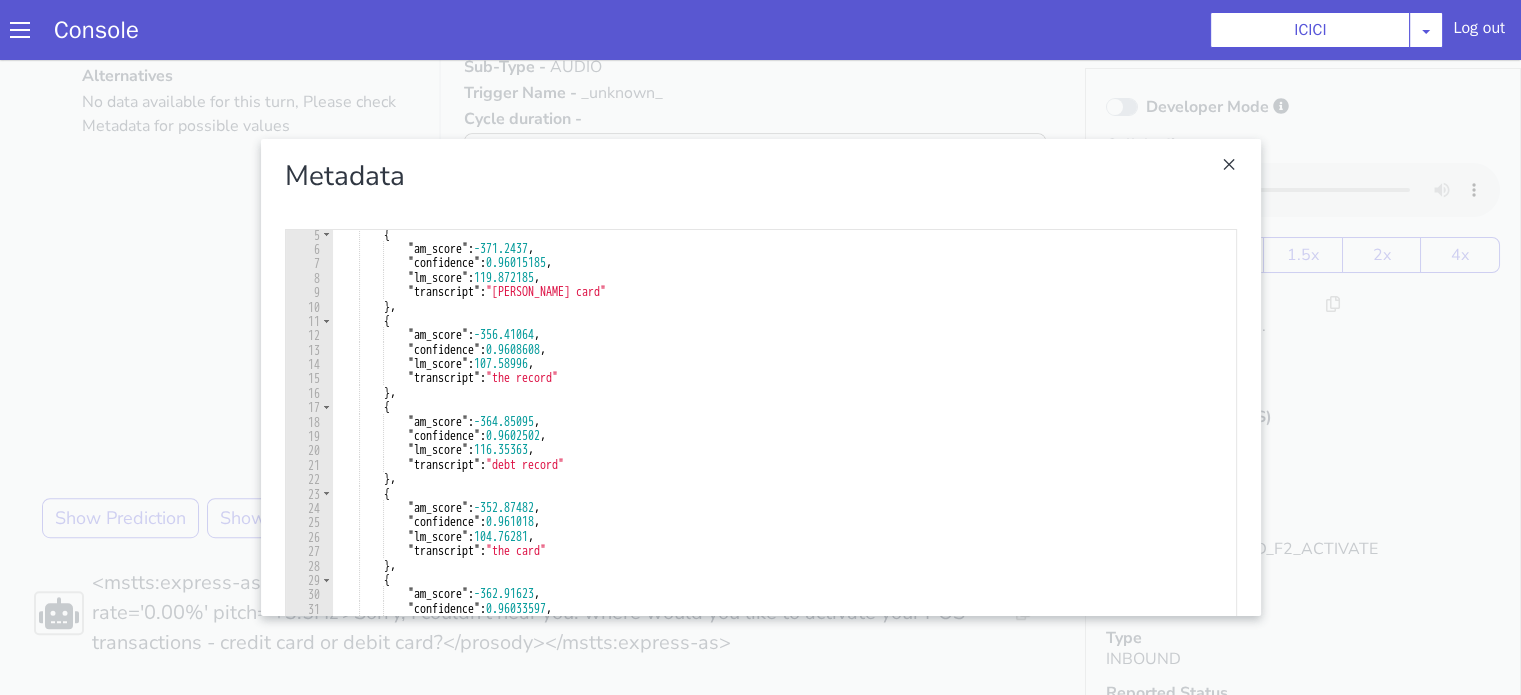 scroll, scrollTop: 0, scrollLeft: 0, axis: both 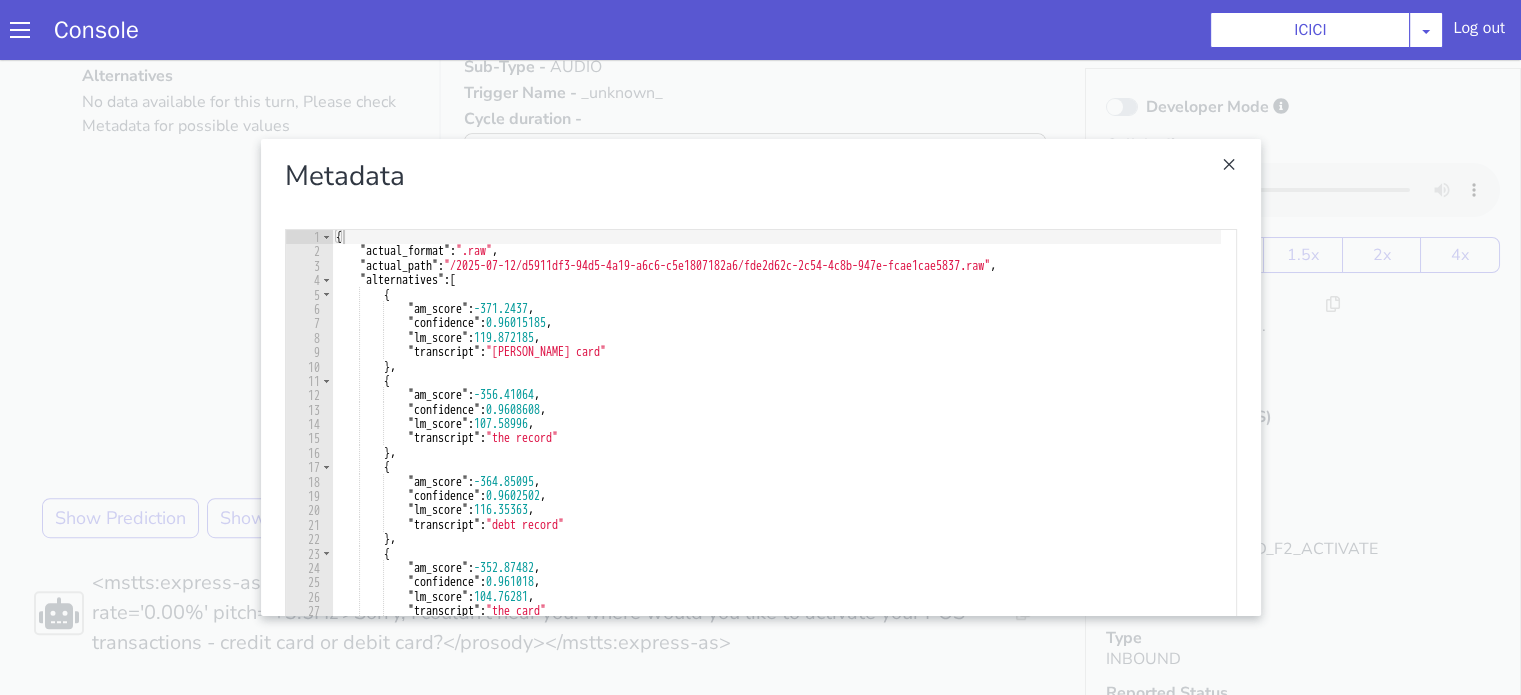 click at bounding box center [760, 377] 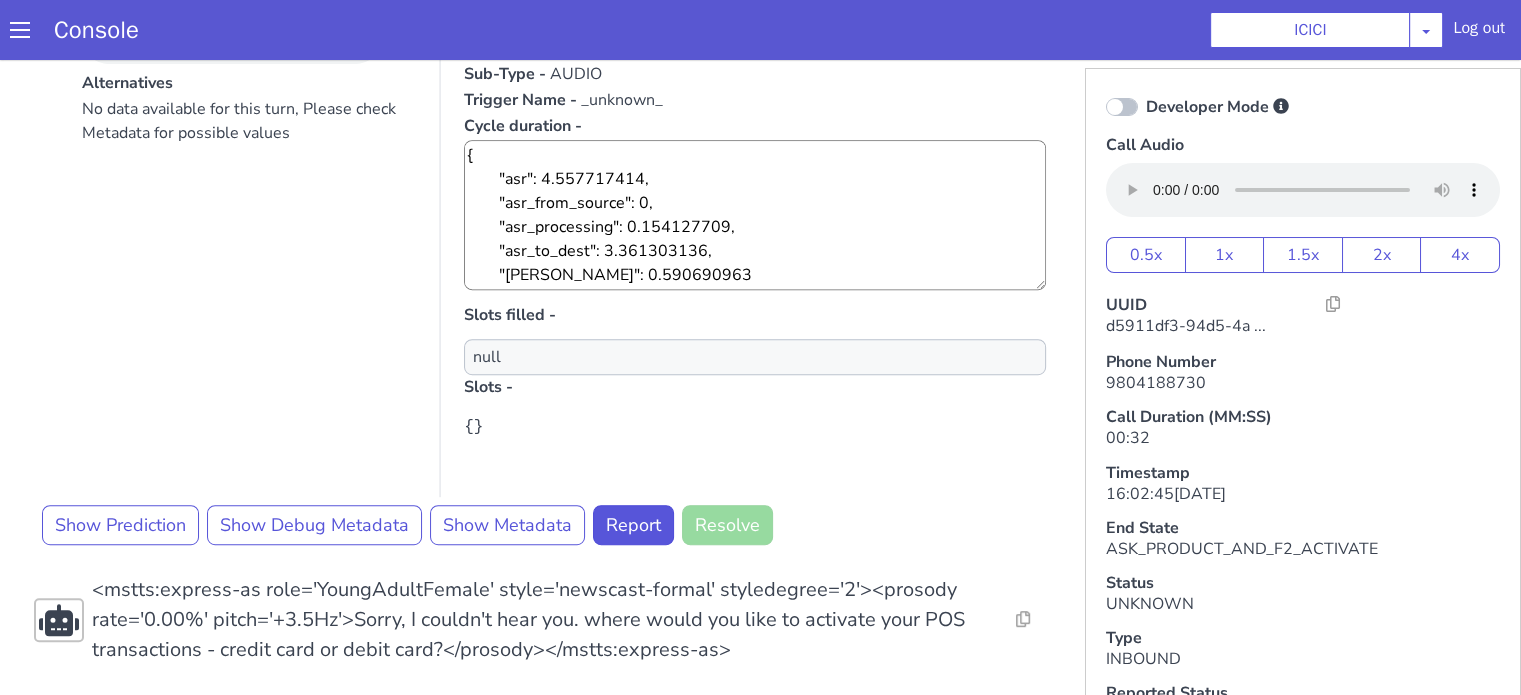 scroll, scrollTop: 760, scrollLeft: 0, axis: vertical 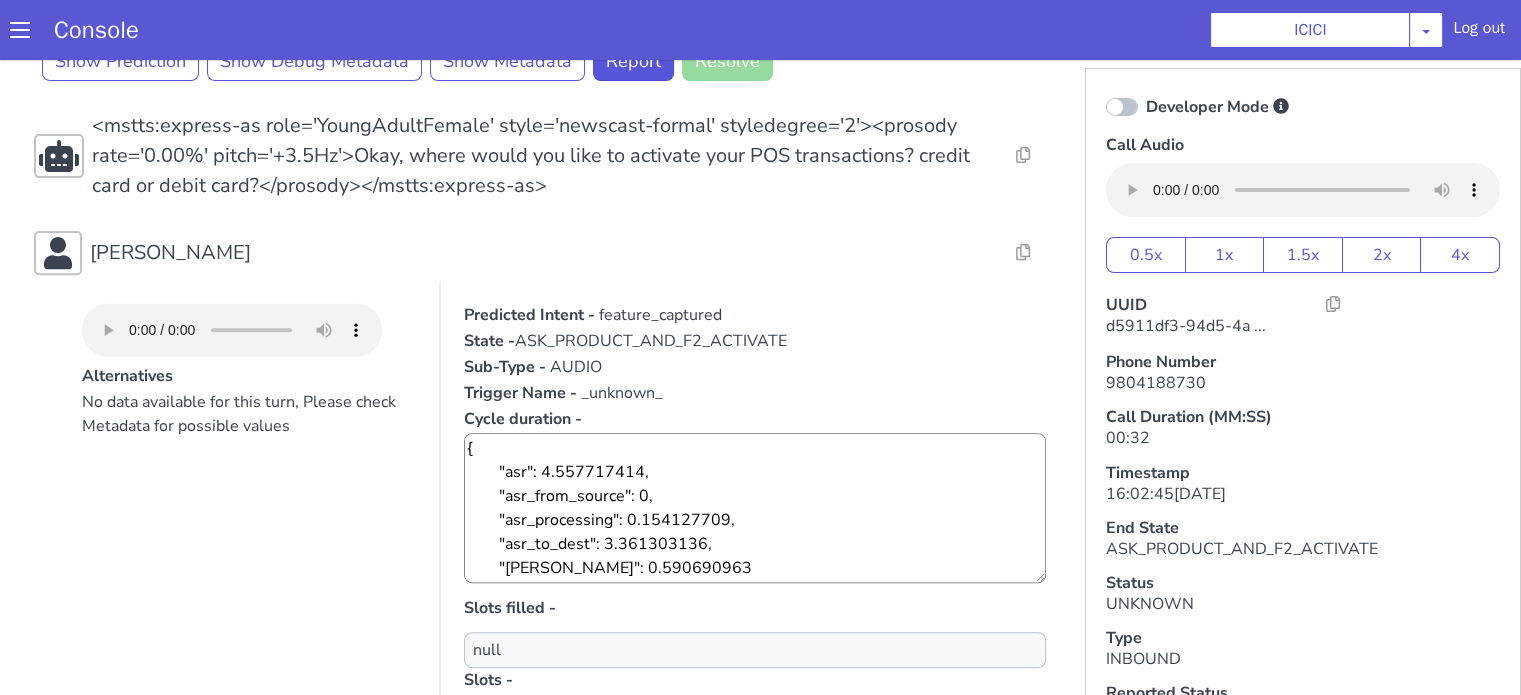click on "No data available for this turn, Please check Metadata for possible values" at bounding box center [249, 590] 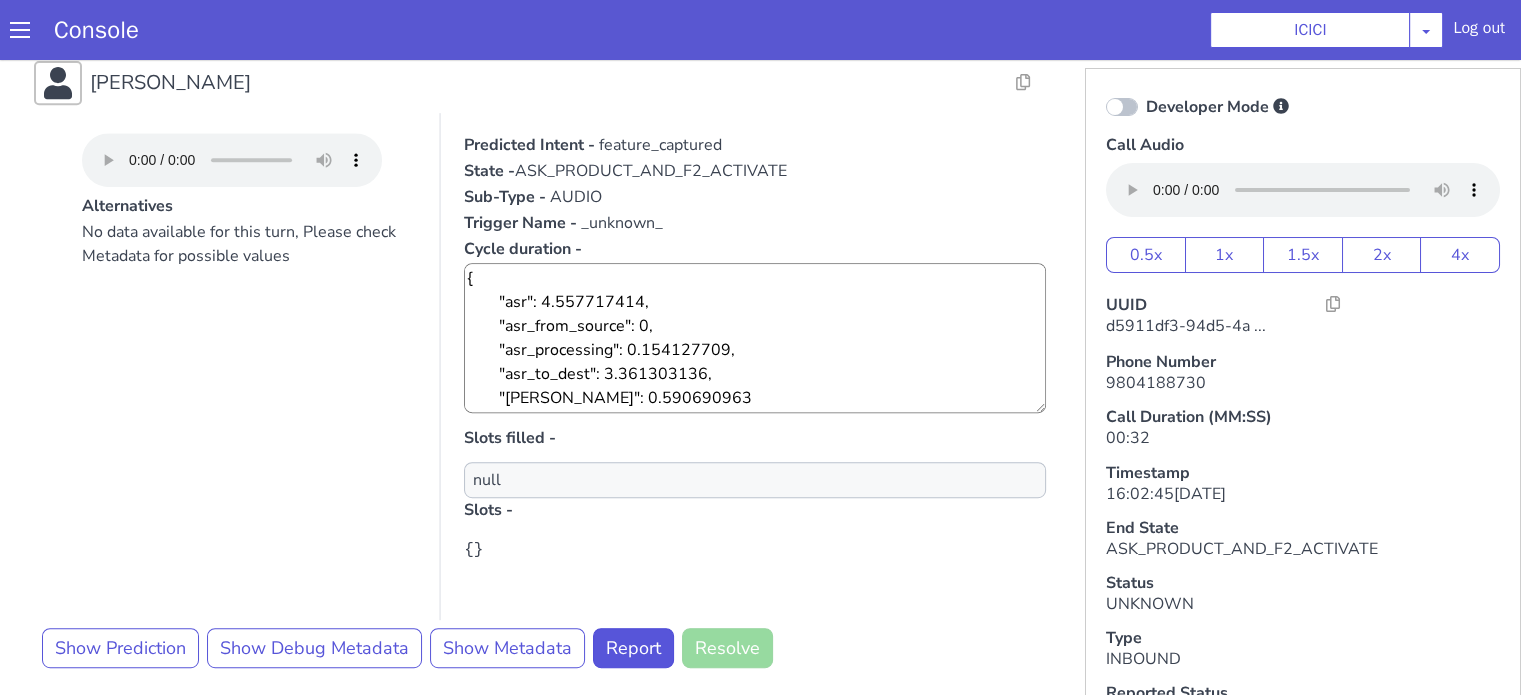 scroll, scrollTop: 1060, scrollLeft: 0, axis: vertical 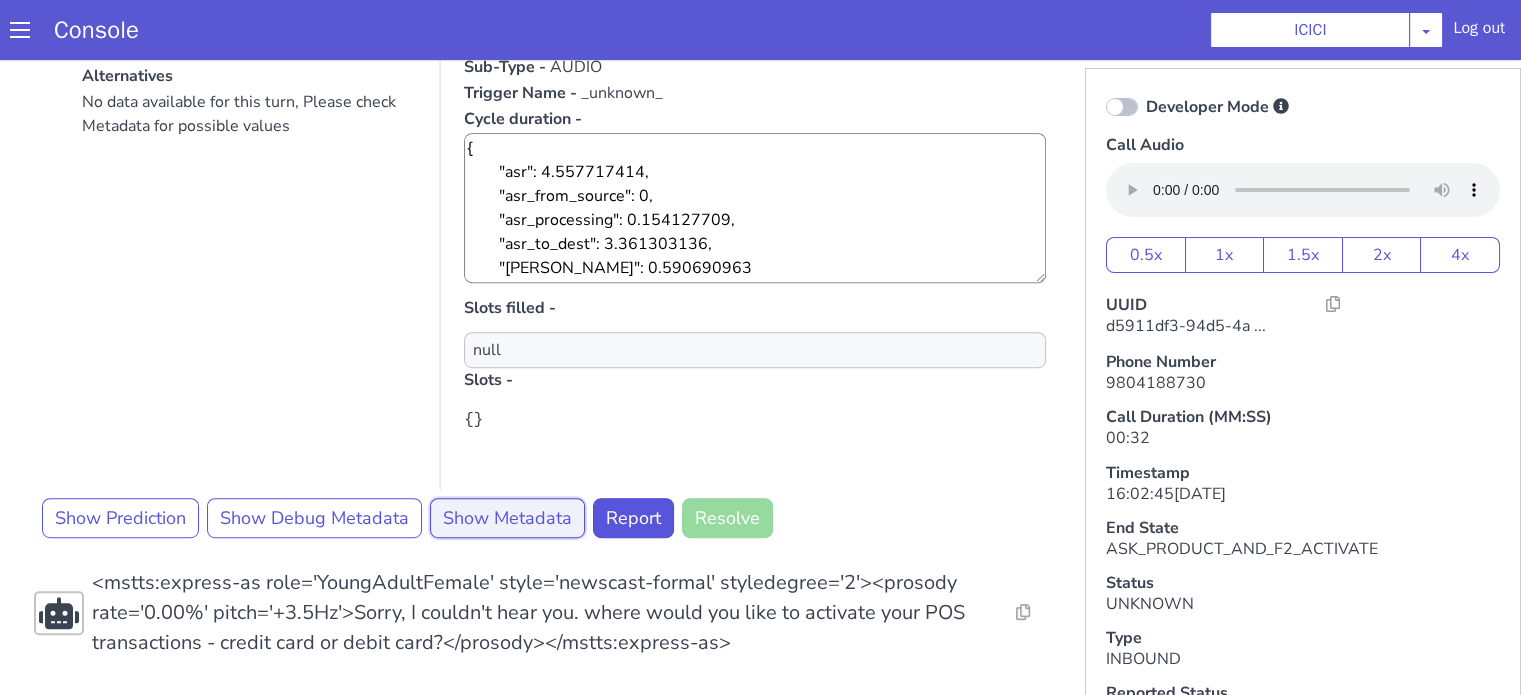 click on "Show Metadata" at bounding box center (507, 518) 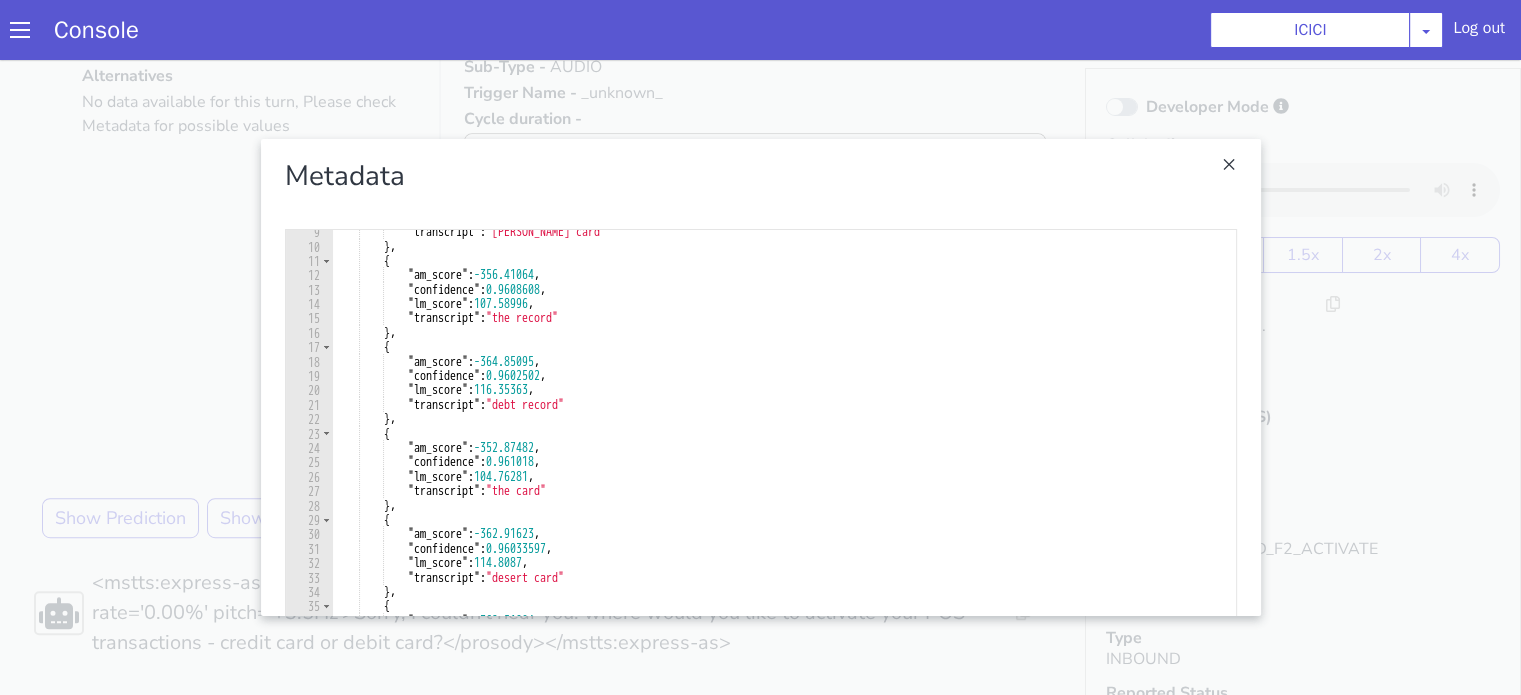 scroll, scrollTop: 0, scrollLeft: 0, axis: both 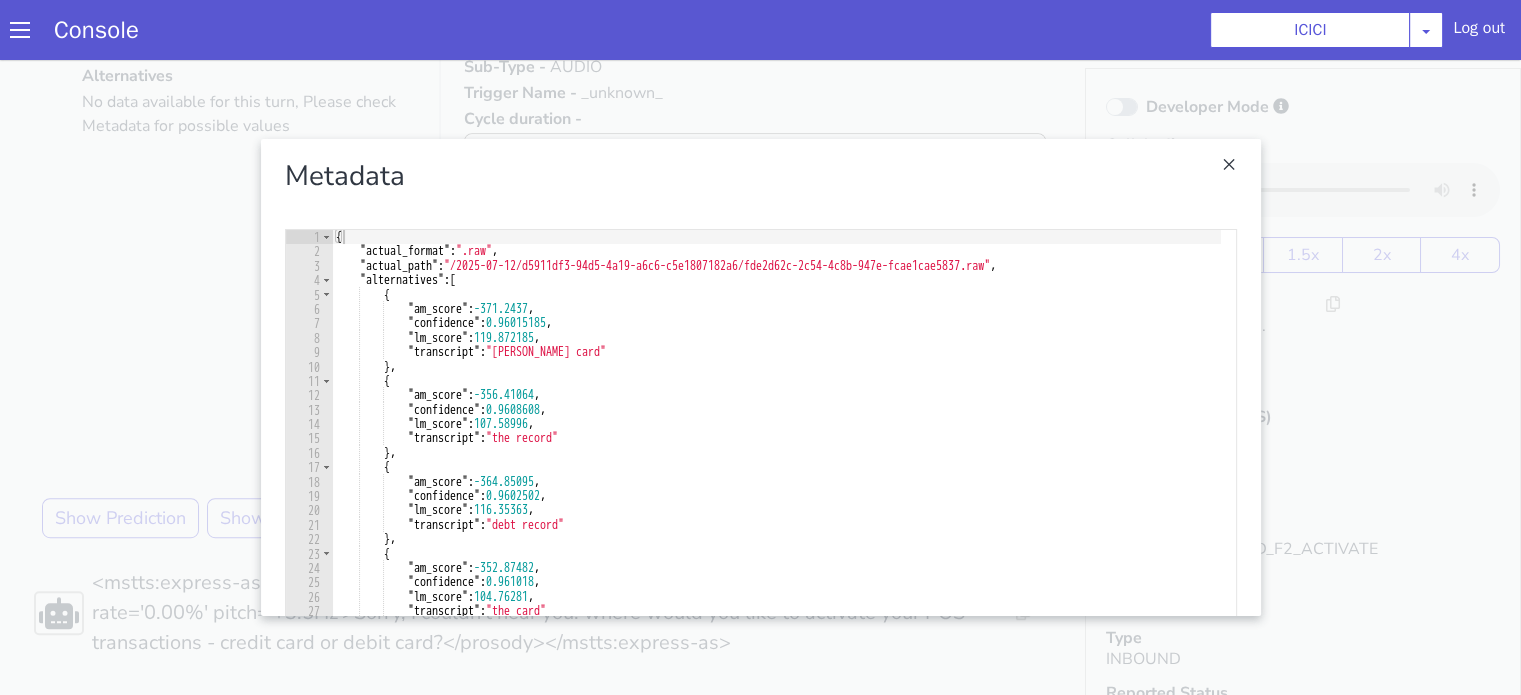 click at bounding box center [760, 377] 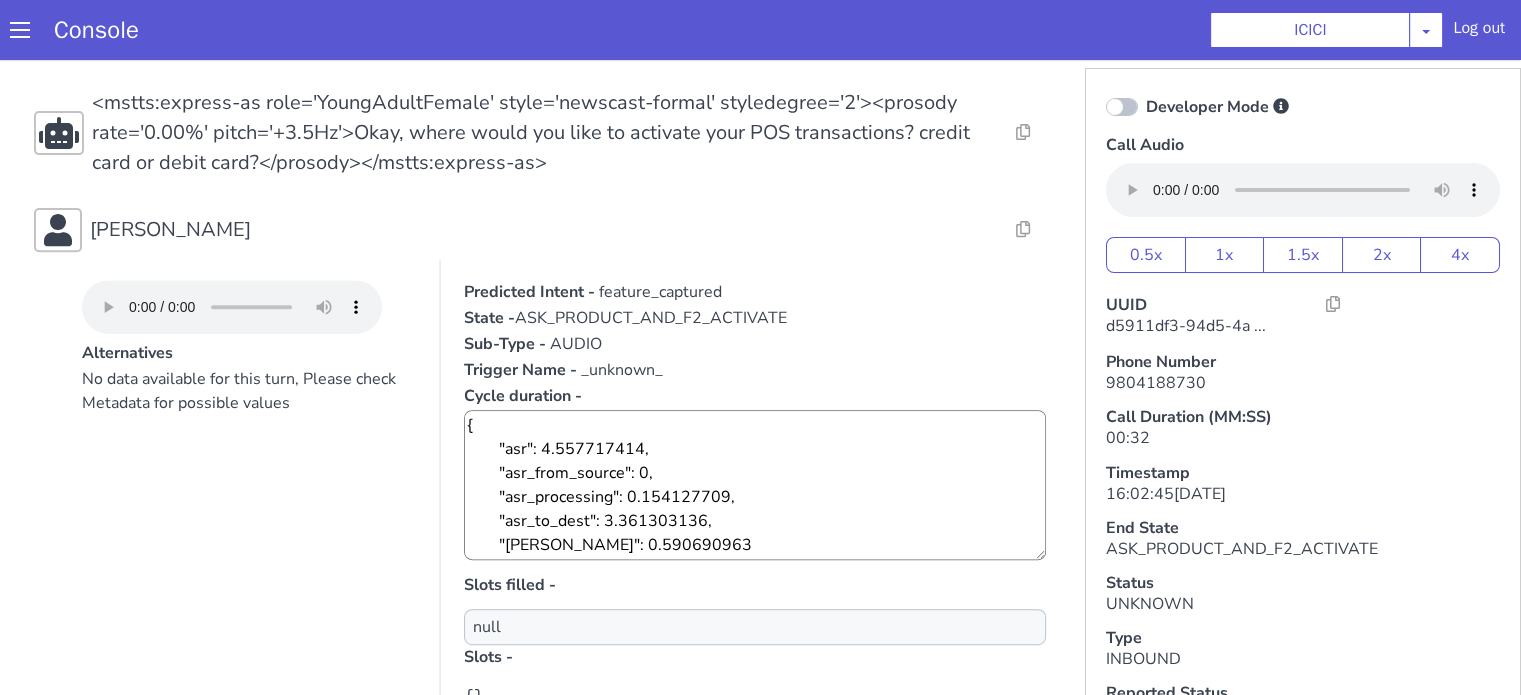 scroll, scrollTop: 760, scrollLeft: 0, axis: vertical 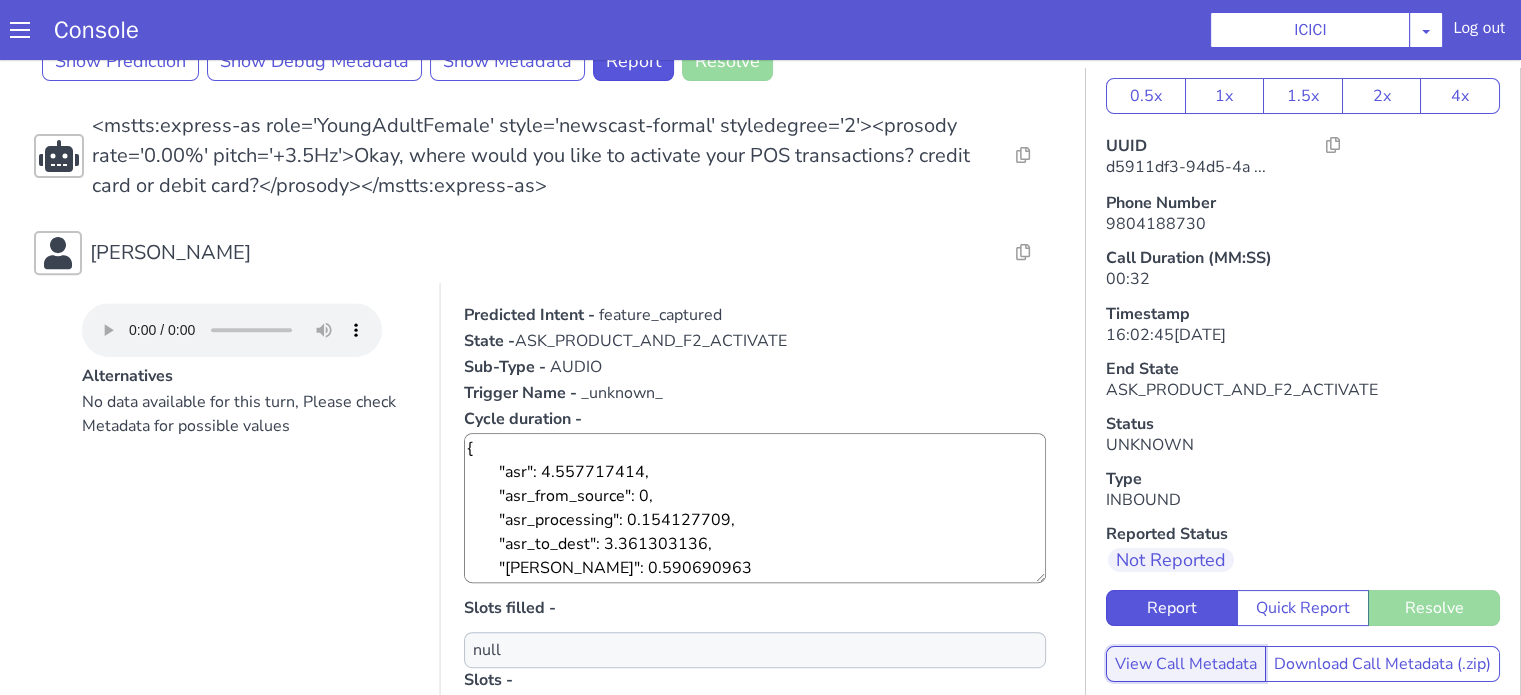 click on "View Call Metadata" at bounding box center [1186, 664] 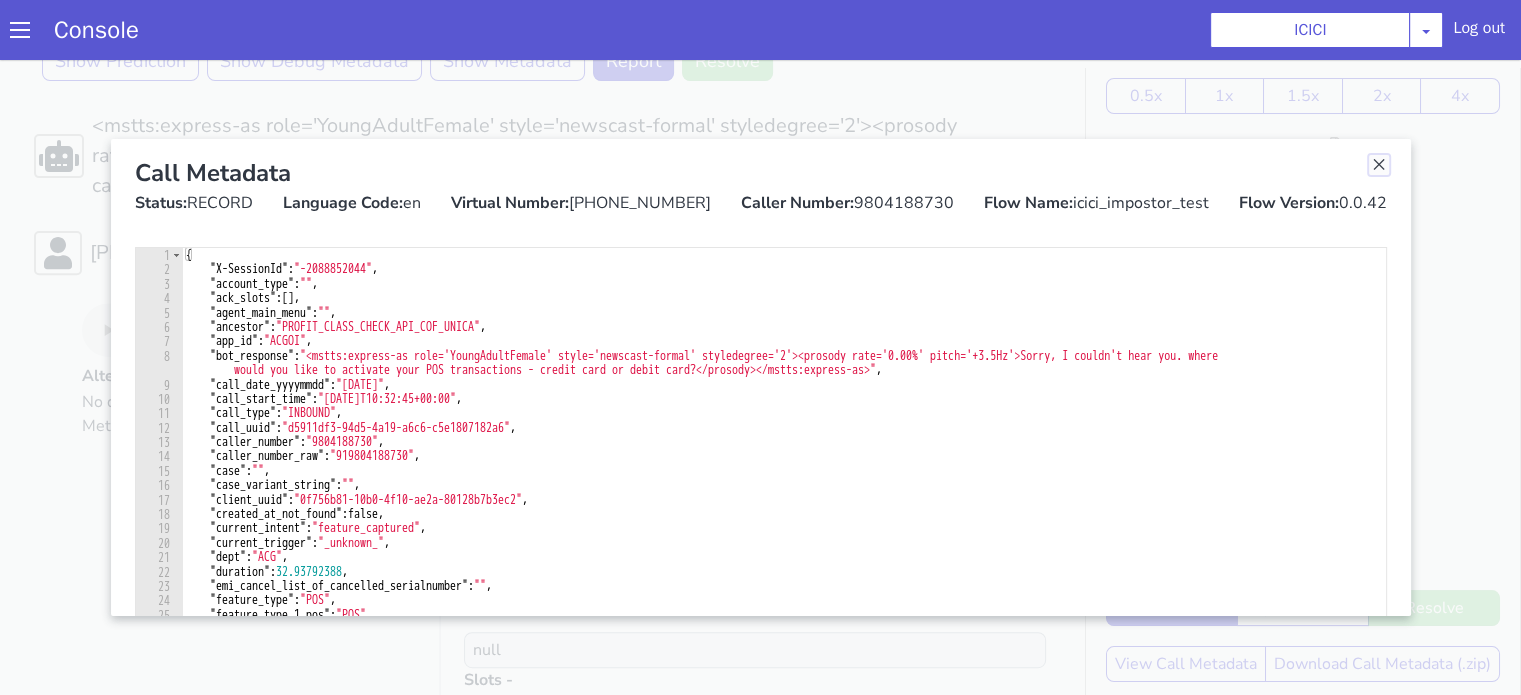 click at bounding box center [1379, 165] 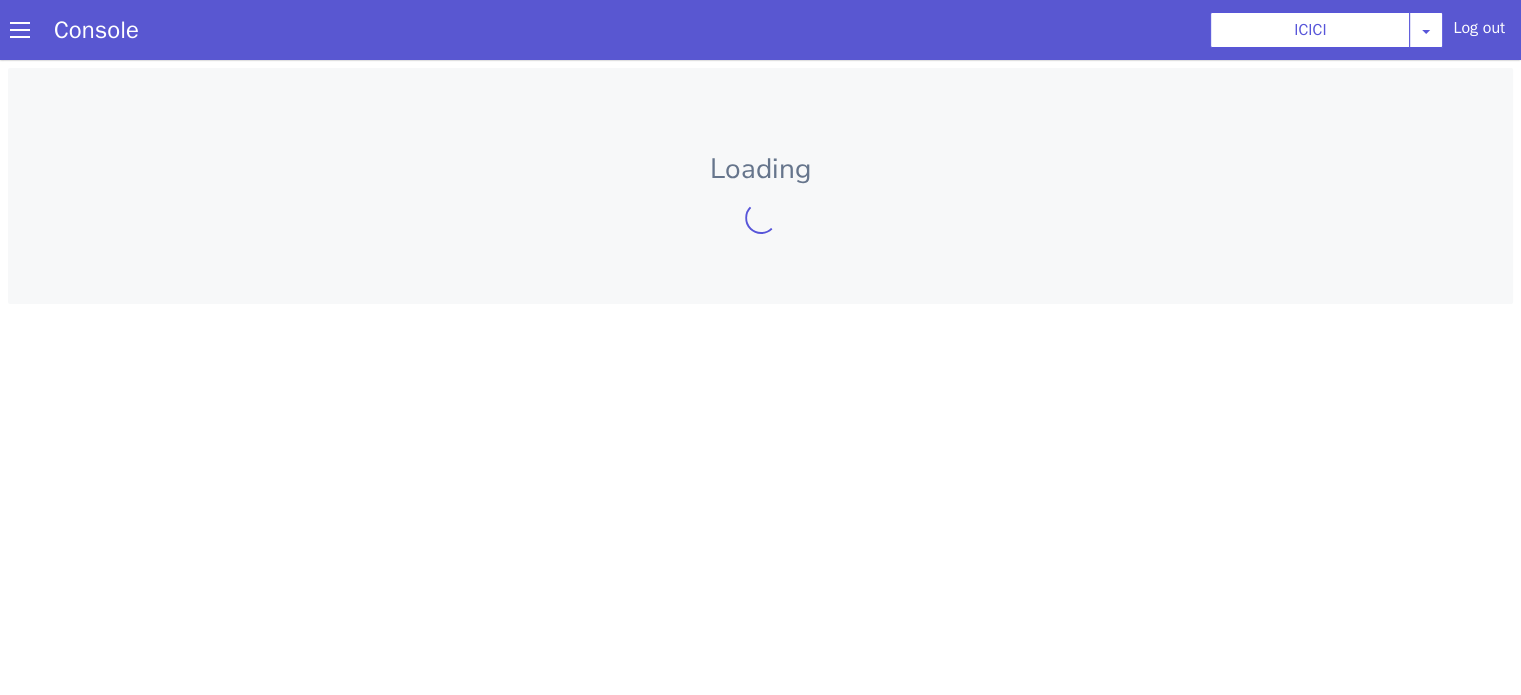 scroll, scrollTop: 0, scrollLeft: 0, axis: both 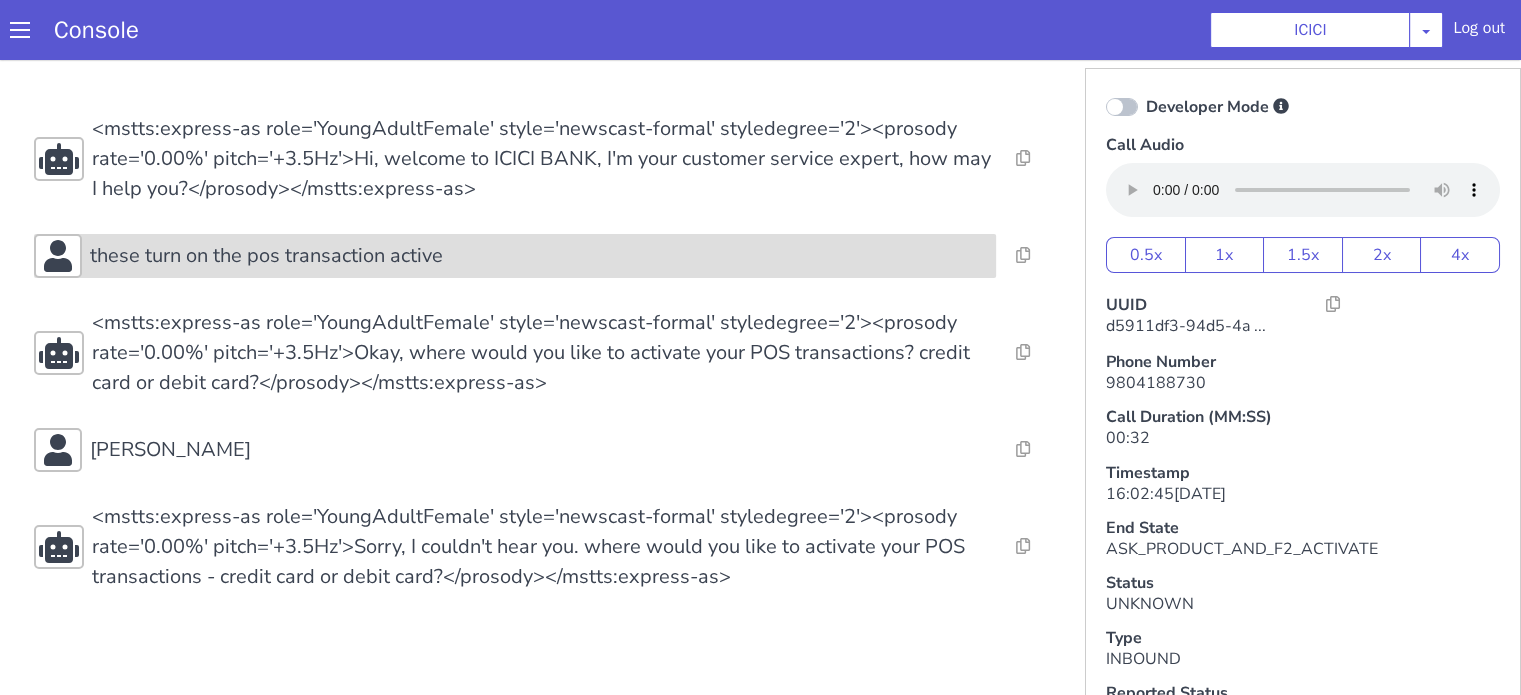 click on "these turn on the pos transaction active" at bounding box center [738, -66] 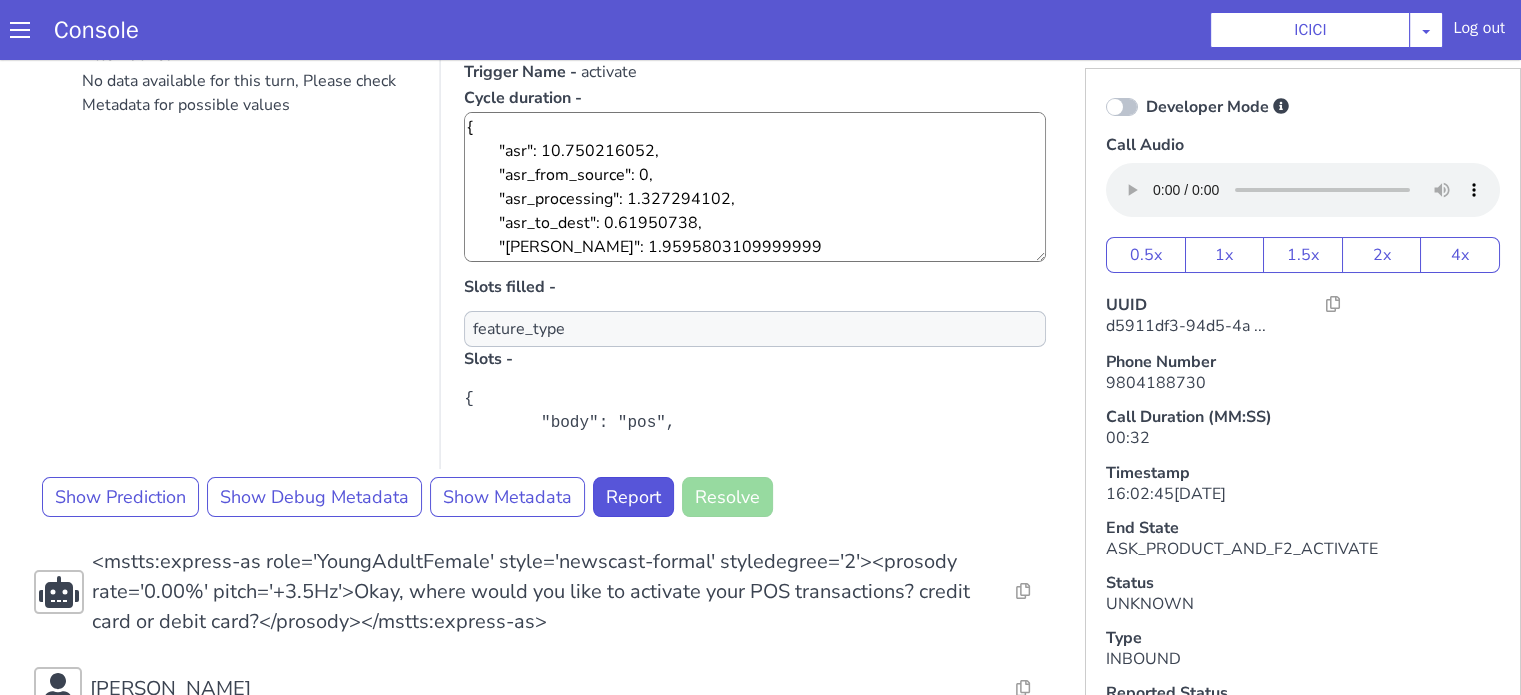 scroll, scrollTop: 496, scrollLeft: 0, axis: vertical 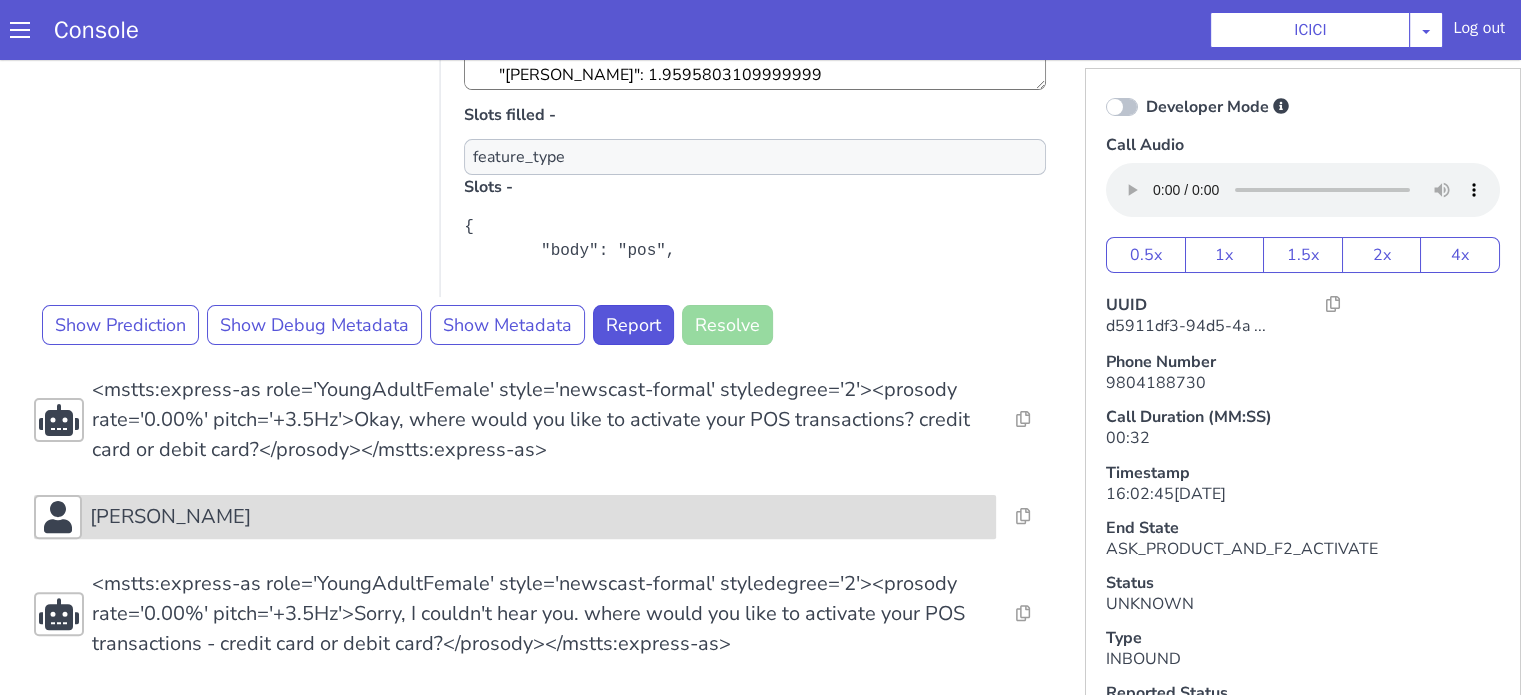 click on "[PERSON_NAME]" at bounding box center [959, 66] 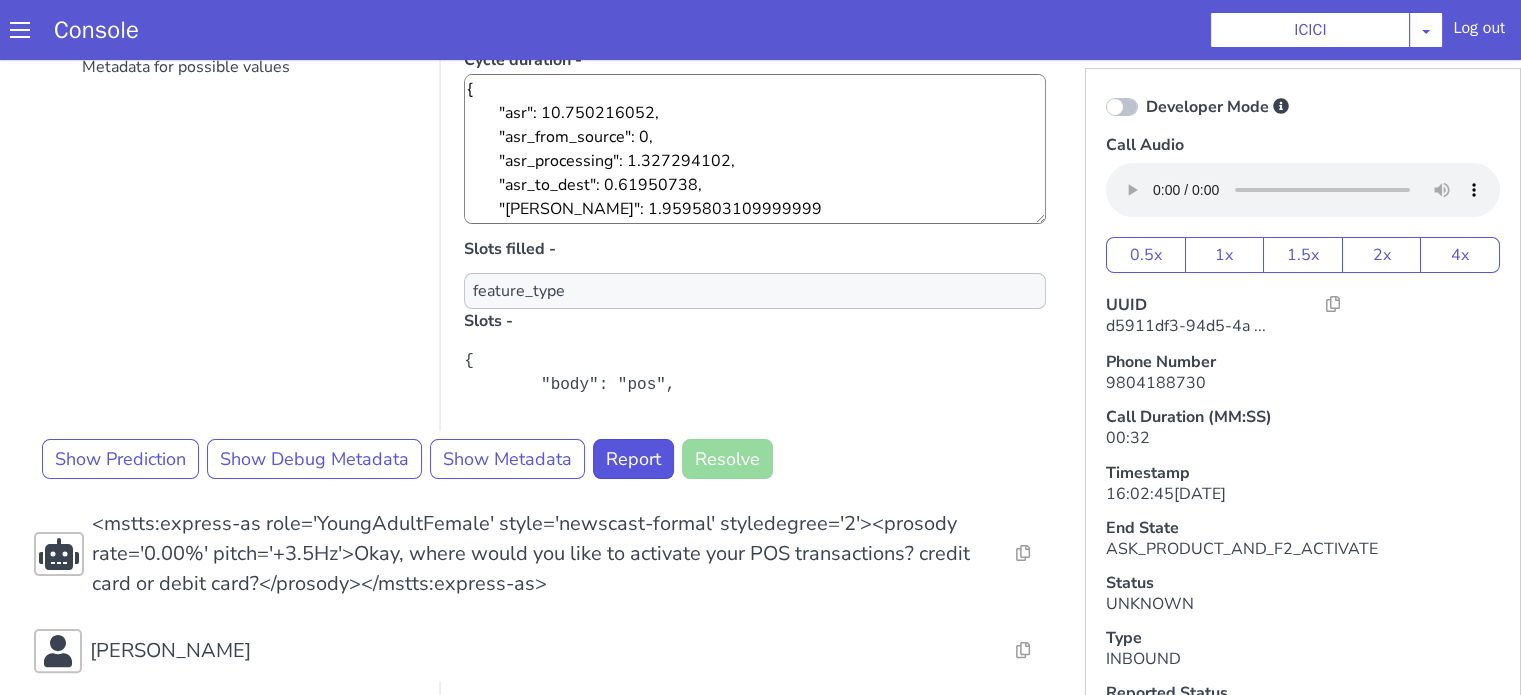 scroll, scrollTop: 196, scrollLeft: 0, axis: vertical 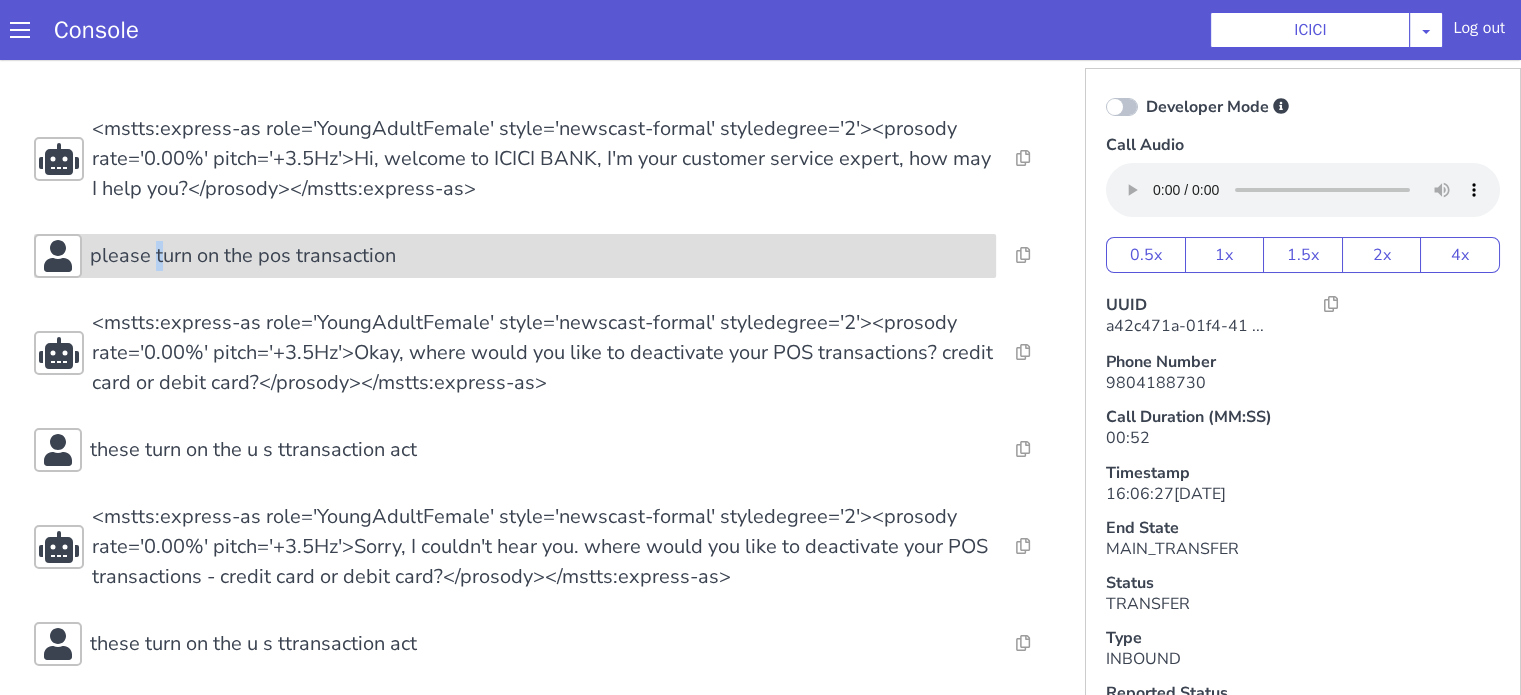 click on "please turn on the pos transaction" at bounding box center (468, 633) 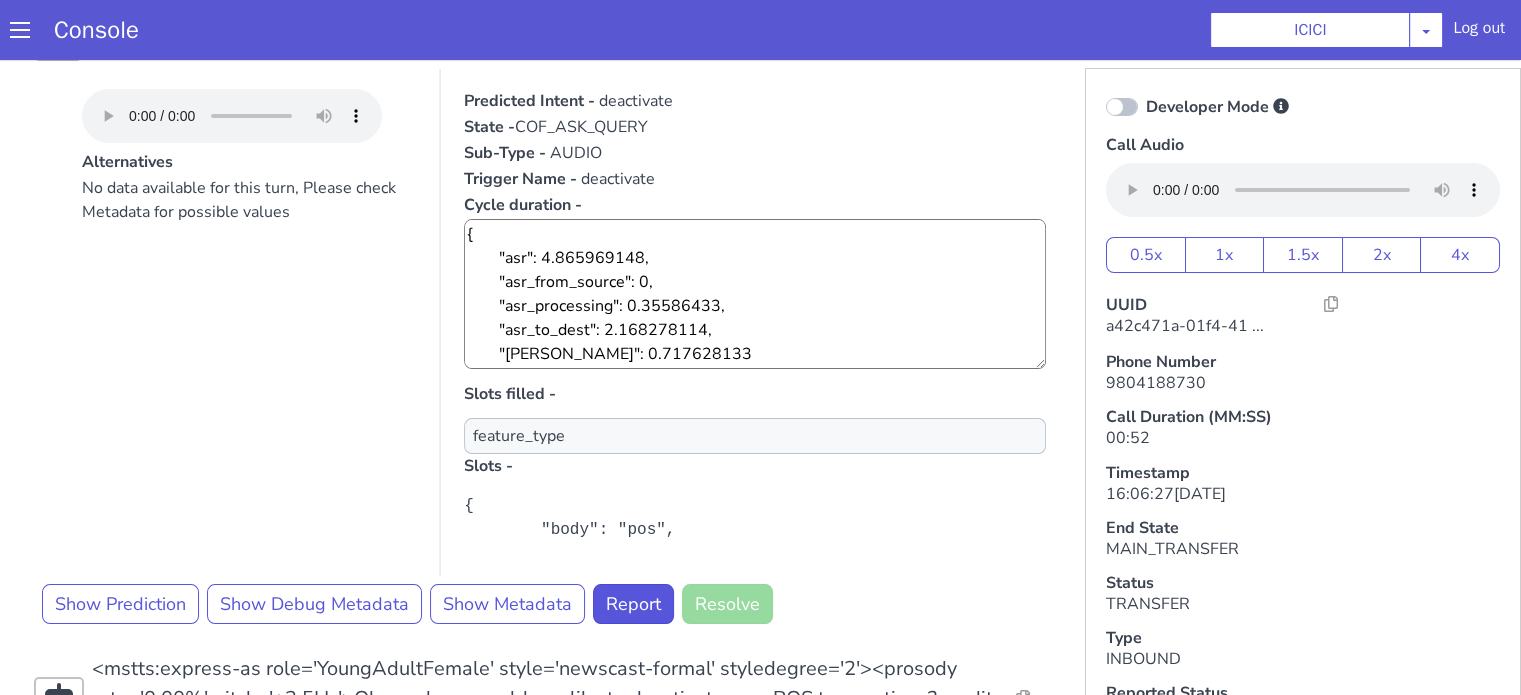 scroll, scrollTop: 400, scrollLeft: 0, axis: vertical 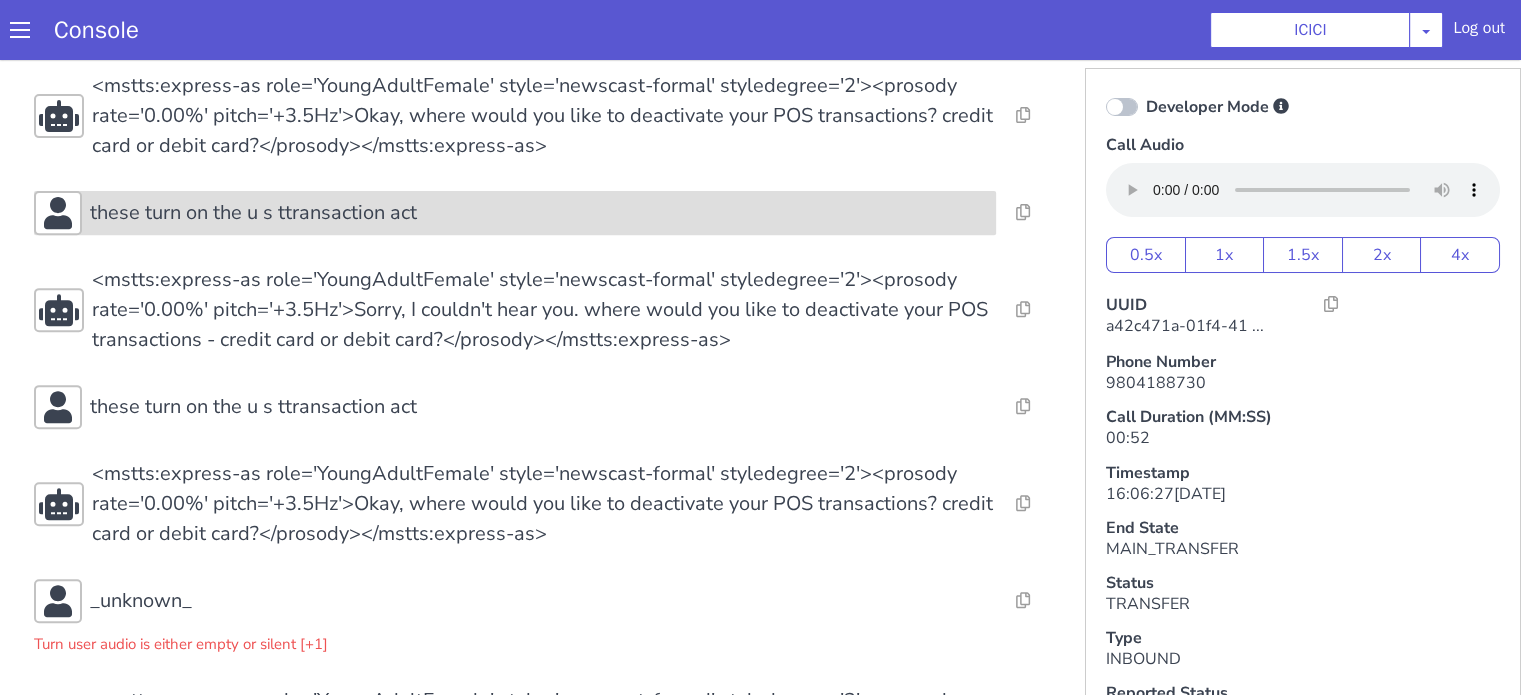 click on "these turn on the u s ttransaction act" at bounding box center (1242, 1313) 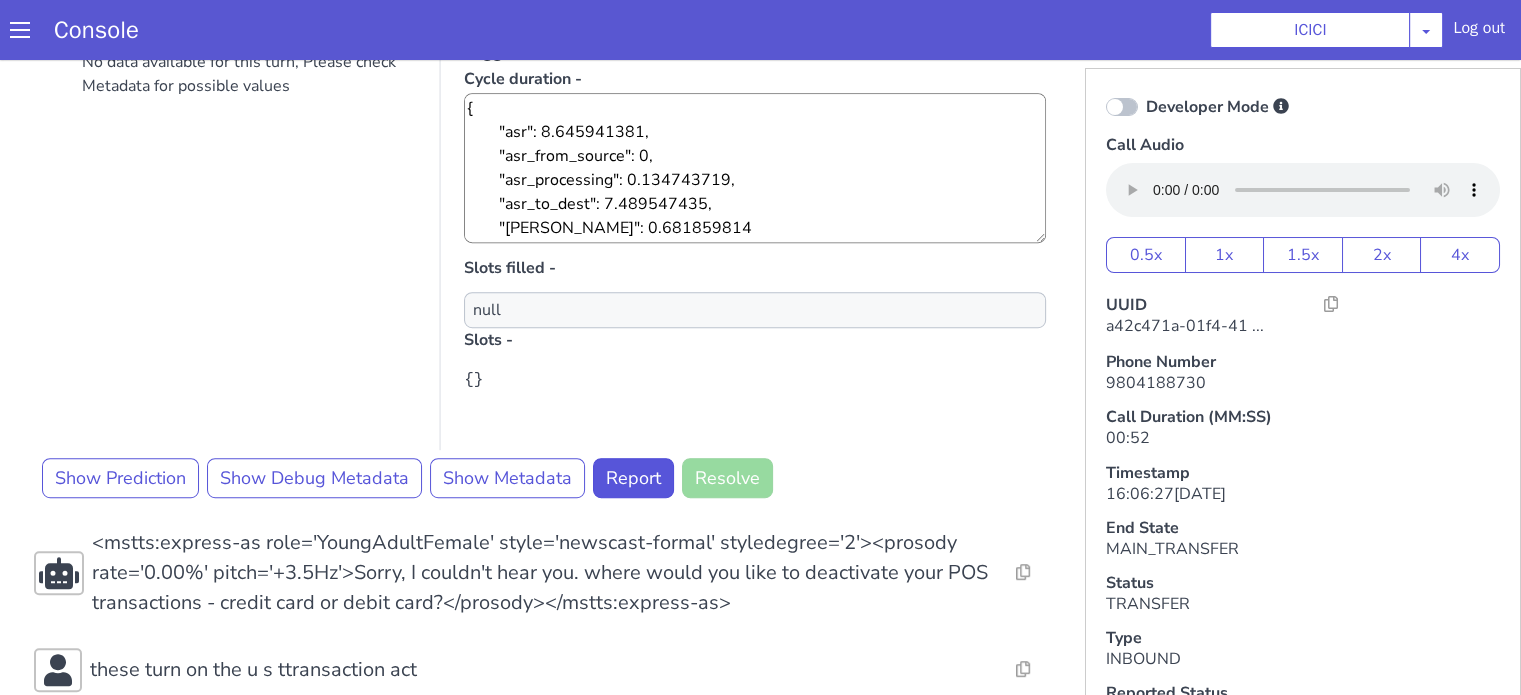 scroll, scrollTop: 1300, scrollLeft: 0, axis: vertical 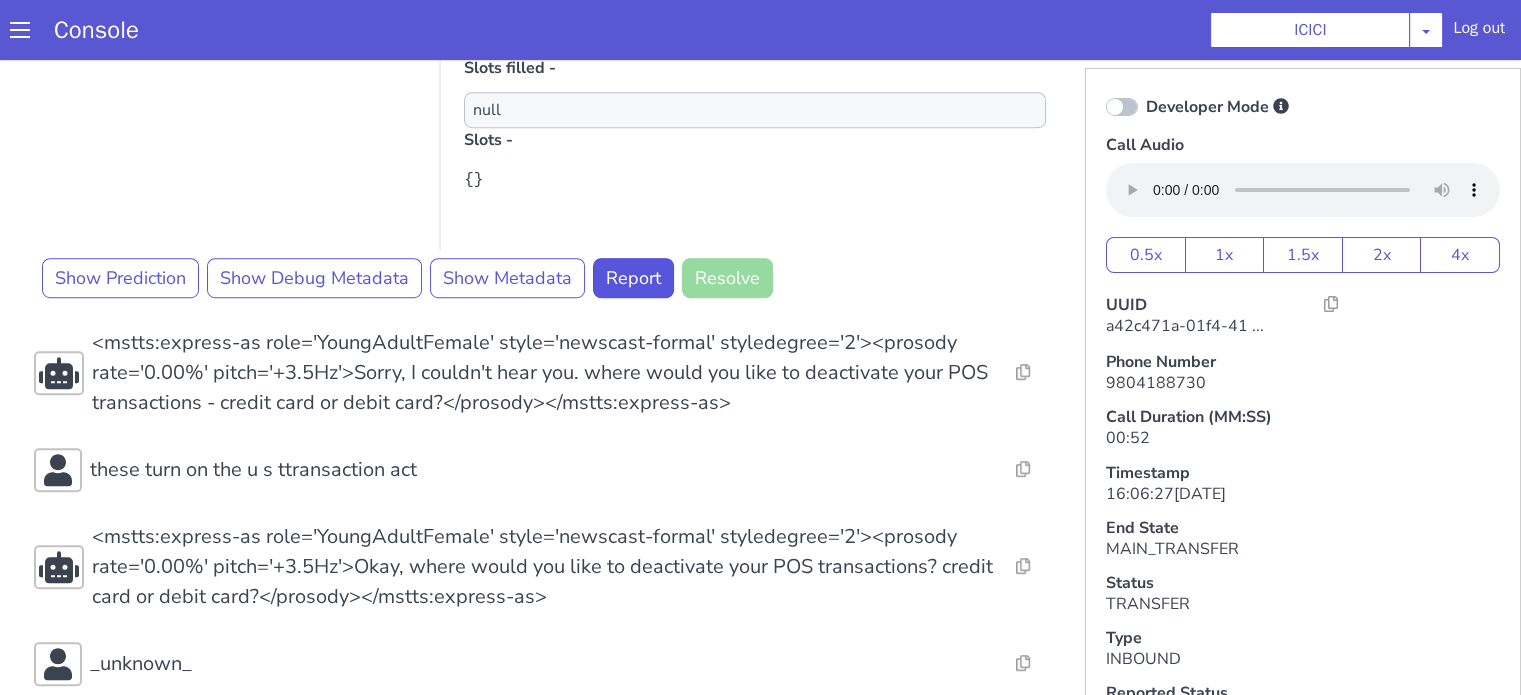 click on "Resolve  Intent Error  Entity Error  Transcription Error  Miscellaneous Submit Resolve  Intent Error  Entity Error  Transcription Error  Miscellaneous Submit Resolve  Intent Error  Entity Error  Transcription Error  Miscellaneous Submit <mstts:express-as role='YoungAdultFemale' style='newscast-formal' styledegree='2'><prosody rate='0.00%' pitch='+3.5Hz'>Hi, welcome to ICICI BANK, I'm your customer service expert, how may I help you?</prosody></mstts:express-as> Resolve  Intent Error  Entity Error  Transcription Error  Miscellaneous Submit please turn on the pos transaction Alternatives No data available for this turn, Please check Metadata for possible values Predicted Intent -   deactivate State -  COF_ASK_QUERY Sub-Type -   AUDIO Trigger Name -   deactivate Cycle duration -  {
"asr": 4.865969148,
"asr_from_source": 0,
"asr_processing": 0.35586433,
"asr_to_dest": 2.168278114,
"[PERSON_NAME]": 0.717628133
} Slots filled - feature_type Slots -   Show Prediction Show Debug Metadata Show Metadata Report Resolve" at bounding box center (542, -168) 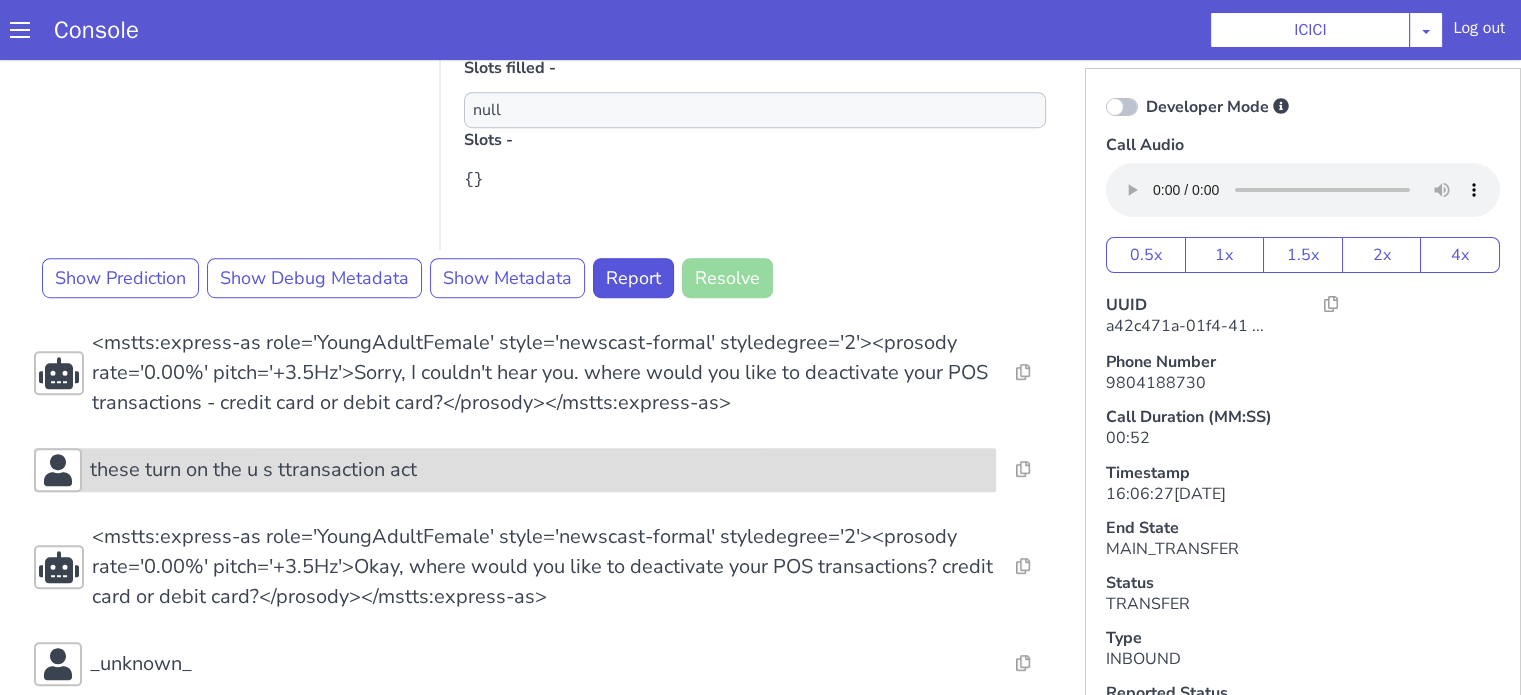 click on "these turn on the u s ttransaction act" at bounding box center [202, 798] 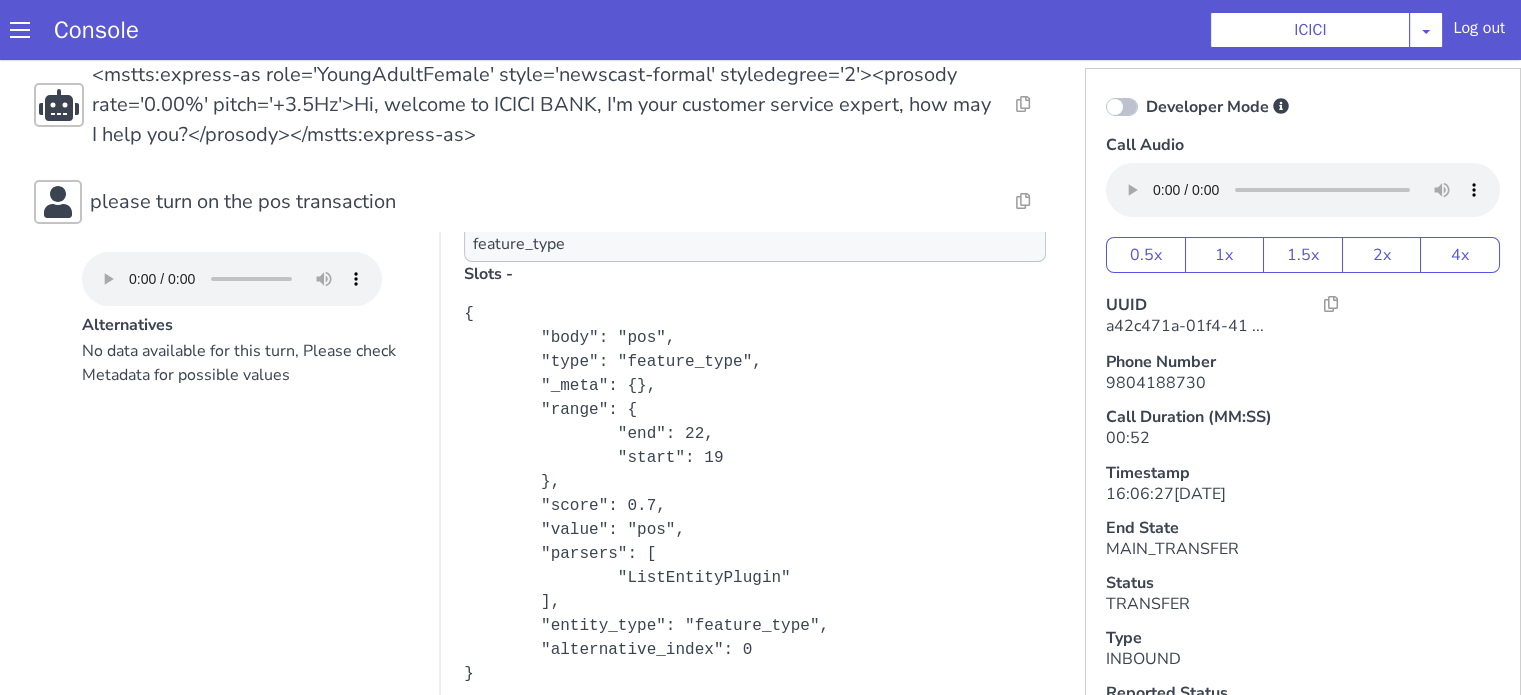 scroll, scrollTop: 100, scrollLeft: 0, axis: vertical 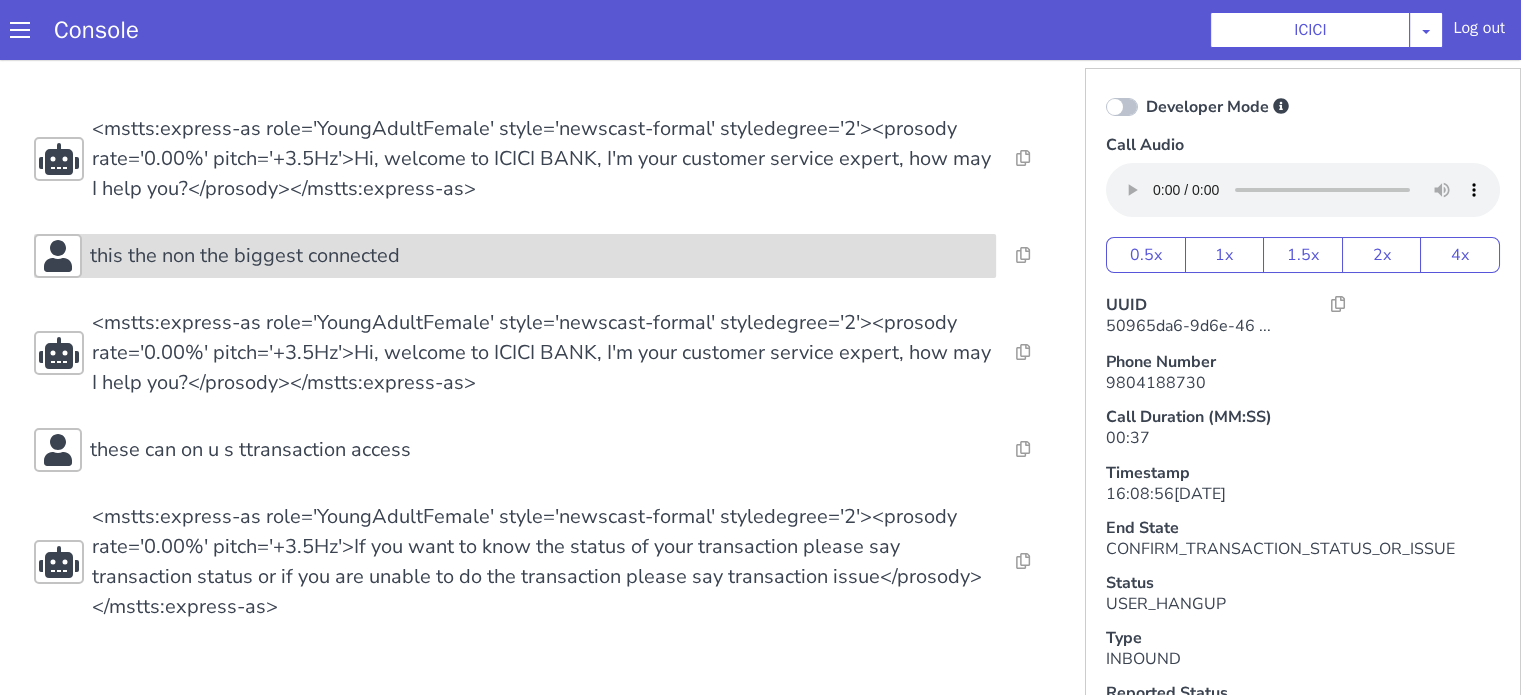 click on "Resolve  Intent Error  Entity Error  Transcription Error  Miscellaneous Submit Resolve  Intent Error  Entity Error  Transcription Error  Miscellaneous Submit Resolve  Intent Error  Entity Error  Transcription Error  Miscellaneous Submit <mstts:express-as role='YoungAdultFemale' style='newscast-formal' styledegree='2'><prosody rate='0.00%' pitch='+3.5Hz'>Hi, welcome to ICICI BANK, I'm your customer service expert, how may I help you?</prosody></mstts:express-as> Resolve  Intent Error  Entity Error  Transcription Error  Miscellaneous Submit this the non the biggest connected Resolve  Intent Error  Entity Error  Transcription Error  Miscellaneous Submit Resolve  Intent Error  Entity Error  Transcription Error  Miscellaneous Submit <mstts:express-as role='YoungAdultFemale' style='newscast-formal' styledegree='2'><prosody rate='0.00%' pitch='+3.5Hz'>Hi, welcome to ICICI BANK, I'm your customer service expert, how may I help you?</prosody></mstts:express-as> Resolve  Intent Error  Entity Error  Transcription Error" at bounding box center [544, 368] 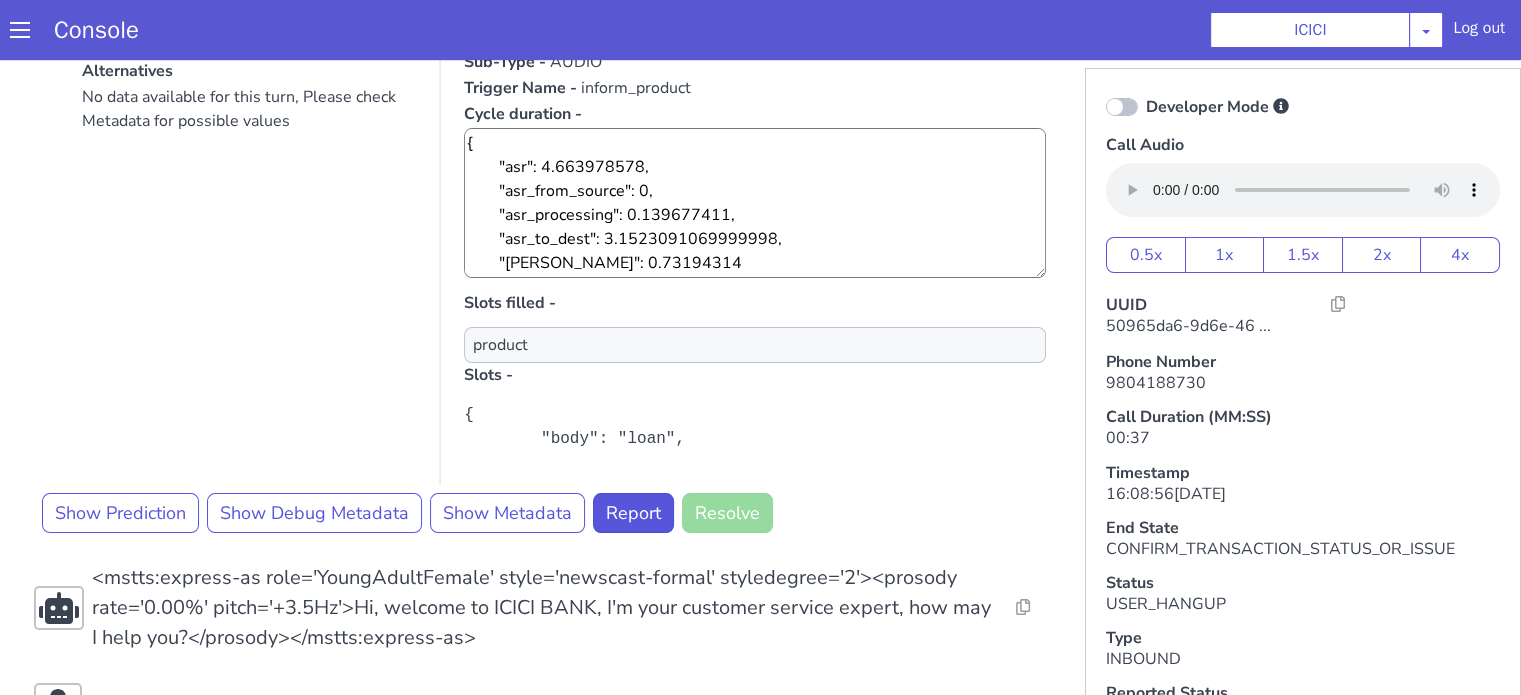 scroll, scrollTop: 400, scrollLeft: 0, axis: vertical 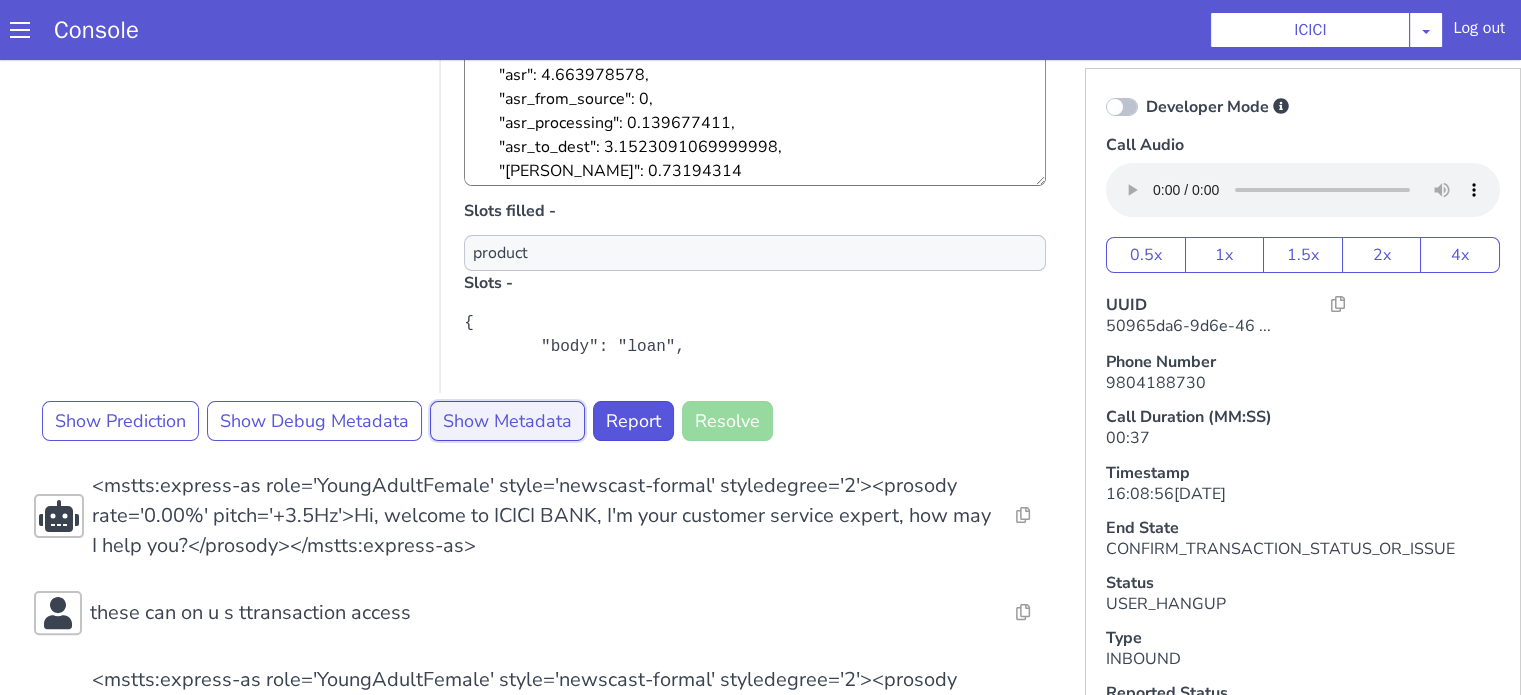 click on "Show Metadata" at bounding box center [507, 421] 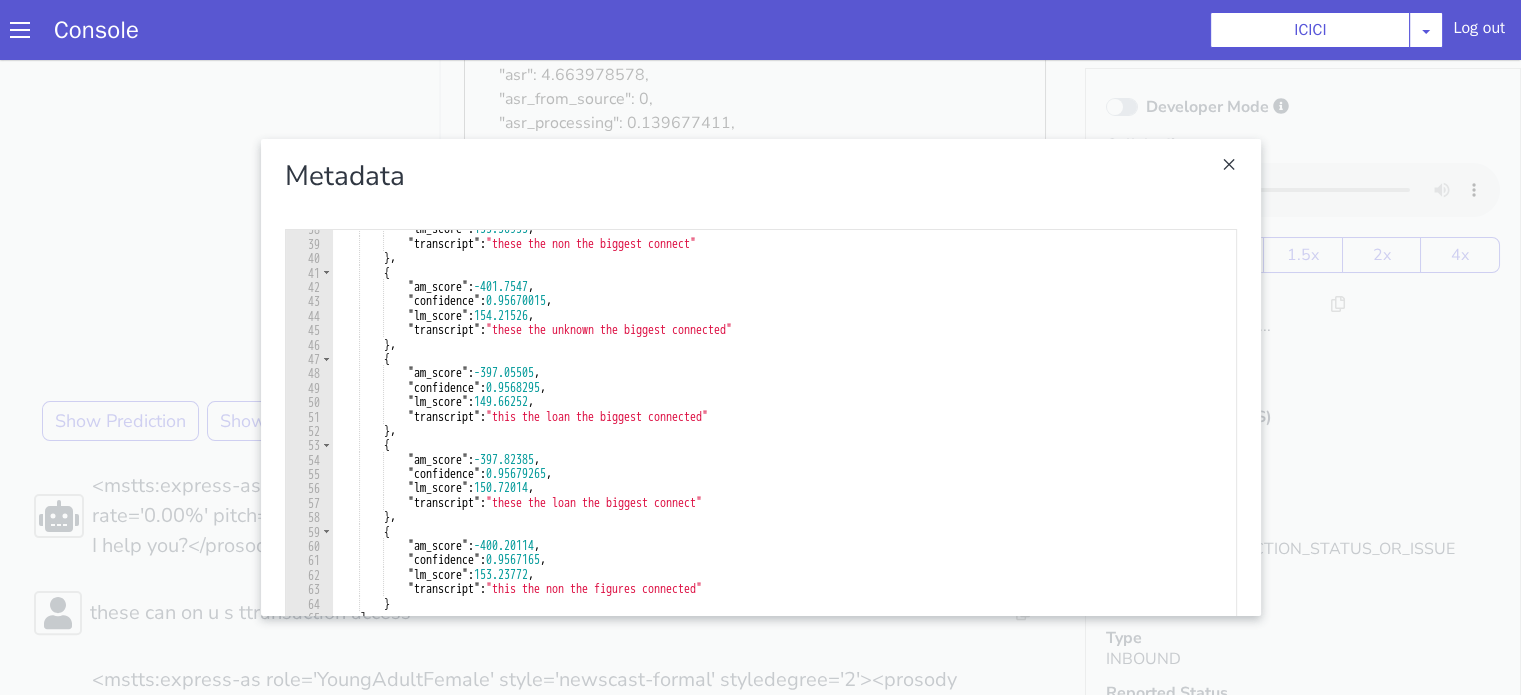 scroll, scrollTop: 540, scrollLeft: 0, axis: vertical 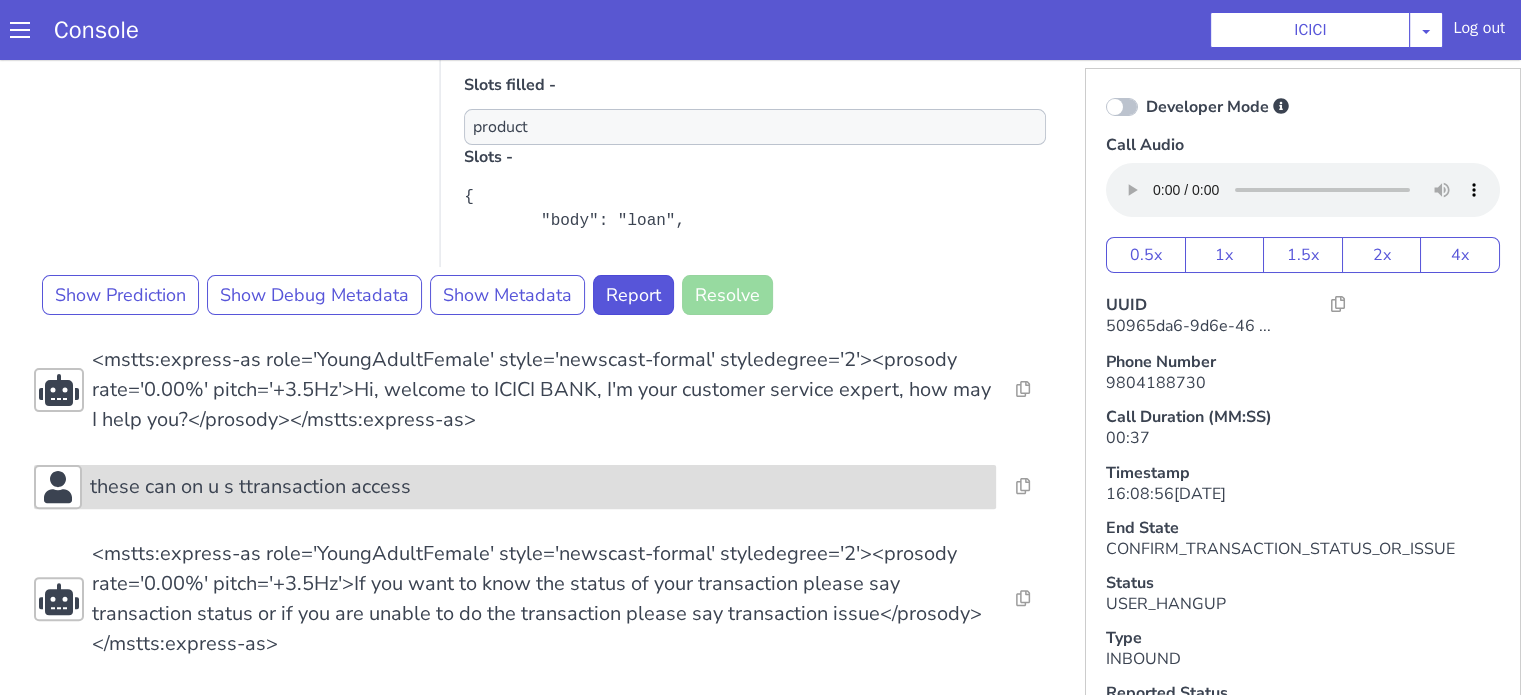 click on "these can on u s ttransaction access" at bounding box center [250, 487] 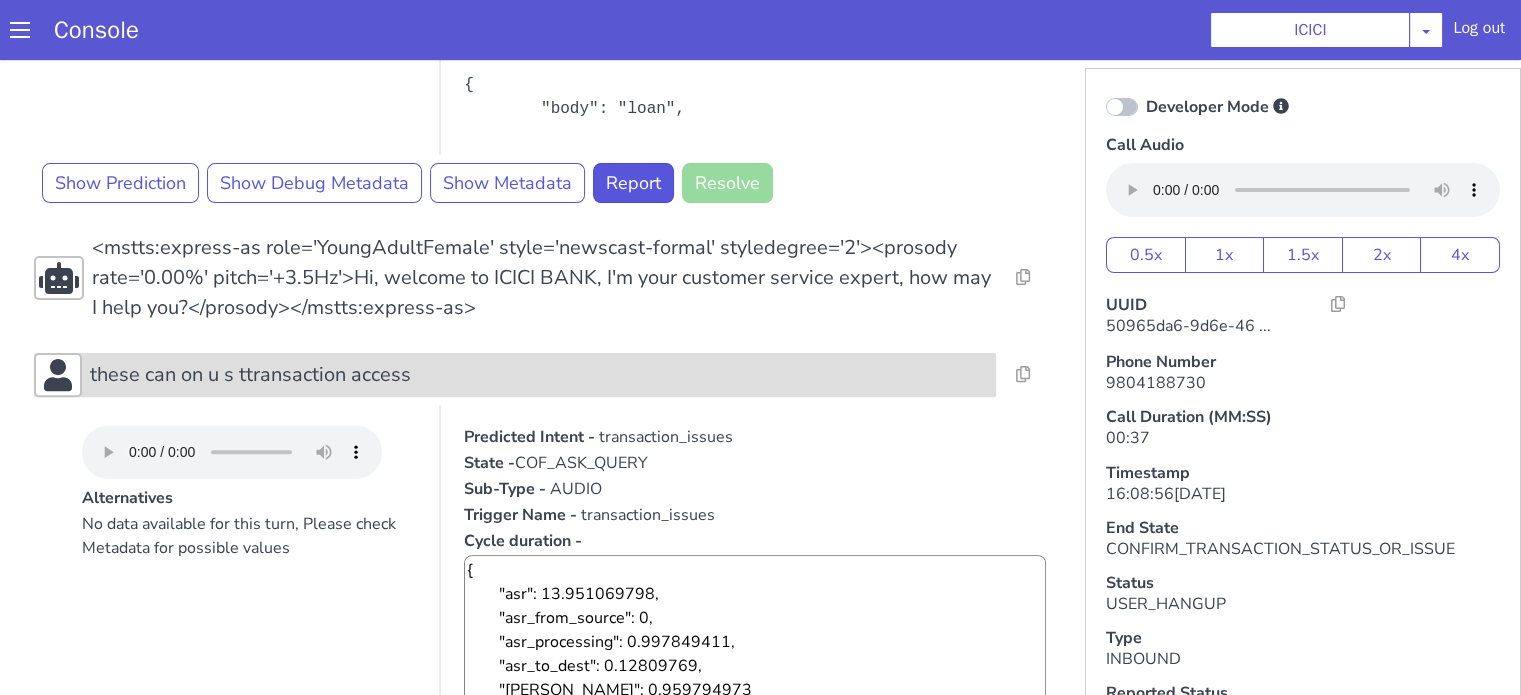 scroll, scrollTop: 826, scrollLeft: 0, axis: vertical 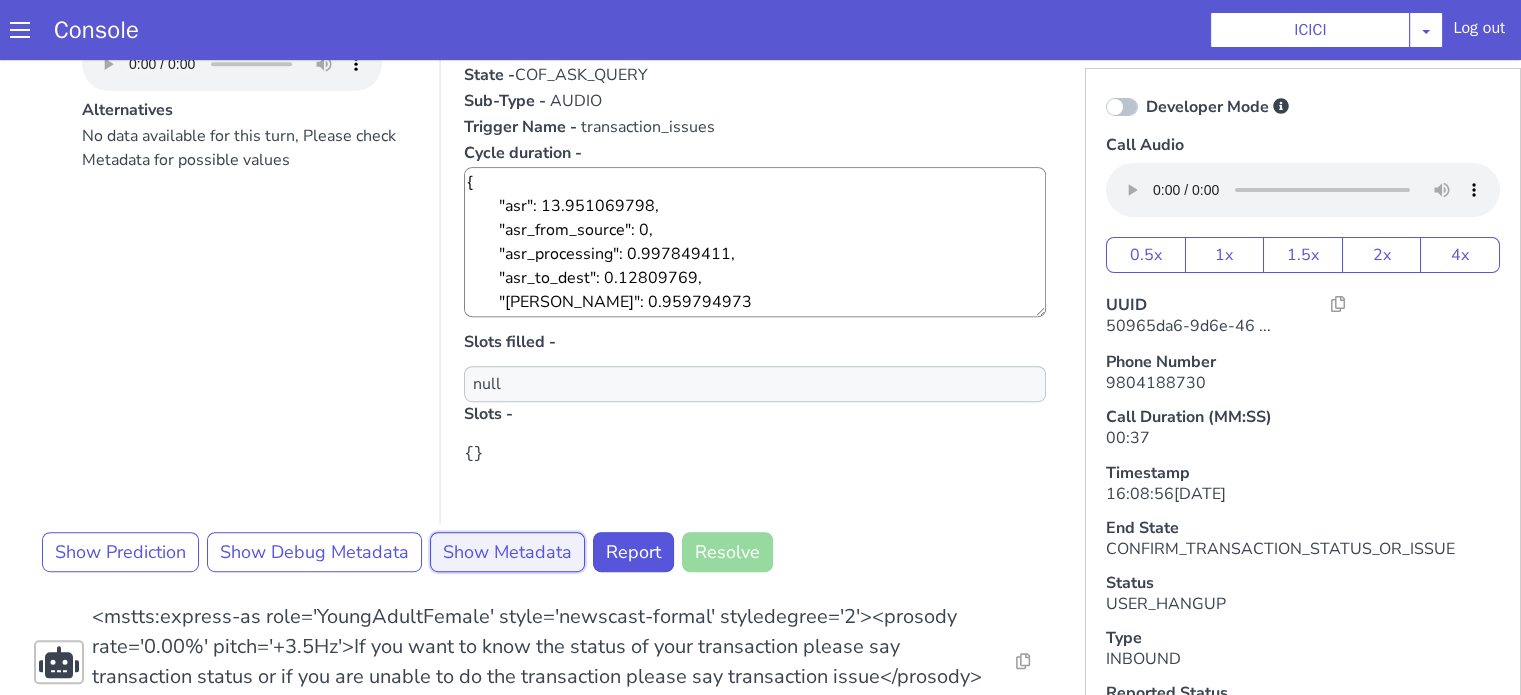 click on "Show Metadata" at bounding box center (507, 552) 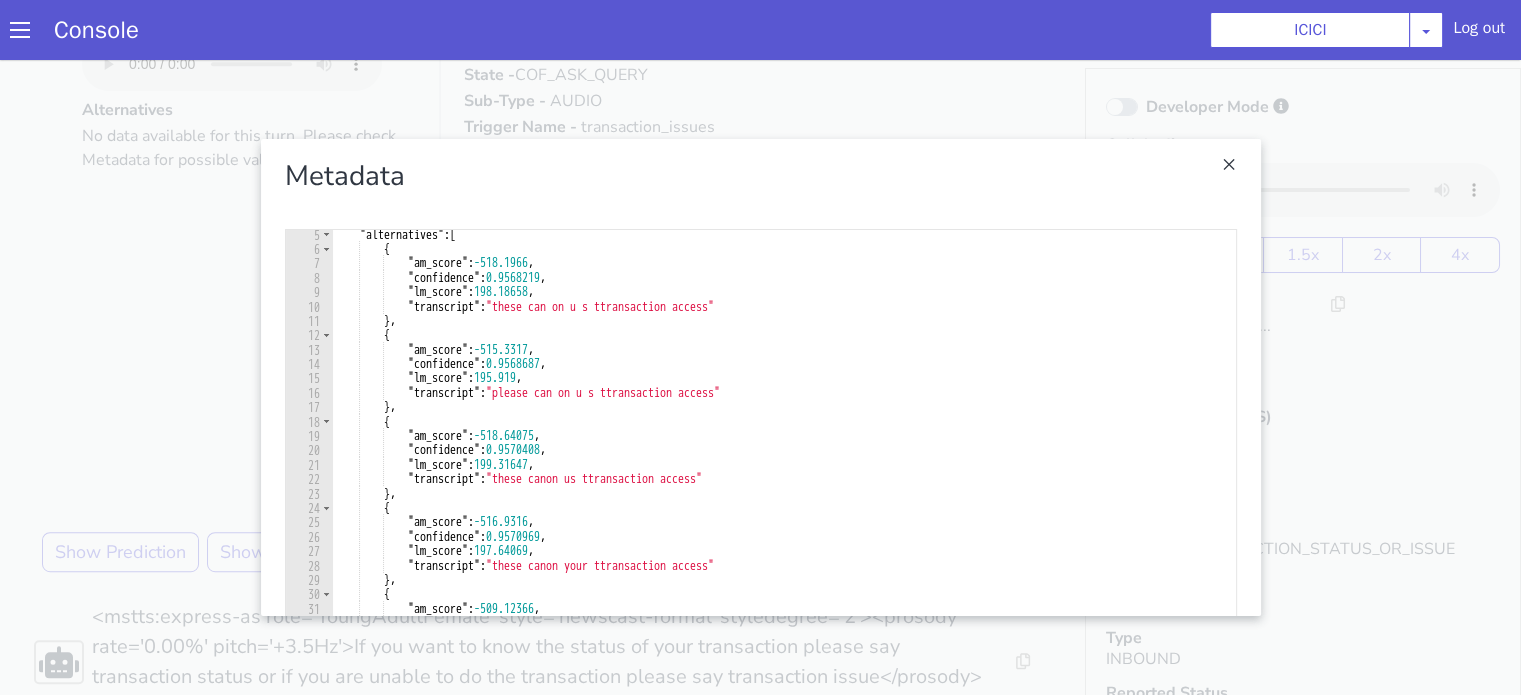 scroll, scrollTop: 0, scrollLeft: 0, axis: both 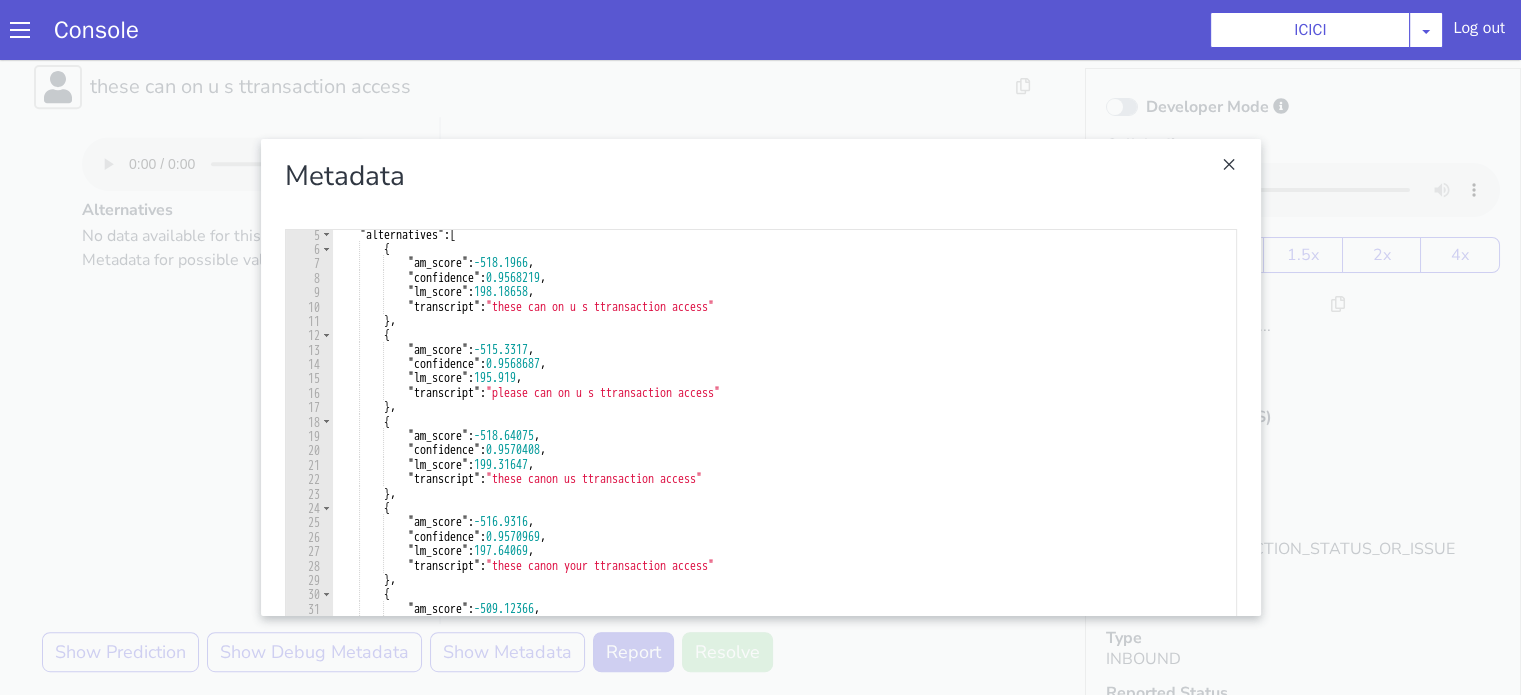 click at bounding box center [760, 377] 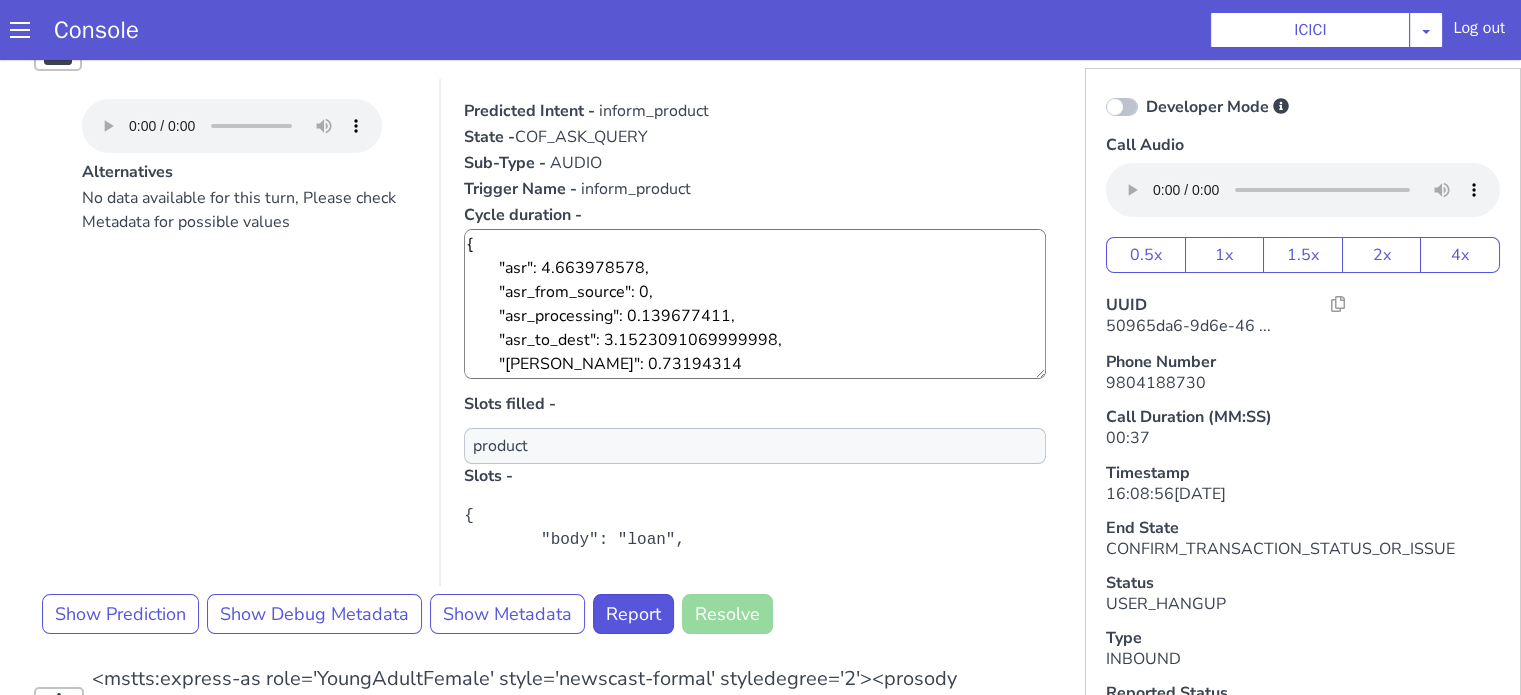 scroll, scrollTop: 100, scrollLeft: 0, axis: vertical 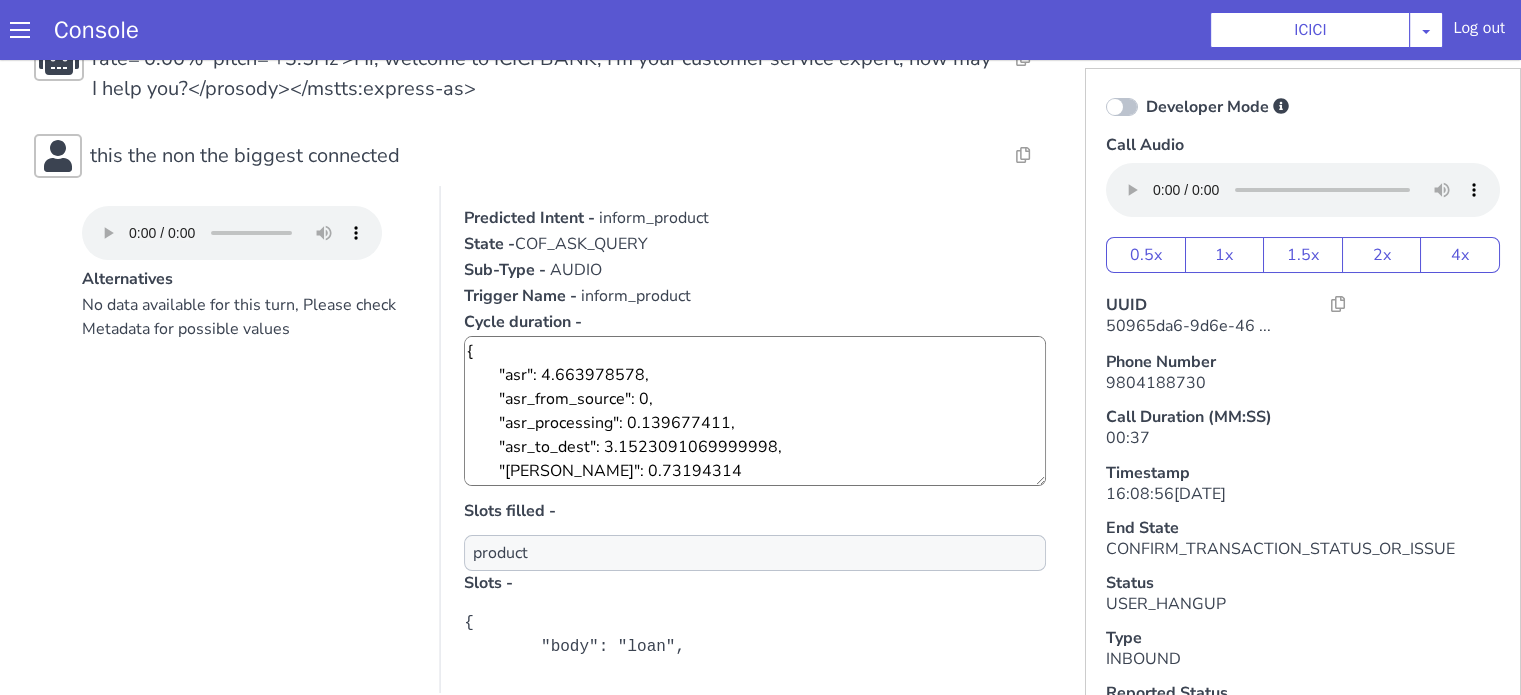 click on "inform_product" at bounding box center [654, 218] 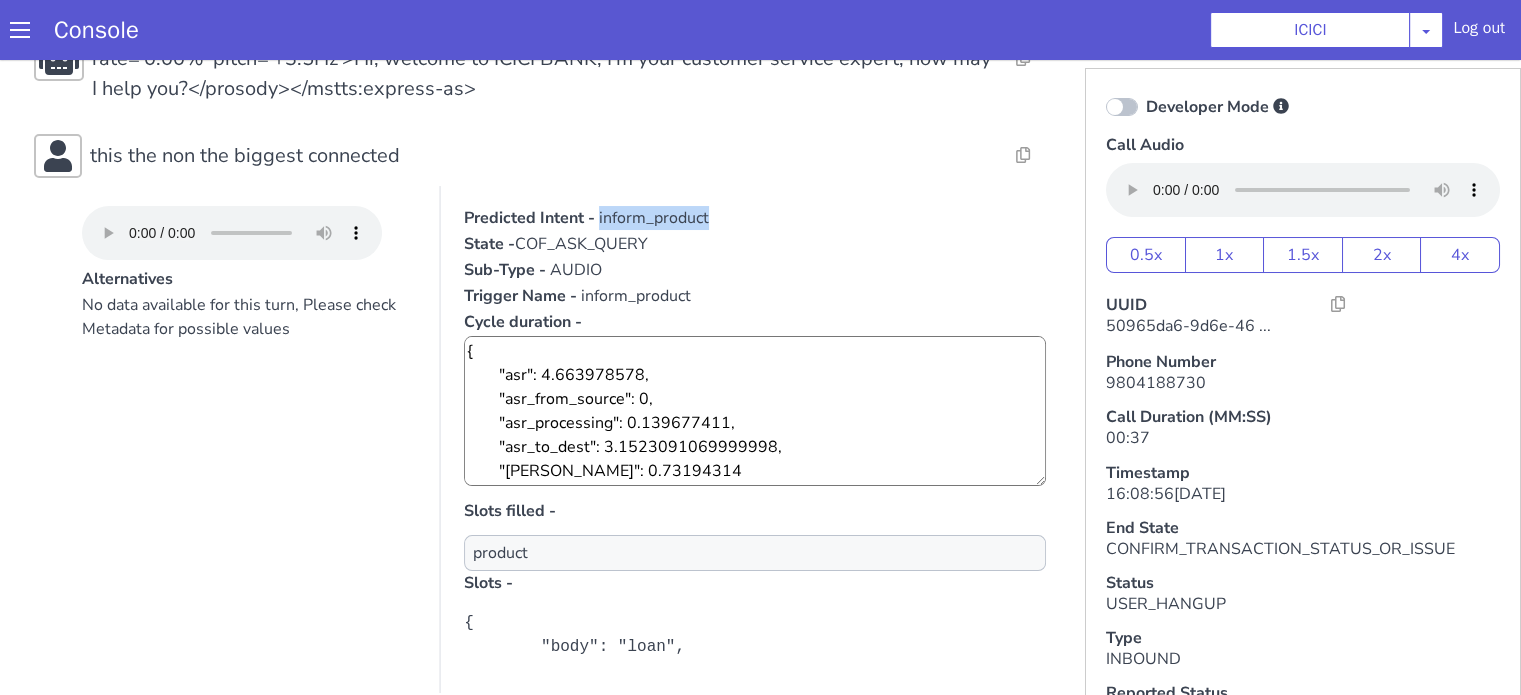 click on "inform_product" at bounding box center (654, 218) 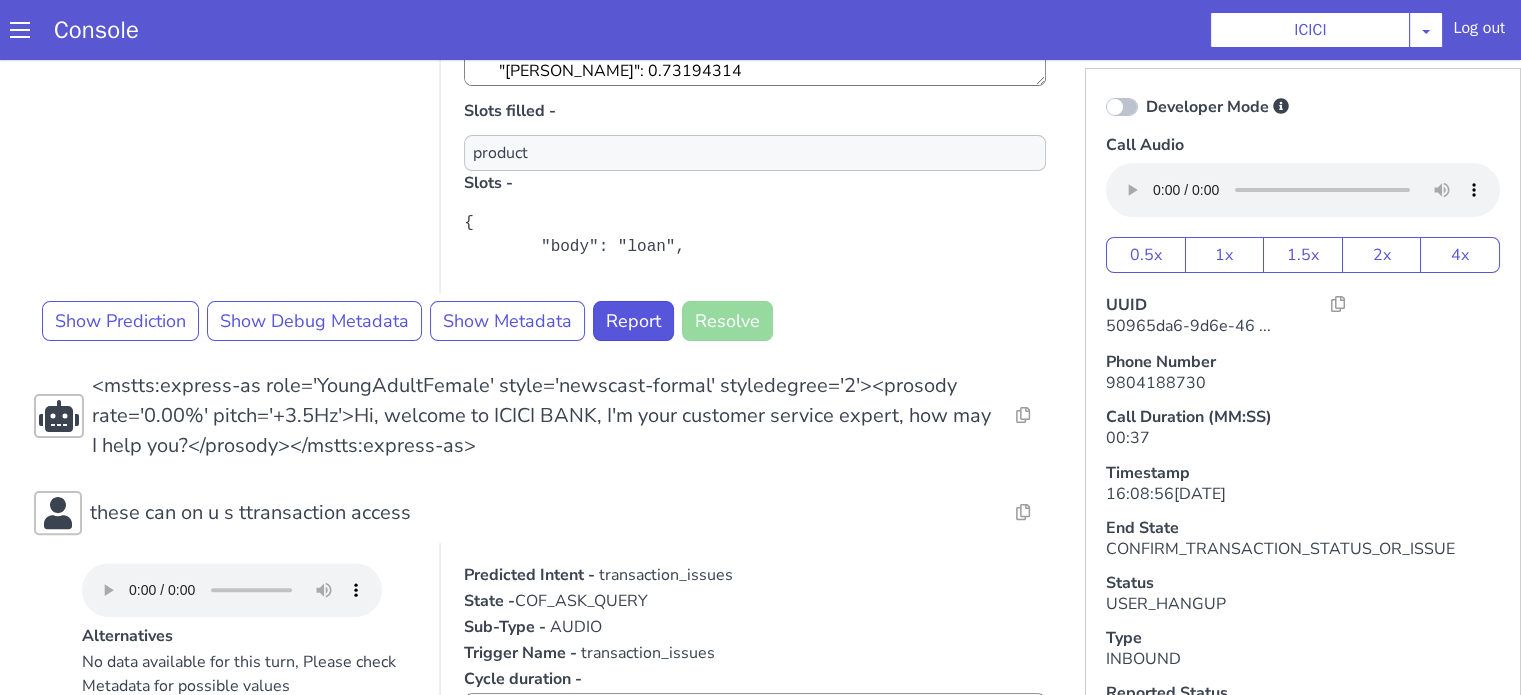 scroll, scrollTop: 700, scrollLeft: 0, axis: vertical 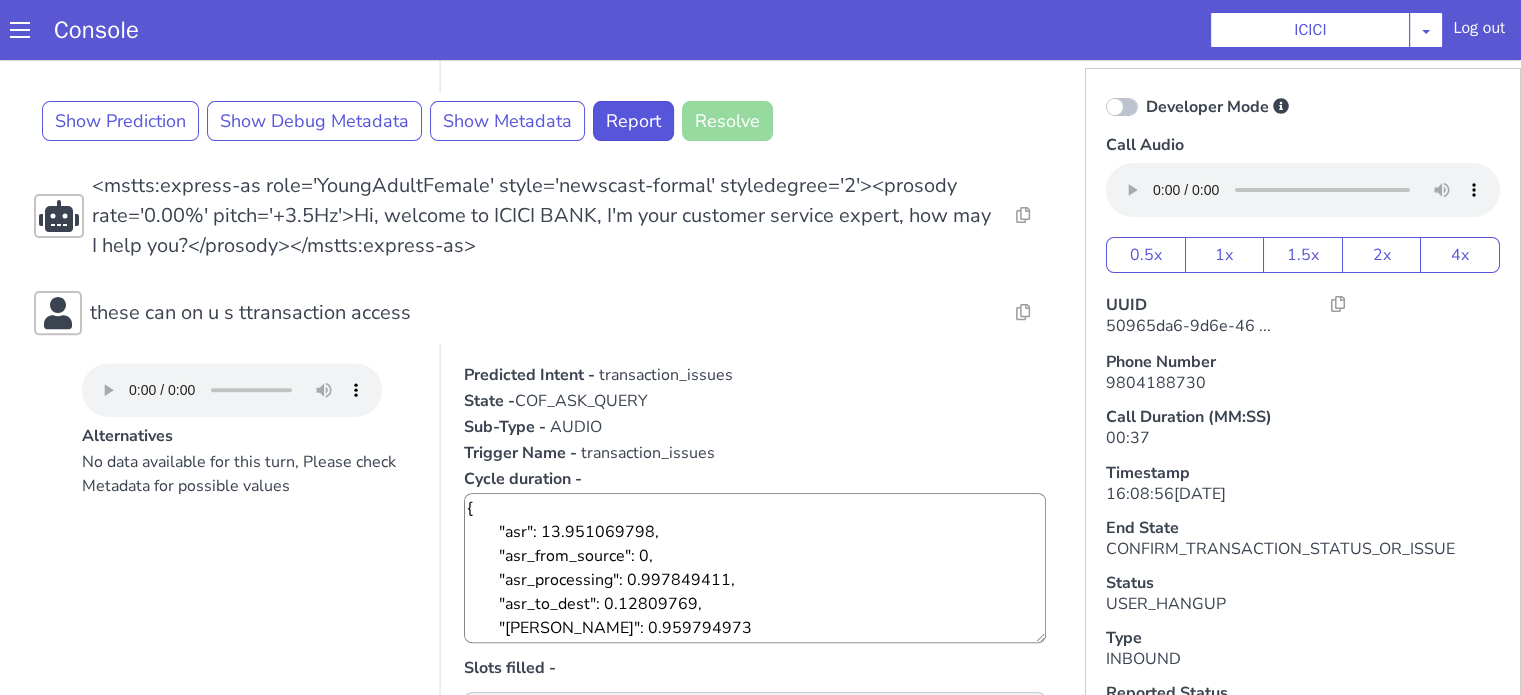 click on "transaction_issues" at bounding box center (666, 375) 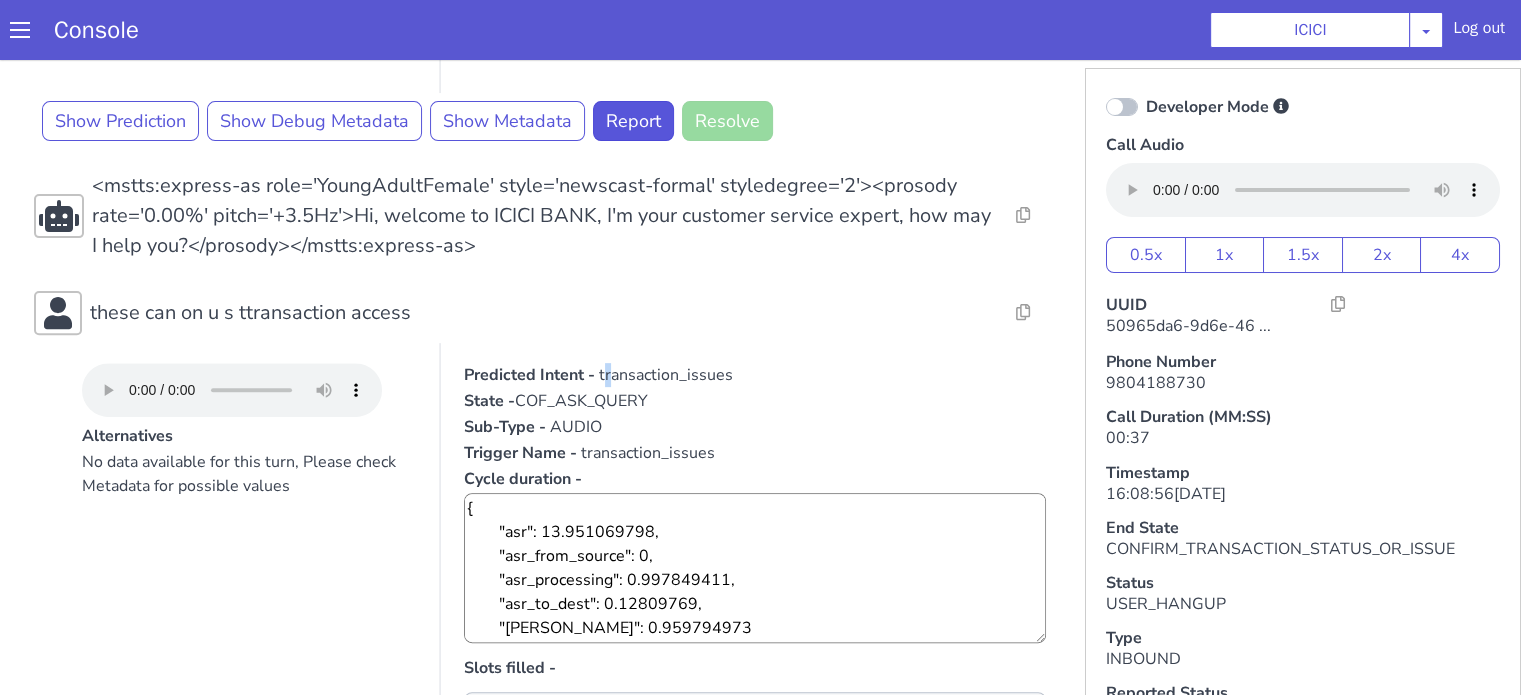 click on "transaction_issues" at bounding box center [666, 375] 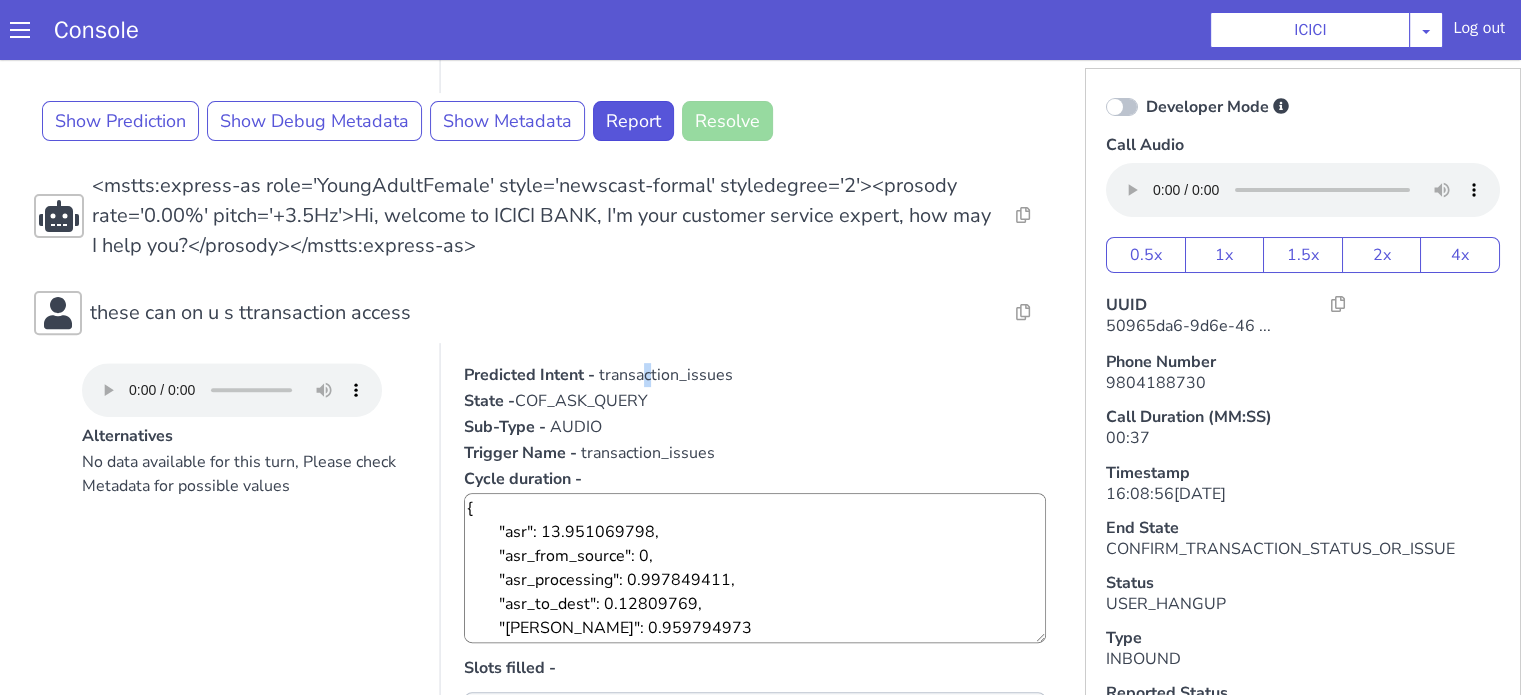 click on "transaction_issues" at bounding box center (666, 375) 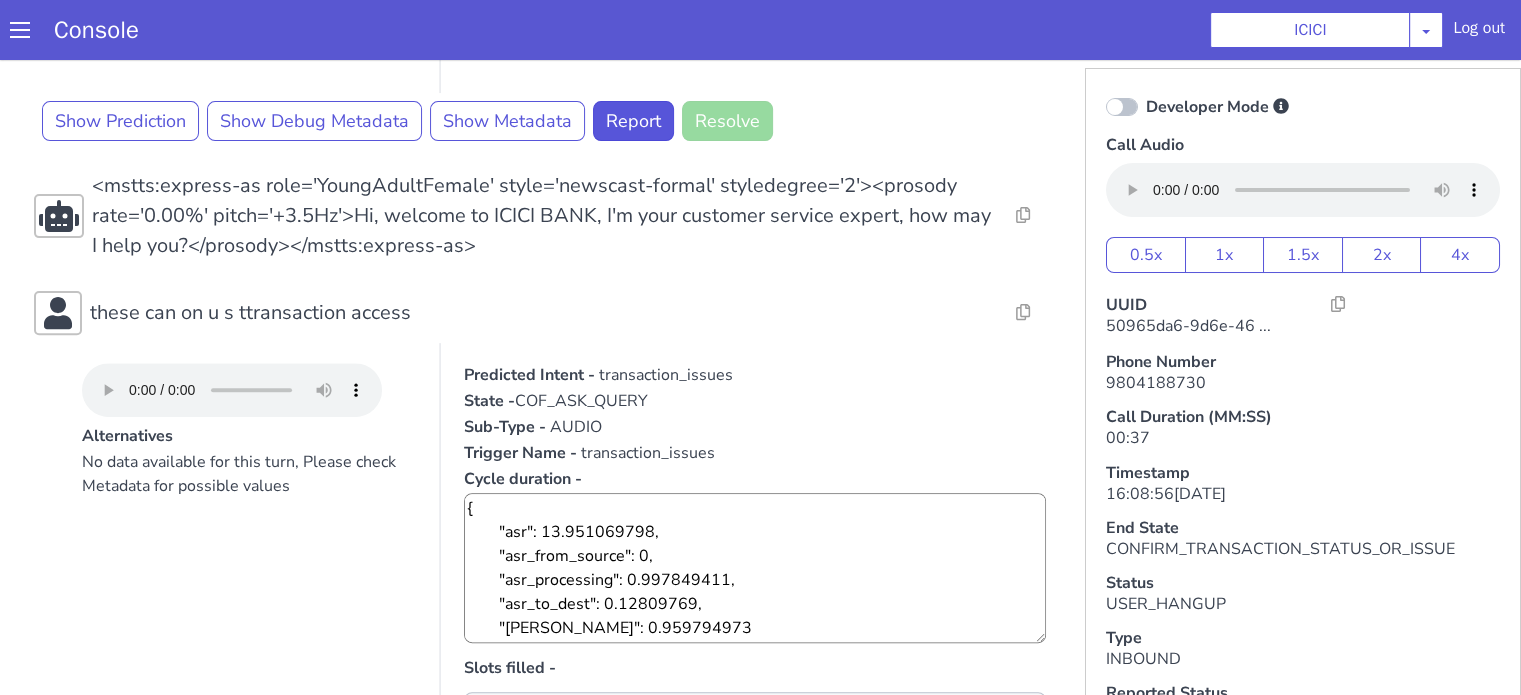 click on "transaction_issues" at bounding box center (666, 375) 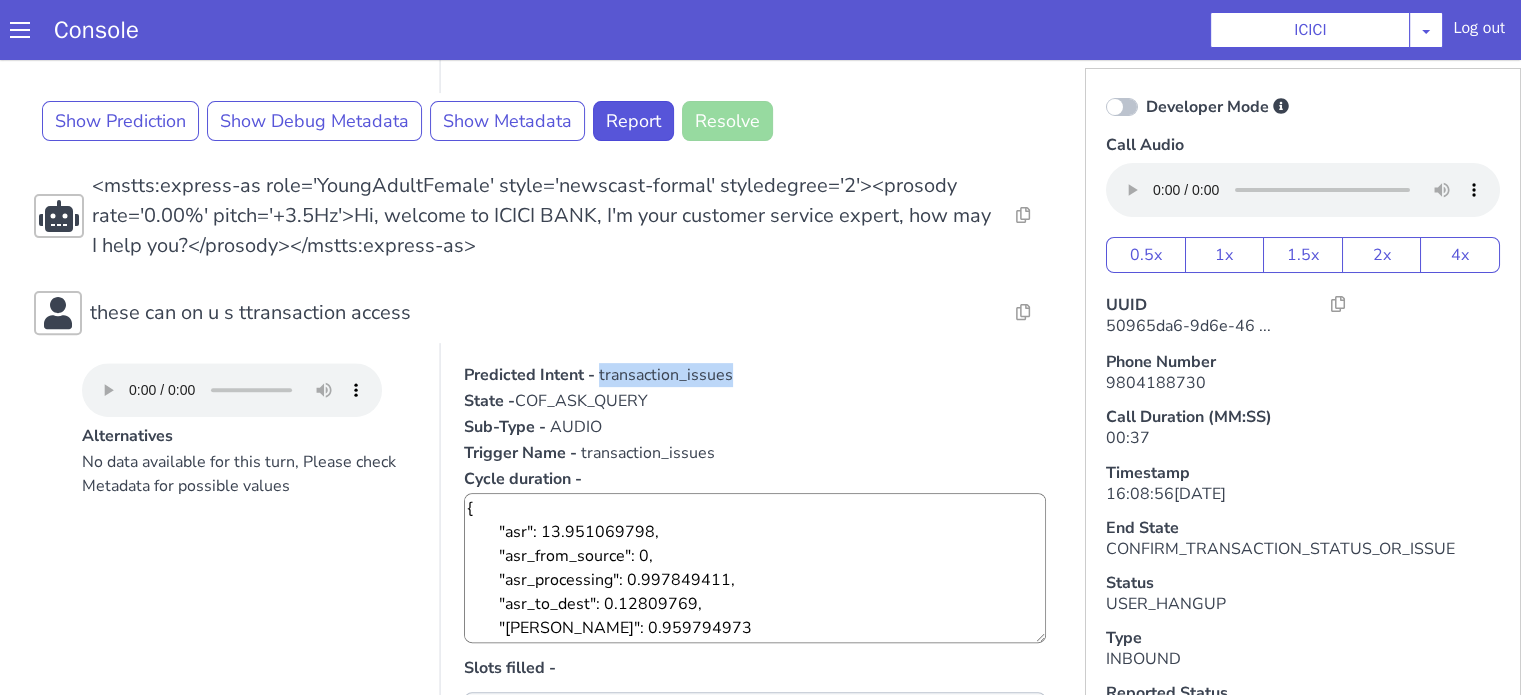 click on "transaction_issues" at bounding box center (666, 375) 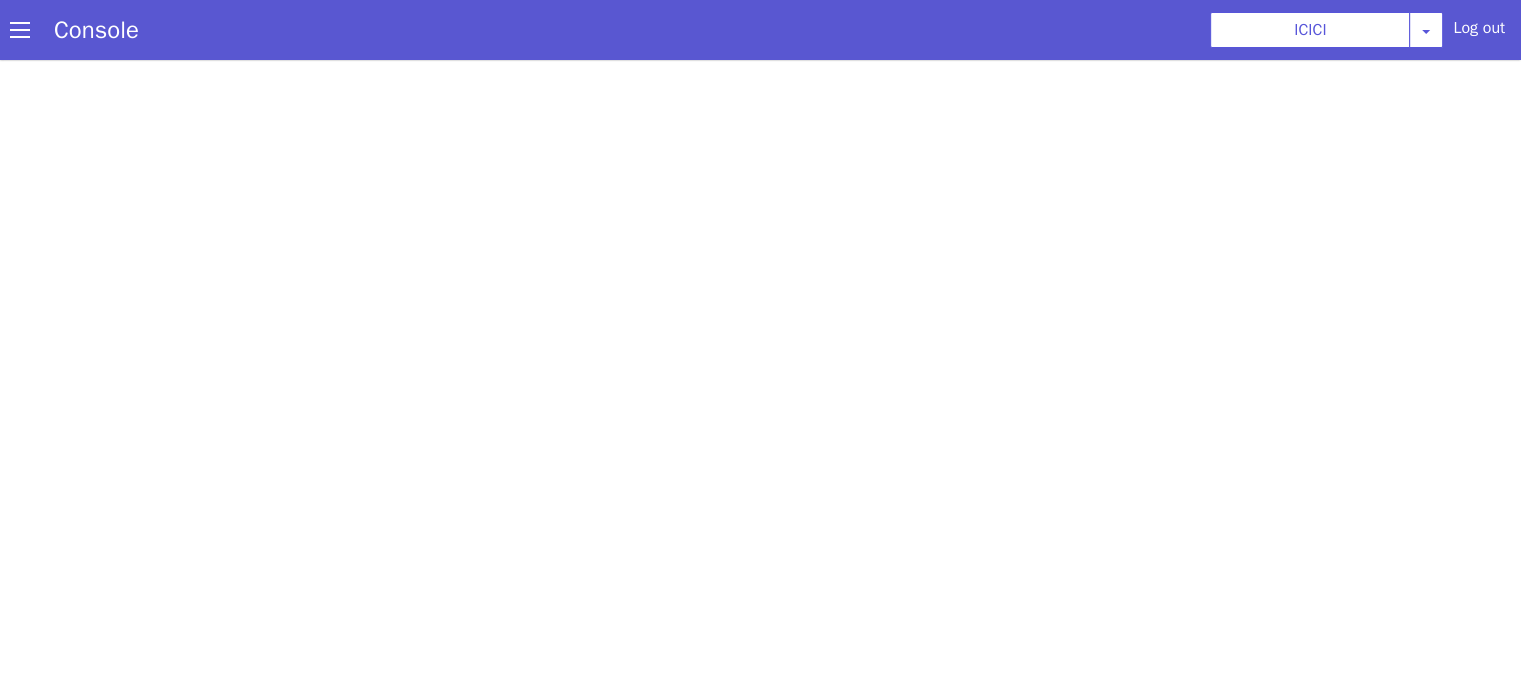 scroll, scrollTop: 0, scrollLeft: 0, axis: both 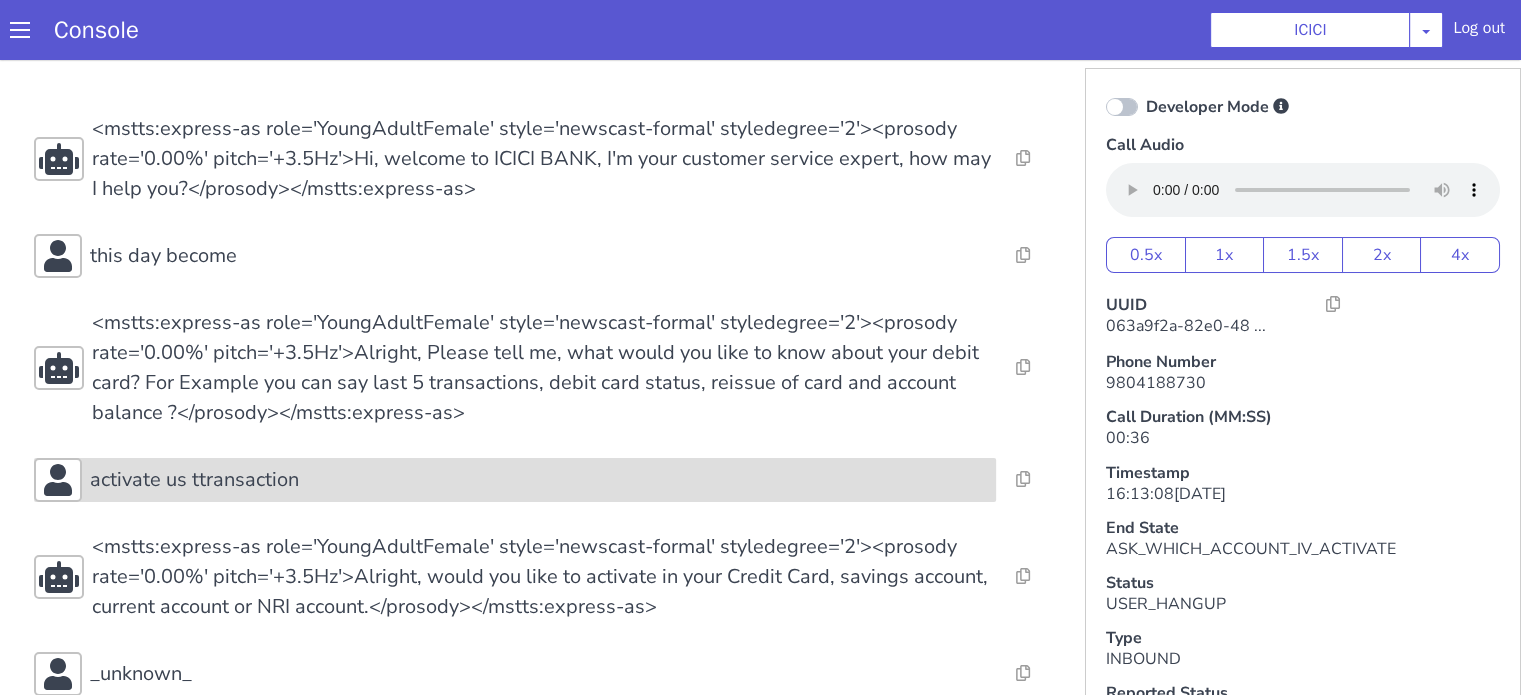 click on "activate us ttransaction" at bounding box center [884, 69] 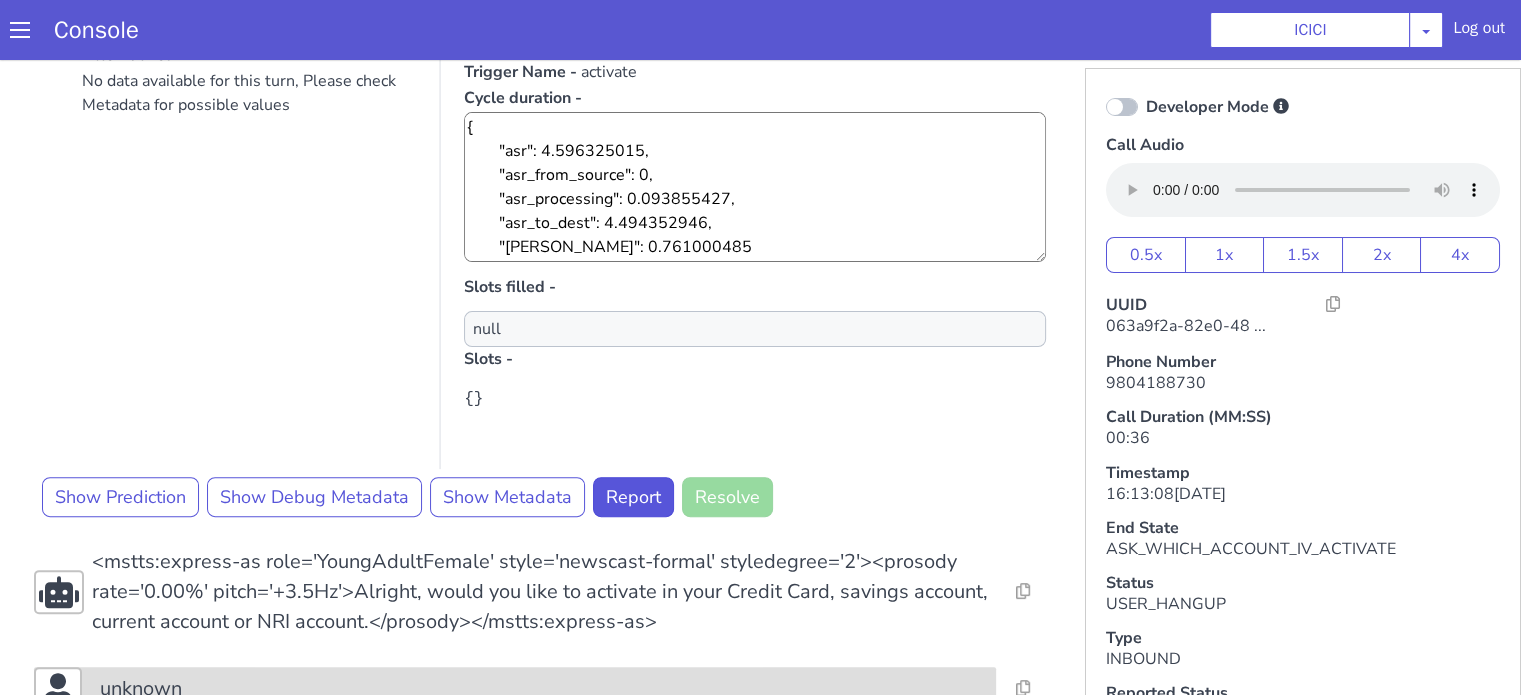 scroll, scrollTop: 700, scrollLeft: 0, axis: vertical 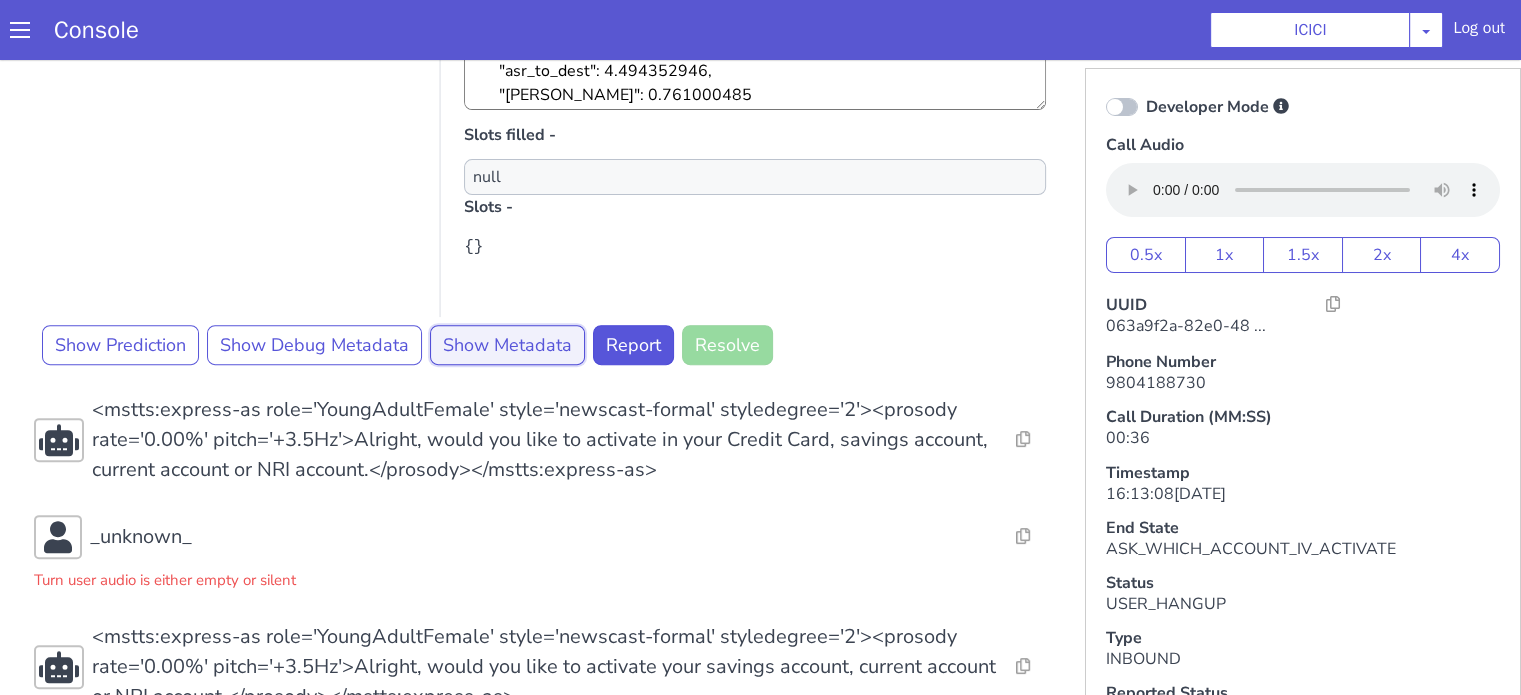 click on "Show Metadata" at bounding box center (579, 199) 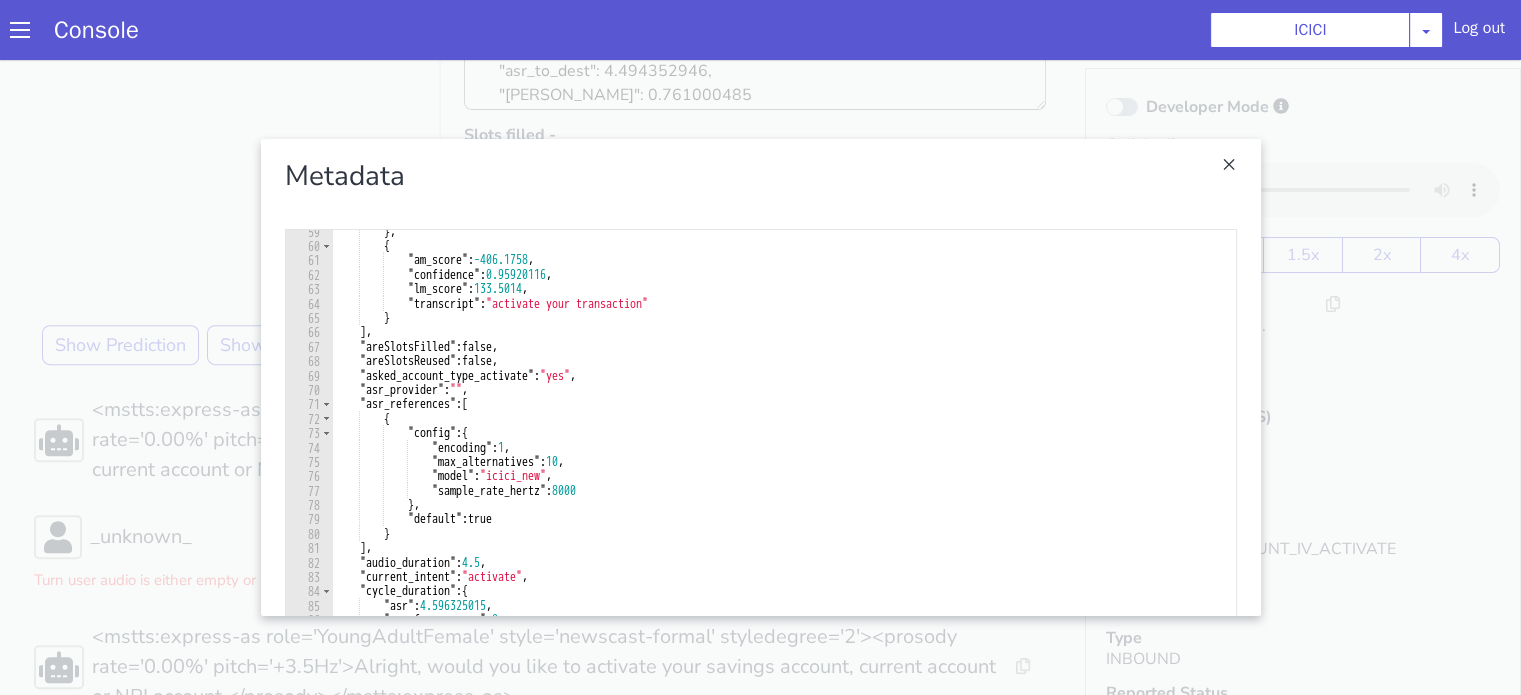 scroll, scrollTop: 840, scrollLeft: 0, axis: vertical 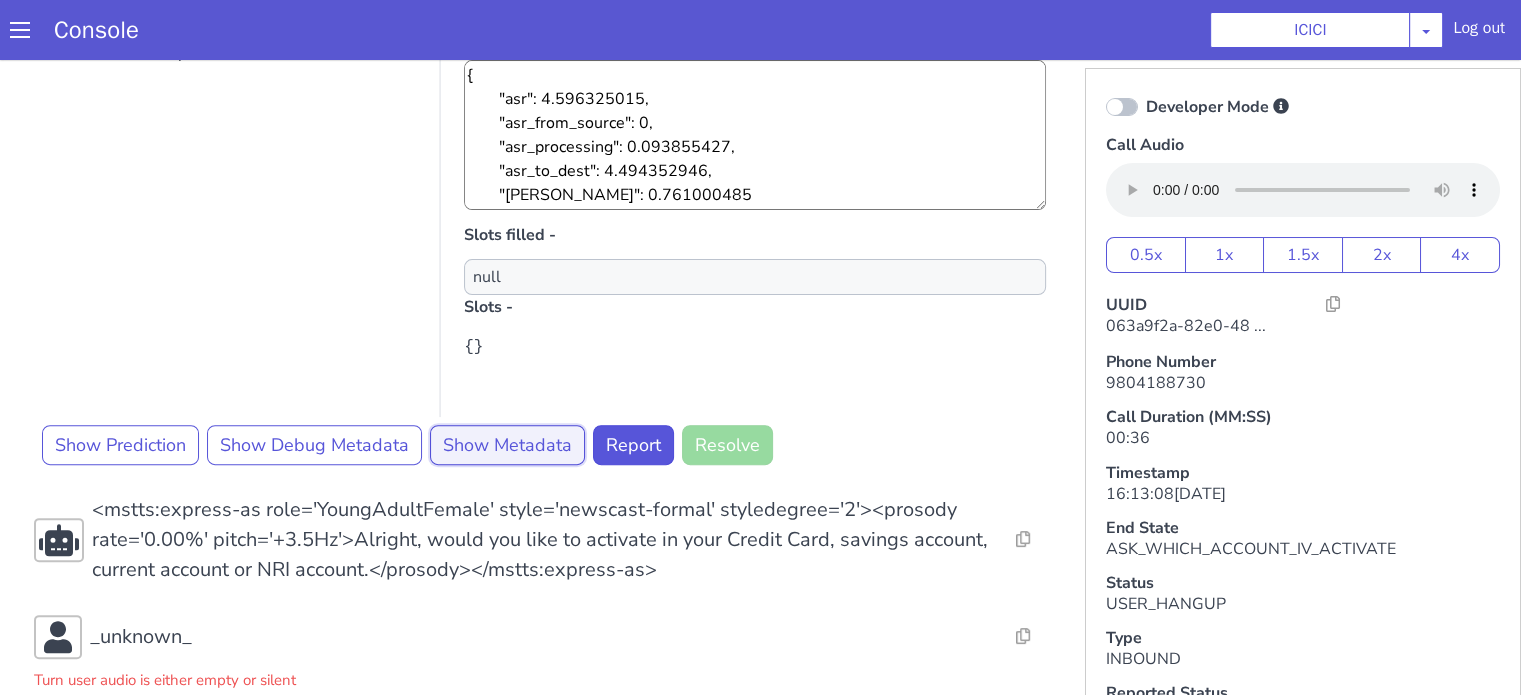 click on "Show Metadata" at bounding box center (681, 169) 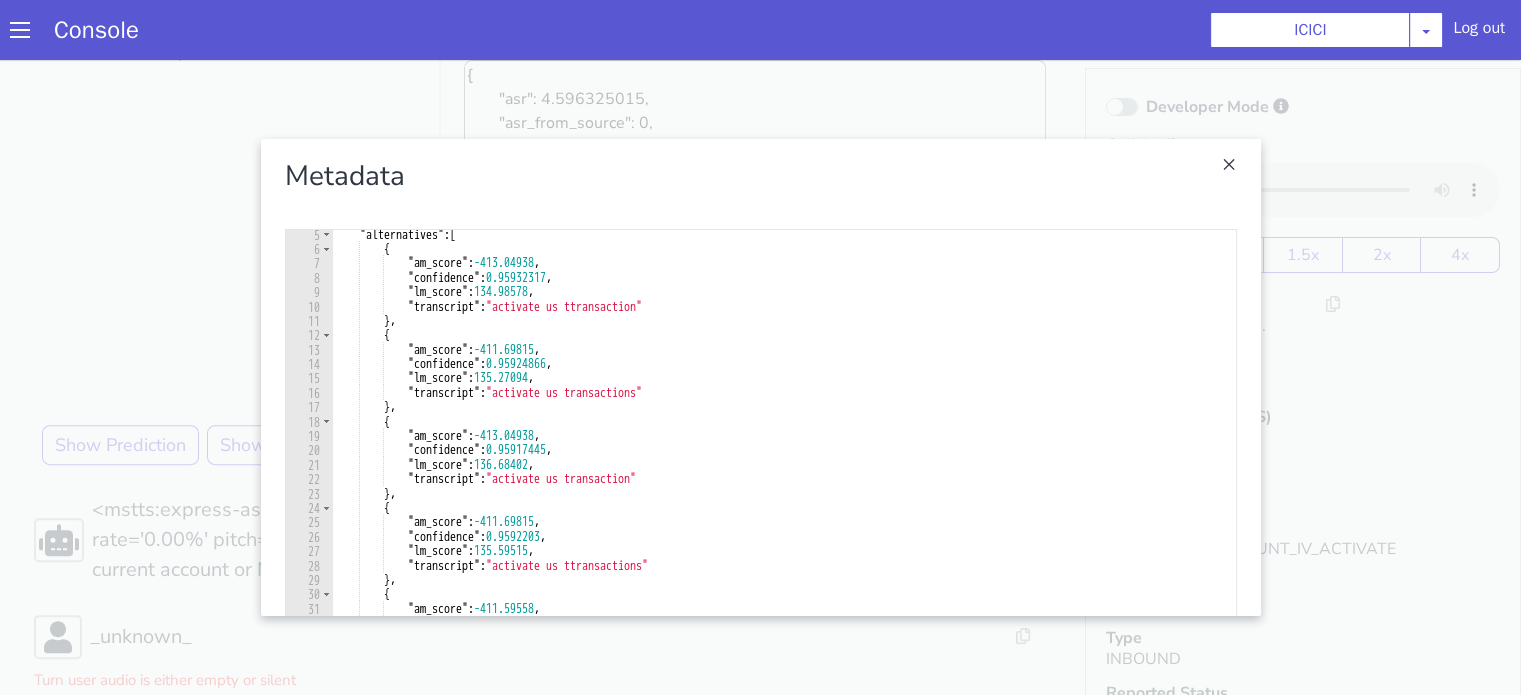 scroll, scrollTop: 60, scrollLeft: 0, axis: vertical 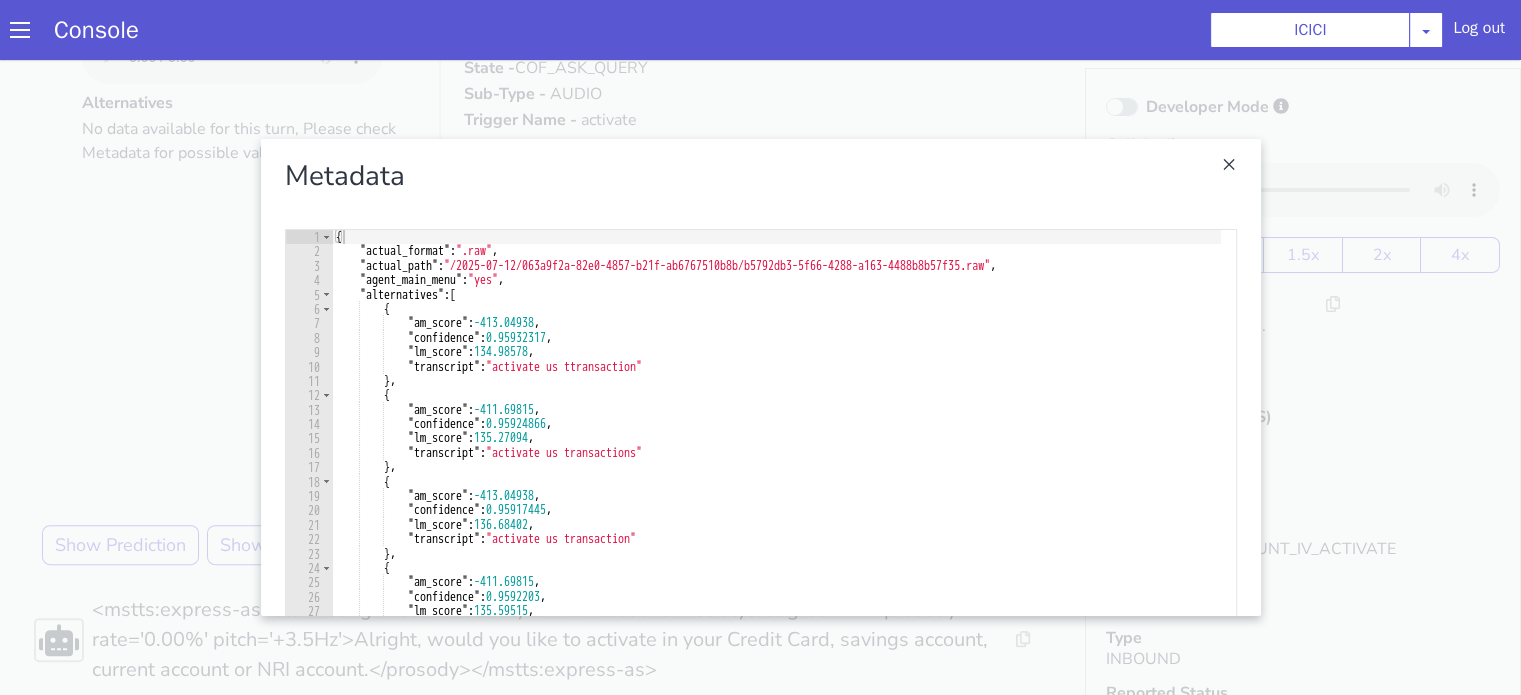 click at bounding box center [1263, -106] 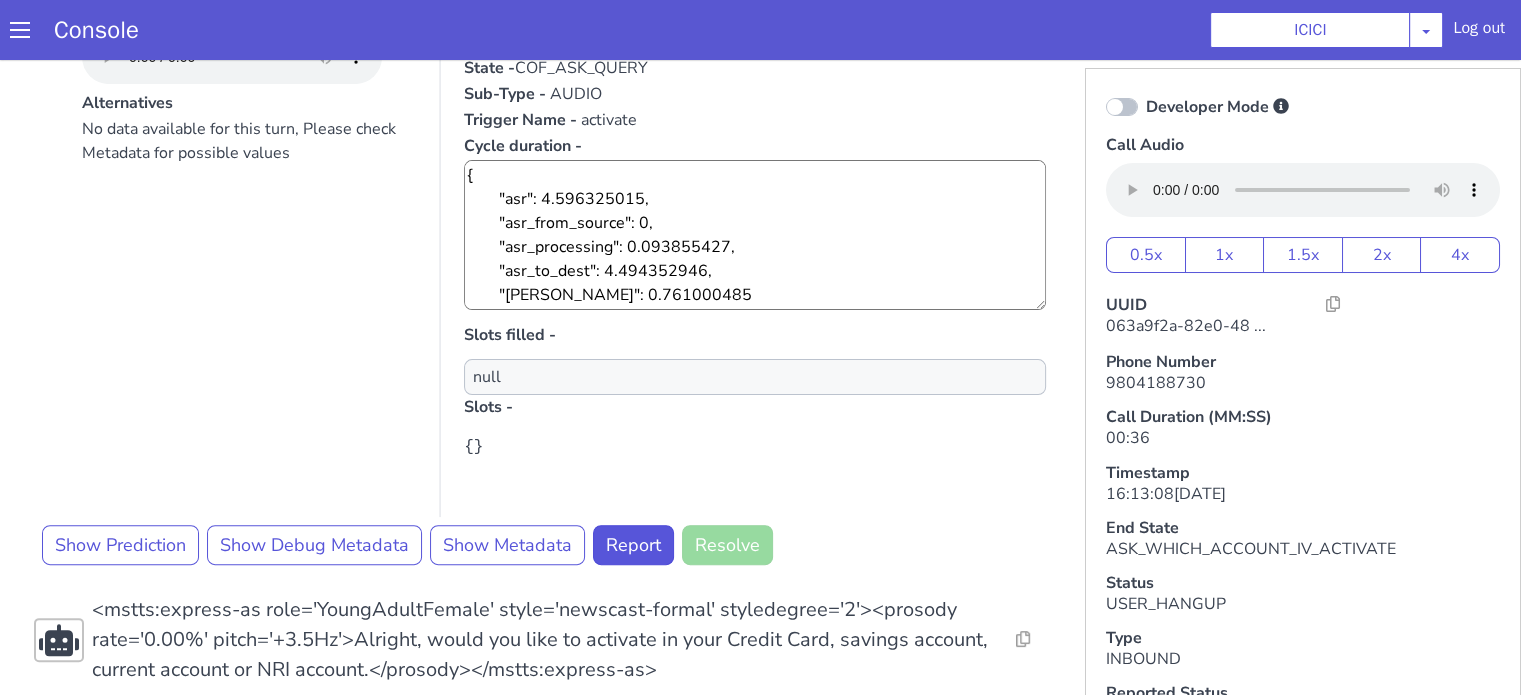 click on "Alternatives No data available for this turn, Please check Metadata for possible values" at bounding box center [363, 33] 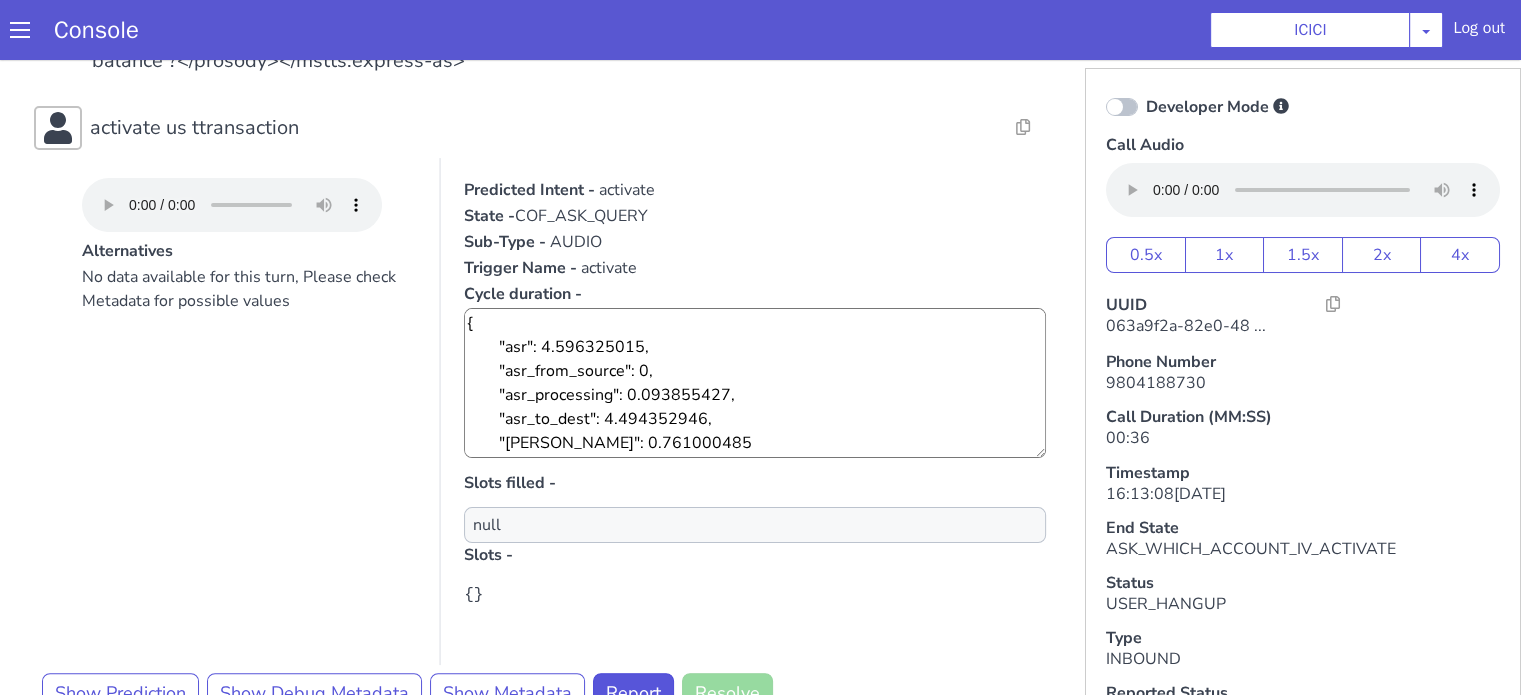scroll, scrollTop: 52, scrollLeft: 0, axis: vertical 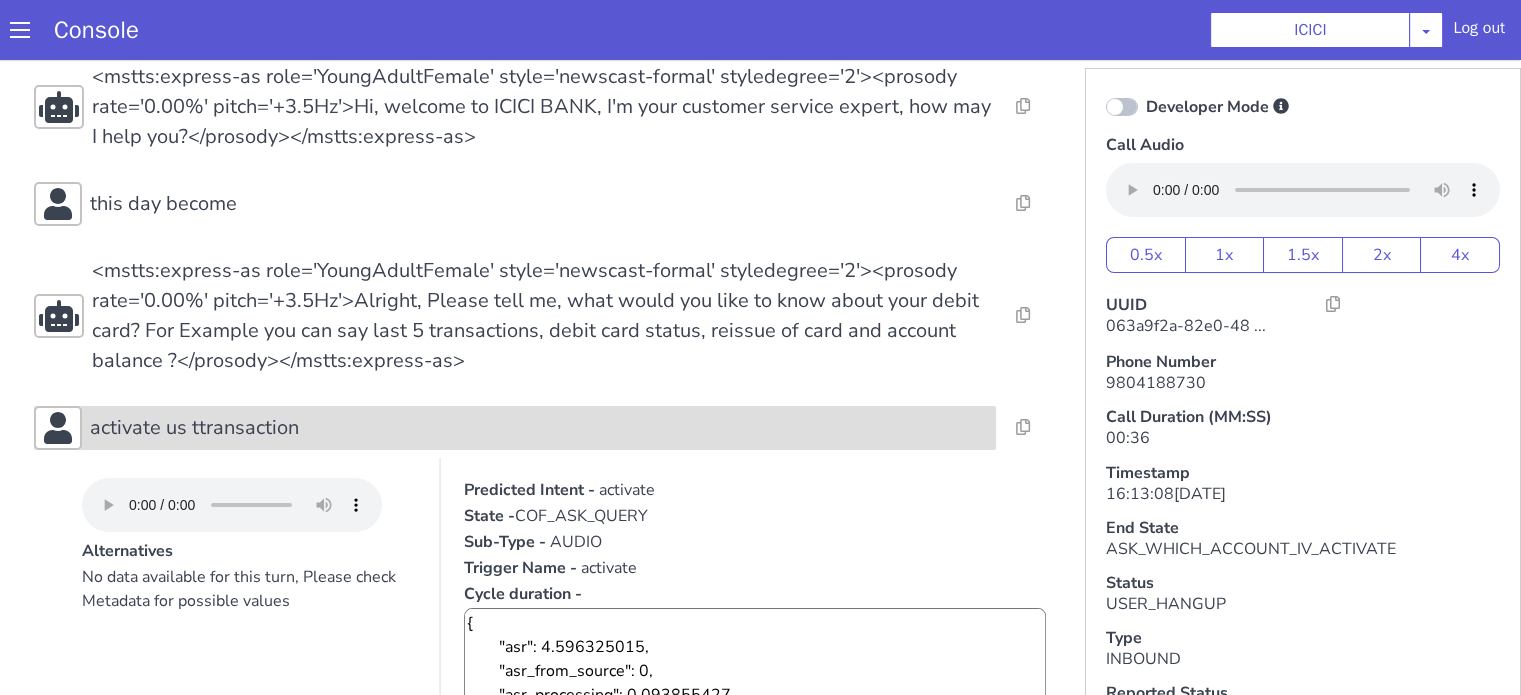 click on "activate us ttransaction" at bounding box center (327, 198) 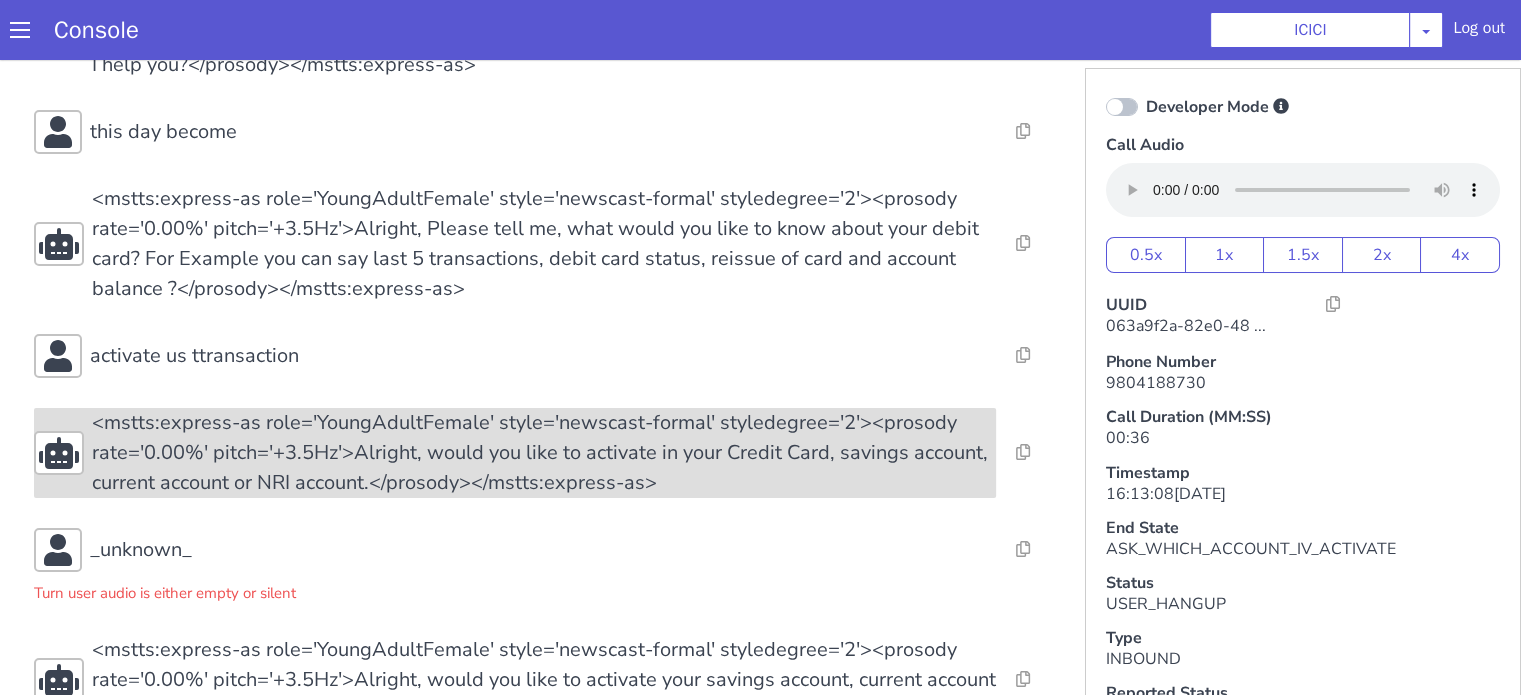scroll, scrollTop: 188, scrollLeft: 0, axis: vertical 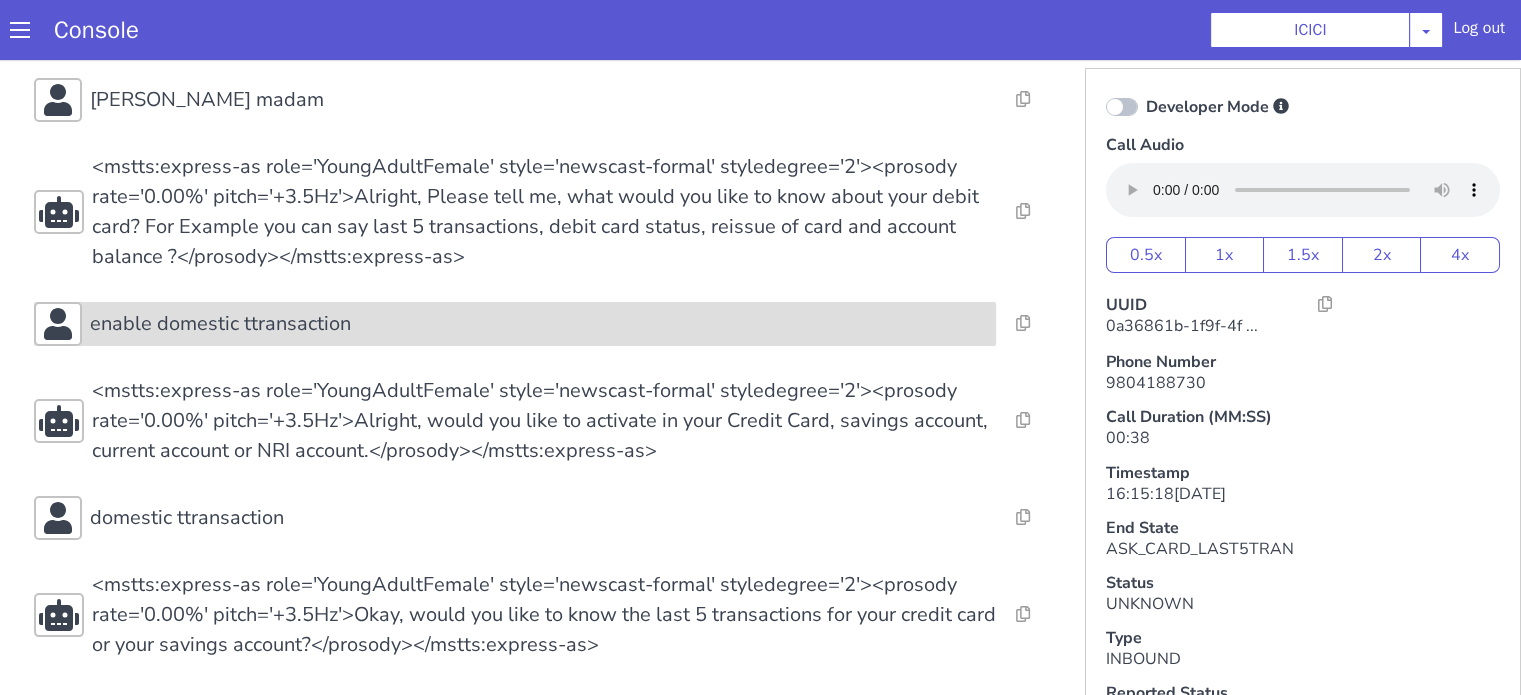 click on "enable domestic ttransaction" at bounding box center (1921, 88) 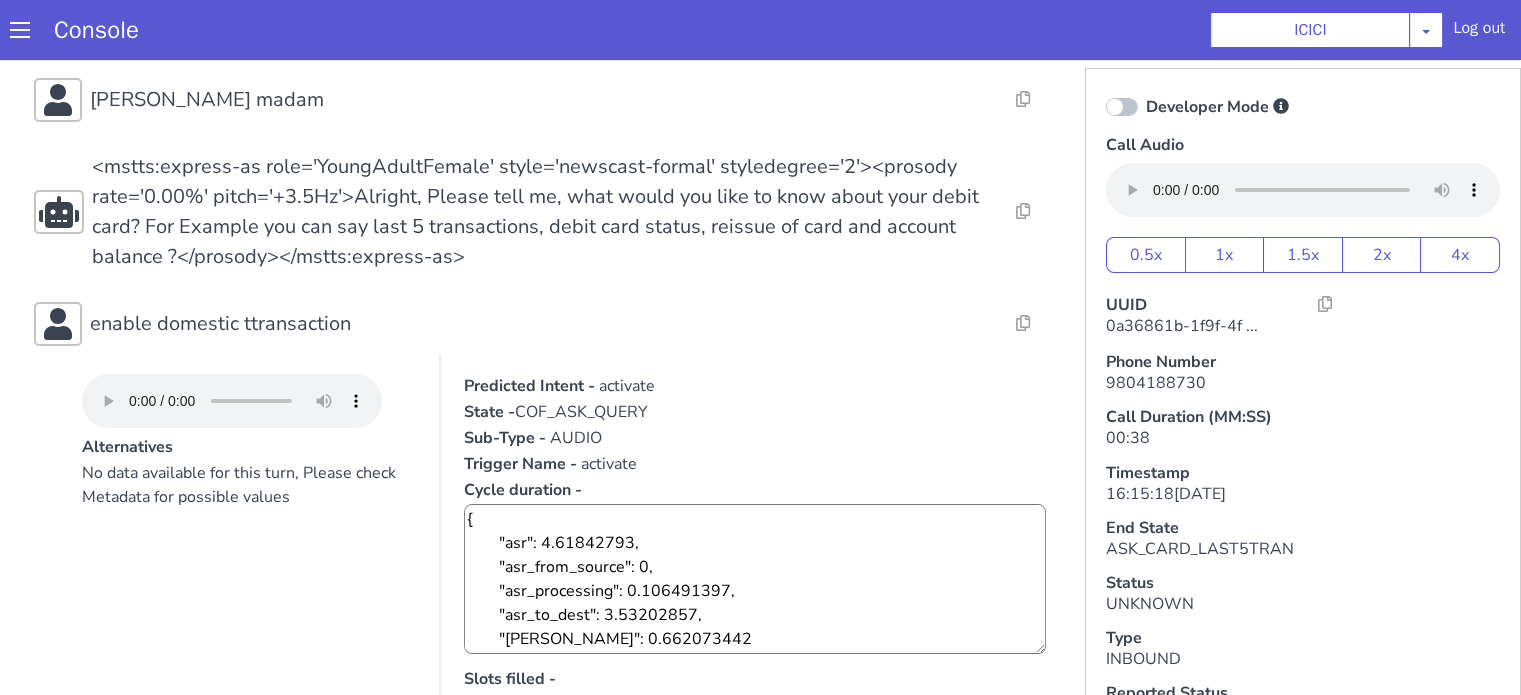 scroll, scrollTop: 456, scrollLeft: 0, axis: vertical 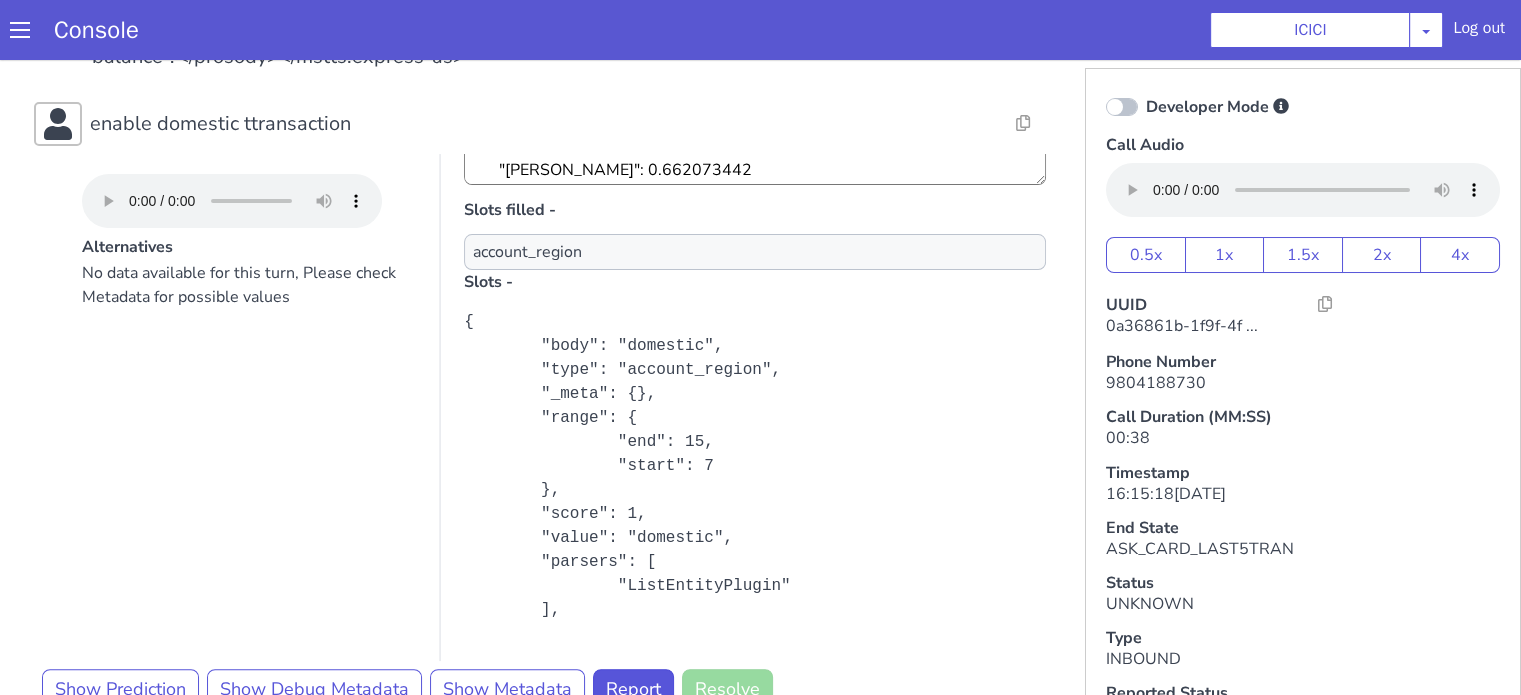 drag, startPoint x: 432, startPoint y: 1262, endPoint x: 436, endPoint y: 1230, distance: 32.24903 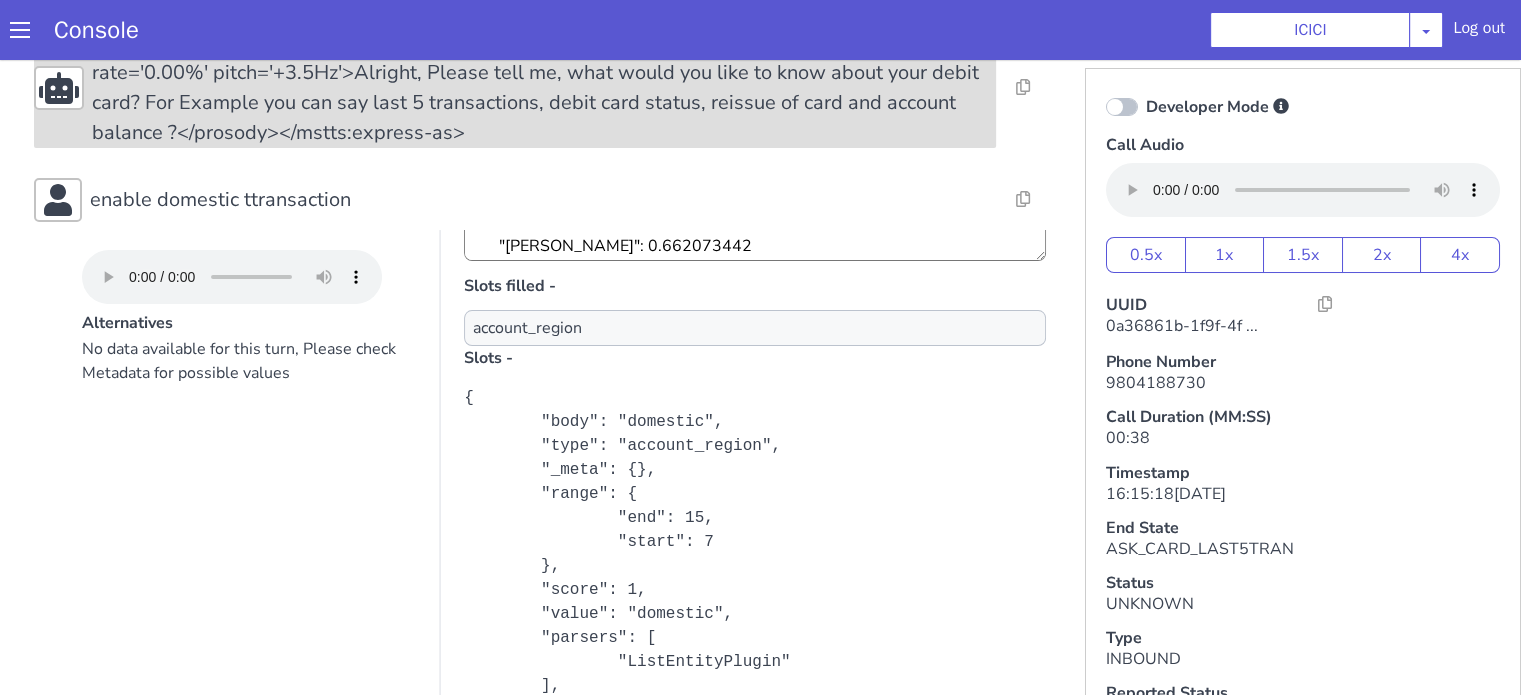 scroll, scrollTop: 0, scrollLeft: 0, axis: both 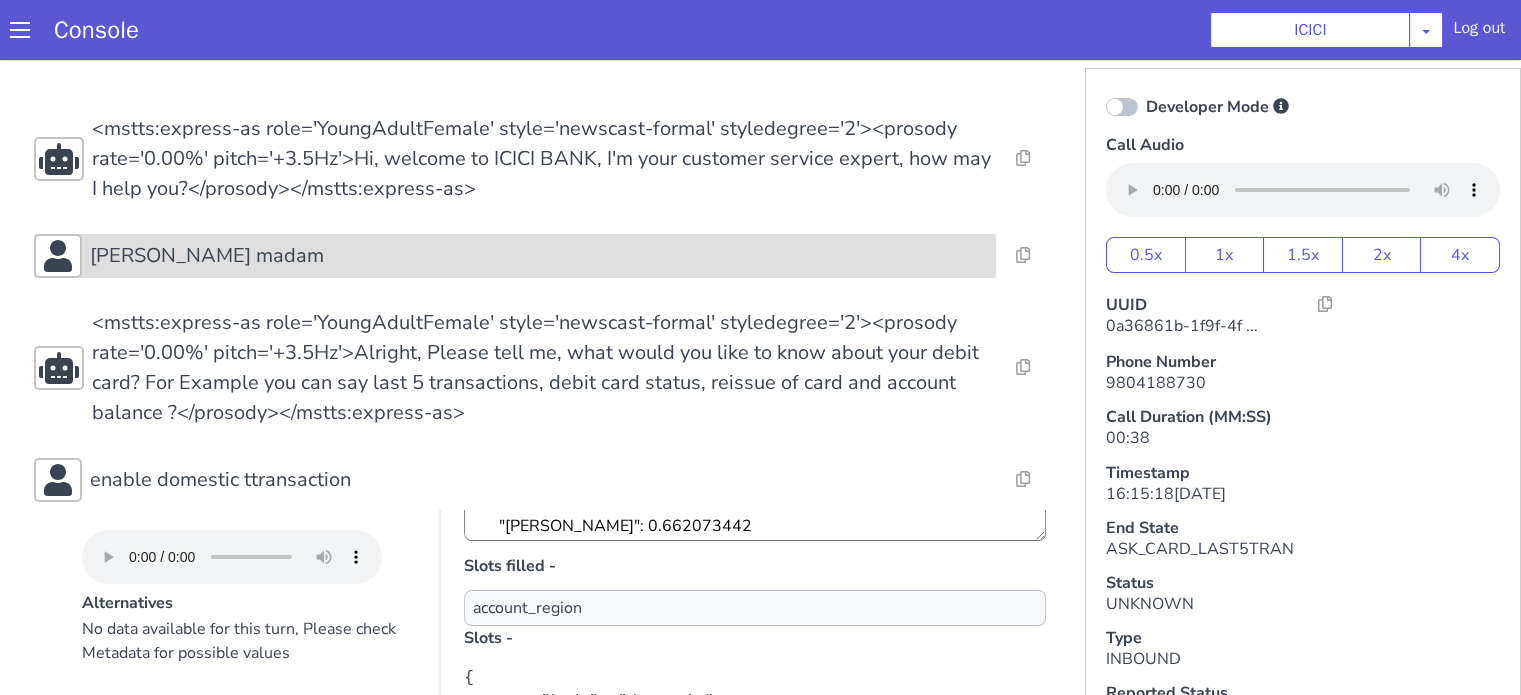 click on "david card madam" at bounding box center [1408, 1349] 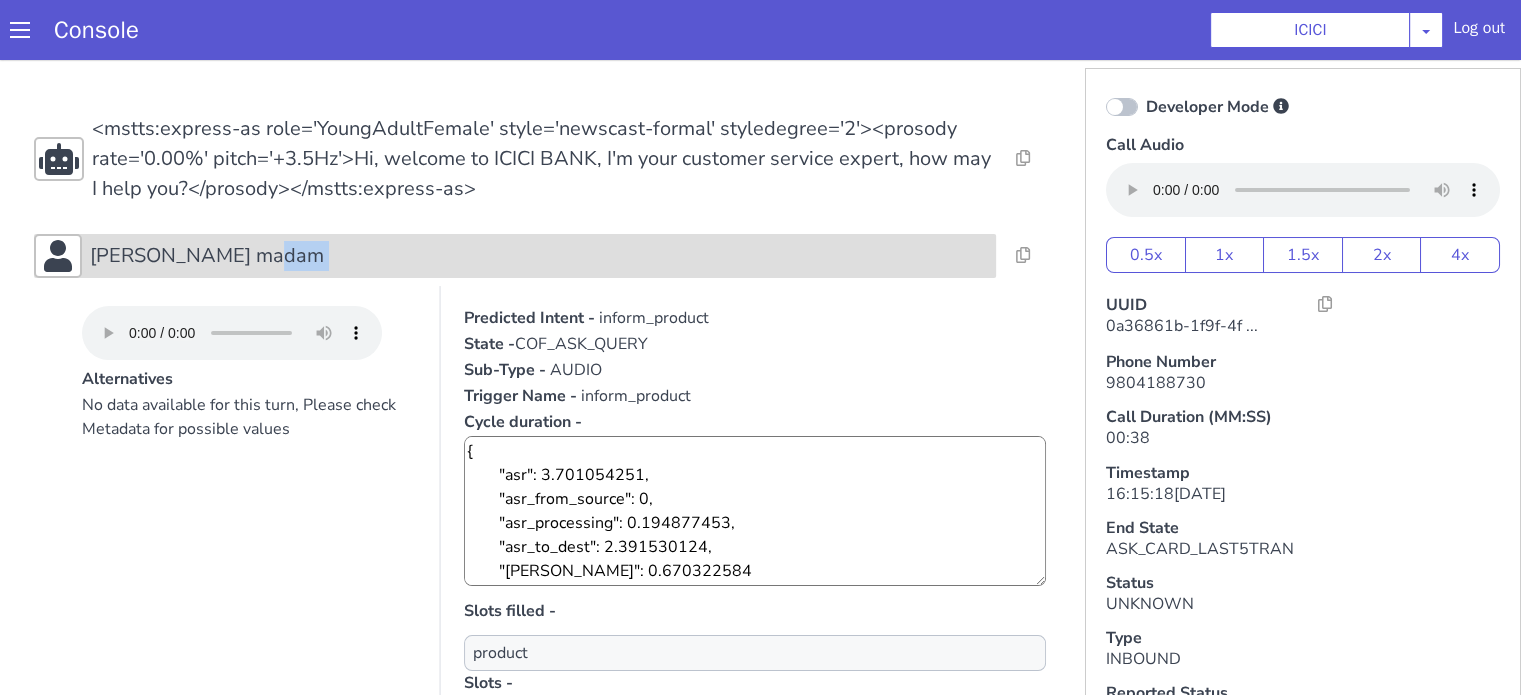 click on "david card madam" at bounding box center (2080, 317) 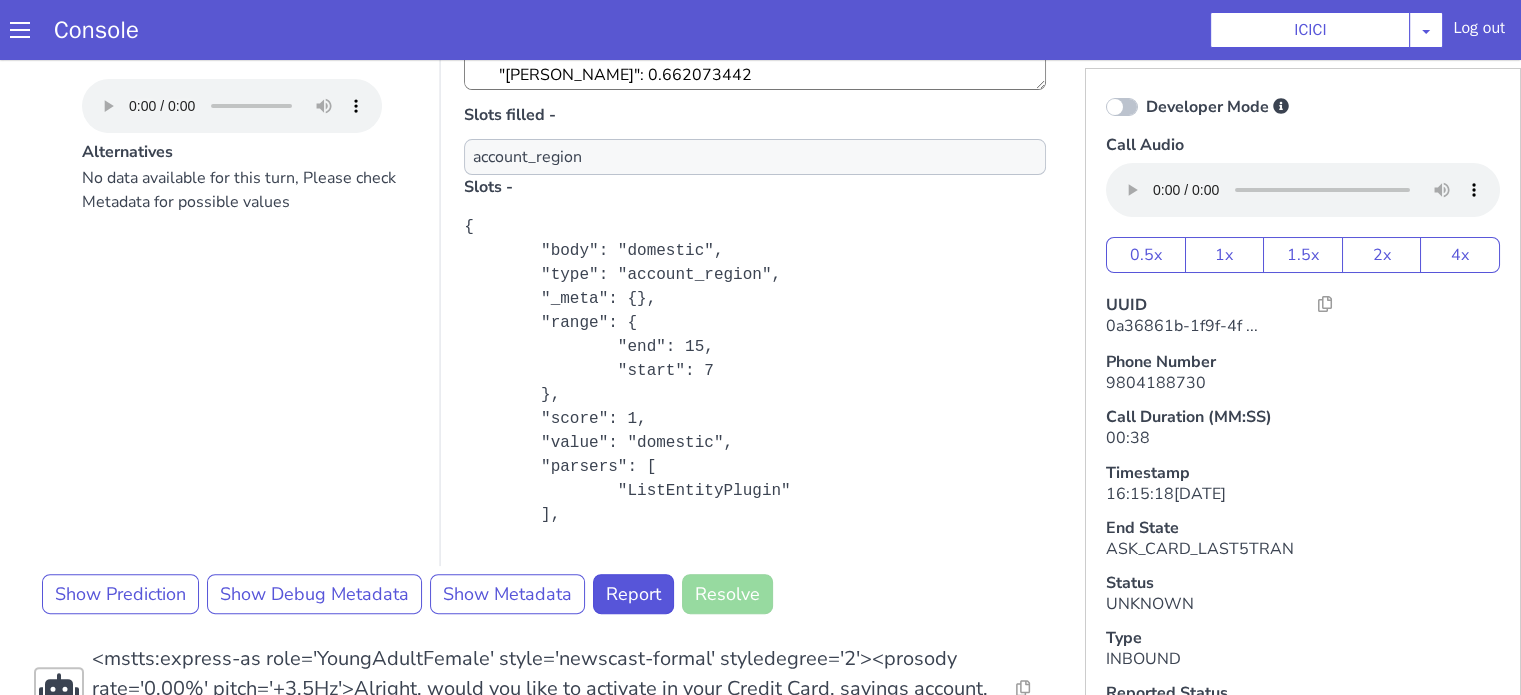 scroll, scrollTop: 500, scrollLeft: 0, axis: vertical 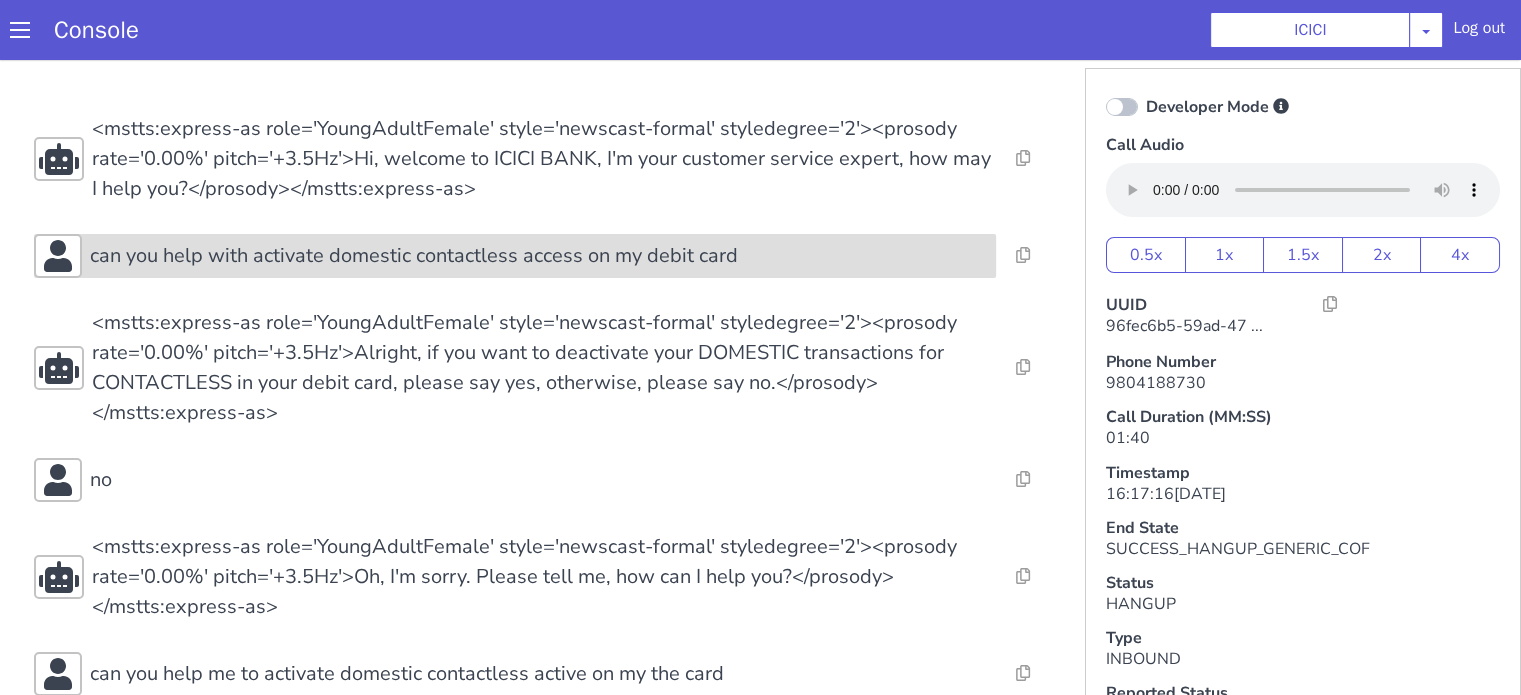 click on "can you help with activate domestic contactless access on my debit card" at bounding box center [891, 1305] 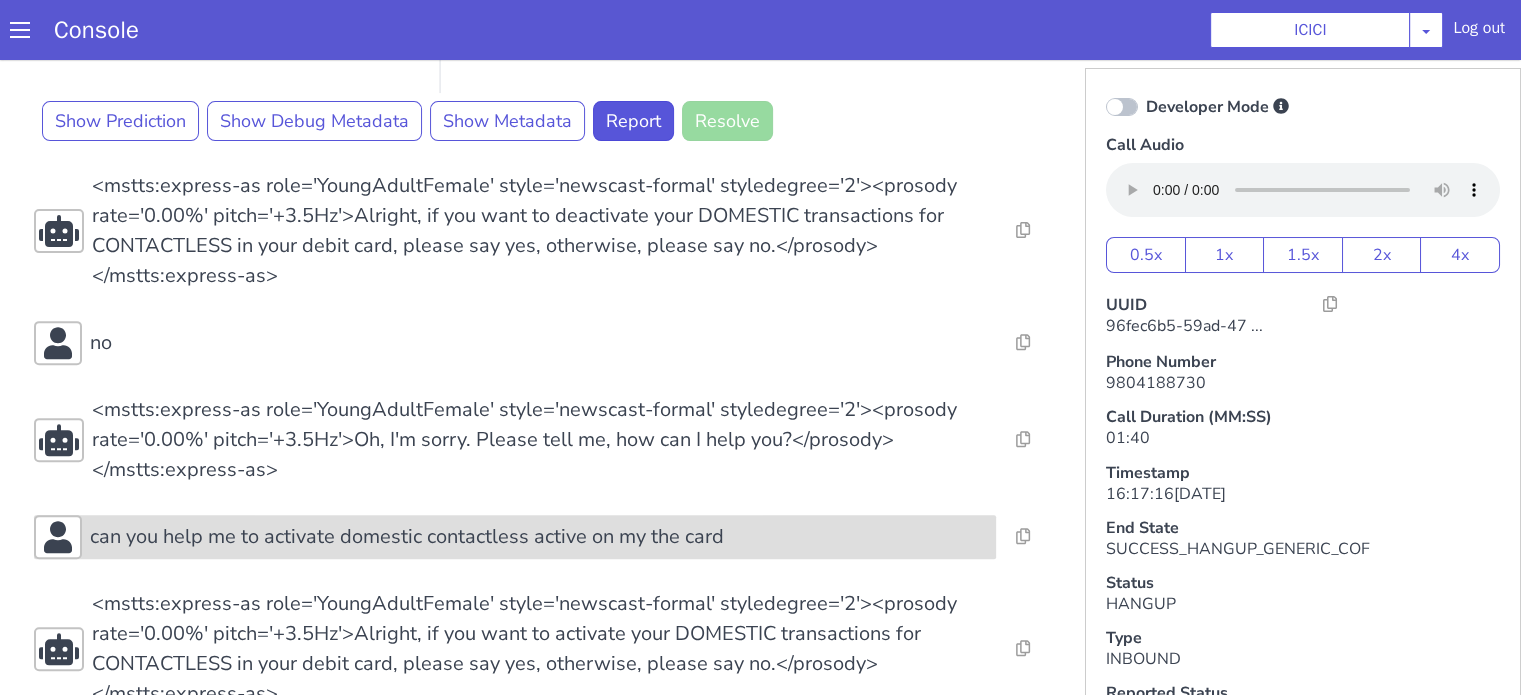 click on "can you help me to activate domestic contactless active on my the card" at bounding box center [579, 1385] 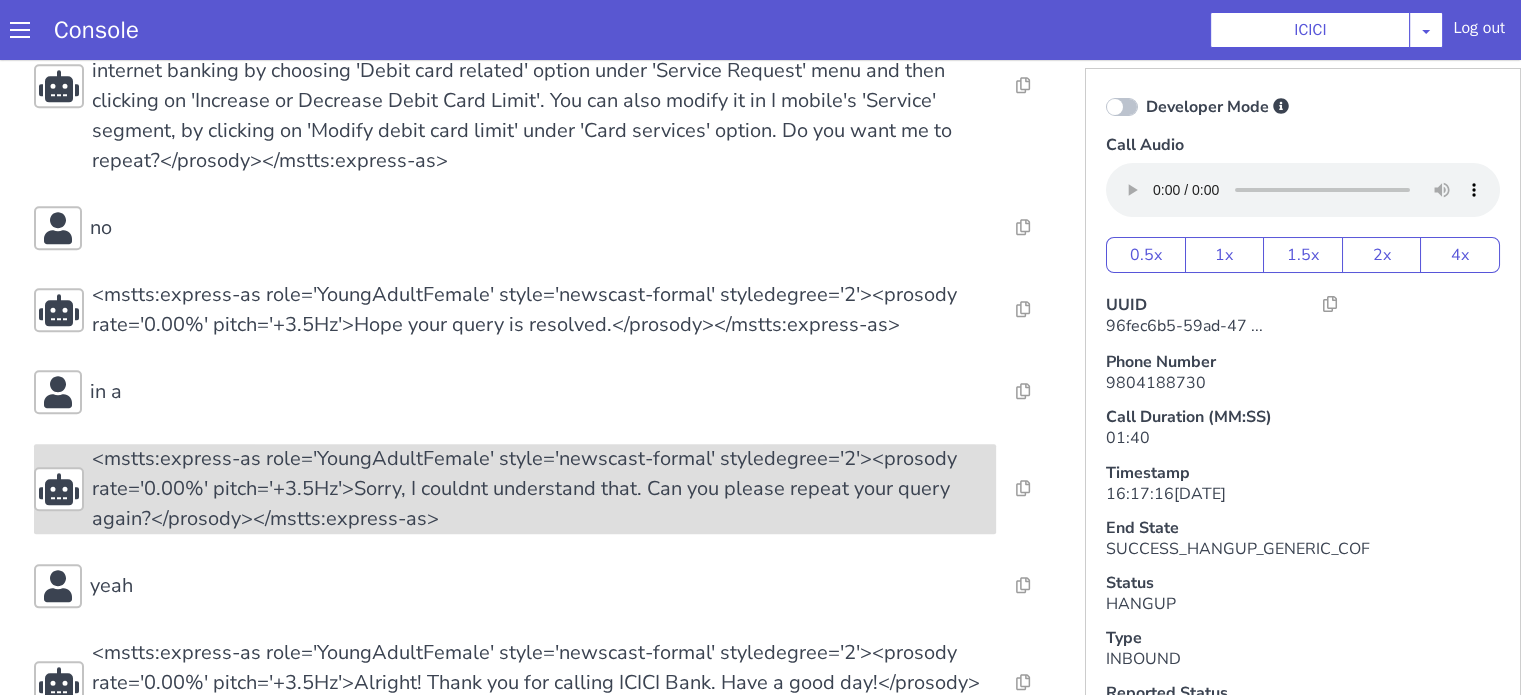 scroll, scrollTop: 2145, scrollLeft: 0, axis: vertical 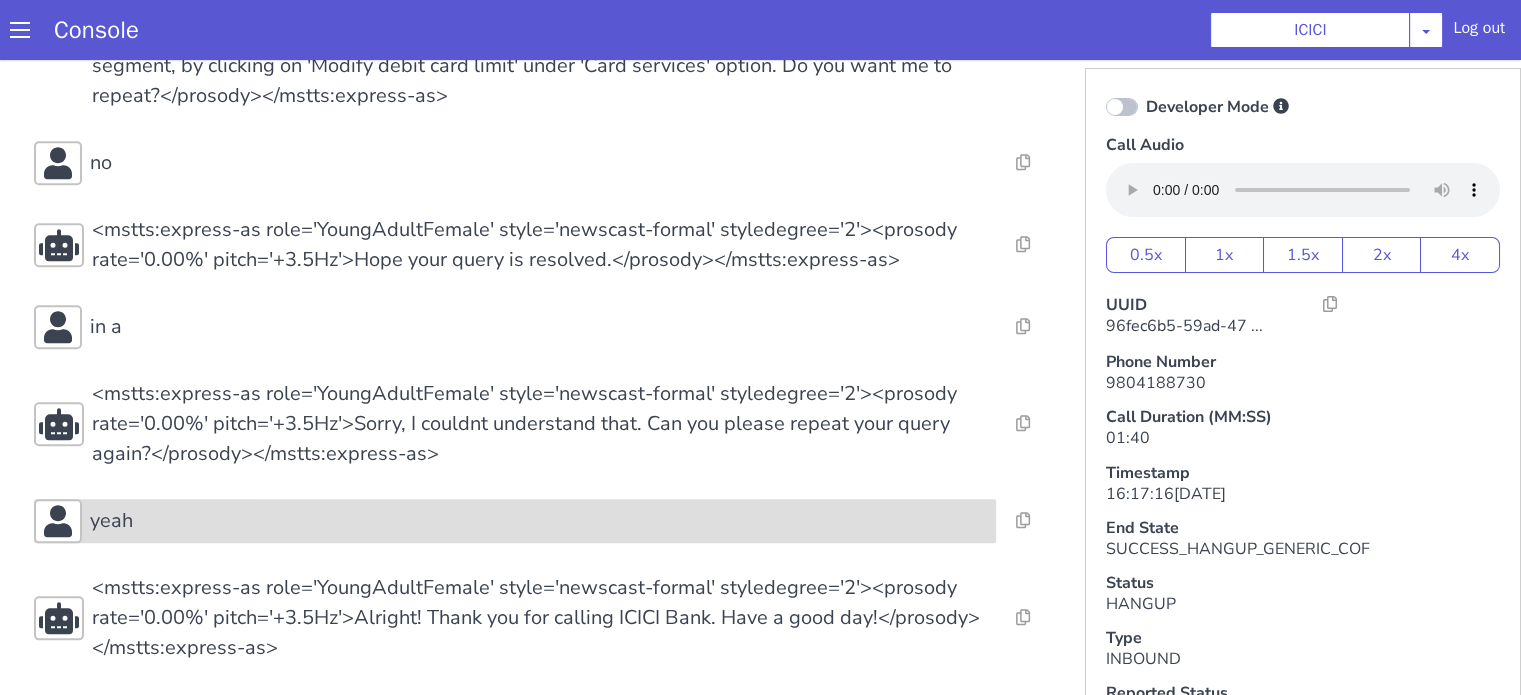 click on "yeah" at bounding box center [2057, 1103] 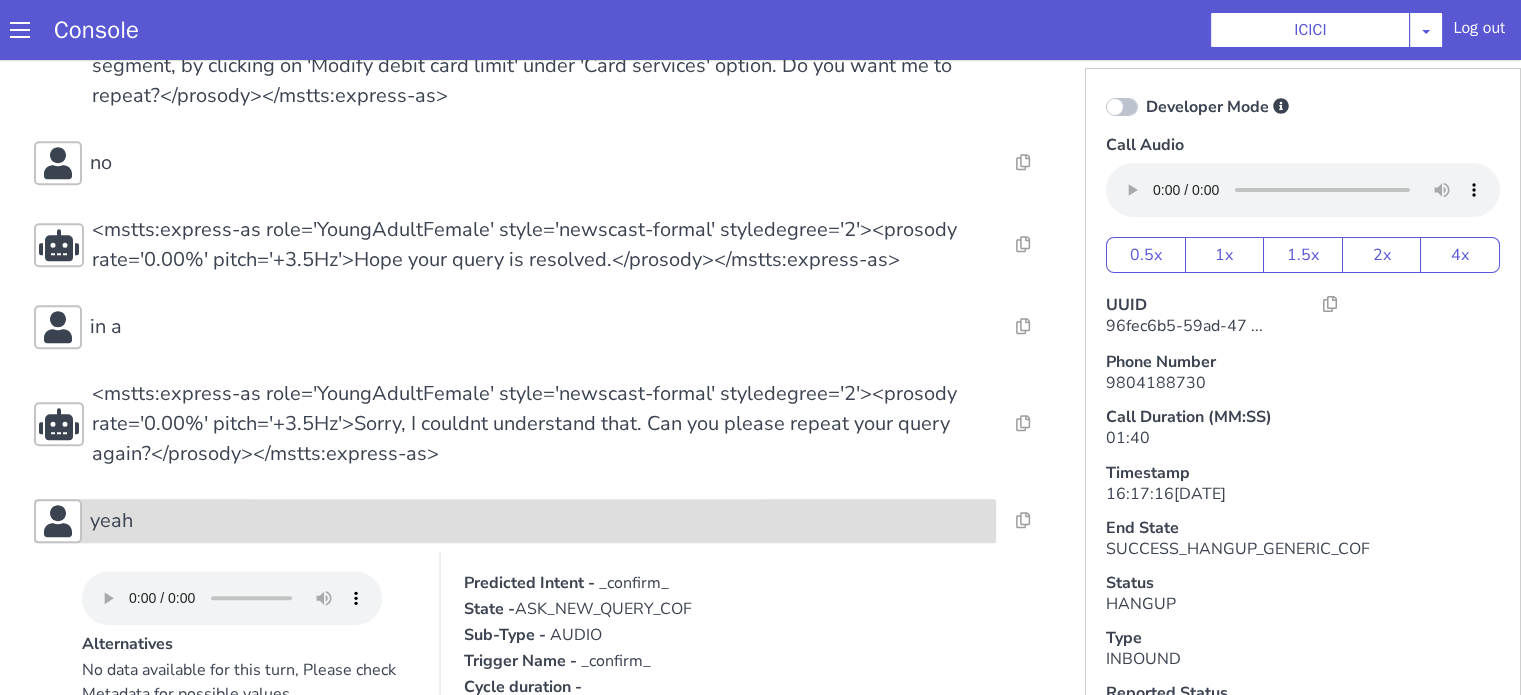 click on "yeah" at bounding box center (520, 1038) 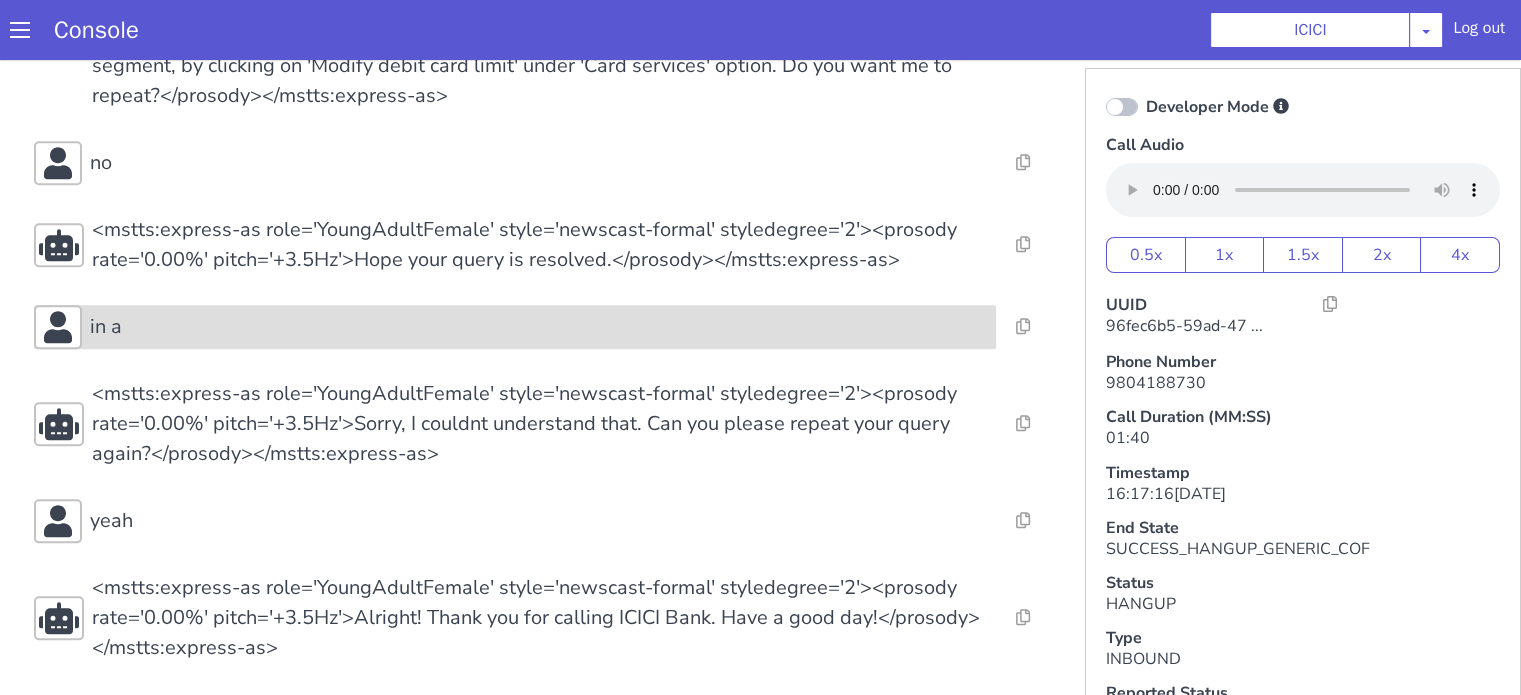 click on "in a" at bounding box center (1312, 1426) 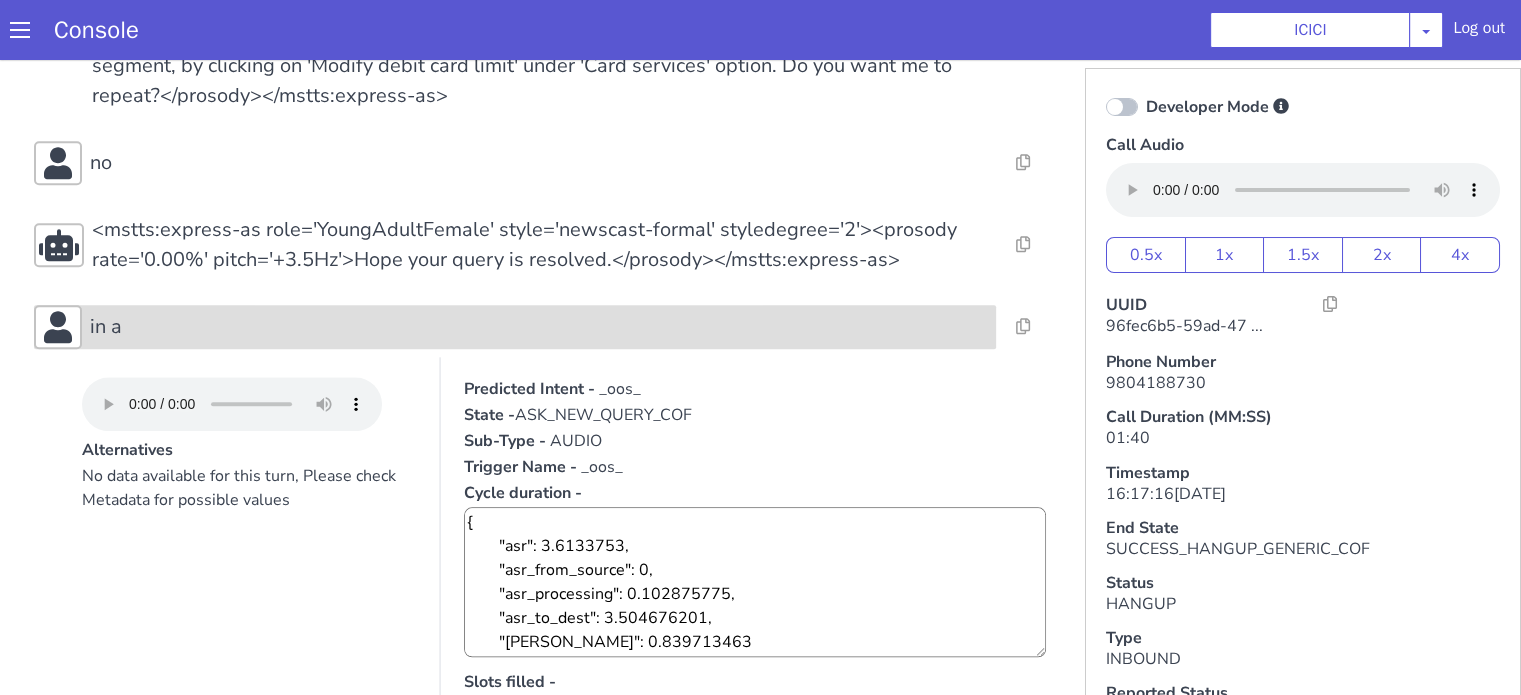 click on "in a" at bounding box center (562, 1005) 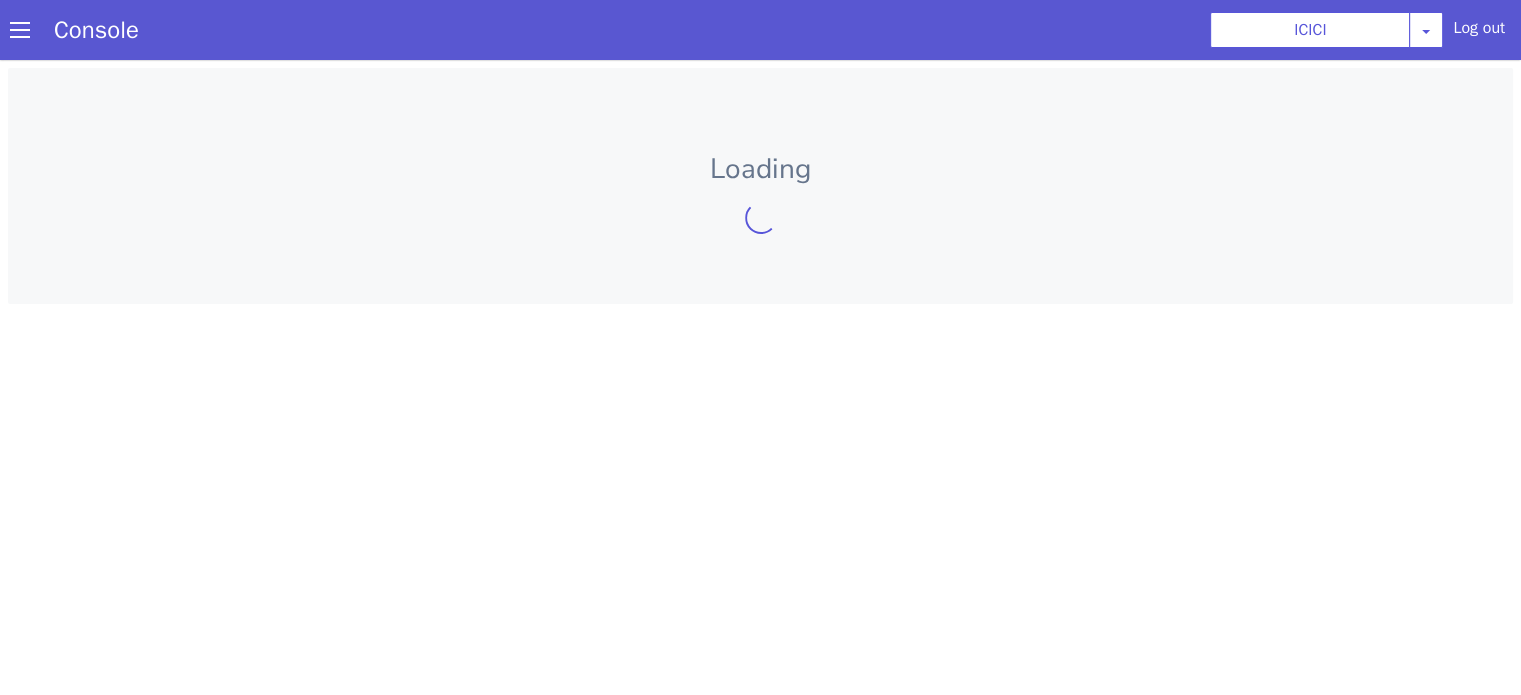 scroll, scrollTop: 0, scrollLeft: 0, axis: both 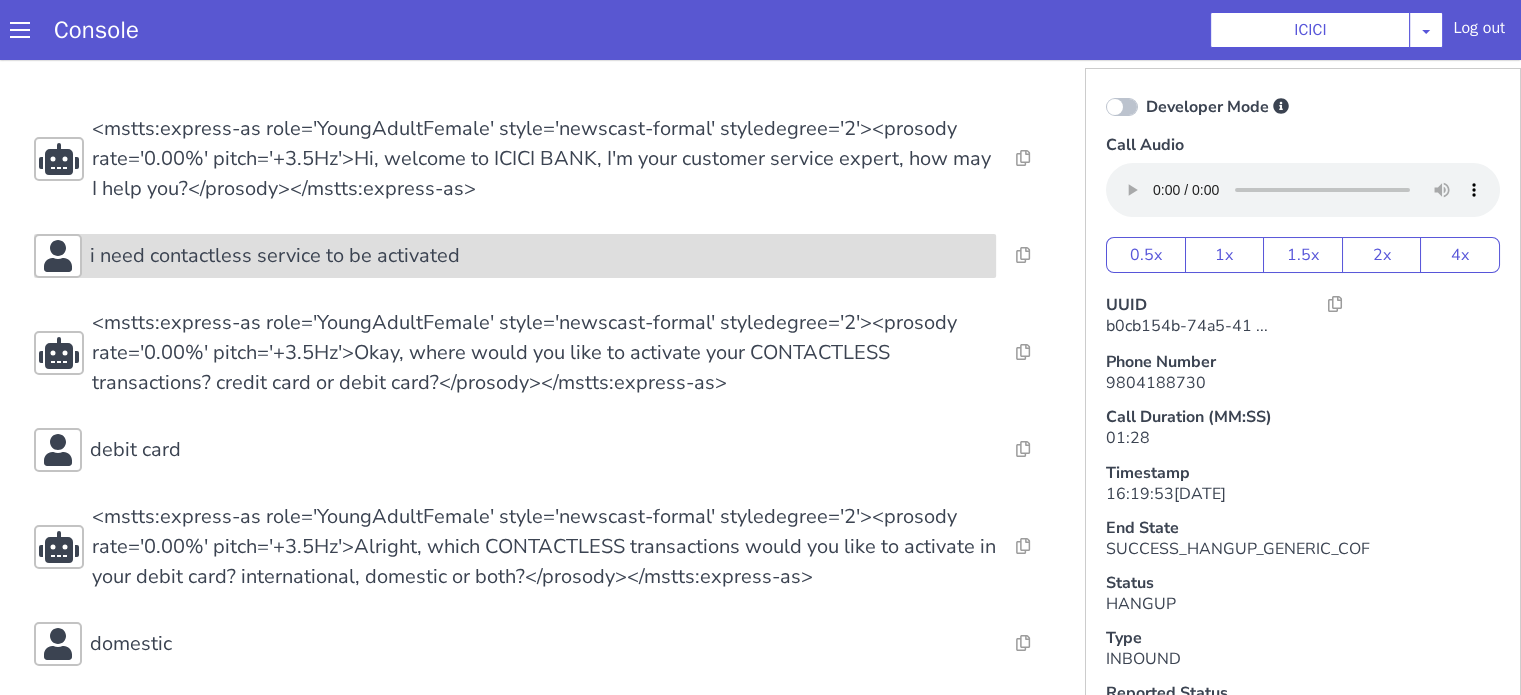 click on "i need contactless service to be activated" at bounding box center (275, 256) 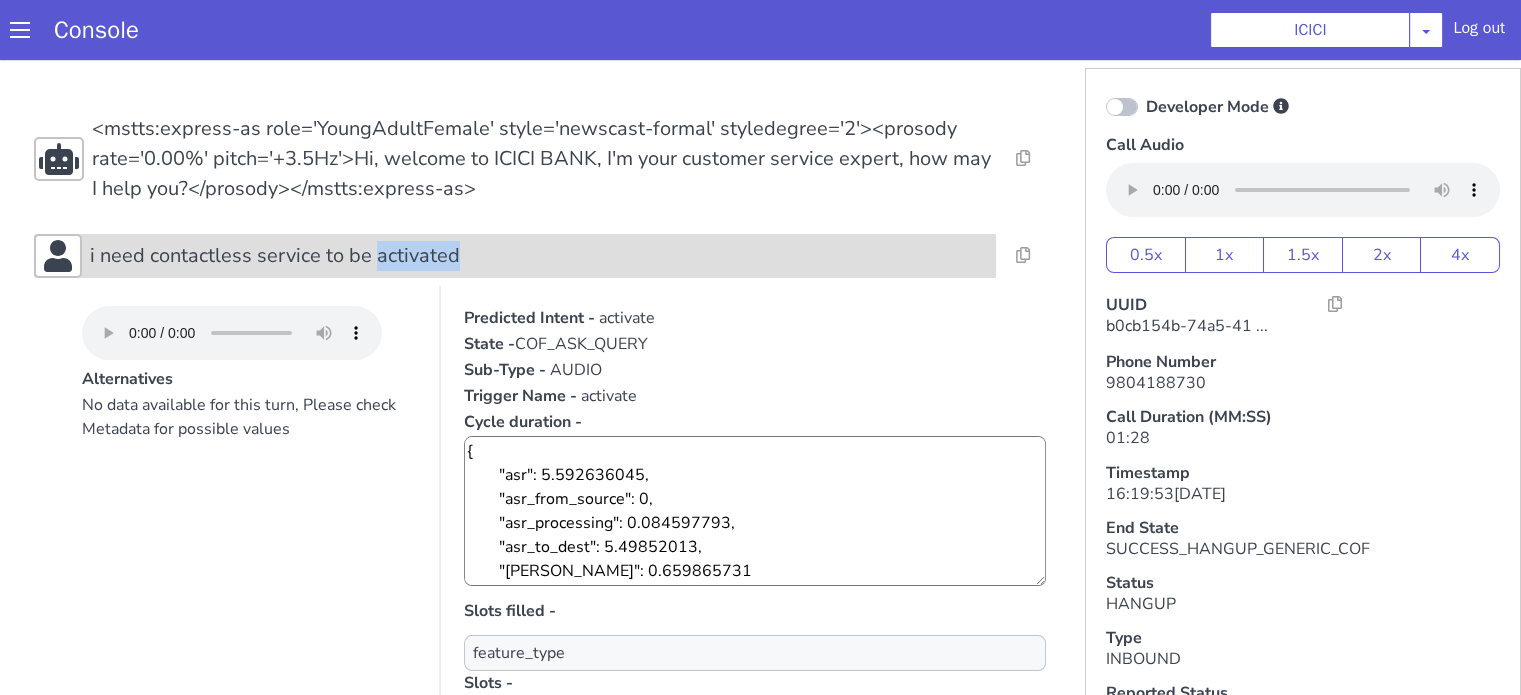 click on "i need contactless service to be activated" at bounding box center [275, 256] 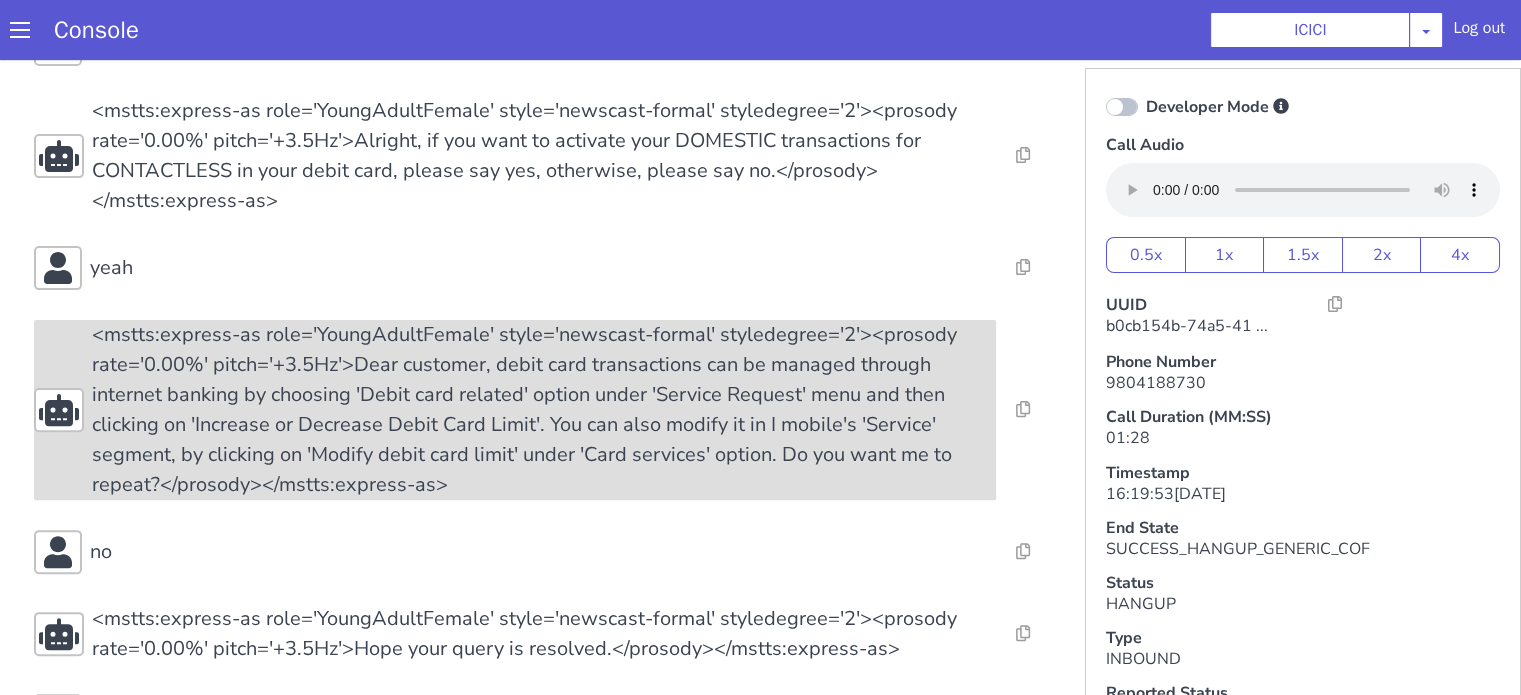 scroll, scrollTop: 796, scrollLeft: 0, axis: vertical 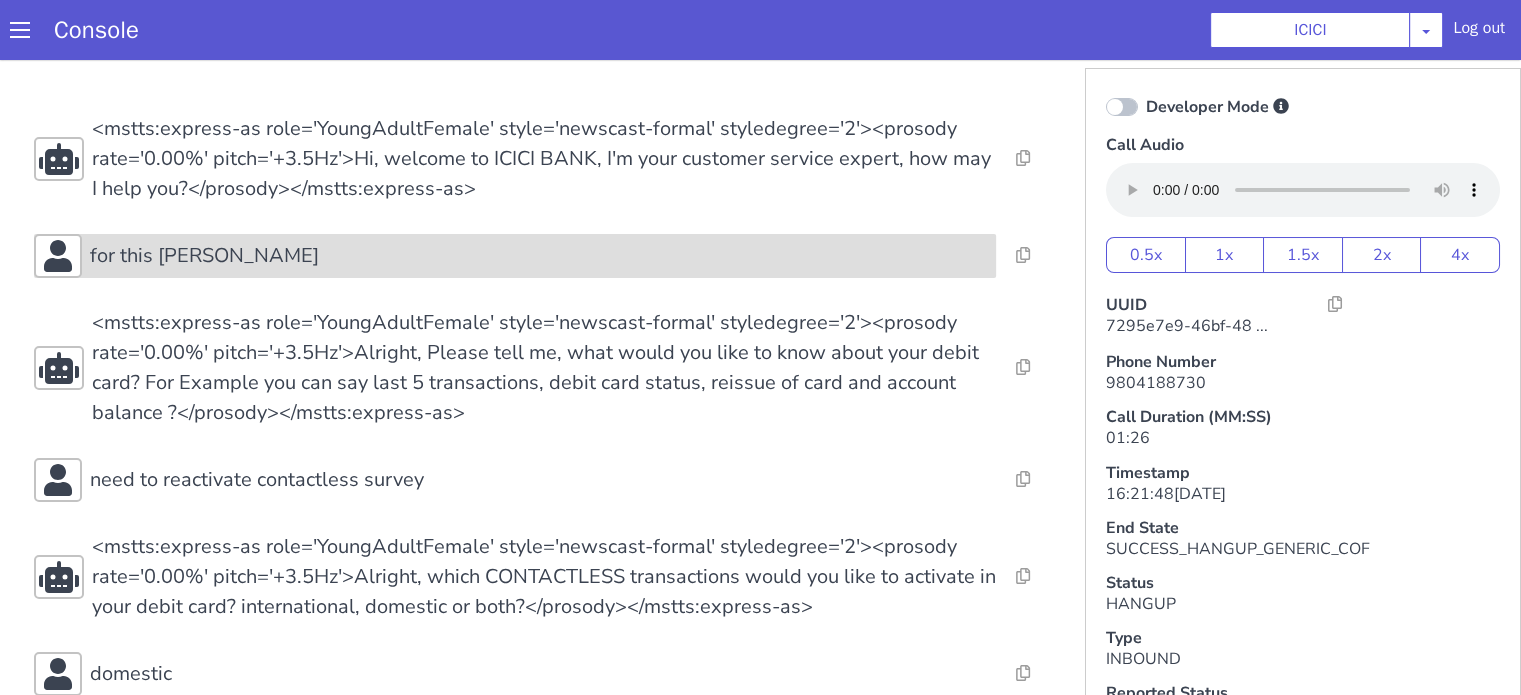 click on "for this david khan" at bounding box center [786, 1170] 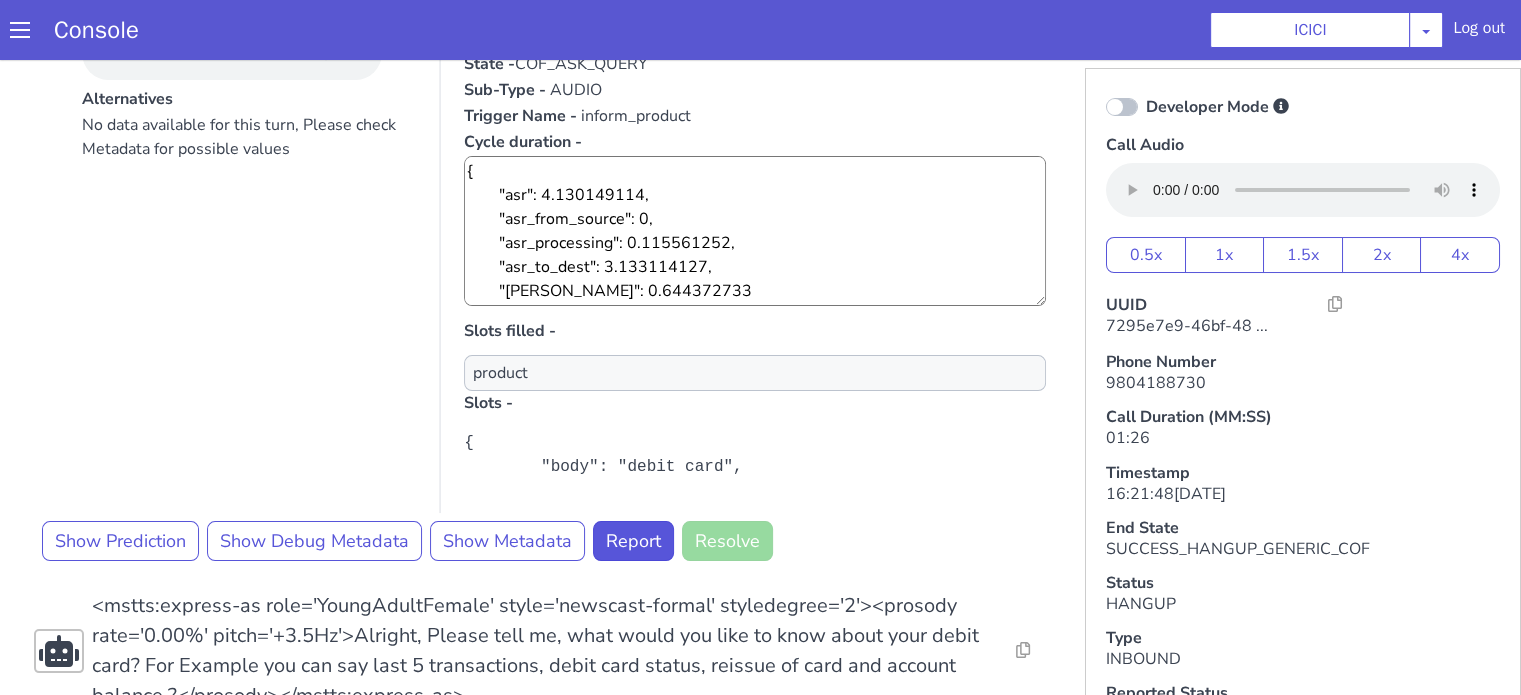 scroll, scrollTop: 300, scrollLeft: 0, axis: vertical 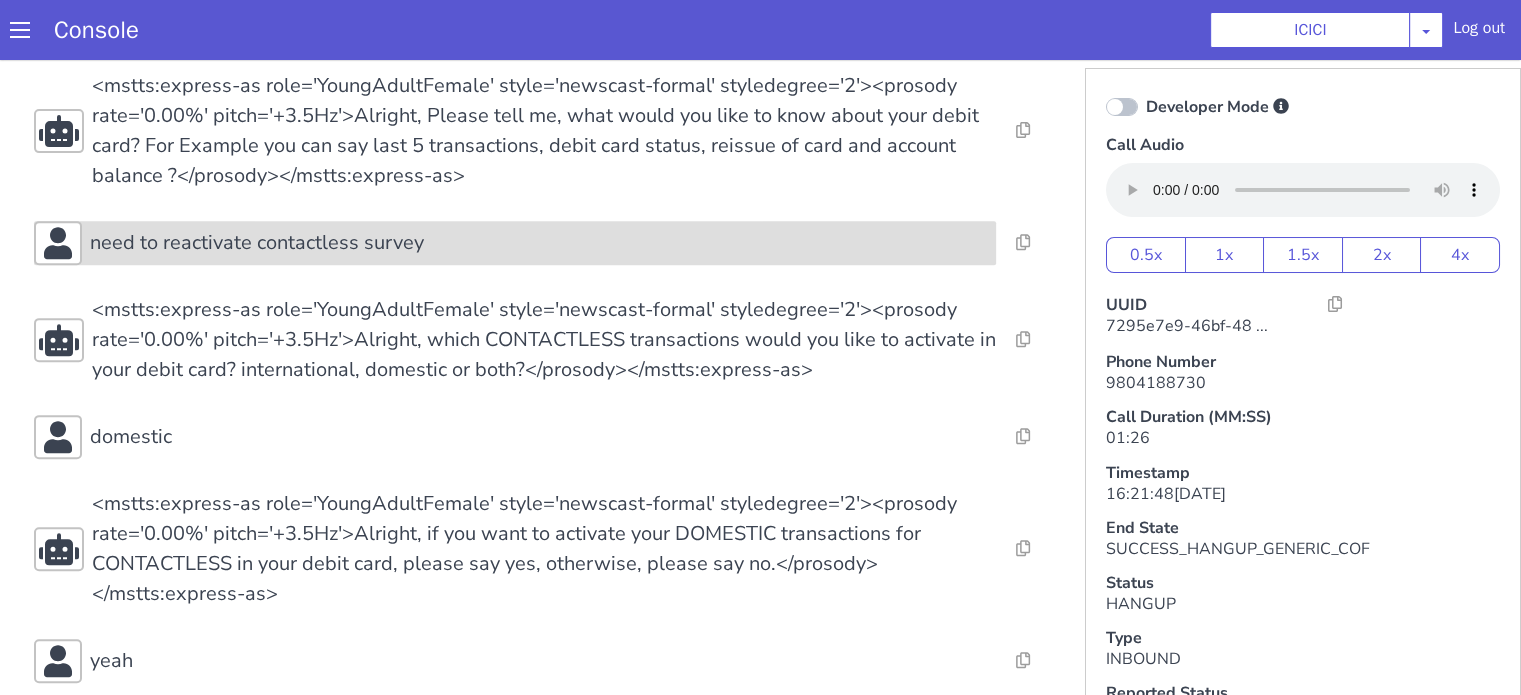 click on "need to reactivate contactless survey" at bounding box center (1988, 99) 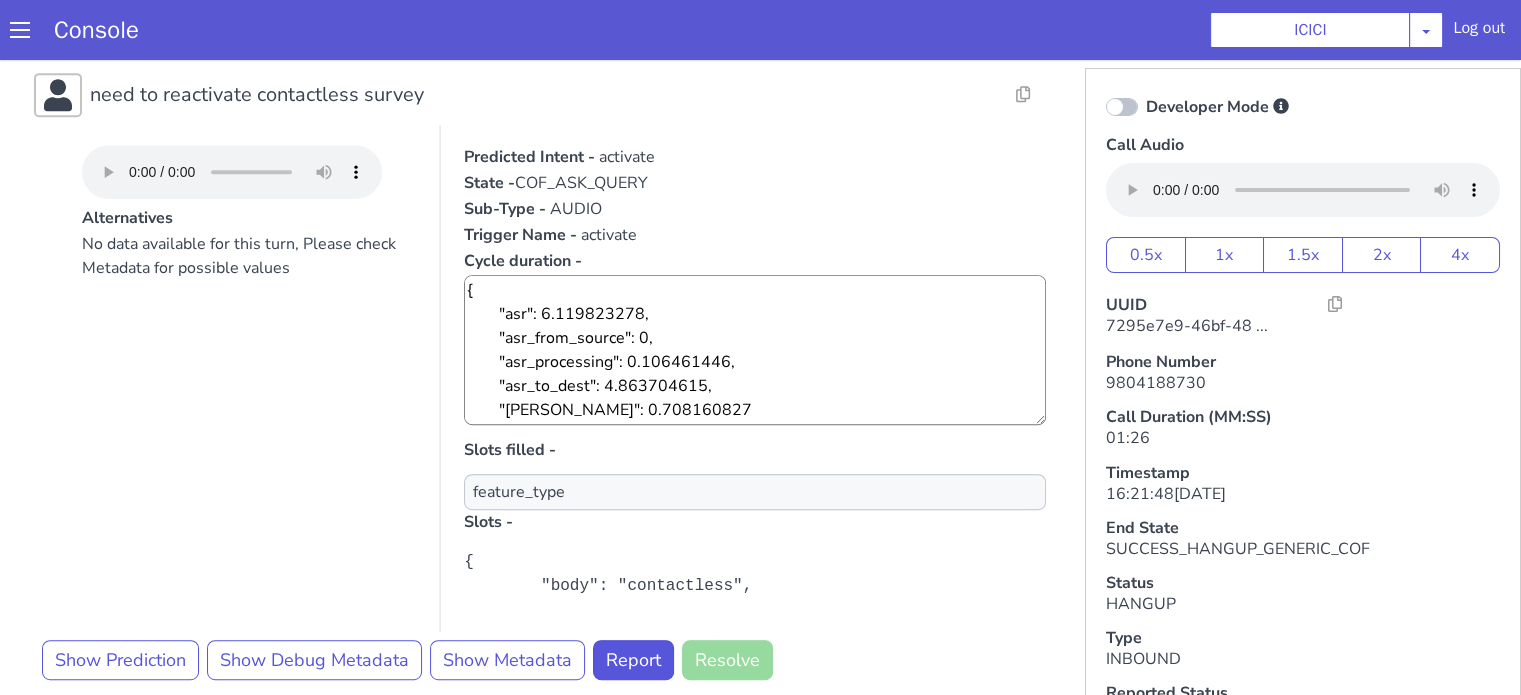 scroll, scrollTop: 1100, scrollLeft: 0, axis: vertical 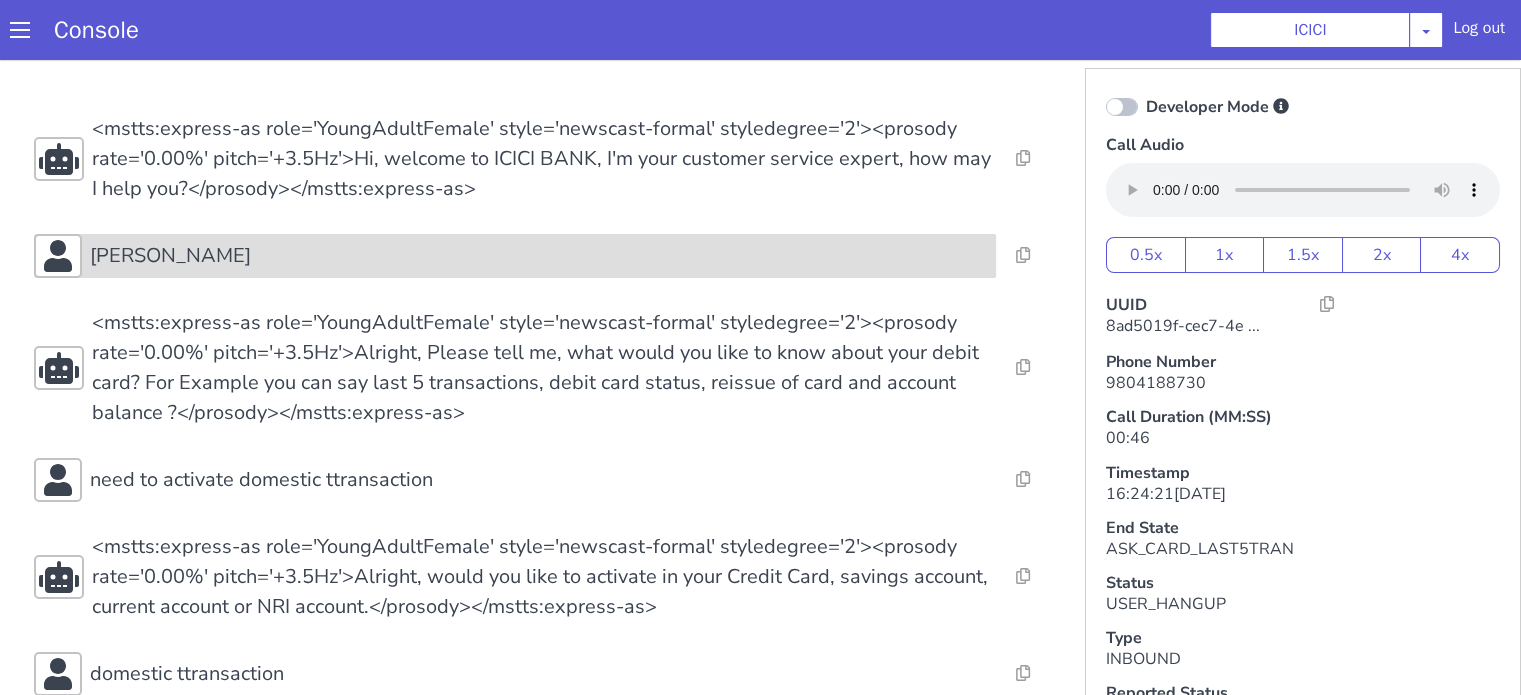 click on "[PERSON_NAME]" at bounding box center [539, 256] 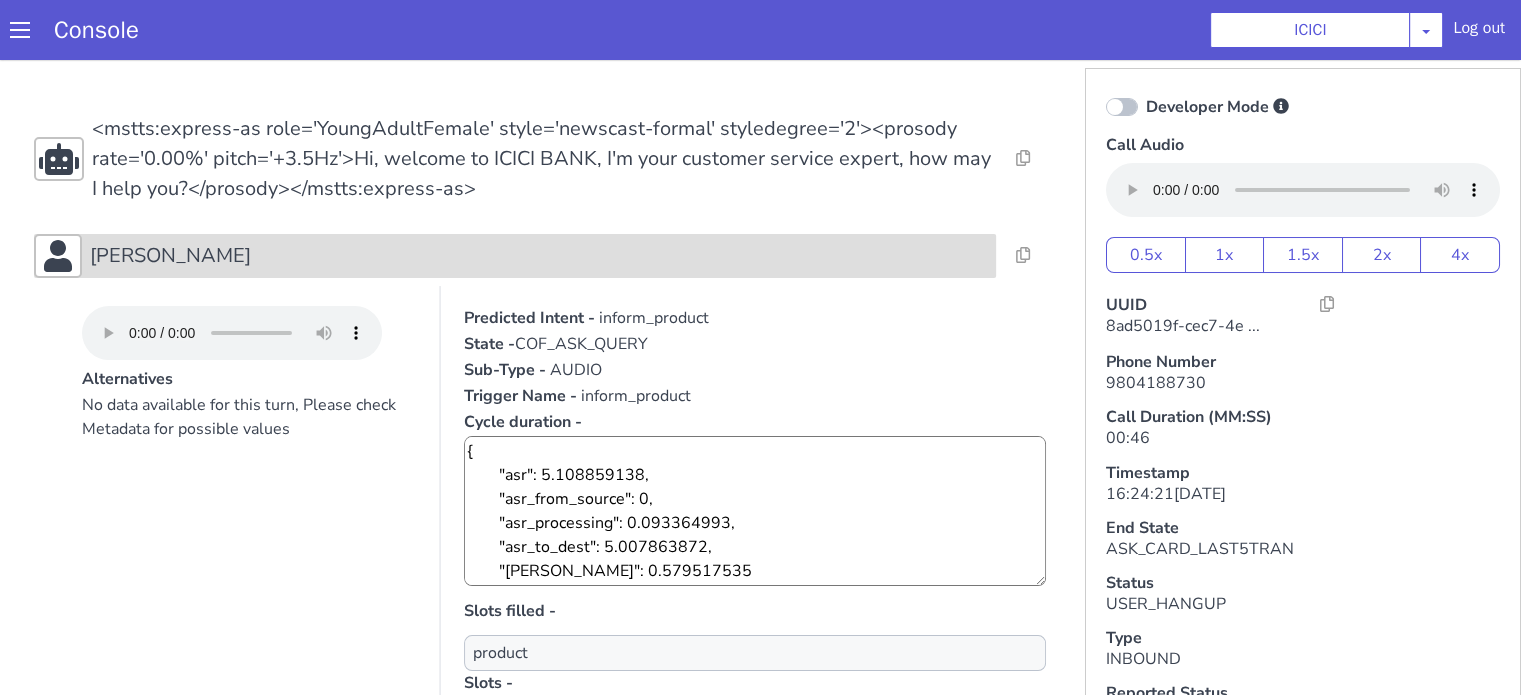 click on "[PERSON_NAME]" at bounding box center [539, 256] 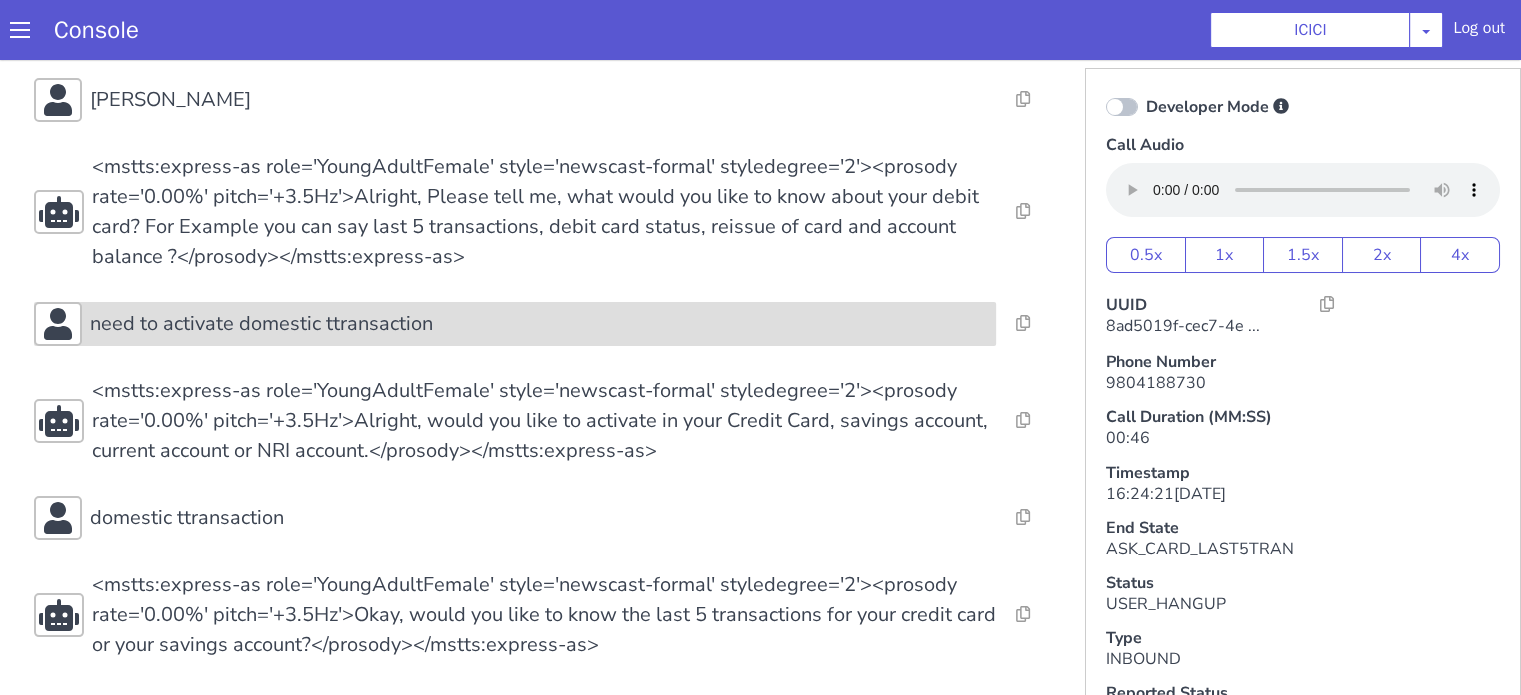 click on "need to activate domestic ttransaction" at bounding box center (515, 324) 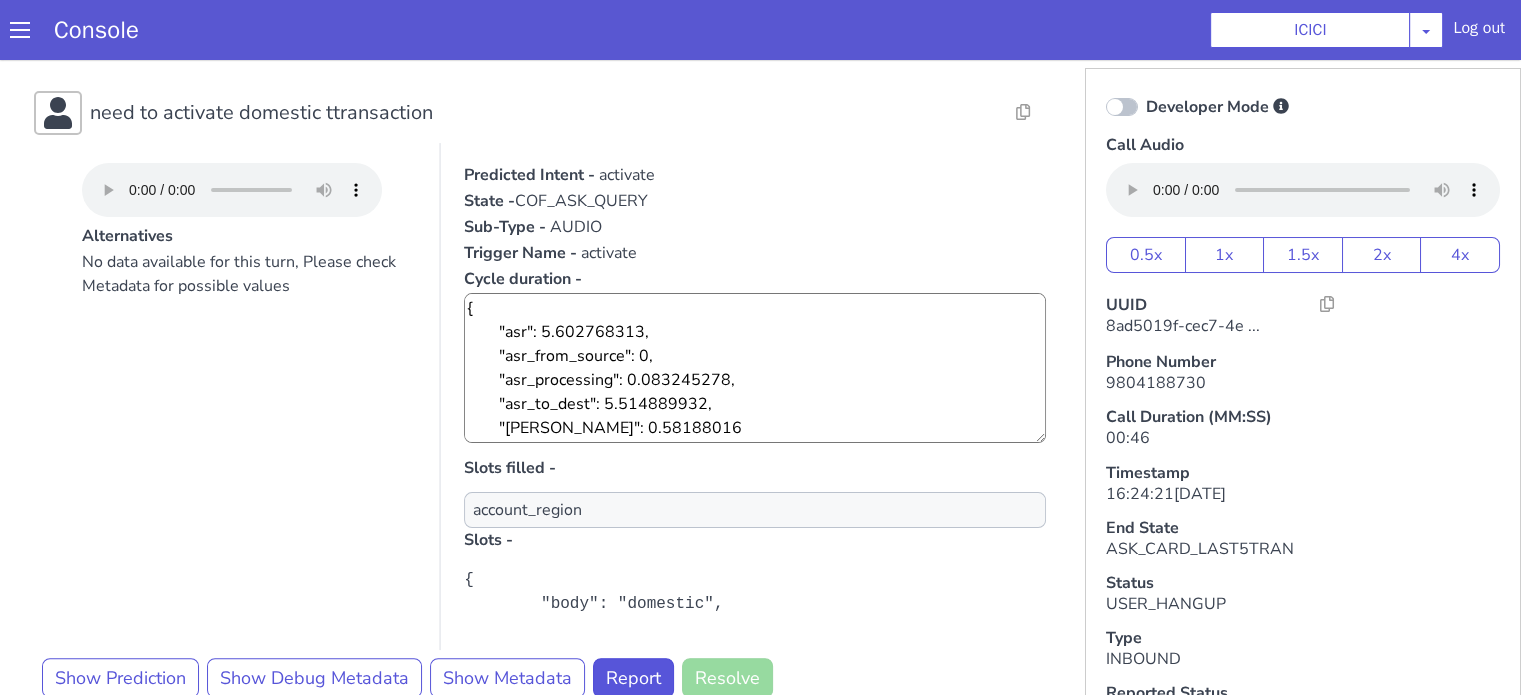 scroll, scrollTop: 456, scrollLeft: 0, axis: vertical 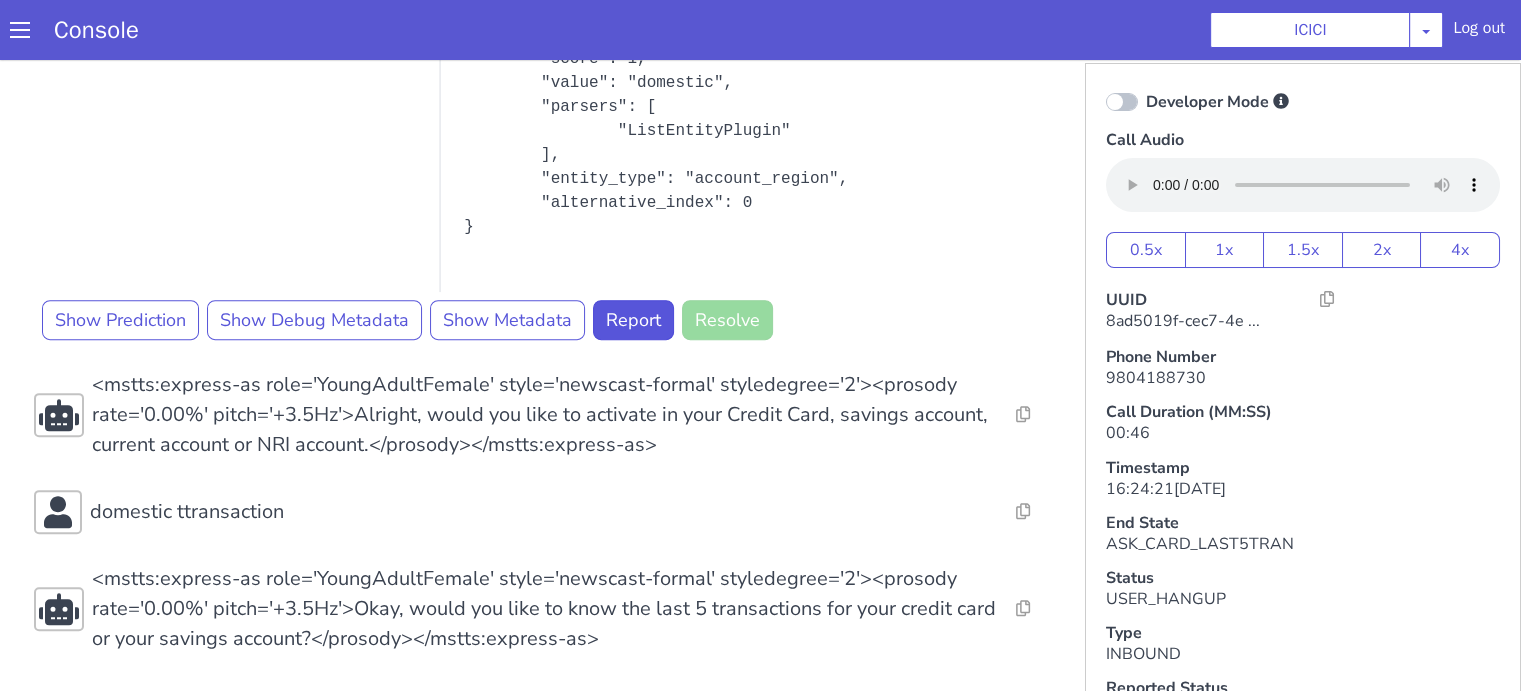 click at bounding box center [440, 38] 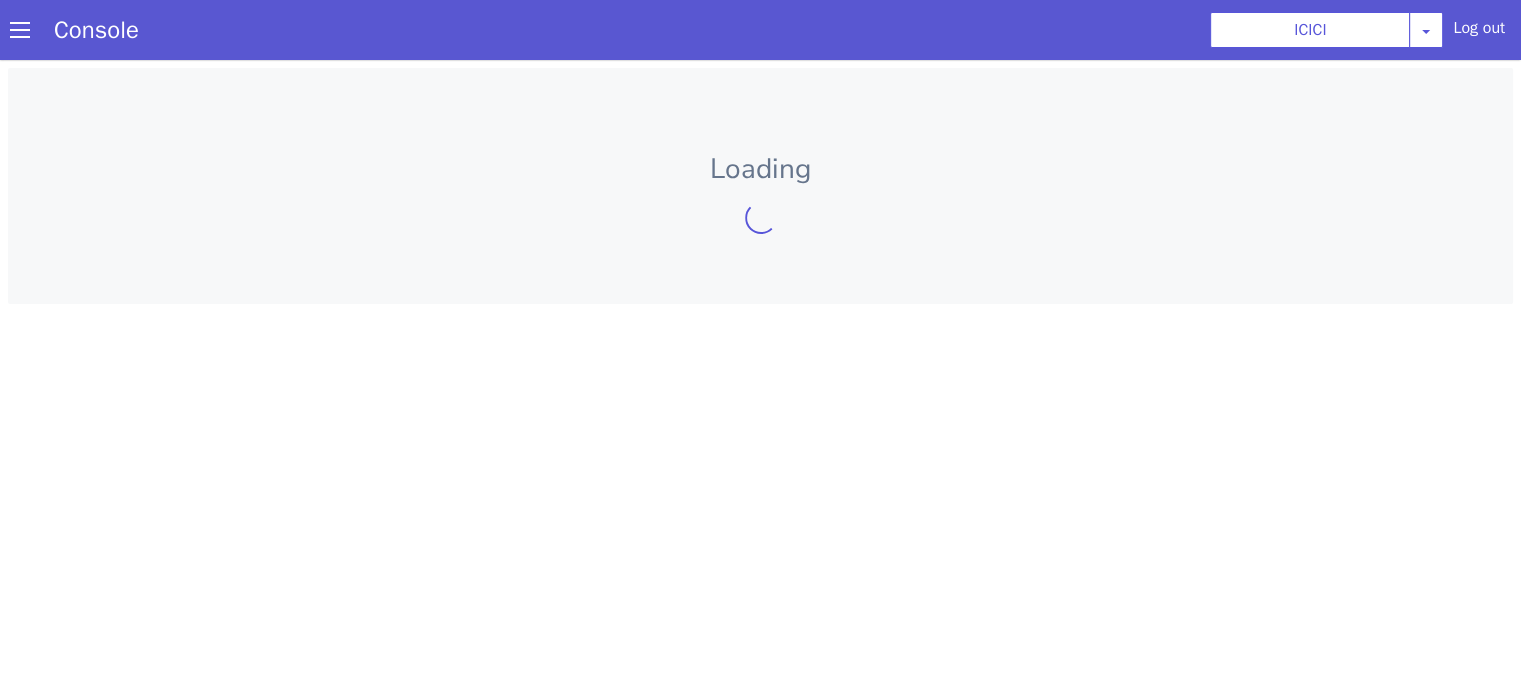 scroll, scrollTop: 0, scrollLeft: 0, axis: both 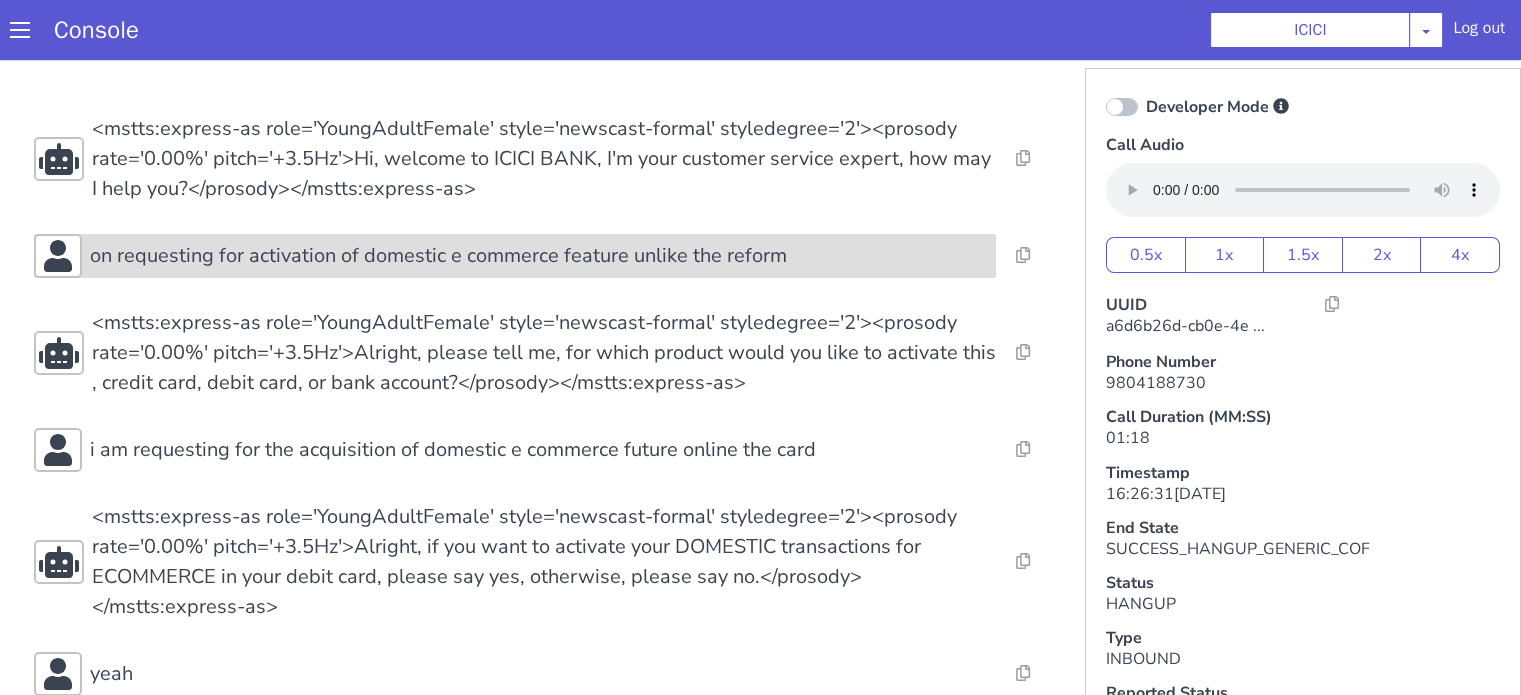 click on "on requesting for activation of domestic e commerce feature unlike the reform" at bounding box center (438, 256) 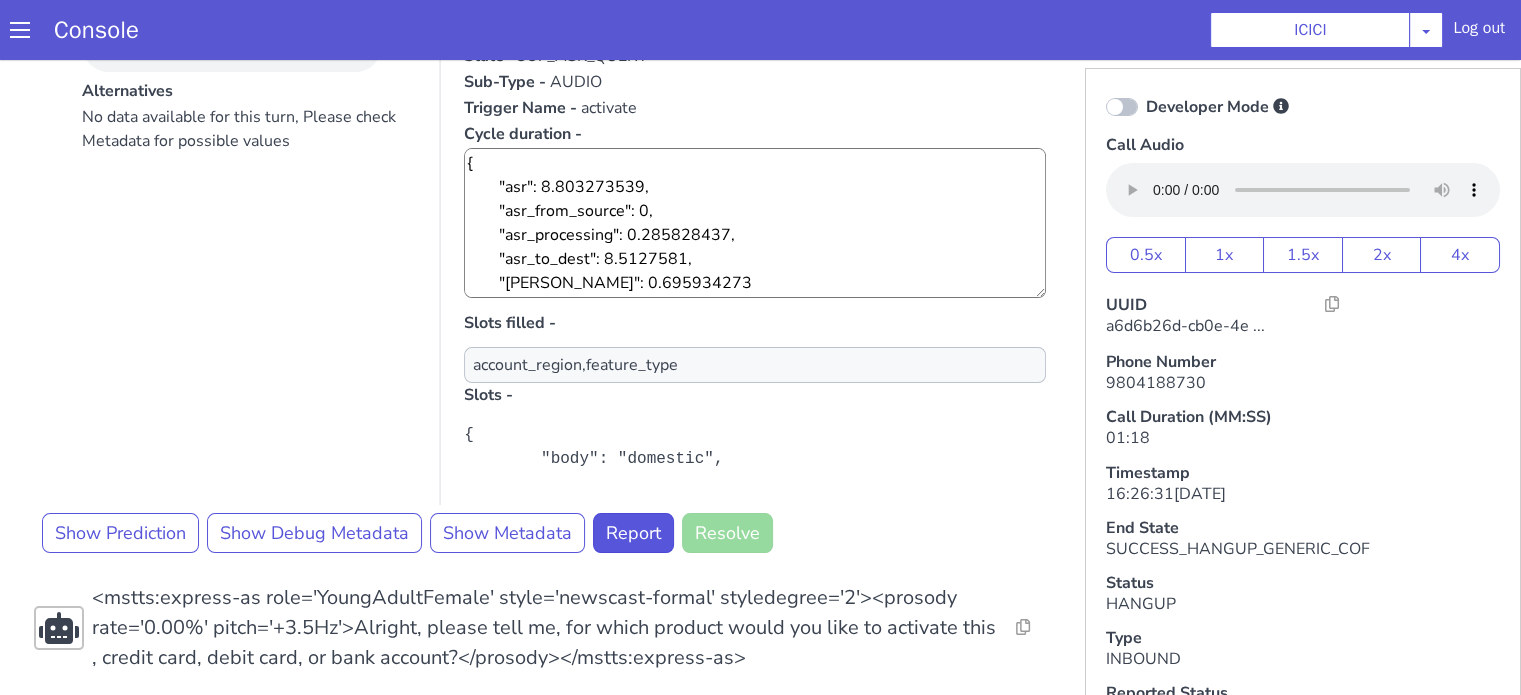 scroll, scrollTop: 400, scrollLeft: 0, axis: vertical 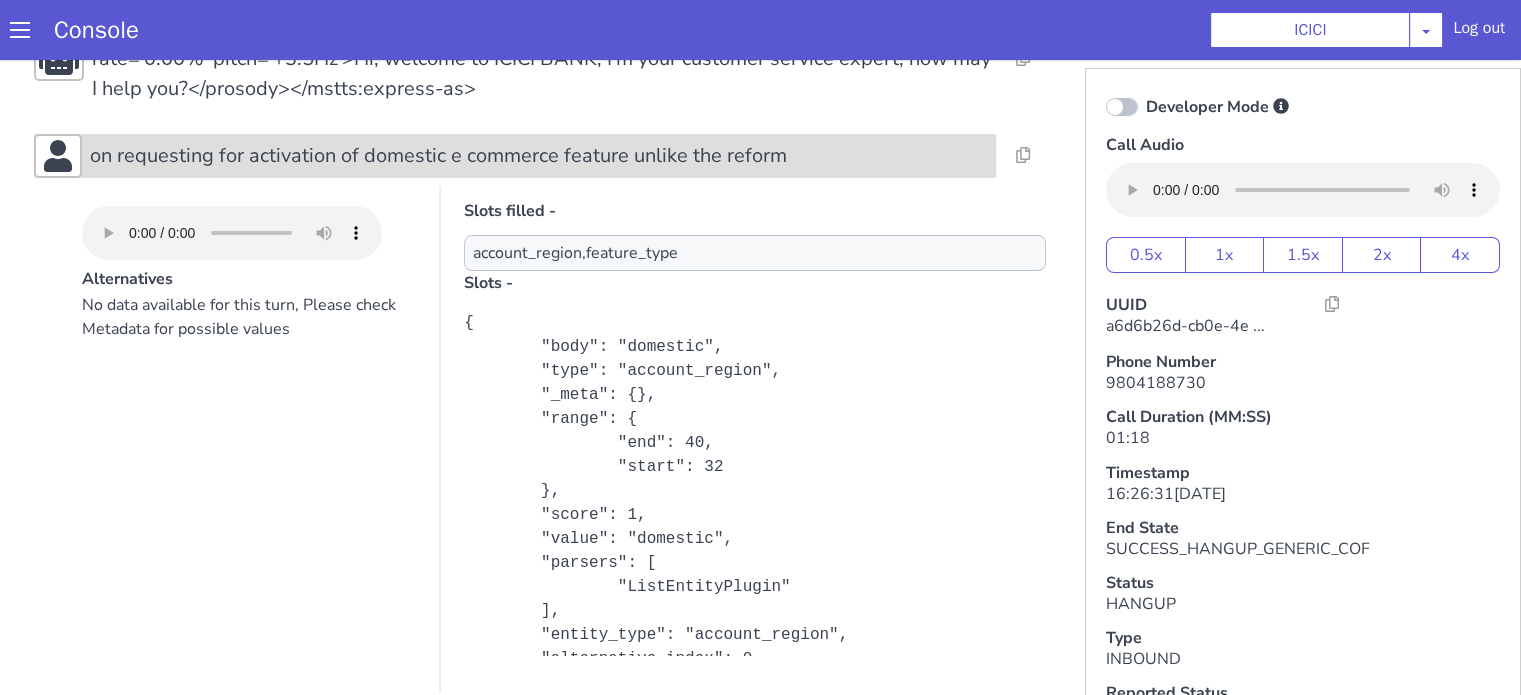 click on "on requesting for activation of domestic e commerce feature unlike the reform" at bounding box center [438, 156] 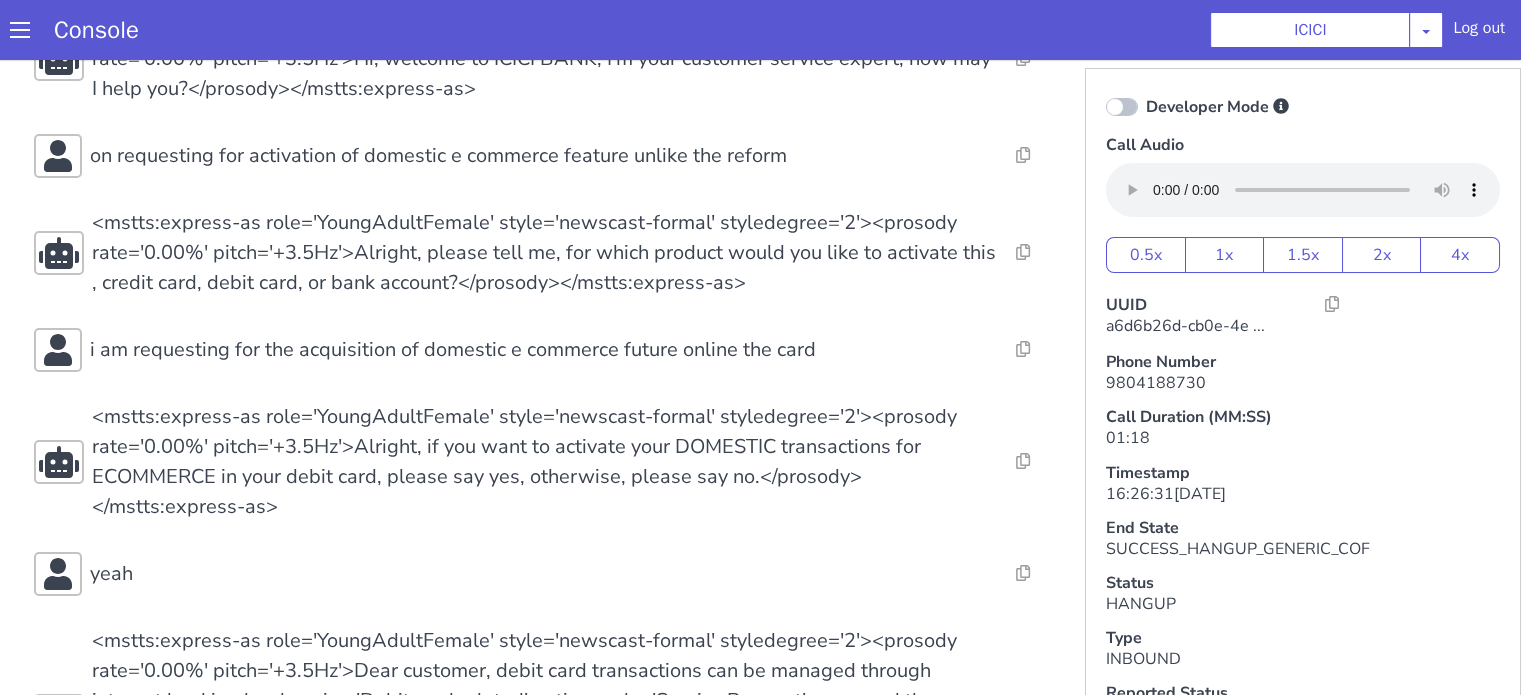 click on "Resolve  Intent Error  Entity Error  Transcription Error  Miscellaneous Submit Resolve  Intent Error  Entity Error  Transcription Error  Miscellaneous Submit Resolve  Intent Error  Entity Error  Transcription Error  Miscellaneous Submit <mstts:express-as role='YoungAdultFemale' style='newscast-formal' styledegree='2'><prosody rate='0.00%' pitch='+3.5Hz'>Hi, welcome to ICICI BANK, I'm your customer service expert, how may I help you?</prosody></mstts:express-as> Resolve  Intent Error  Entity Error  Transcription Error  Miscellaneous Submit on requesting for activation of domestic e commerce feature unlike the reform Resolve  Intent Error  Entity Error  Transcription Error  Miscellaneous Submit Resolve  Intent Error  Entity Error  Transcription Error  Miscellaneous Submit Resolve  Intent Error  Entity Error  Transcription Error  Miscellaneous Submit i am requesting for the acquisition of domestic e commerce future online the card Resolve  Intent Error  Entity Error  Transcription Error  Miscellaneous Submit no" at bounding box center [544, 589] 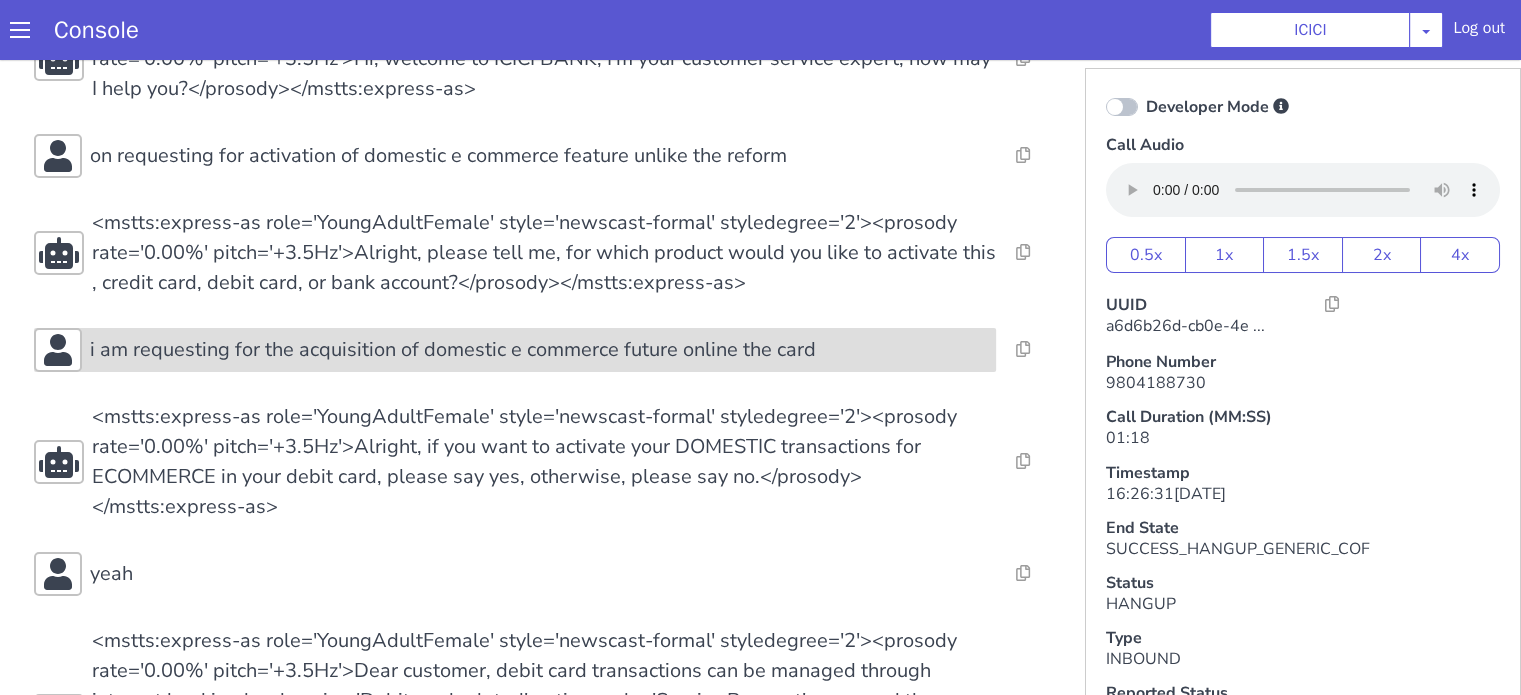 click on "i am requesting for the acquisition of domestic e commerce future online the card" at bounding box center [453, 350] 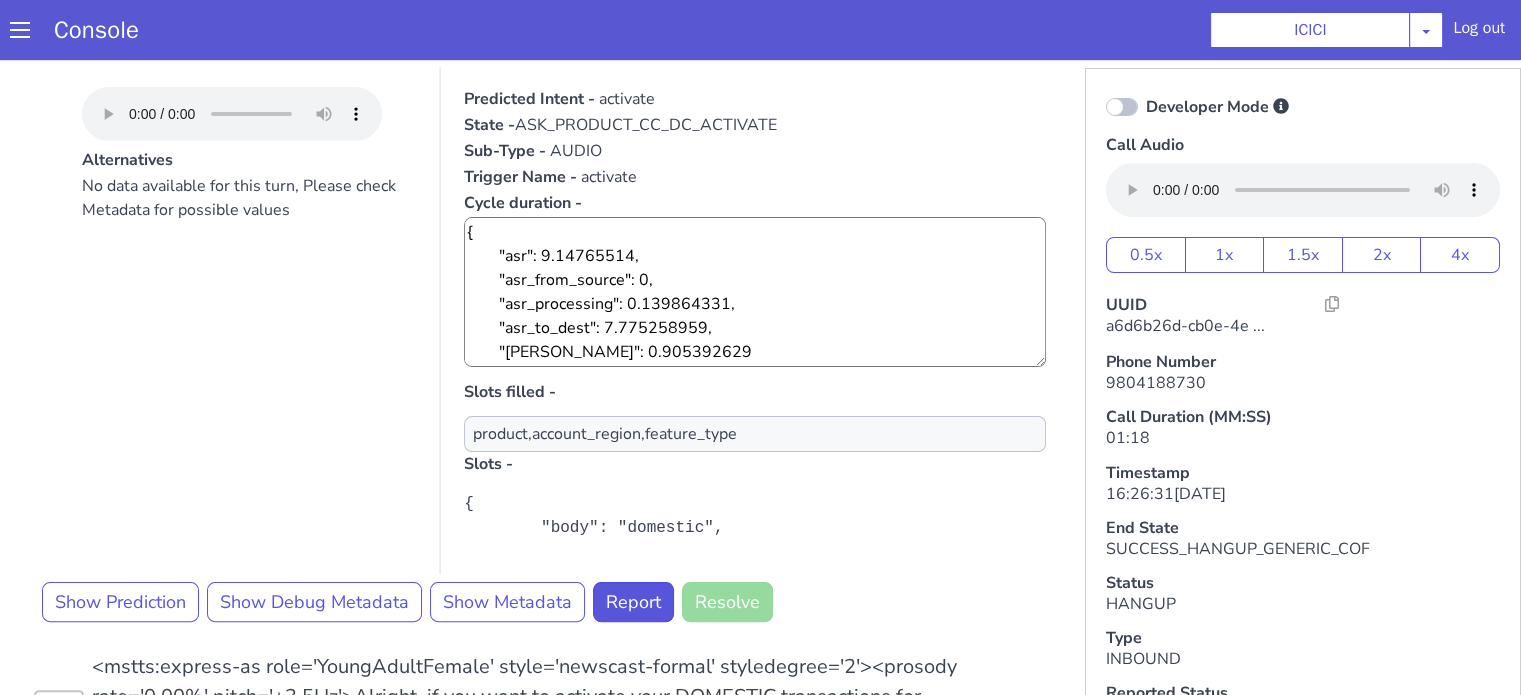 scroll, scrollTop: 500, scrollLeft: 0, axis: vertical 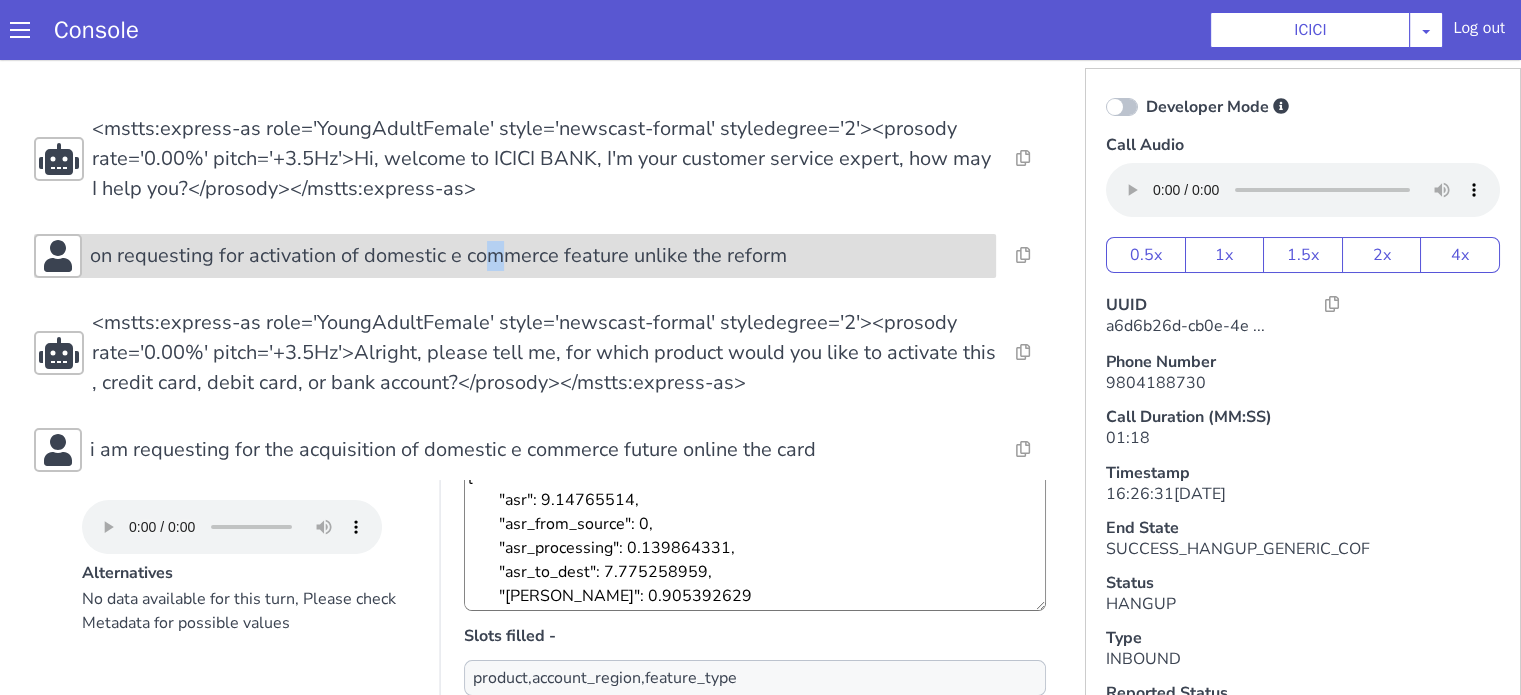 click on "on requesting for activation of domestic e commerce feature unlike the reform" at bounding box center (438, 256) 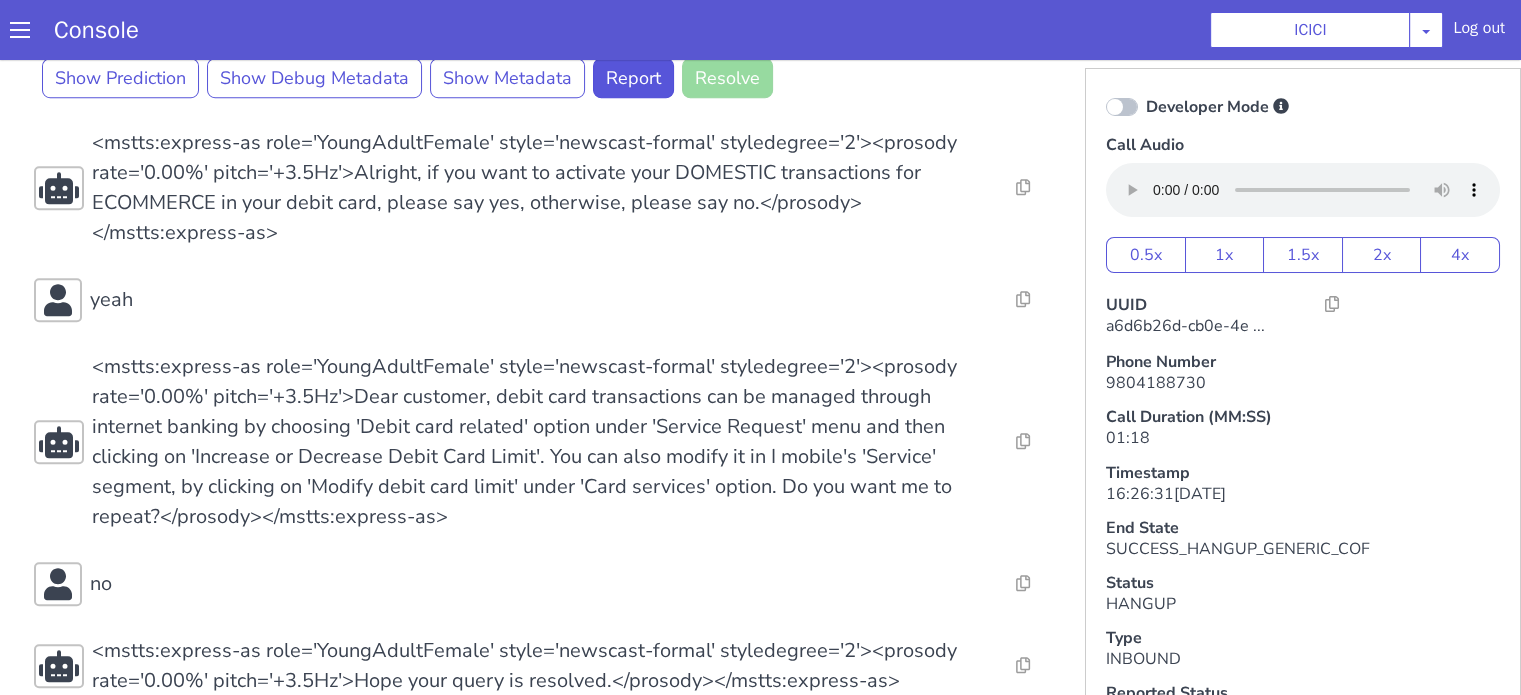click at bounding box center (1122, 107) 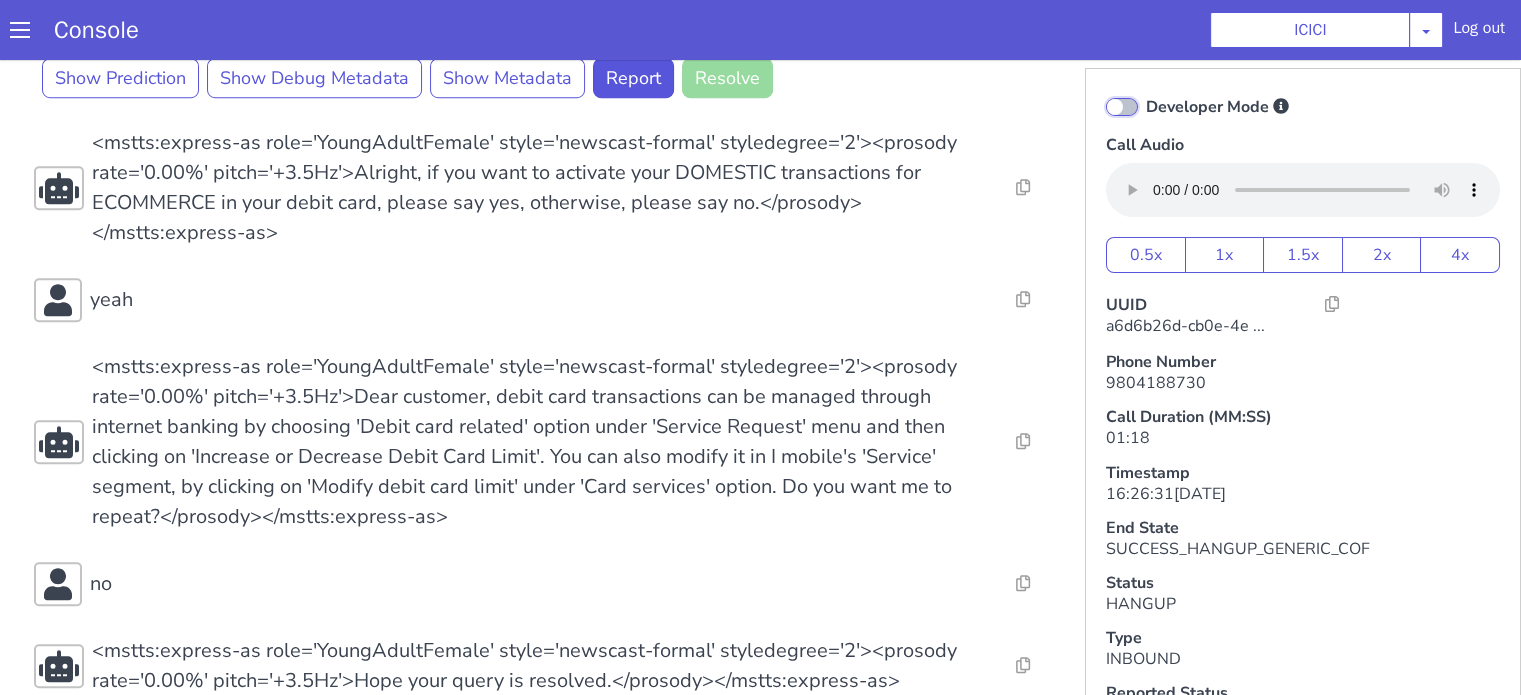 click on "Developer Mode" at bounding box center [1145, 94] 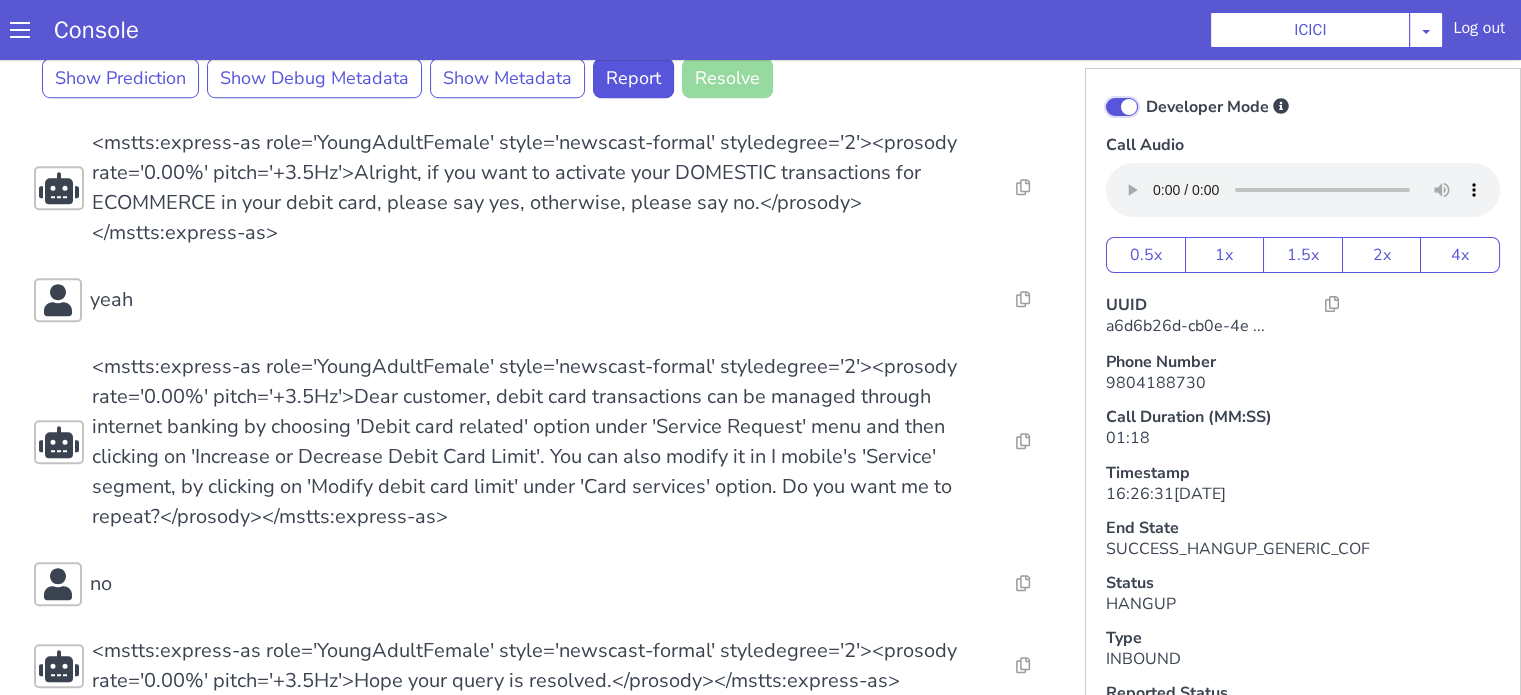 checkbox on "true" 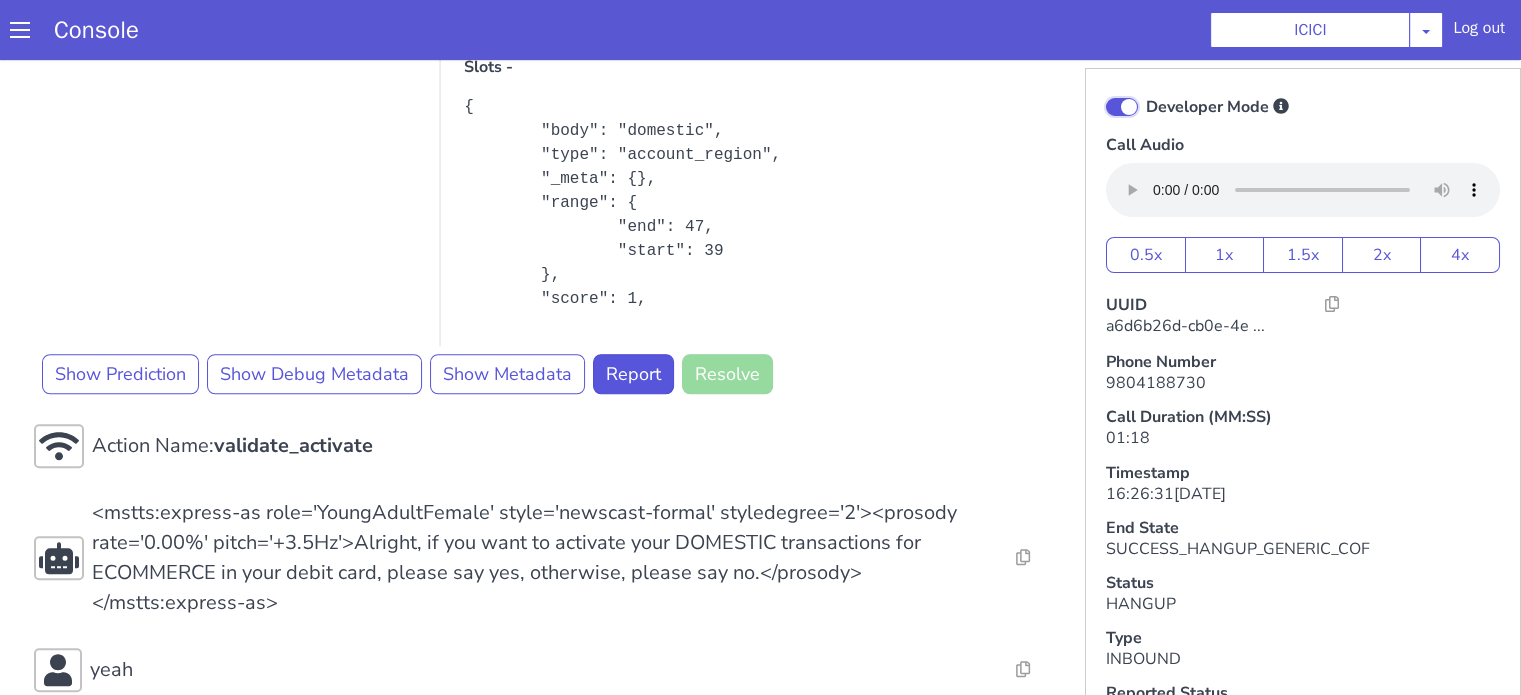 scroll, scrollTop: 1792, scrollLeft: 0, axis: vertical 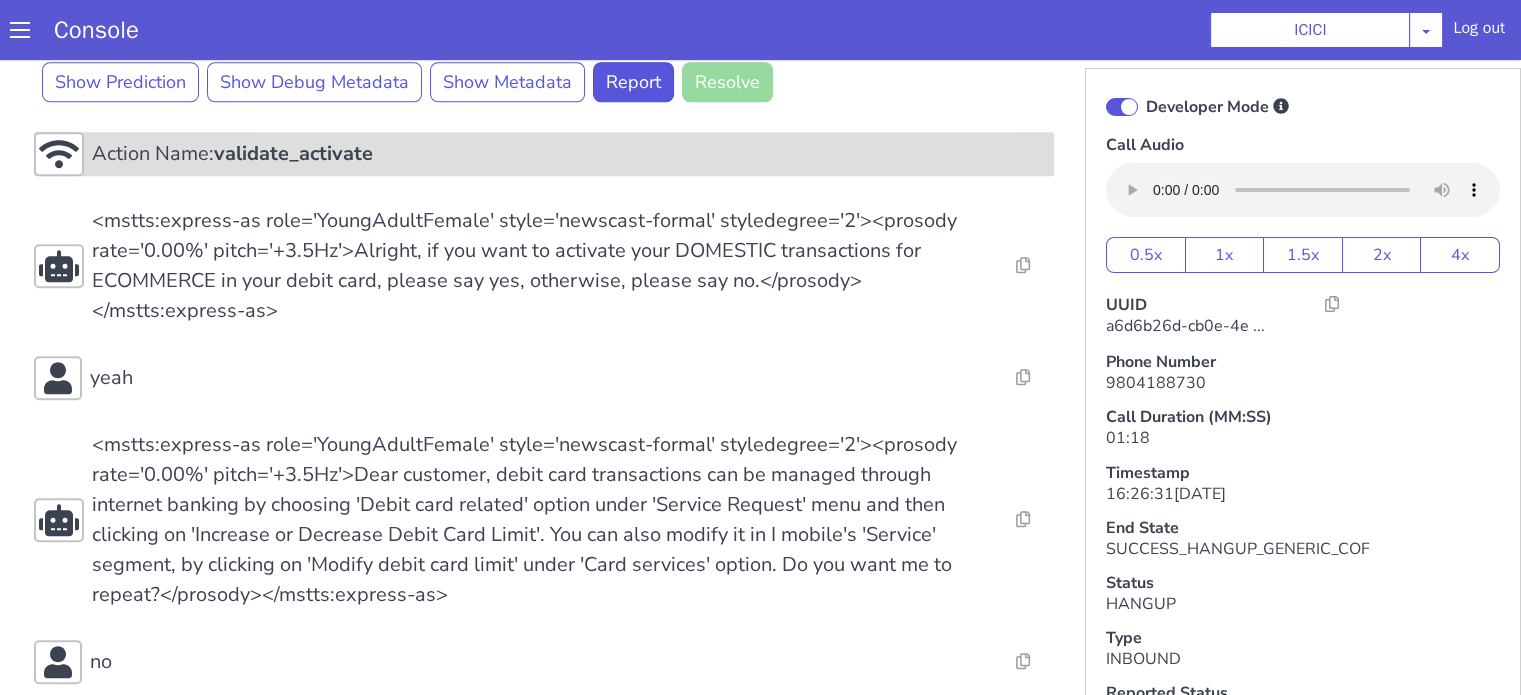 click on "Action Name:  validate_activate" at bounding box center [232, 154] 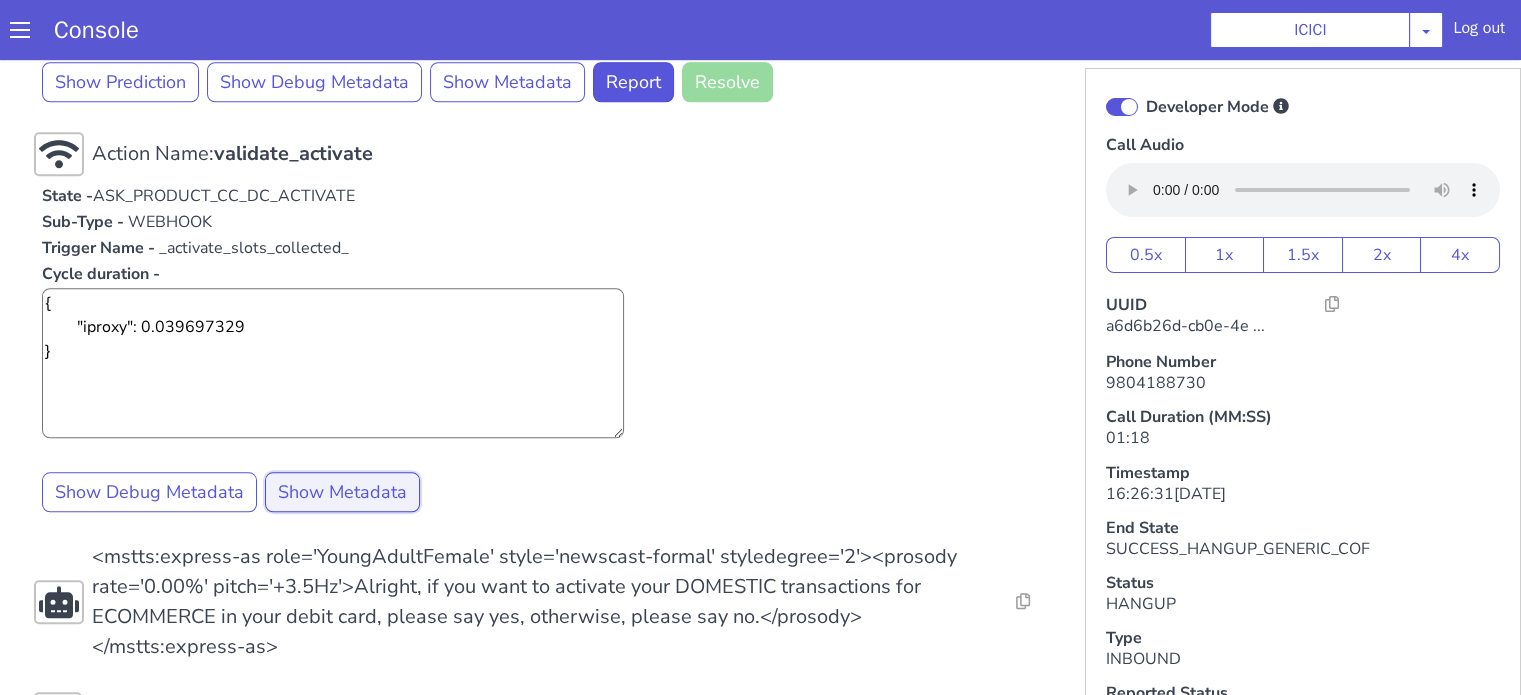 click on "Show Metadata" at bounding box center [342, 492] 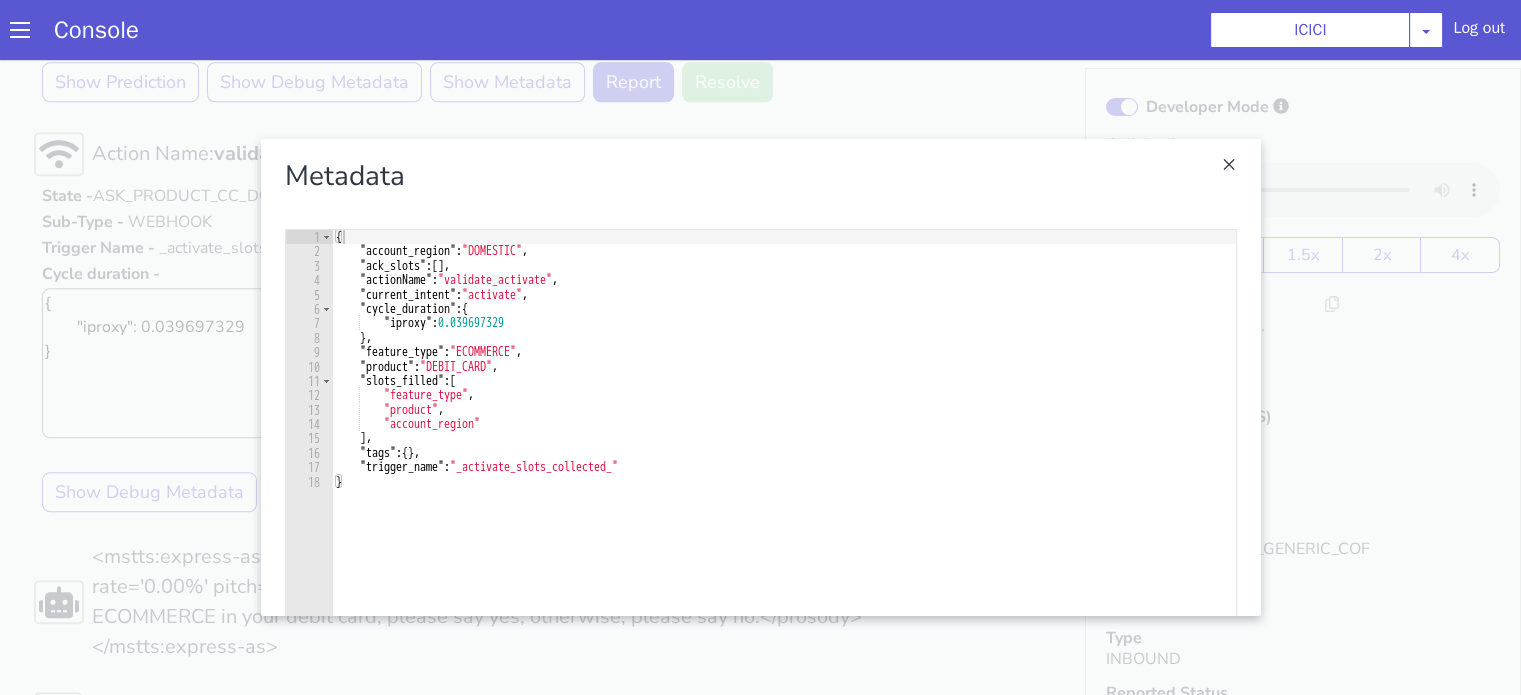click at bounding box center [760, 377] 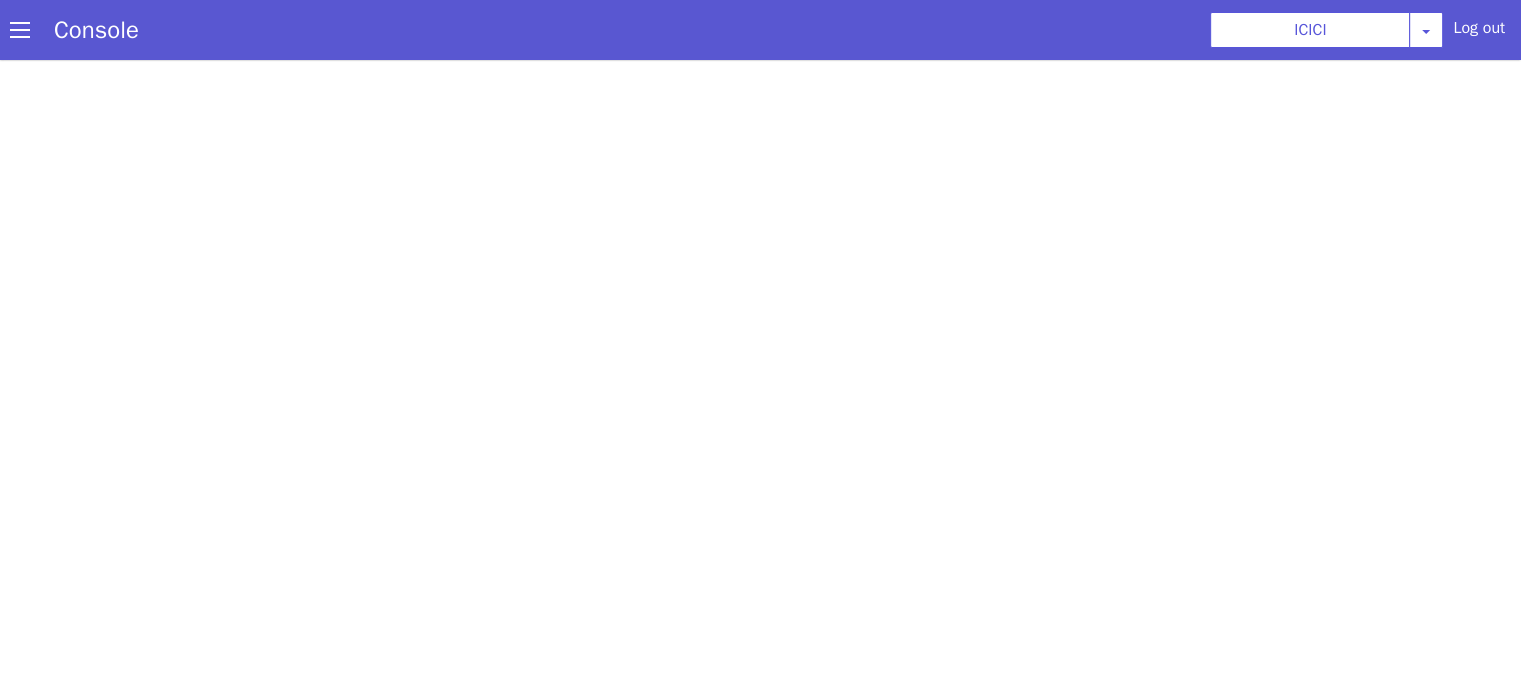 scroll, scrollTop: 0, scrollLeft: 0, axis: both 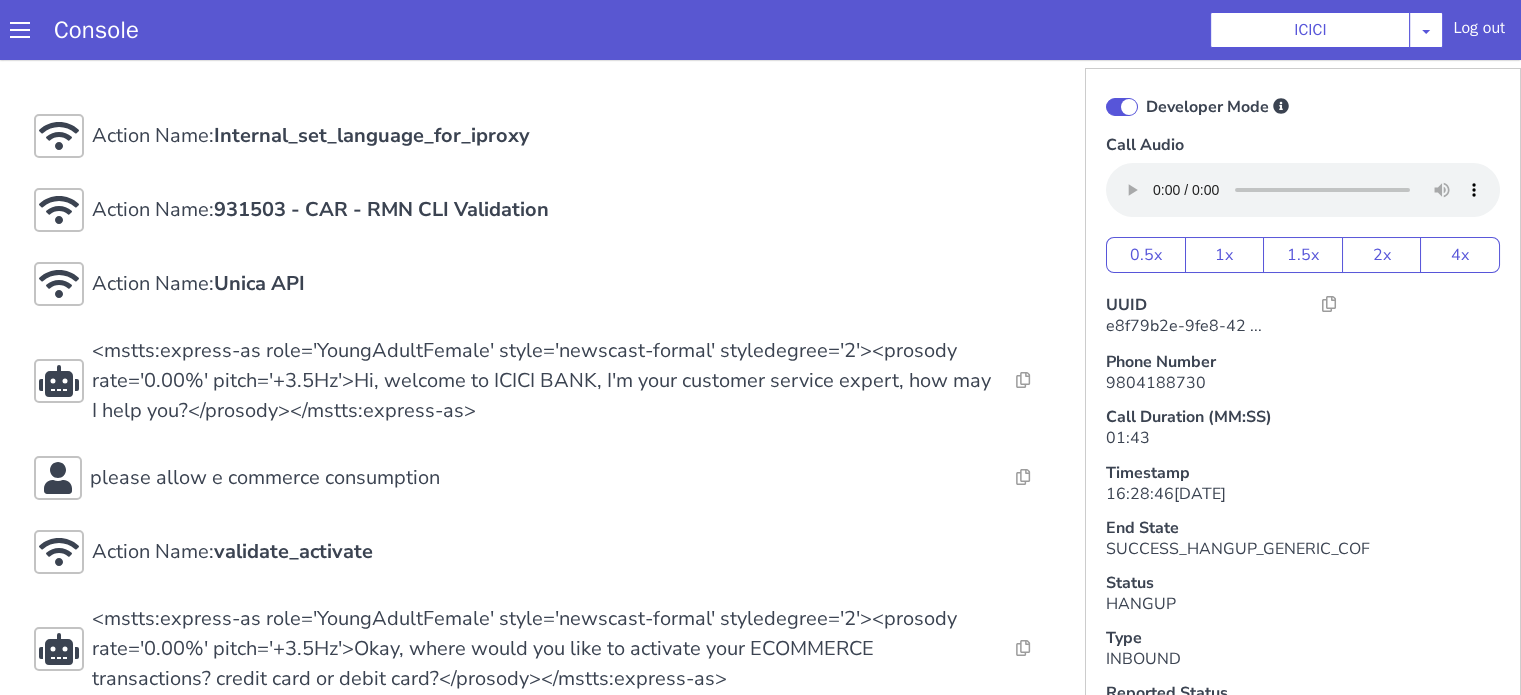 click at bounding box center (1122, 107) 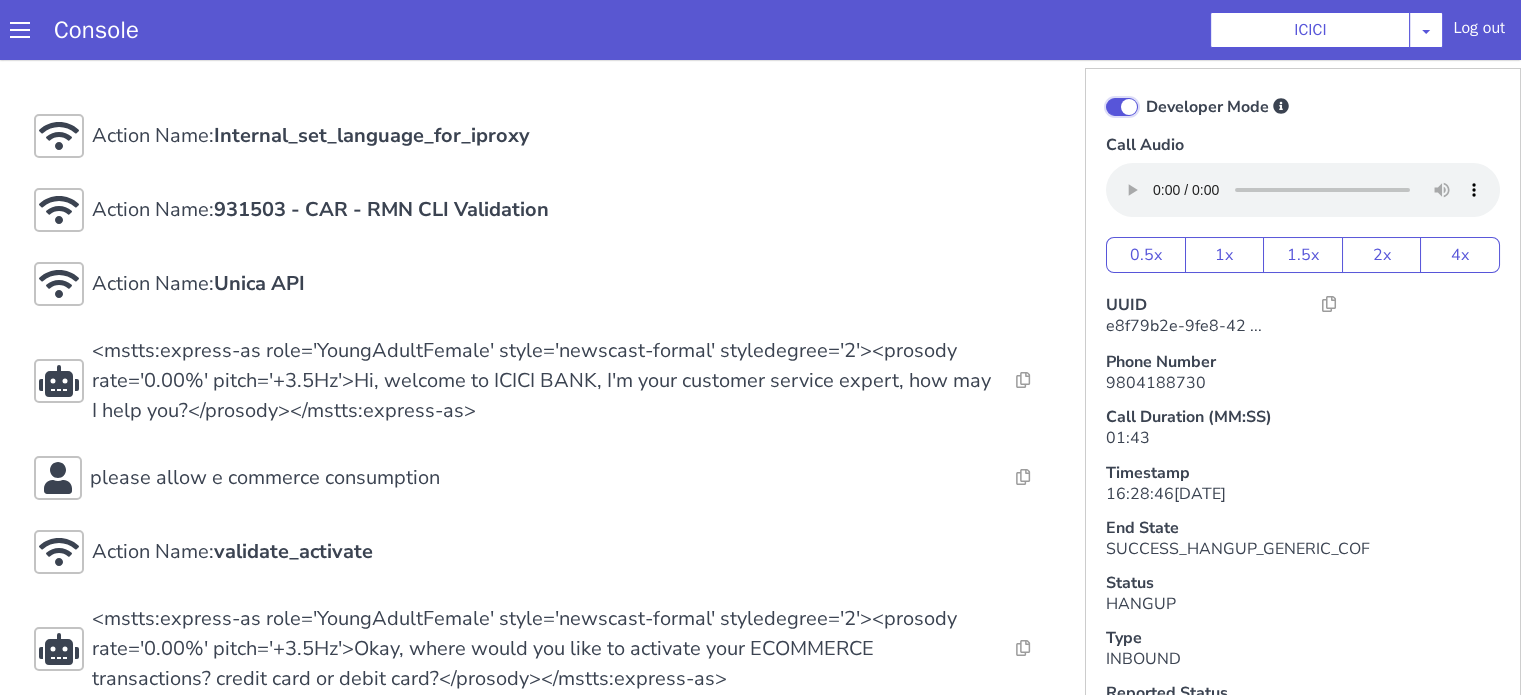 click on "Developer Mode" at bounding box center [1145, 94] 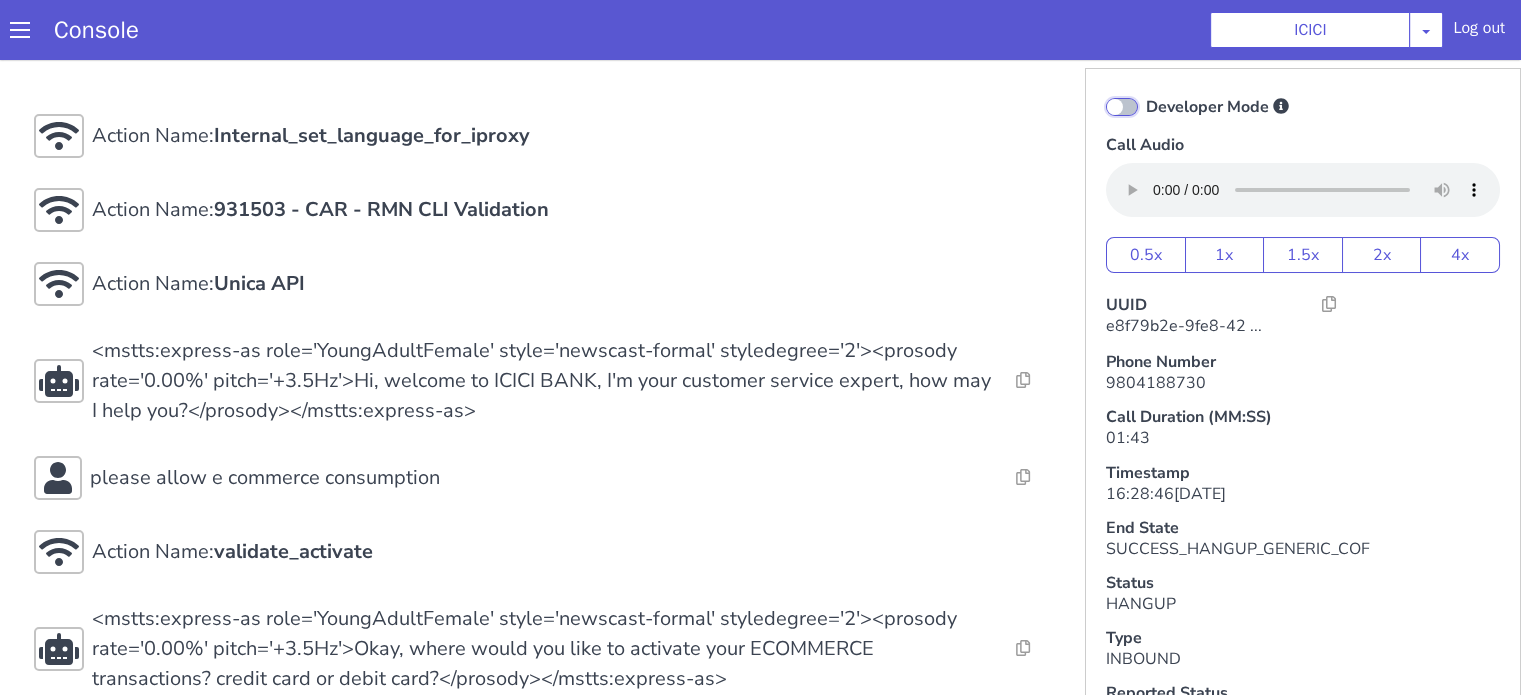 checkbox on "false" 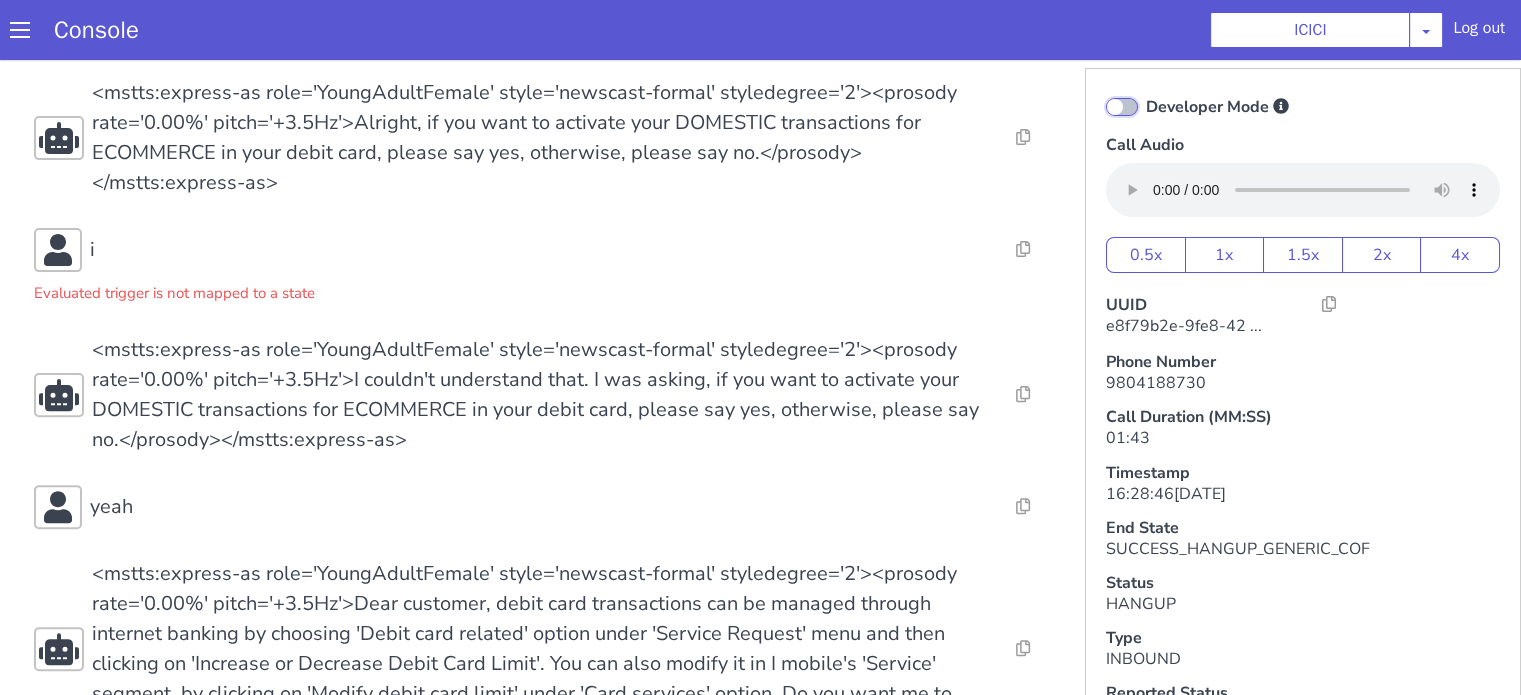 scroll, scrollTop: 800, scrollLeft: 0, axis: vertical 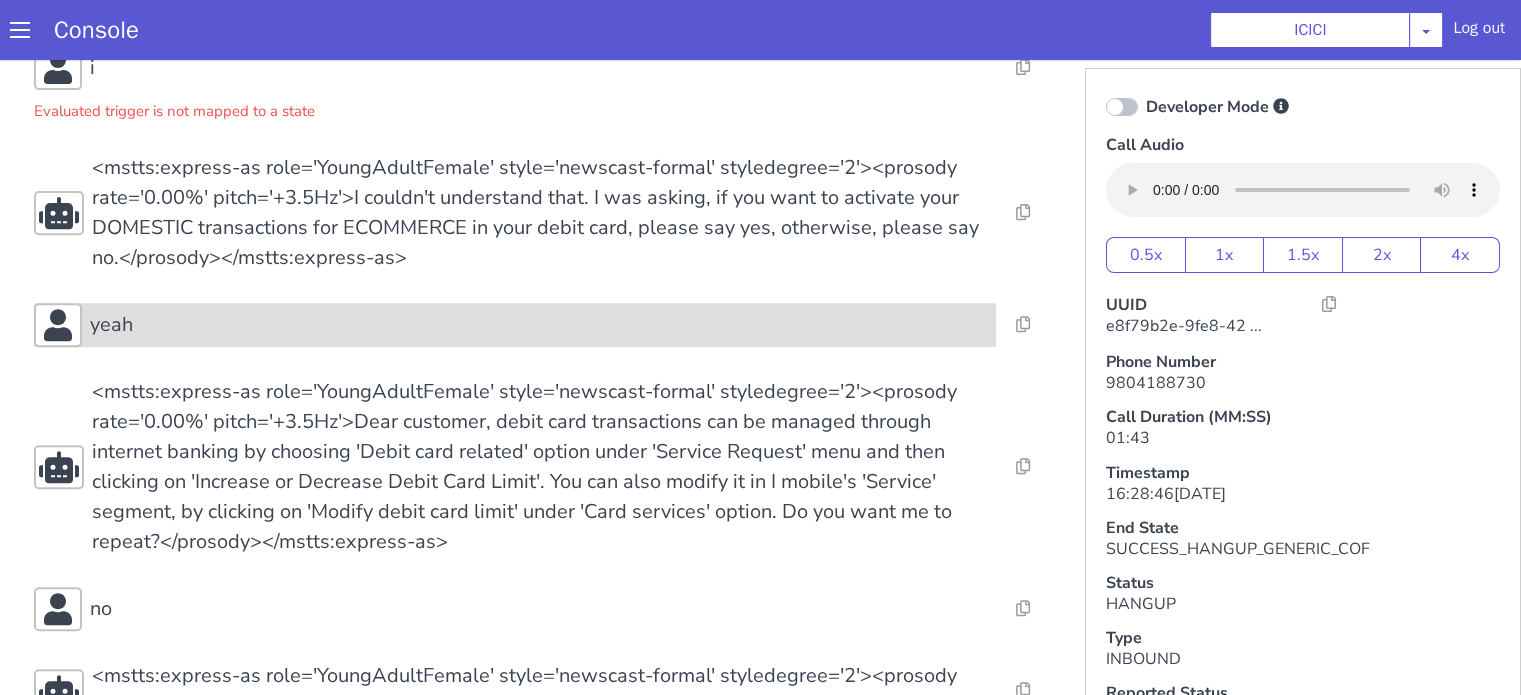 click on "yeah" at bounding box center [515, 325] 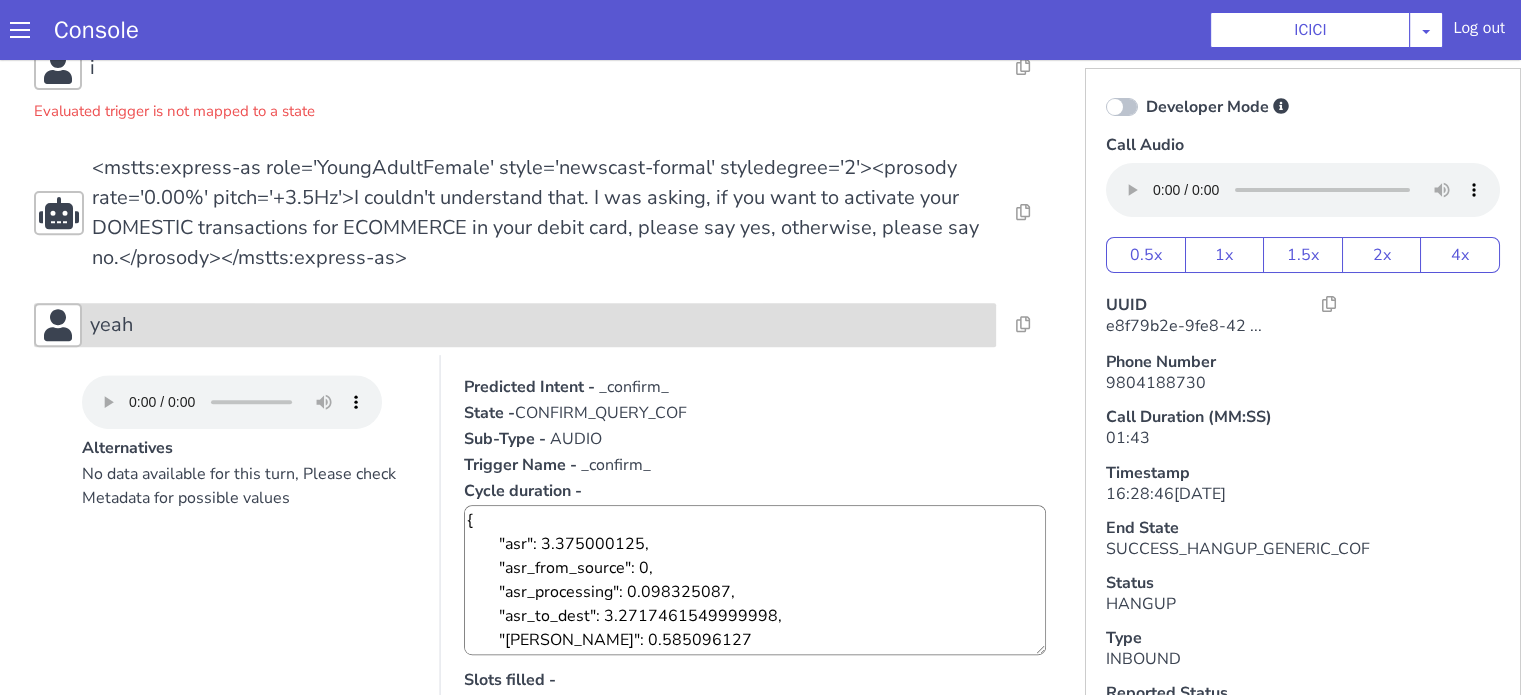 click on "yeah" at bounding box center (515, 325) 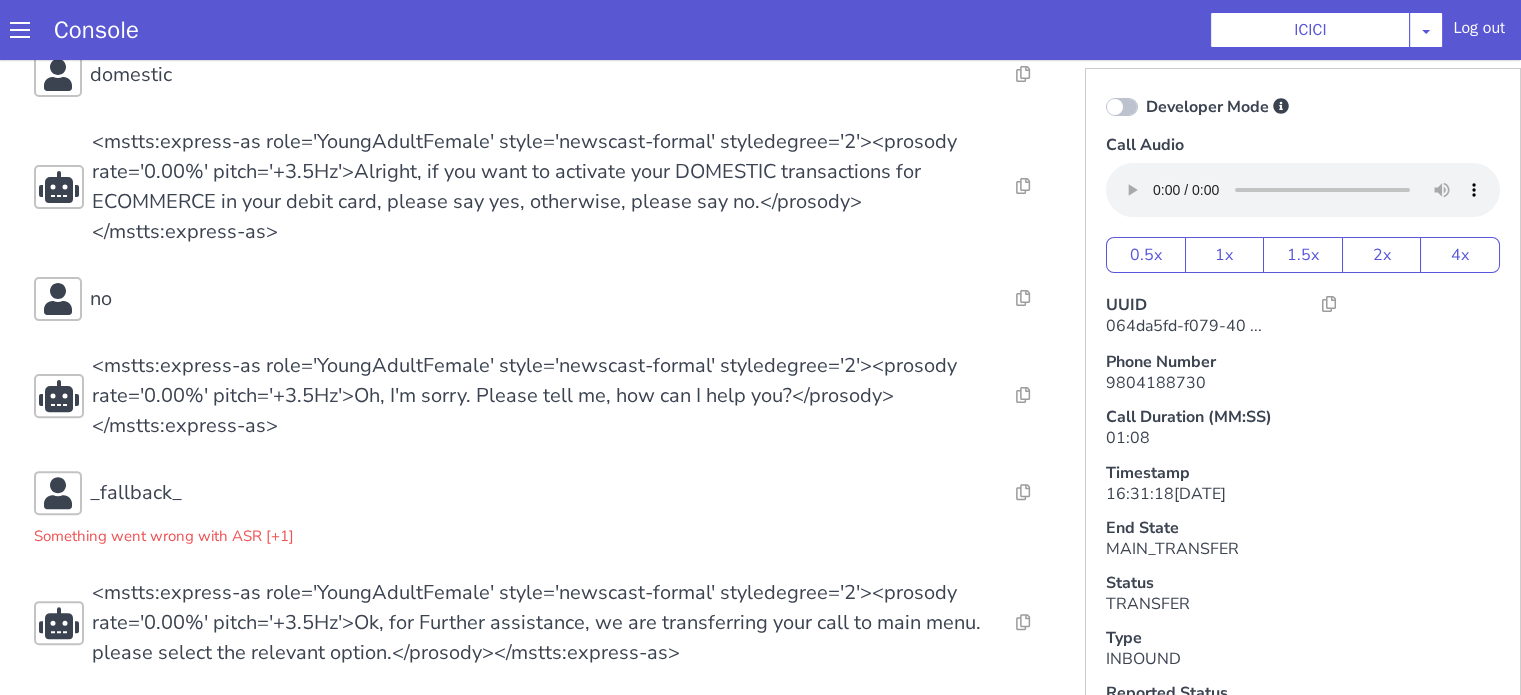 scroll, scrollTop: 600, scrollLeft: 0, axis: vertical 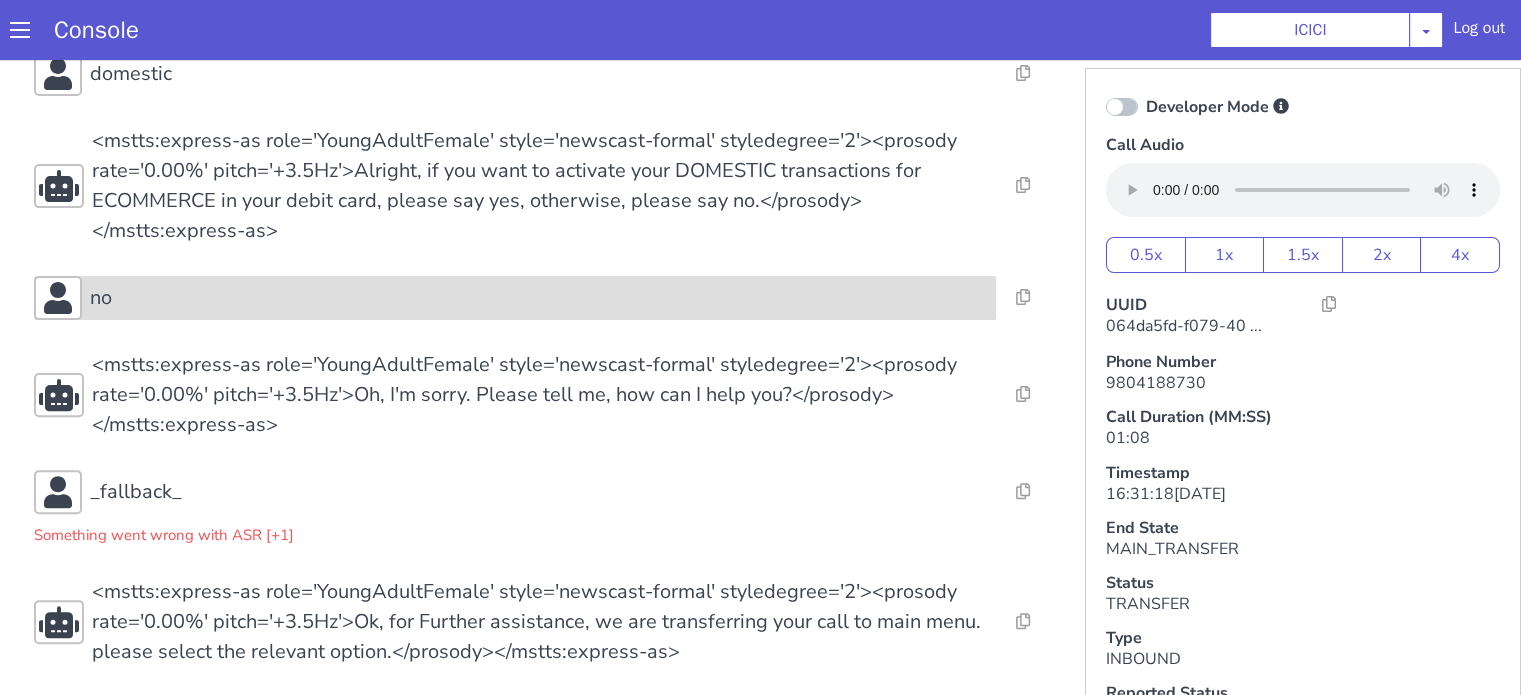 click on "no" at bounding box center [515, 298] 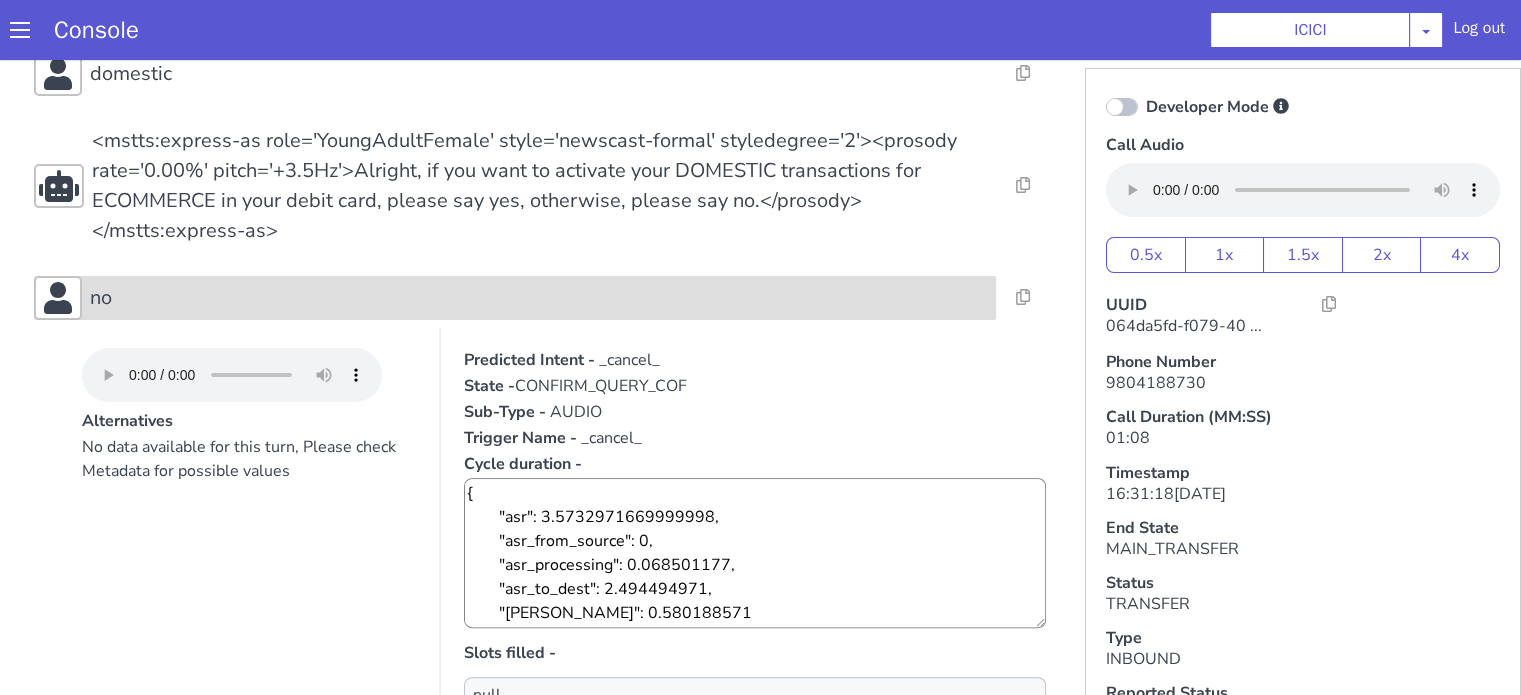 click on "no" at bounding box center [539, 298] 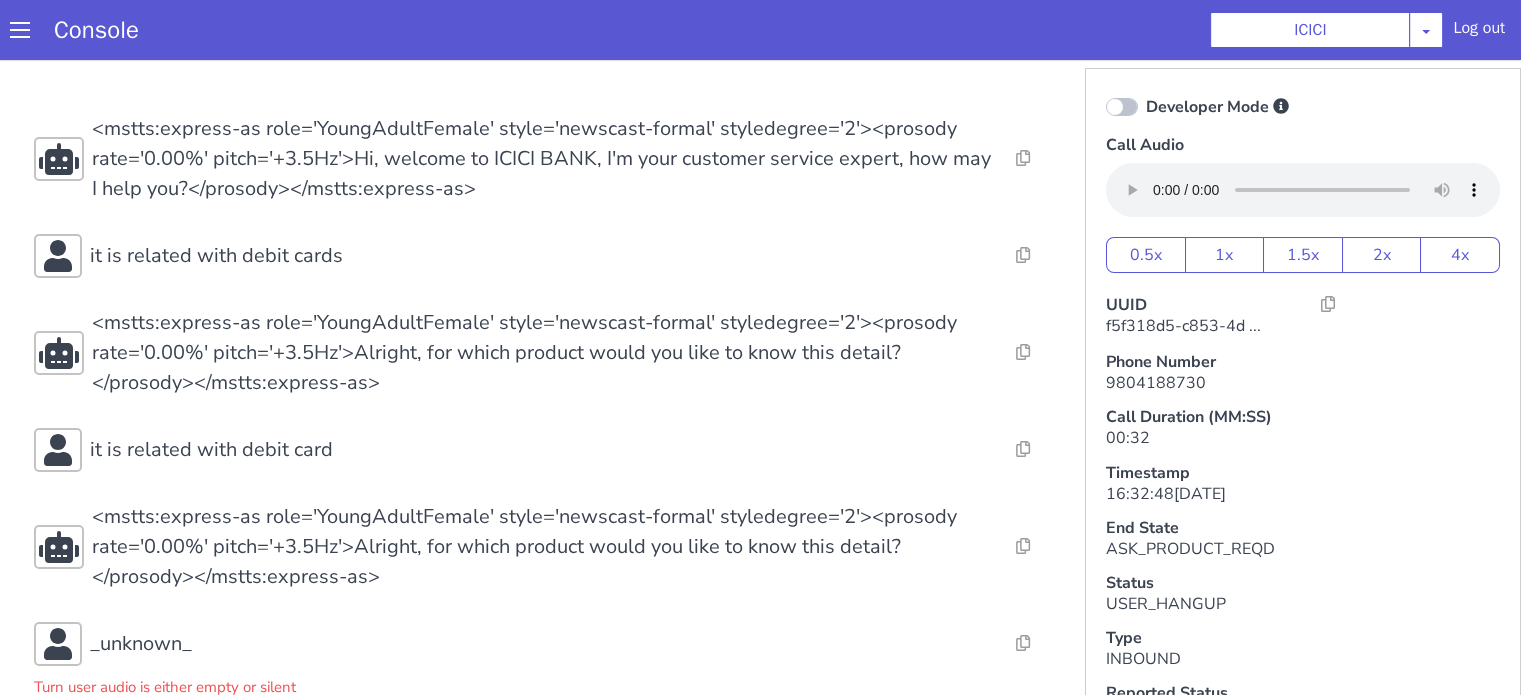 scroll, scrollTop: 0, scrollLeft: 0, axis: both 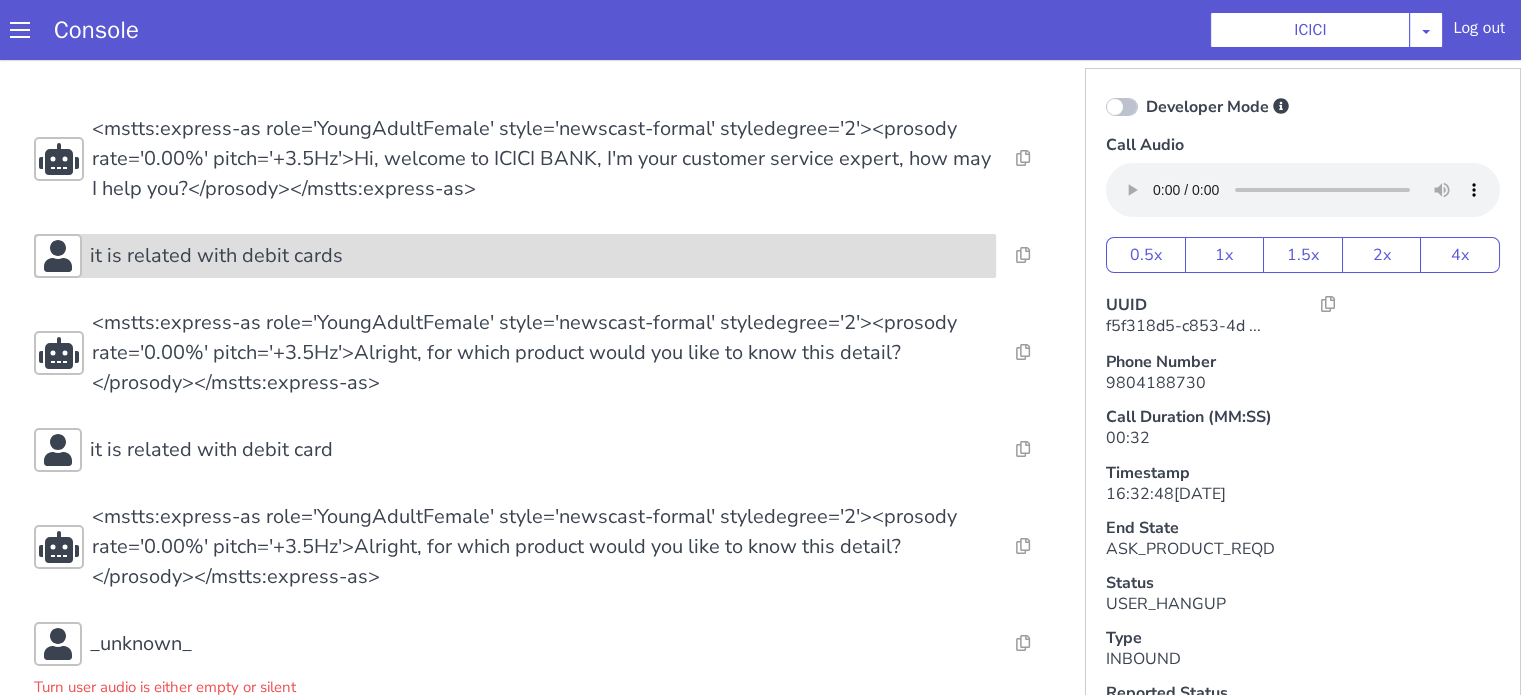 click on "it is related with debit cards" at bounding box center (539, 256) 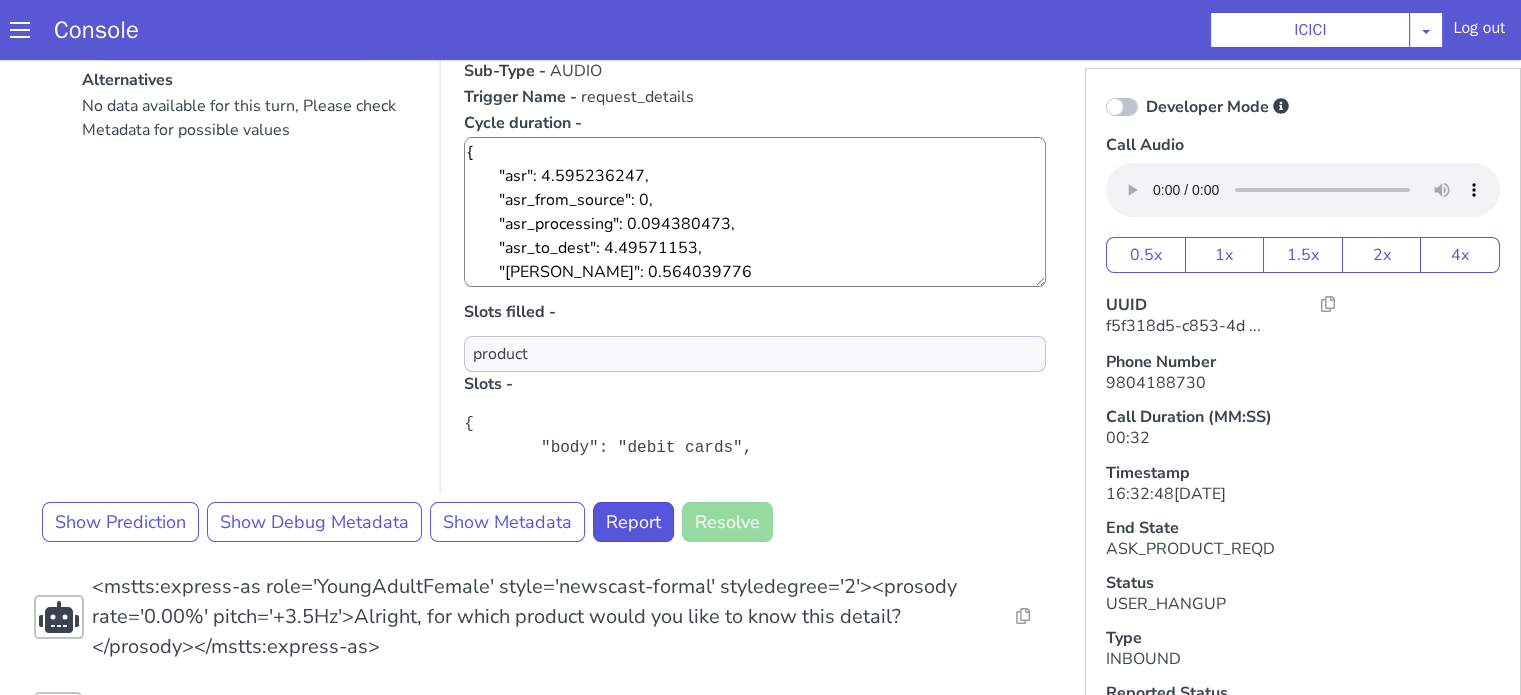 scroll, scrollTop: 400, scrollLeft: 0, axis: vertical 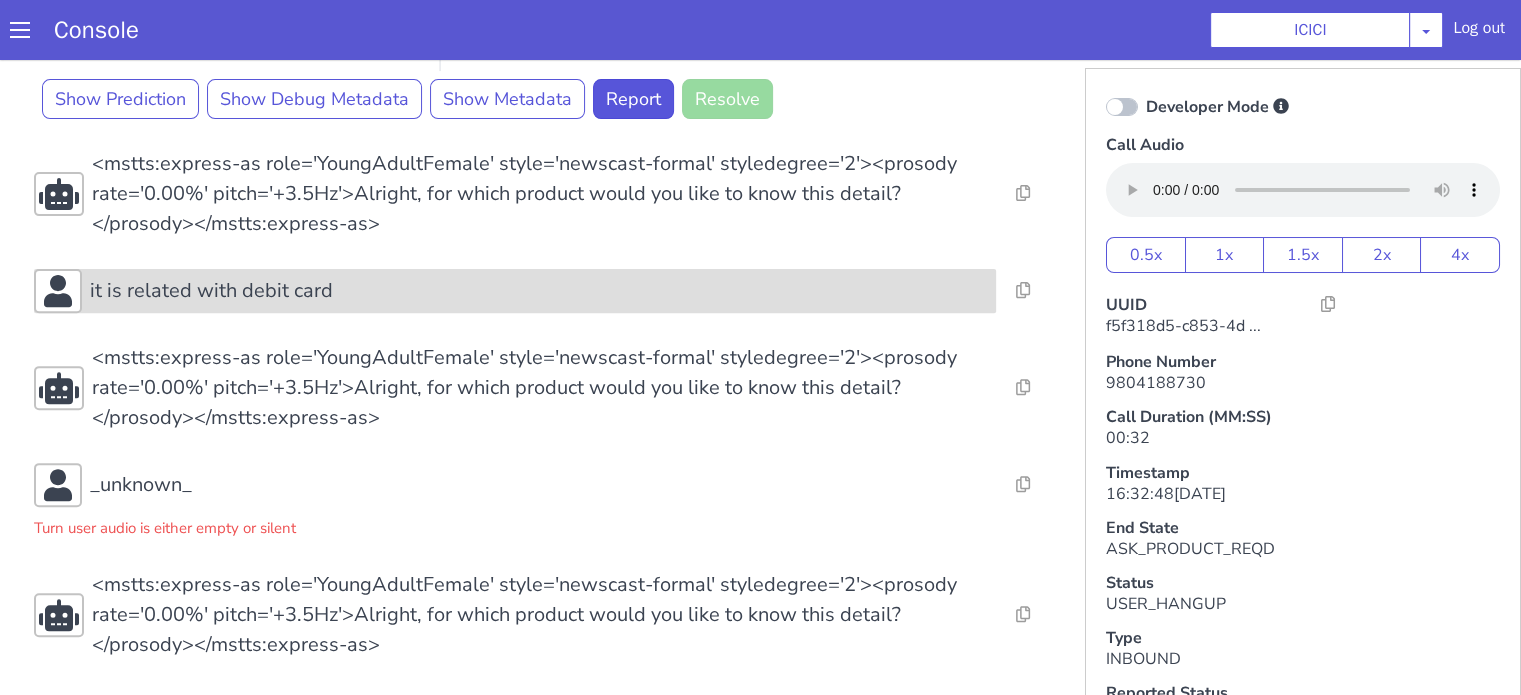 click on "it is related with debit card" at bounding box center (211, 291) 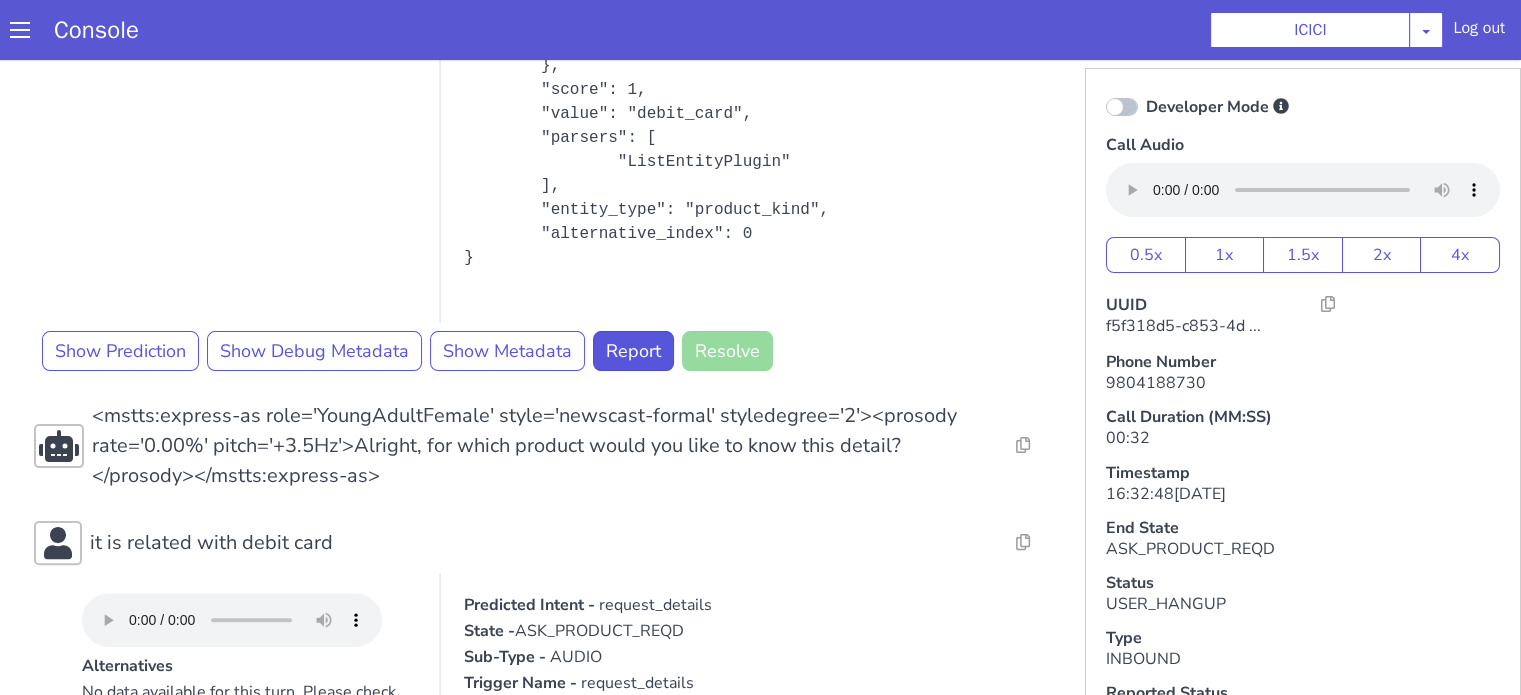 scroll, scrollTop: 600, scrollLeft: 0, axis: vertical 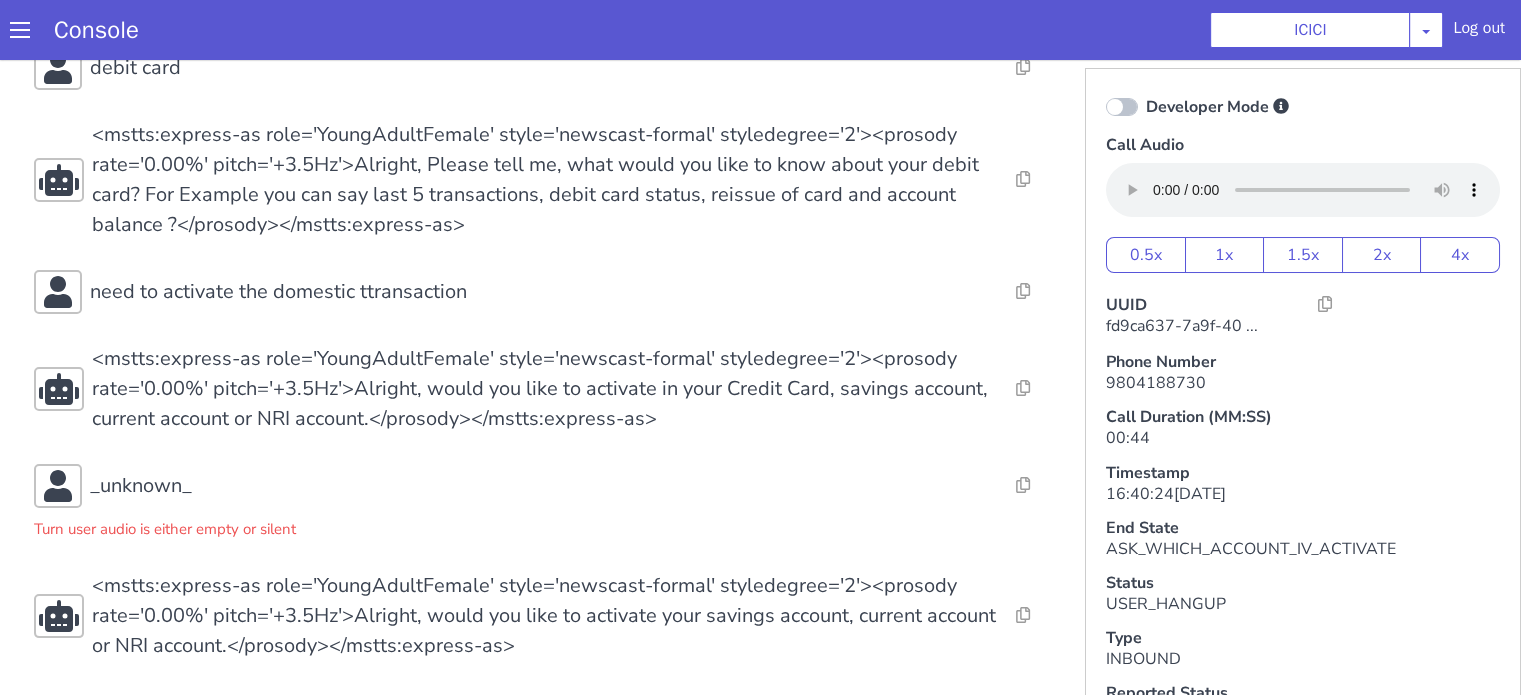 click on "Resolve  Intent Error  Entity Error  Transcription Error  Miscellaneous Submit Resolve  Intent Error  Entity Error  Transcription Error  Miscellaneous Submit Resolve  Intent Error  Entity Error  Transcription Error  Miscellaneous Submit <mstts:express-as role='YoungAdultFemale' style='newscast-formal' styledegree='2'><prosody rate='0.00%' pitch='+3.5Hz'>Hi, welcome to ICICI BANK, I'm your customer service expert, how may I help you?</prosody></mstts:express-as> Resolve  Intent Error  Entity Error  Transcription Error  Miscellaneous Submit debit card Resolve  Intent Error  Entity Error  Transcription Error  Miscellaneous Submit Resolve  Intent Error  Entity Error  Transcription Error  Miscellaneous Submit Resolve  Intent Error  Entity Error  Transcription Error  Miscellaneous Submit need to activate the domestic ttransaction Resolve  Intent Error  Entity Error  Transcription Error  Miscellaneous Submit Resolve  Intent Error  Entity Error  Transcription Error  Miscellaneous Submit Resolve  Intent Error Submit" at bounding box center [1139, -215] 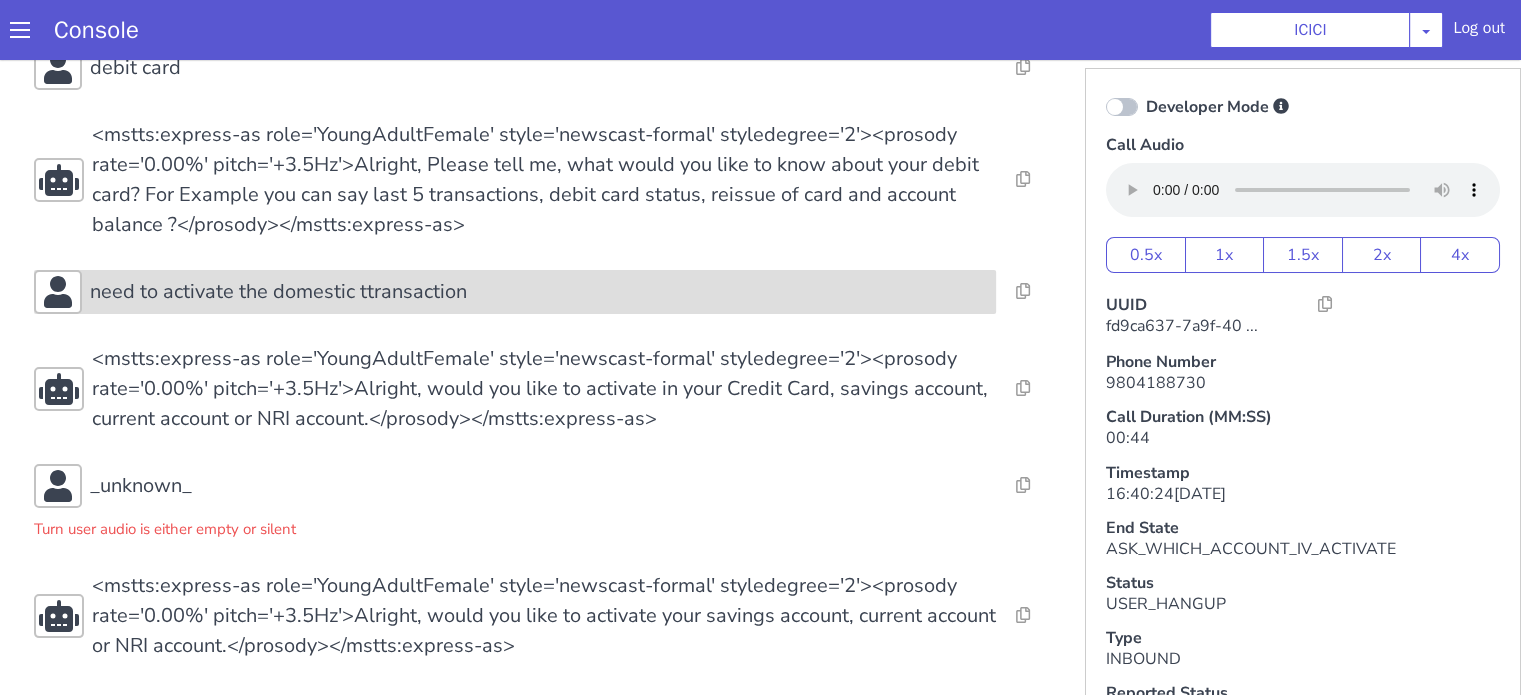 click on "need to activate the domestic ttransaction" at bounding box center (1660, 56) 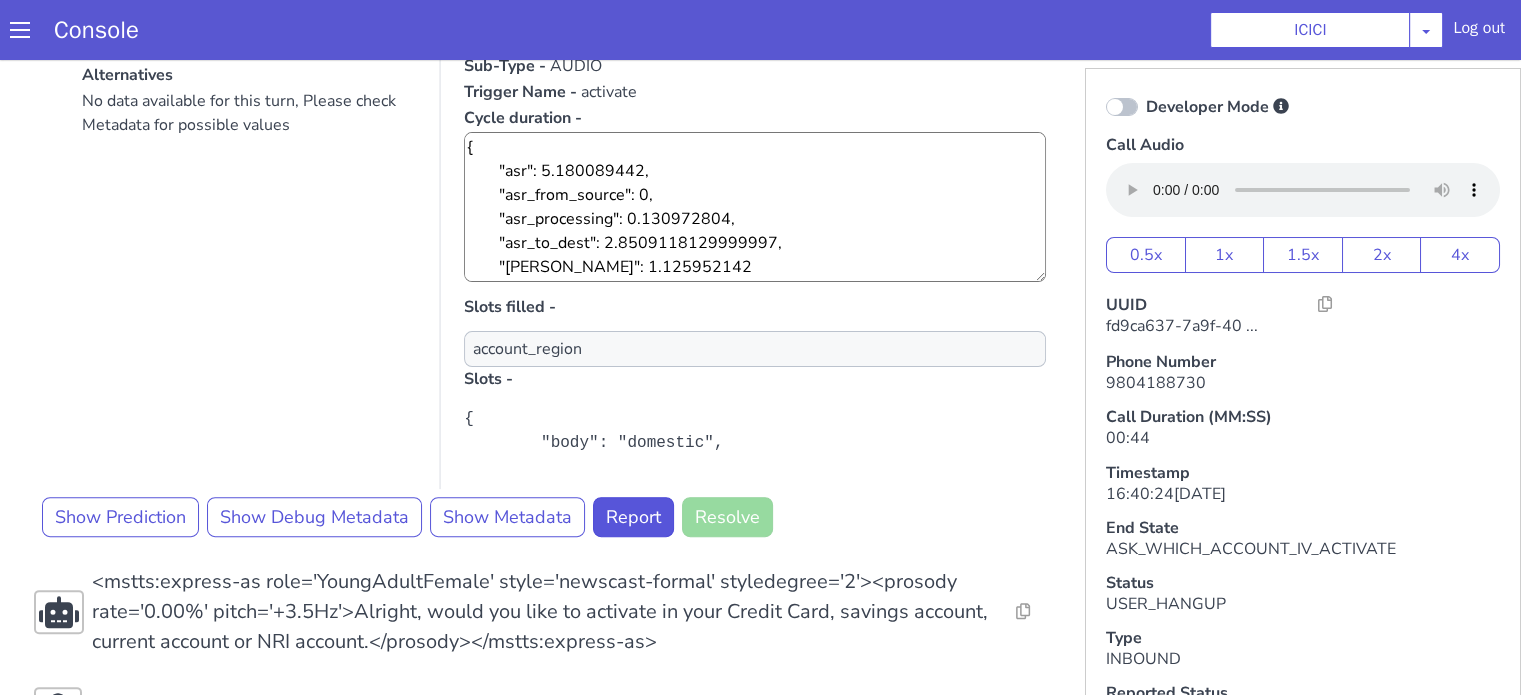 scroll, scrollTop: 588, scrollLeft: 0, axis: vertical 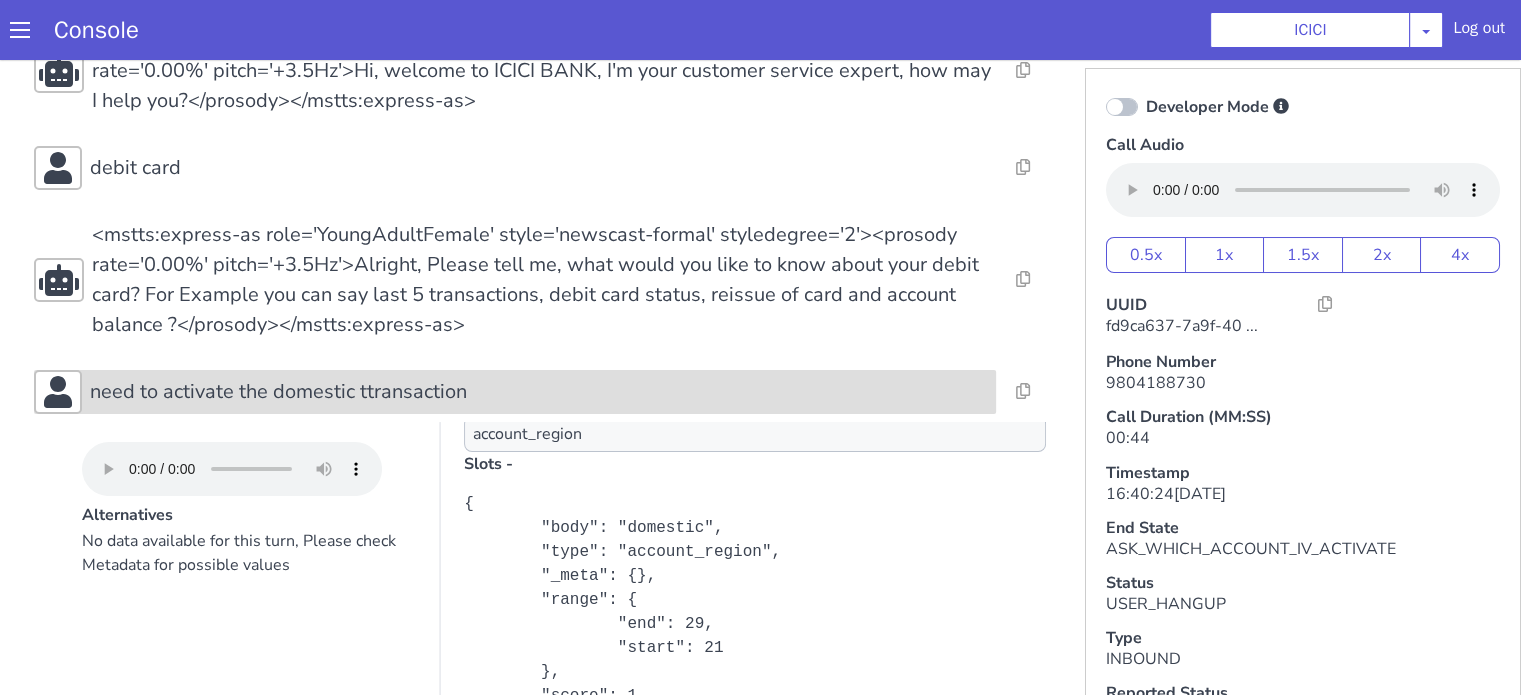 click on "need to activate the domestic ttransaction" at bounding box center (1075, -132) 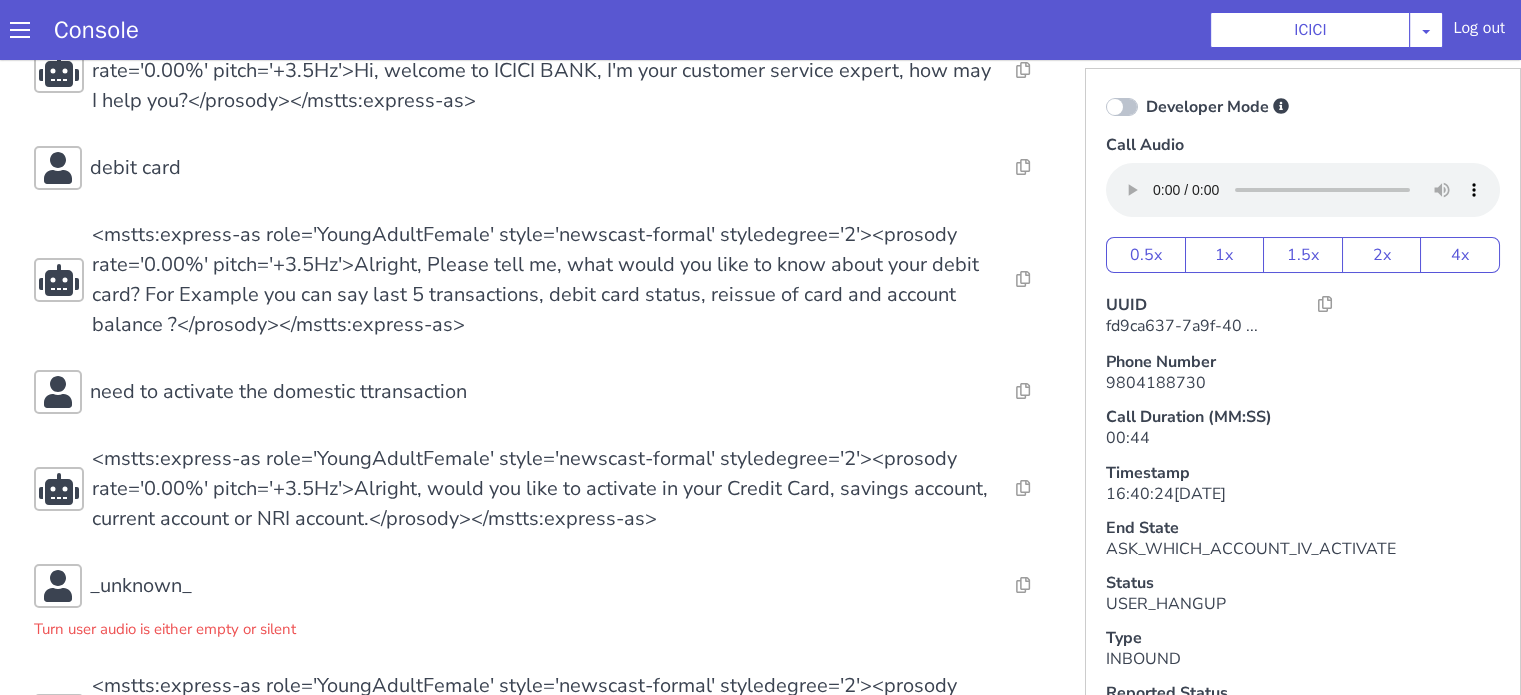 click on "Resolve  Intent Error  Entity Error  Transcription Error  Miscellaneous Submit Resolve  Intent Error  Entity Error  Transcription Error  Miscellaneous Submit Resolve  Intent Error  Entity Error  Transcription Error  Miscellaneous Submit <mstts:express-as role='YoungAdultFemale' style='newscast-formal' styledegree='2'><prosody rate='0.00%' pitch='+3.5Hz'>Hi, welcome to ICICI BANK, I'm your customer service expert, how may I help you?</prosody></mstts:express-as> Resolve  Intent Error  Entity Error  Transcription Error  Miscellaneous Submit debit card Resolve  Intent Error  Entity Error  Transcription Error  Miscellaneous Submit Resolve  Intent Error  Entity Error  Transcription Error  Miscellaneous Submit Resolve  Intent Error  Entity Error  Transcription Error  Miscellaneous Submit need to activate the domestic ttransaction Resolve  Intent Error  Entity Error  Transcription Error  Miscellaneous Submit Resolve  Intent Error  Entity Error  Transcription Error  Miscellaneous Submit Resolve  Intent Error Submit" at bounding box center (964, -58) 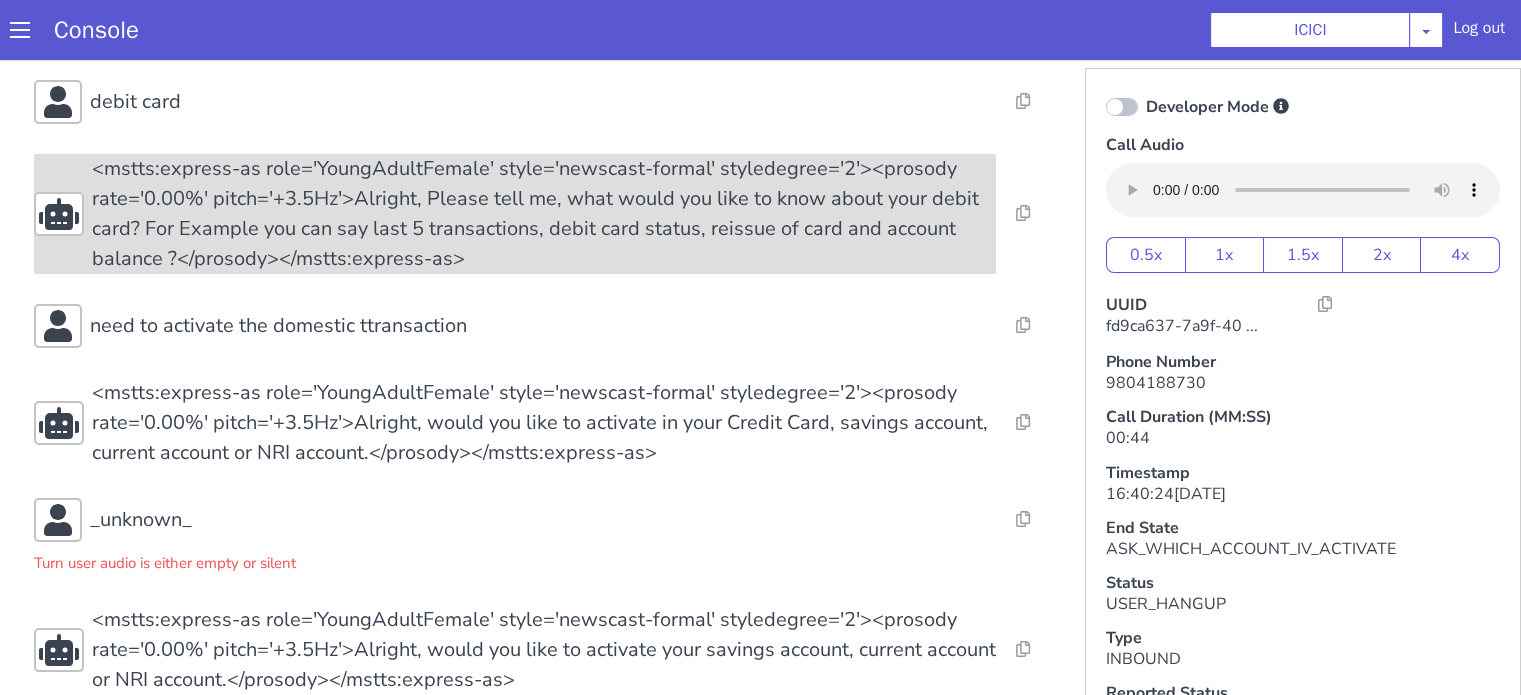 scroll, scrollTop: 188, scrollLeft: 0, axis: vertical 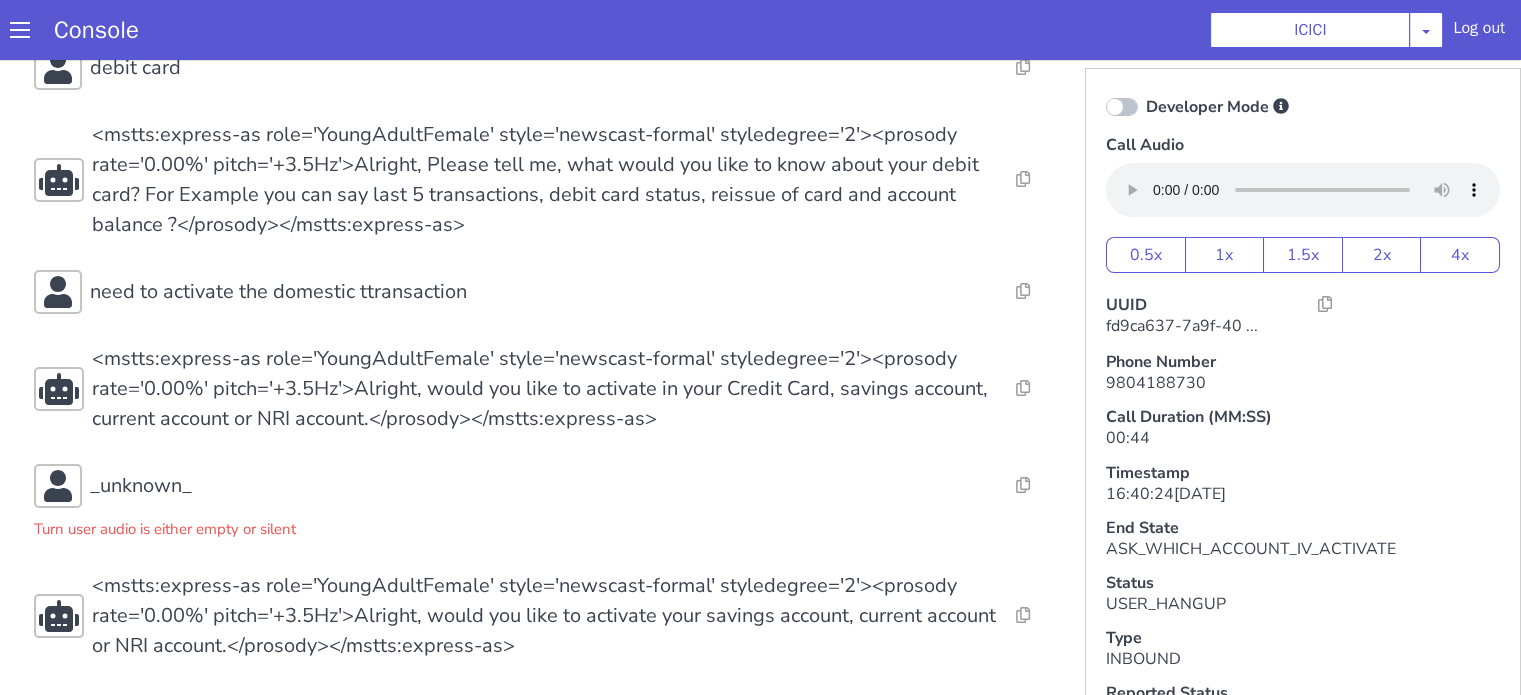 click on "Resolve  Intent Error  Entity Error  Transcription Error  Miscellaneous Submit Resolve  Intent Error  Entity Error  Transcription Error  Miscellaneous Submit Resolve  Intent Error  Entity Error  Transcription Error  Miscellaneous Submit <mstts:express-as role='YoungAdultFemale' style='newscast-formal' styledegree='2'><prosody rate='0.00%' pitch='+3.5Hz'>Hi, welcome to ICICI BANK, I'm your customer service expert, how may I help you?</prosody></mstts:express-as> Resolve  Intent Error  Entity Error  Transcription Error  Miscellaneous Submit debit card Resolve  Intent Error  Entity Error  Transcription Error  Miscellaneous Submit Resolve  Intent Error  Entity Error  Transcription Error  Miscellaneous Submit Resolve  Intent Error  Entity Error  Transcription Error  Miscellaneous Submit need to activate the domestic ttransaction Resolve  Intent Error  Entity Error  Transcription Error  Miscellaneous Submit Resolve  Intent Error  Entity Error  Transcription Error  Miscellaneous Submit Resolve  Intent Error Submit" at bounding box center [1994, 150] 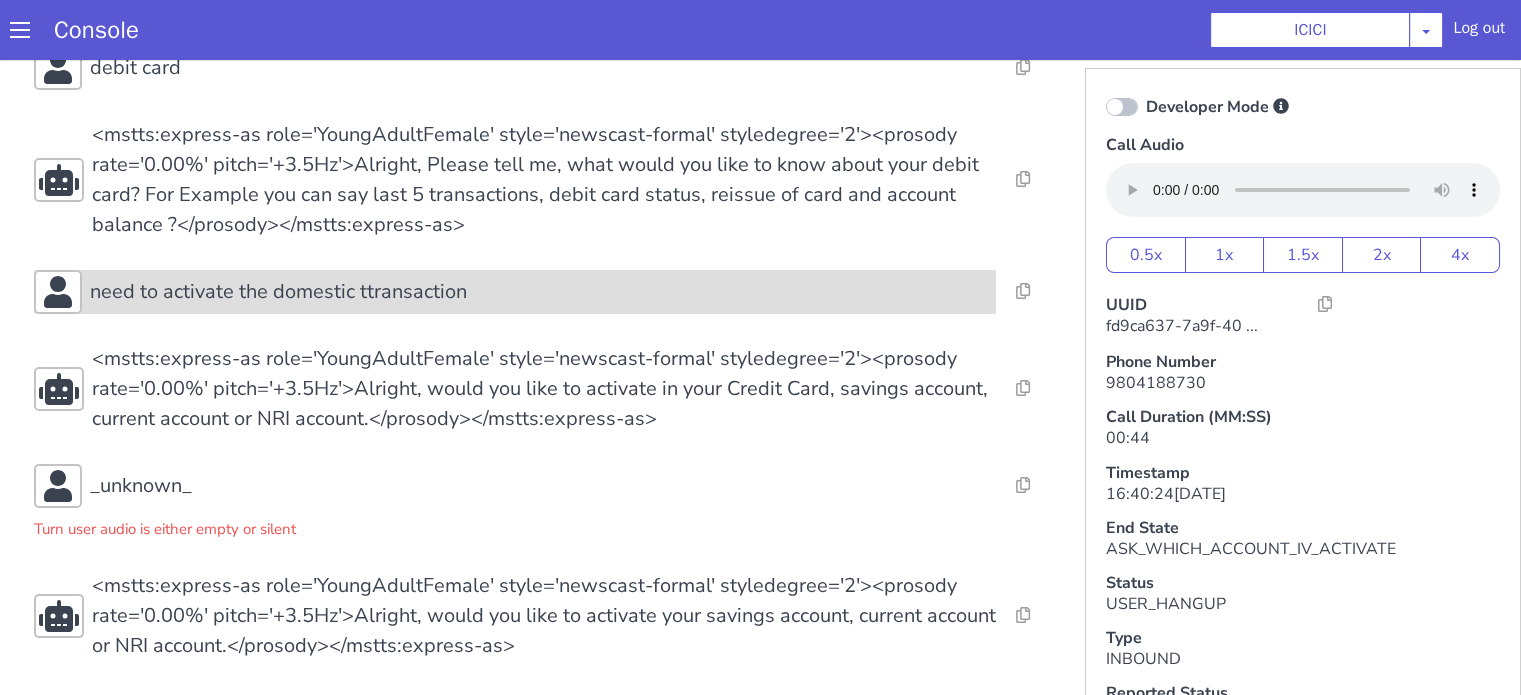 click on "need to activate the domestic ttransaction" at bounding box center (623, -119) 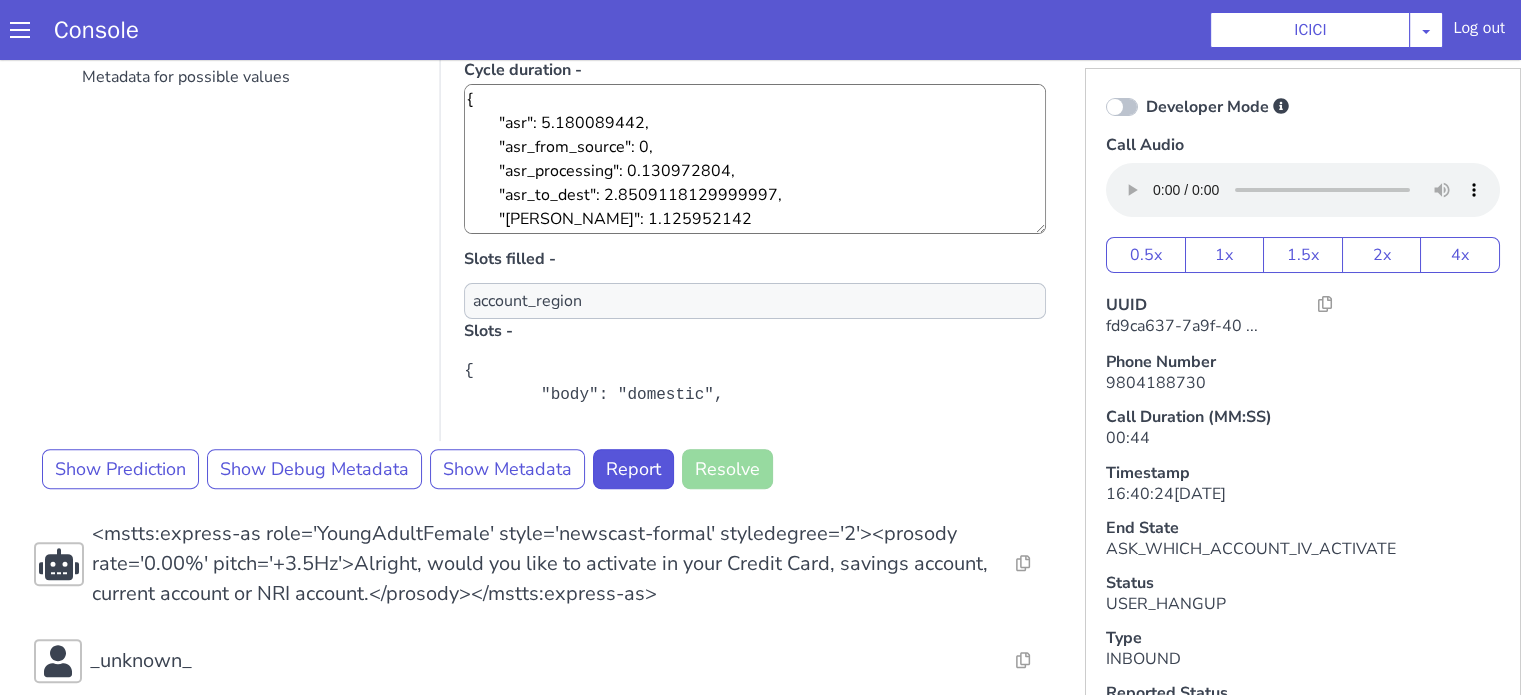scroll, scrollTop: 588, scrollLeft: 0, axis: vertical 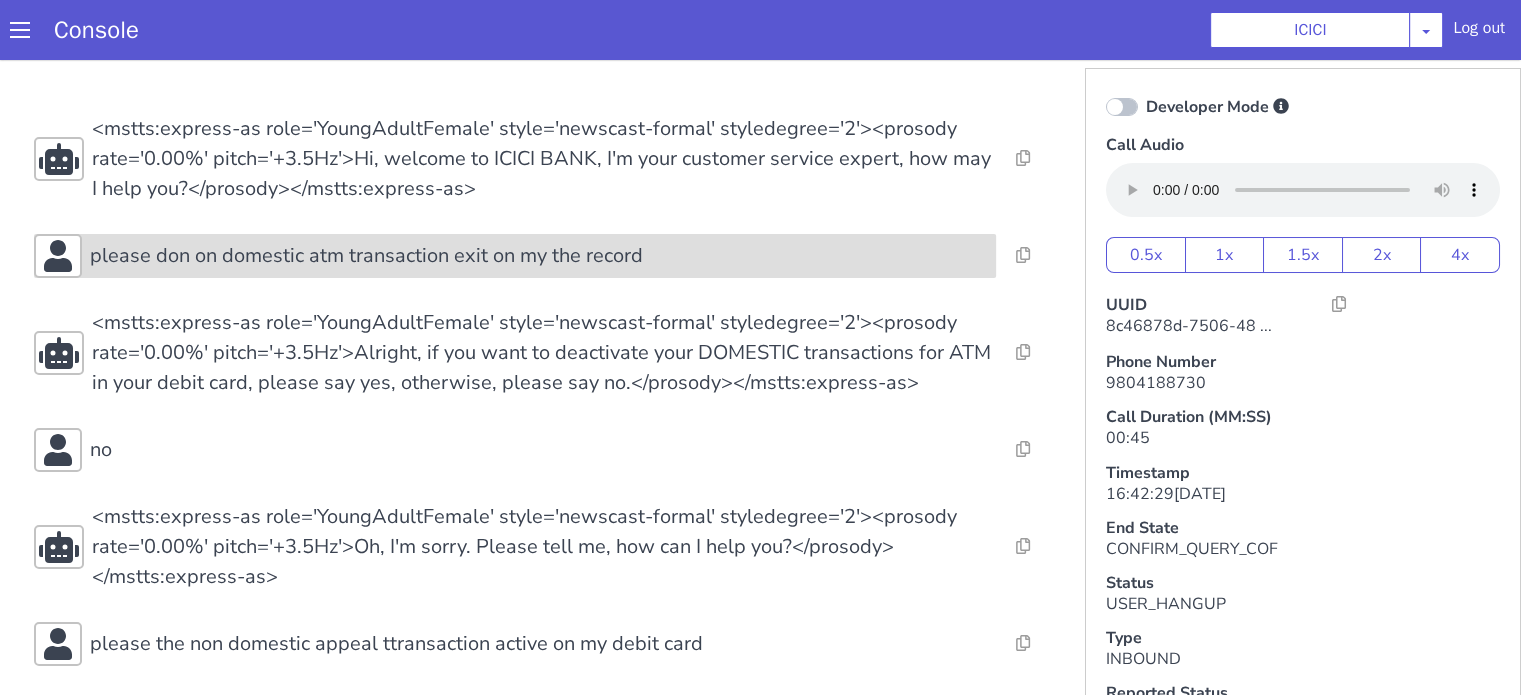 click on "please don on domestic atm transaction exit on my the record" at bounding box center [366, 256] 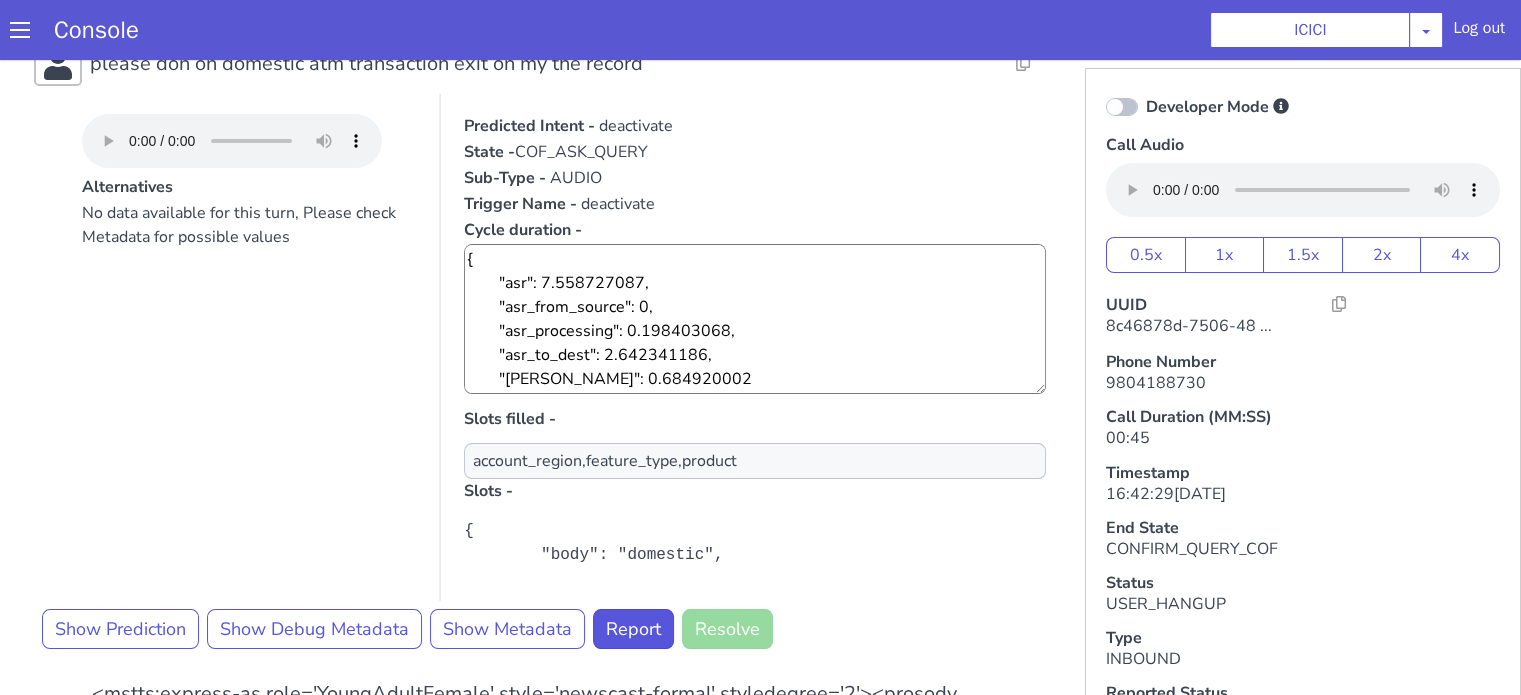 scroll, scrollTop: 300, scrollLeft: 0, axis: vertical 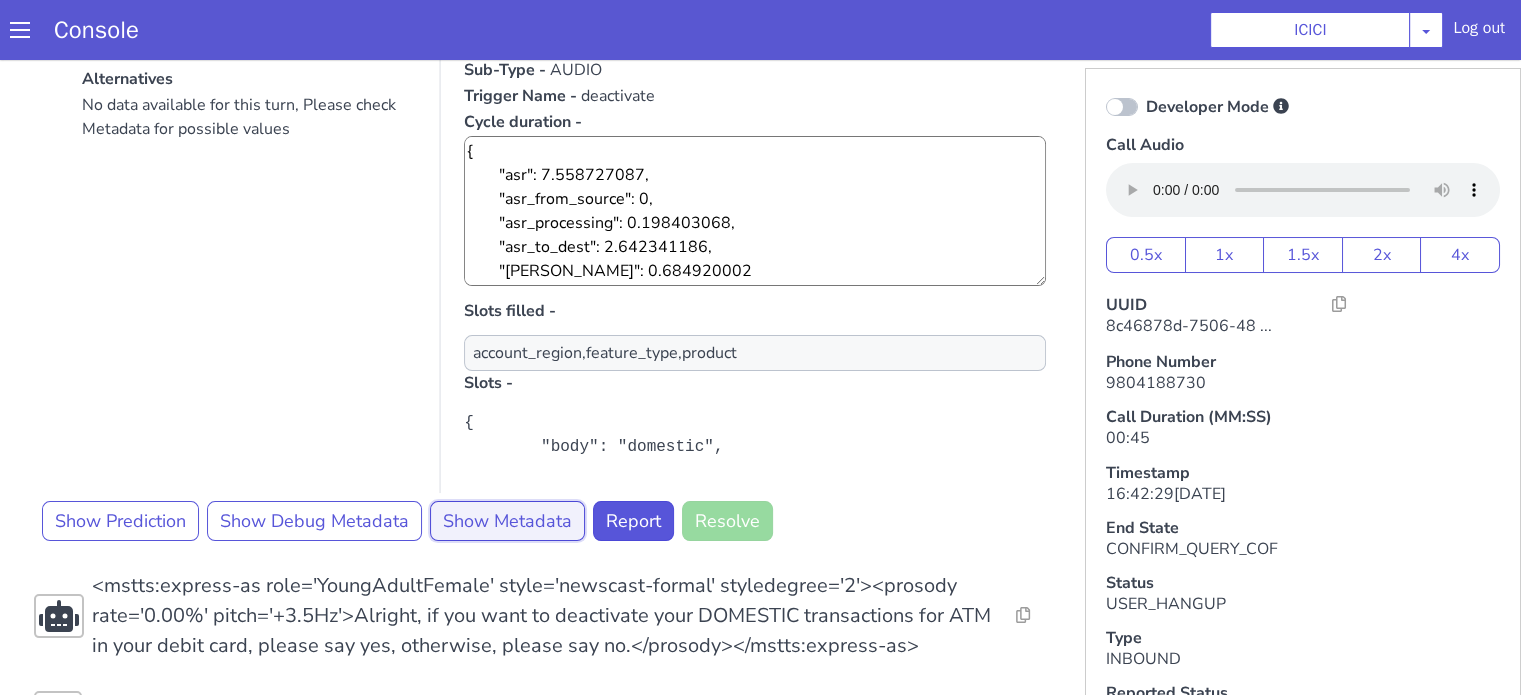 click on "Show Metadata" at bounding box center (507, 521) 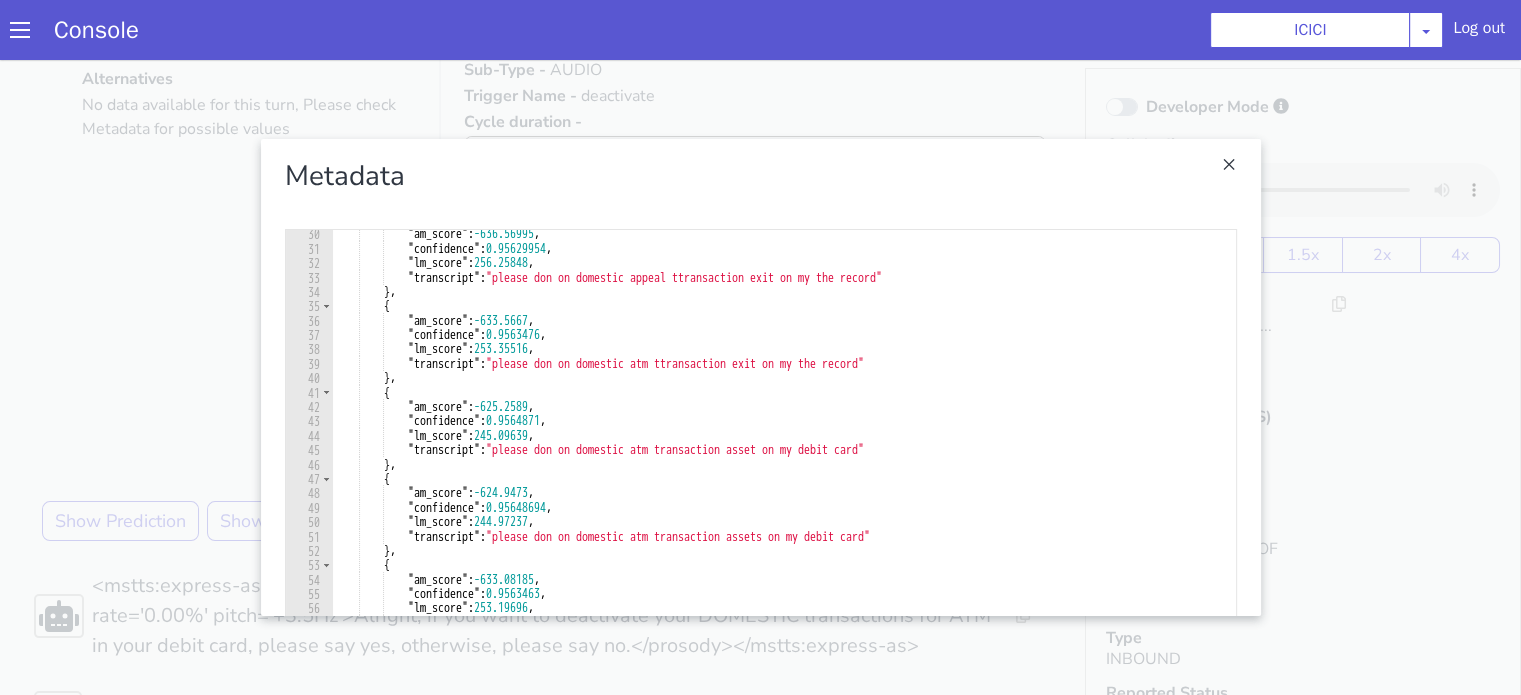 scroll, scrollTop: 120, scrollLeft: 0, axis: vertical 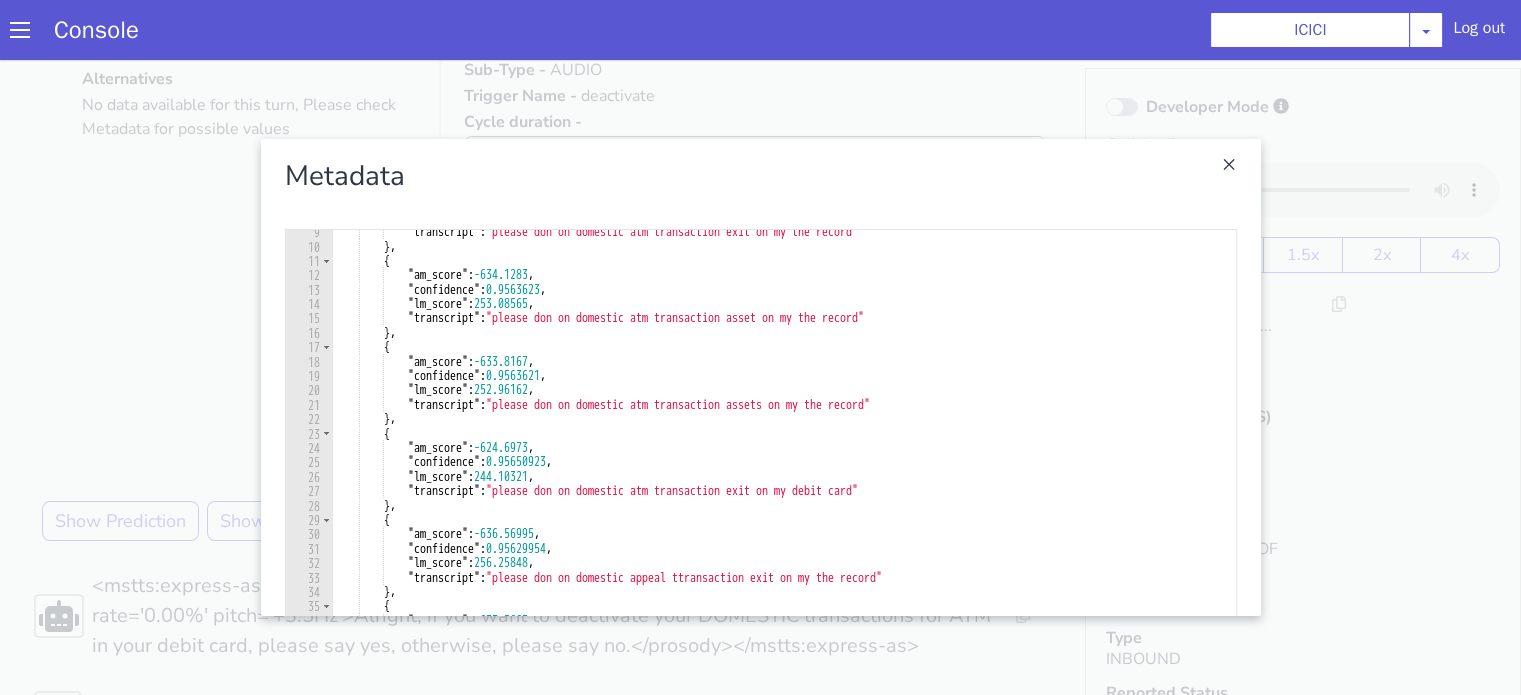 click at bounding box center [760, 377] 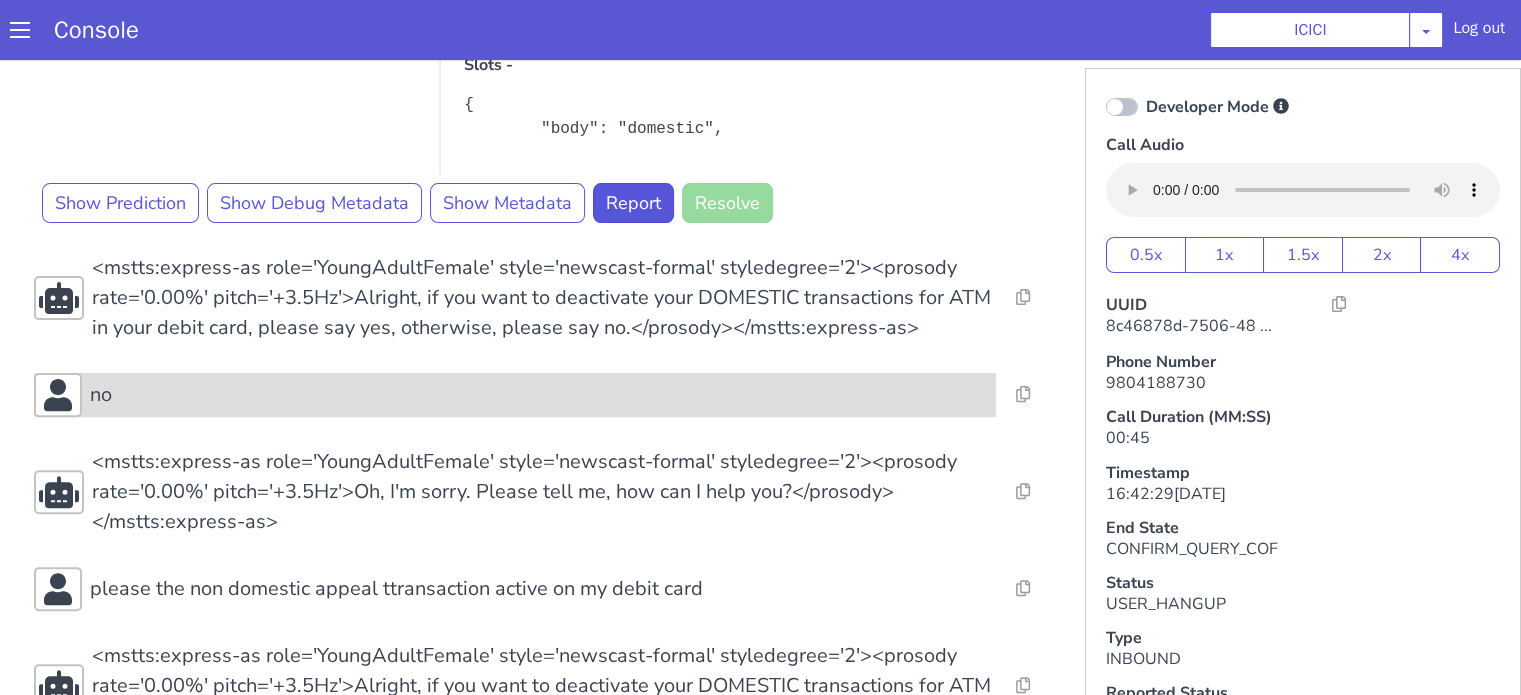 scroll, scrollTop: 689, scrollLeft: 0, axis: vertical 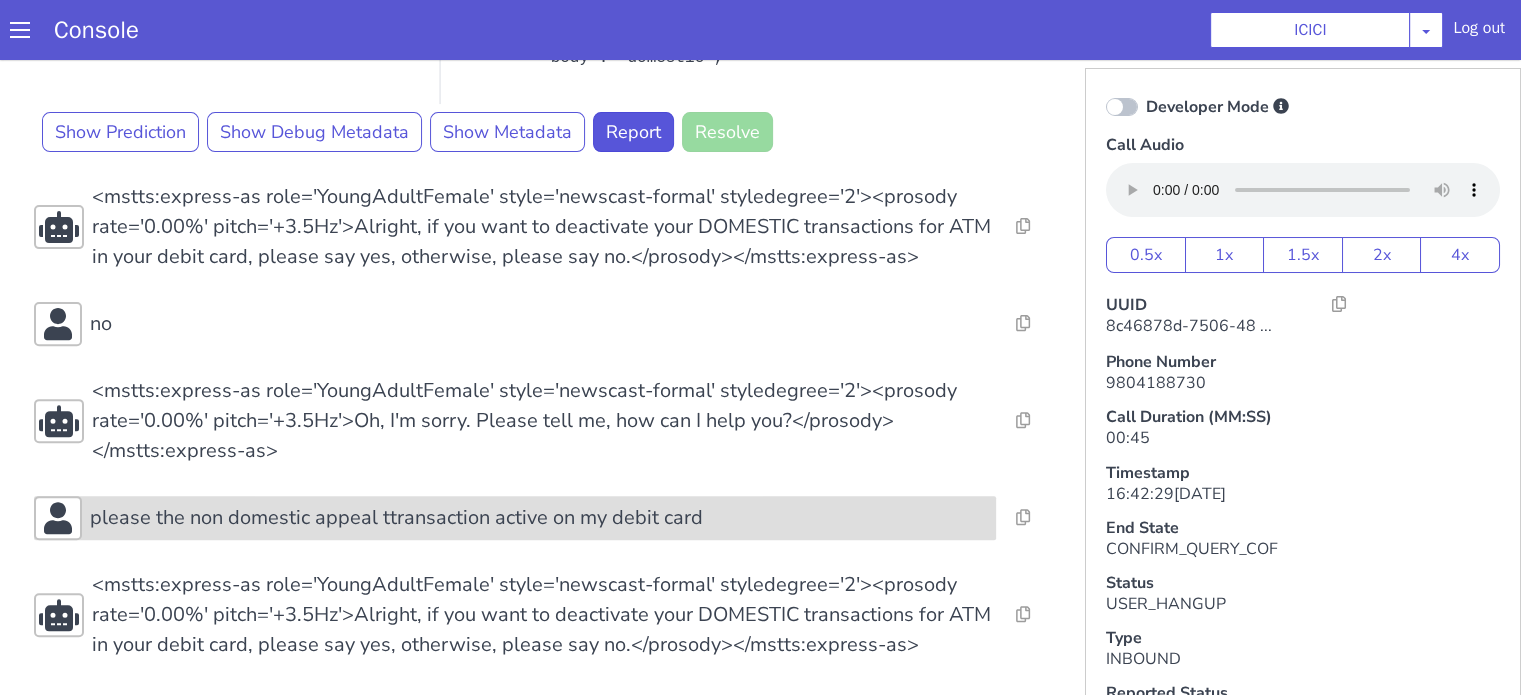 click on "please the non domestic appeal ttransaction active on my debit card" at bounding box center [396, 518] 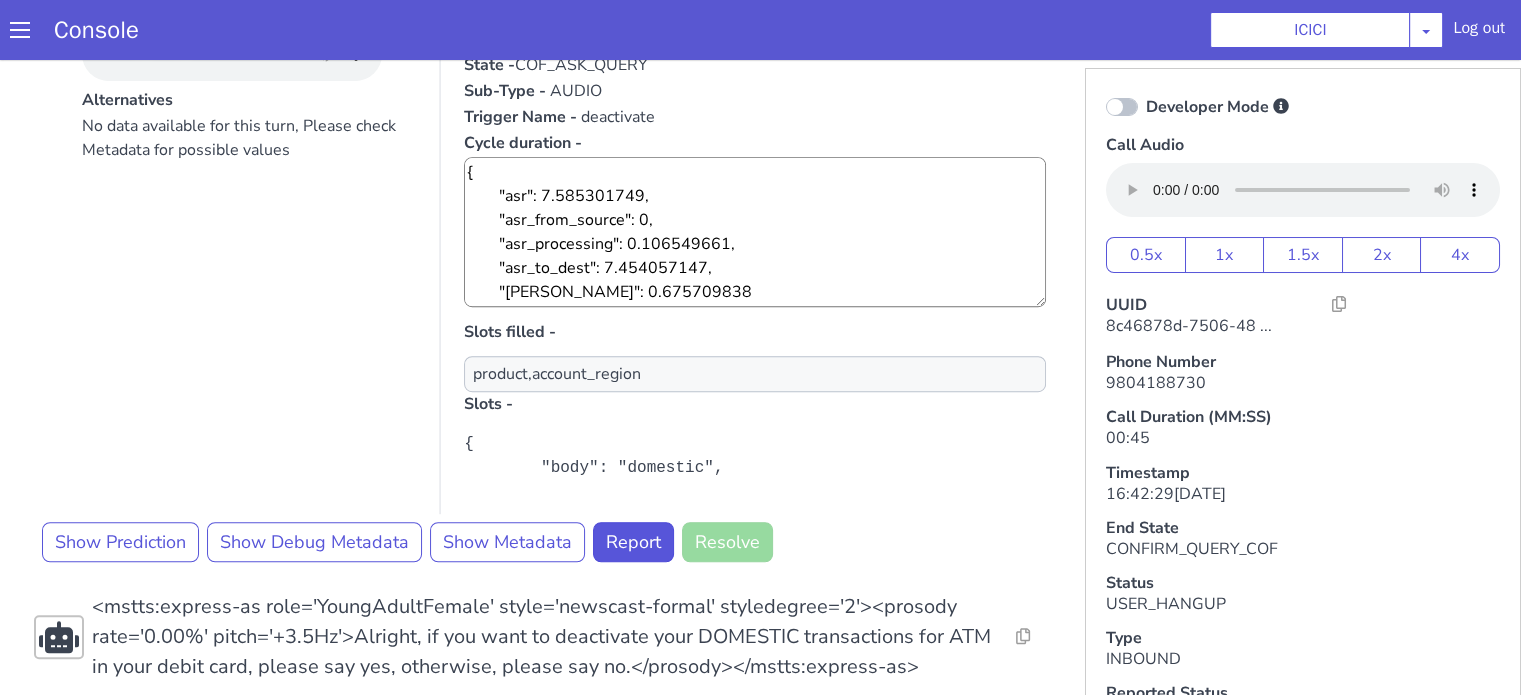 scroll, scrollTop: 1252, scrollLeft: 0, axis: vertical 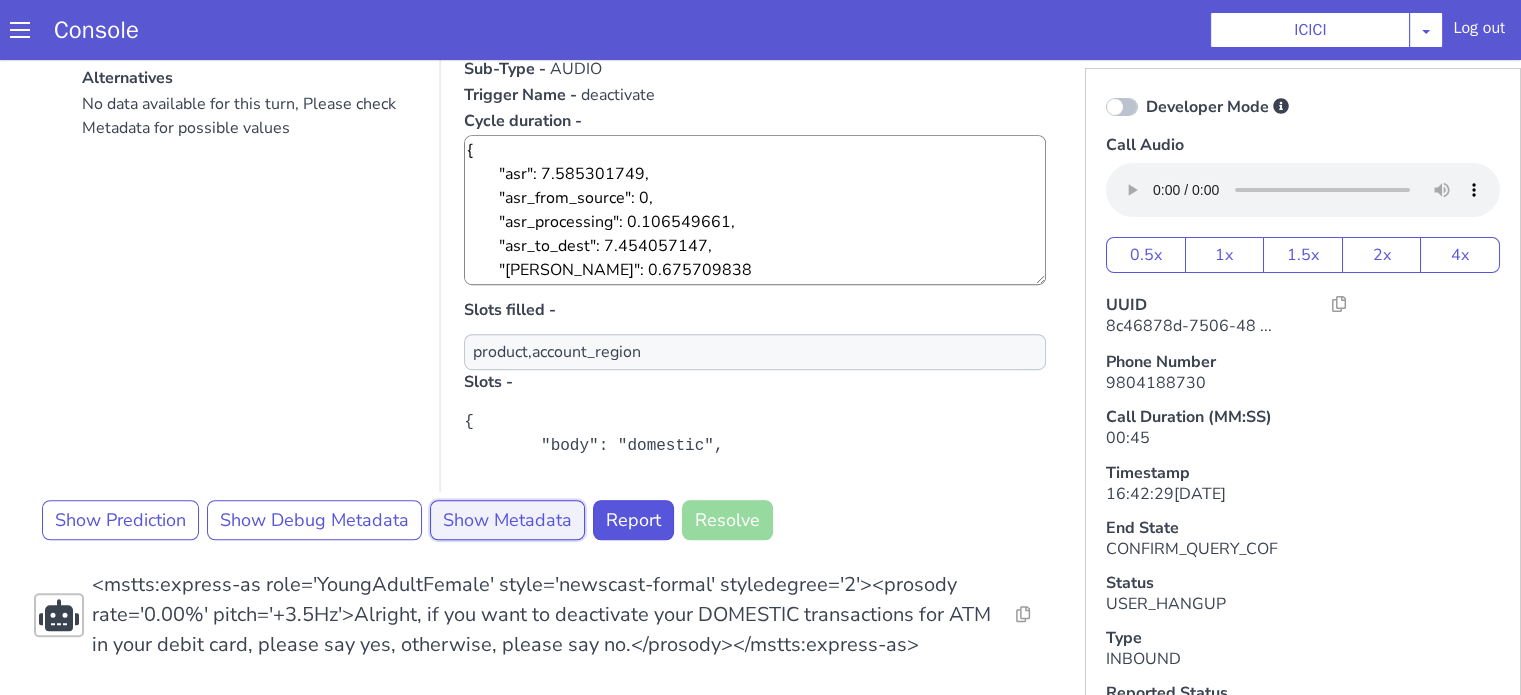 click on "Show Metadata" at bounding box center [507, 520] 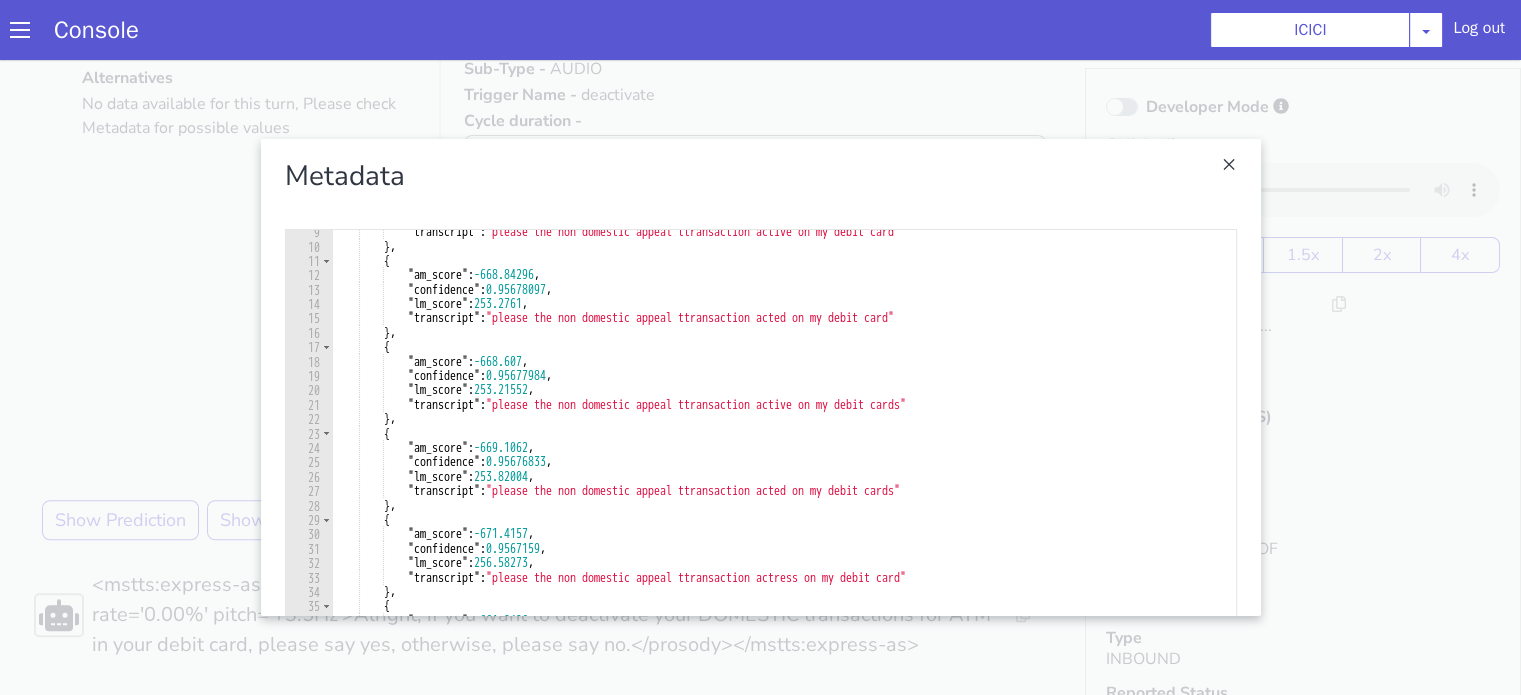 scroll, scrollTop: 0, scrollLeft: 0, axis: both 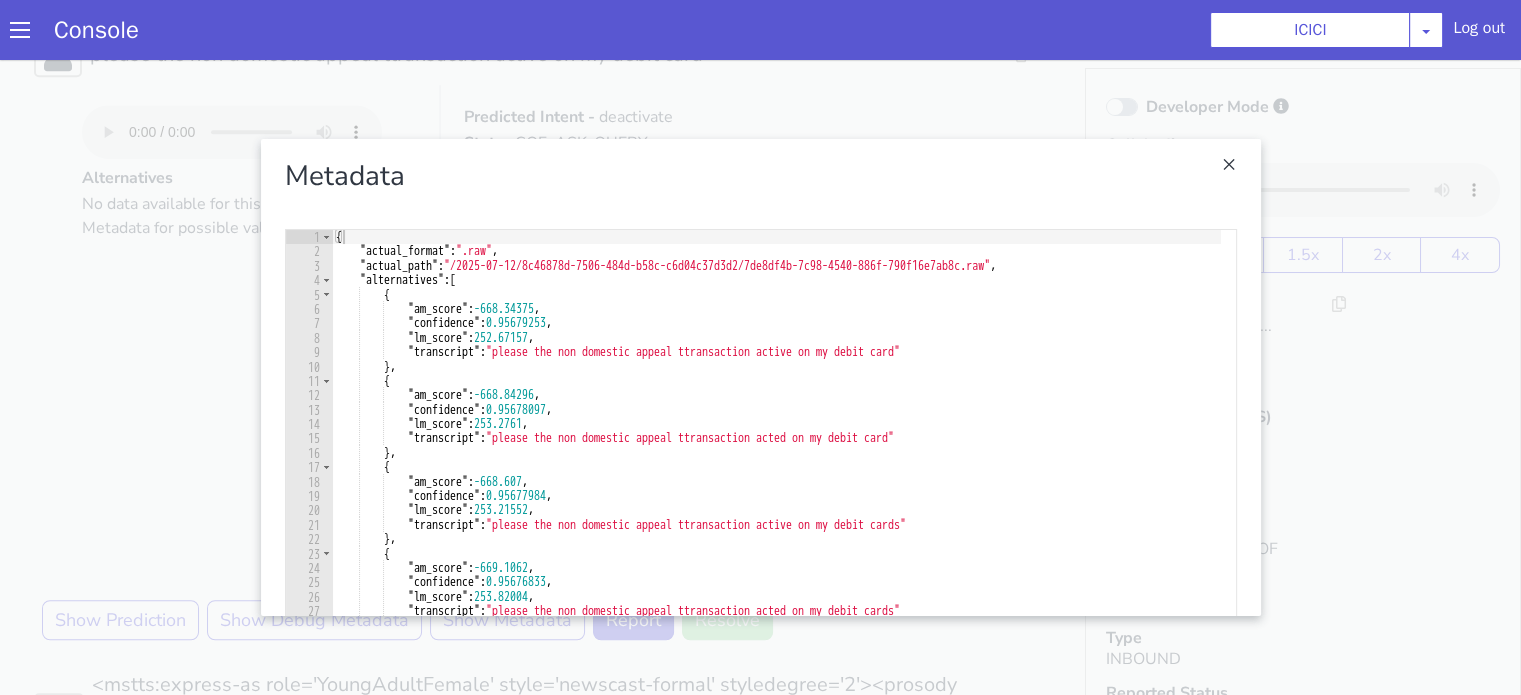 click at bounding box center [760, 377] 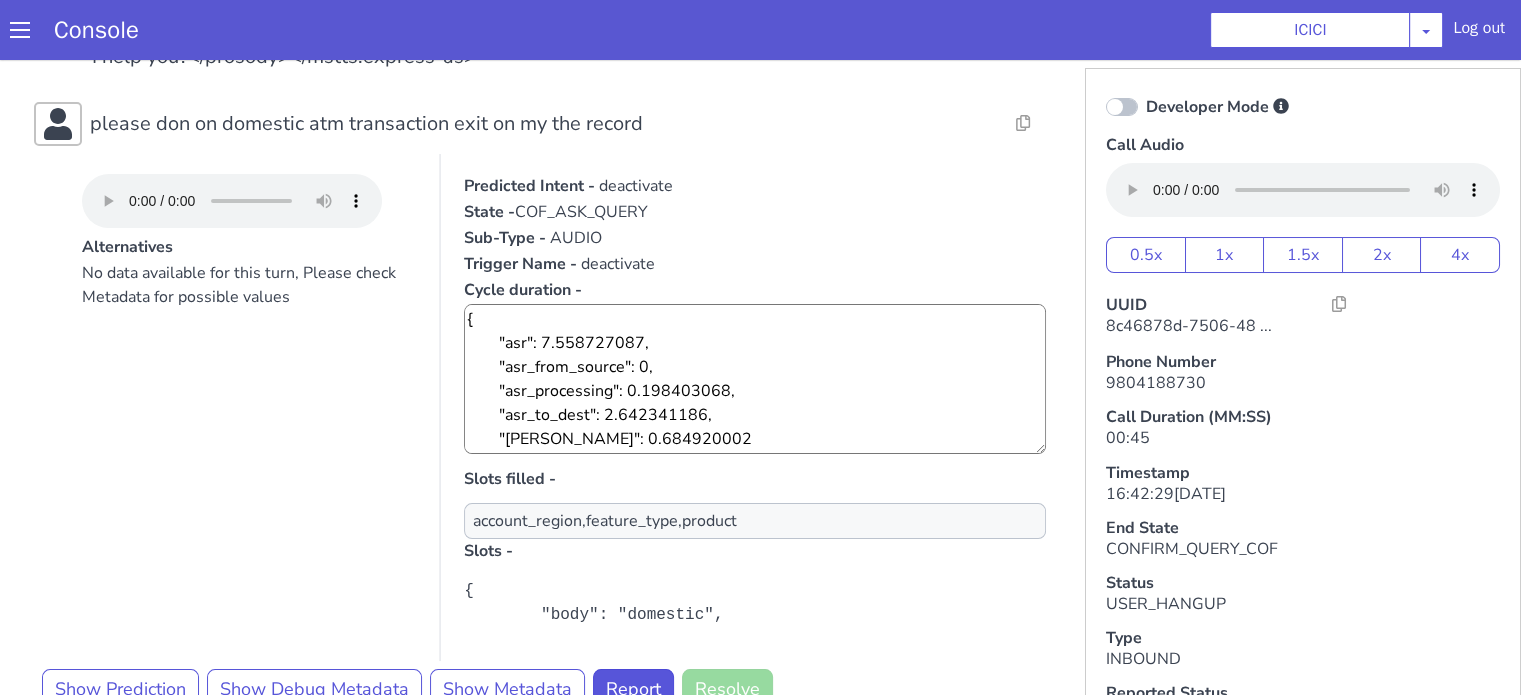 scroll, scrollTop: 300, scrollLeft: 0, axis: vertical 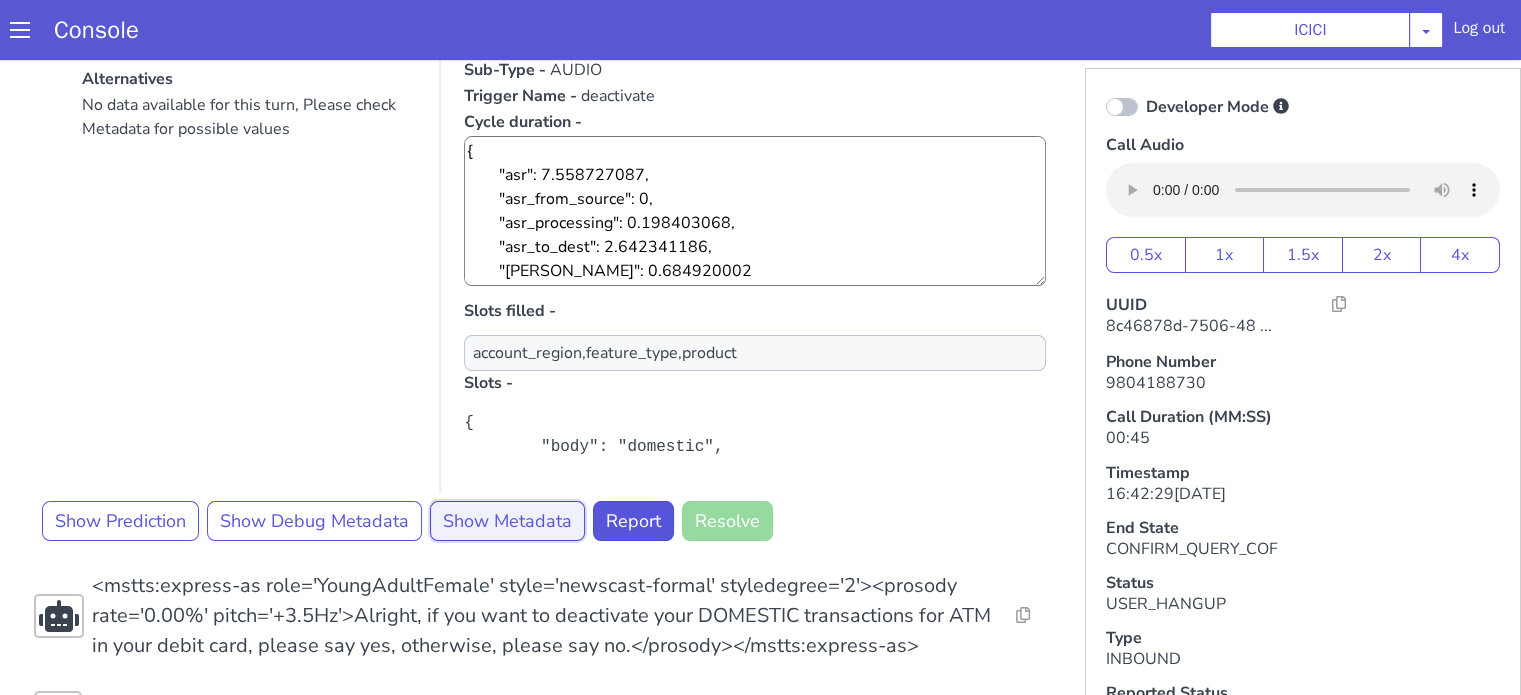 click on "Show Metadata" at bounding box center [507, 521] 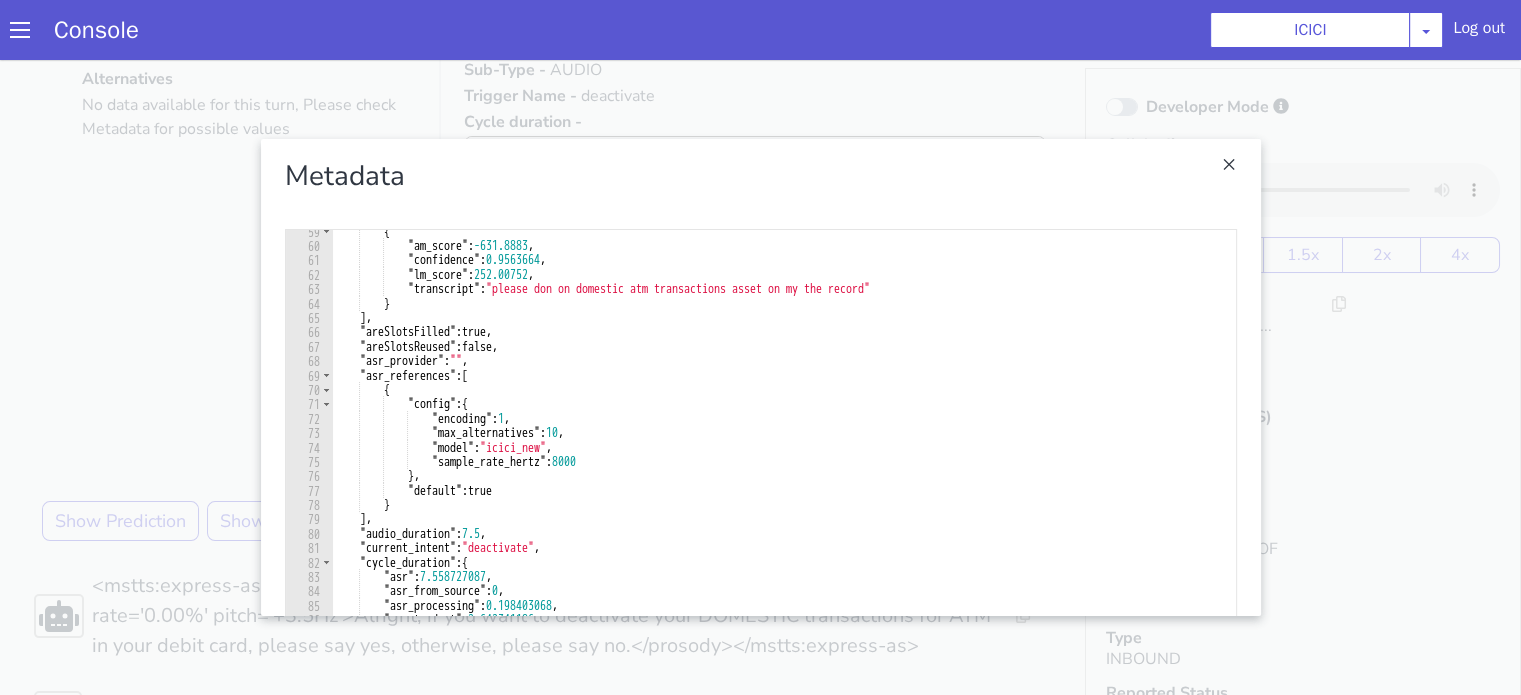 scroll, scrollTop: 900, scrollLeft: 0, axis: vertical 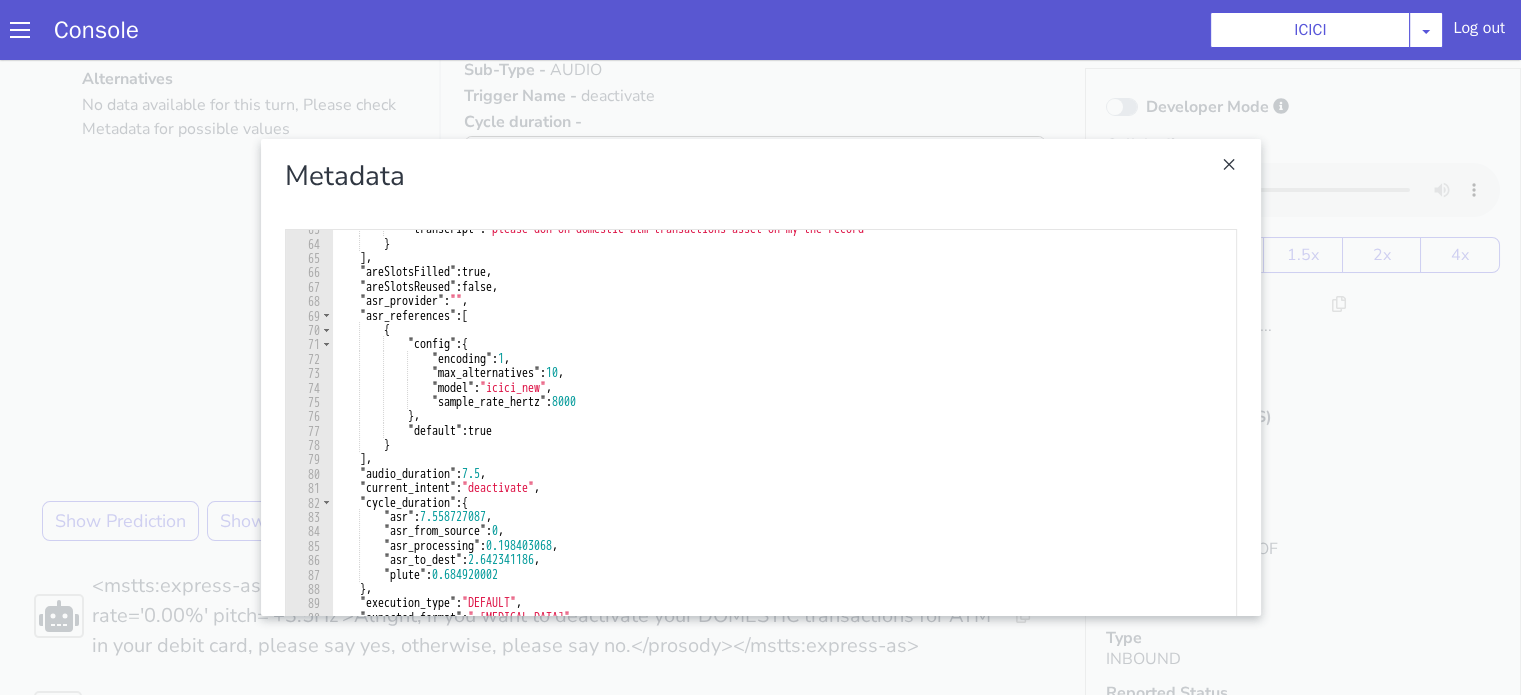 click at bounding box center [760, 377] 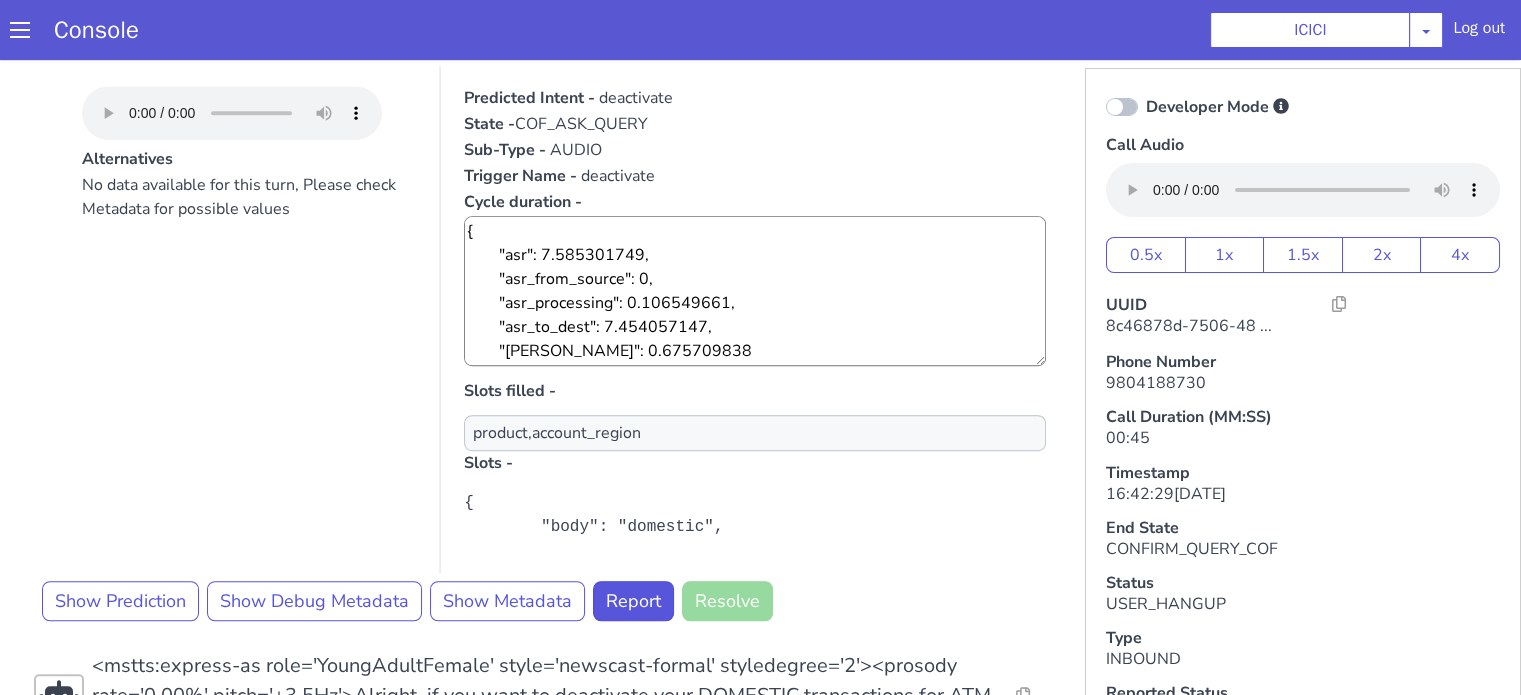 scroll, scrollTop: 1252, scrollLeft: 0, axis: vertical 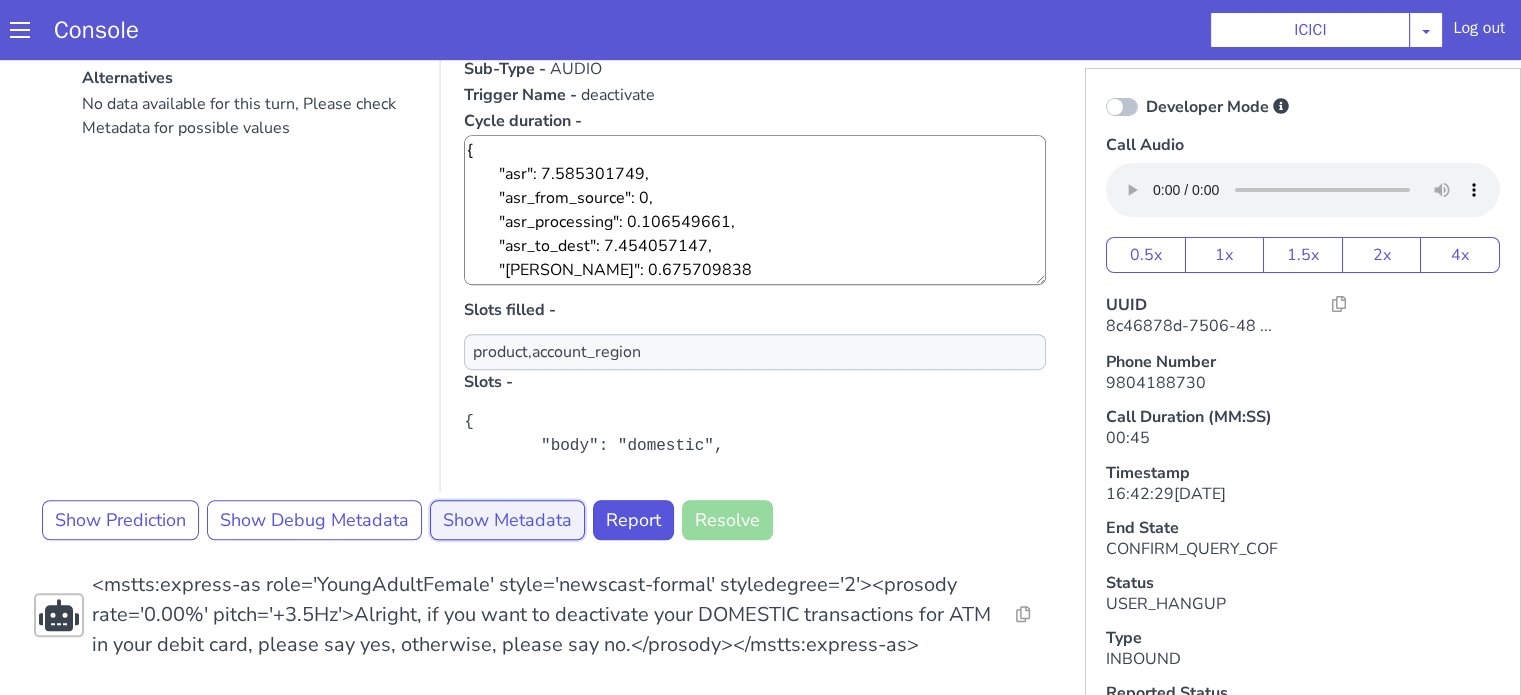 click on "Show Metadata" at bounding box center [507, 520] 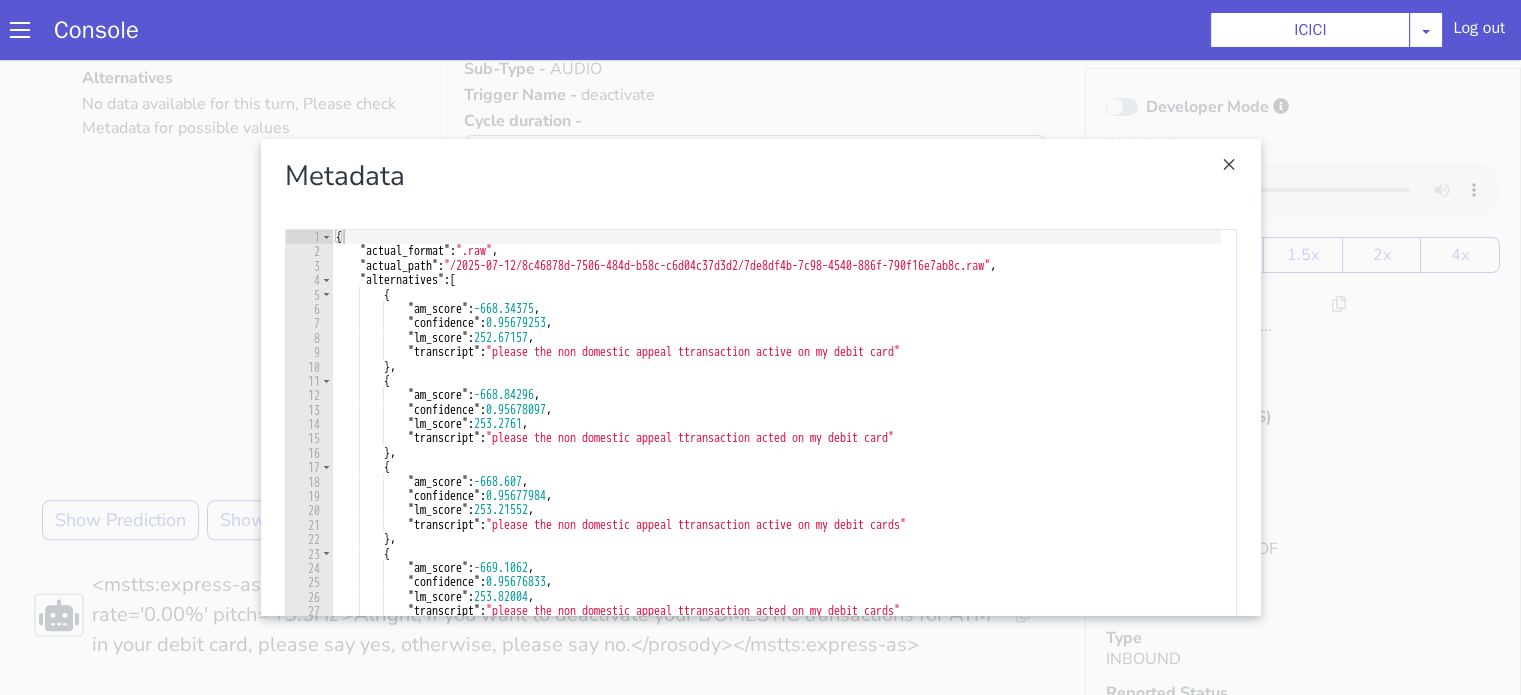 scroll, scrollTop: 0, scrollLeft: 0, axis: both 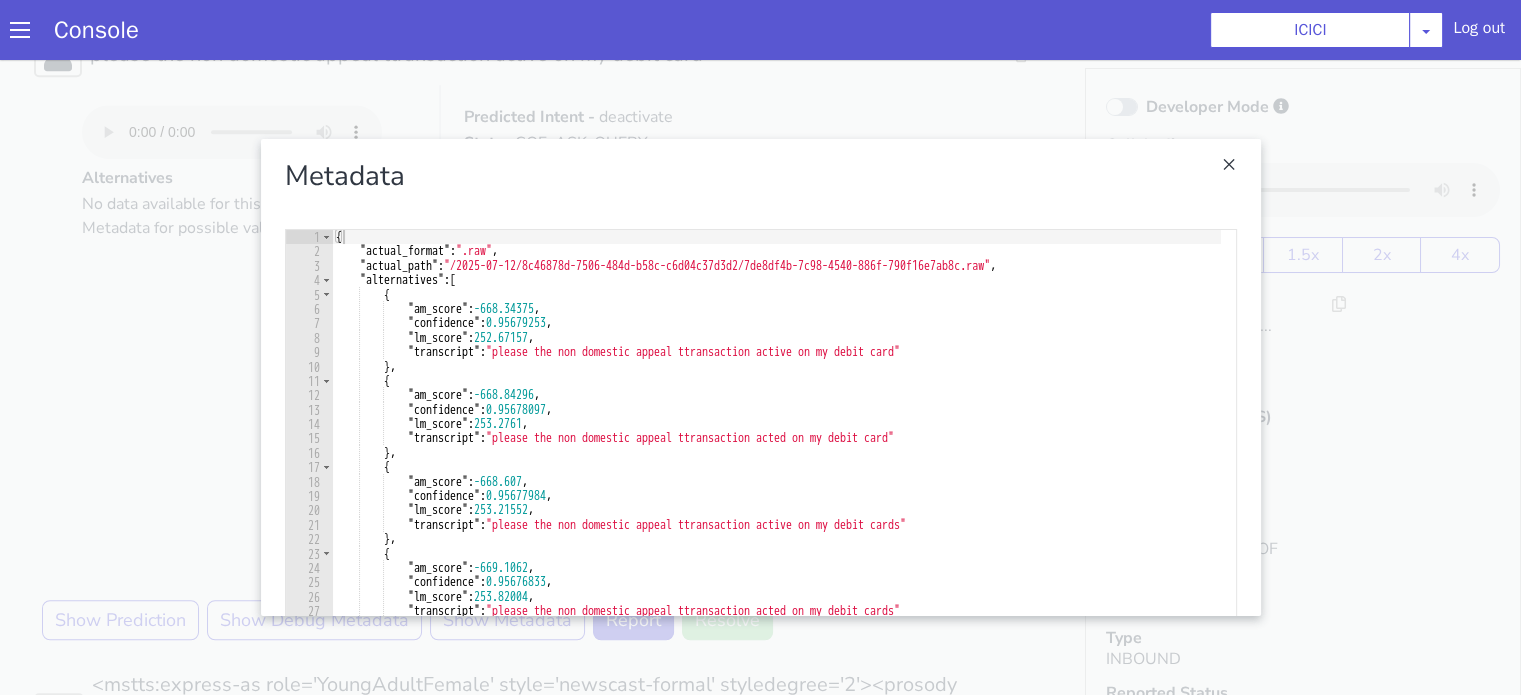click at bounding box center [760, 377] 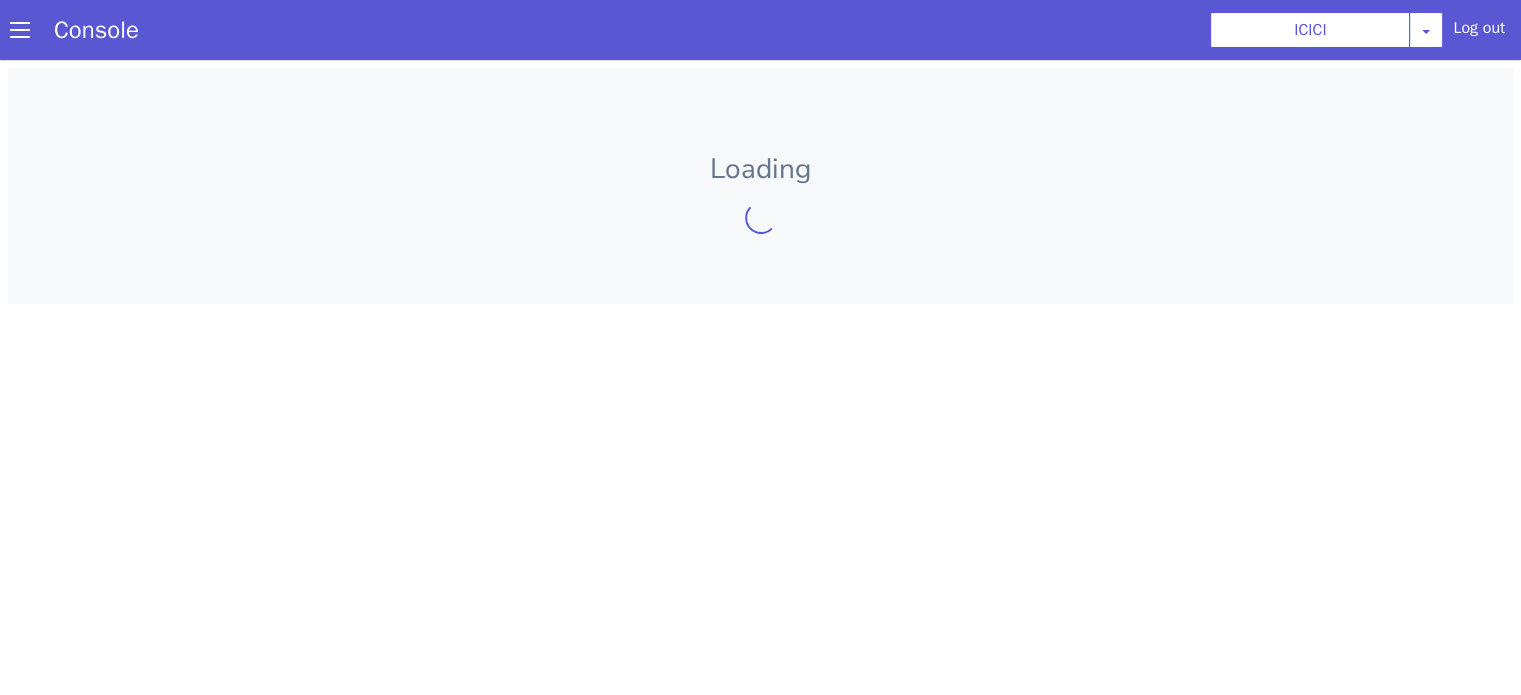 scroll, scrollTop: 0, scrollLeft: 0, axis: both 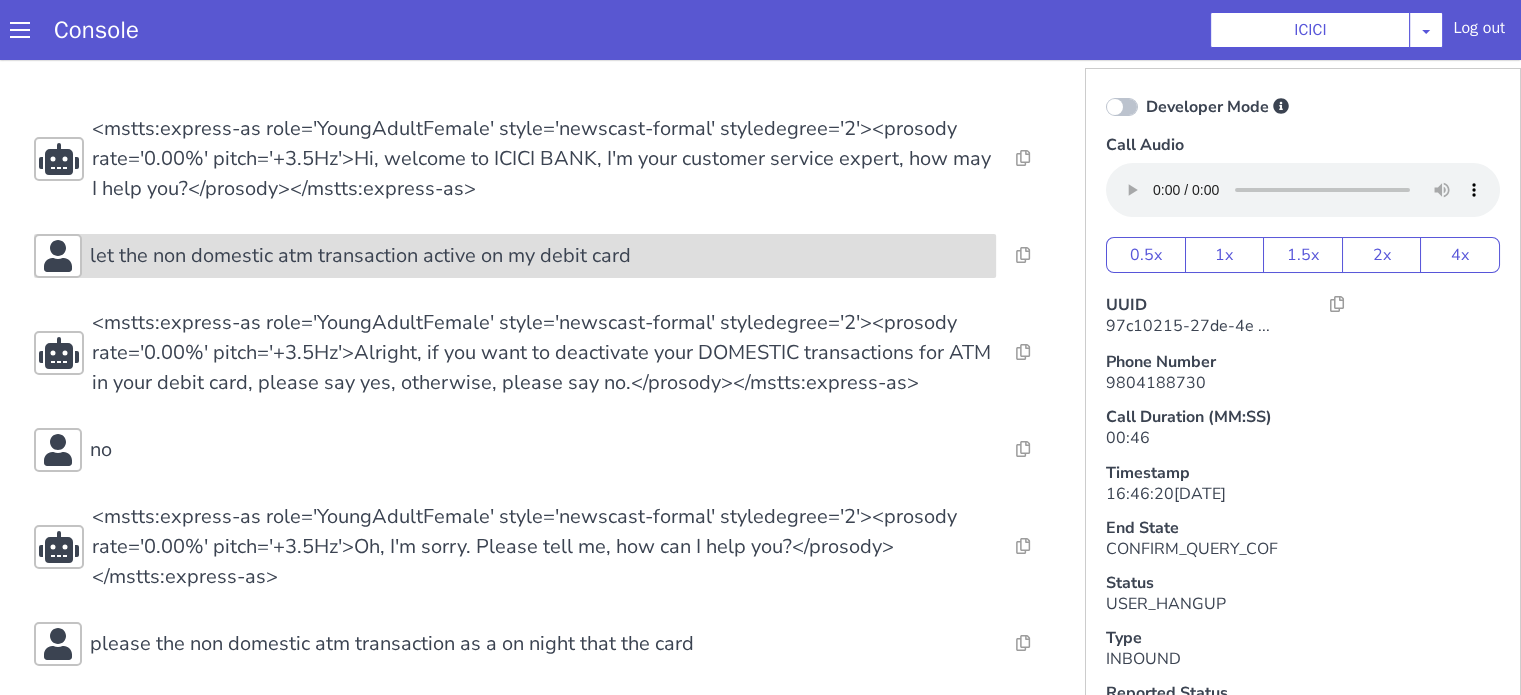 click on "let the non domestic atm transaction active on my debit card" at bounding box center [360, 256] 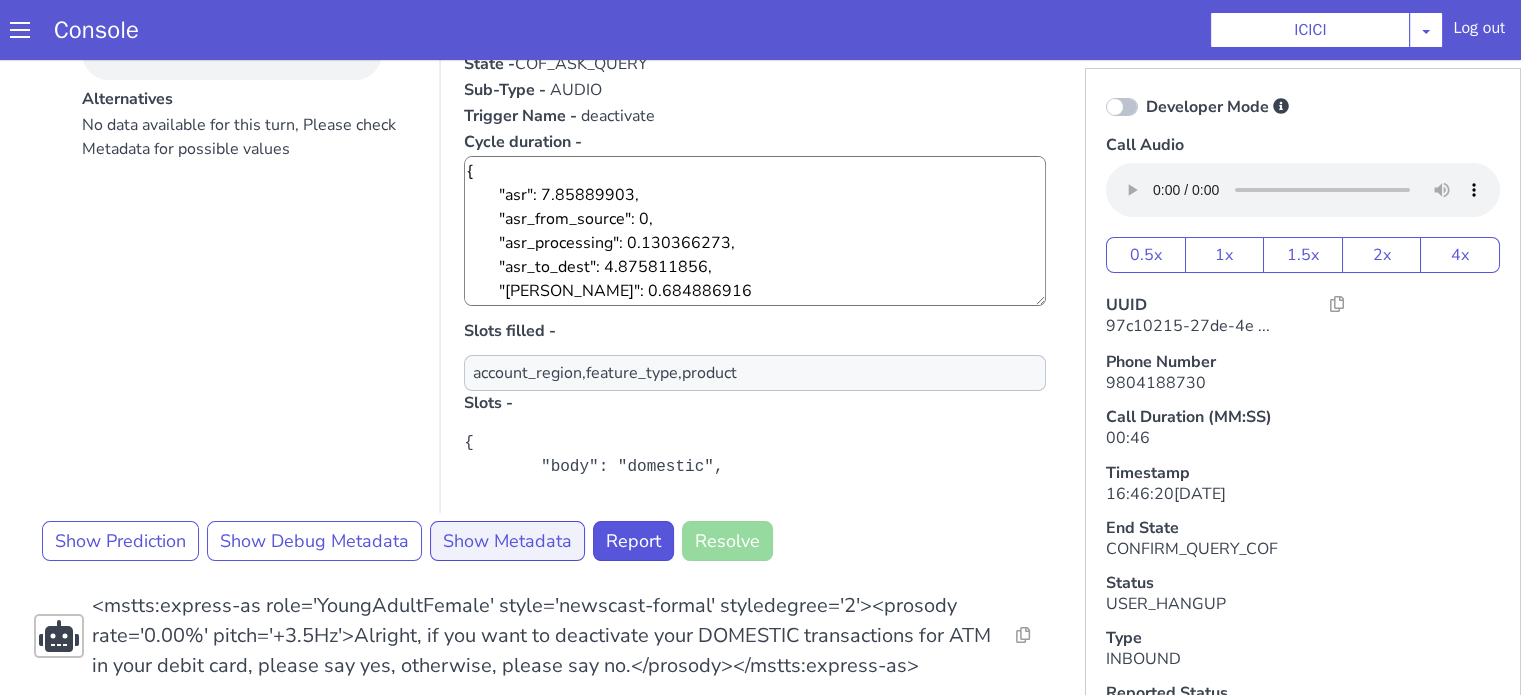 scroll, scrollTop: 400, scrollLeft: 0, axis: vertical 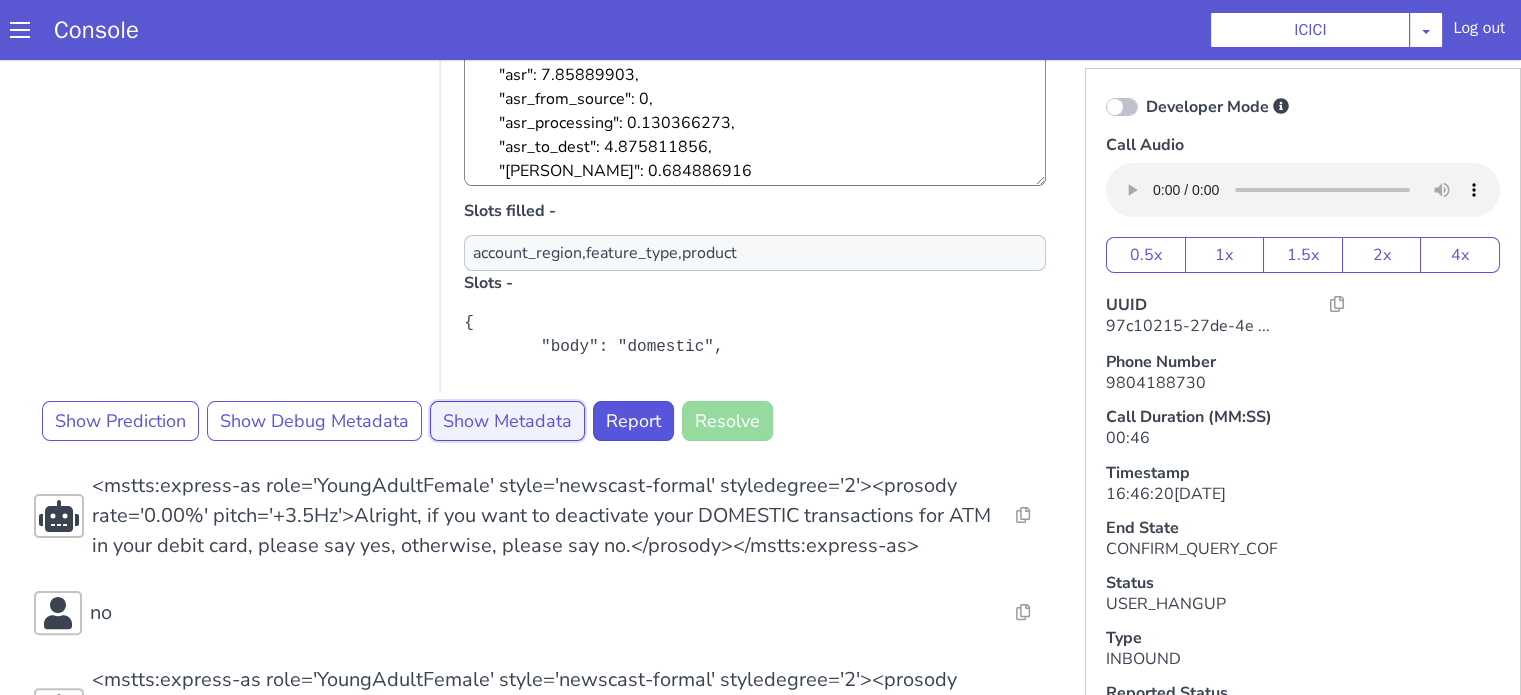 click on "Show Metadata" at bounding box center [507, 421] 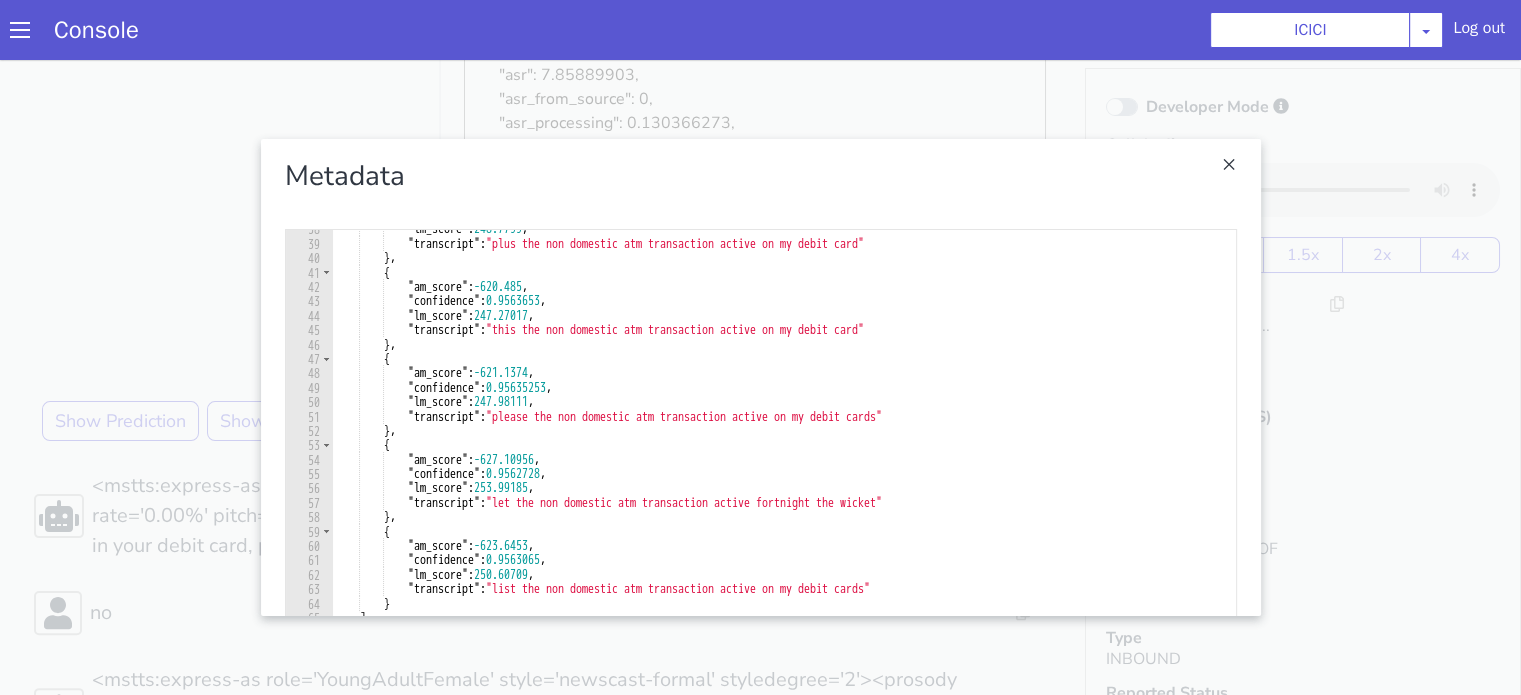 scroll, scrollTop: 660, scrollLeft: 0, axis: vertical 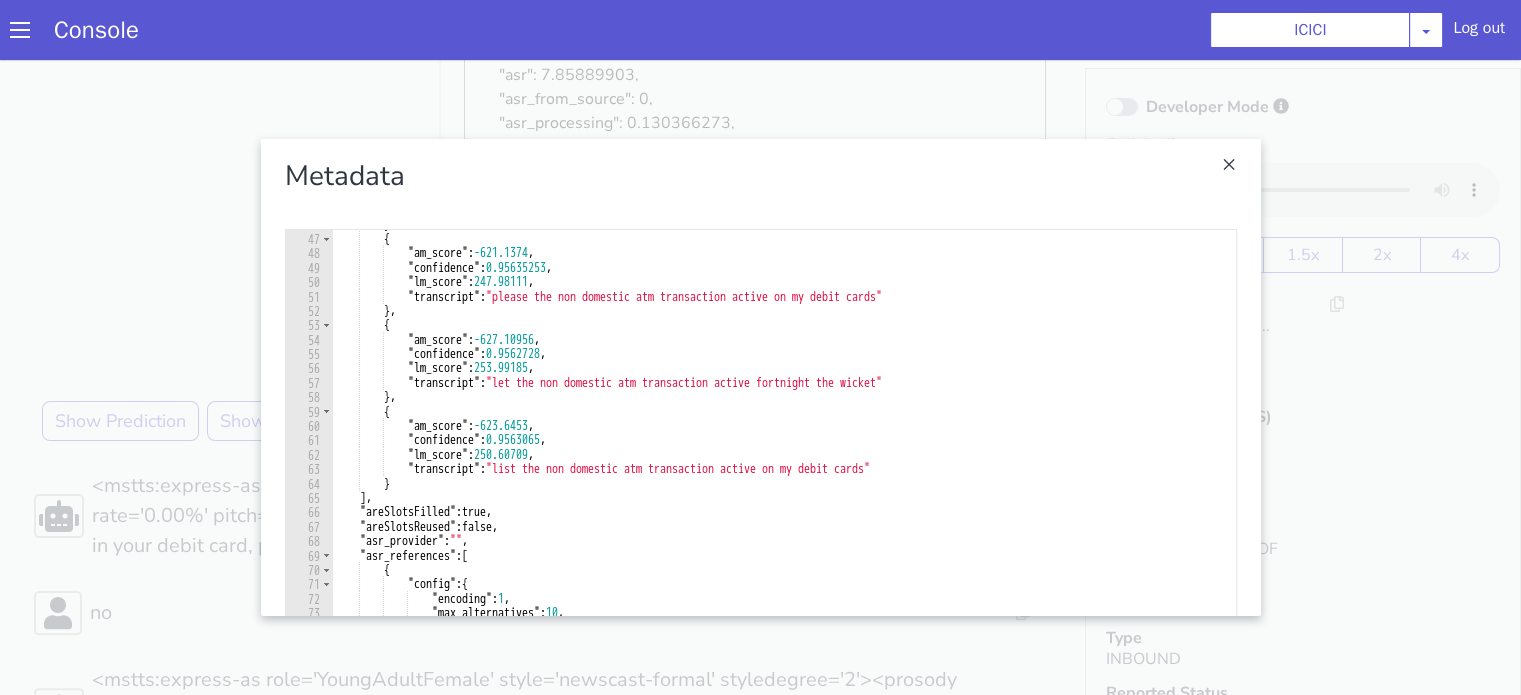 click at bounding box center (760, 377) 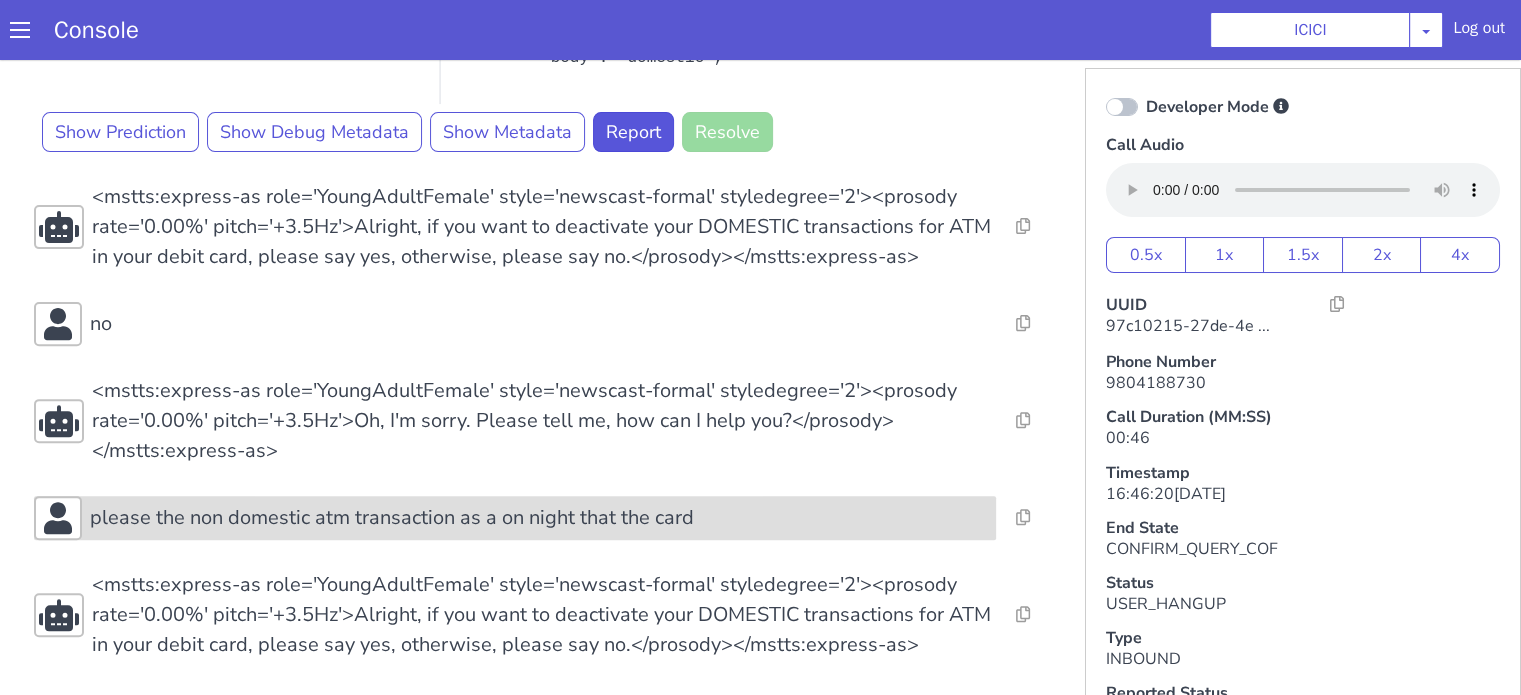 scroll, scrollTop: 5, scrollLeft: 0, axis: vertical 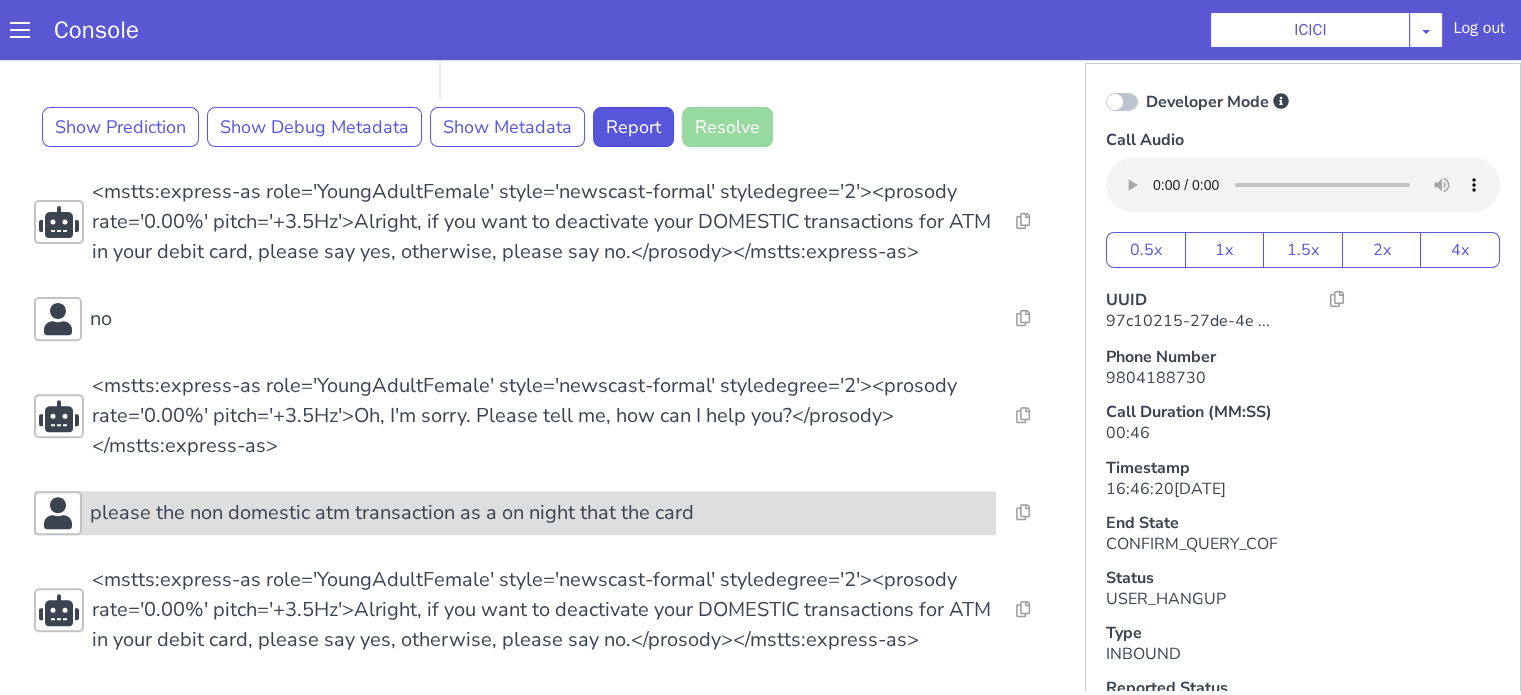 click on "please the non domestic atm transaction as a on night that the card" at bounding box center [392, 513] 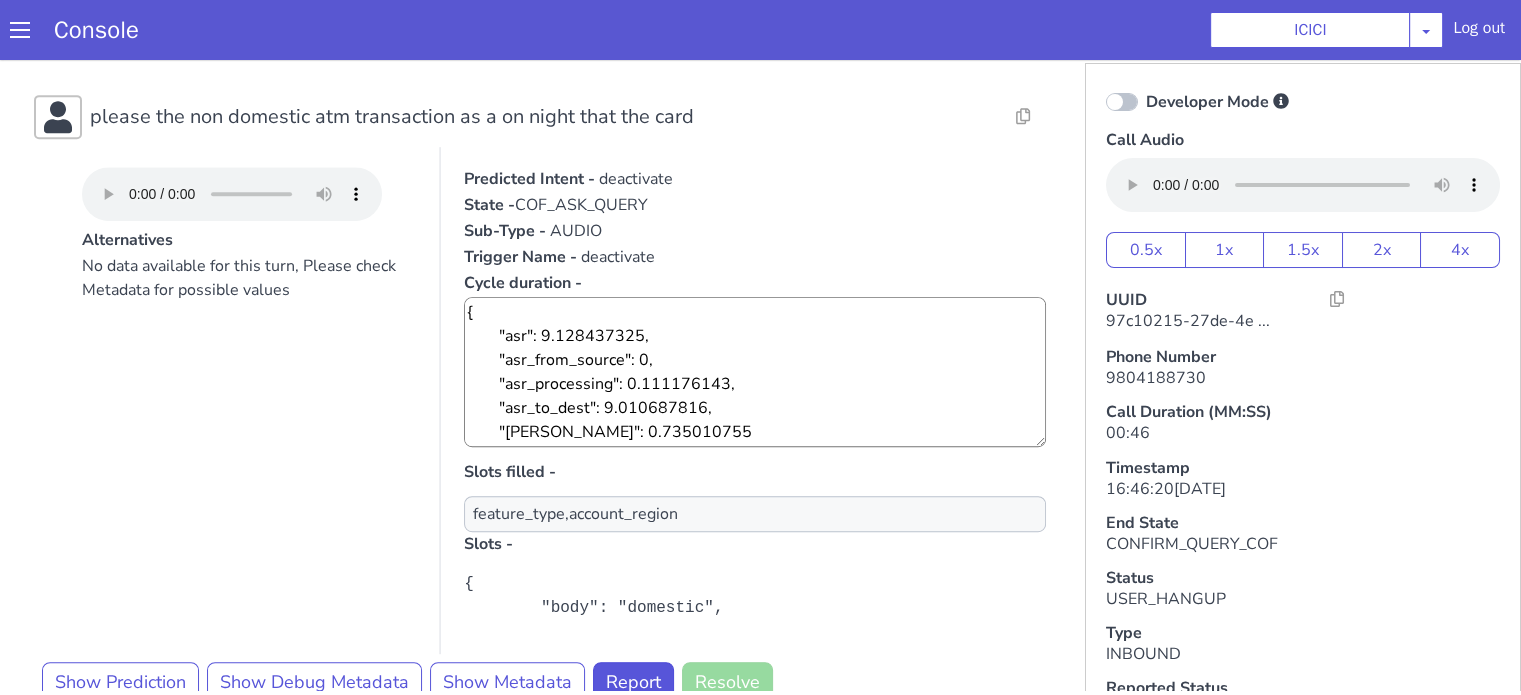 scroll, scrollTop: 1089, scrollLeft: 0, axis: vertical 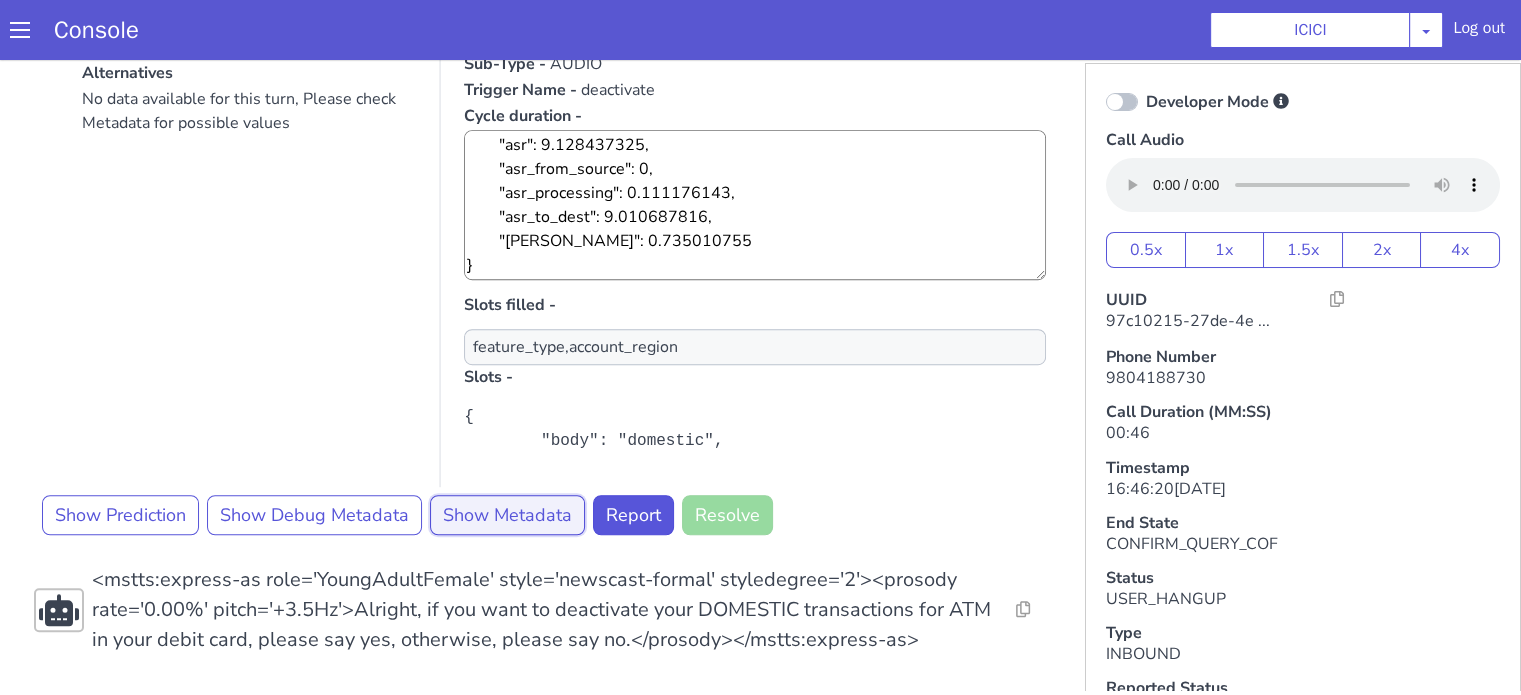 click on "Show Metadata" at bounding box center [507, 515] 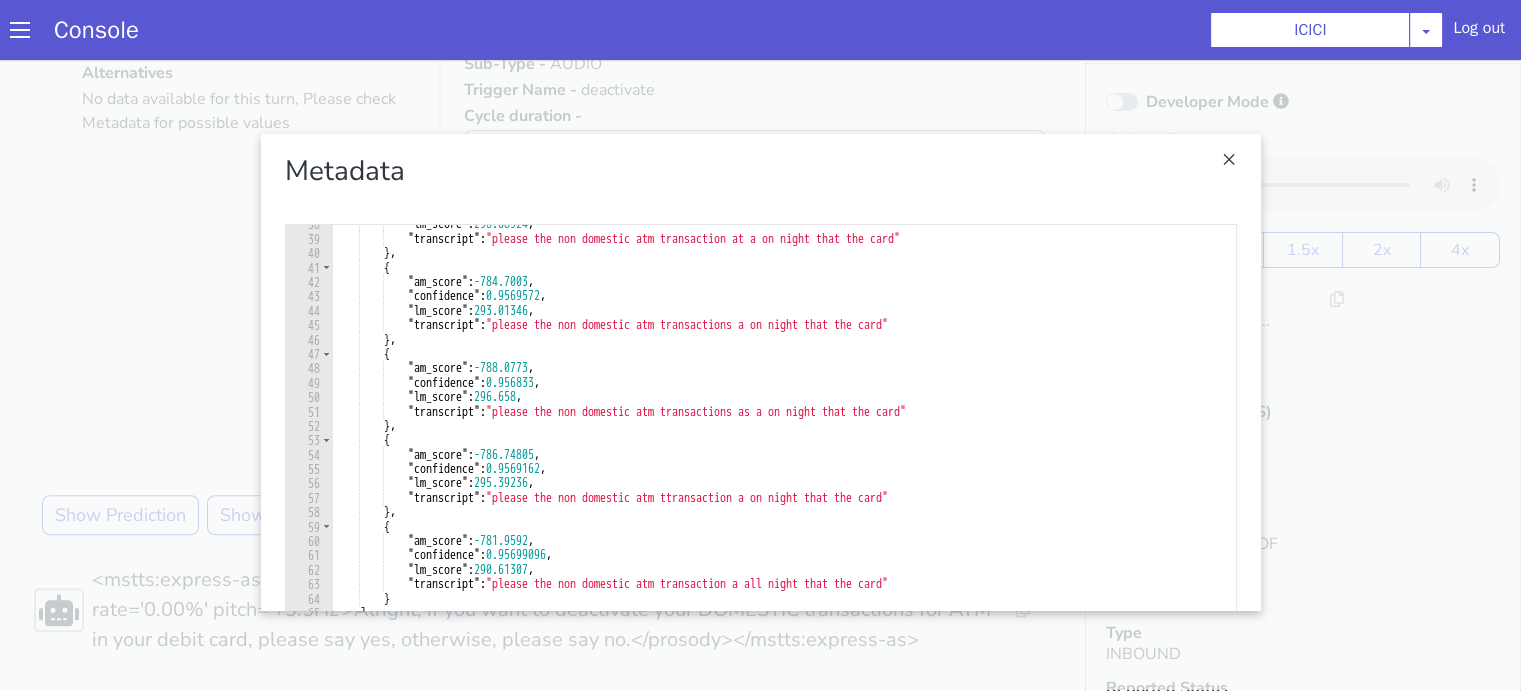 scroll, scrollTop: 720, scrollLeft: 0, axis: vertical 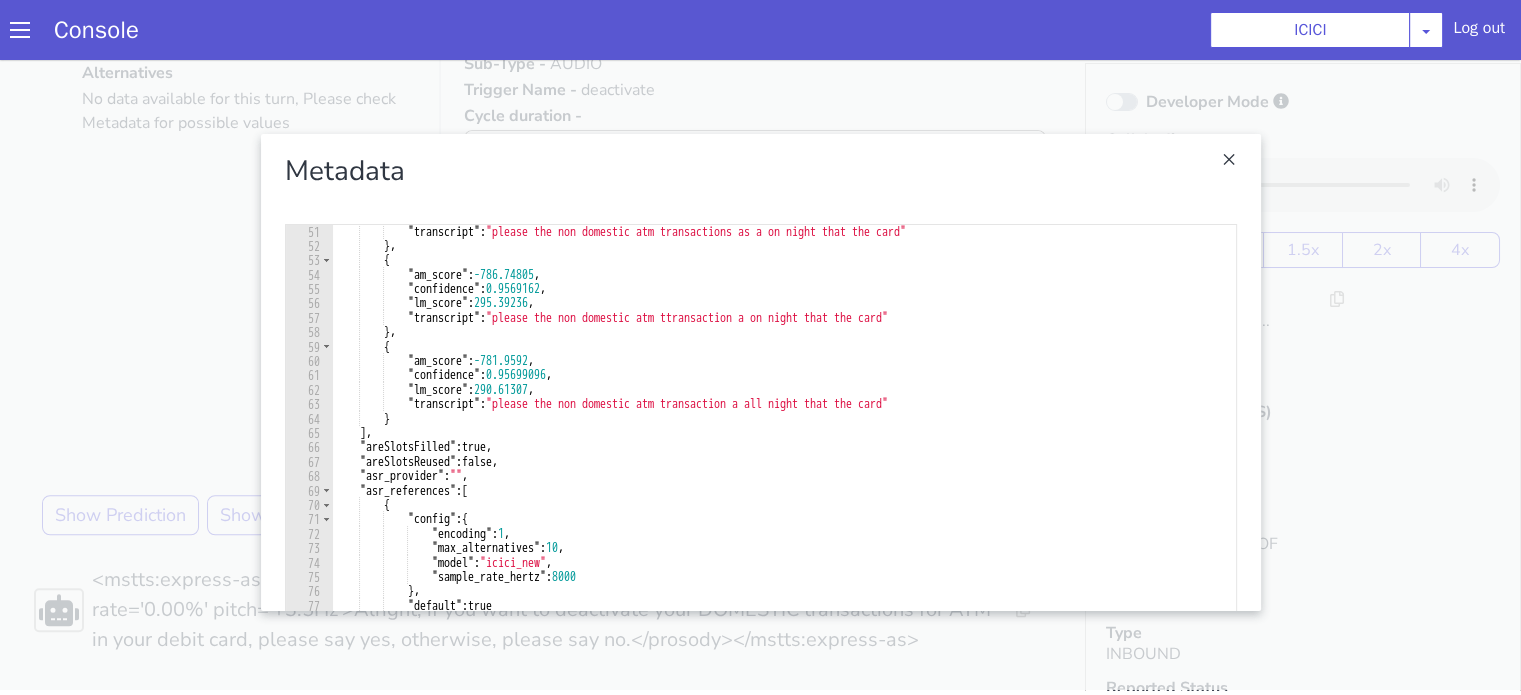 click at bounding box center [760, 372] 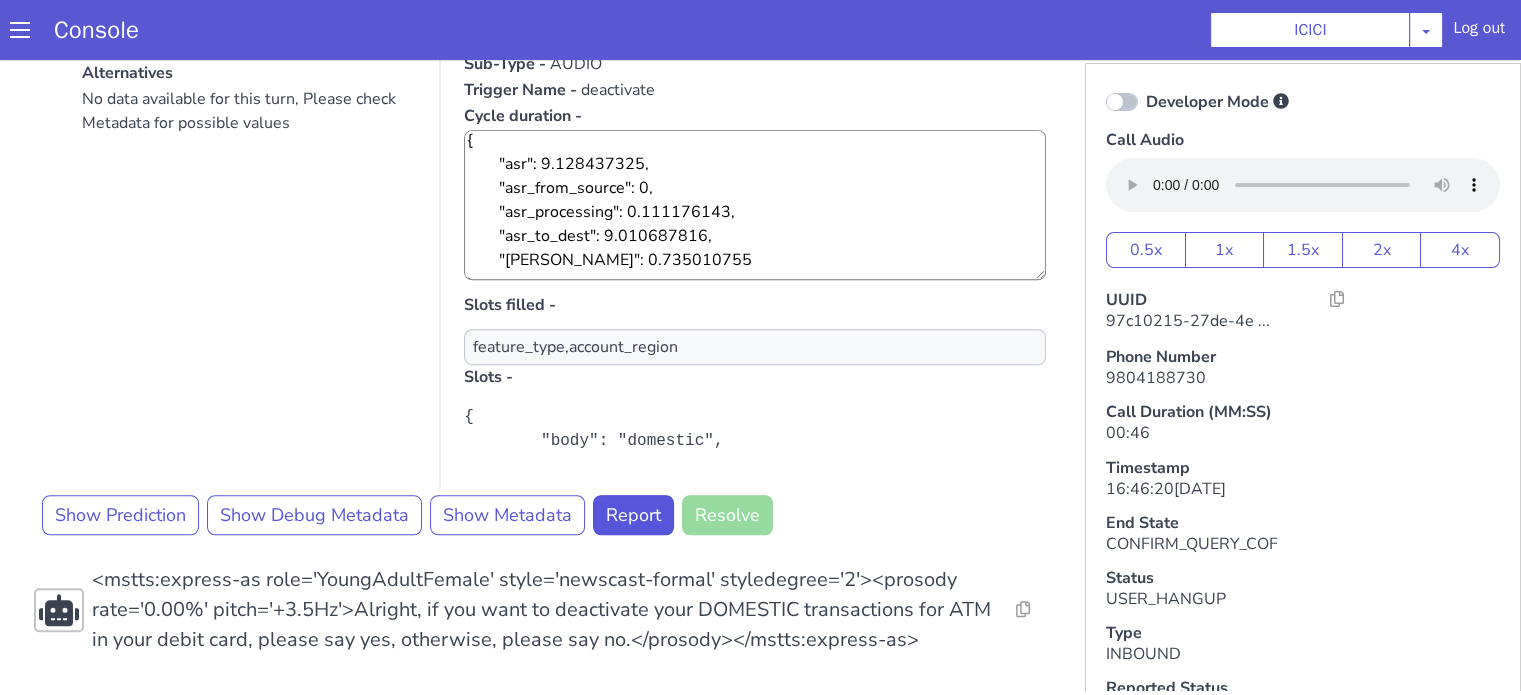 scroll, scrollTop: 0, scrollLeft: 0, axis: both 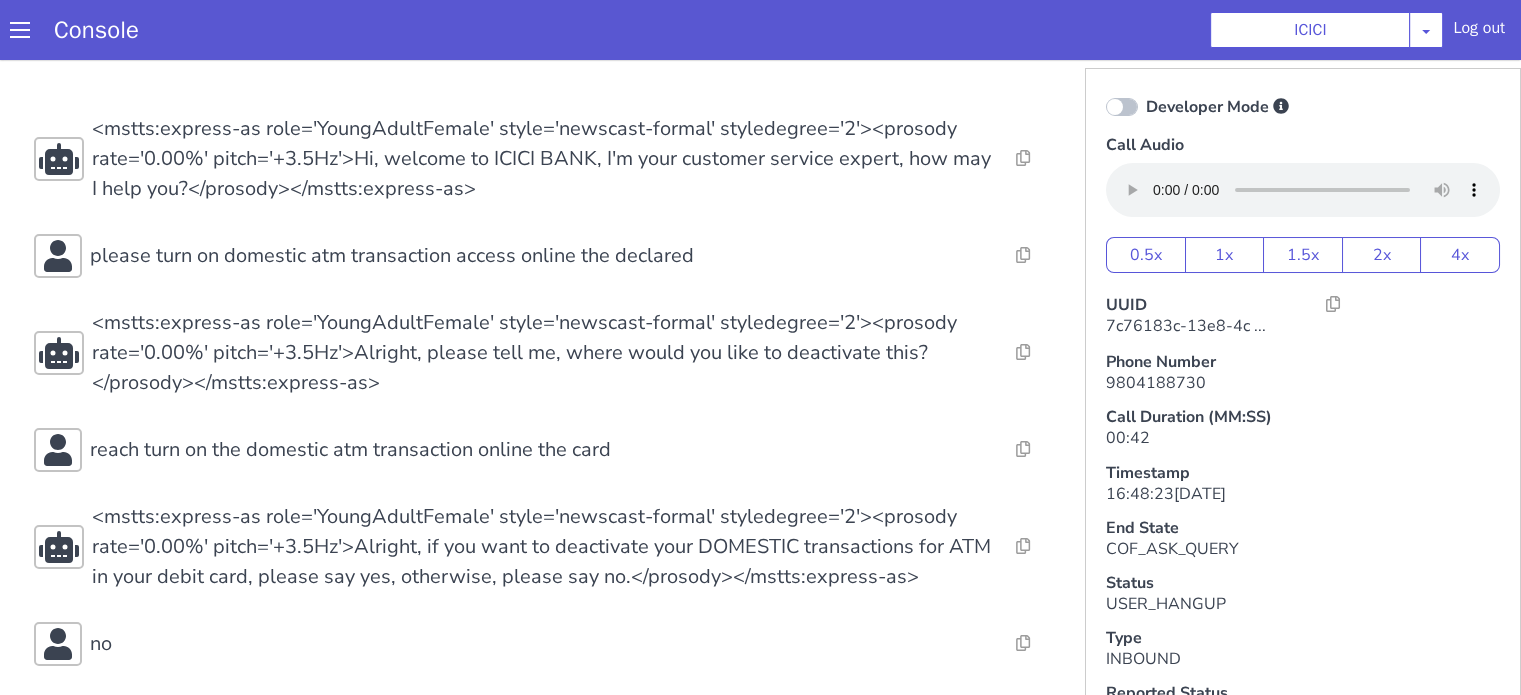 click on "Resolve  Intent Error  Entity Error  Transcription Error  Miscellaneous Submit Resolve  Intent Error  Entity Error  Transcription Error  Miscellaneous Submit Resolve  Intent Error  Entity Error  Transcription Error  Miscellaneous Submit <mstts:express-as role='YoungAdultFemale' style='newscast-formal' styledegree='2'><prosody rate='0.00%' pitch='+3.5Hz'>Hi, welcome to ICICI BANK, I'm your customer service expert, how may I help you?</prosody></mstts:express-as> Resolve  Intent Error  Entity Error  Transcription Error  Miscellaneous Submit please turn on domestic atm transaction access online the declared Resolve  Intent Error  Entity Error  Transcription Error  Miscellaneous Submit Resolve  Intent Error  Entity Error  Transcription Error  Miscellaneous Submit <mstts:express-as role='YoungAdultFemale' style='newscast-formal' styledegree='2'><prosody rate='0.00%' pitch='+3.5Hz'>Alright, please tell me, where would you like to deactivate this?</prosody></mstts:express-as> Resolve  Intent Error  Entity Error no" at bounding box center [544, 450] 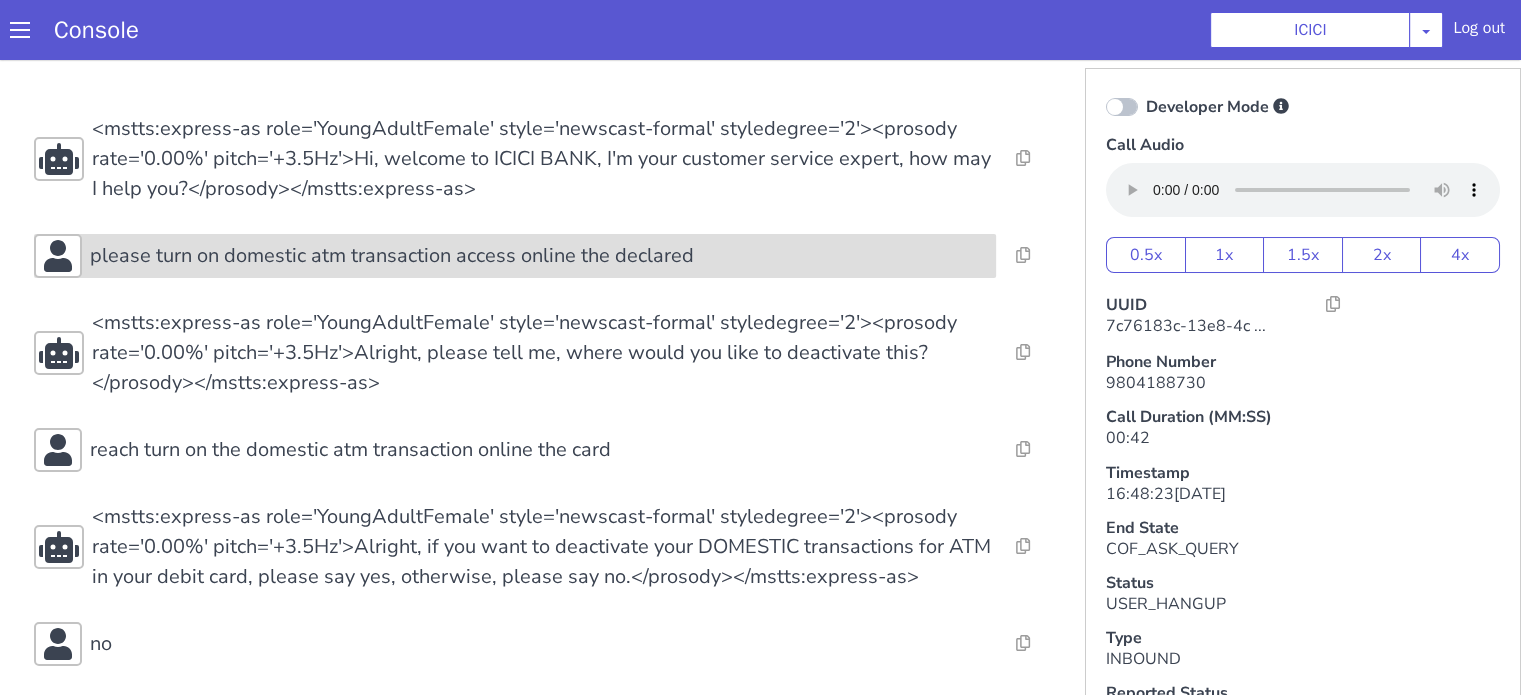 click on "please turn on domestic atm transaction access online the declared" at bounding box center (539, 256) 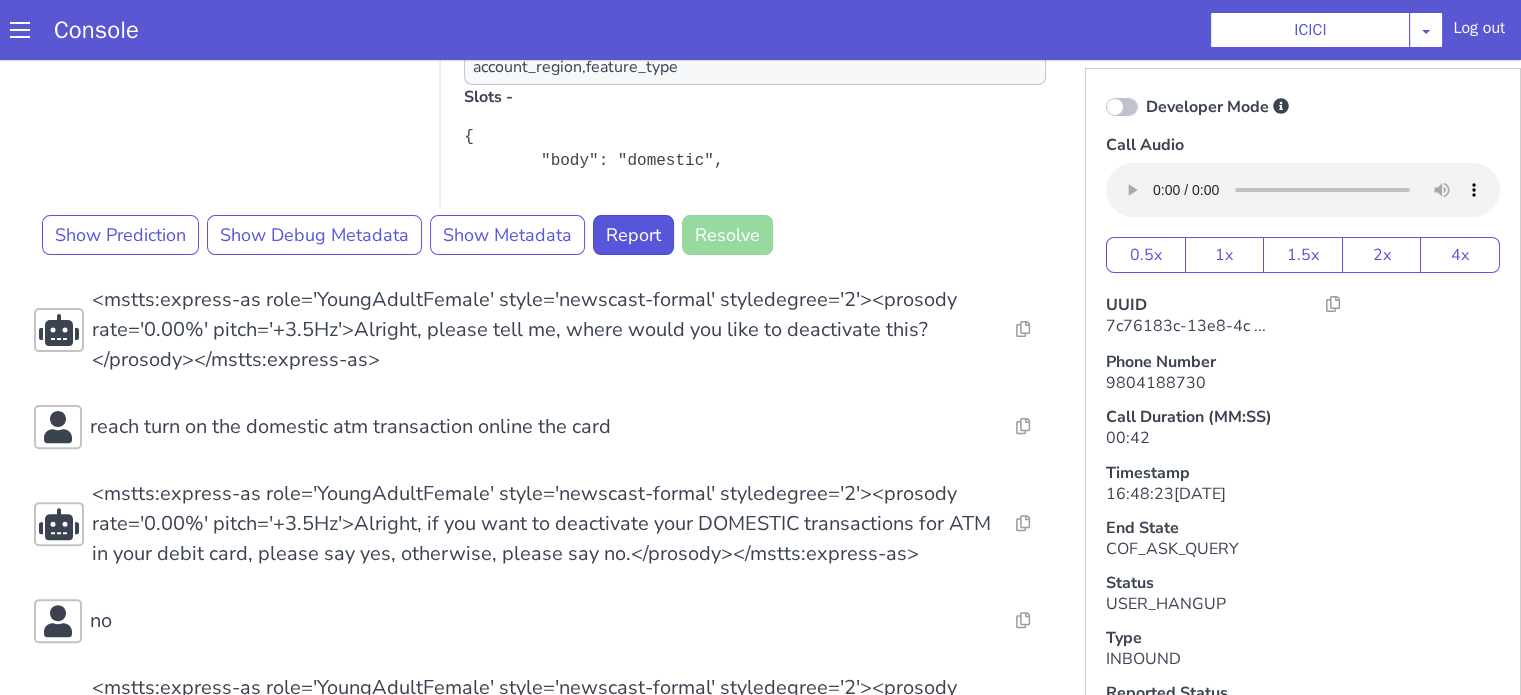 scroll, scrollTop: 689, scrollLeft: 0, axis: vertical 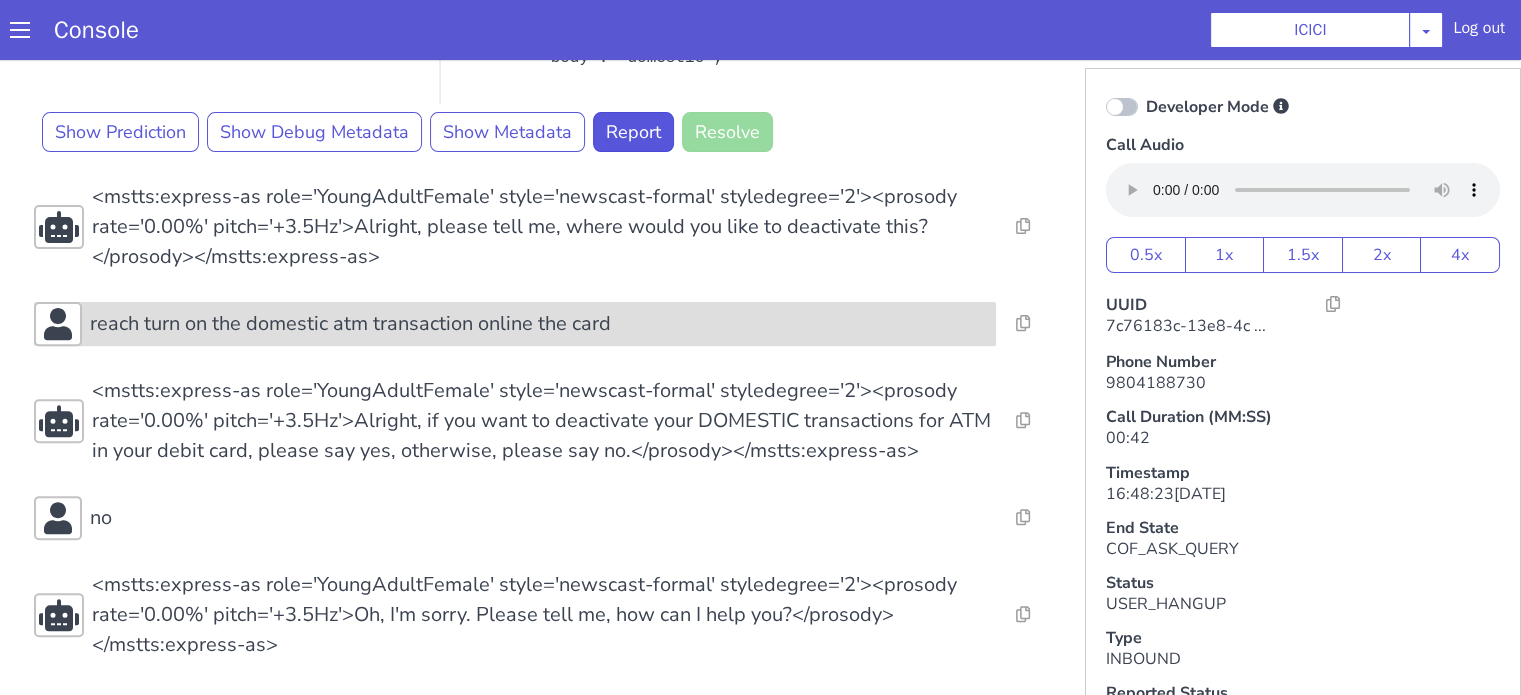click on "reach turn on the domestic atm transaction online the card" at bounding box center [350, 324] 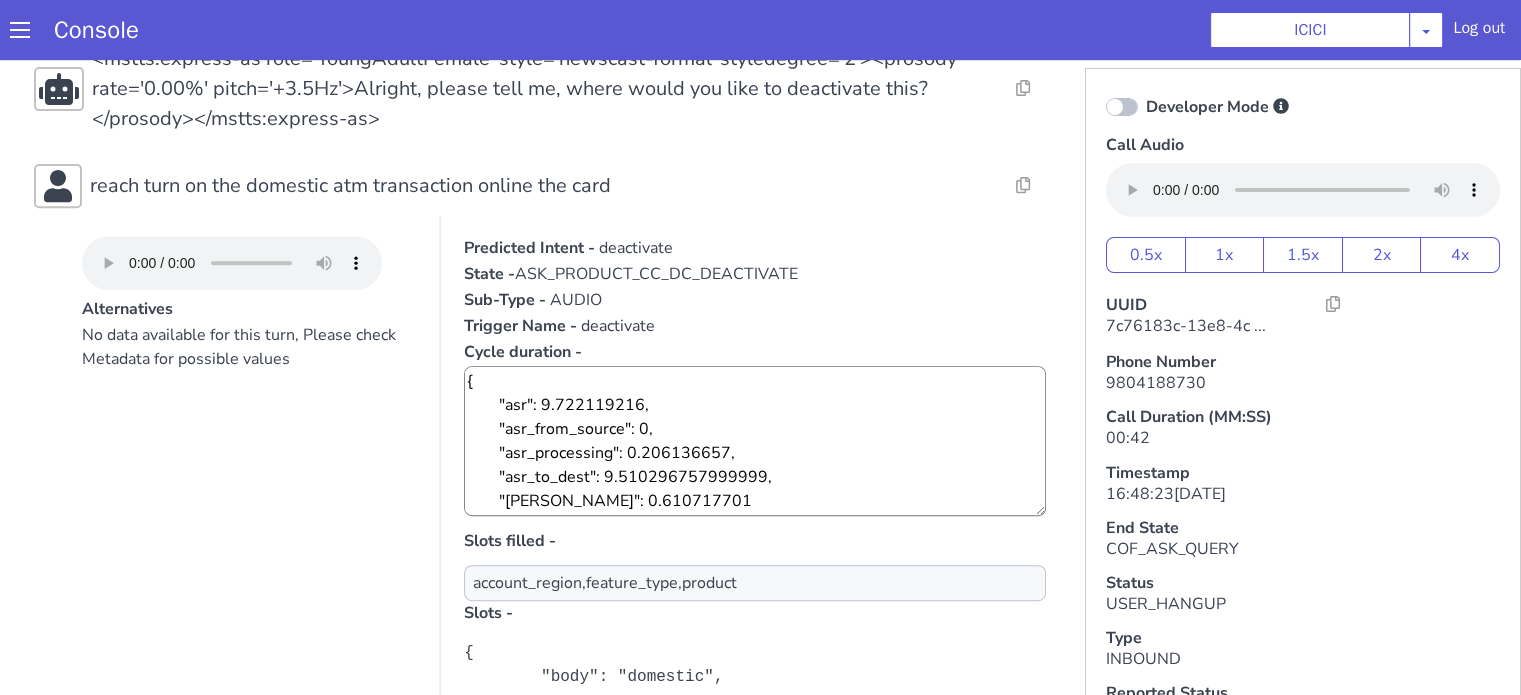 scroll, scrollTop: 989, scrollLeft: 0, axis: vertical 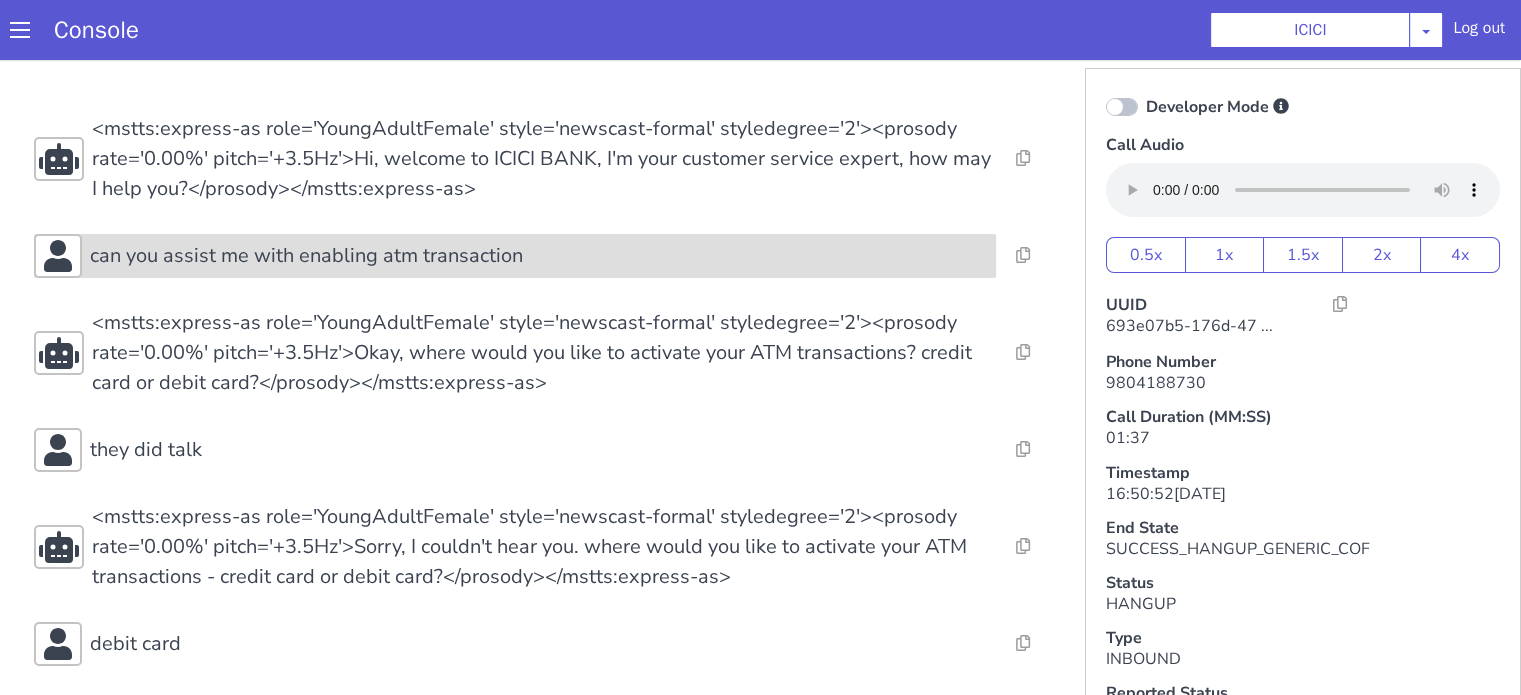 click on "can you assist me with enabling atm transaction" at bounding box center [539, 256] 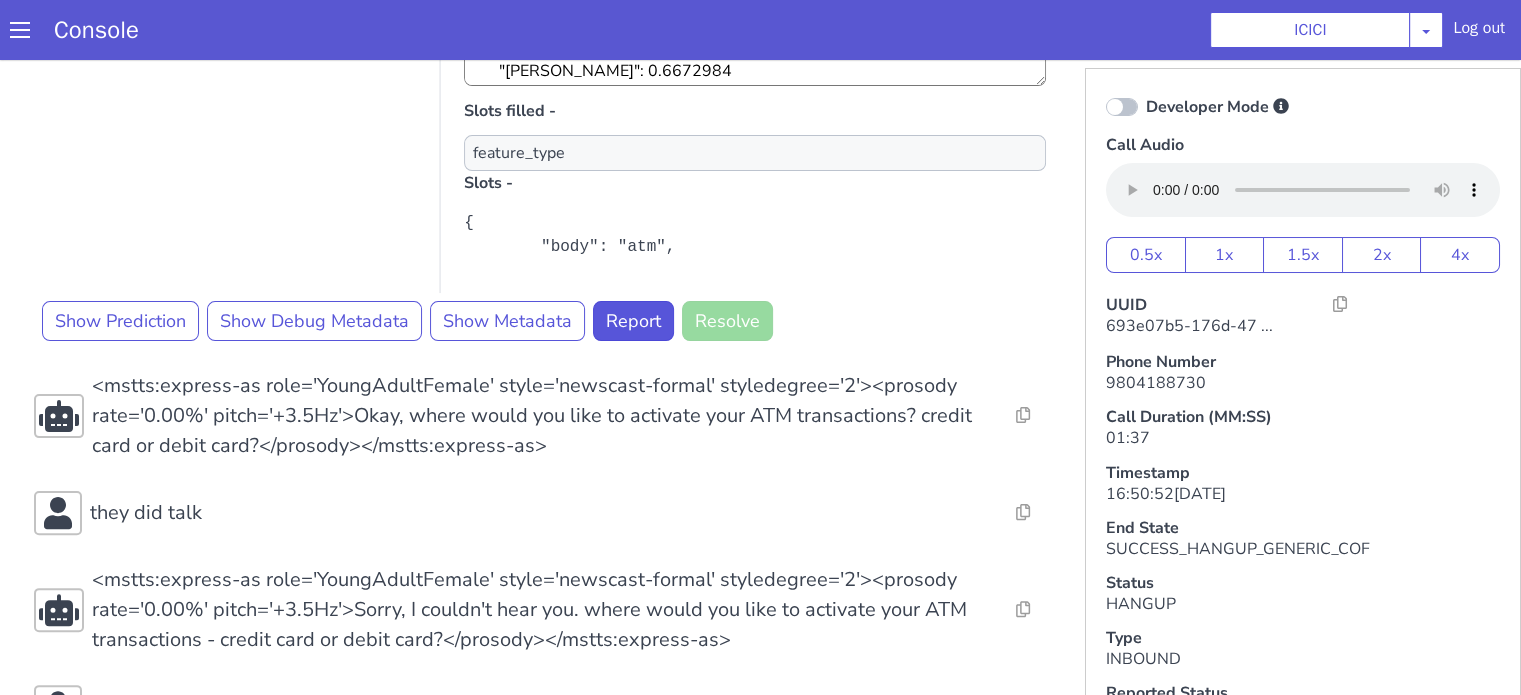scroll, scrollTop: 700, scrollLeft: 0, axis: vertical 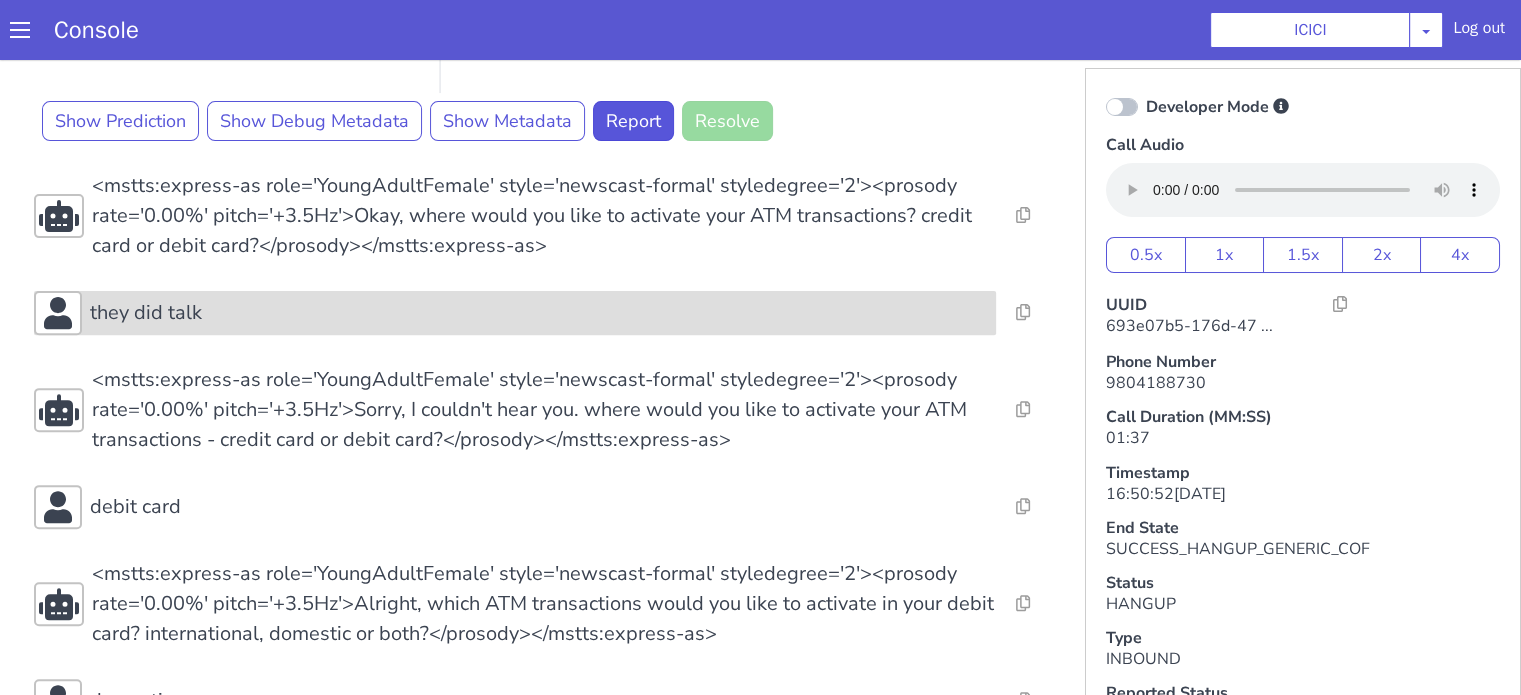 click on "Resolve  Intent Error  Entity Error  Transcription Error  Miscellaneous Submit Resolve  Intent Error  Entity Error  Transcription Error  Miscellaneous Submit Resolve  Intent Error  Entity Error  Transcription Error  Miscellaneous Submit <mstts:express-as role='YoungAdultFemale' style='newscast-formal' styledegree='2'><prosody rate='0.00%' pitch='+3.5Hz'>Hi, welcome to ICICI BANK, I'm your customer service expert, how may I help you?</prosody></mstts:express-as> Resolve  Intent Error  Entity Error  Transcription Error  Miscellaneous Submit can you assist me with enabling atm transaction Alternatives No data available for this turn, Please check Metadata for possible values Predicted Intent -   activate State -  COF_ASK_QUERY Sub-Type -   AUDIO Trigger Name -   activate Cycle duration -  {
"asr": 6.613909313,
"asr_from_source": 0,
"asr_processing": 0.074639157,
"asr_to_dest": 4.166238088,
"[PERSON_NAME]": 0.6672984
} Slots filled - feature_type Slots -   Show Prediction Show Debug Metadata Show Metadata Report yet" at bounding box center (544, 449) 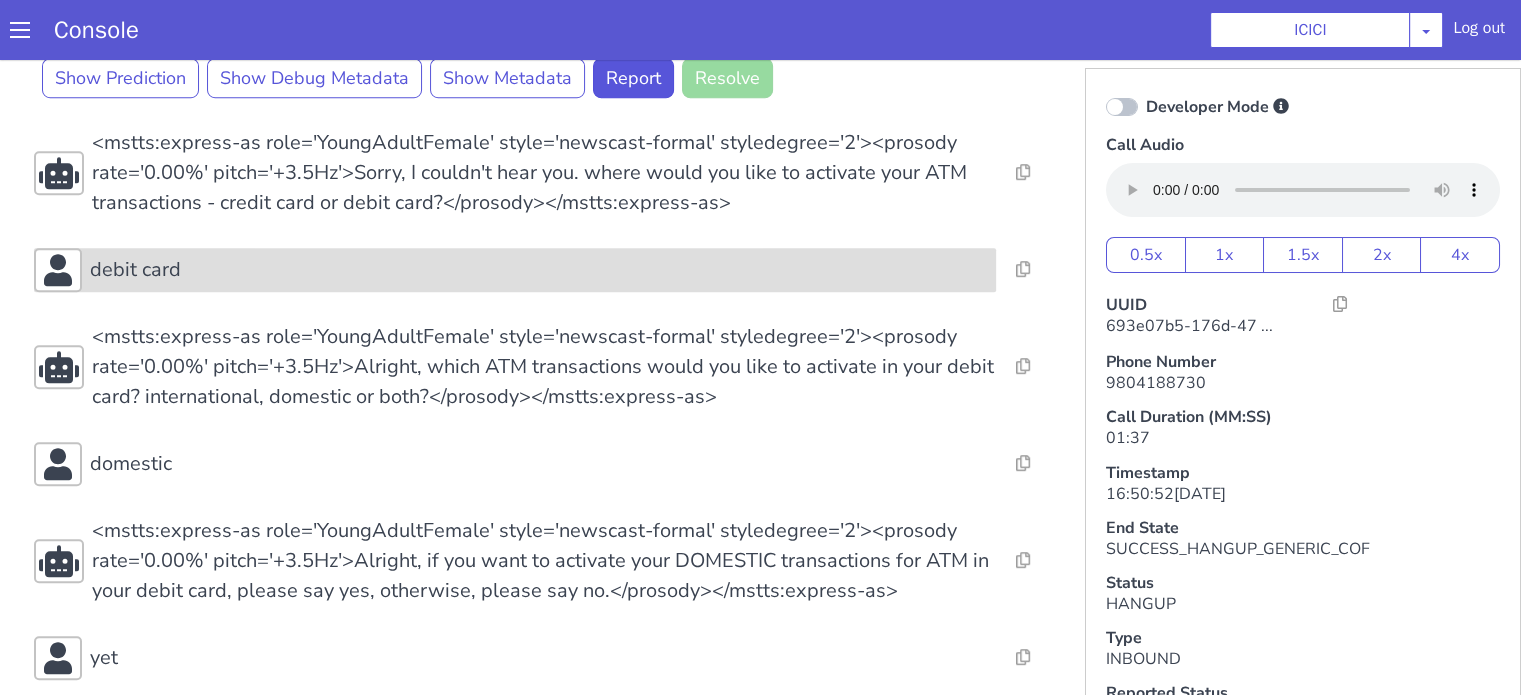 click on "debit card" at bounding box center (539, 270) 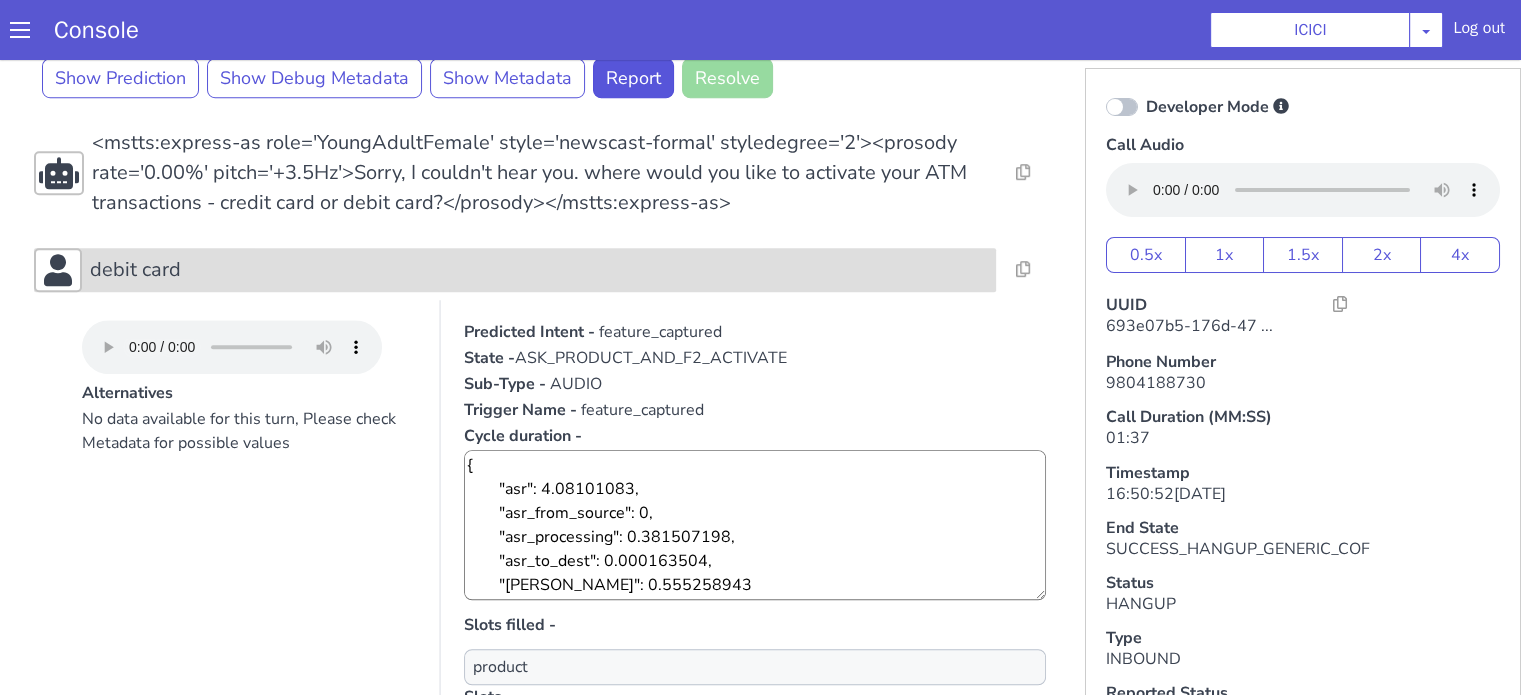 scroll, scrollTop: 1700, scrollLeft: 0, axis: vertical 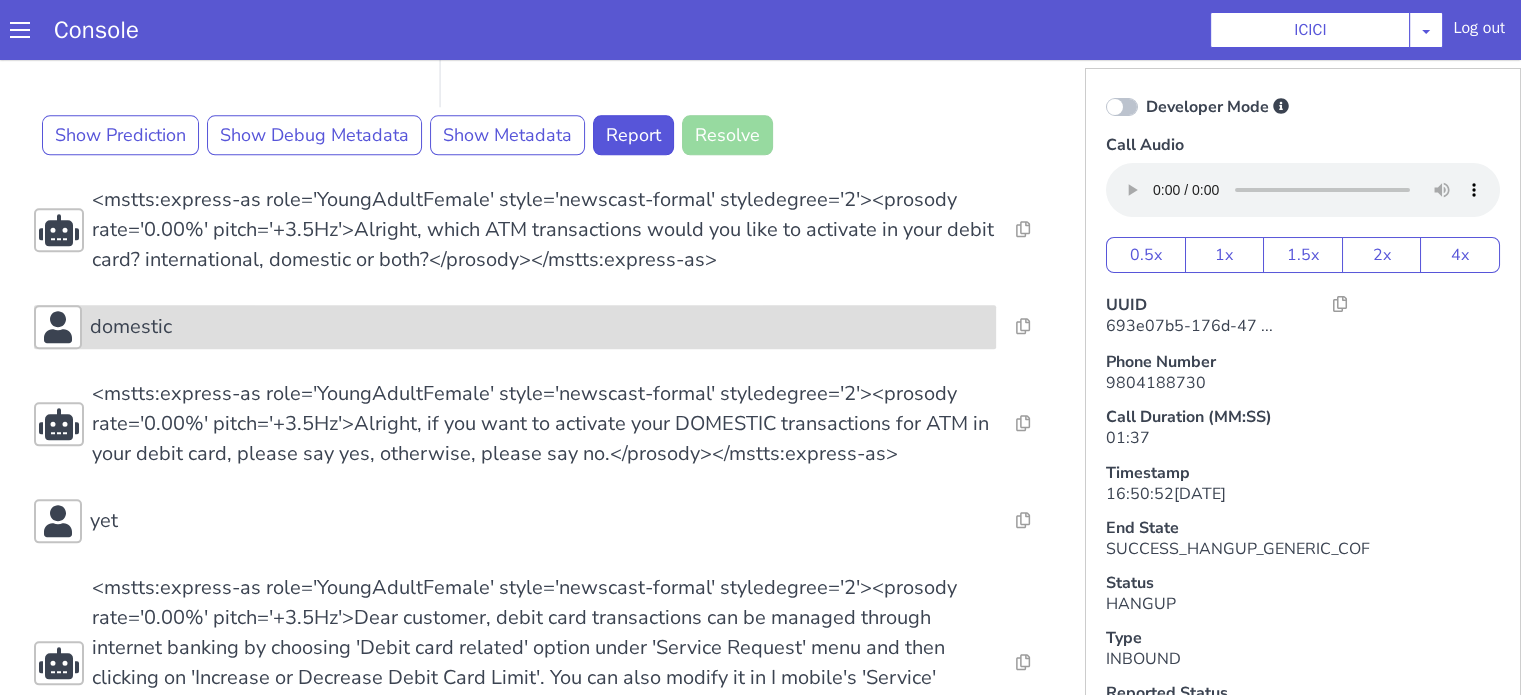 click on "domestic" at bounding box center [539, 327] 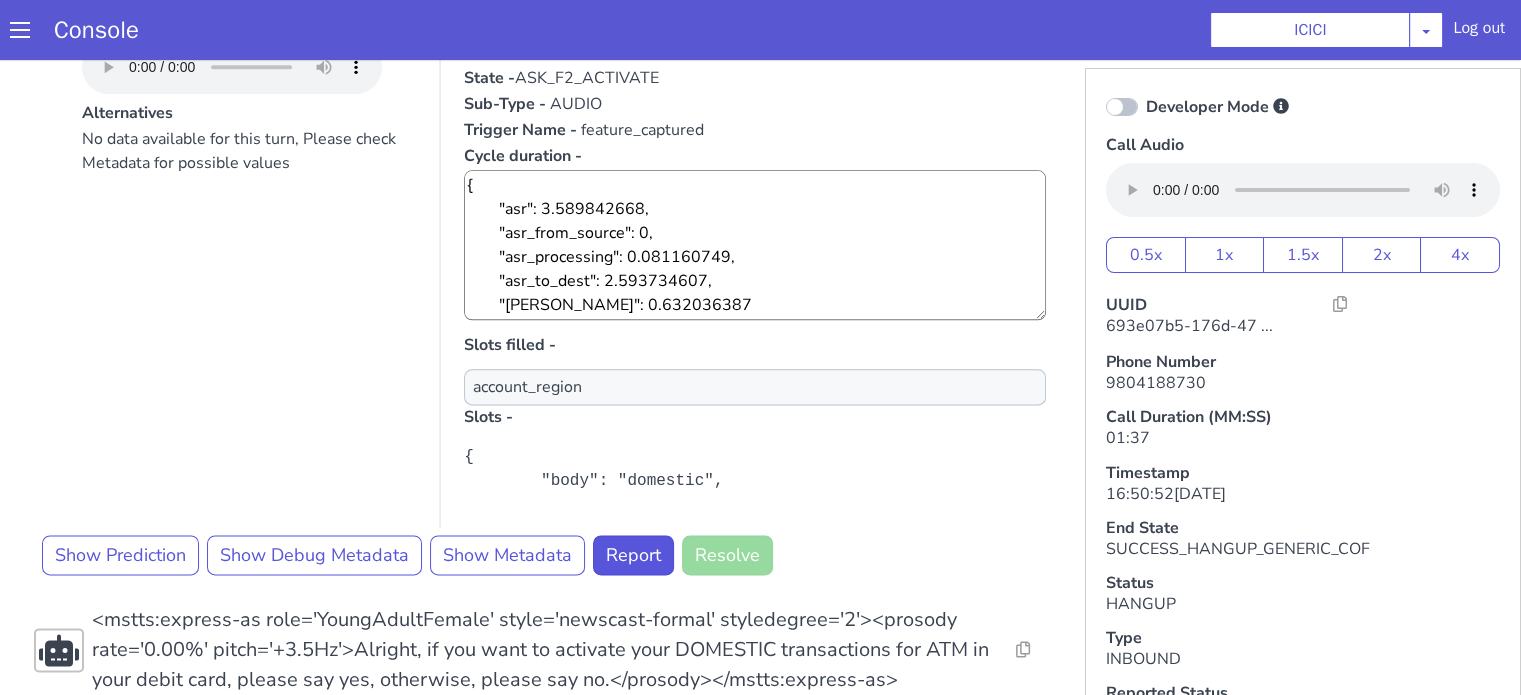scroll, scrollTop: 2600, scrollLeft: 0, axis: vertical 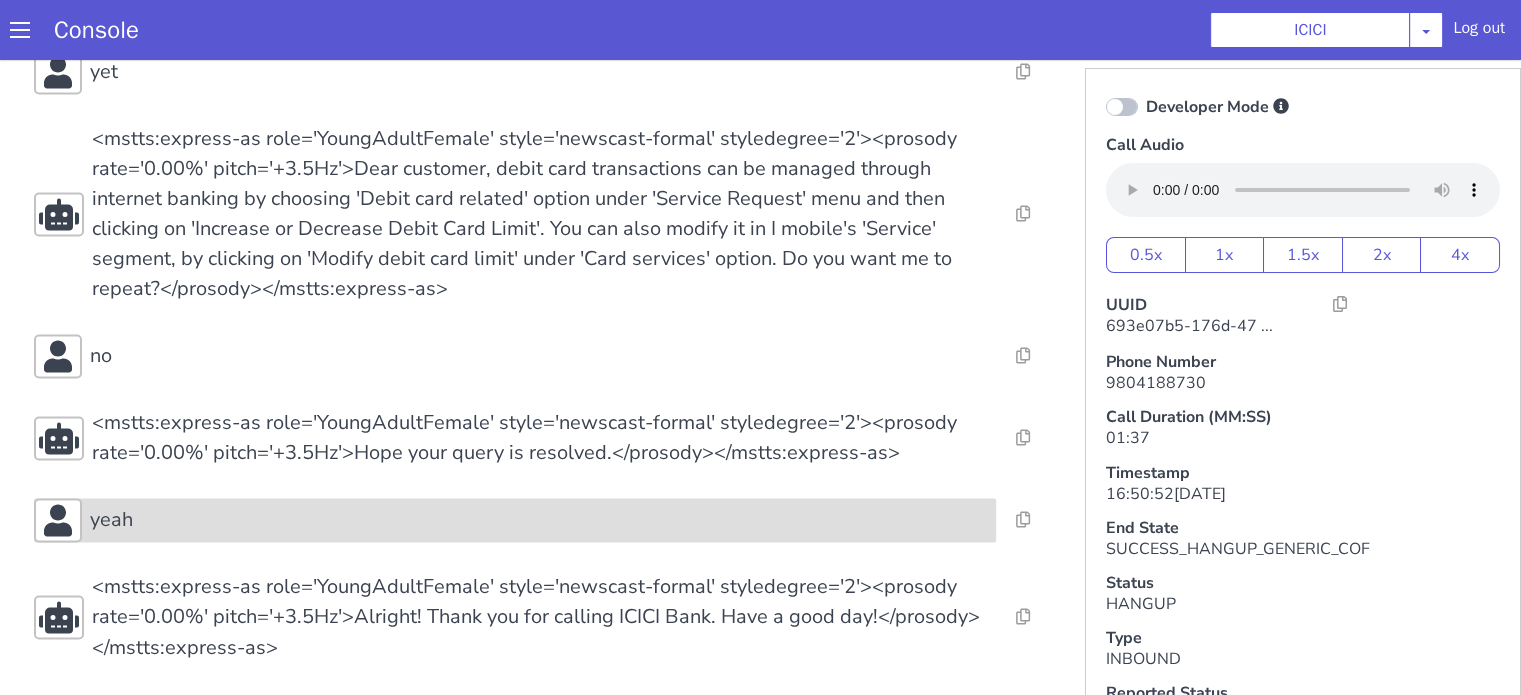 click on "yeah" at bounding box center [515, 520] 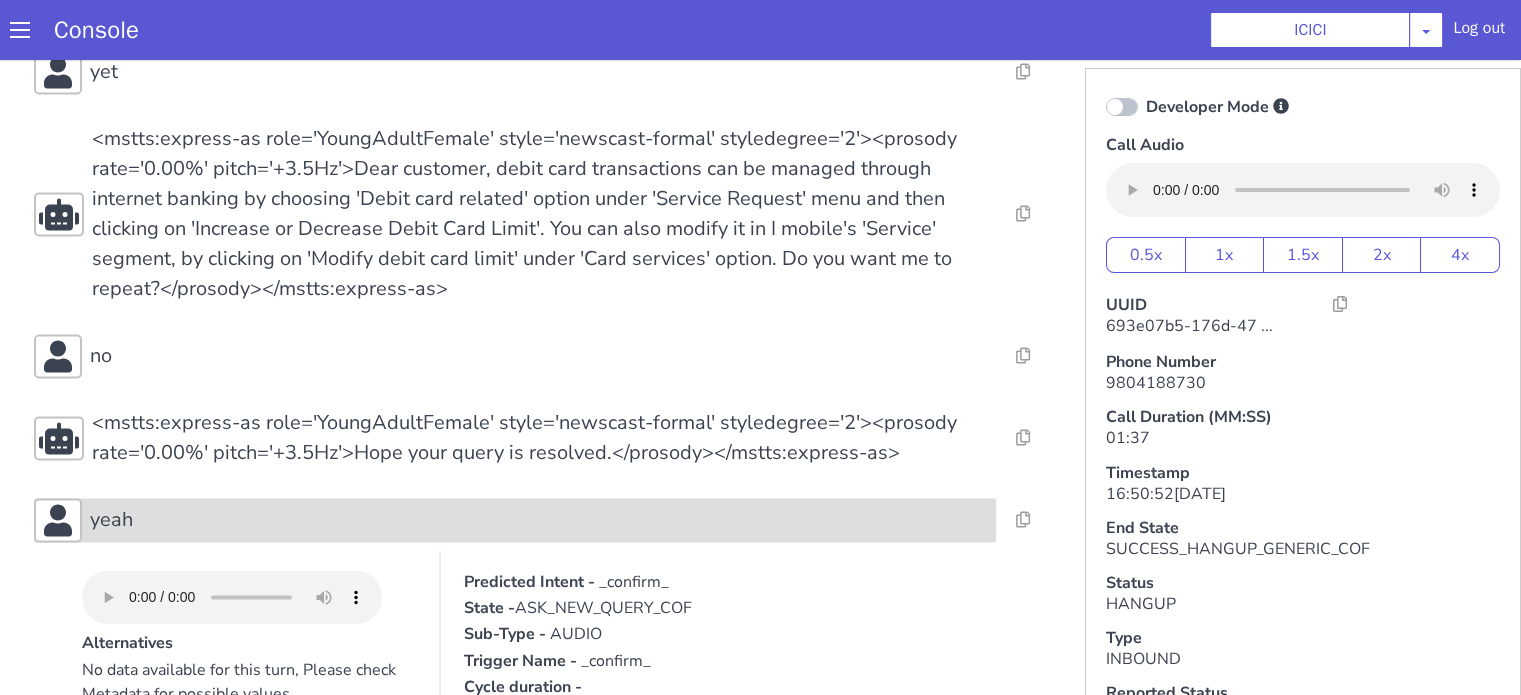 click on "yeah" at bounding box center [515, 520] 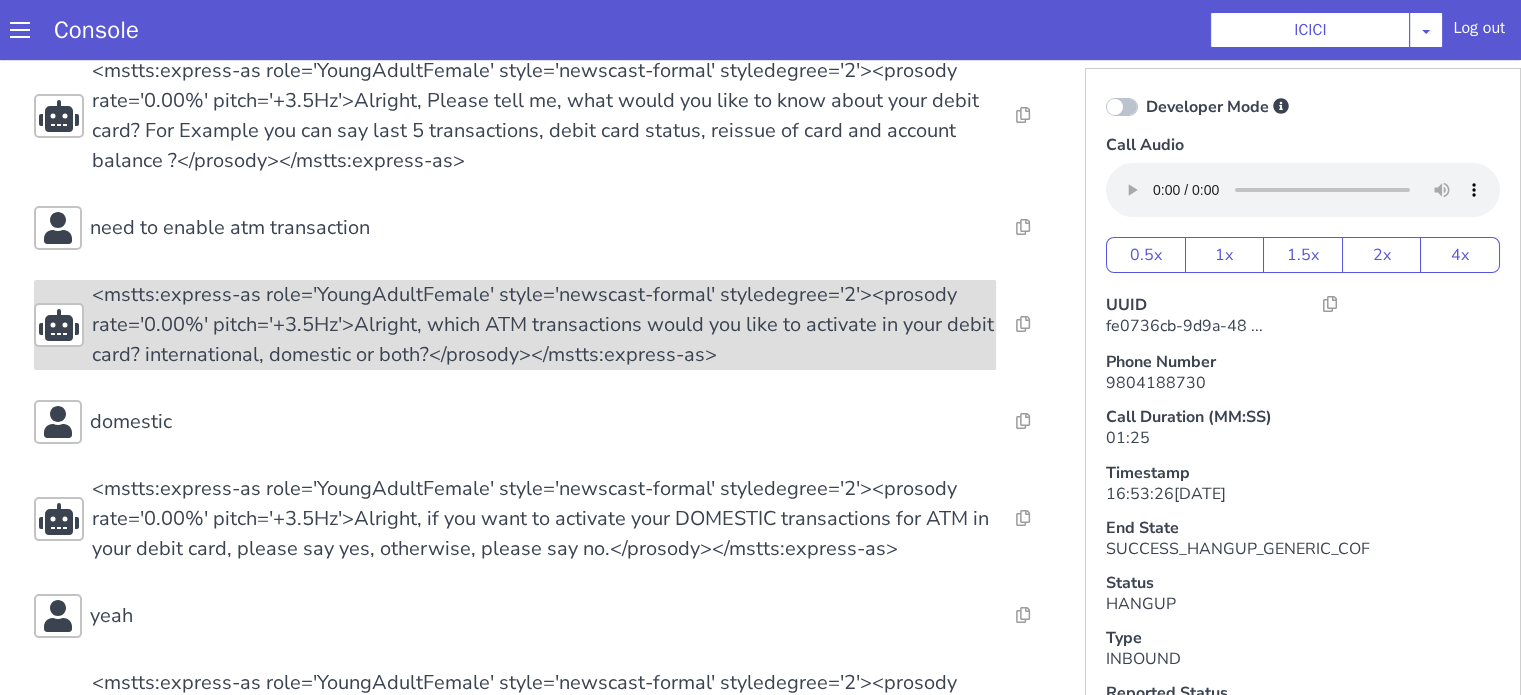 scroll, scrollTop: 300, scrollLeft: 0, axis: vertical 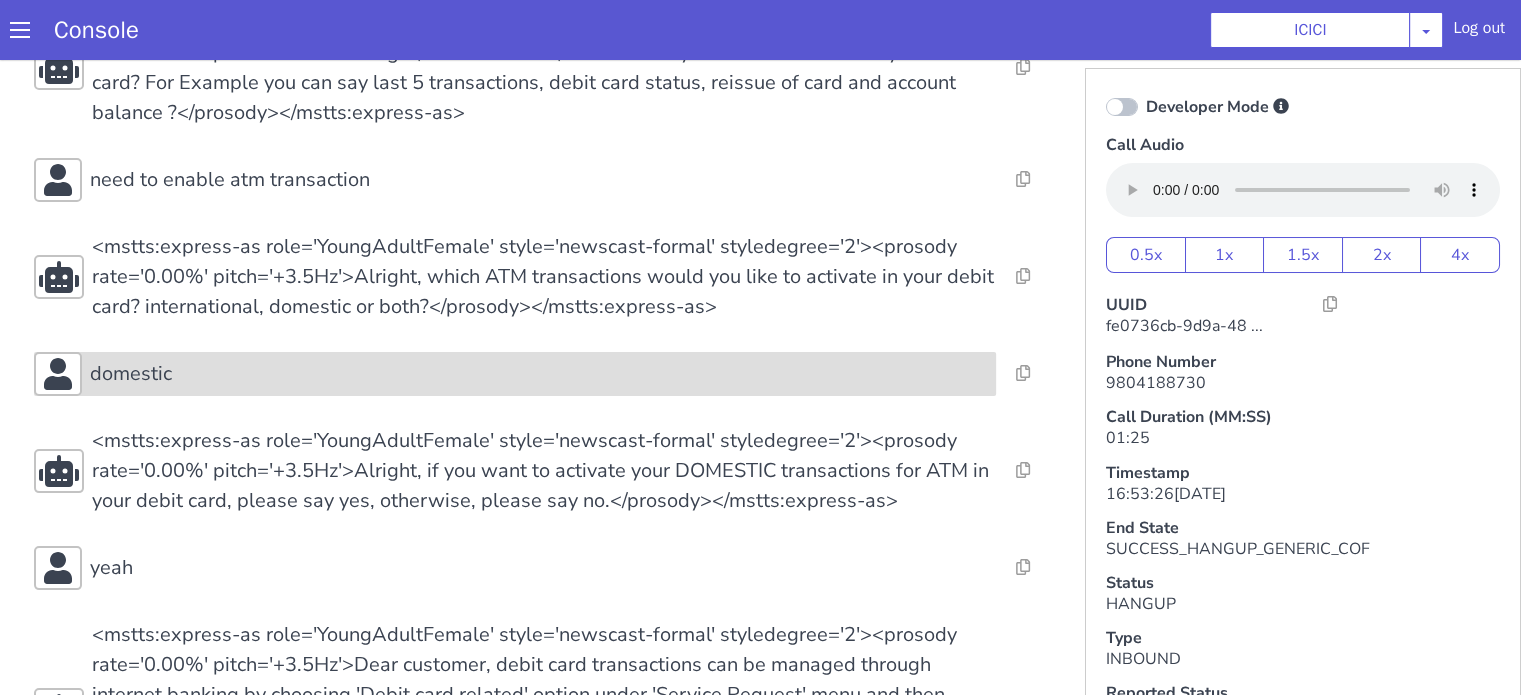click on "domestic" at bounding box center (539, 374) 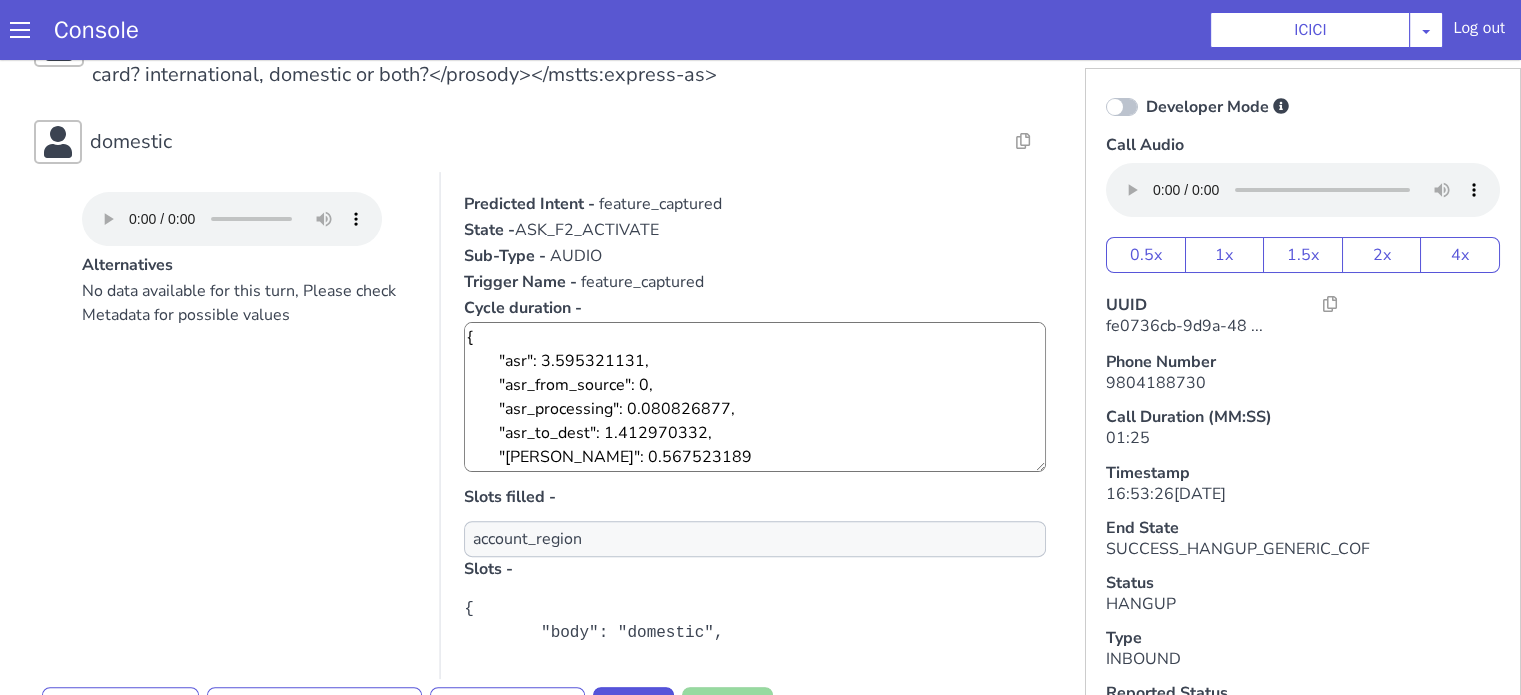 scroll, scrollTop: 600, scrollLeft: 0, axis: vertical 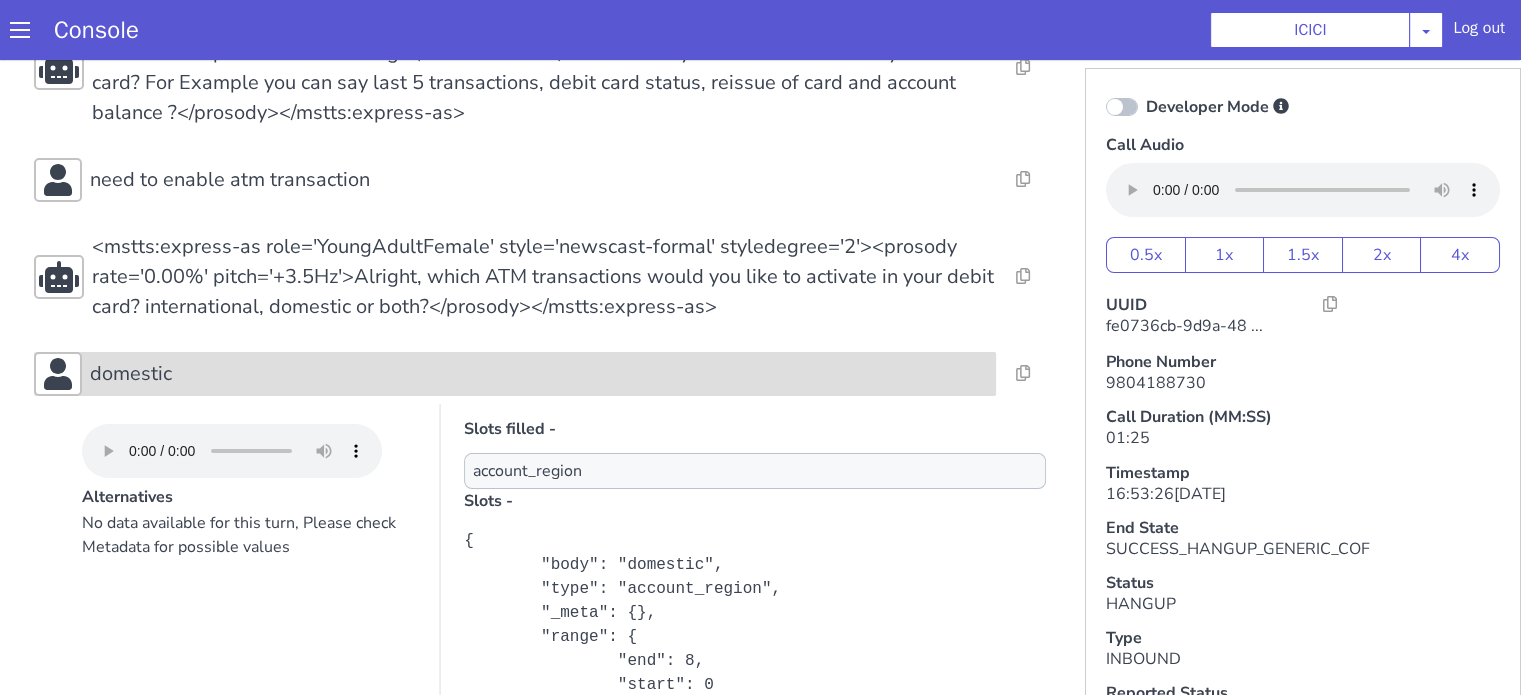 click on "domestic" at bounding box center (539, 374) 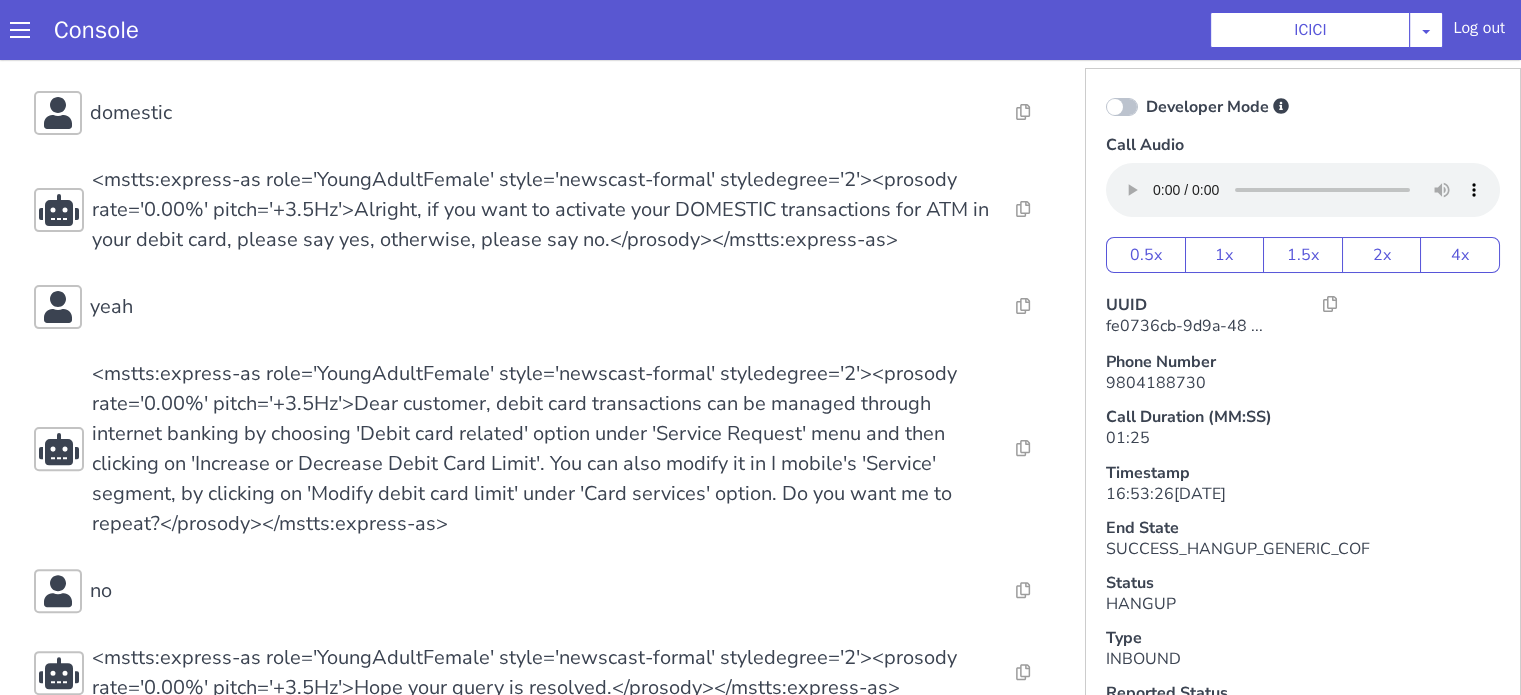 scroll, scrollTop: 596, scrollLeft: 0, axis: vertical 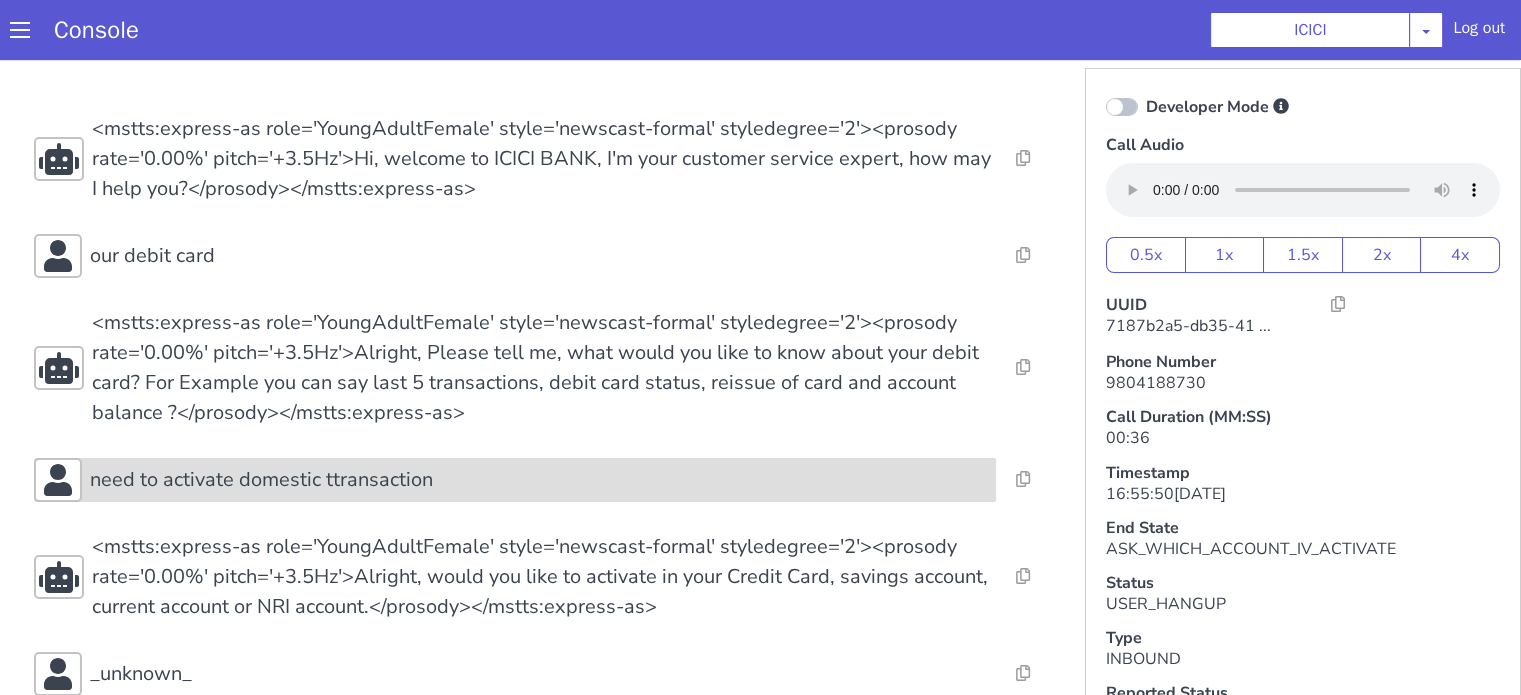 click on "Resolve  Intent Error  Entity Error  Transcription Error  Miscellaneous Submit Resolve  Intent Error  Entity Error  Transcription Error  Miscellaneous Submit Resolve  Intent Error  Entity Error  Transcription Error  Miscellaneous Submit <mstts:express-as role='YoungAdultFemale' style='newscast-formal' styledegree='2'><prosody rate='0.00%' pitch='+3.5Hz'>Hi, welcome to ICICI BANK, I'm your customer service expert, how may I help you?</prosody></mstts:express-as> Resolve  Intent Error  Entity Error  Transcription Error  Miscellaneous Submit our debit card Resolve  Intent Error  Entity Error  Transcription Error  Miscellaneous Submit Resolve  Intent Error  Entity Error  Transcription Error  Miscellaneous Submit Resolve  Intent Error  Entity Error  Transcription Error  Miscellaneous Submit need to activate domestic ttransaction Resolve  Intent Error  Entity Error  Transcription Error  Miscellaneous Submit Resolve  Intent Error  Entity Error  Transcription Error  Miscellaneous Submit Resolve  Intent Error Submit" at bounding box center (544, 481) 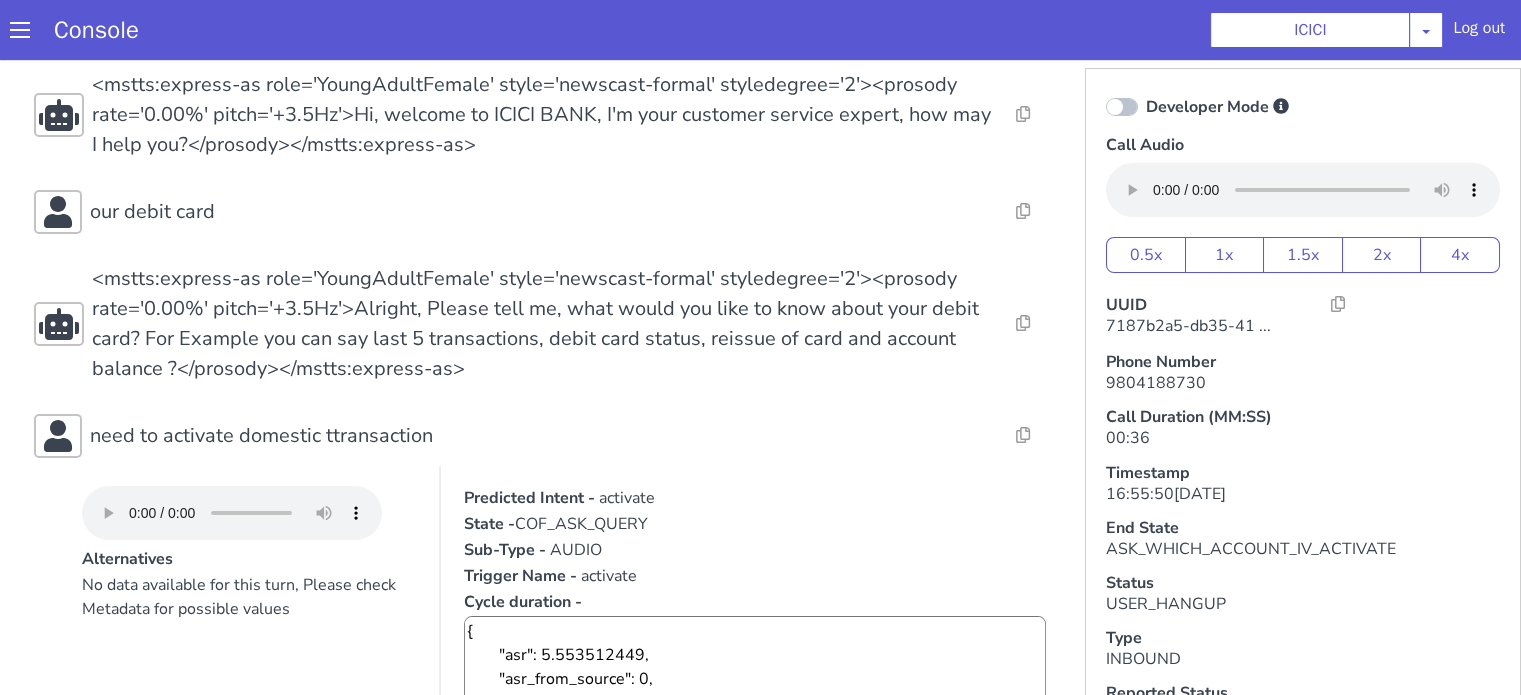scroll, scrollTop: 400, scrollLeft: 0, axis: vertical 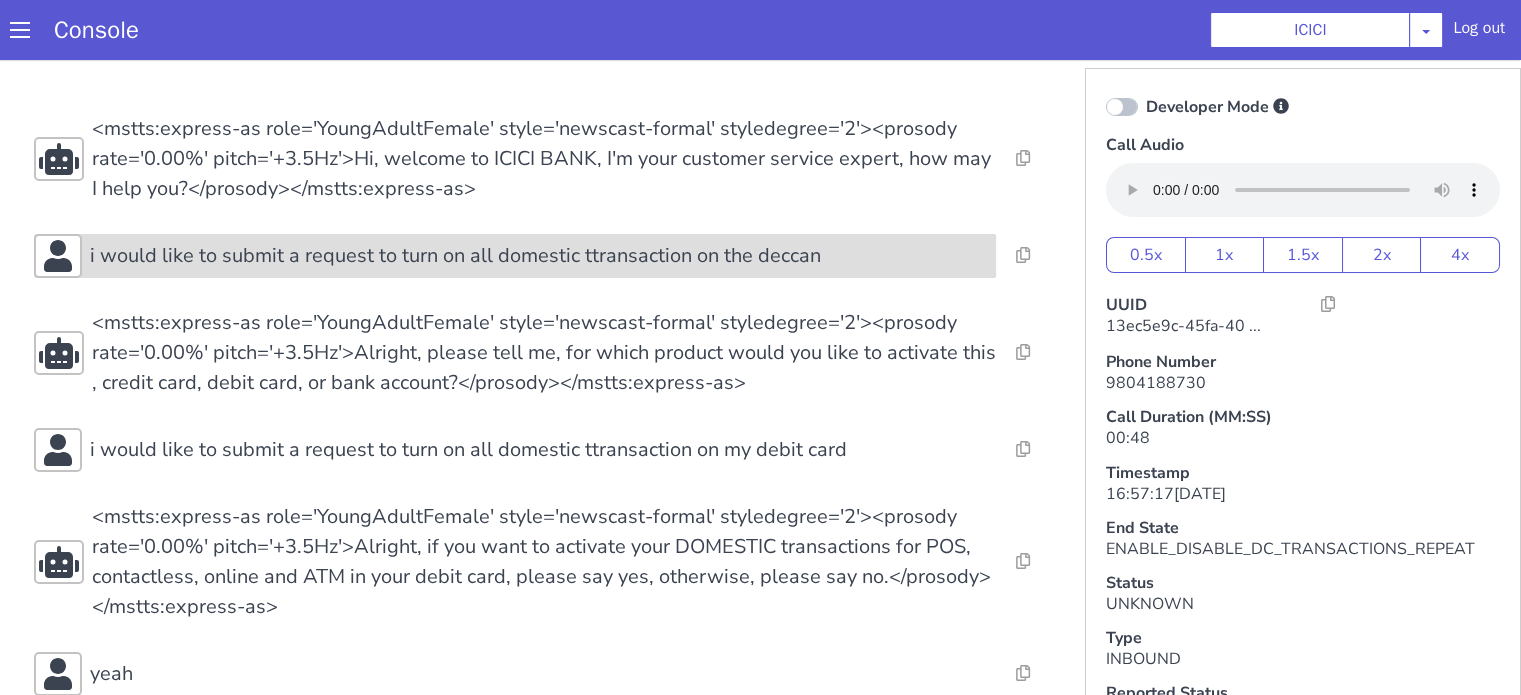 click on "i would like to submit a request to turn on all domestic ttransaction on the deccan" at bounding box center [455, 256] 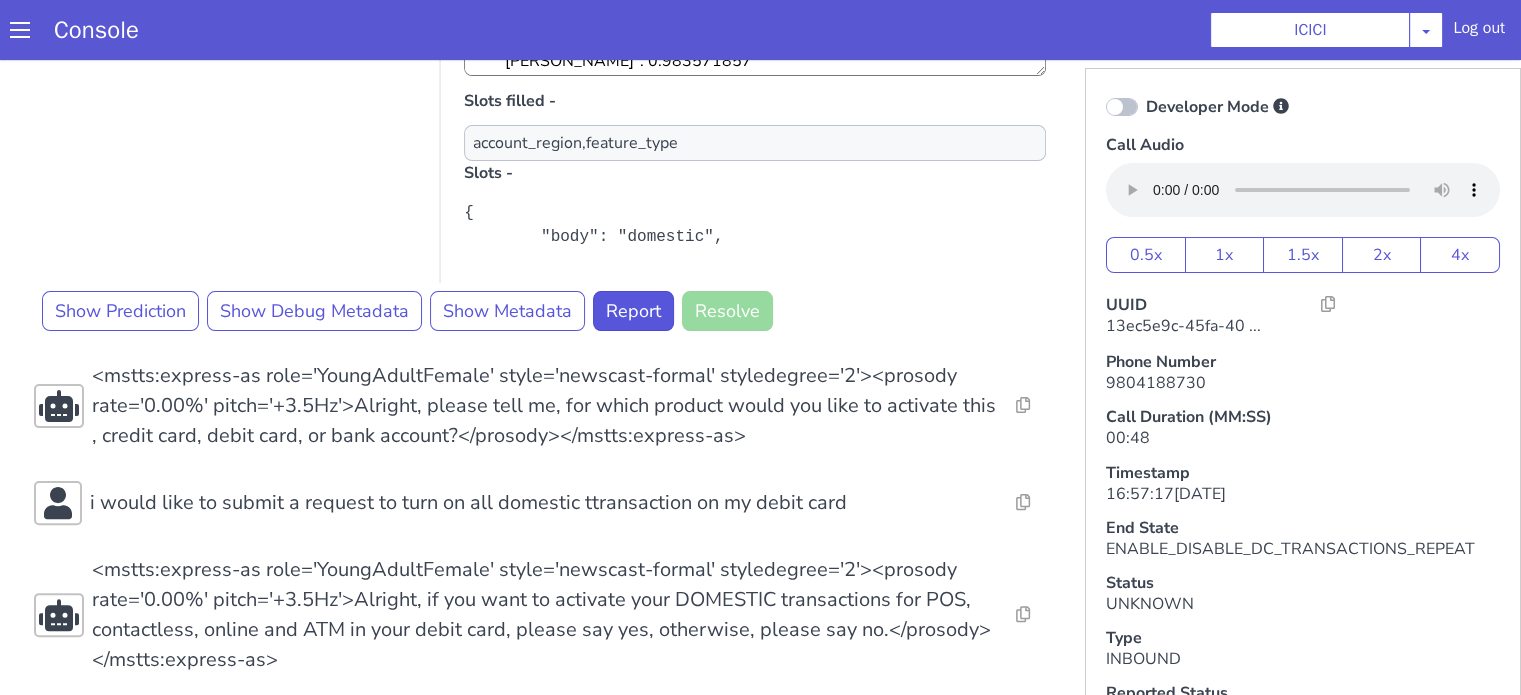 scroll, scrollTop: 500, scrollLeft: 0, axis: vertical 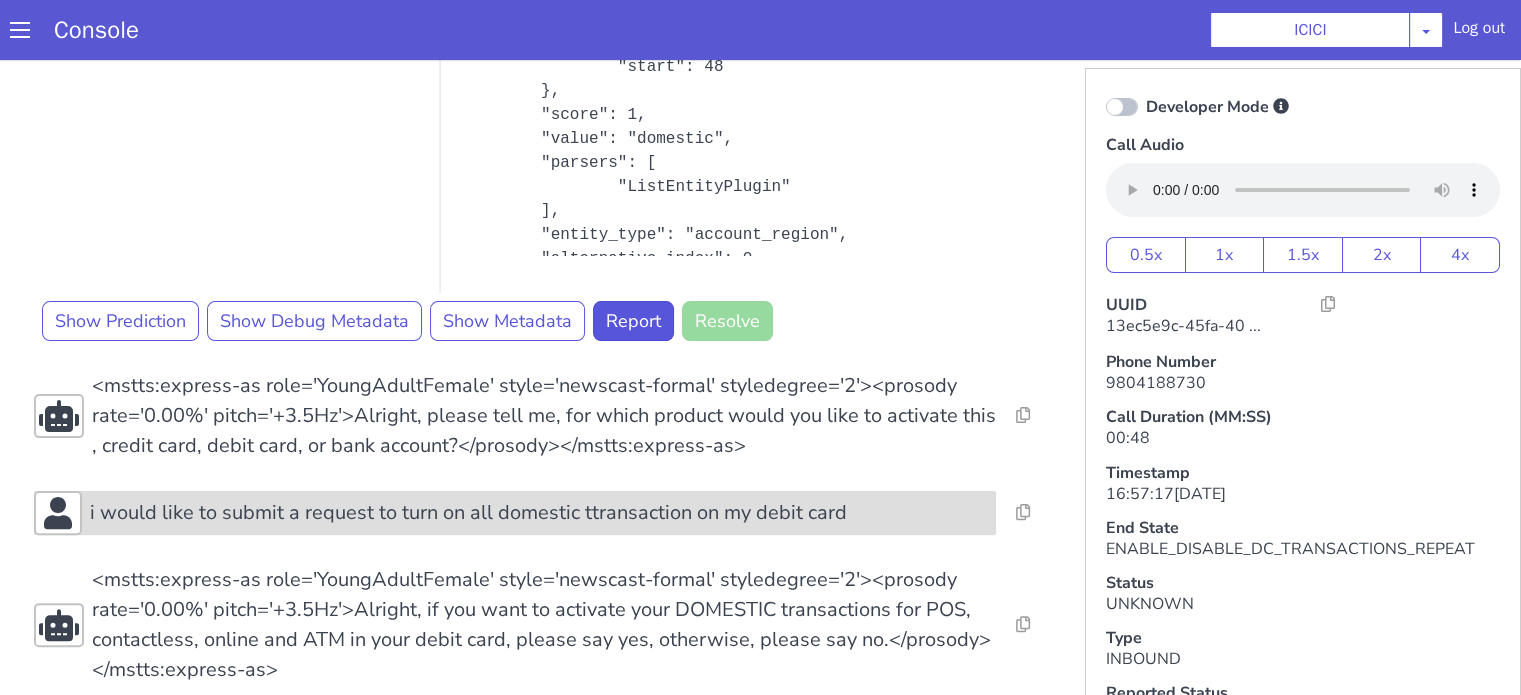 click on "i would like to submit a request to turn on all domestic ttransaction on my debit card" at bounding box center [468, 513] 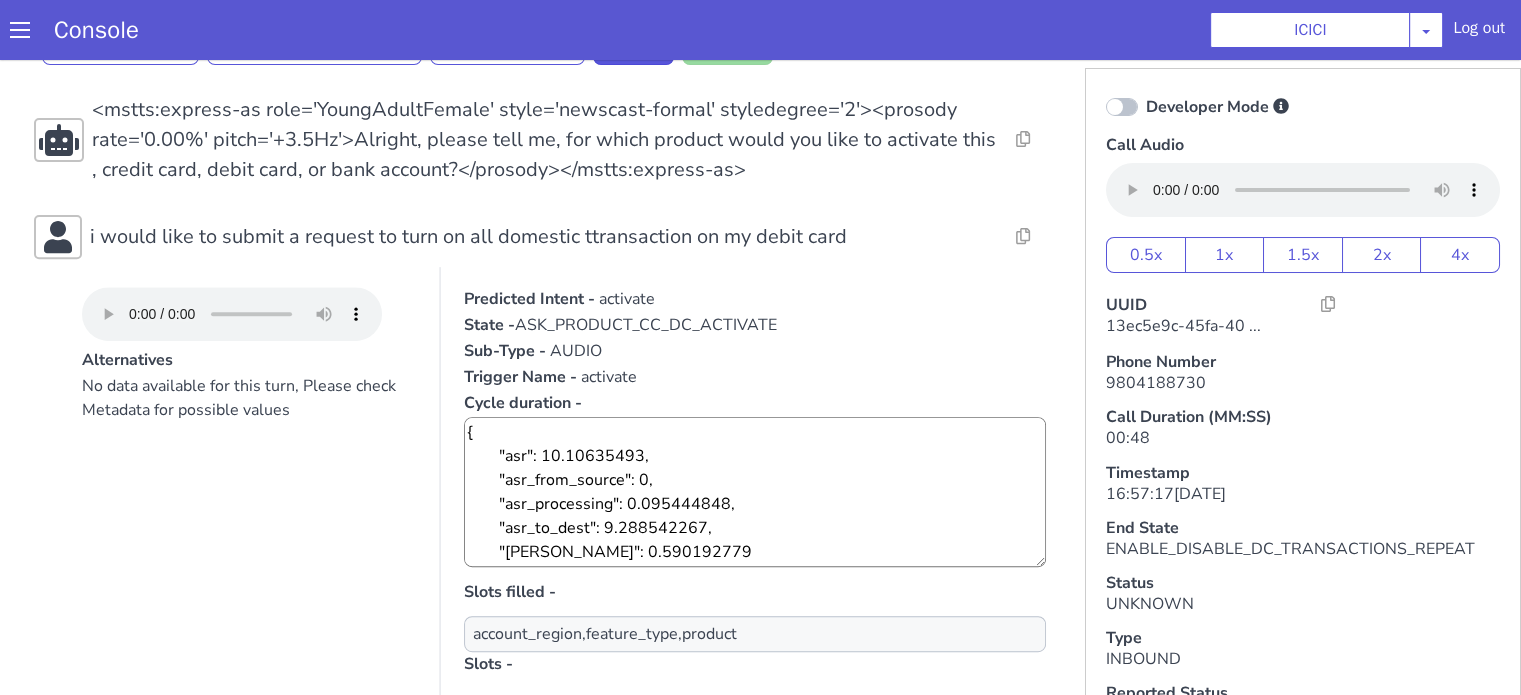 scroll, scrollTop: 1000, scrollLeft: 0, axis: vertical 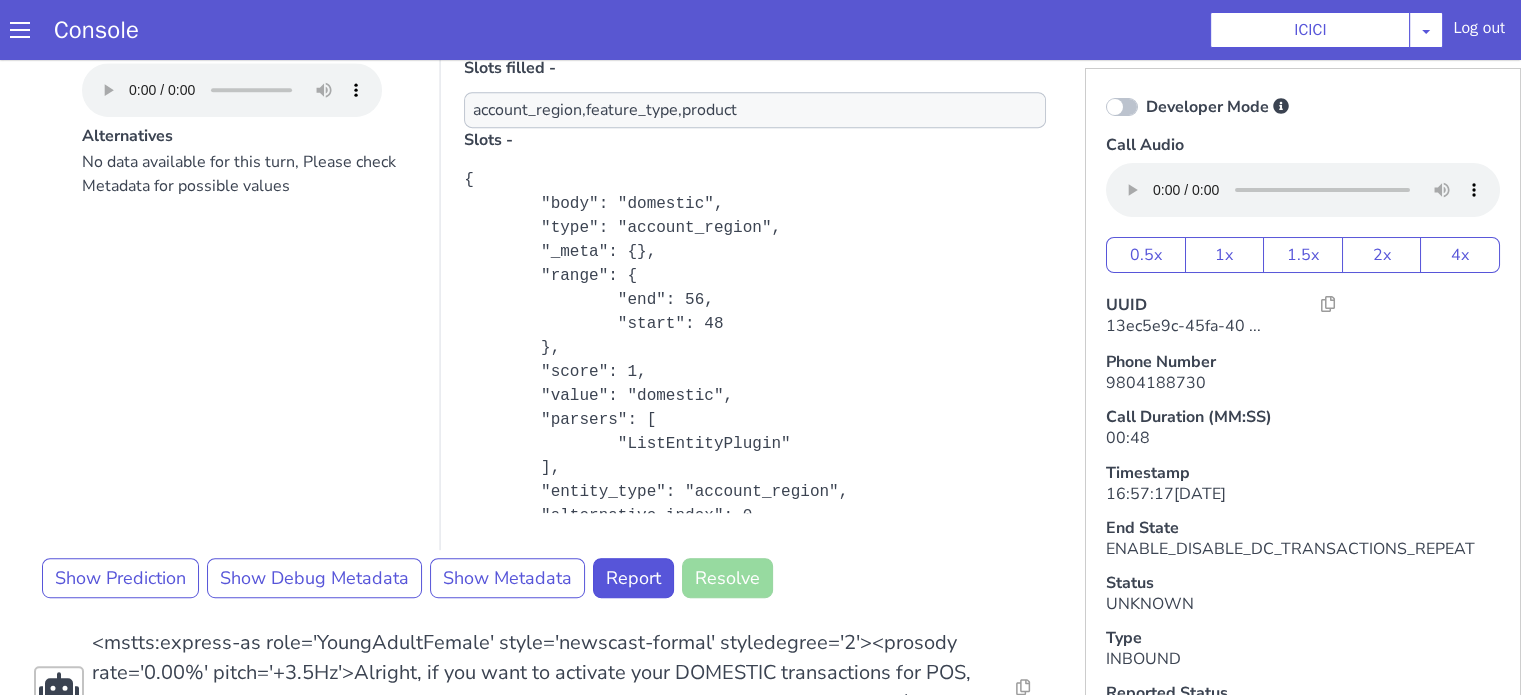 click at bounding box center (1122, 107) 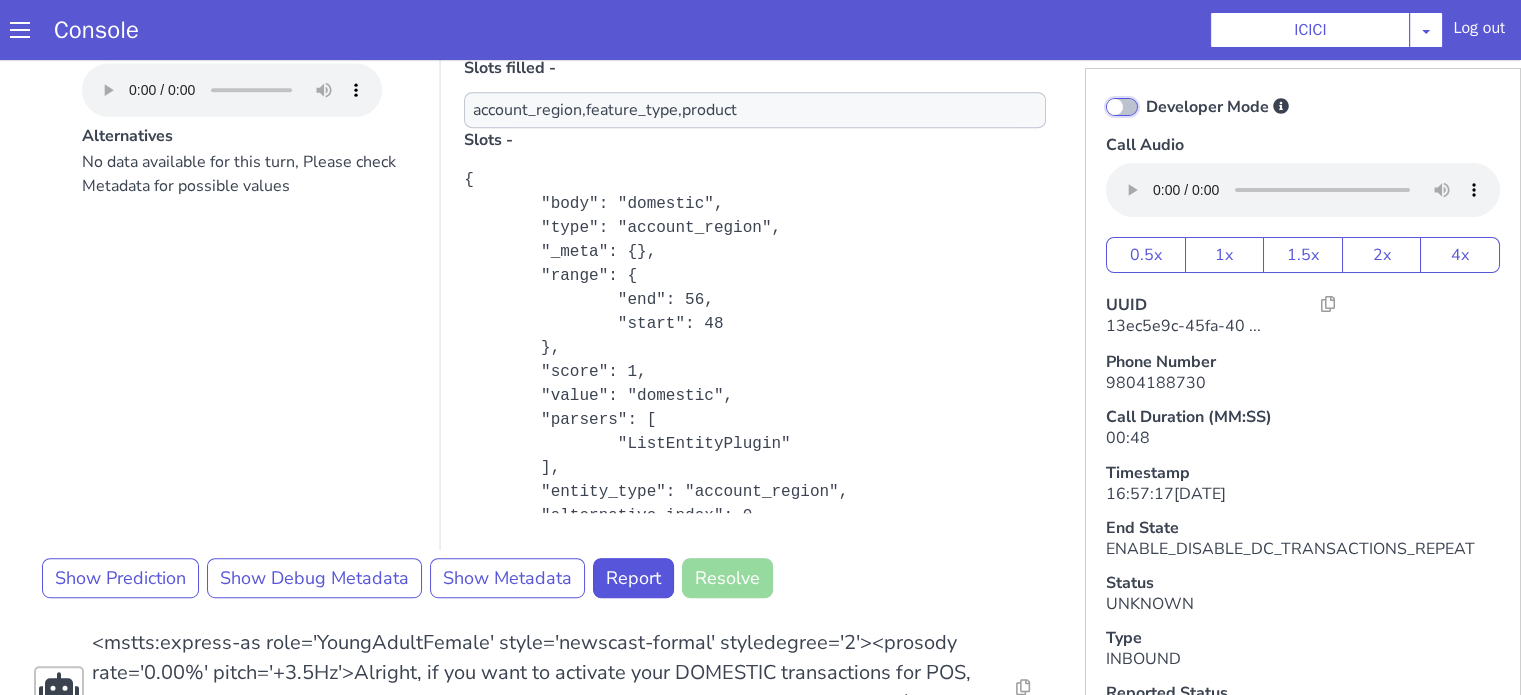click on "Developer Mode" at bounding box center [1145, 94] 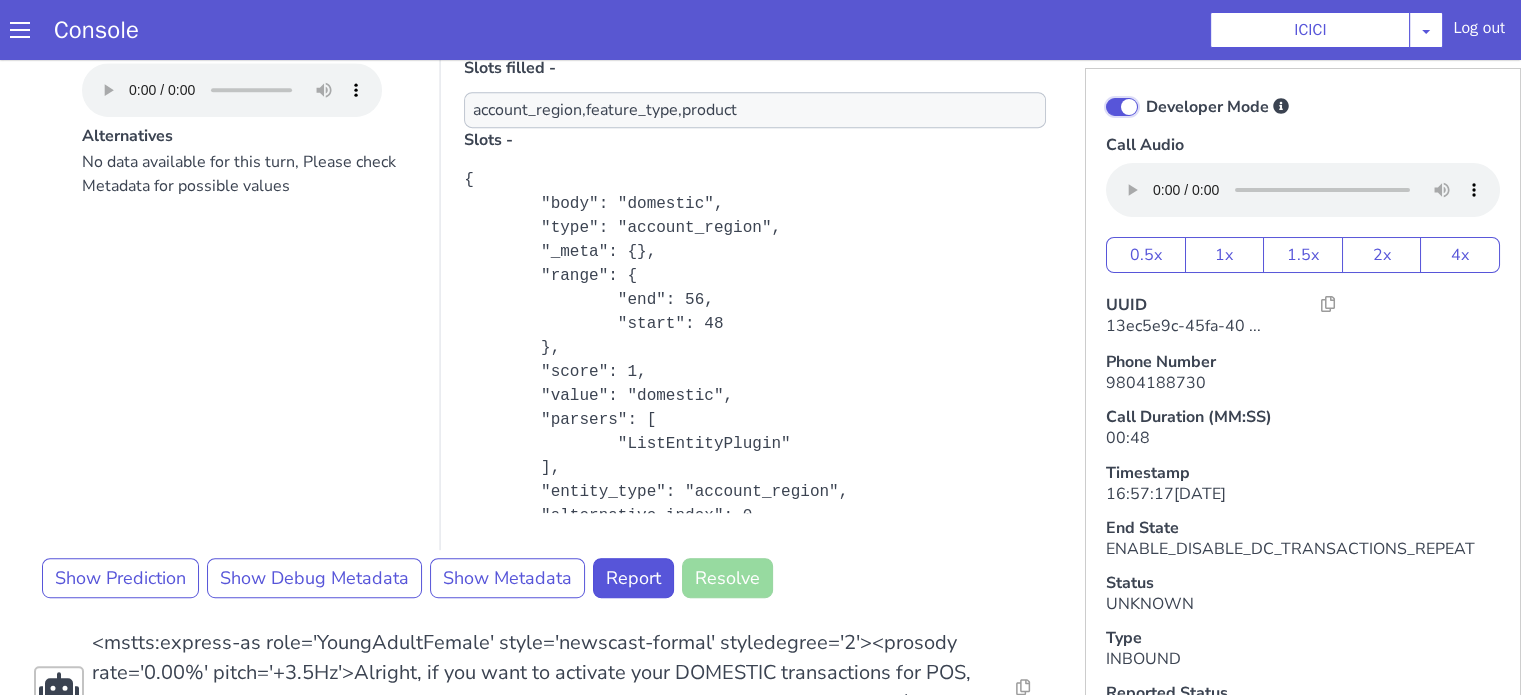 checkbox on "true" 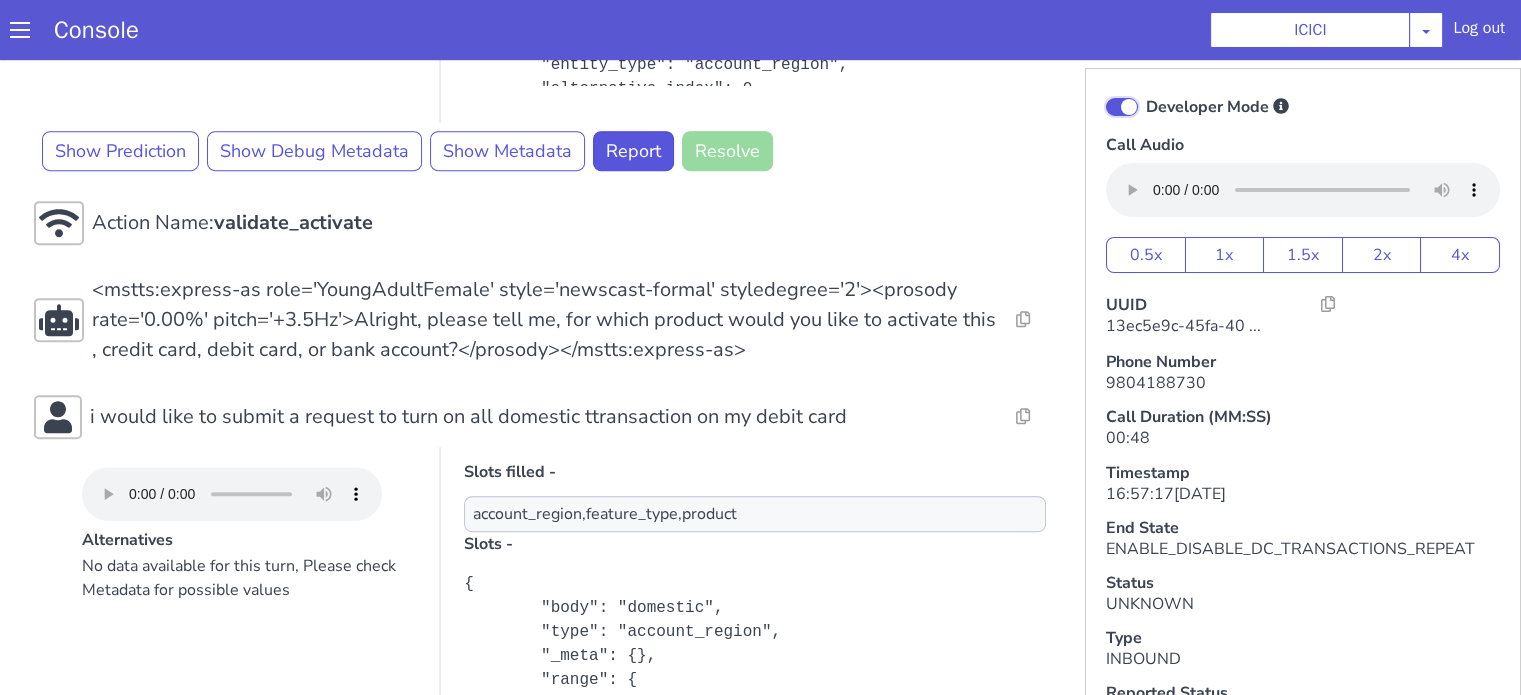 scroll, scrollTop: 1092, scrollLeft: 0, axis: vertical 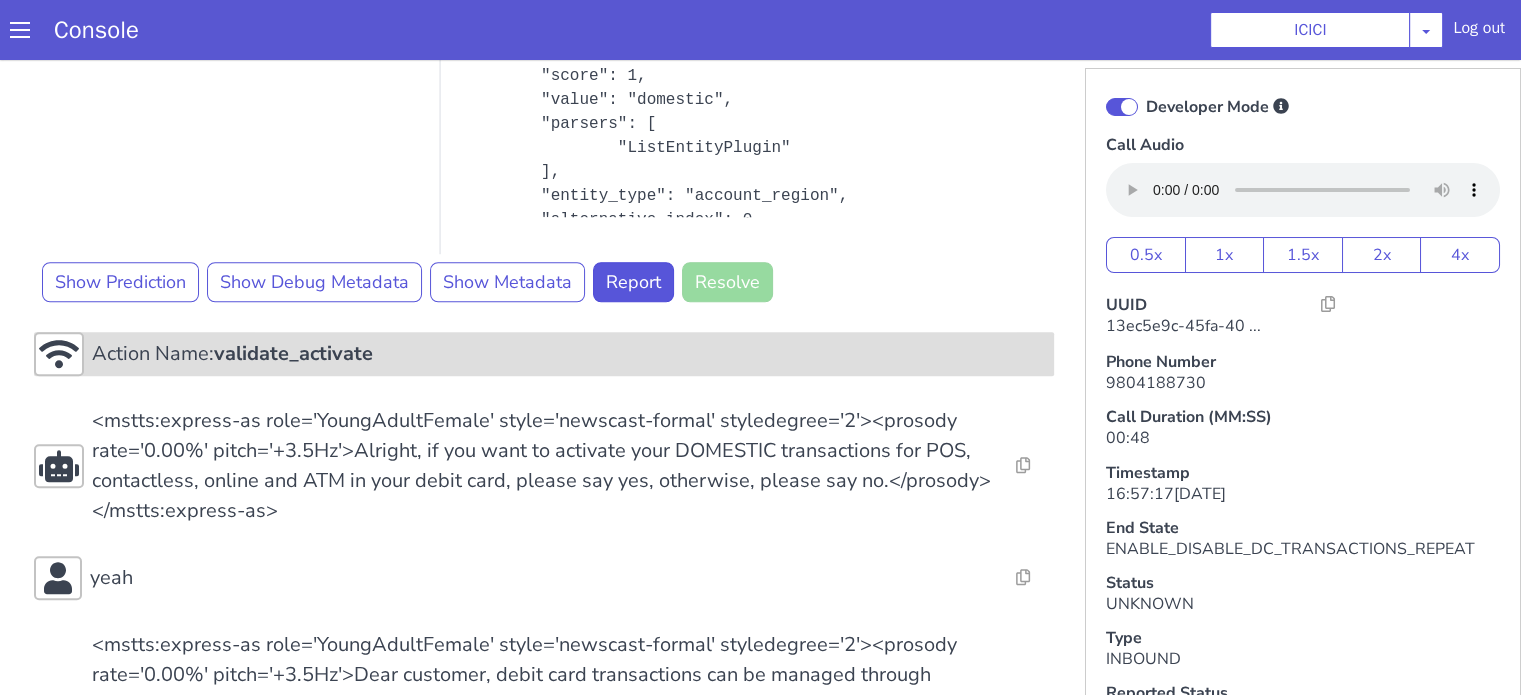 click on "Action Name:  validate_activate" at bounding box center [544, 354] 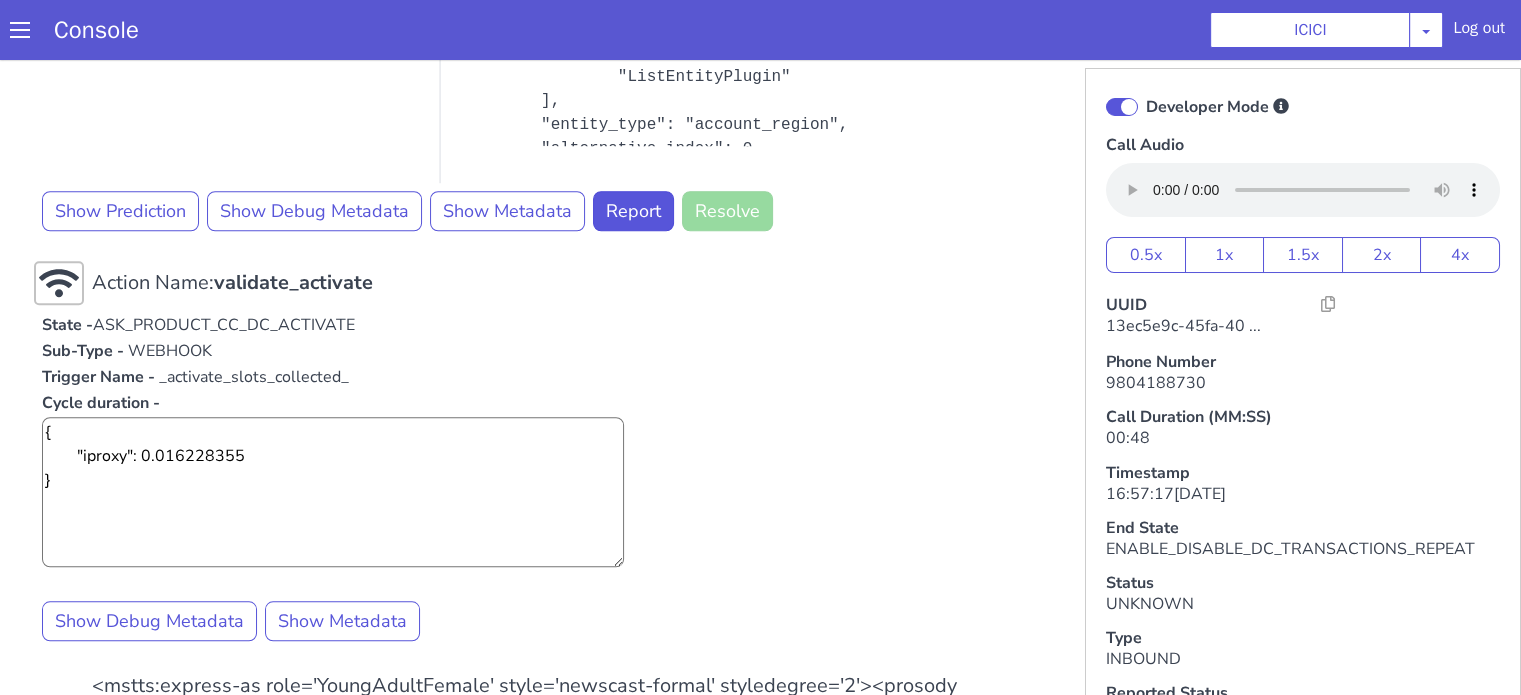 scroll, scrollTop: 1692, scrollLeft: 0, axis: vertical 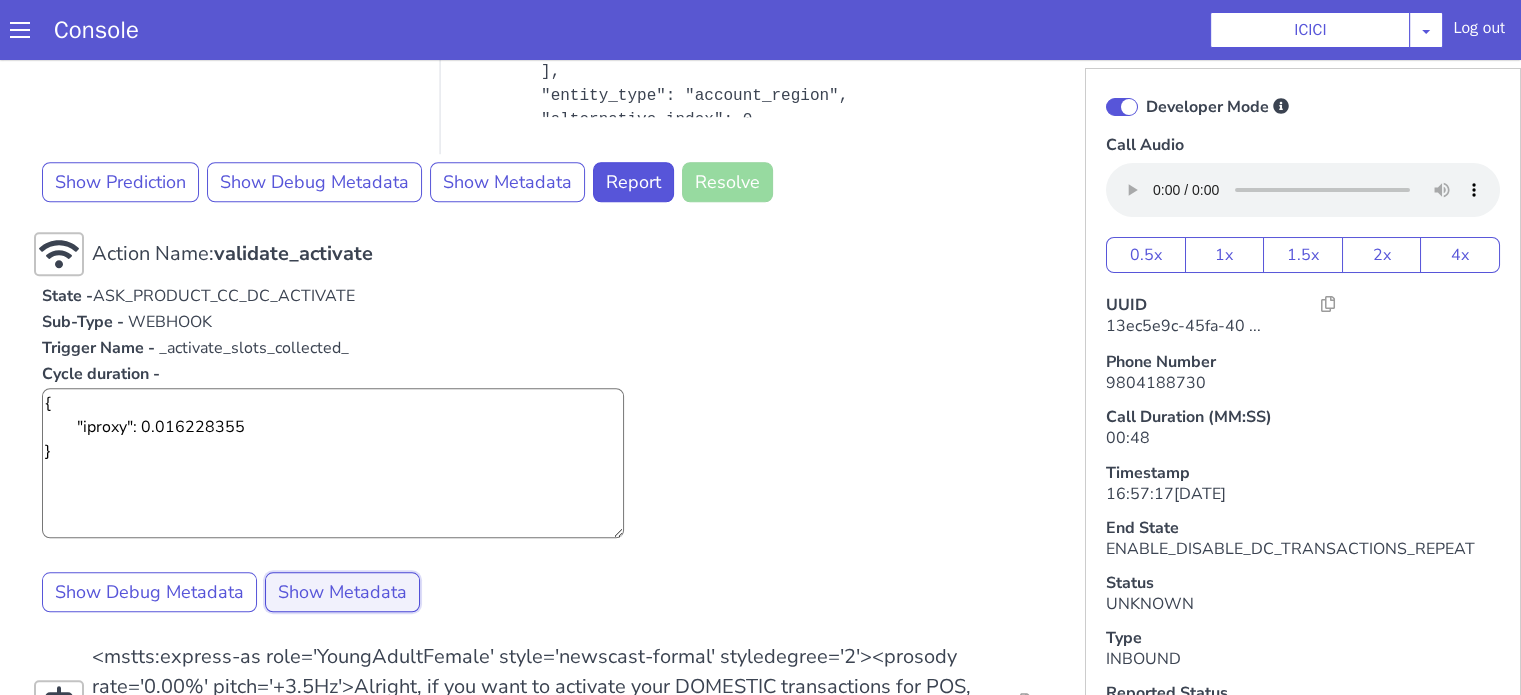 click on "Show Metadata" at bounding box center (342, 592) 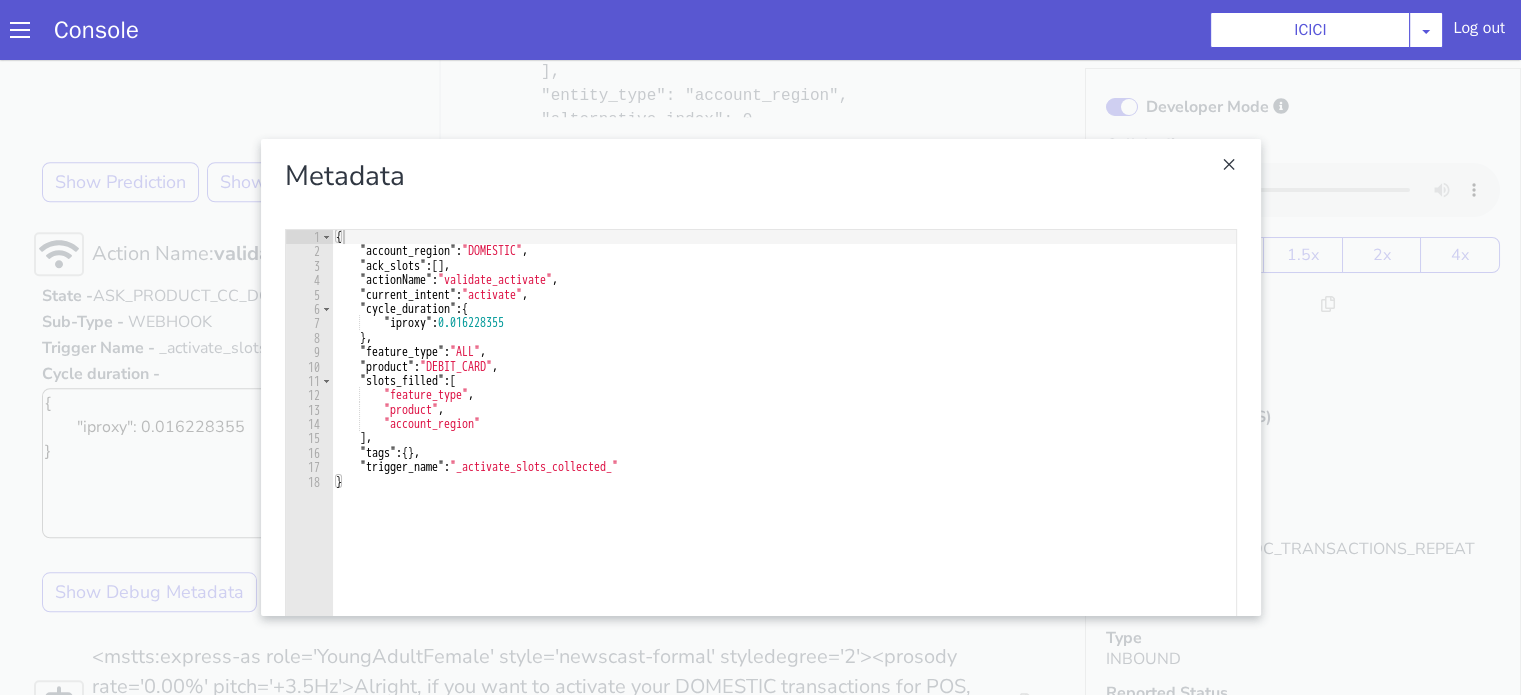click at bounding box center [760, 377] 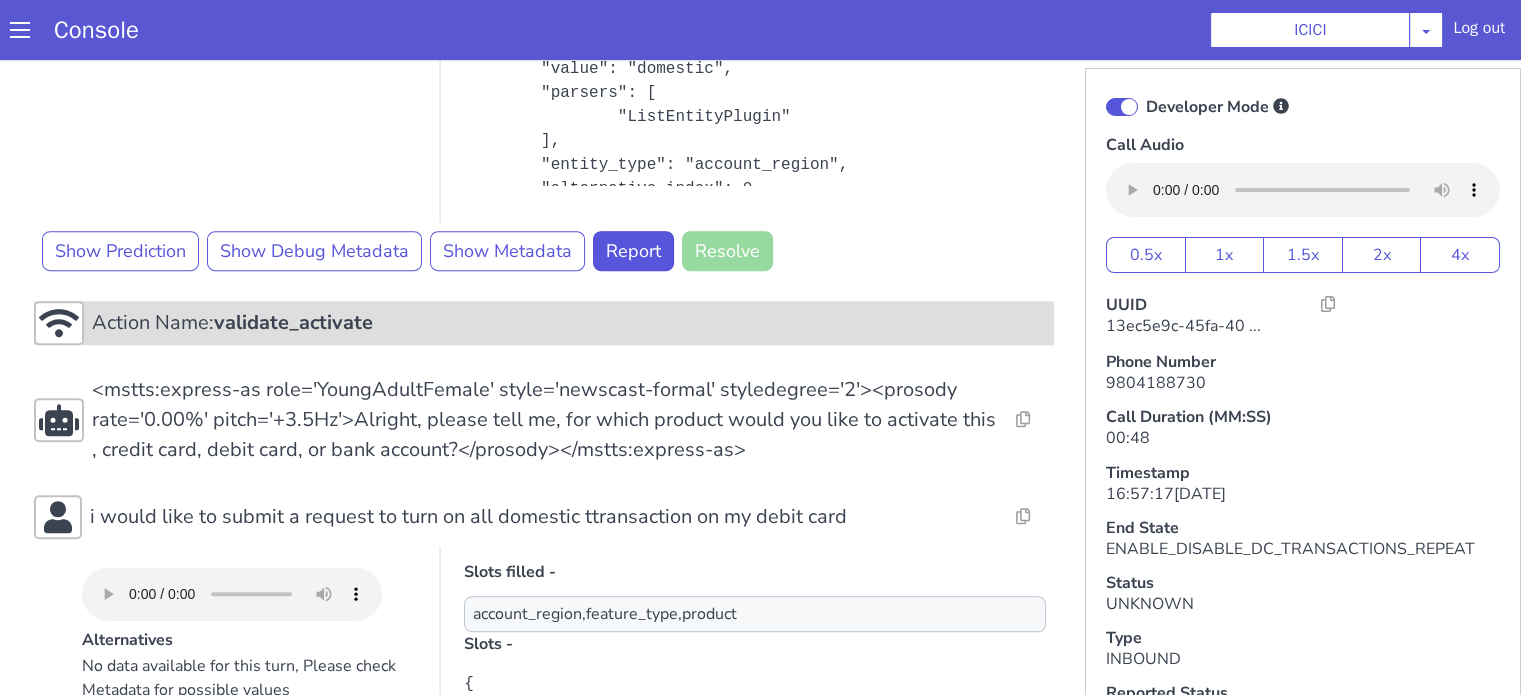 click on "Action Name:  validate_activate" at bounding box center (569, 323) 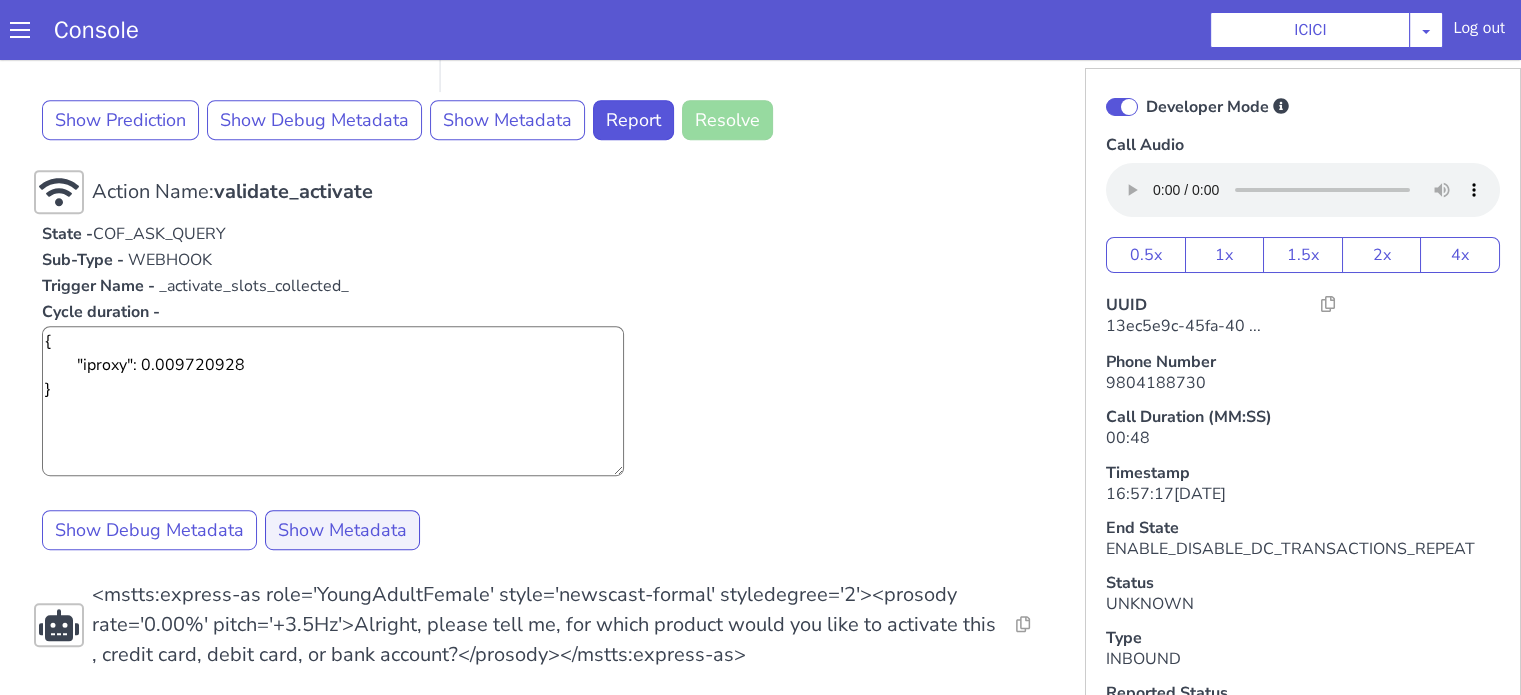 scroll, scrollTop: 1092, scrollLeft: 0, axis: vertical 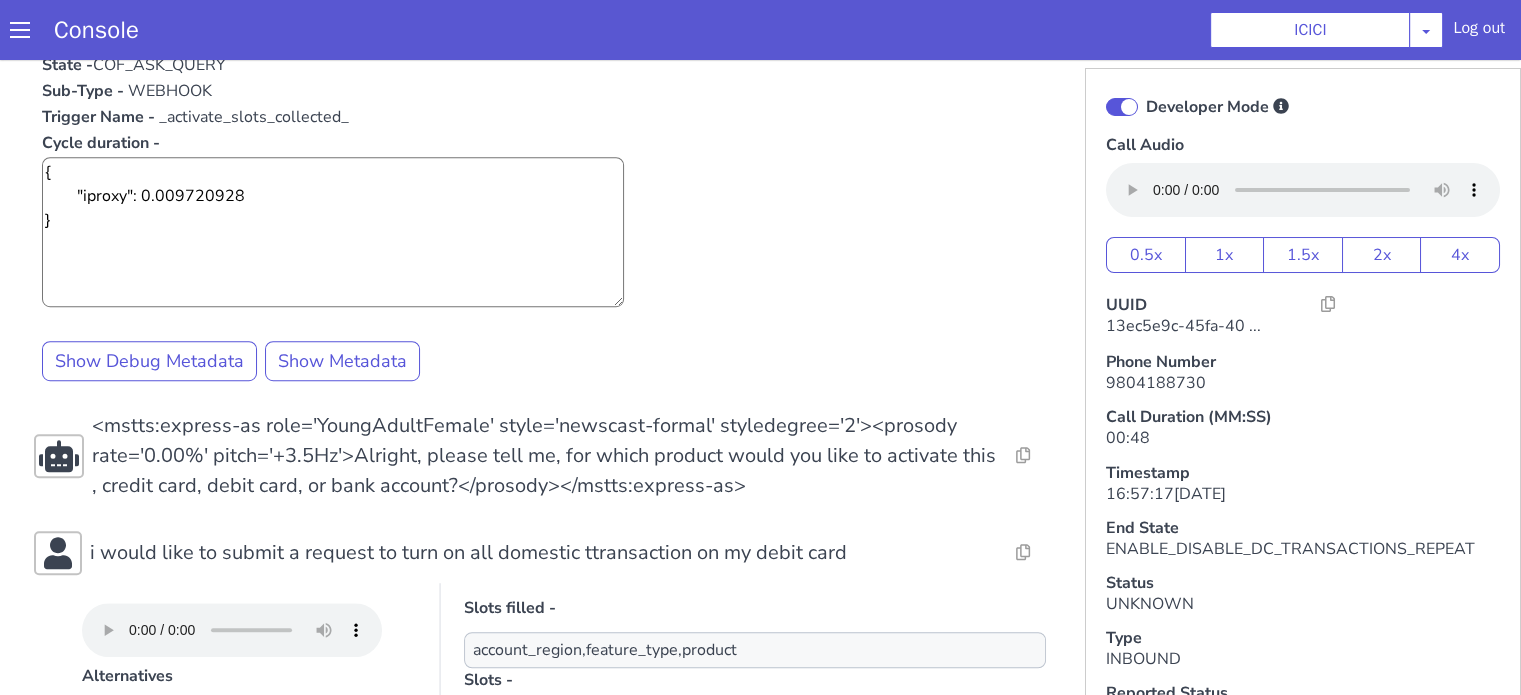 click on "Action Name:  Internal_set_language_for_iproxy Resolve  Intent Error  Entity Error  Transcription Error  Miscellaneous Submit Action Name:  931503 - CAR - RMN CLI Validation Resolve  Intent Error  Entity Error  Transcription Error  Miscellaneous Submit Action Name:  Unica API Resolve  Intent Error  Entity Error  Transcription Error  Miscellaneous Submit <mstts:express-as role='YoungAdultFemale' style='newscast-formal' styledegree='2'><prosody rate='0.00%' pitch='+3.5Hz'>Hi, welcome to ICICI BANK, I'm your customer service expert, how may I help you?</prosody></mstts:express-as> Resolve  Intent Error  Entity Error  Transcription Error  Miscellaneous Submit i would like to submit a request to turn on all domestic ttransaction on the deccan Alternatives No data available for this turn, Please check Metadata for possible values Predicted Intent -   activate State -  COF_ASK_QUERY Sub-Type -   AUDIO Trigger Name -   activate Cycle duration -  Slots filled - account_region,feature_type Slots -   Show Prediction" at bounding box center [544, 502] 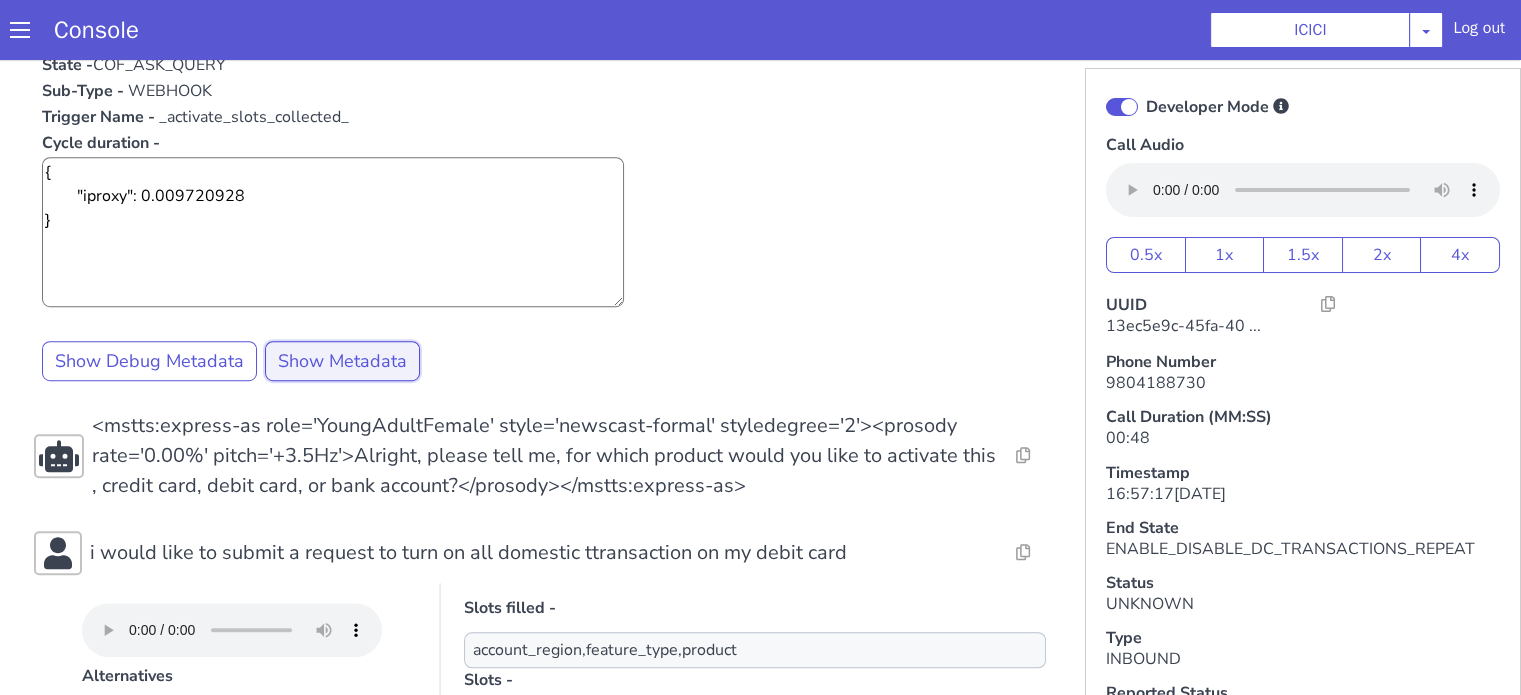 click on "Show Metadata" at bounding box center [342, 361] 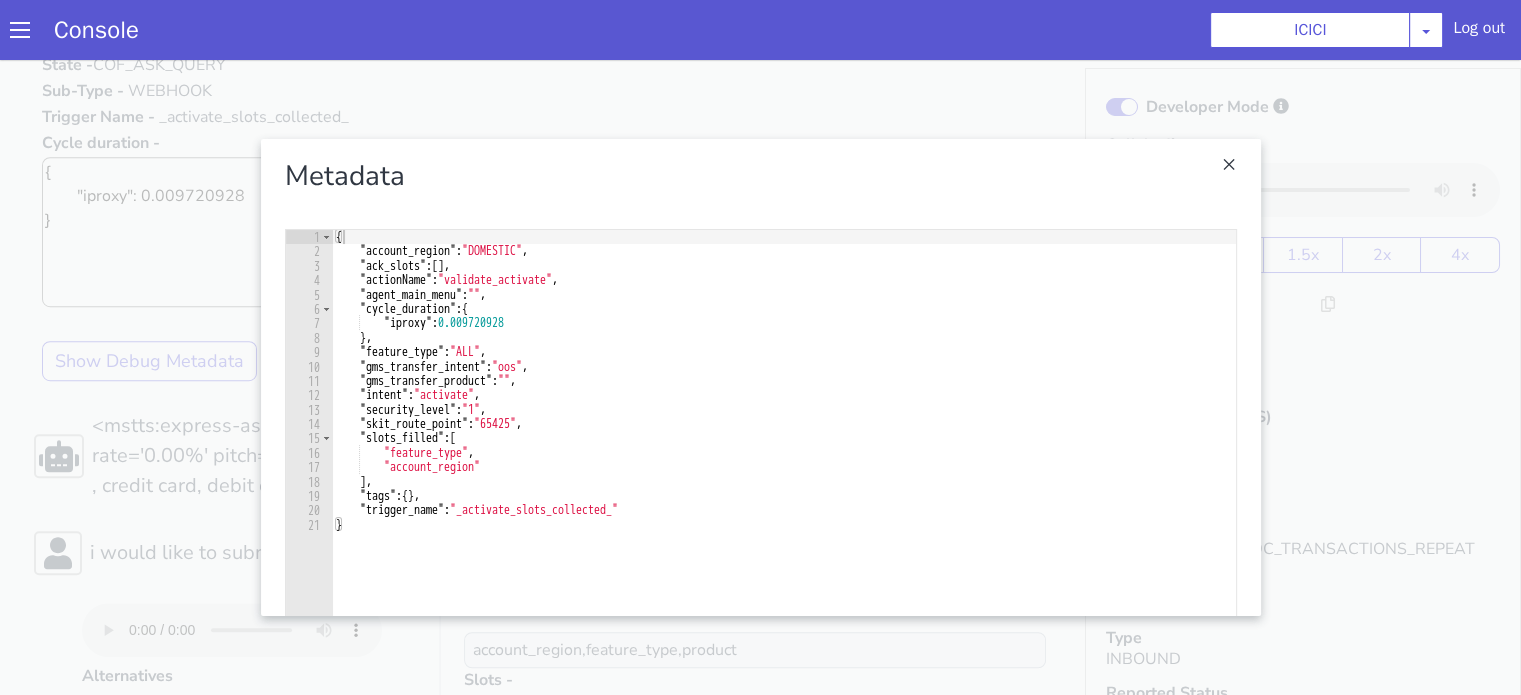 click at bounding box center [760, 377] 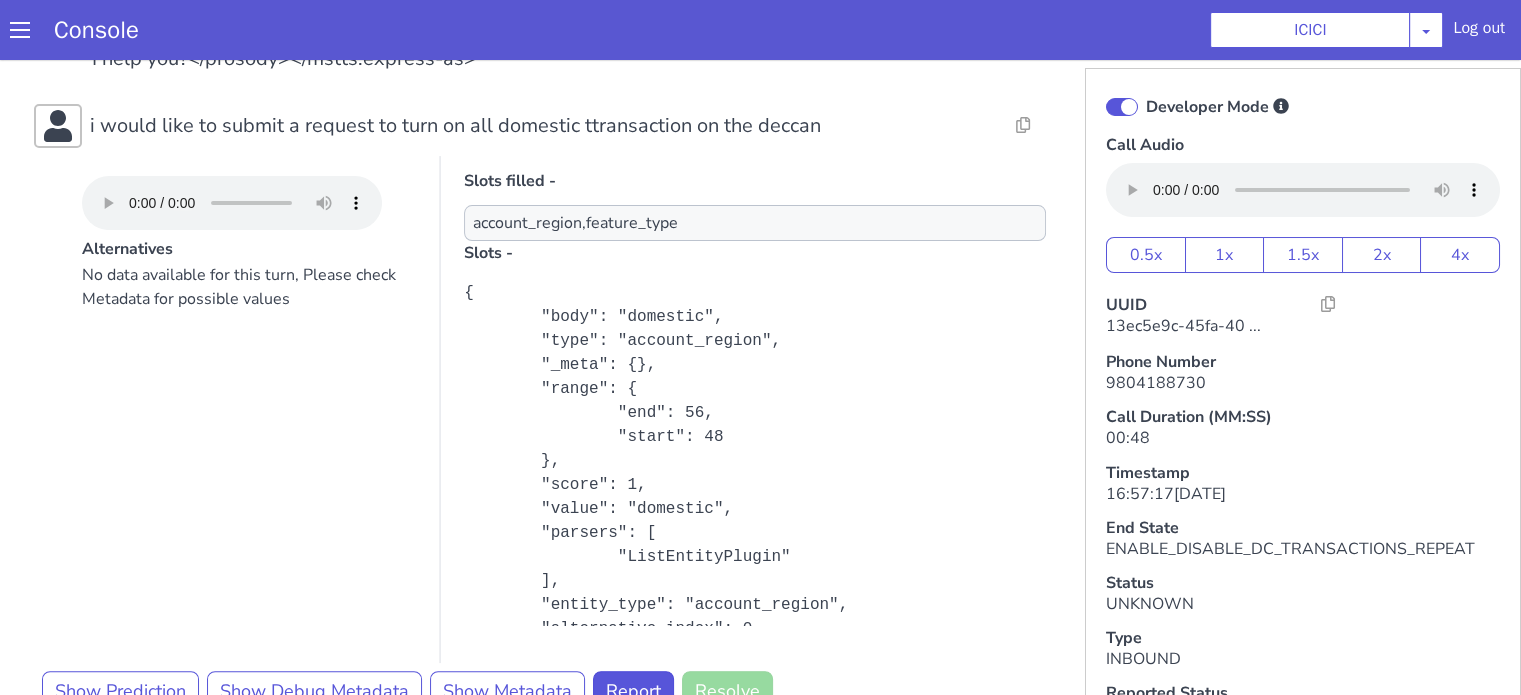 scroll, scrollTop: 292, scrollLeft: 0, axis: vertical 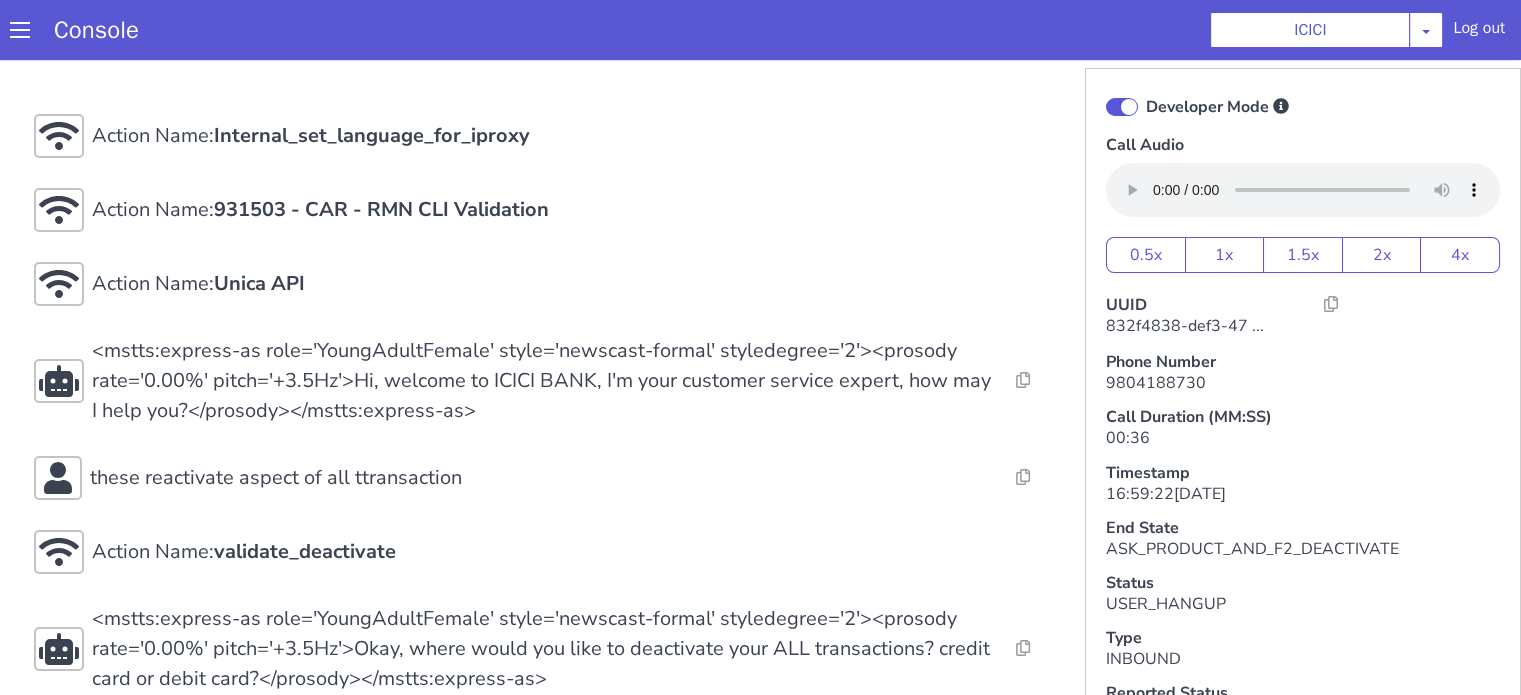 click at bounding box center (1122, 107) 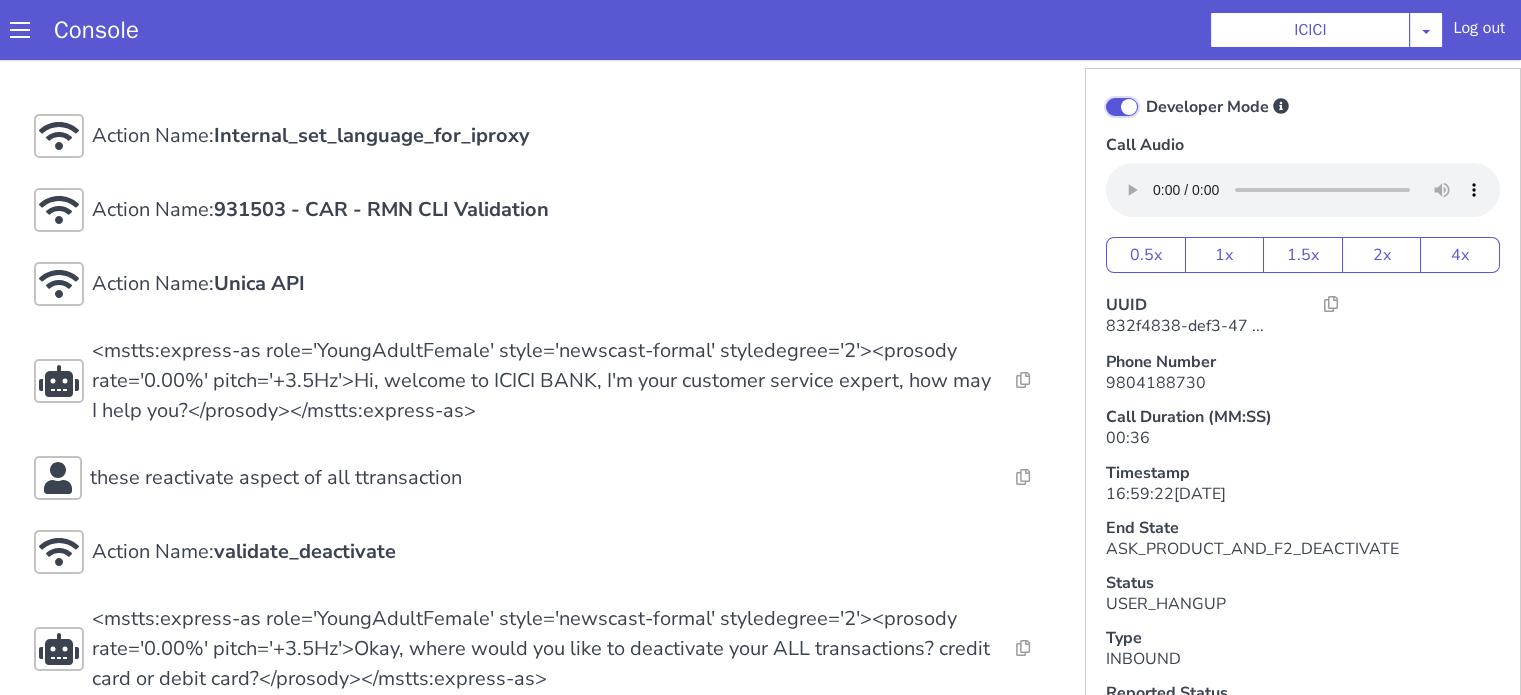 click on "Developer Mode" at bounding box center [1145, 94] 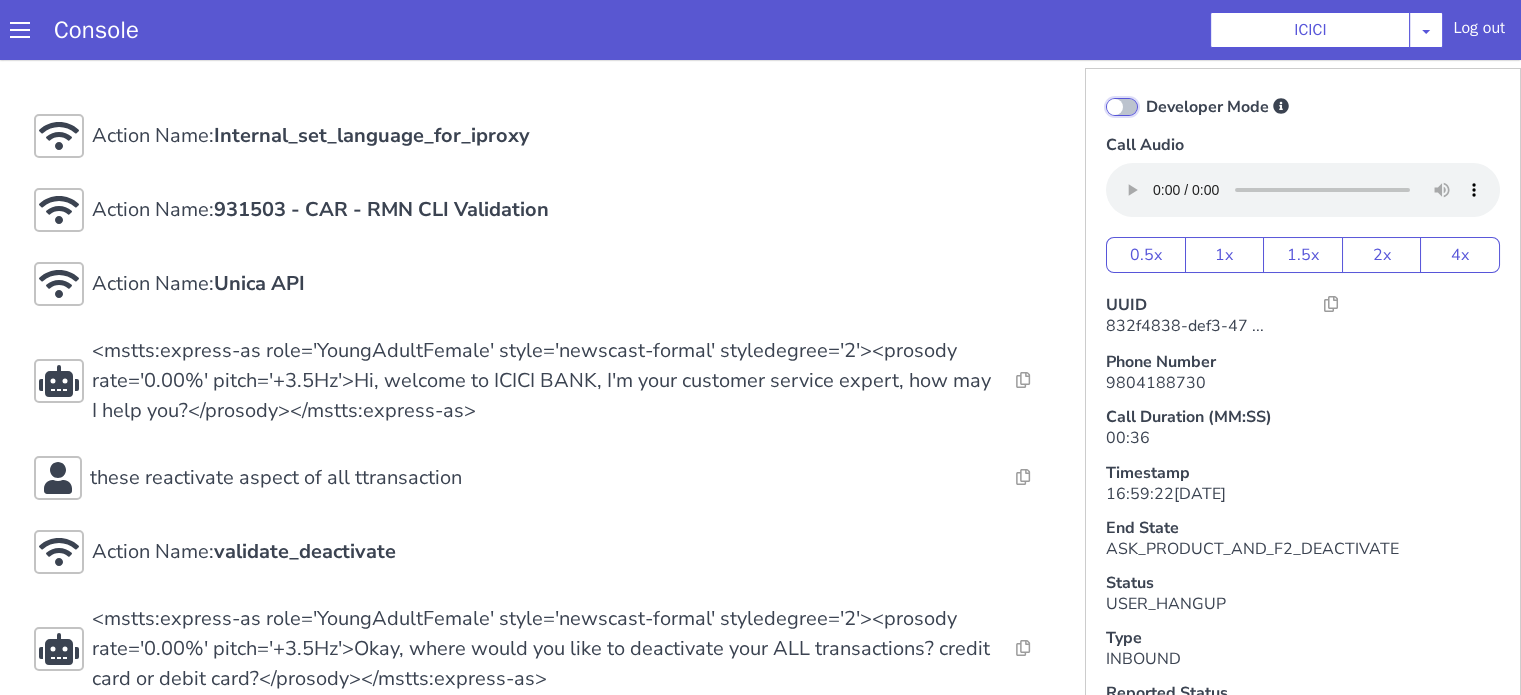 checkbox on "false" 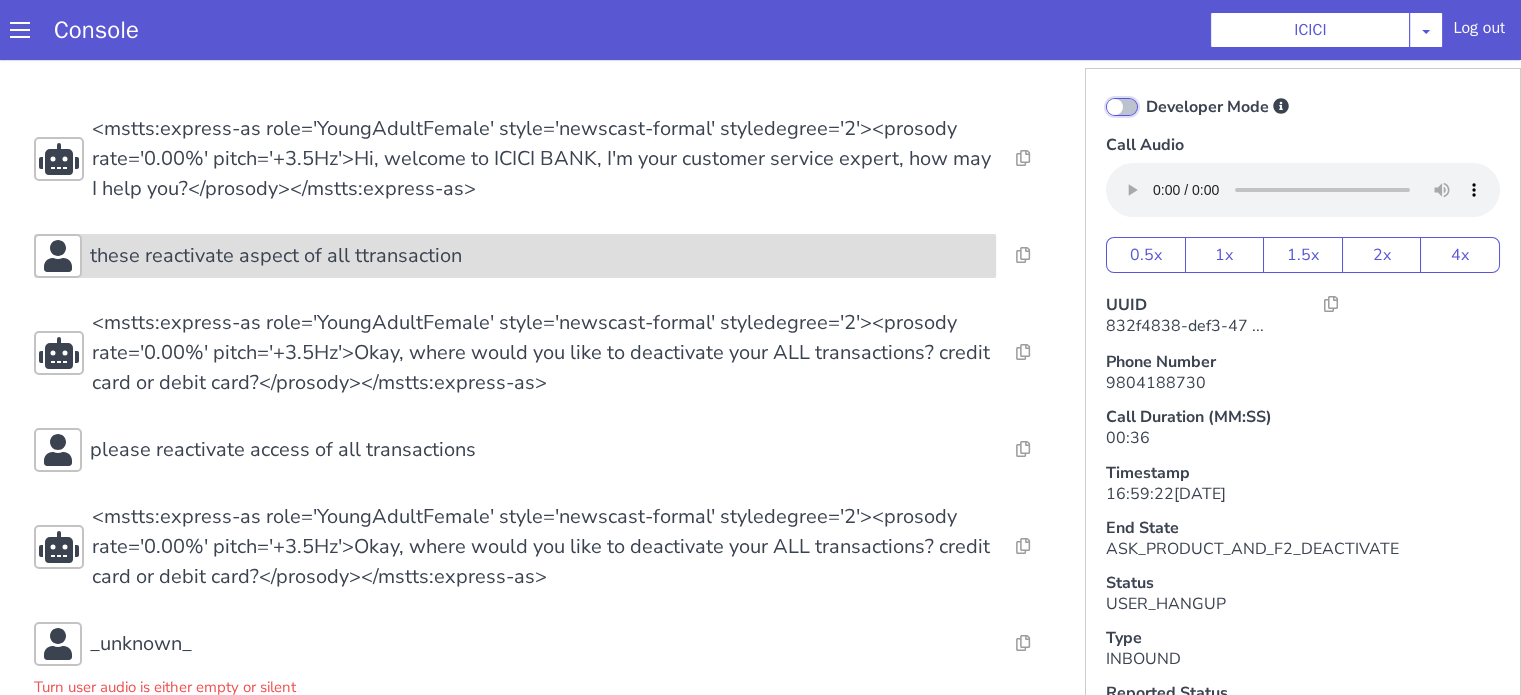 scroll, scrollTop: 159, scrollLeft: 0, axis: vertical 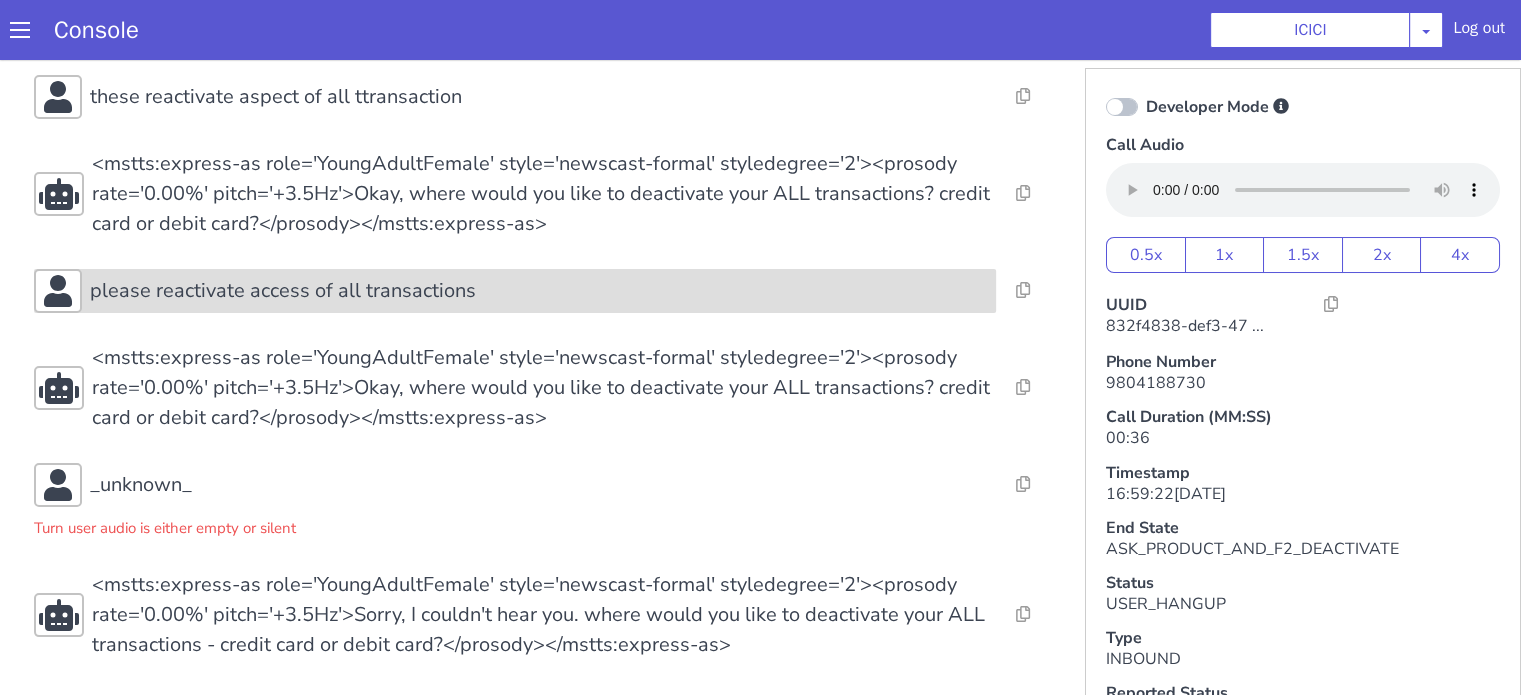 click on "please reactivate access of all transactions" at bounding box center (283, 291) 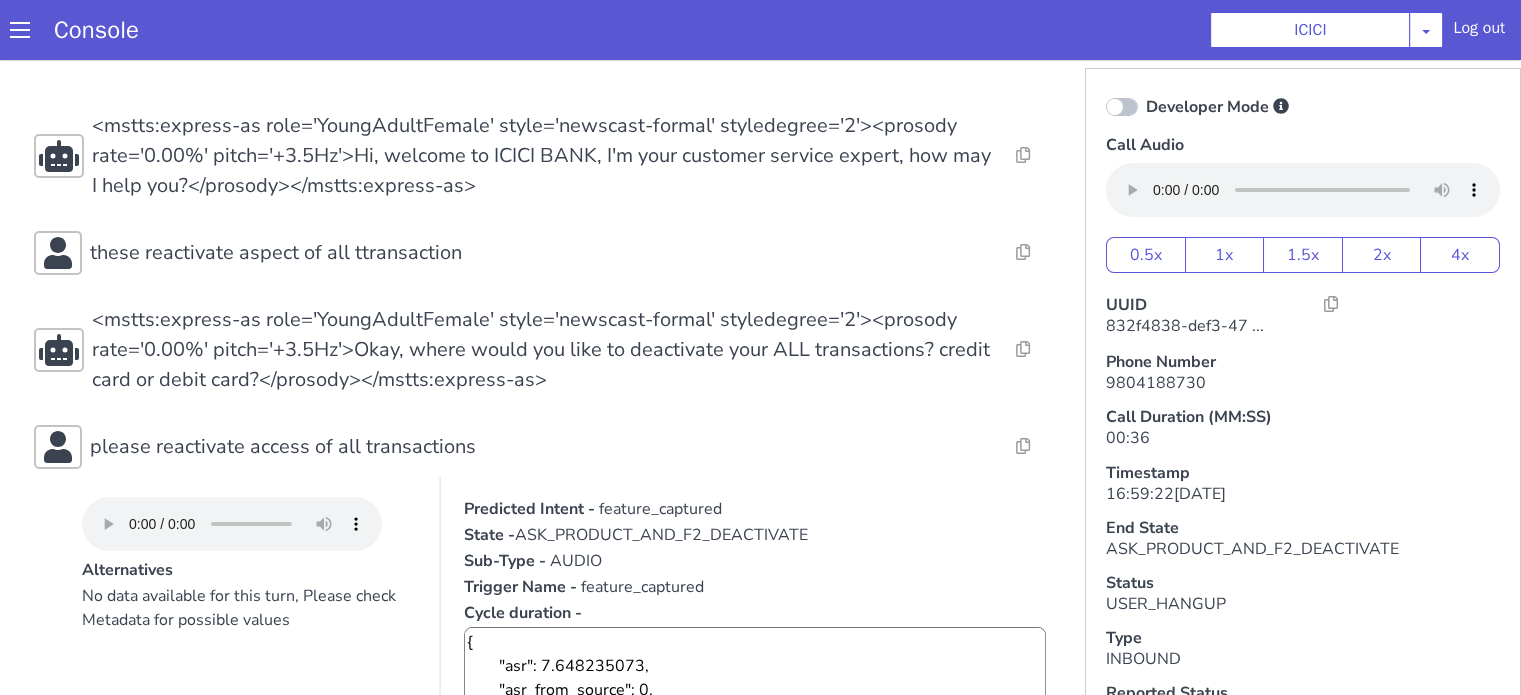 scroll, scrollTop: 0, scrollLeft: 0, axis: both 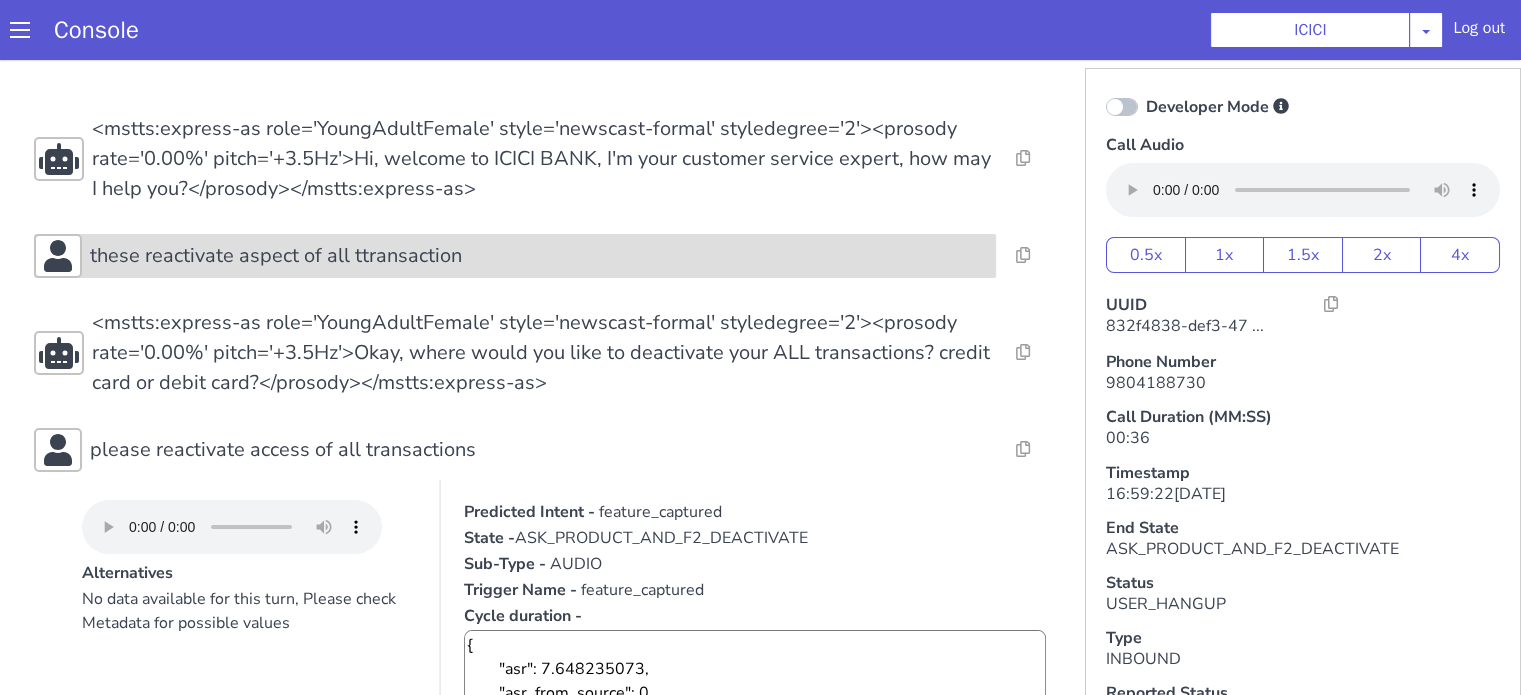 click on "these reactivate aspect of all ttransaction" at bounding box center [276, 256] 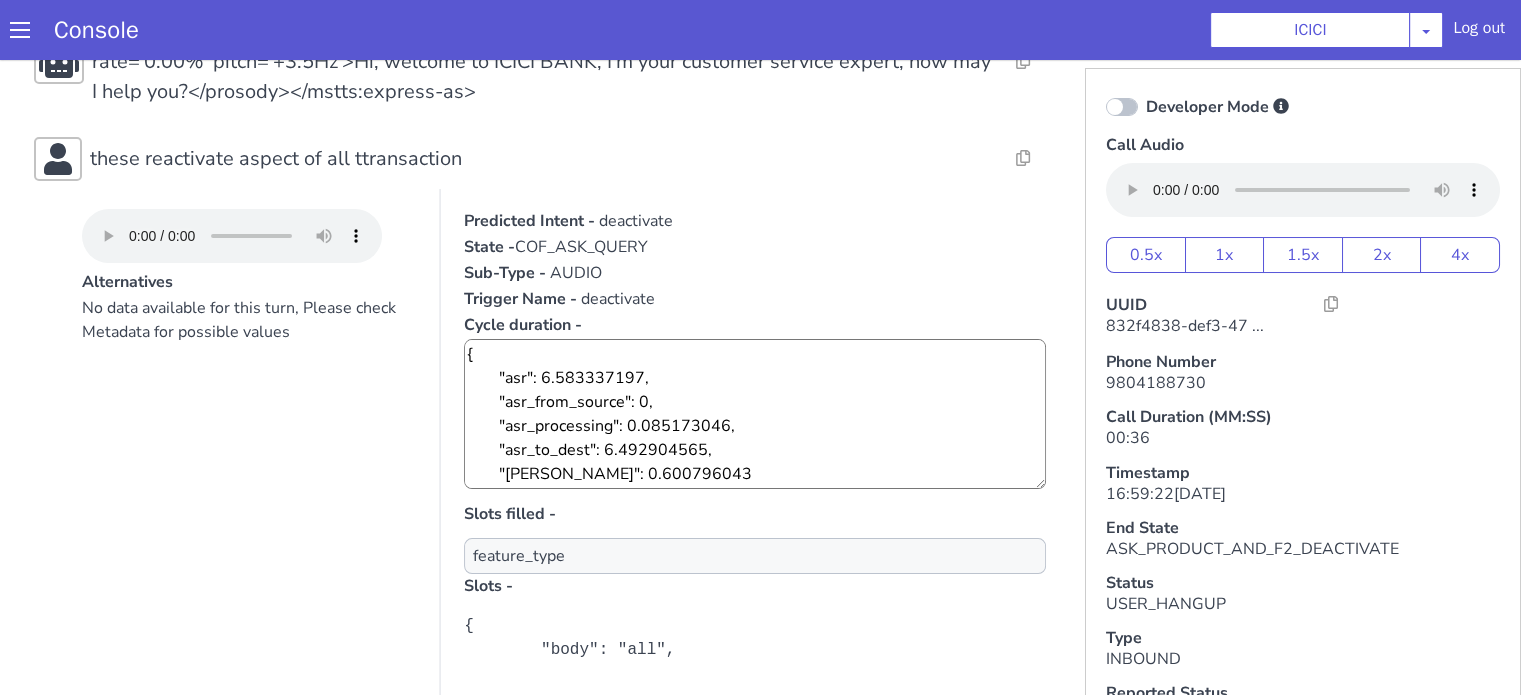 scroll, scrollTop: 200, scrollLeft: 0, axis: vertical 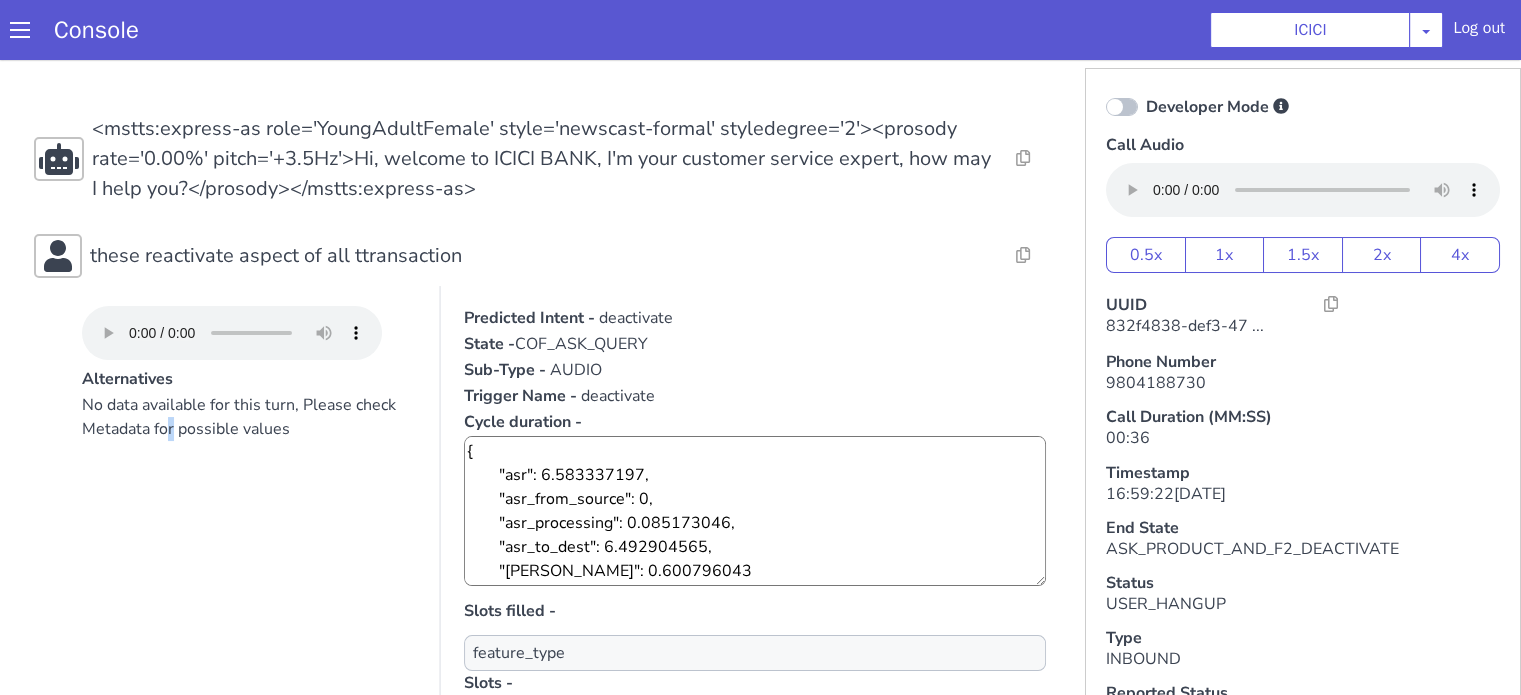 click on "No data available for this turn, Please check Metadata for possible values" at bounding box center [249, 593] 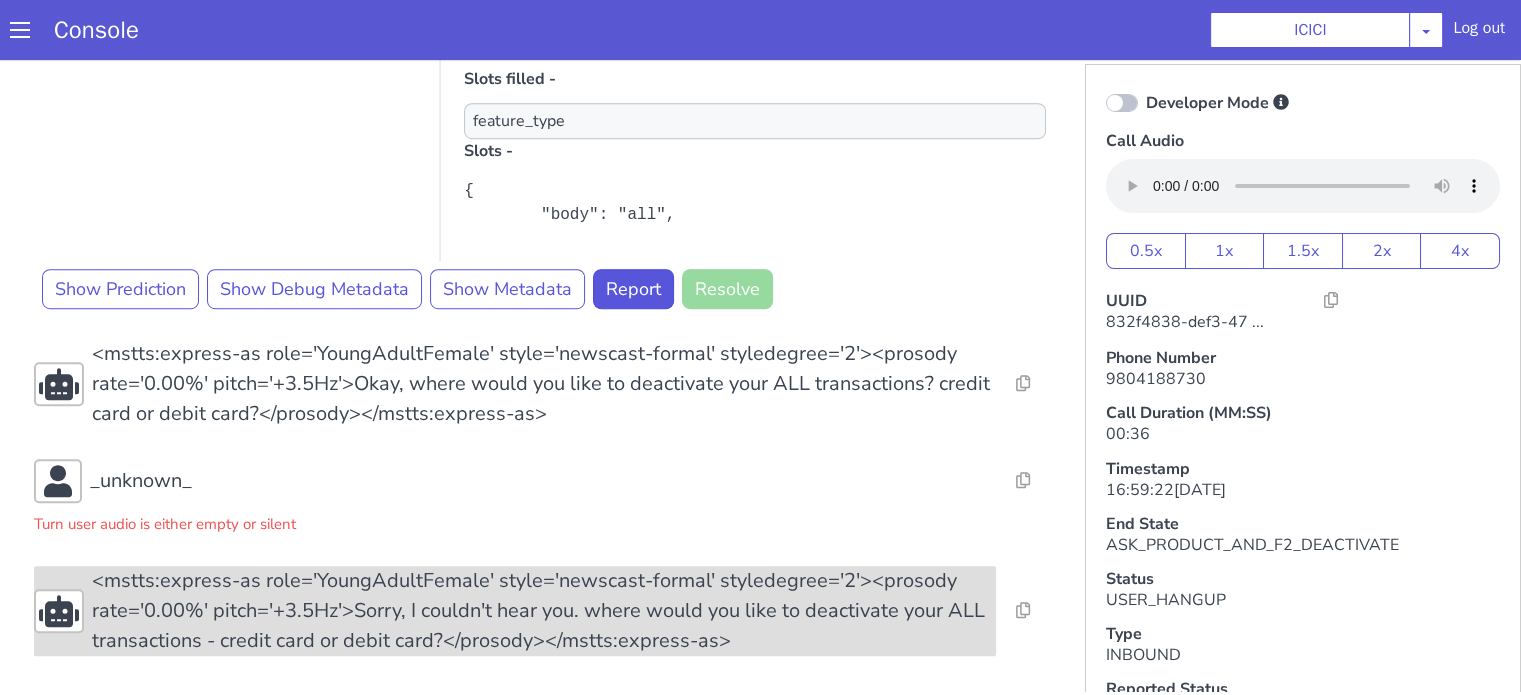 scroll, scrollTop: 5, scrollLeft: 0, axis: vertical 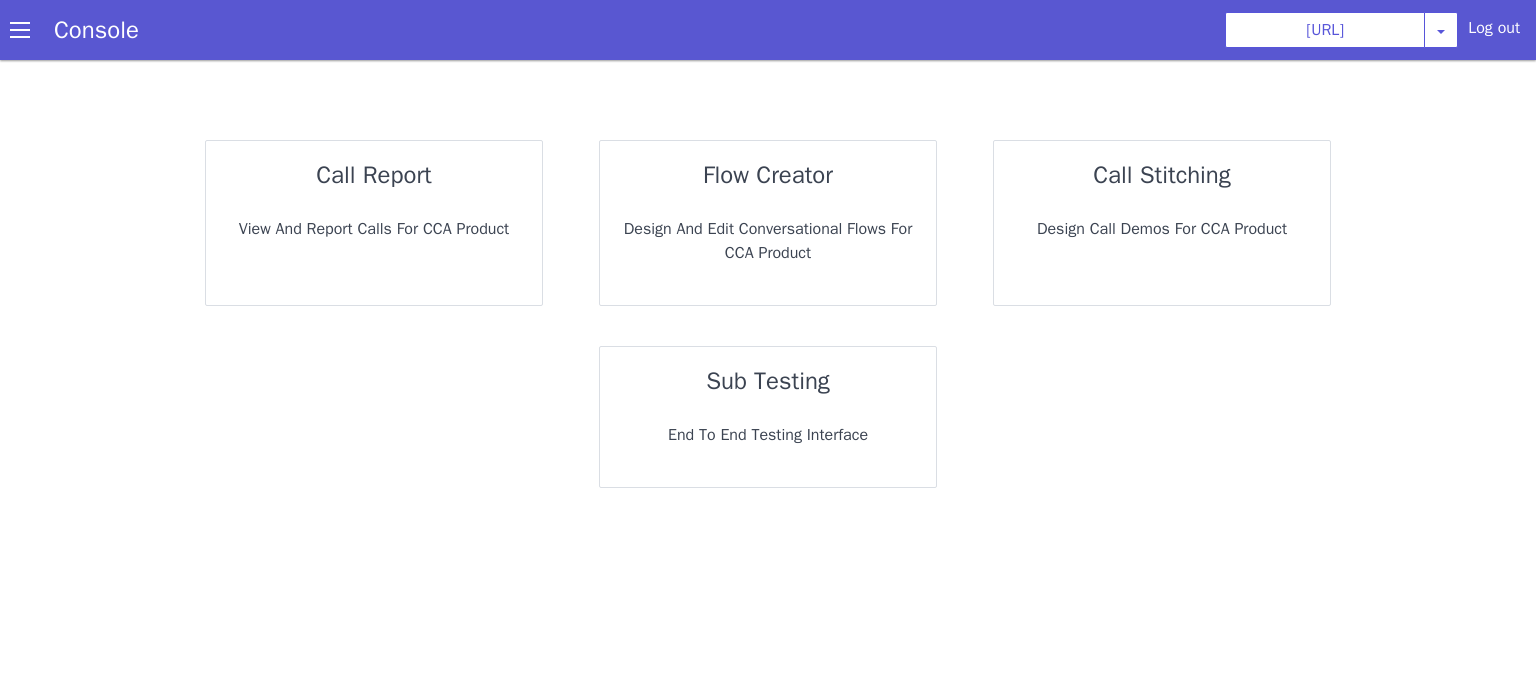 click at bounding box center (20, 30) 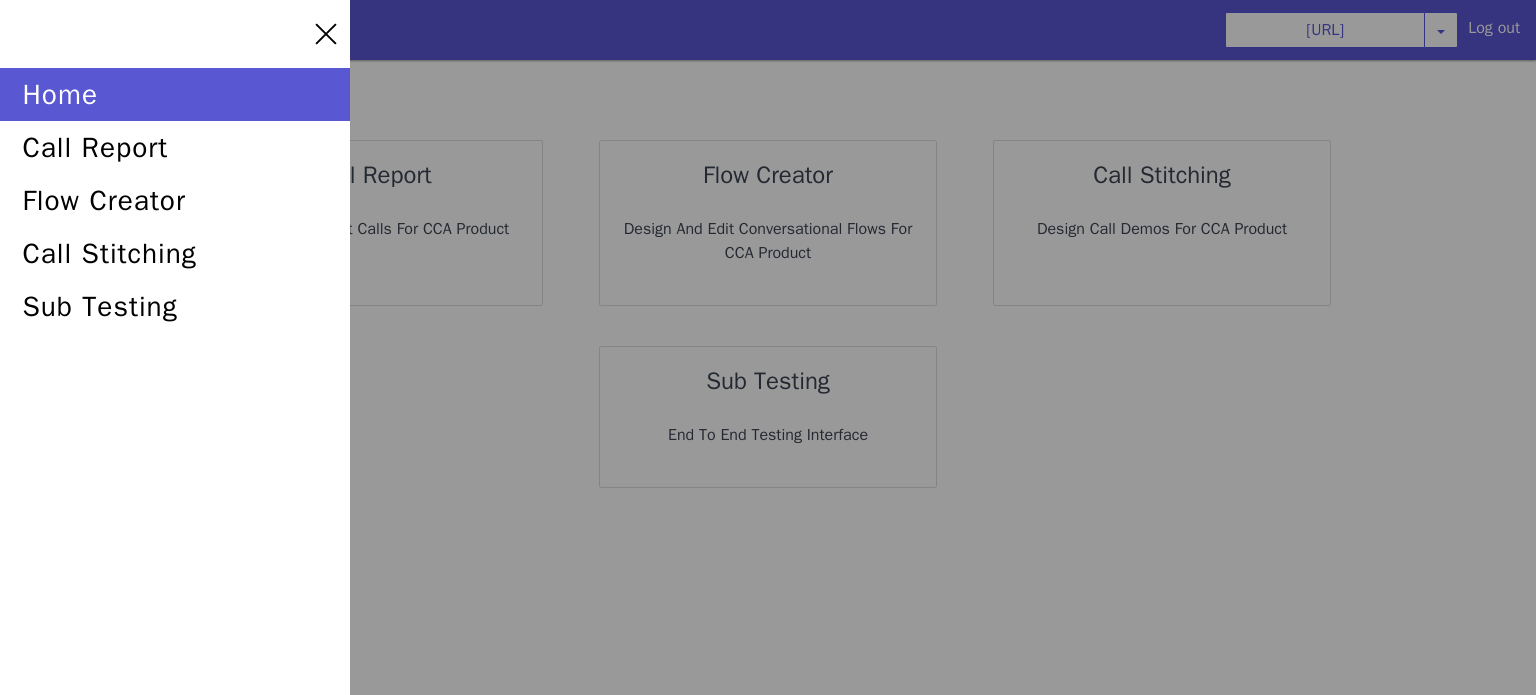 click at bounding box center (768, 347) 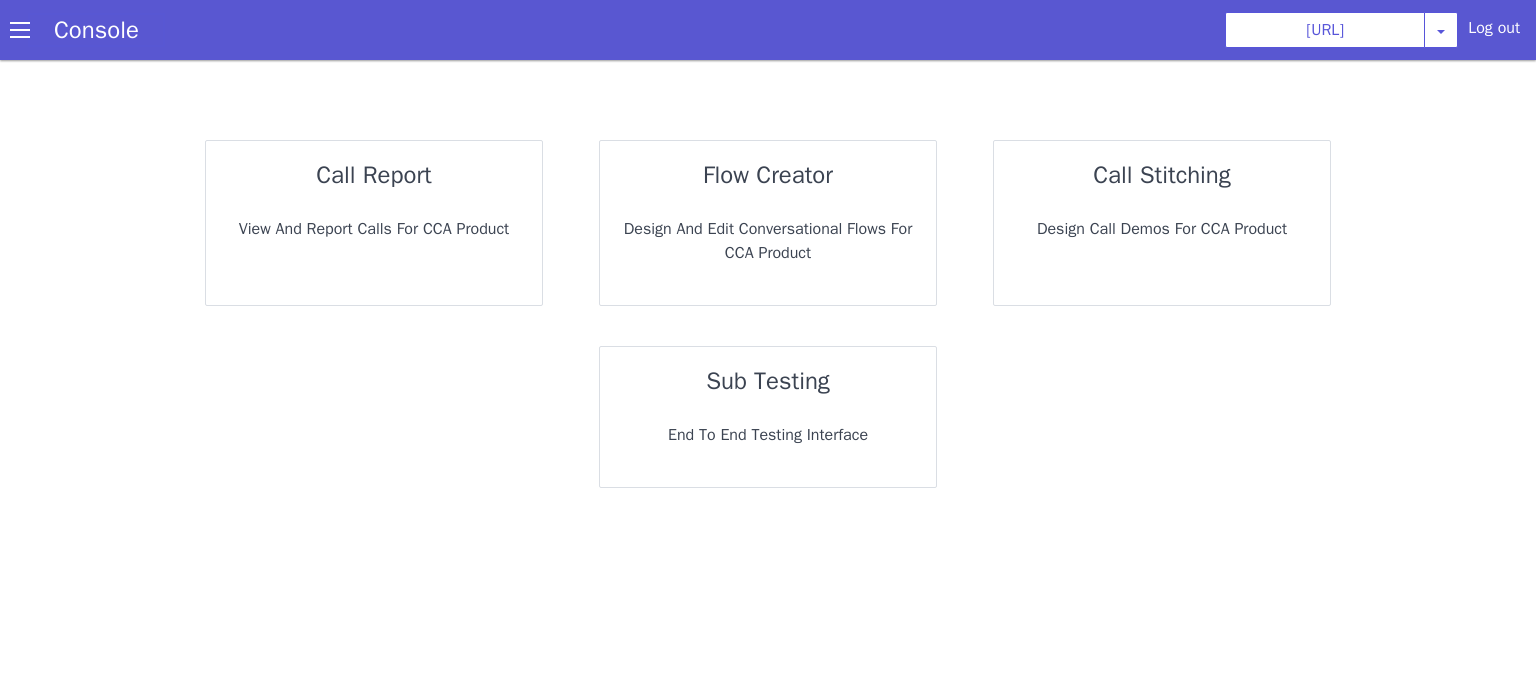 click on "Console" at bounding box center [96, 30] 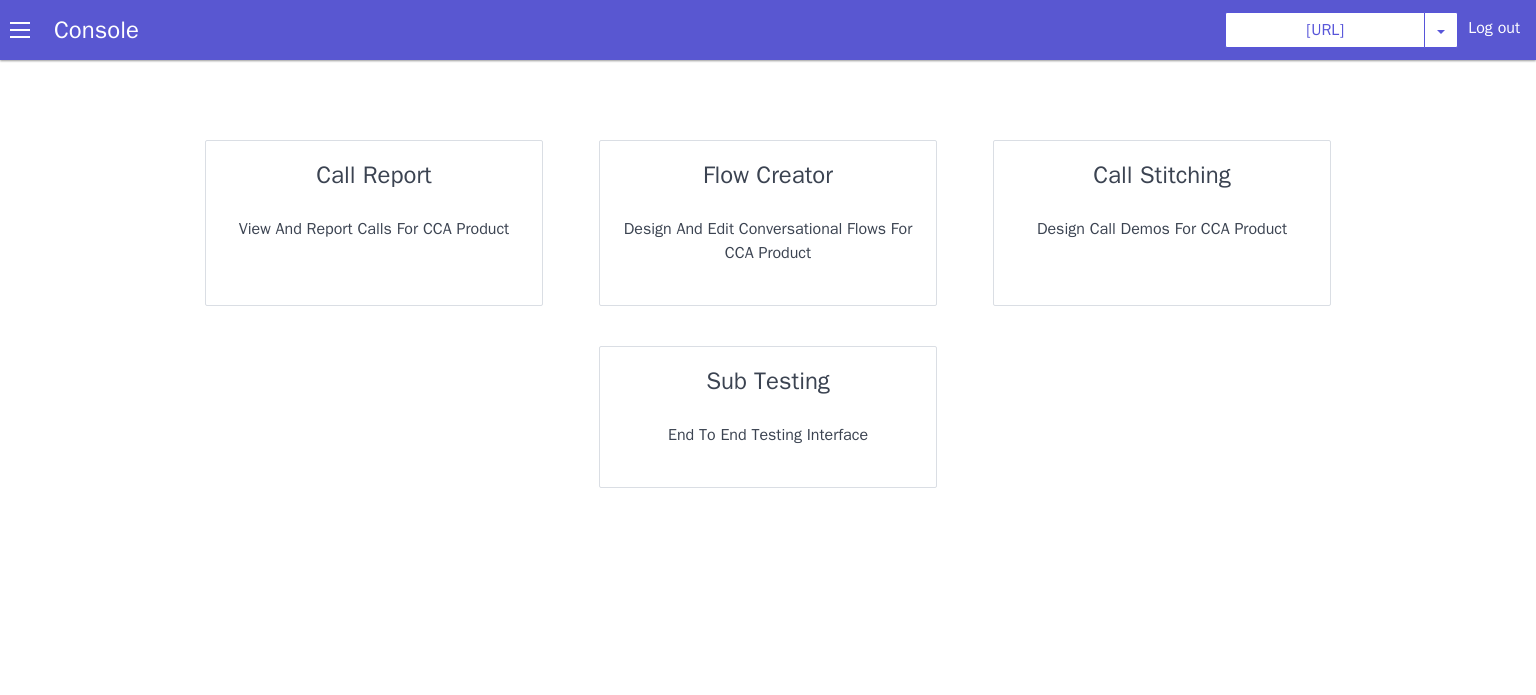 click on "Console" at bounding box center (86, 30) 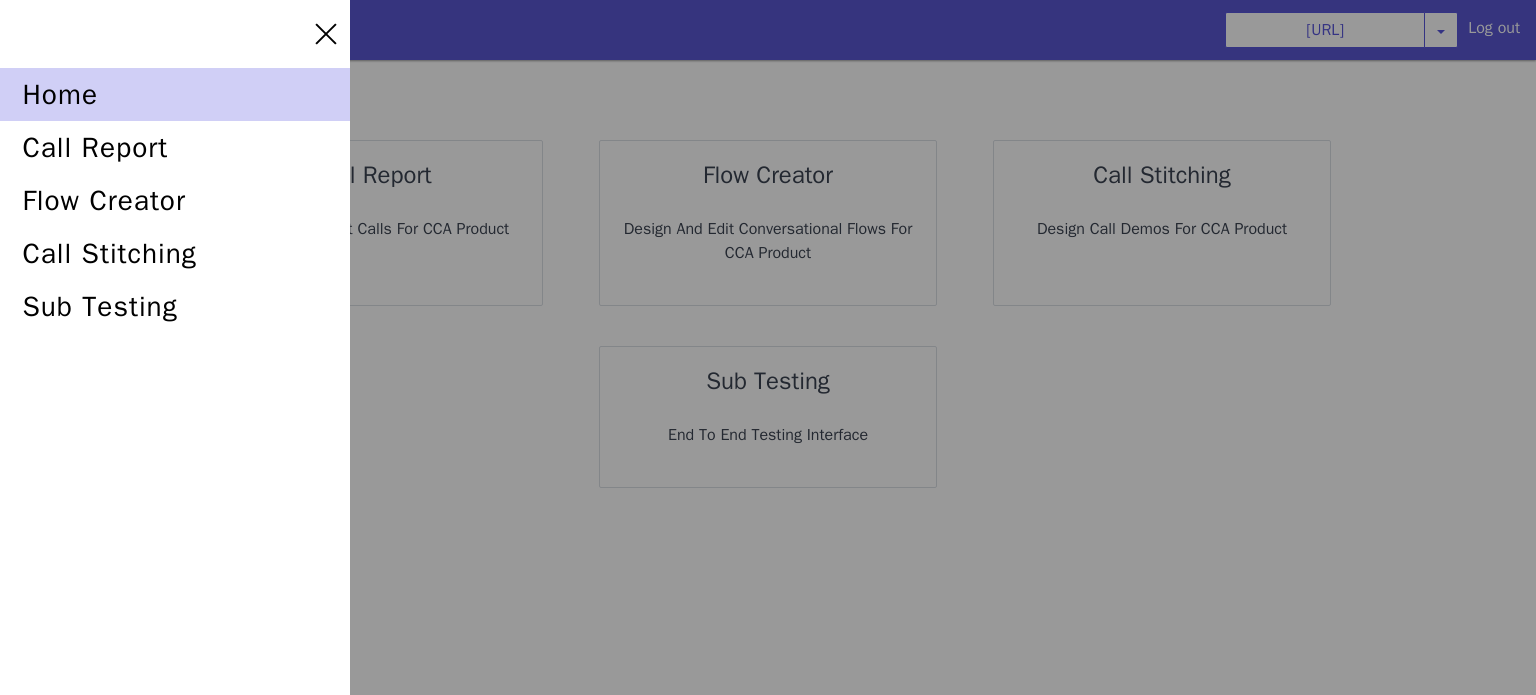 click on "home" at bounding box center [175, 94] 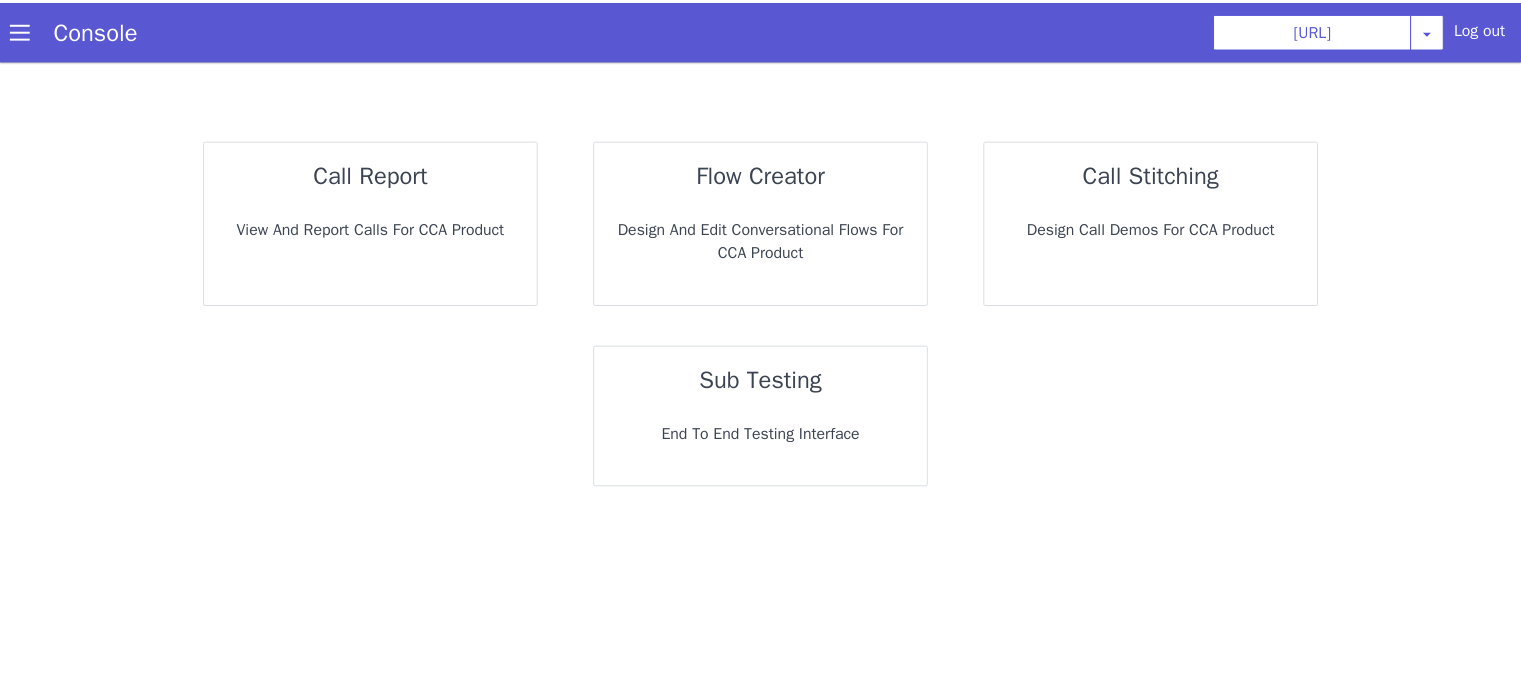 scroll, scrollTop: 0, scrollLeft: 0, axis: both 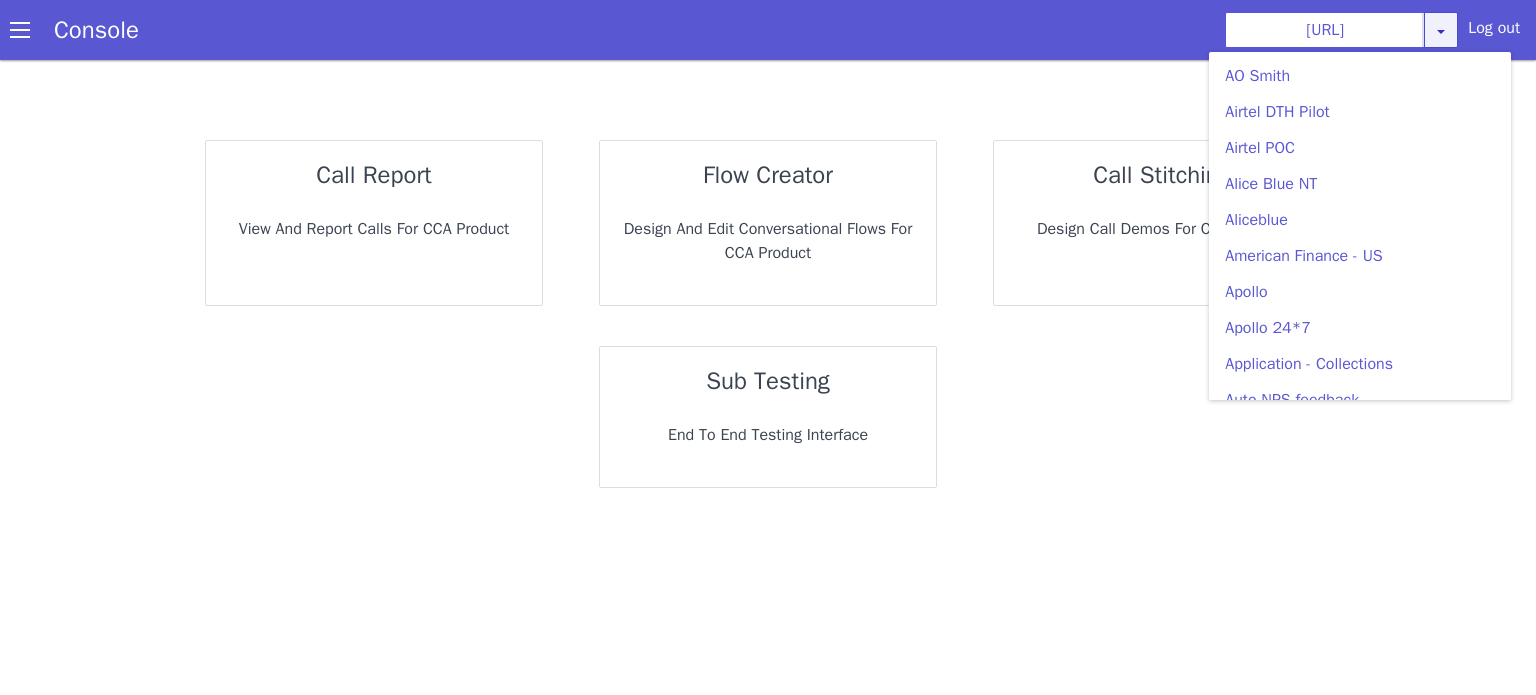 click at bounding box center (1441, 31) 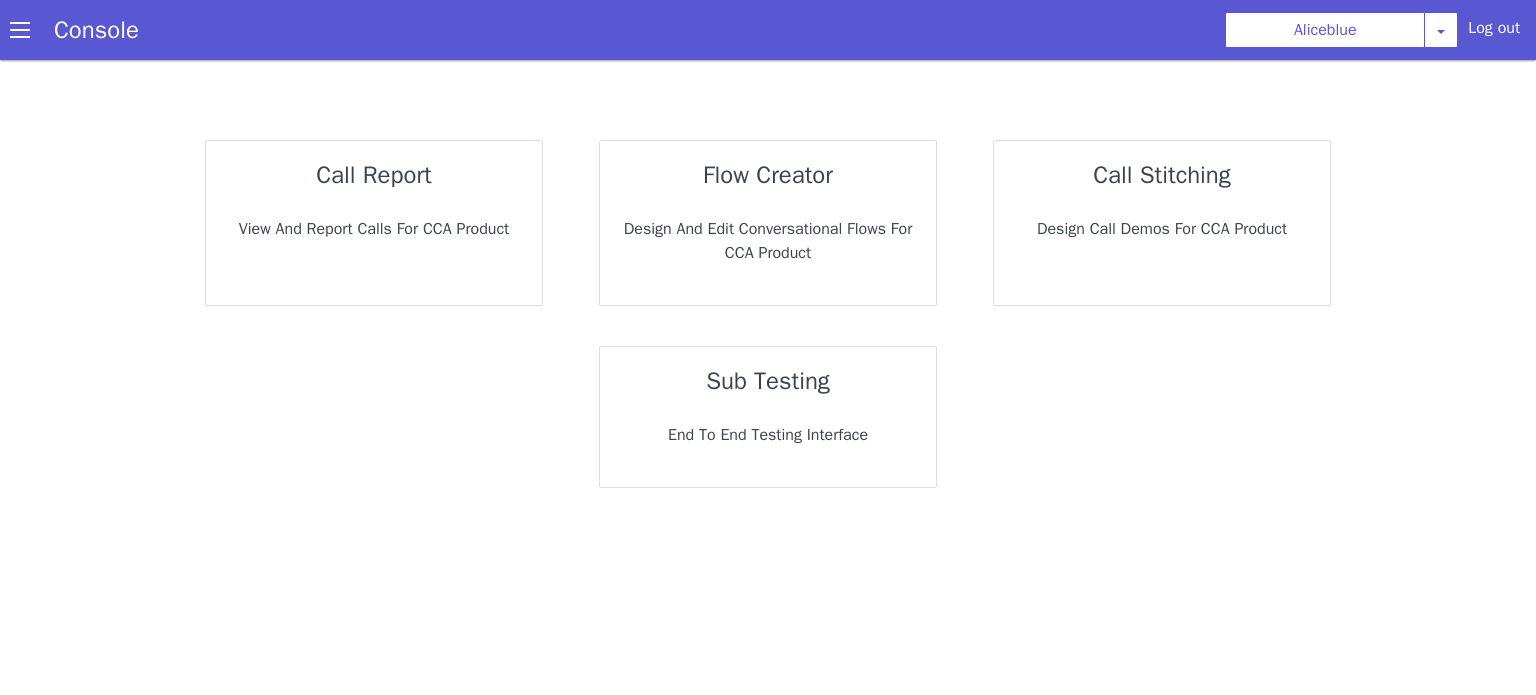 scroll, scrollTop: 0, scrollLeft: 0, axis: both 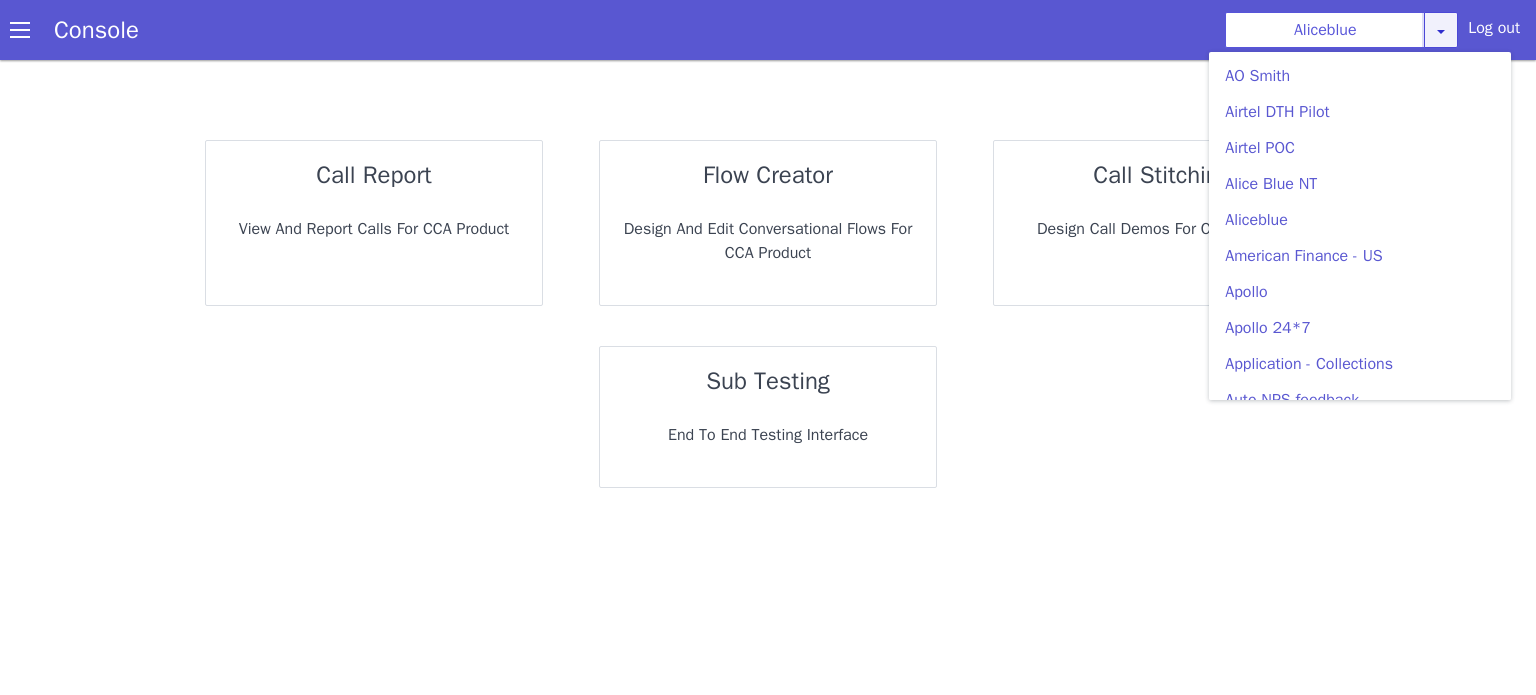 click on "Aliceblue [PERSON_NAME] Airtel DTH Pilot Airtel POC [PERSON_NAME] Blue NT Aliceblue American Finance - US Apollo Apollo 24*7 Application - Collections Auto NPS feedback Avaya Devconnect Axis Axis AMC Axis Outbound BAGIC BALIC BALIC Old 2 Bajaj Autofinance Bajaj Fin Banking Demo Barbeque Nation Buy Now Pay Later Cars24 Cashe Central Bank of [GEOGRAPHIC_DATA] [PERSON_NAME] Cholamandalam Finance Consumer Durables Coverfox Covid19 Helpline Credgenics CreditMate DPDzero DUMMY Data collection Demo - Collections Dish TV ERCM Emeritus Eureka Forbes - LQ FFAM360 - US Familiarity Farming_Axis Finaccel Flipkart Flow Templates Fusion Microfinance Giorgos_TestBot Great Learning Grievance Bot HDB Finance HDFC HDFC Ergo HDFC Freedom CC HDFC Life Demo HDFC Securities Hathway Internet Hathway V2 Home Credit IBM IBM Banking Demo ICICI ICICI Bank Outbound ICICI [DEMOGRAPHIC_DATA] Persistency ICICI Prudential ICICI securities ICICI_lombard IDFC First Bank IFFCO Tokio Insurance Iffco [GEOGRAPHIC_DATA] [GEOGRAPHIC_DATA] Indigo IndusInd - Settlement IndusInd CC Indusind - Agri Loan" at bounding box center (1341, 30) 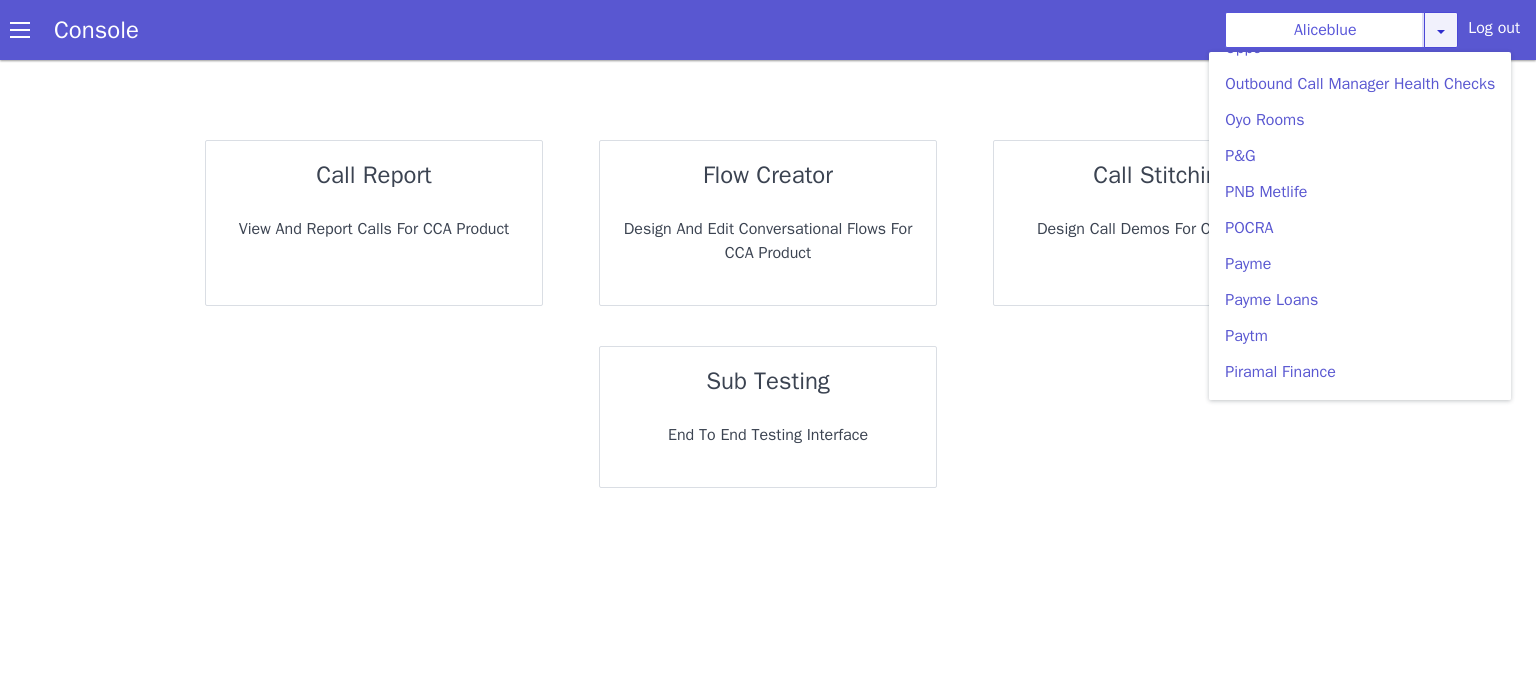scroll, scrollTop: 3700, scrollLeft: 0, axis: vertical 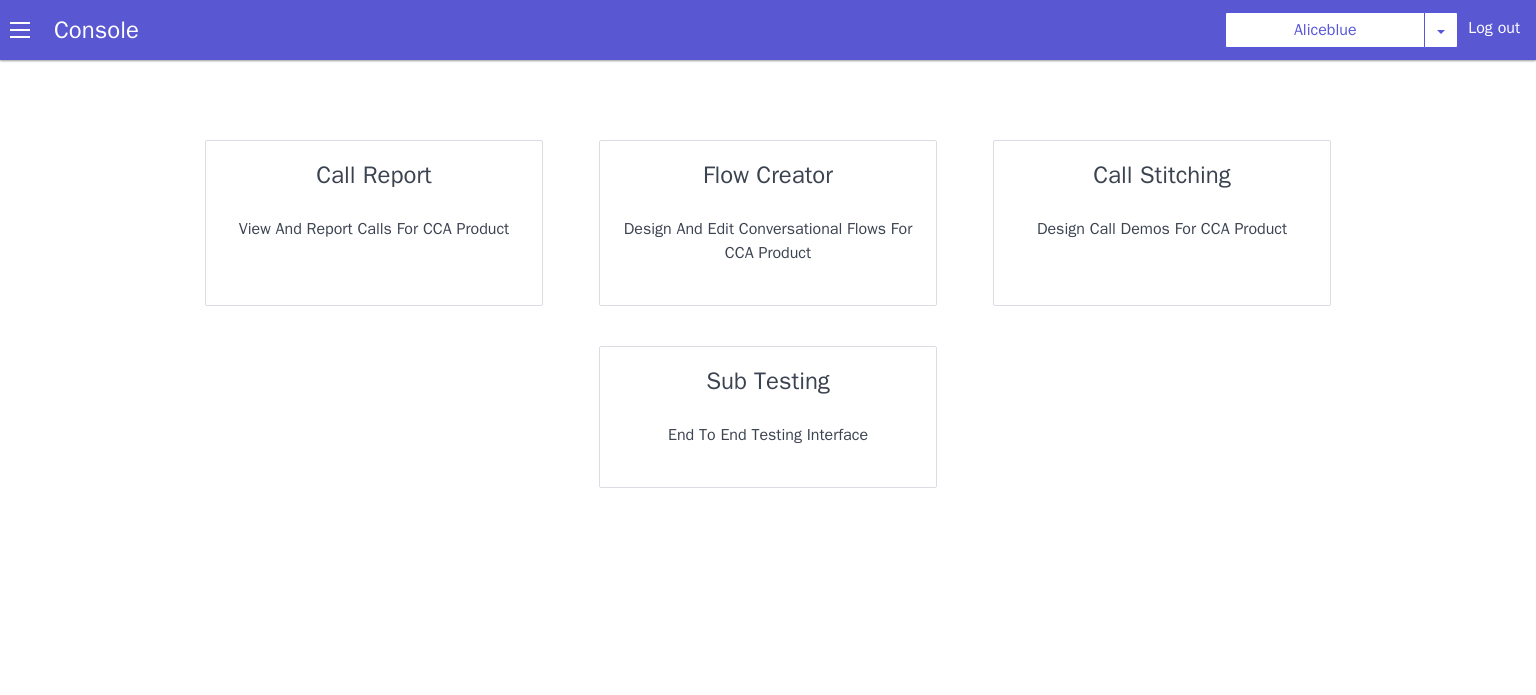 click at bounding box center [20, 30] 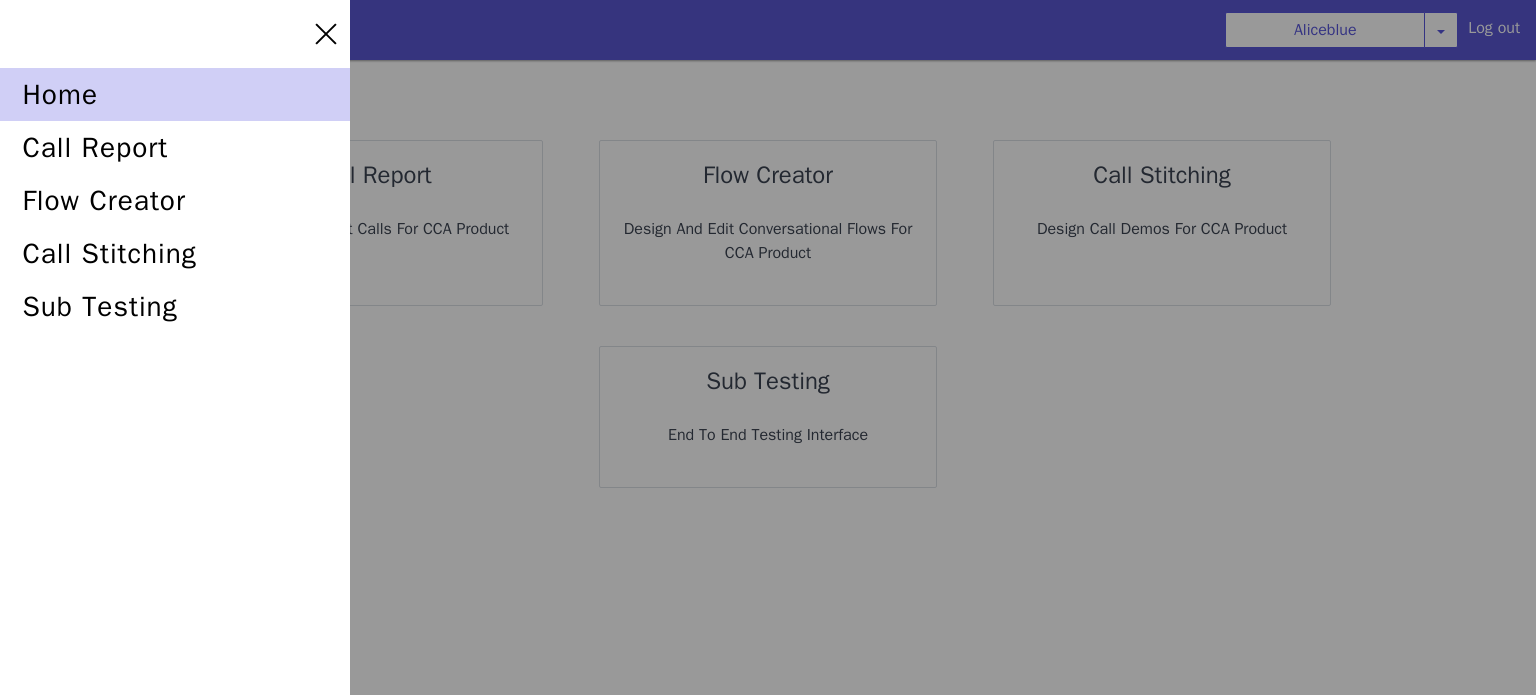 click on "home" at bounding box center [175, 94] 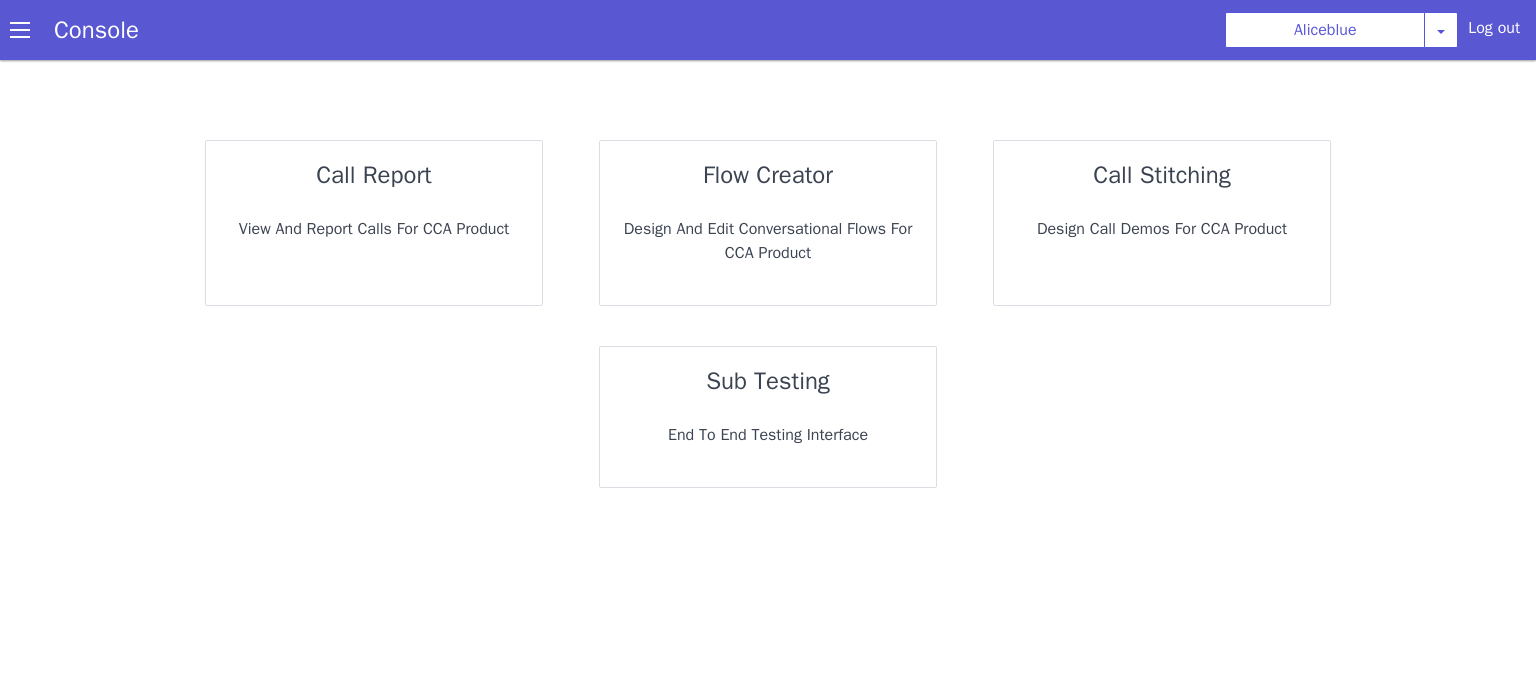 scroll, scrollTop: 0, scrollLeft: 0, axis: both 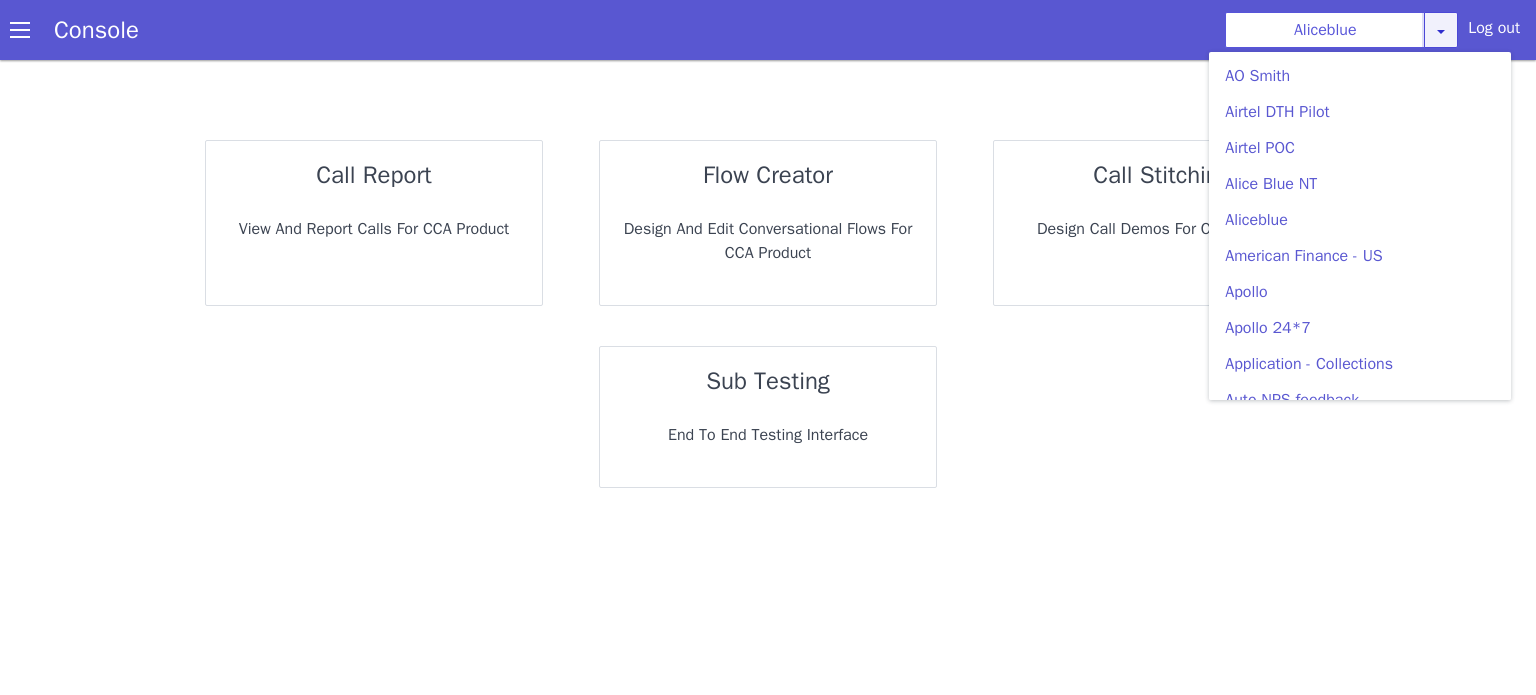 click at bounding box center (1441, 30) 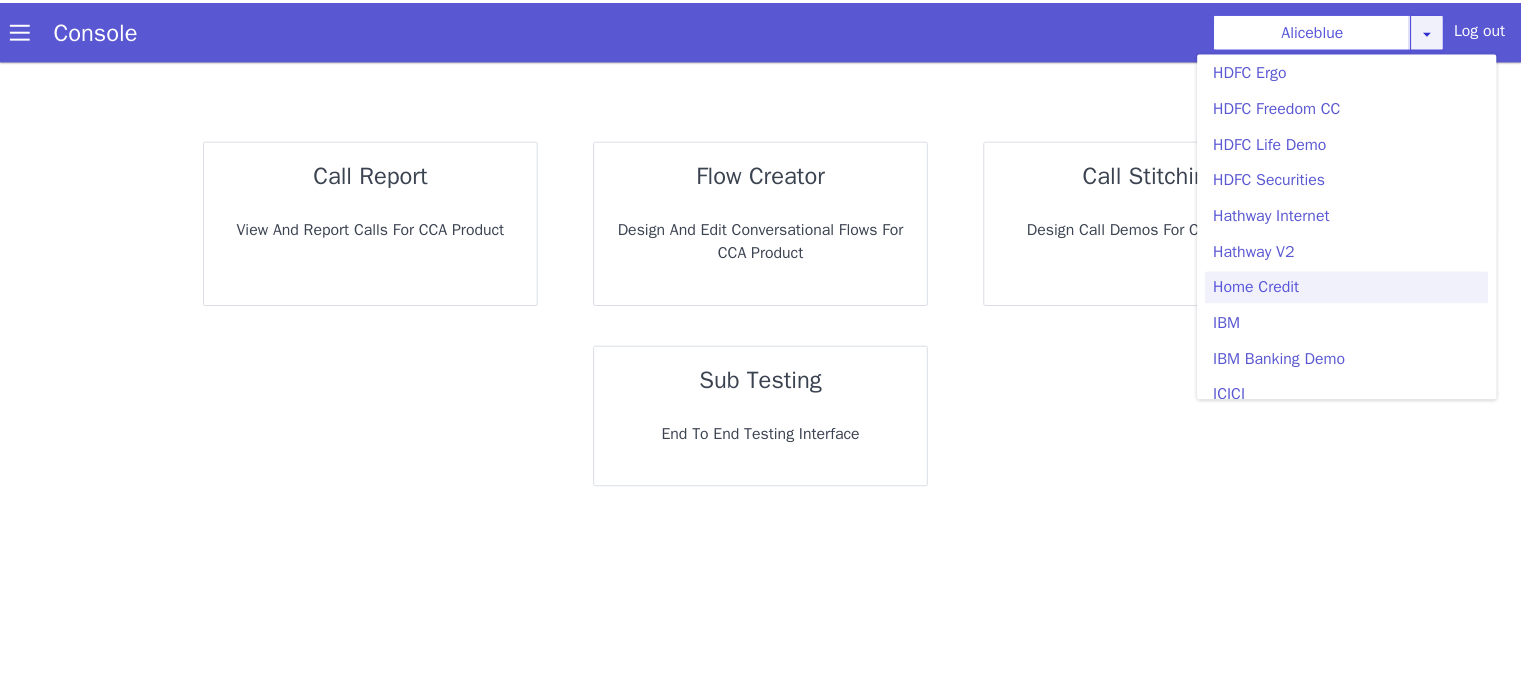 scroll, scrollTop: 2000, scrollLeft: 0, axis: vertical 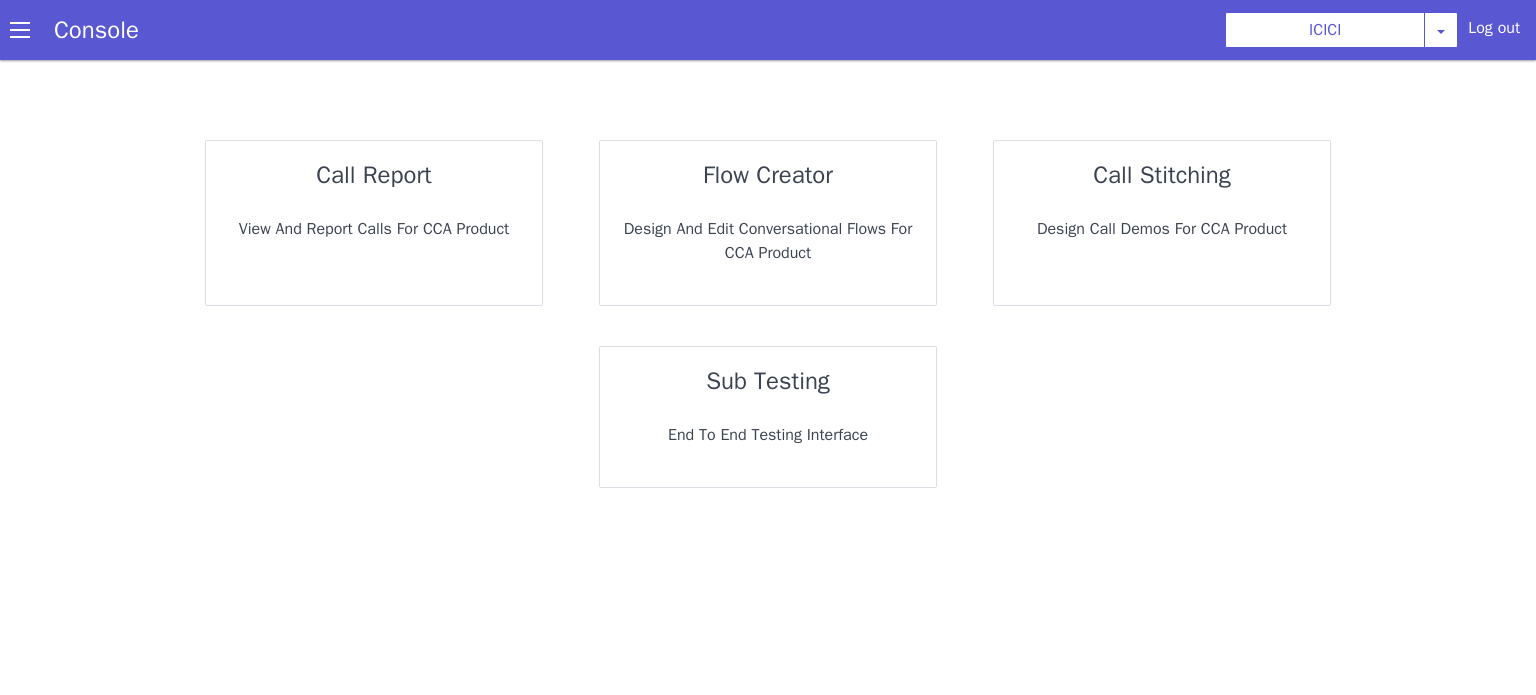 click on "call report View and report calls for CCA Product" at bounding box center [374, 223] 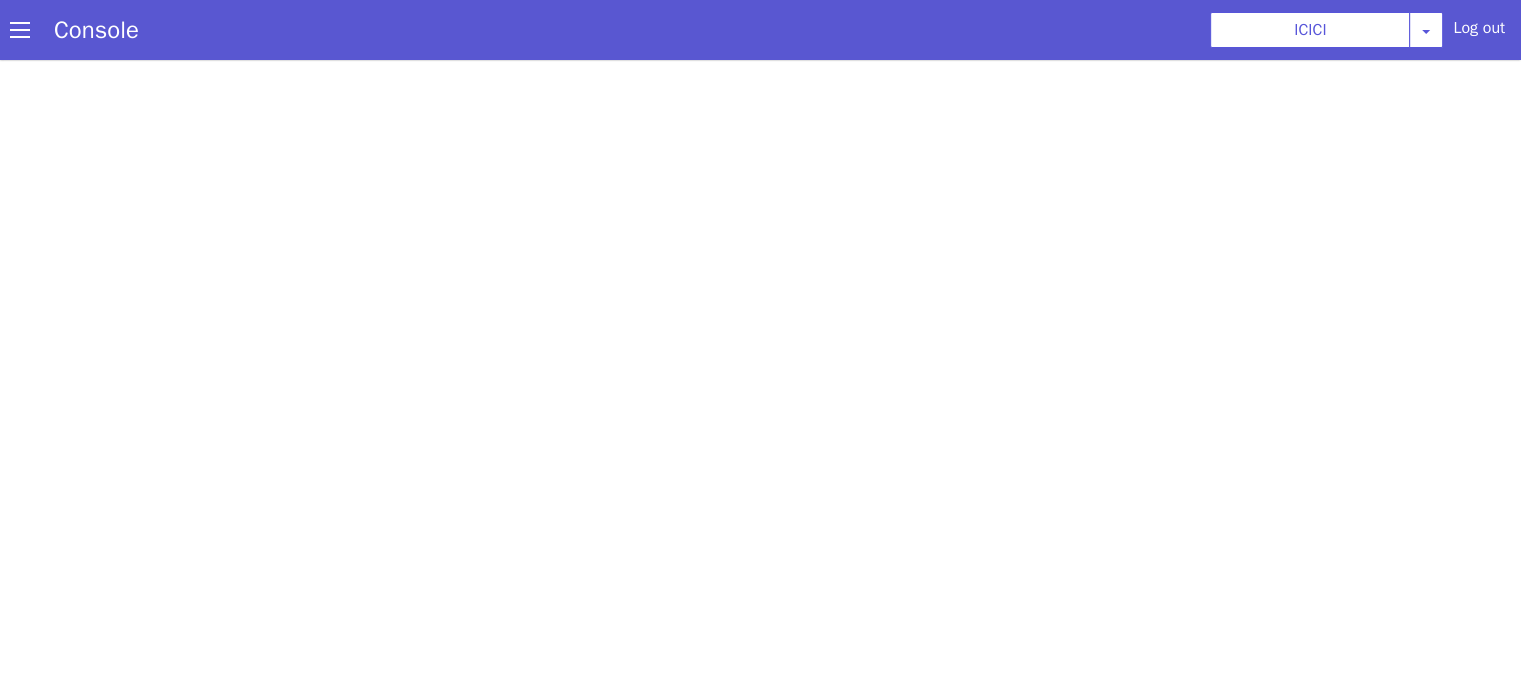 scroll, scrollTop: 0, scrollLeft: 0, axis: both 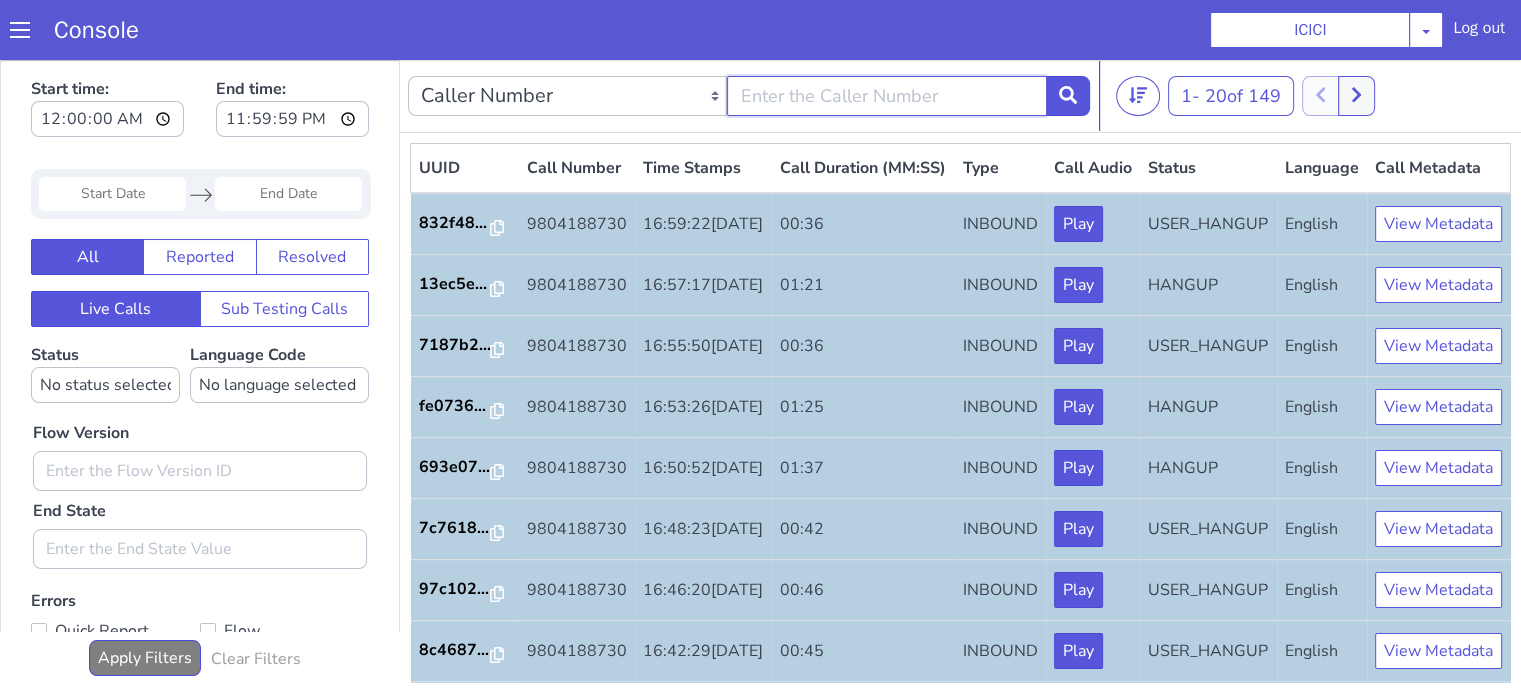 click at bounding box center [886, 96] 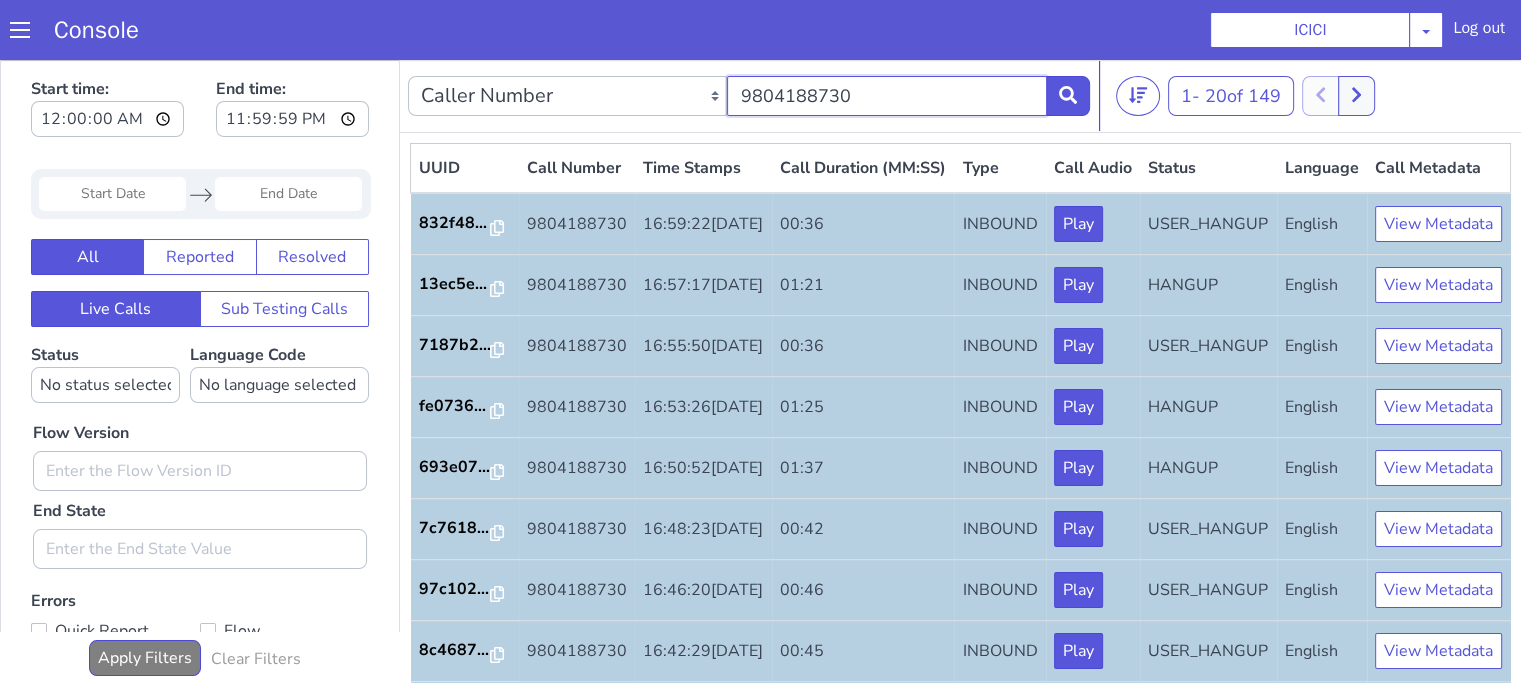 type on "9804188730" 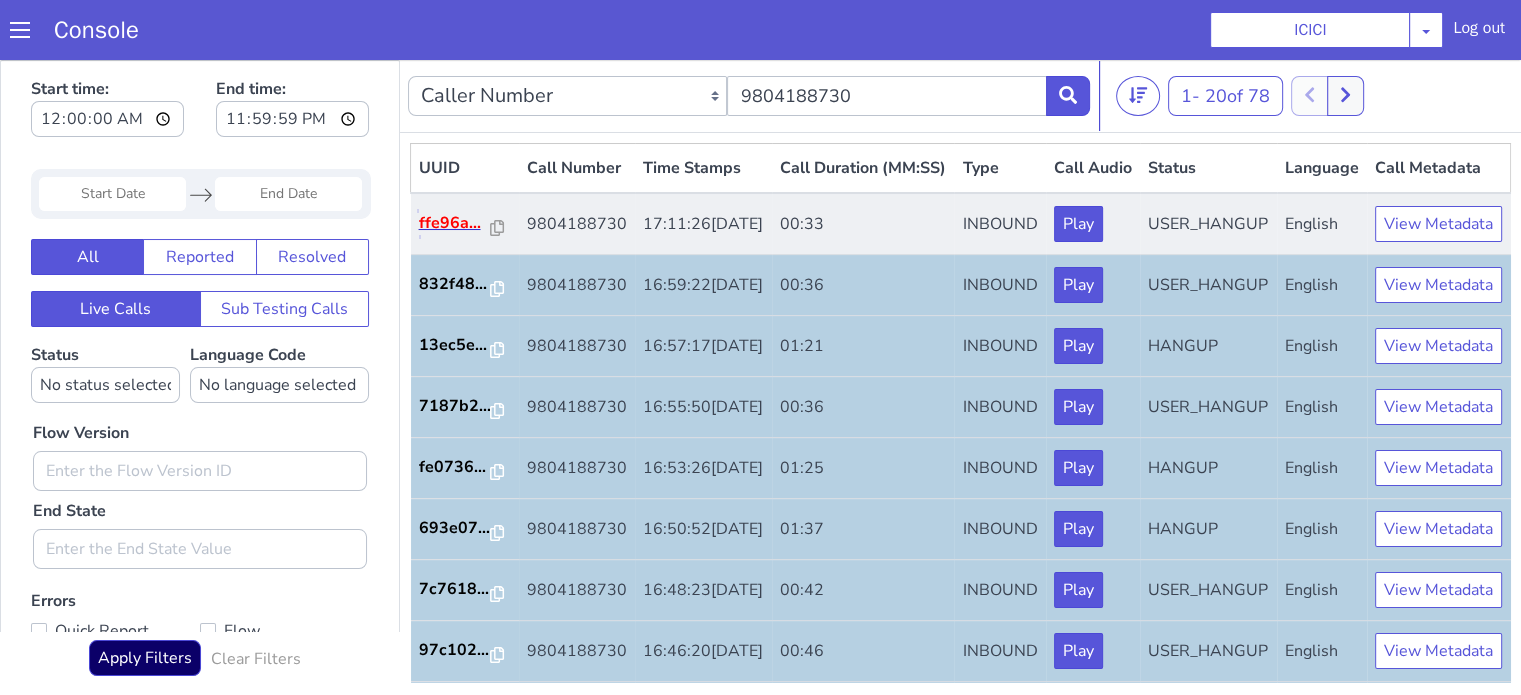 click on "ffe96a..." at bounding box center [455, 223] 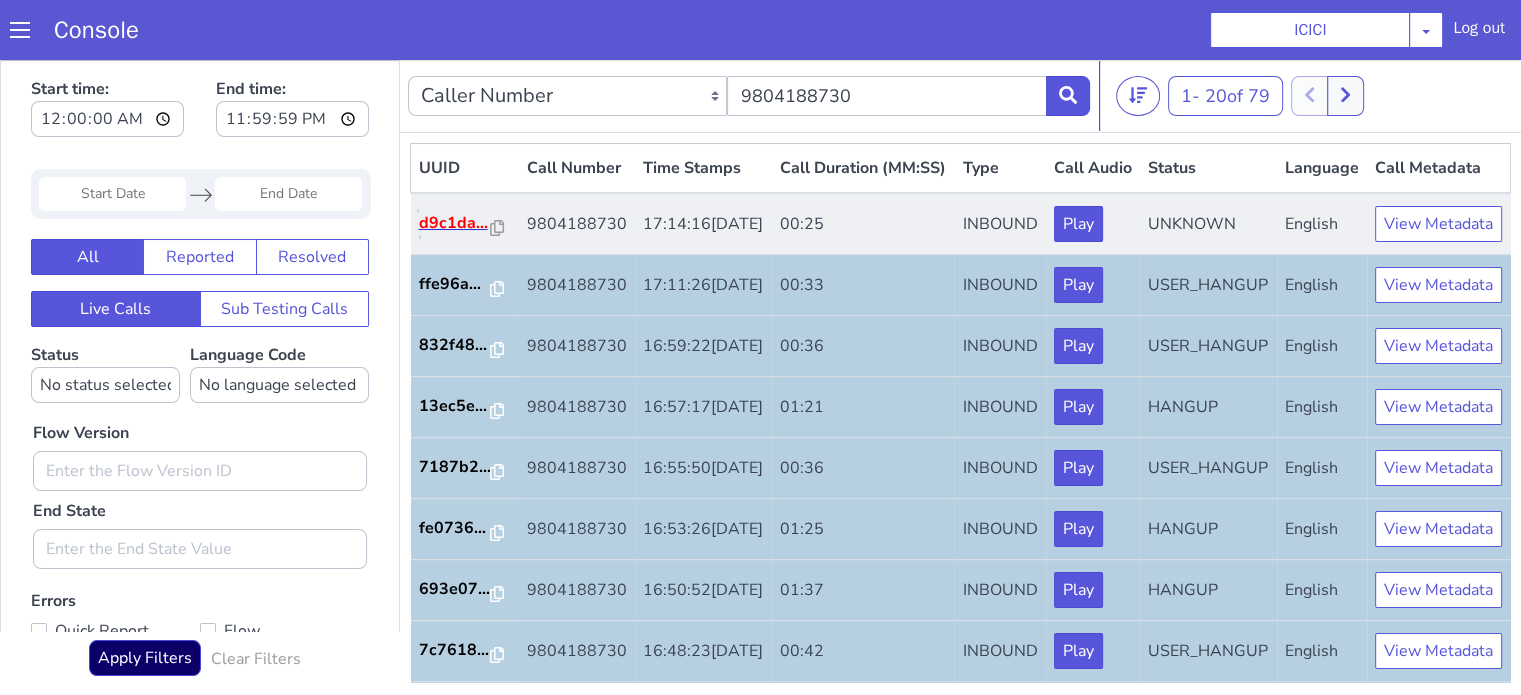 click on "d9c1da..." at bounding box center (455, 223) 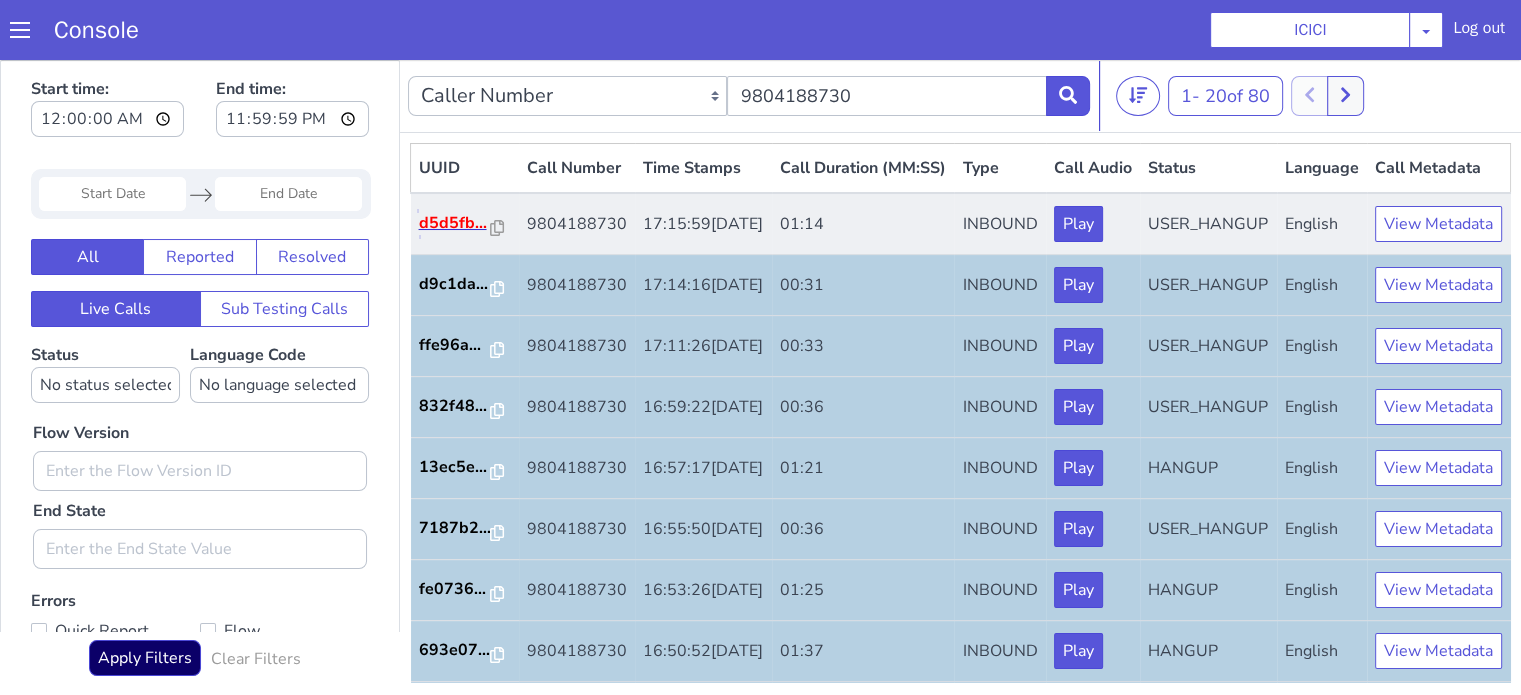 click on "d5d5fb..." at bounding box center (455, 223) 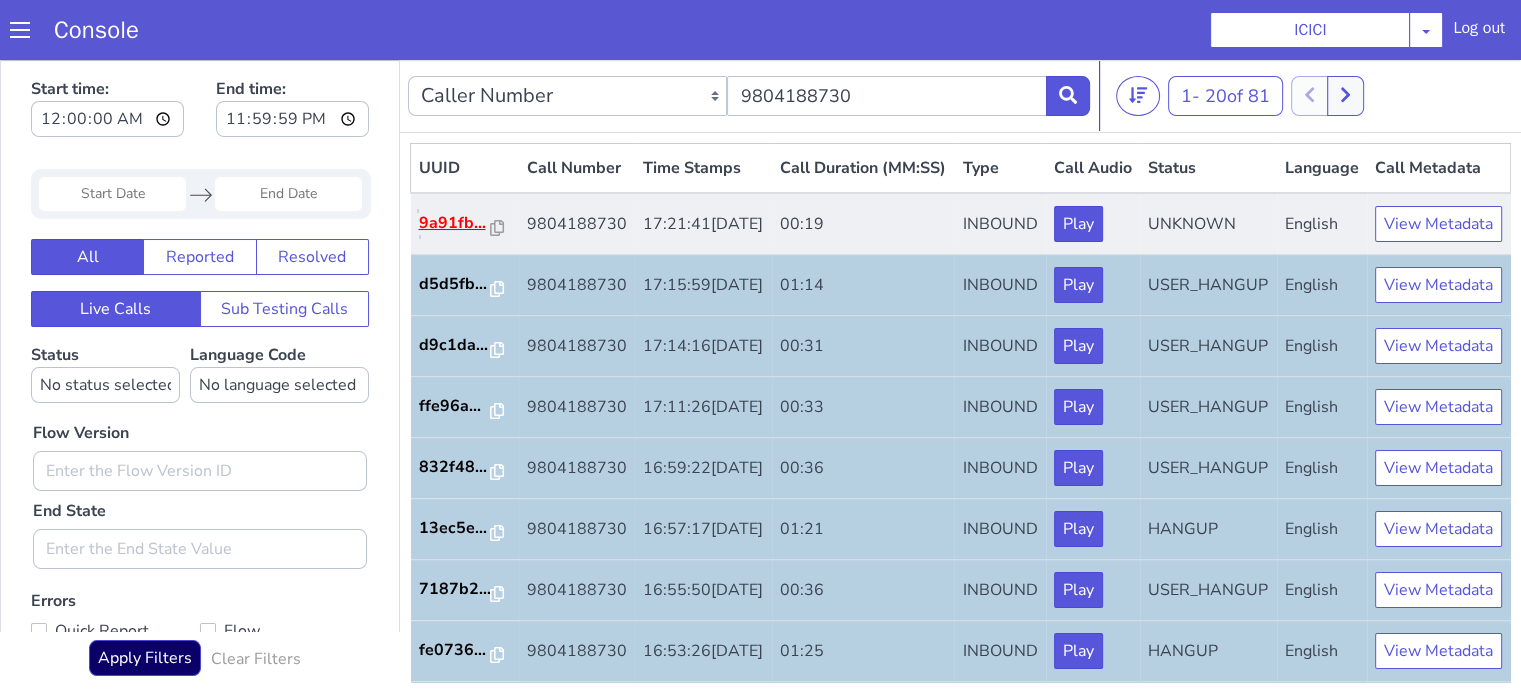 click on "9a91fb..." at bounding box center (455, 223) 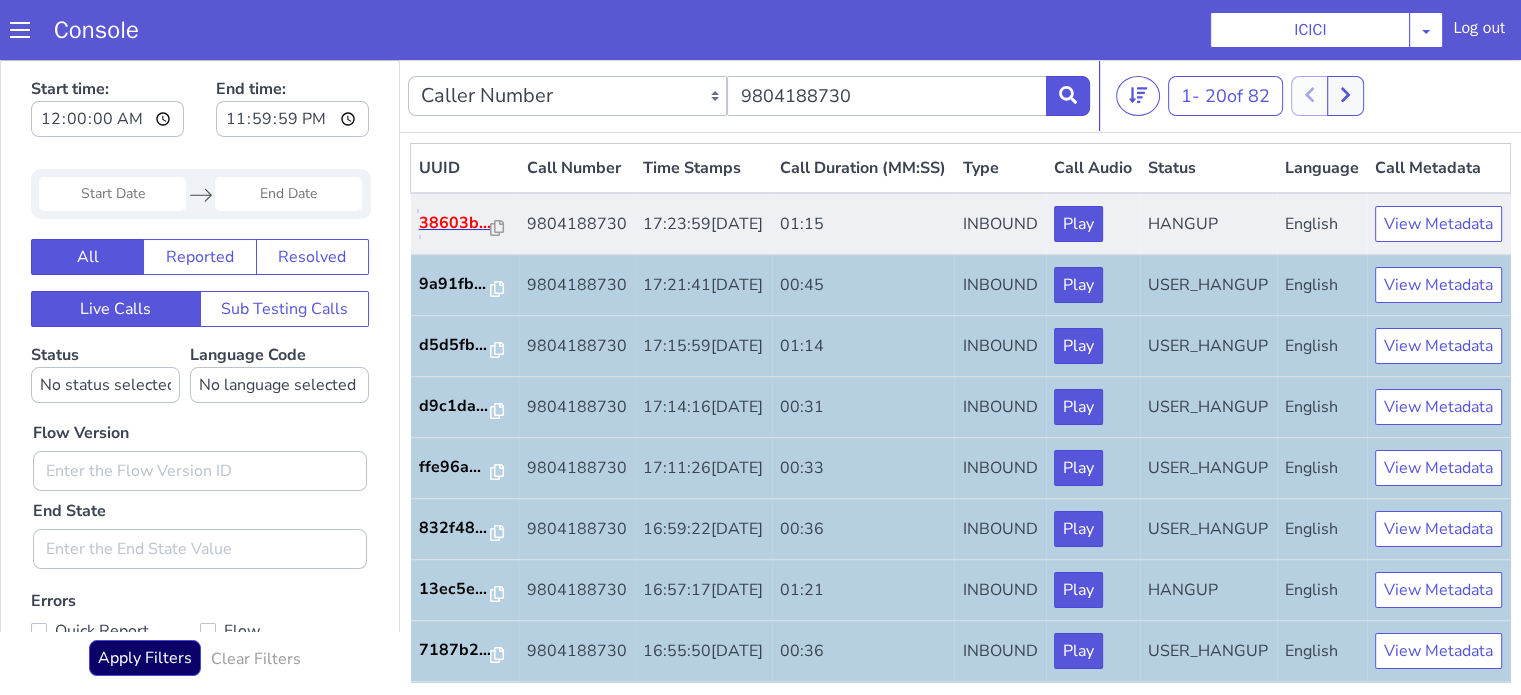 click on "38603b..." at bounding box center [455, 223] 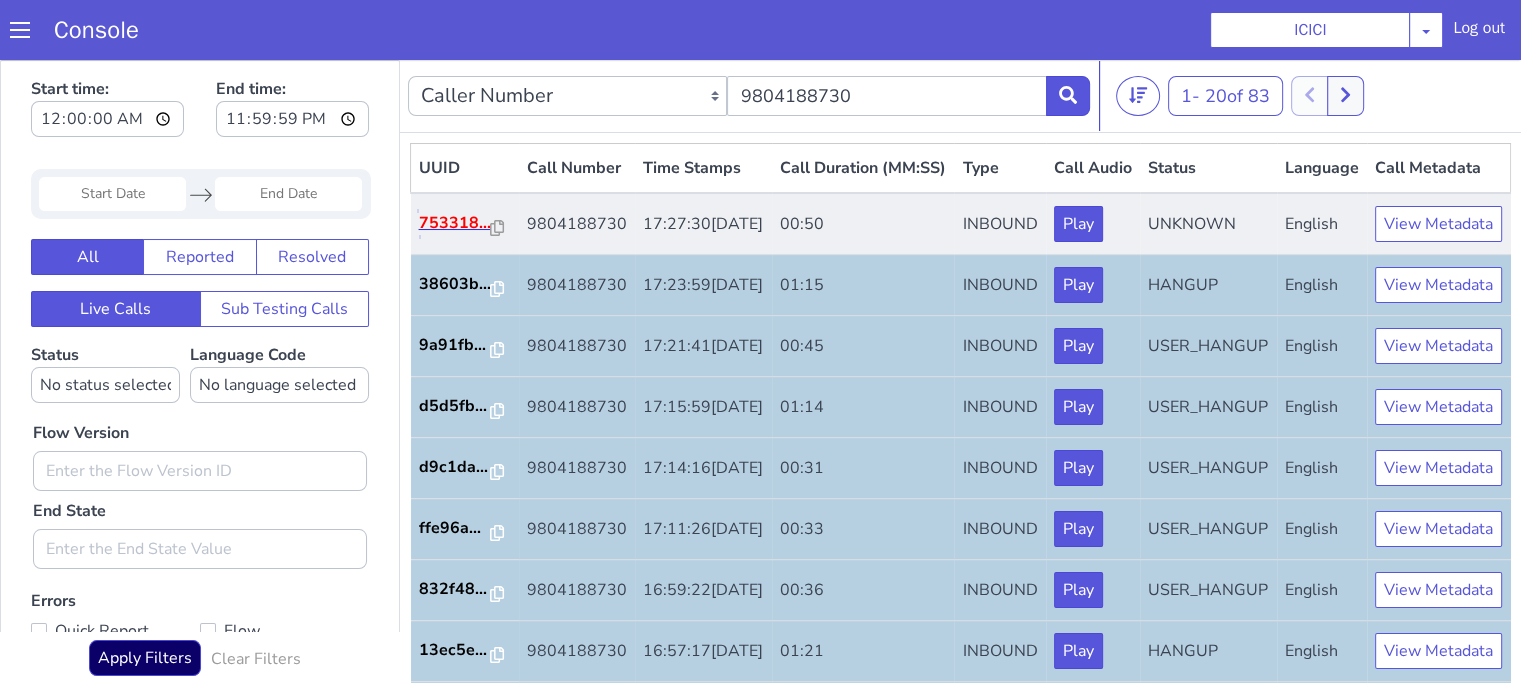 click on "753318..." at bounding box center [455, 223] 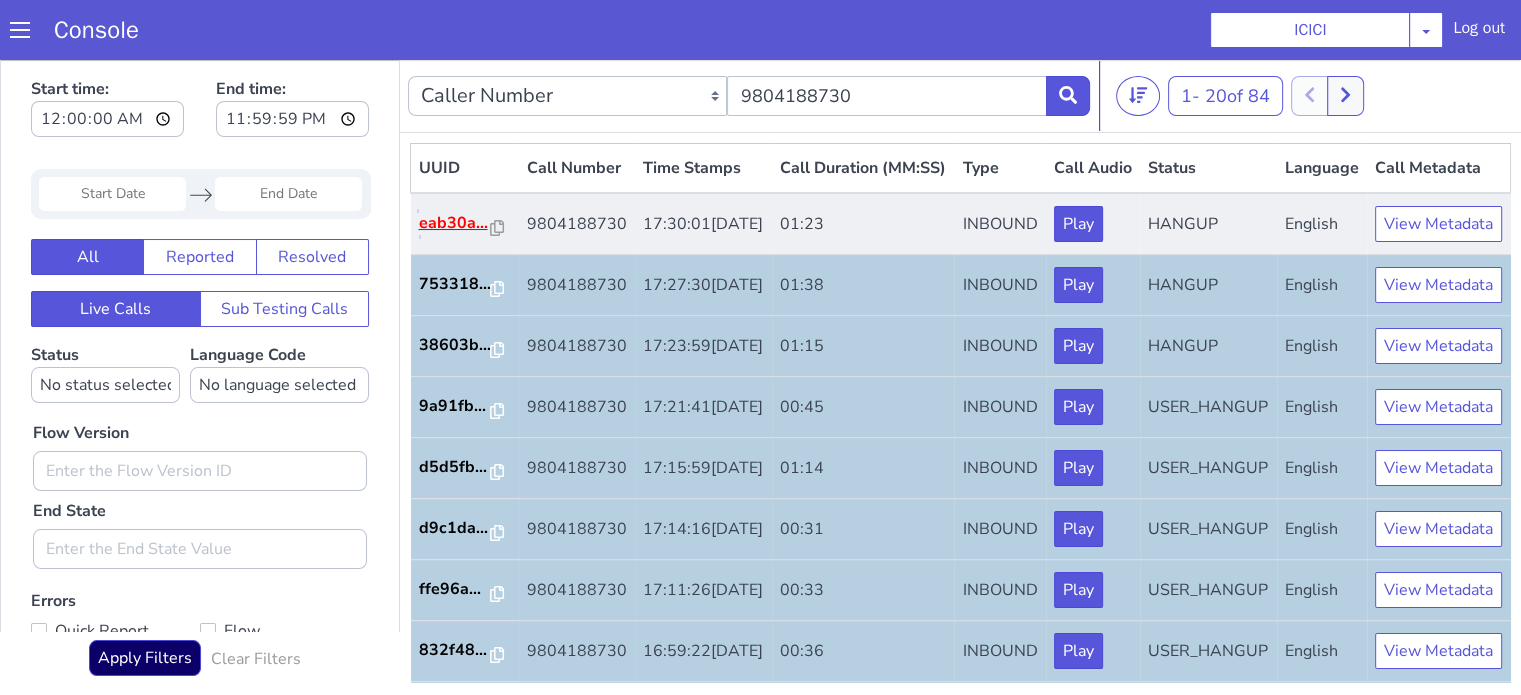 click on "eab30a..." at bounding box center (455, 223) 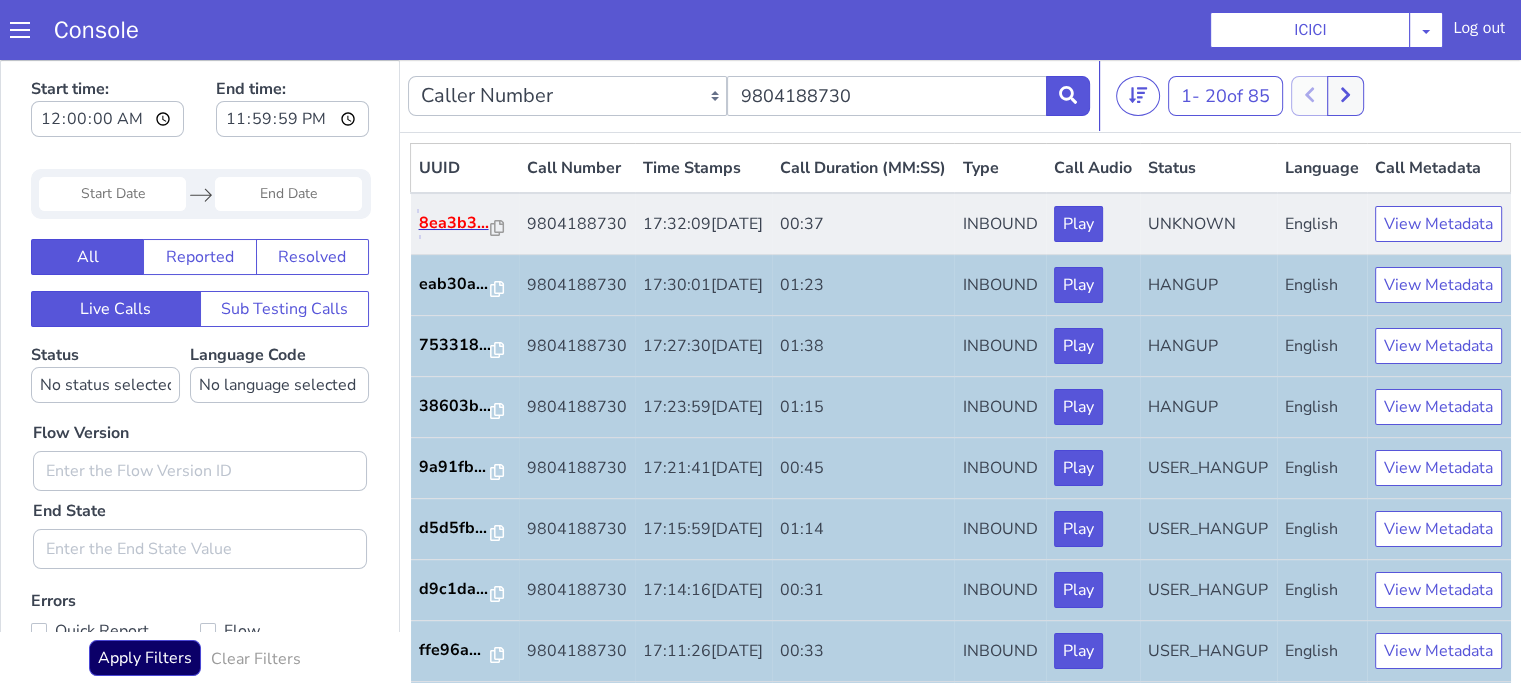 click on "8ea3b3..." at bounding box center [455, 223] 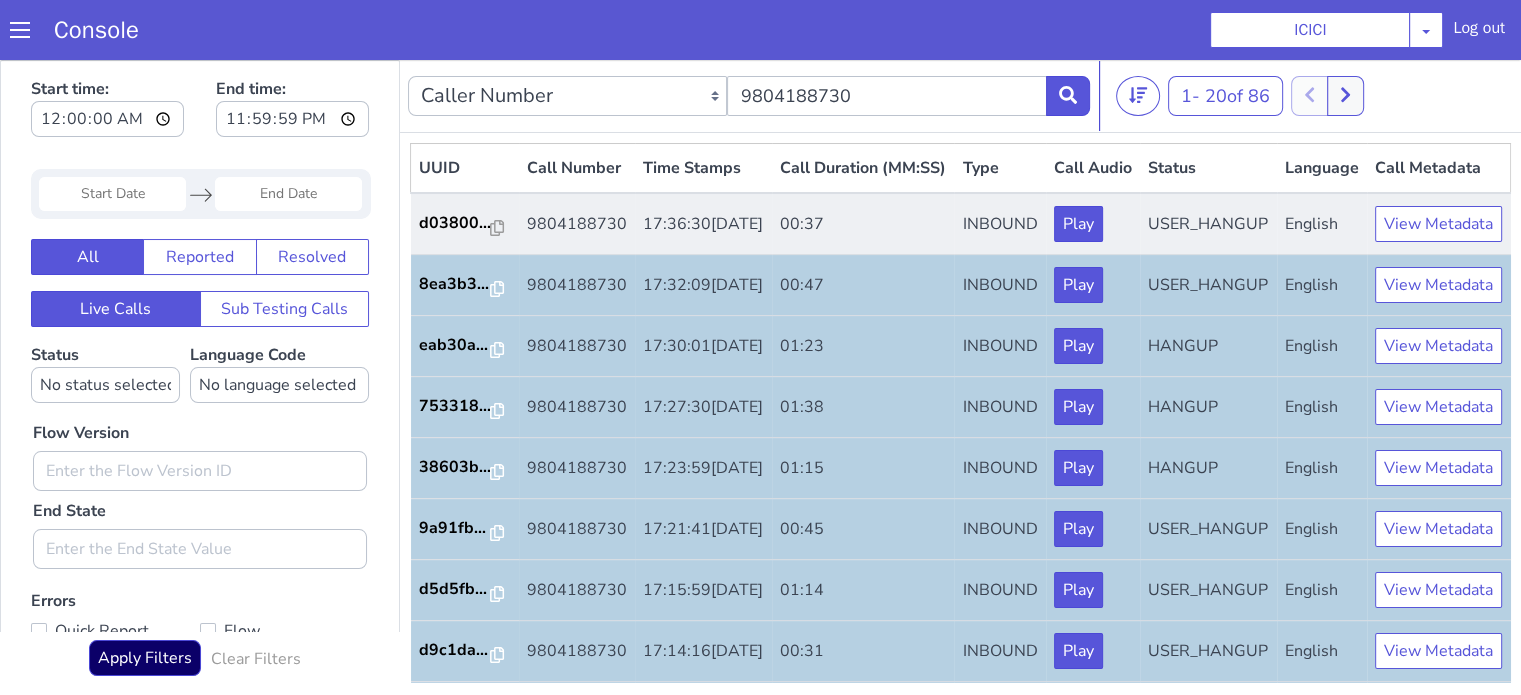 click on "d03800..." at bounding box center (465, 224) 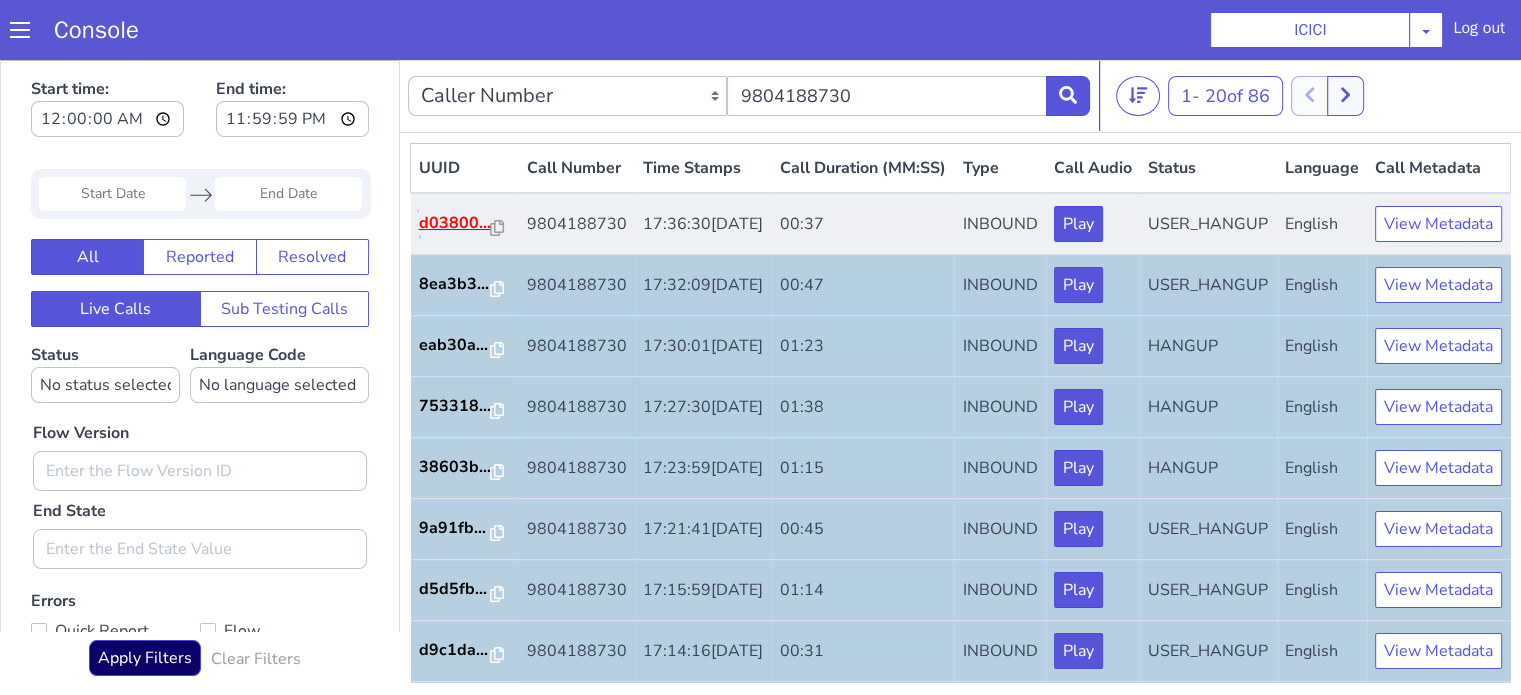 click on "d03800..." at bounding box center (455, 223) 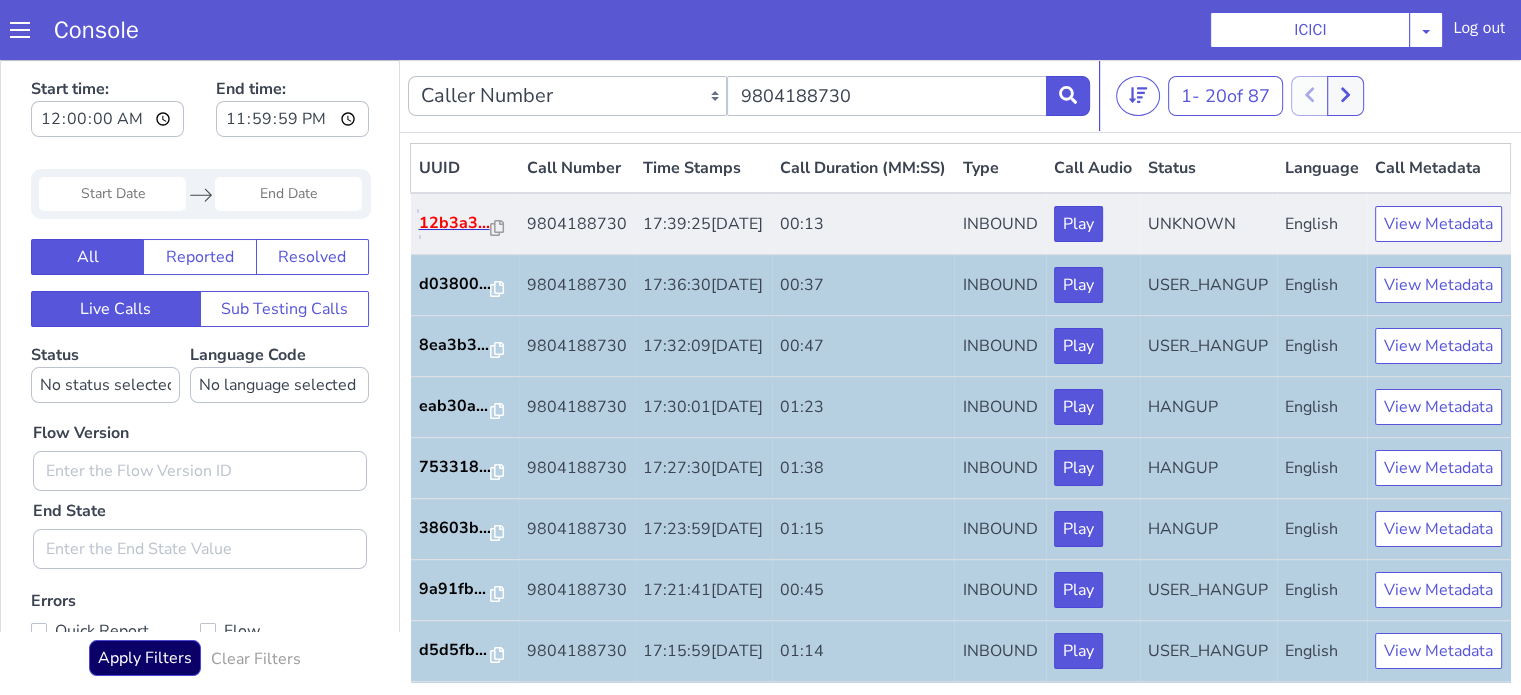 click on "12b3a3..." at bounding box center [455, 223] 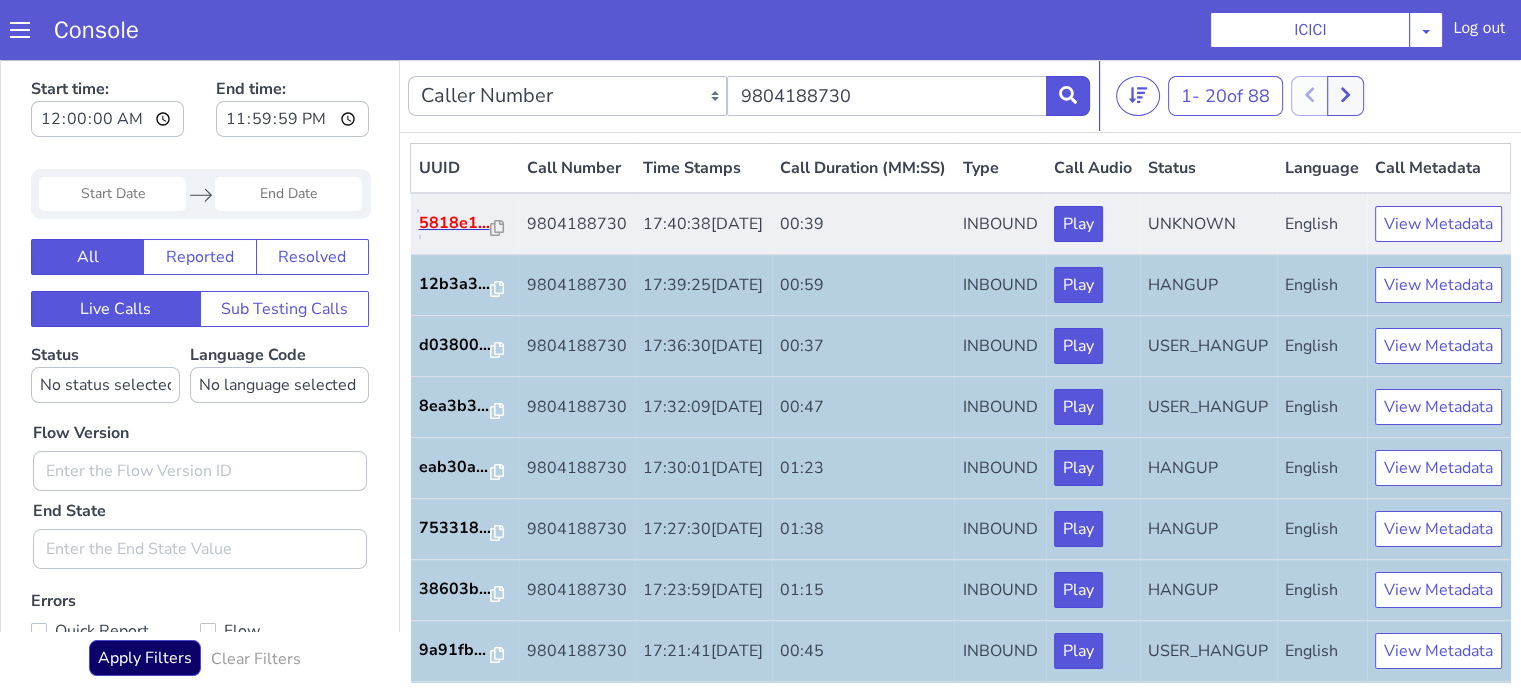 click on "5818e1..." at bounding box center (455, 223) 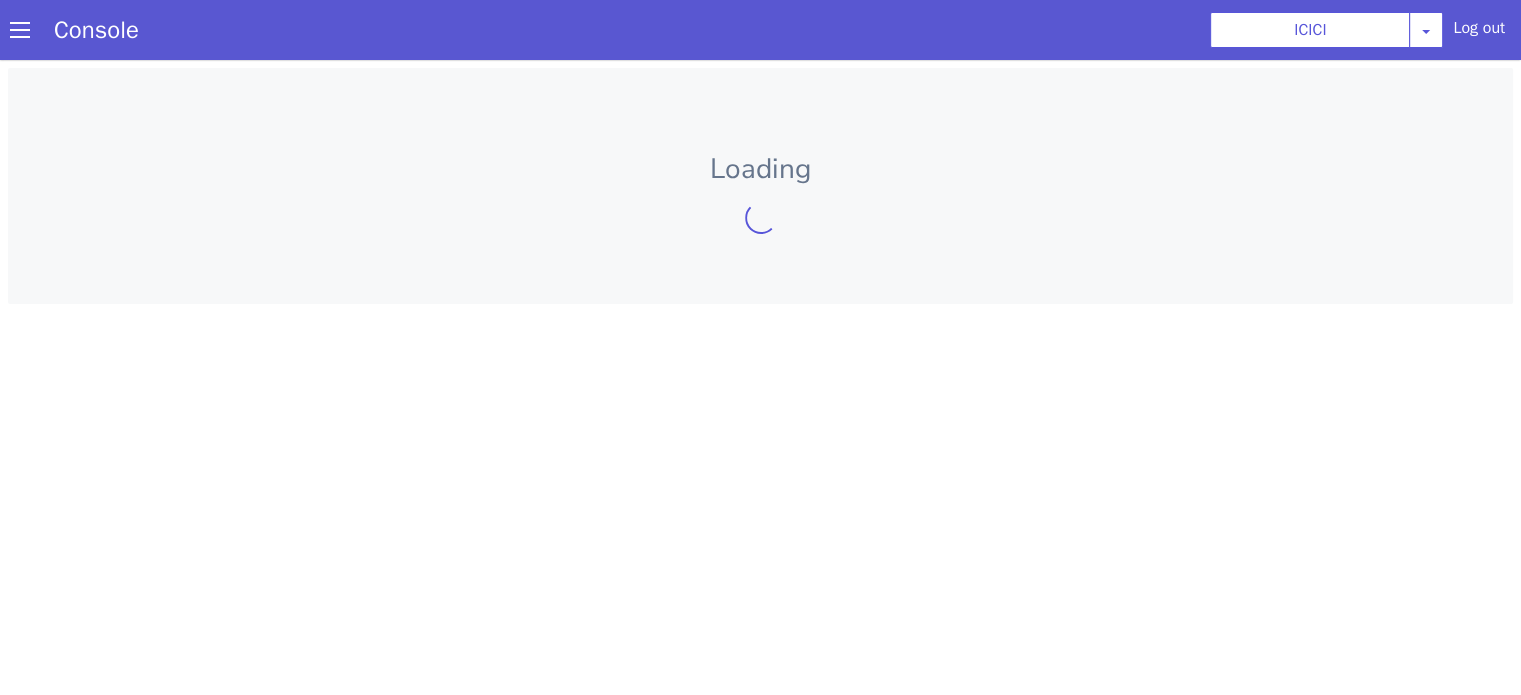 scroll, scrollTop: 0, scrollLeft: 0, axis: both 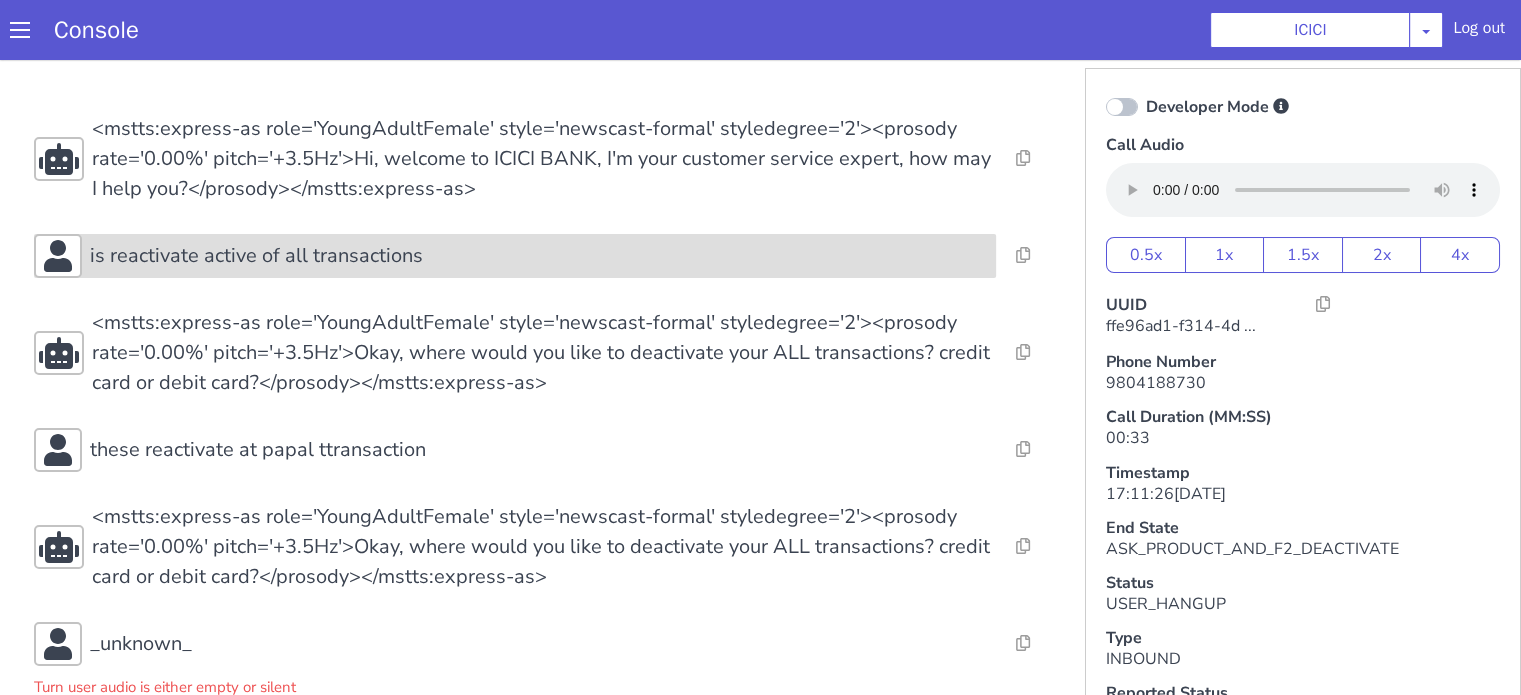 click on "is reactivate active of all transactions" at bounding box center (256, 256) 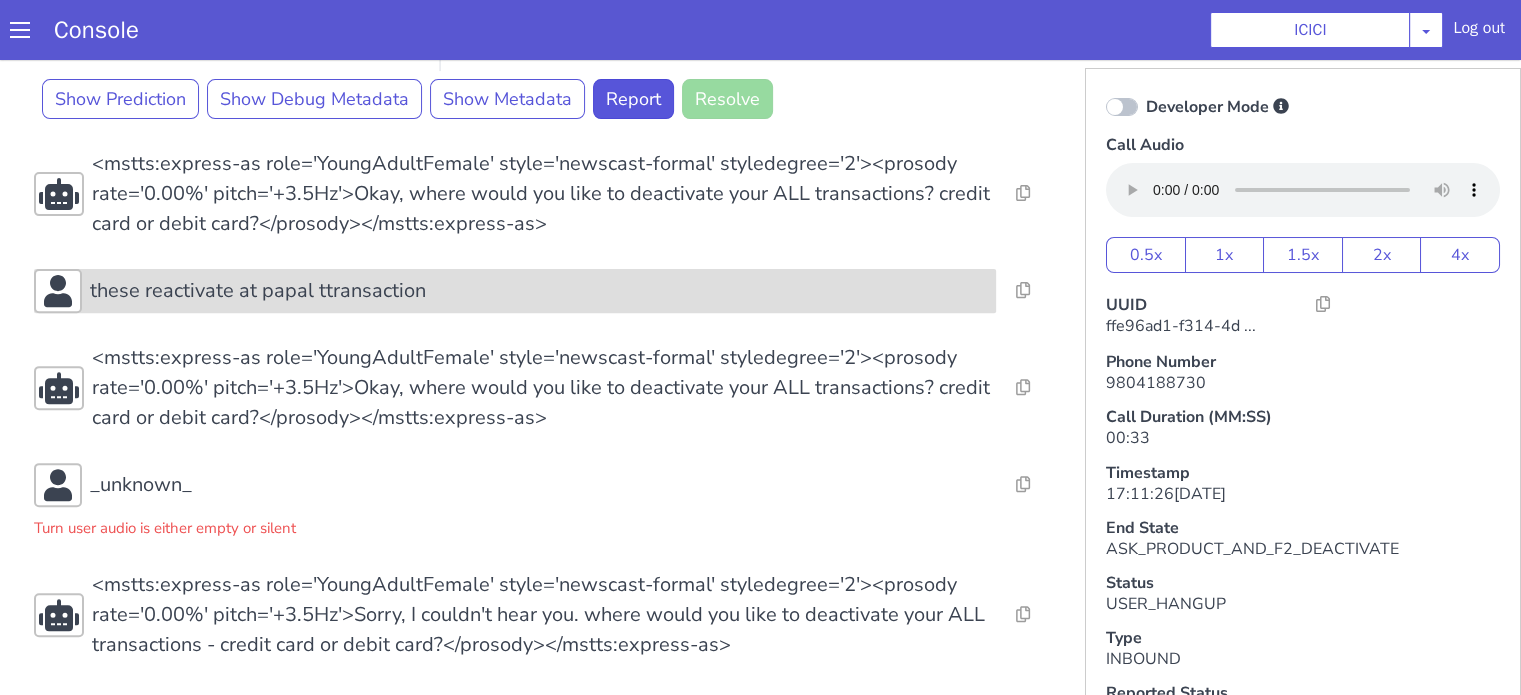 click on "these reactivate at papal ttransaction" at bounding box center (258, 291) 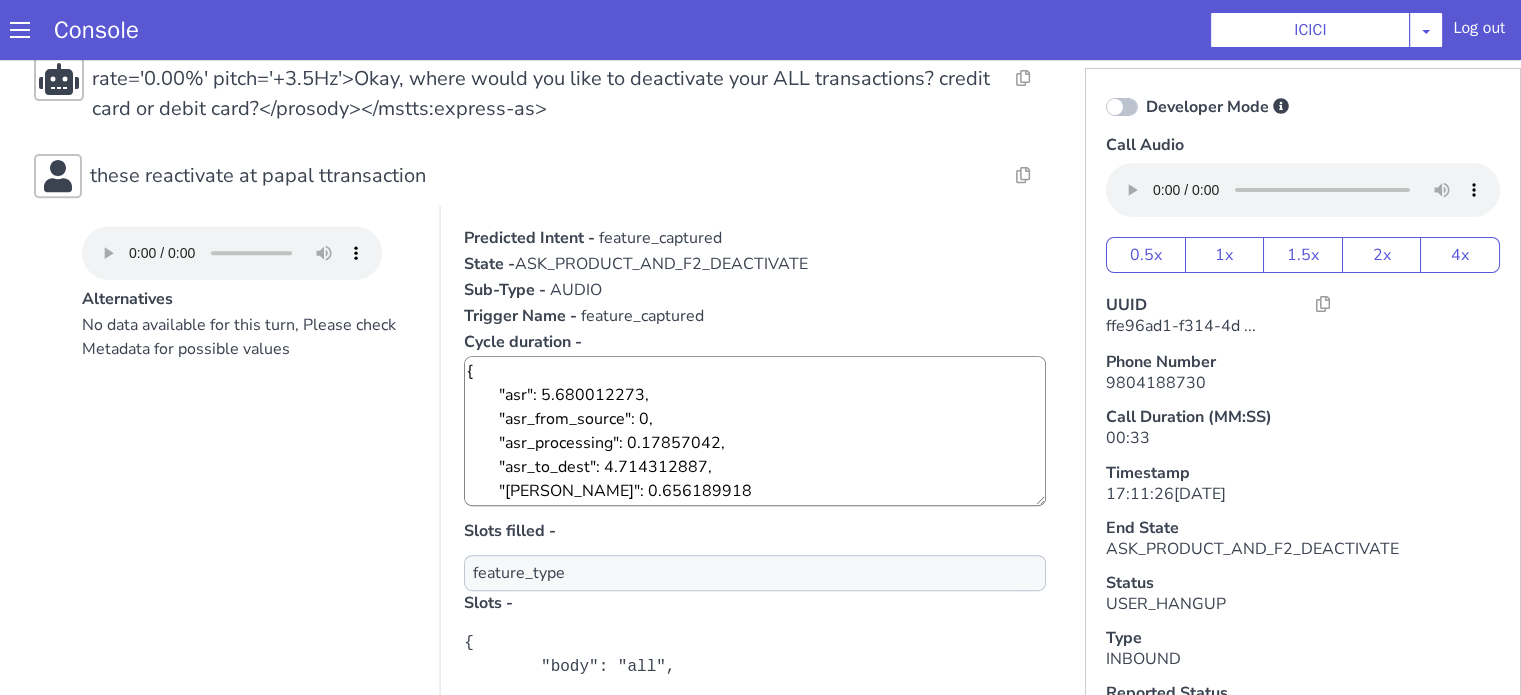scroll, scrollTop: 922, scrollLeft: 0, axis: vertical 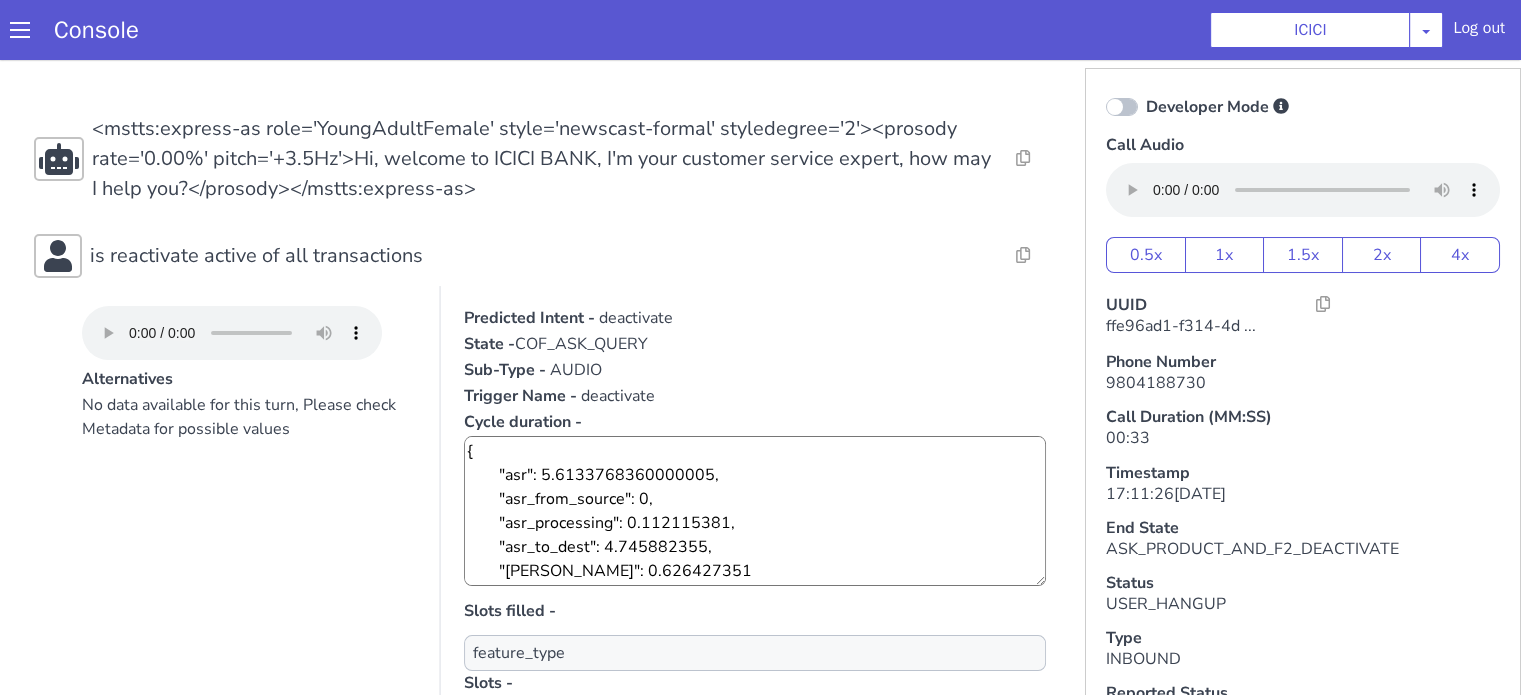 click on "No data available for this turn, Please check Metadata for possible values" at bounding box center [249, 593] 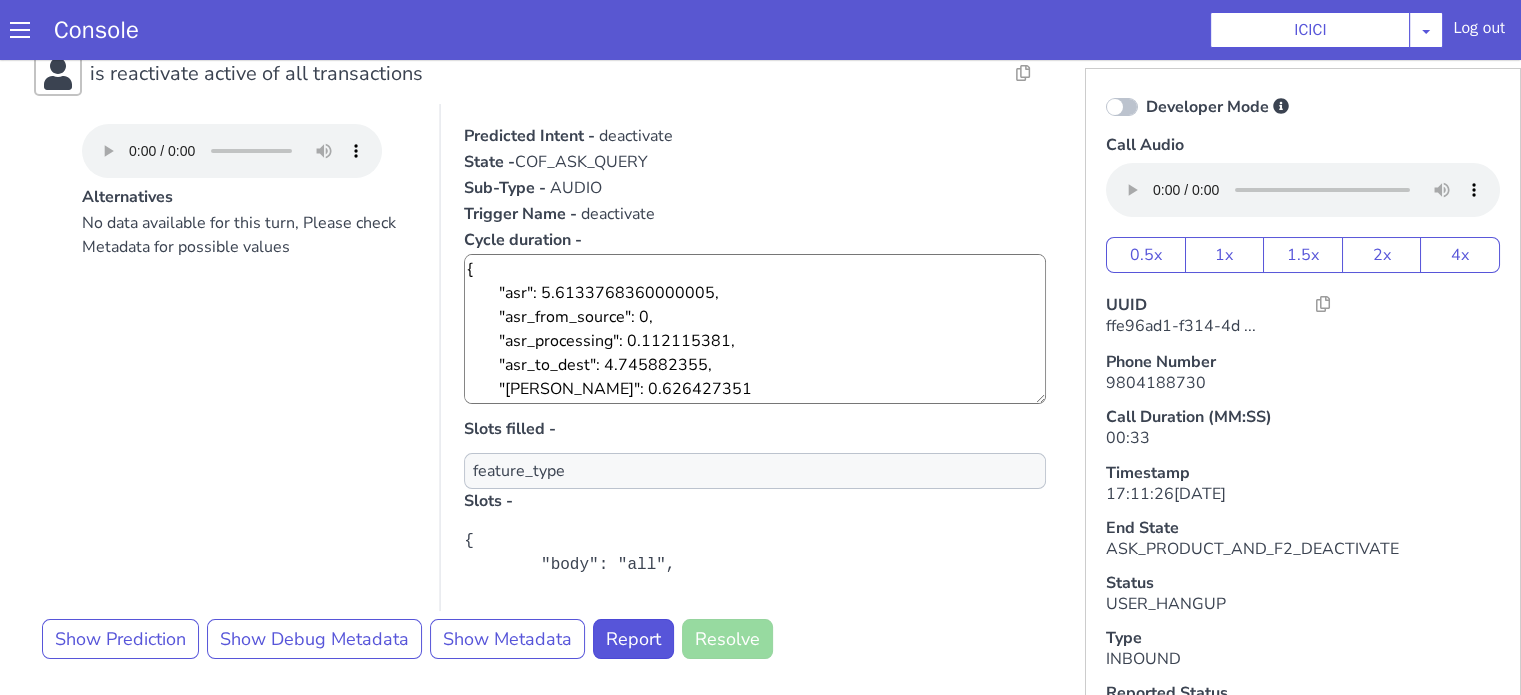 scroll, scrollTop: 0, scrollLeft: 0, axis: both 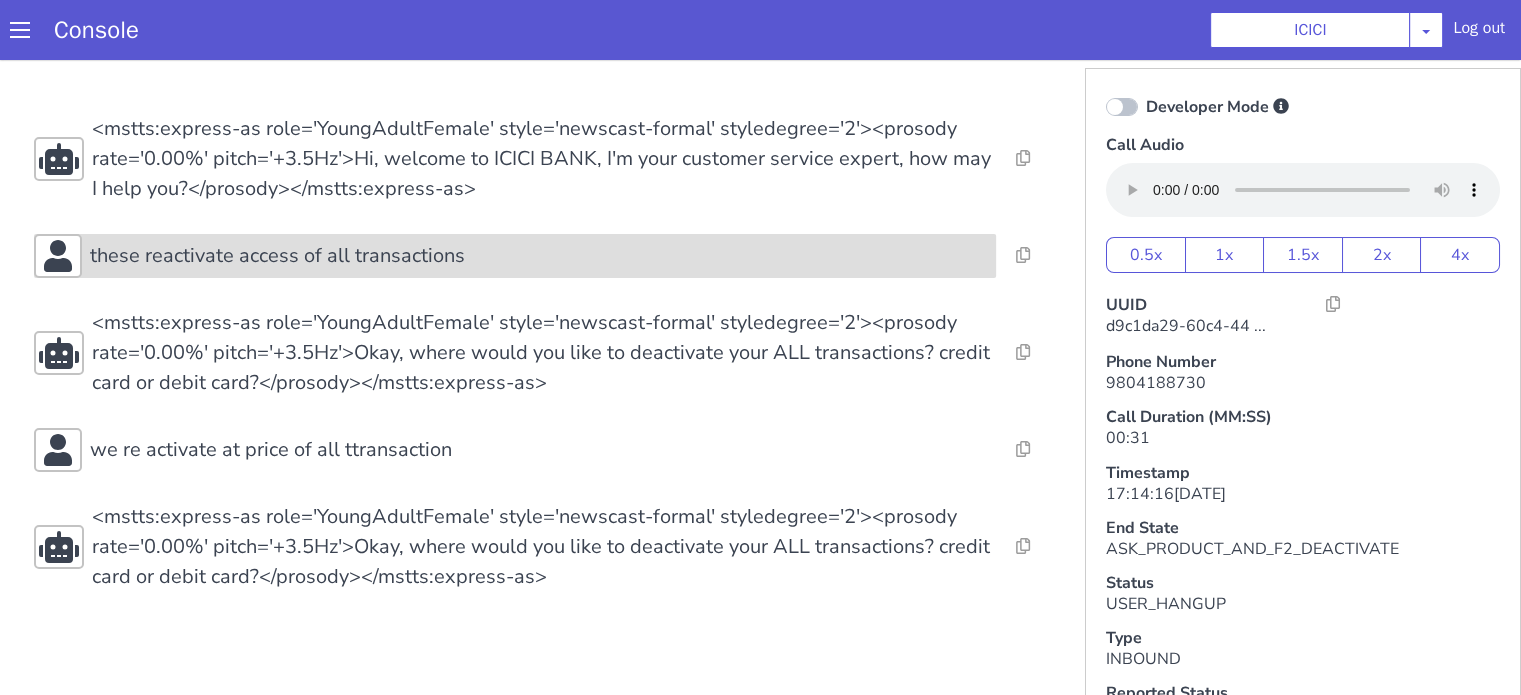 click on "these reactivate access of all transactions" at bounding box center [539, 256] 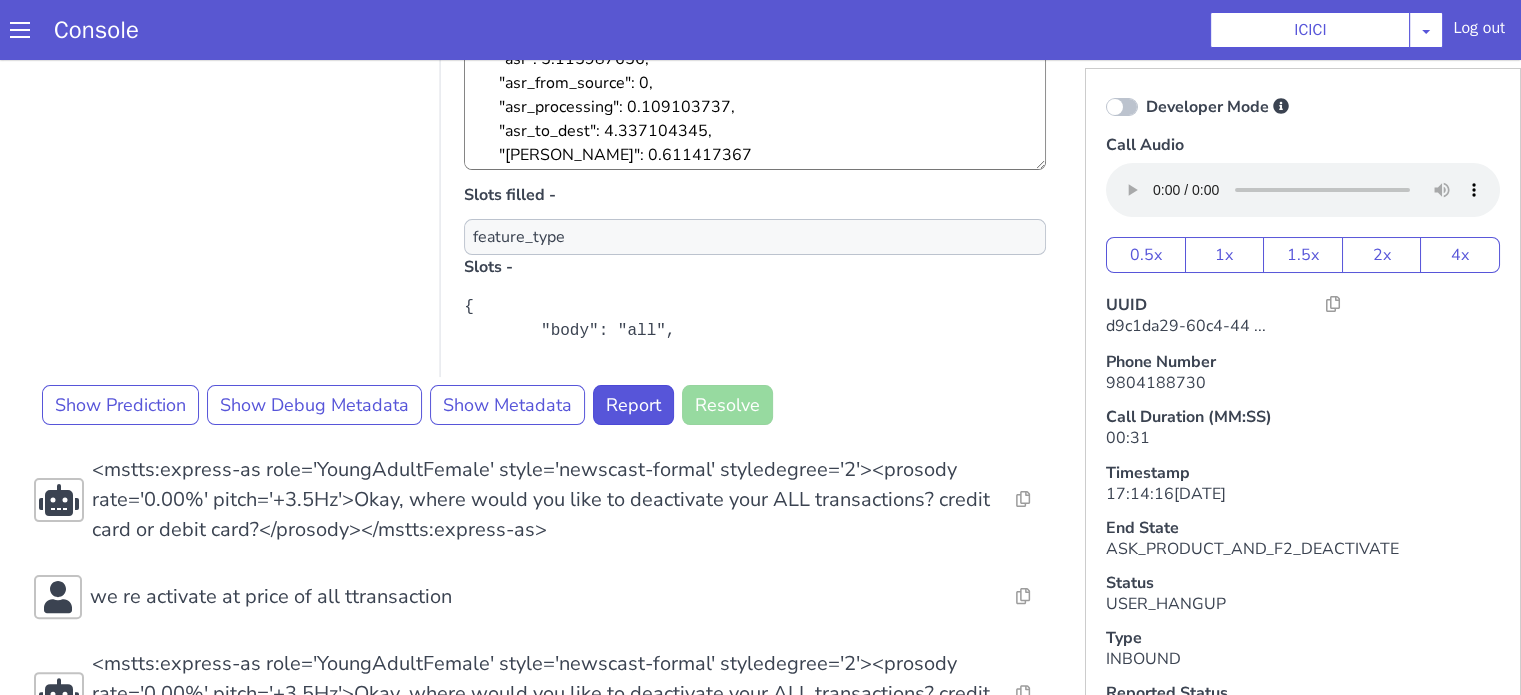 scroll, scrollTop: 496, scrollLeft: 0, axis: vertical 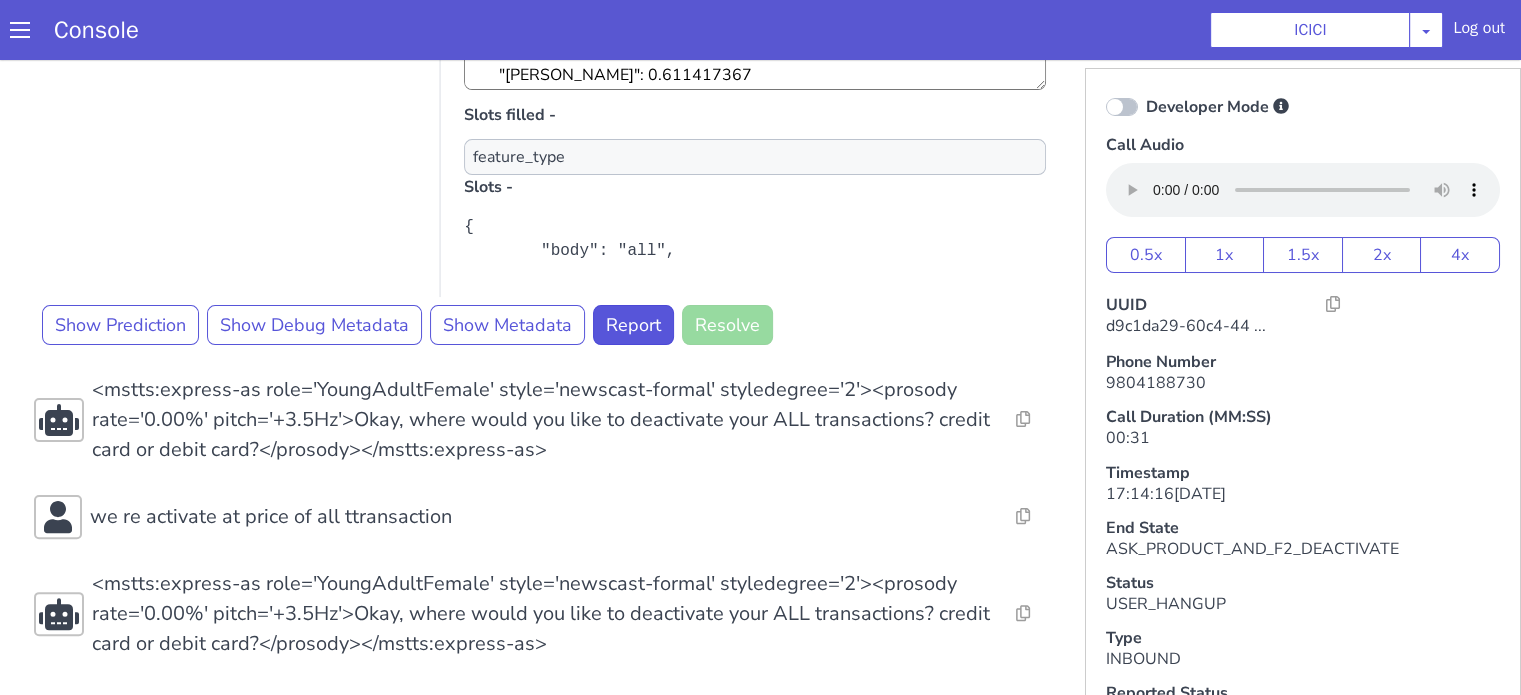 click on "Resolve  Intent Error  Entity Error  Transcription Error  Miscellaneous Submit Resolve  Intent Error  Entity Error  Transcription Error  Miscellaneous Submit Resolve  Intent Error  Entity Error  Transcription Error  Miscellaneous Submit <mstts:express-as role='YoungAdultFemale' style='newscast-formal' styledegree='2'><prosody rate='0.00%' pitch='+3.5Hz'>Hi, welcome to ICICI BANK, I'm your customer service expert, how may I help you?</prosody></mstts:express-as> Resolve  Intent Error  Entity Error  Transcription Error  Miscellaneous Submit these reactivate access of all transactions Alternatives No data available for this turn, Please check Metadata for possible values Predicted Intent -   deactivate State -  COF_ASK_QUERY Sub-Type -   AUDIO Trigger Name -   deactivate Cycle duration -  {
"asr": 5.115987656,
"asr_from_source": 0,
"asr_processing": 0.109103737,
"asr_to_dest": 4.337104345,
"plute": 0.611417367
} Slots filled - feature_type Slots -   Show Prediction Show Debug Metadata Show Metadata Report" at bounding box center (544, 138) 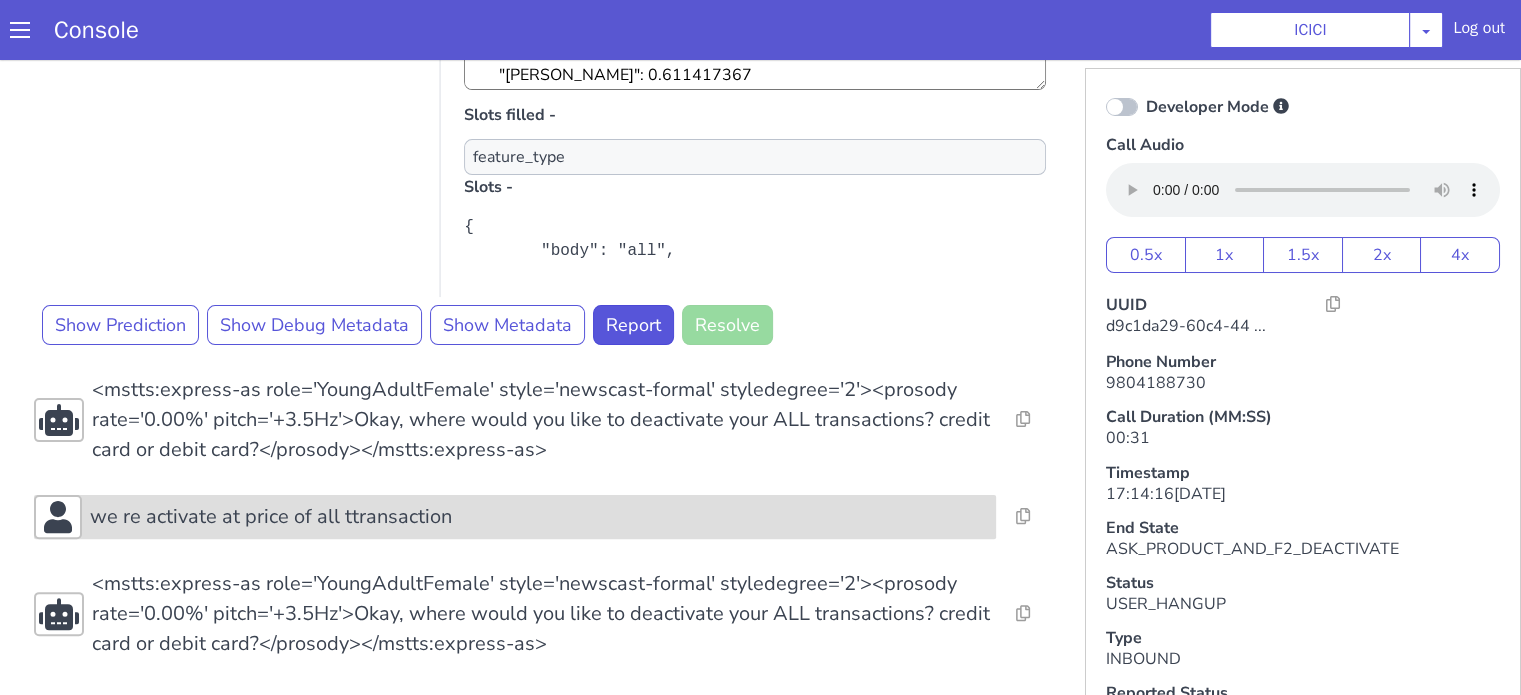 click on "we re activate at price of all ttransaction" at bounding box center (271, 517) 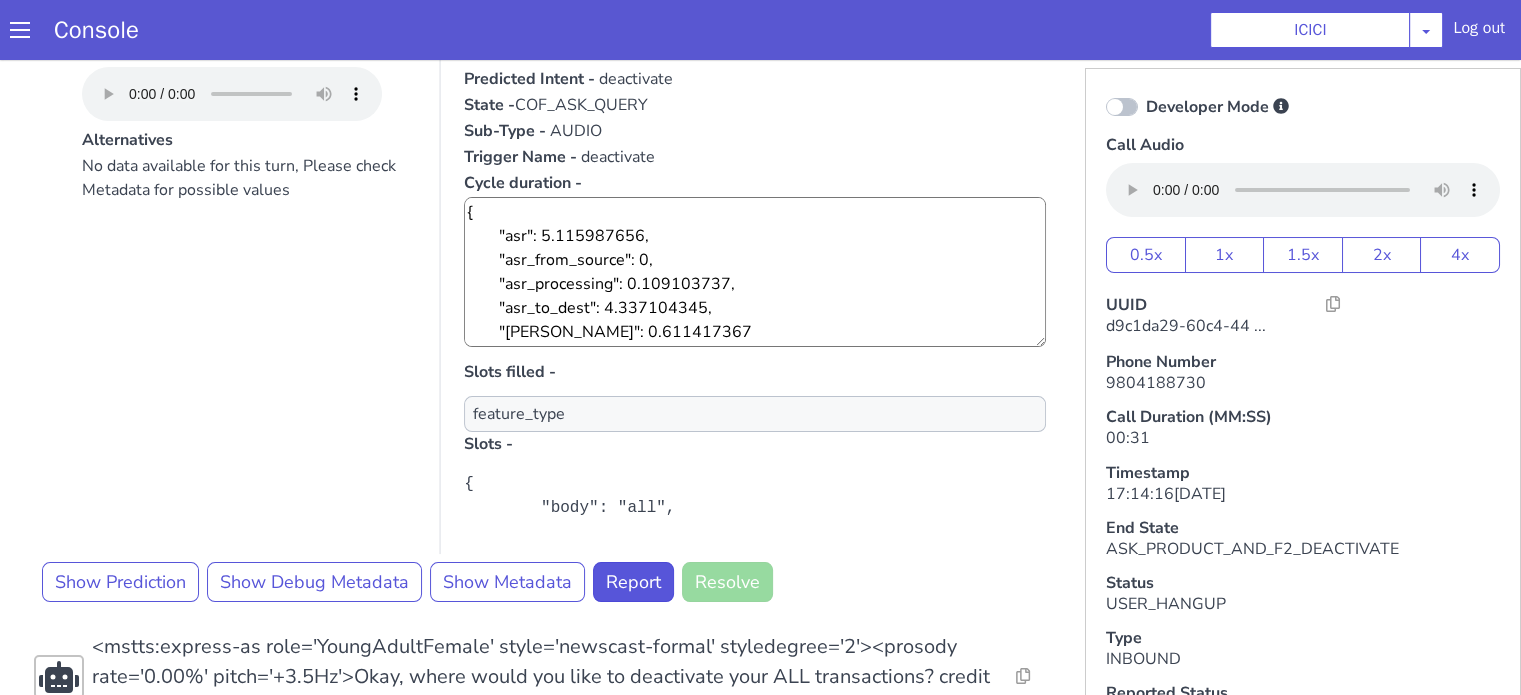 scroll, scrollTop: 0, scrollLeft: 0, axis: both 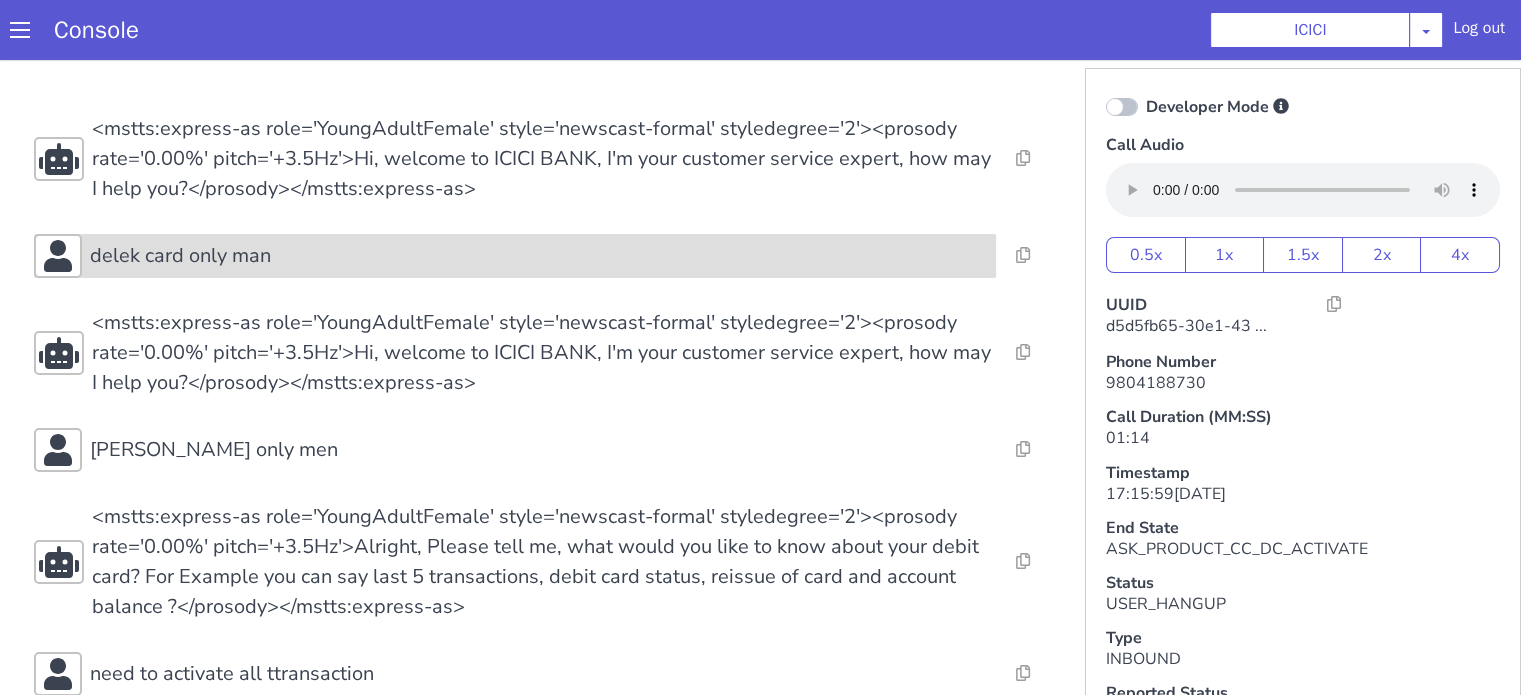 click on "delek card only man" at bounding box center (180, 256) 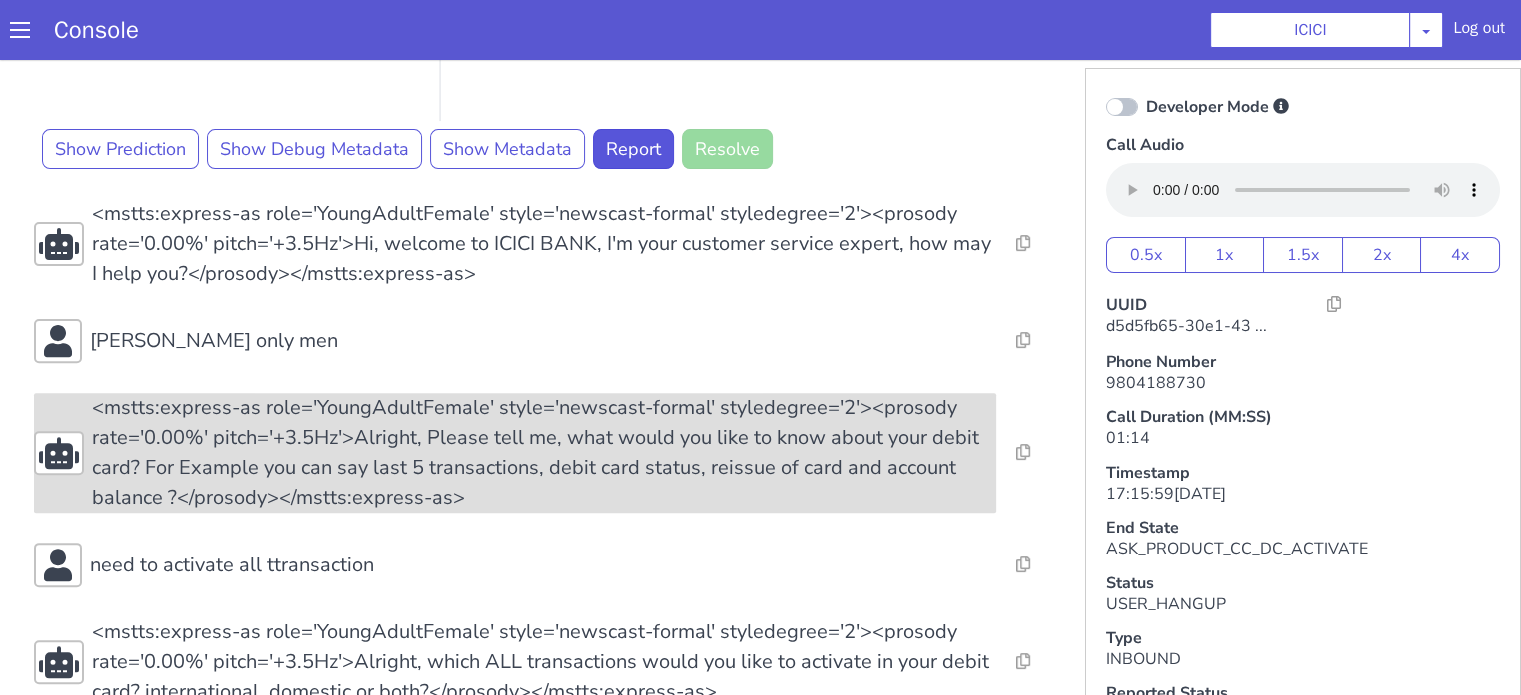 scroll, scrollTop: 700, scrollLeft: 0, axis: vertical 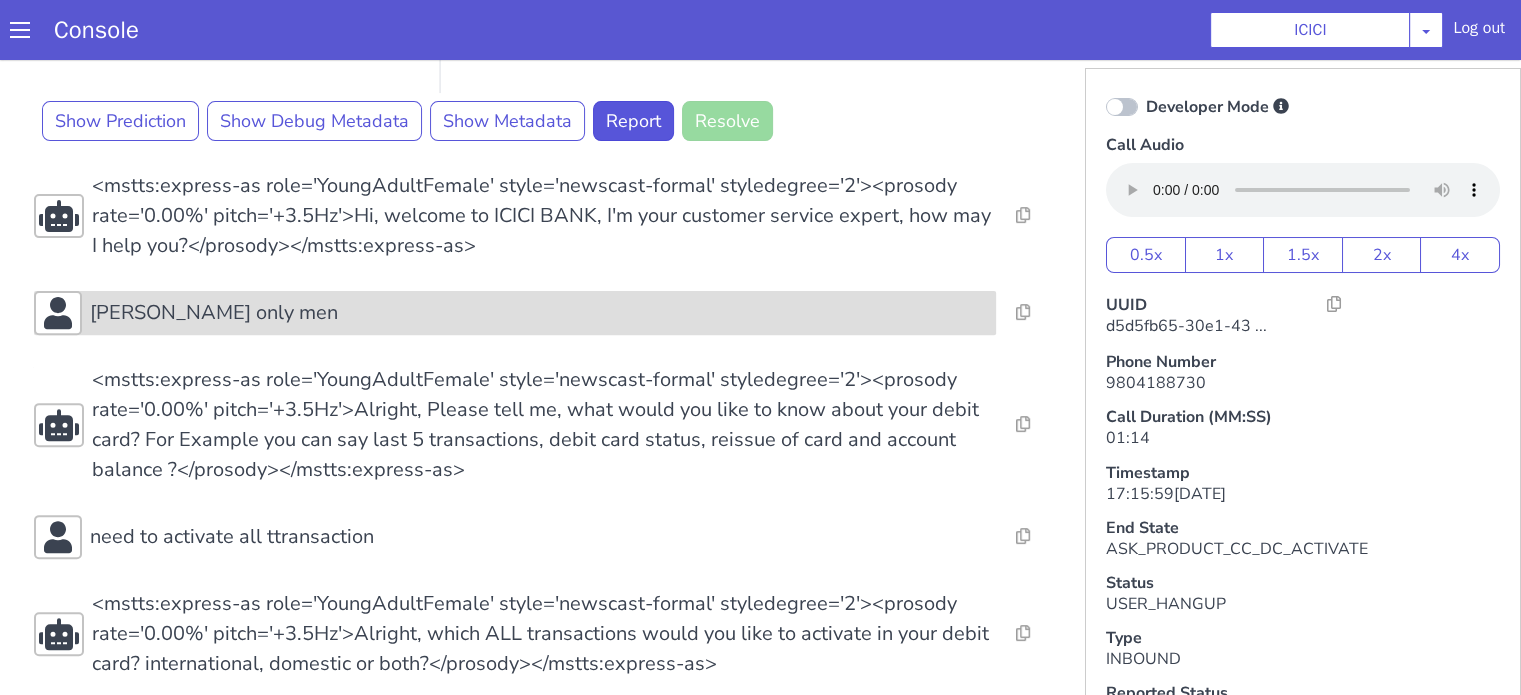 click on "david card only men" at bounding box center [539, 313] 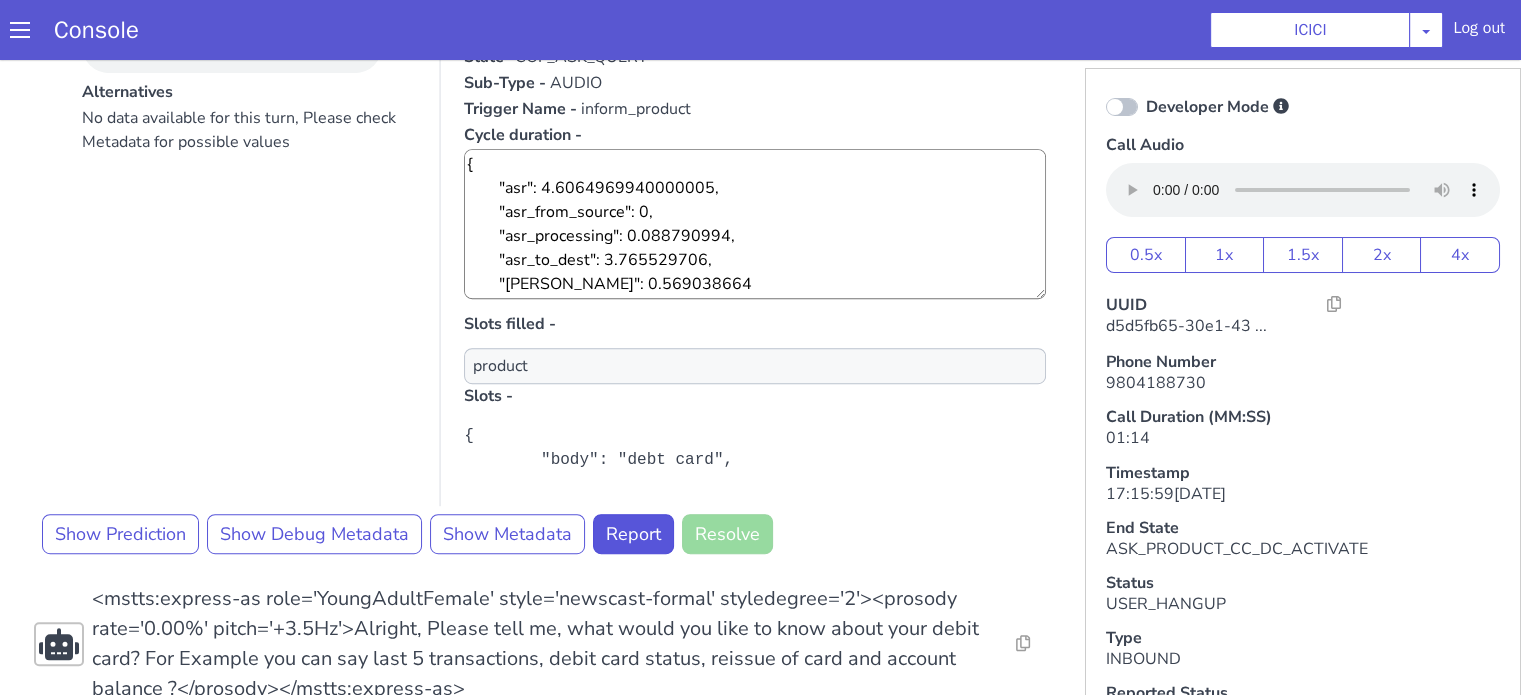 scroll, scrollTop: 1100, scrollLeft: 0, axis: vertical 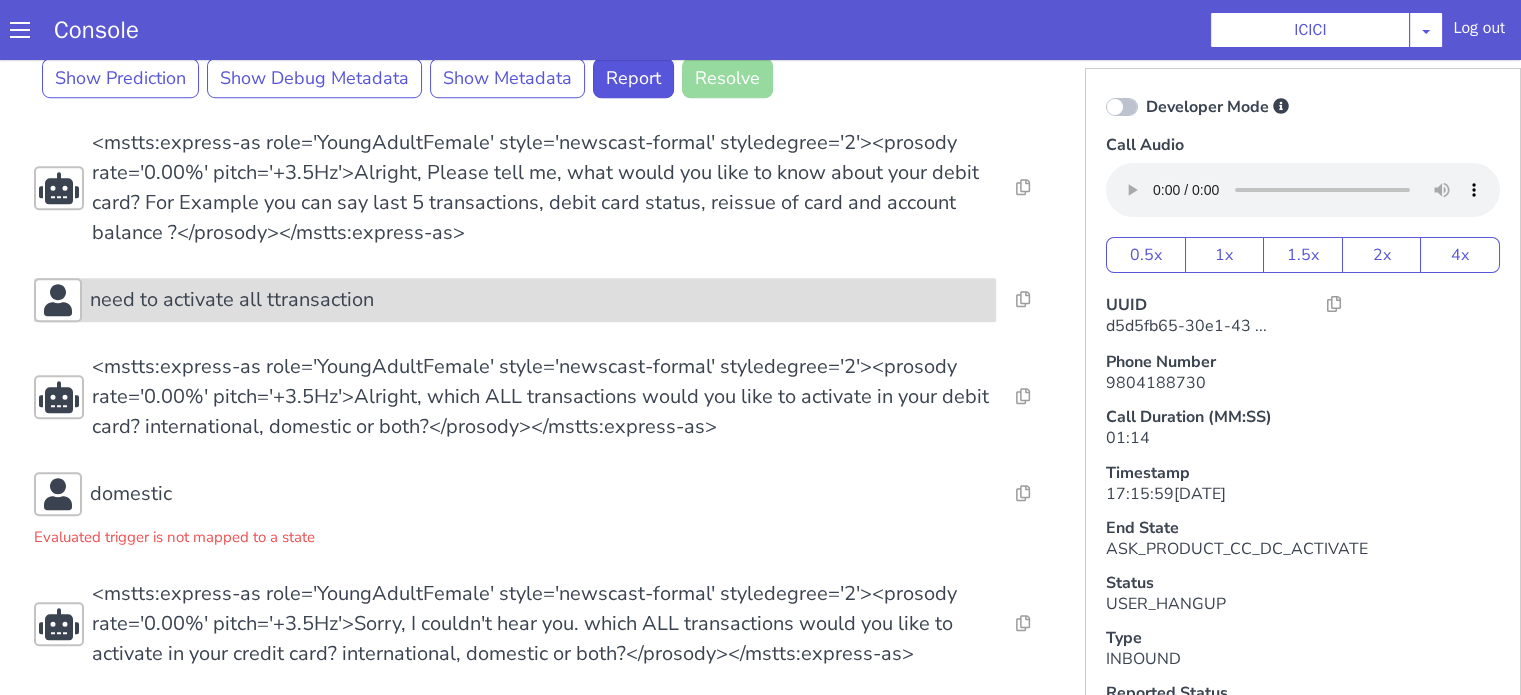 click on "need to activate all ttransaction" at bounding box center (539, 300) 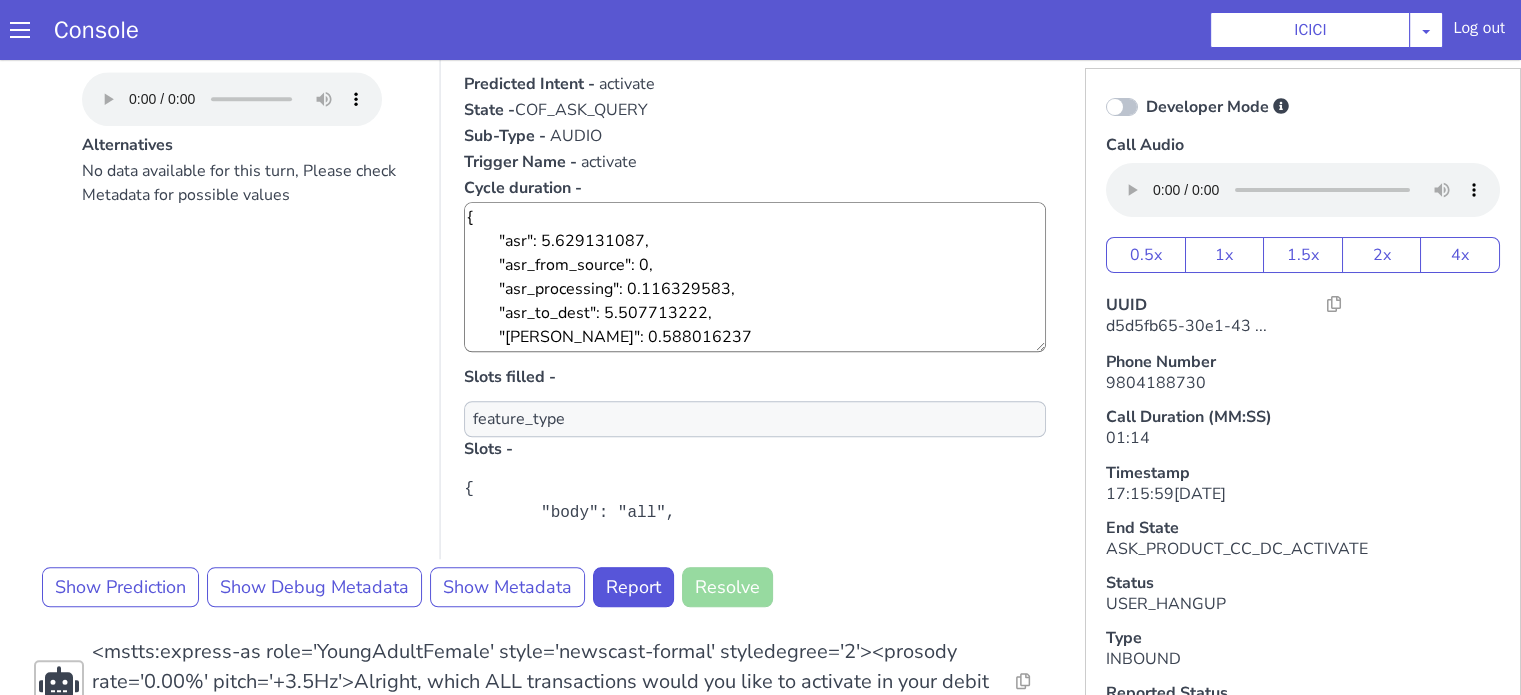 scroll, scrollTop: 1900, scrollLeft: 0, axis: vertical 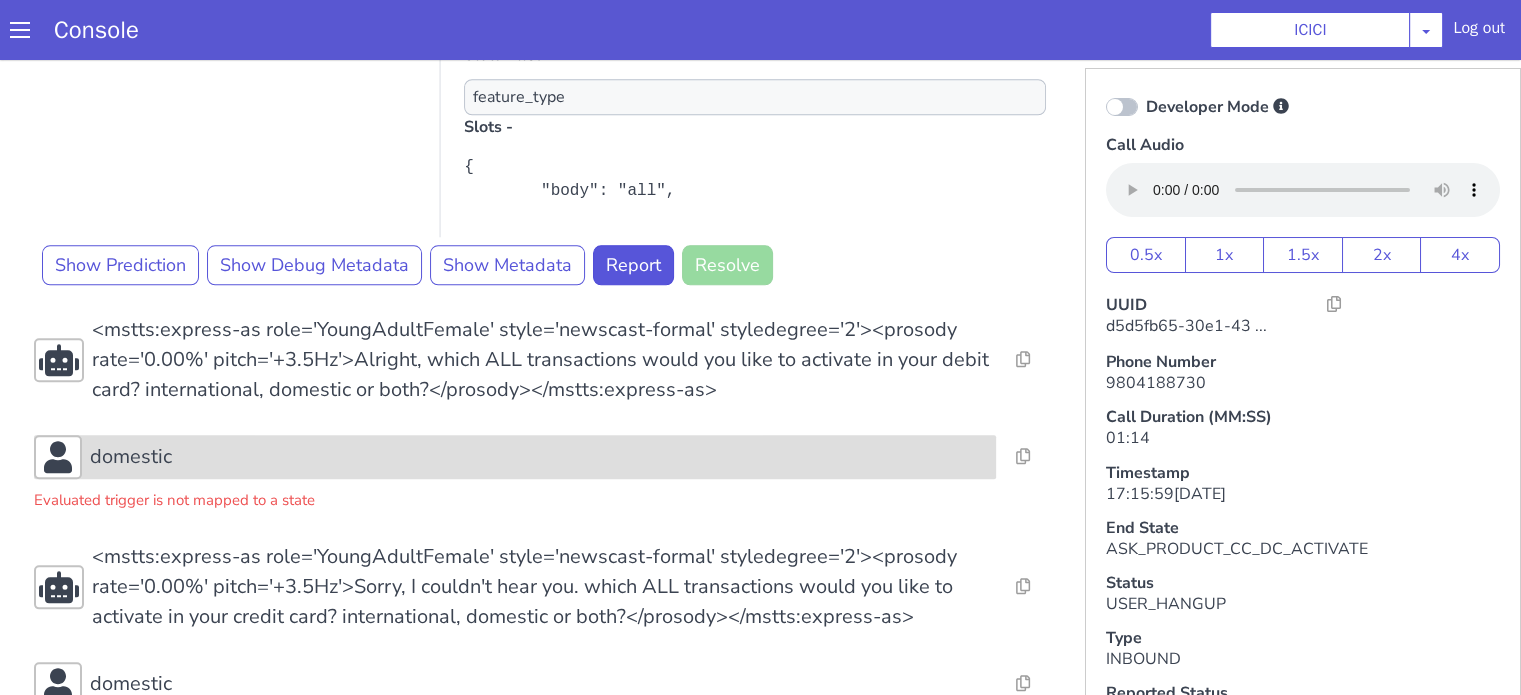 click on "domestic" at bounding box center (539, 457) 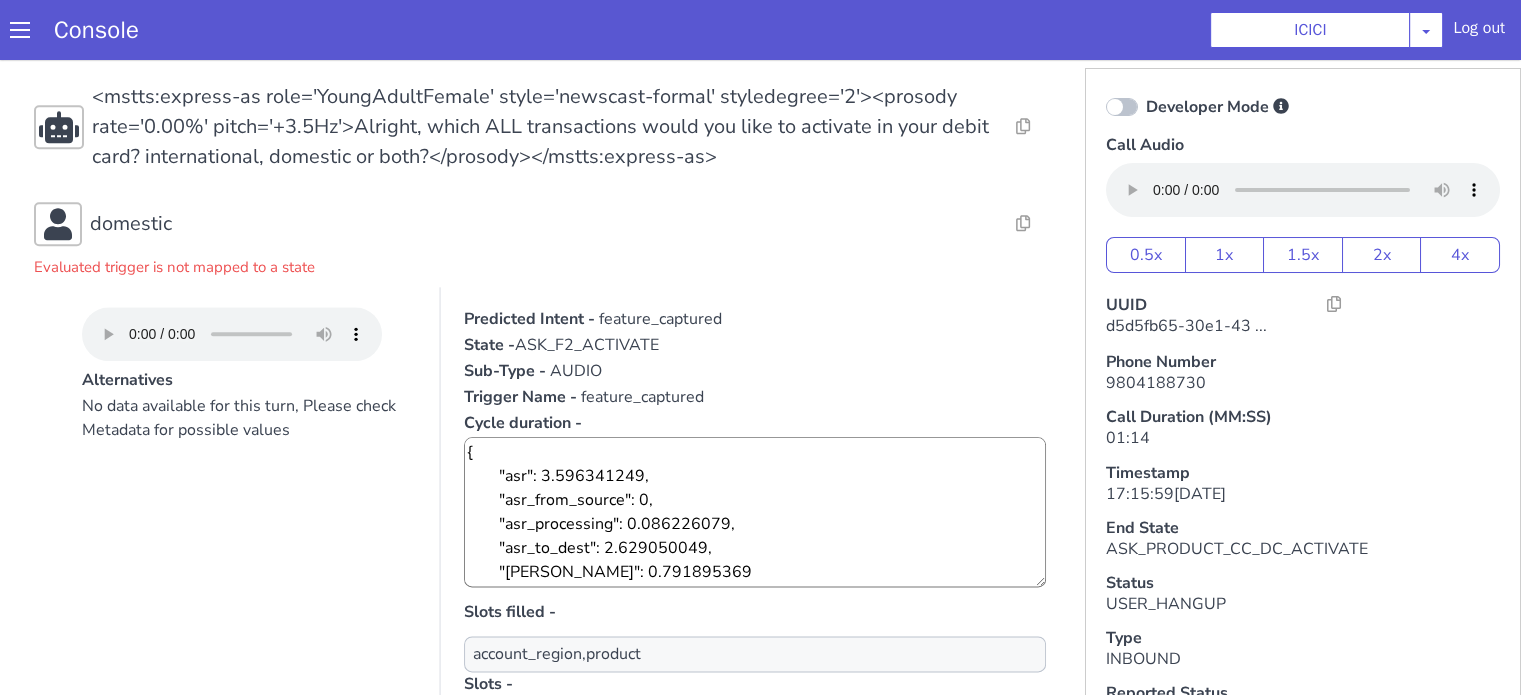 scroll, scrollTop: 2500, scrollLeft: 0, axis: vertical 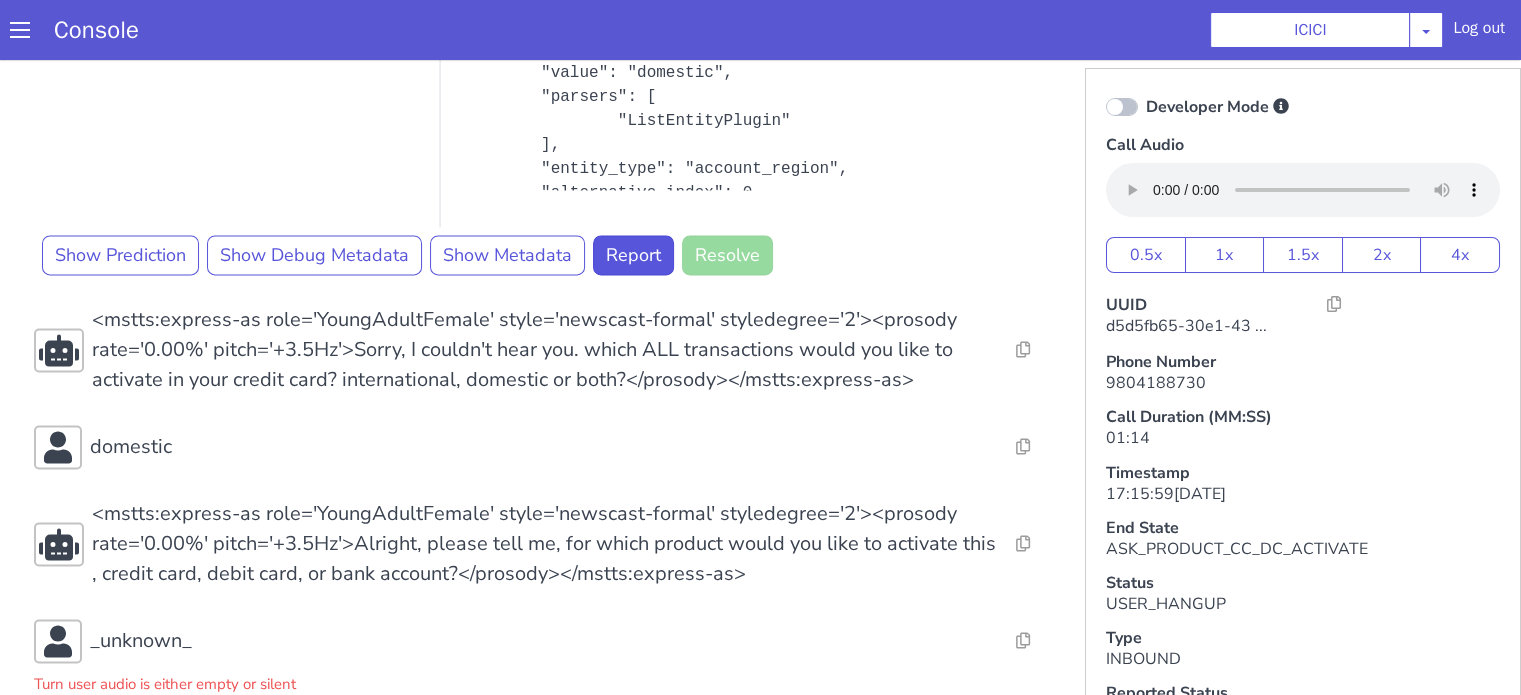 click at bounding box center [1122, 107] 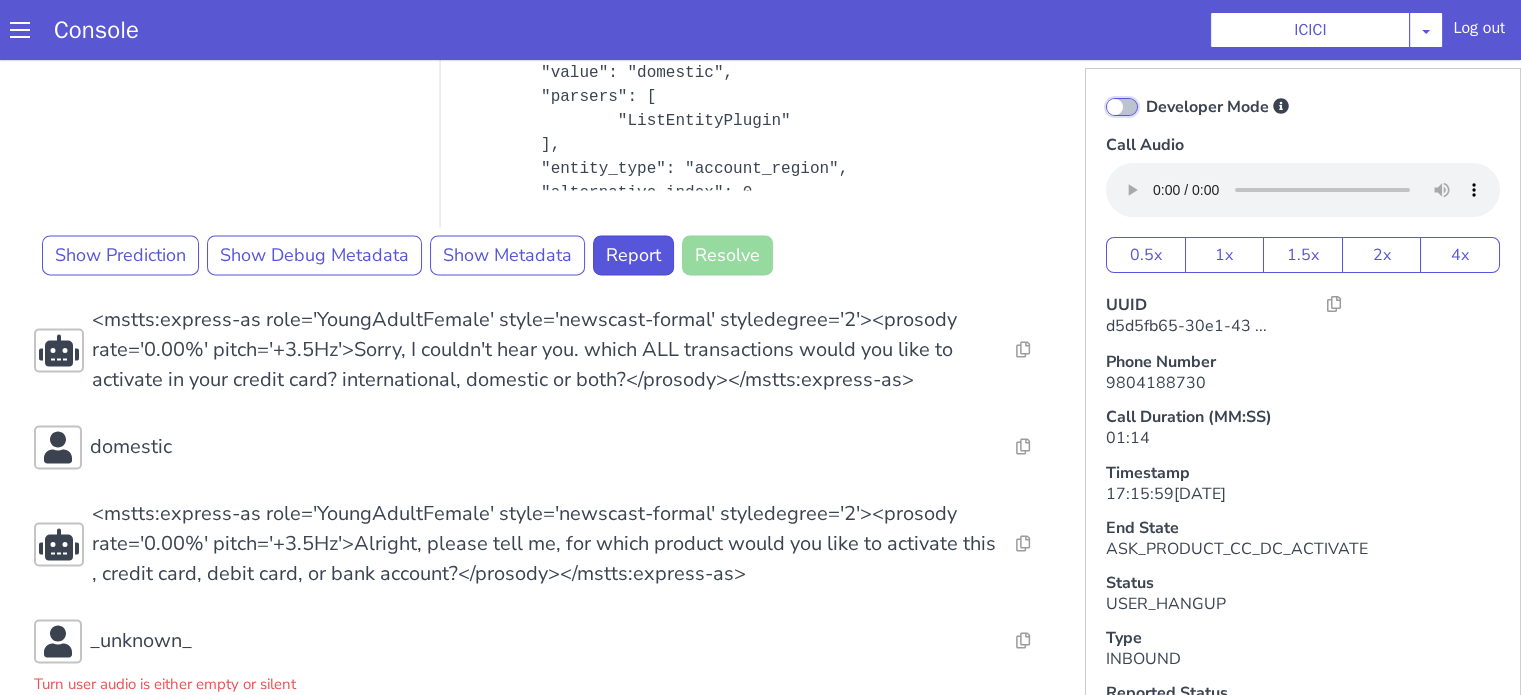 click on "Developer Mode" at bounding box center [1145, 94] 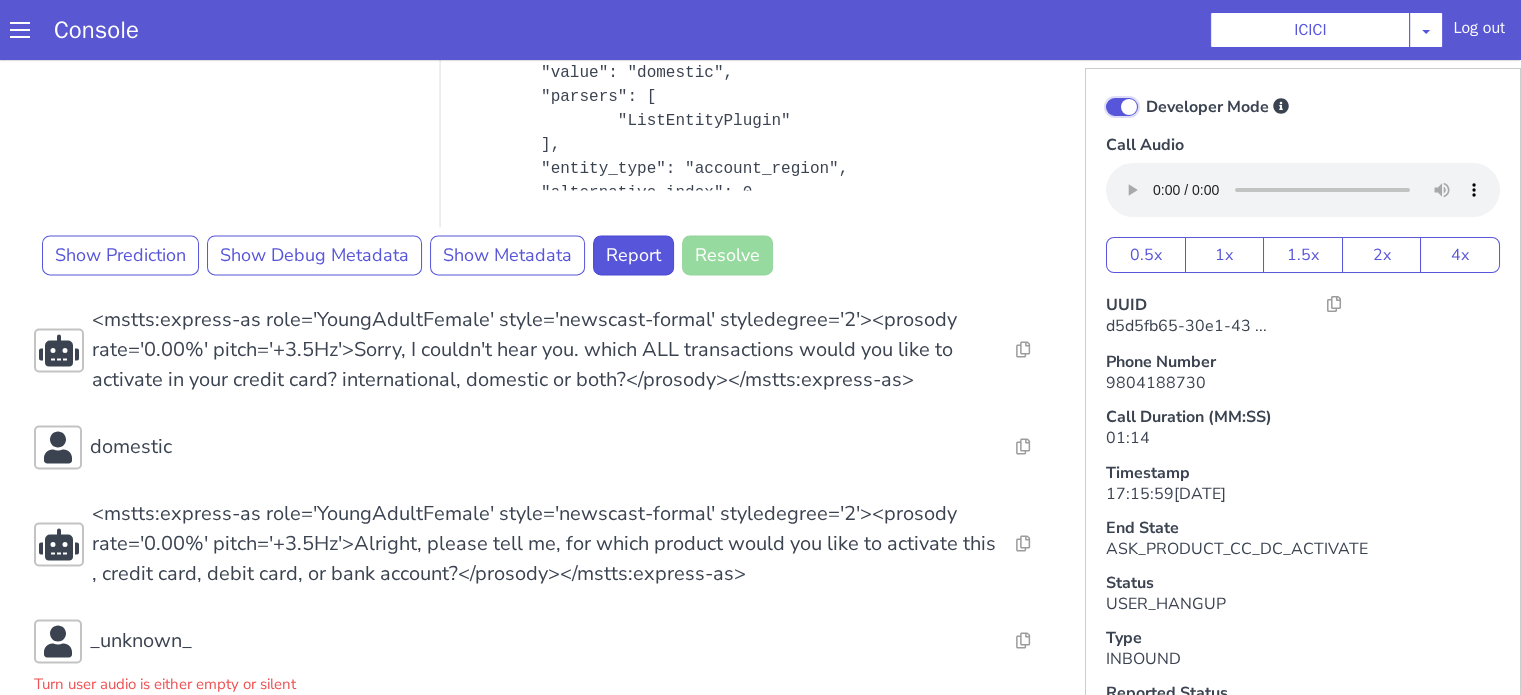 checkbox on "true" 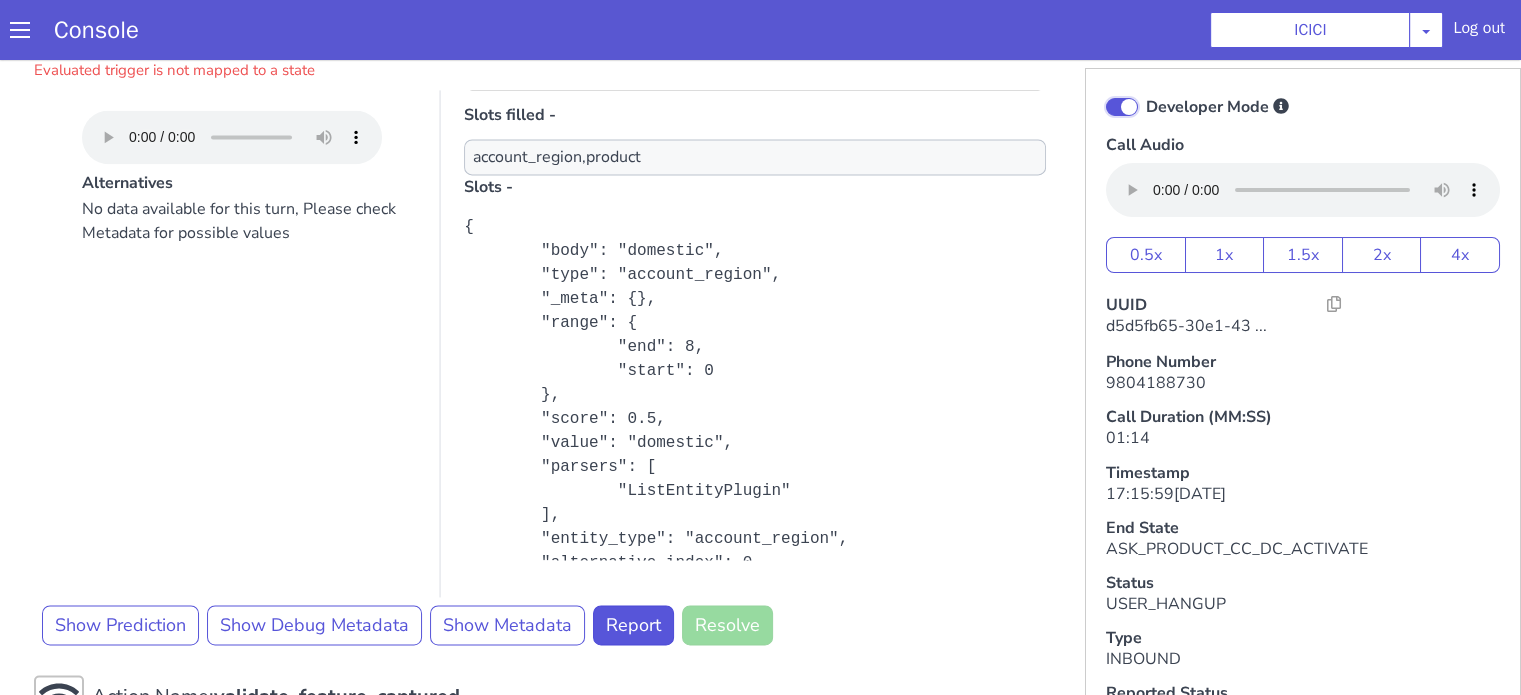 scroll, scrollTop: 3266, scrollLeft: 0, axis: vertical 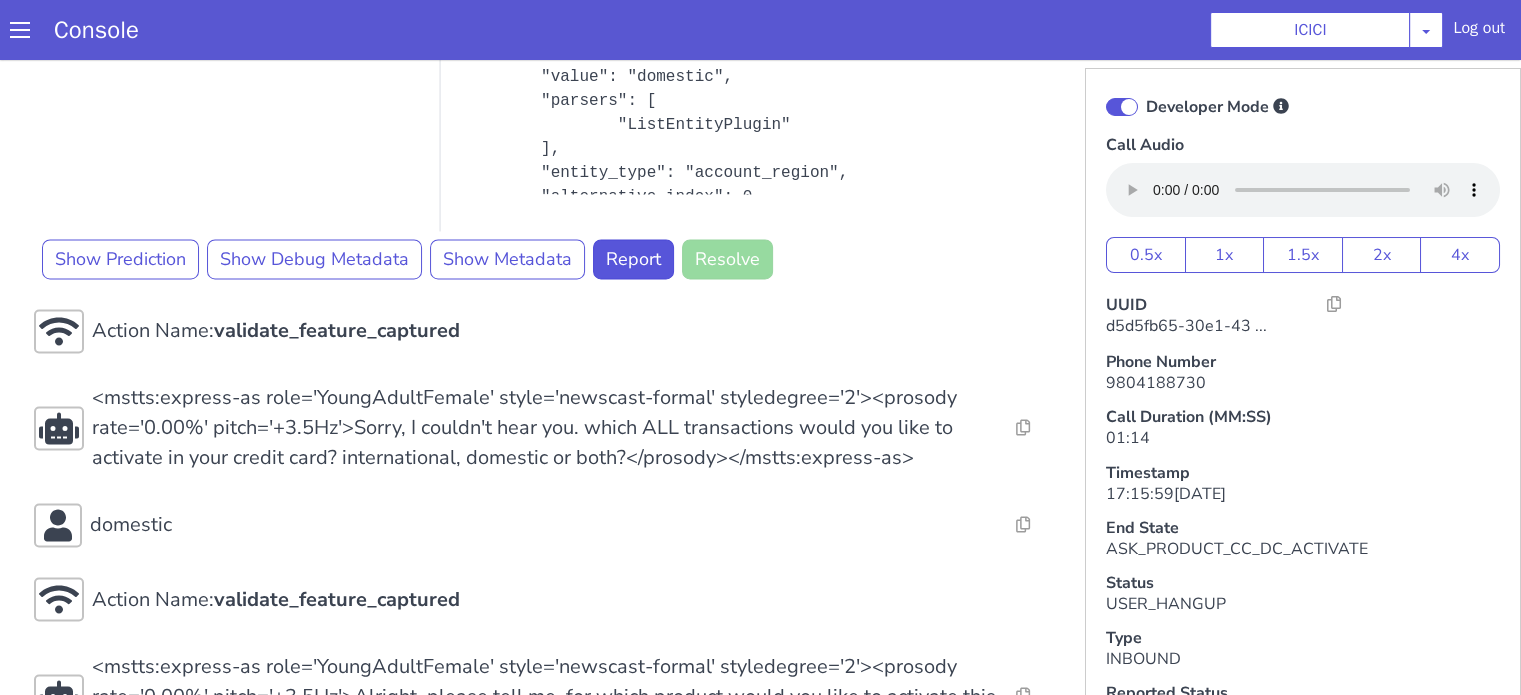 click on "Action Name:  Internal_set_language_for_iproxy Resolve  Intent Error  Entity Error  Transcription Error  Miscellaneous Submit Action Name:  931503 - CAR - RMN CLI Validation Resolve  Intent Error  Entity Error  Transcription Error  Miscellaneous Submit Action Name:  Unica API Resolve  Intent Error  Entity Error  Transcription Error  Miscellaneous Submit <mstts:express-as role='YoungAdultFemale' style='newscast-formal' styledegree='2'><prosody rate='0.00%' pitch='+3.5Hz'>Hi, welcome to ICICI BANK, I'm your customer service expert, how may I help you?</prosody></mstts:express-as> Resolve  Intent Error  Entity Error  Transcription Error  Miscellaneous Submit delek card only man Alternatives No data available for this turn, Please check Metadata for possible values Predicted Intent -   inform_product State -  COF_ASK_QUERY Sub-Type -   AUDIO Trigger Name -   inform_product Cycle duration -  Slots filled - null Slots -   {} Show Prediction Show Debug Metadata Show Metadata Report Resolve Resolve  Intent Error" at bounding box center [544, -1056] 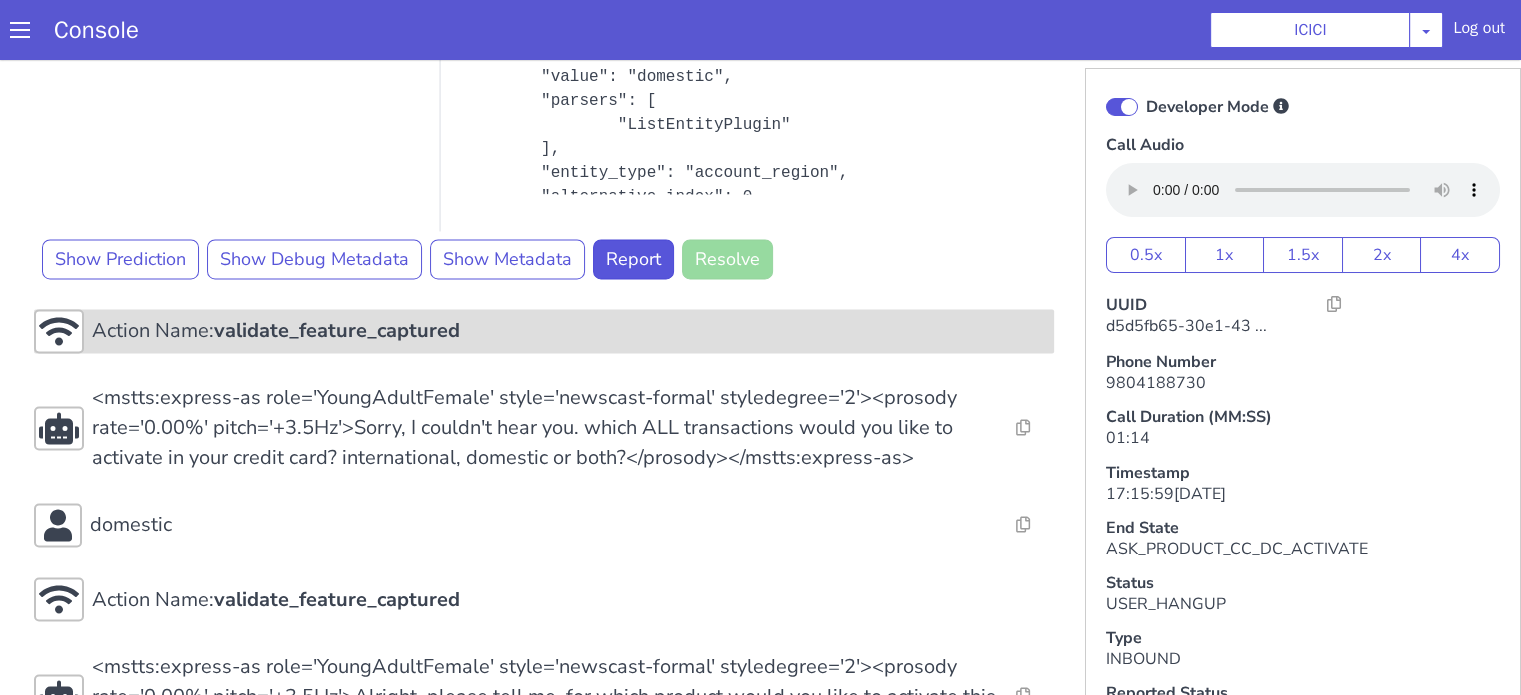 click on "Action Name:  validate_feature_captured" at bounding box center (544, 331) 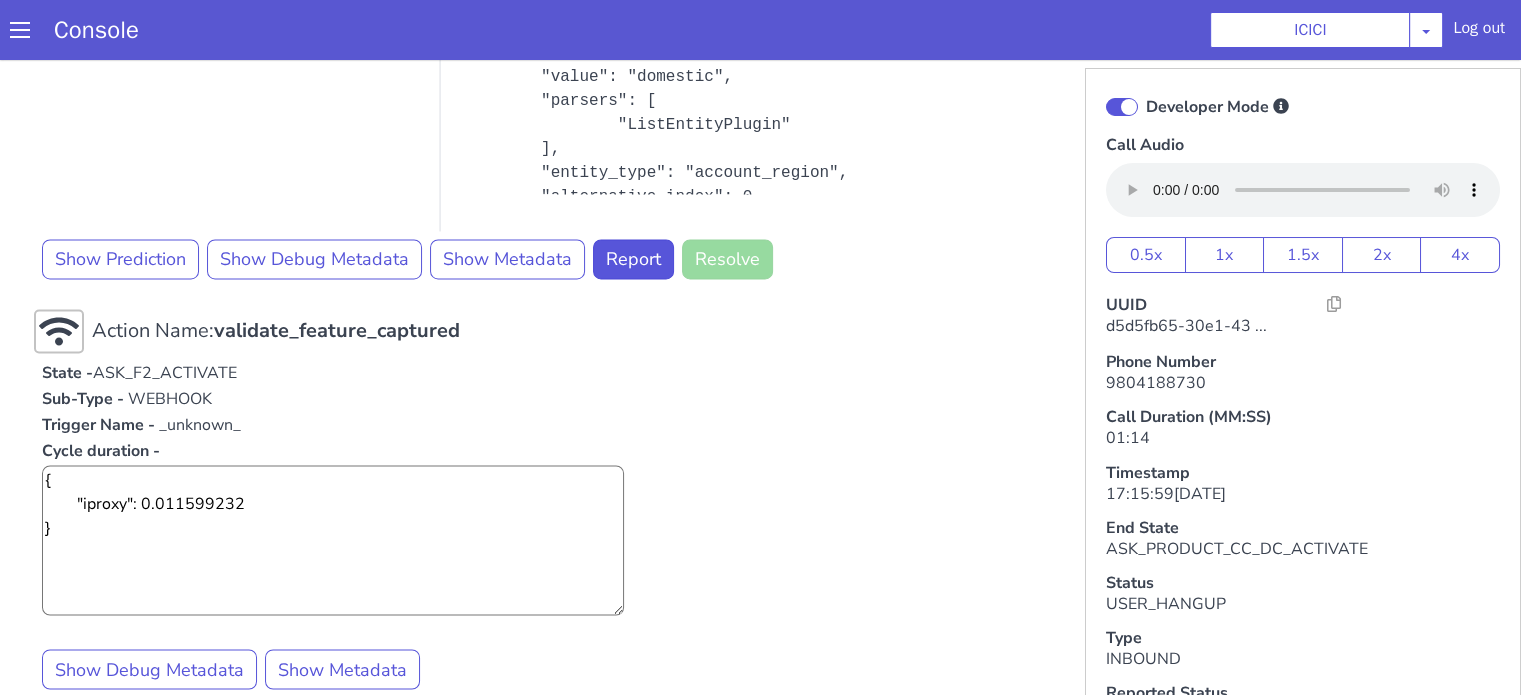 scroll, scrollTop: 3566, scrollLeft: 0, axis: vertical 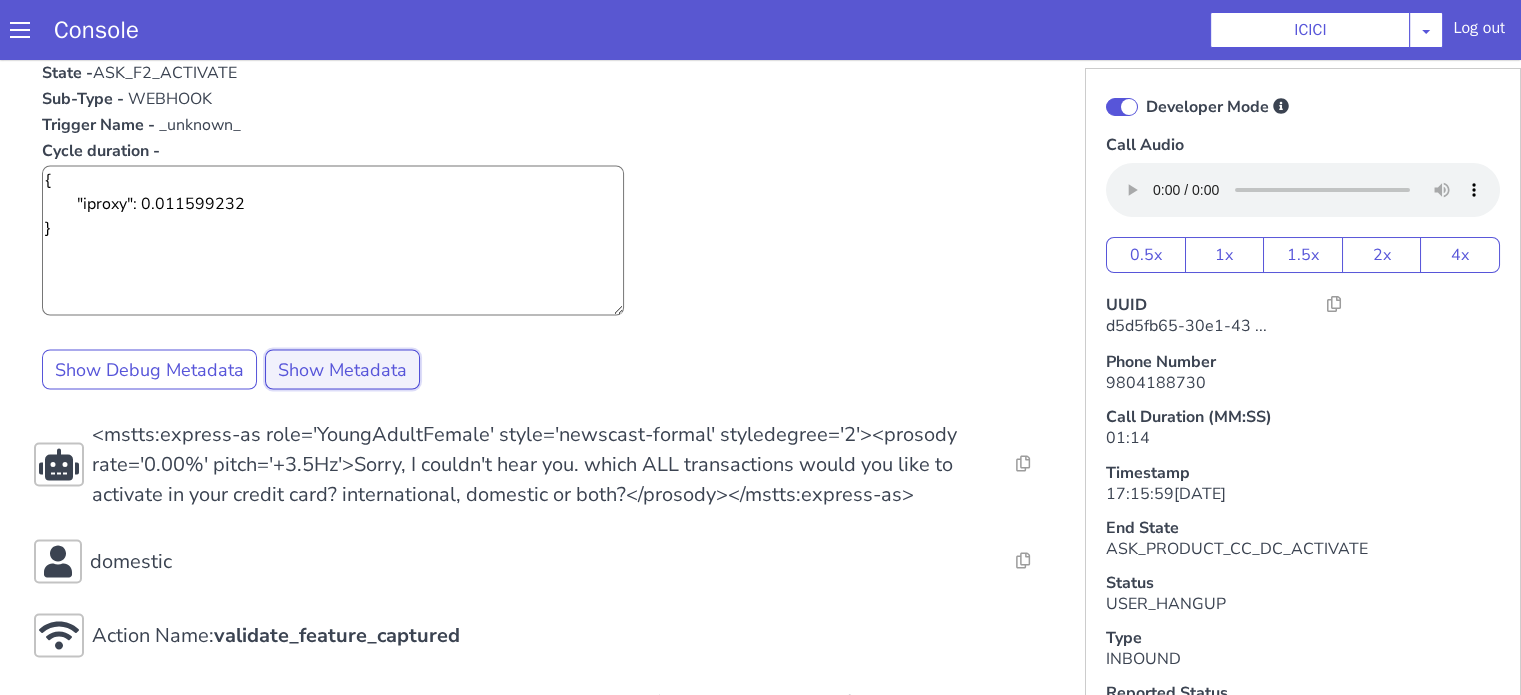 click on "Show Metadata" at bounding box center (342, 369) 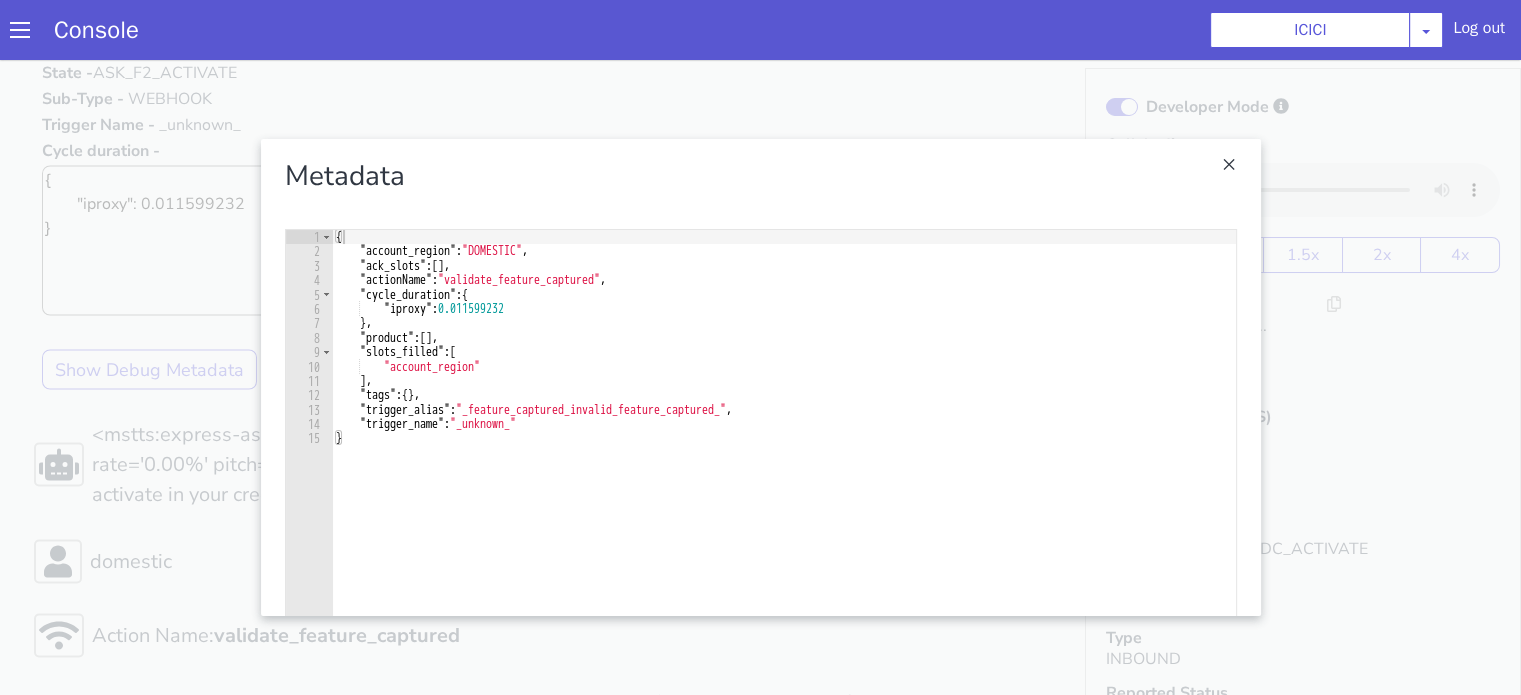 click at bounding box center [760, 377] 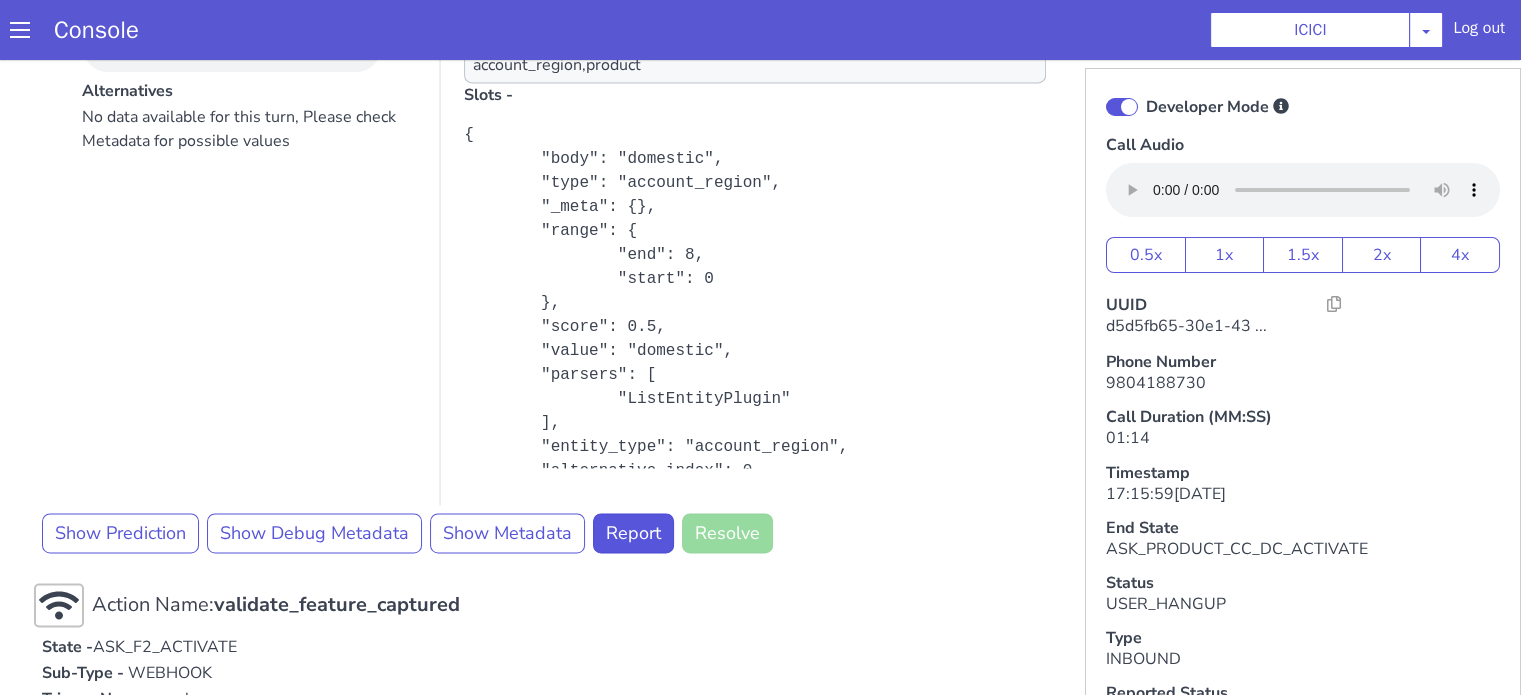scroll, scrollTop: 2866, scrollLeft: 0, axis: vertical 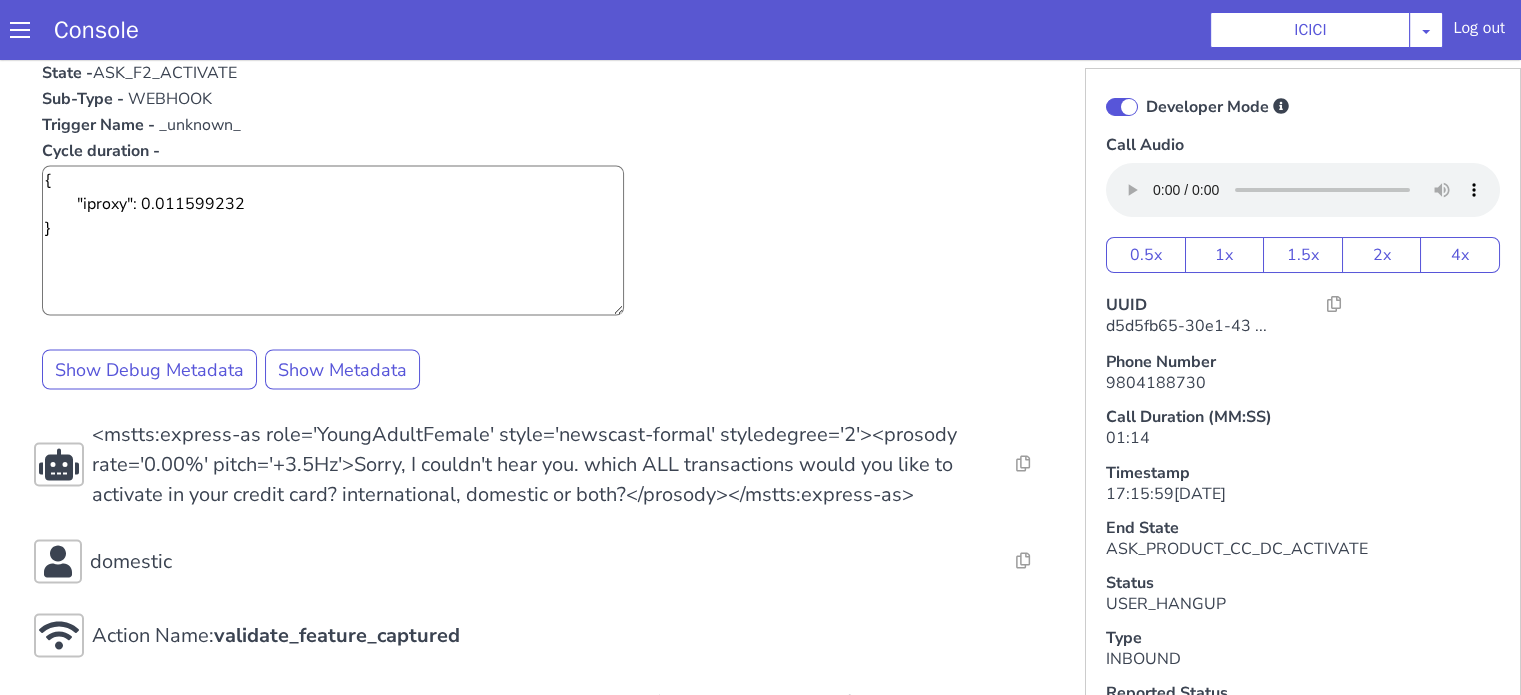 click on "Action Name:  Internal_set_language_for_iproxy Resolve  Intent Error  Entity Error  Transcription Error  Miscellaneous Submit Action Name:  931503 - CAR - RMN CLI Validation Resolve  Intent Error  Entity Error  Transcription Error  Miscellaneous Submit Action Name:  Unica API Resolve  Intent Error  Entity Error  Transcription Error  Miscellaneous Submit <mstts:express-as role='YoungAdultFemale' style='newscast-formal' styledegree='2'><prosody rate='0.00%' pitch='+3.5Hz'>Hi, welcome to ICICI BANK, I'm your customer service expert, how may I help you?</prosody></mstts:express-as> Resolve  Intent Error  Entity Error  Transcription Error  Miscellaneous Submit delek card only man Alternatives No data available for this turn, Please check Metadata for possible values Predicted Intent -   inform_product State -  COF_ASK_QUERY Sub-Type -   AUDIO Trigger Name -   inform_product Cycle duration -  Slots filled - null Slots -   {} Show Prediction Show Debug Metadata Show Metadata Report Resolve Resolve  Intent Error" at bounding box center [544, -1188] 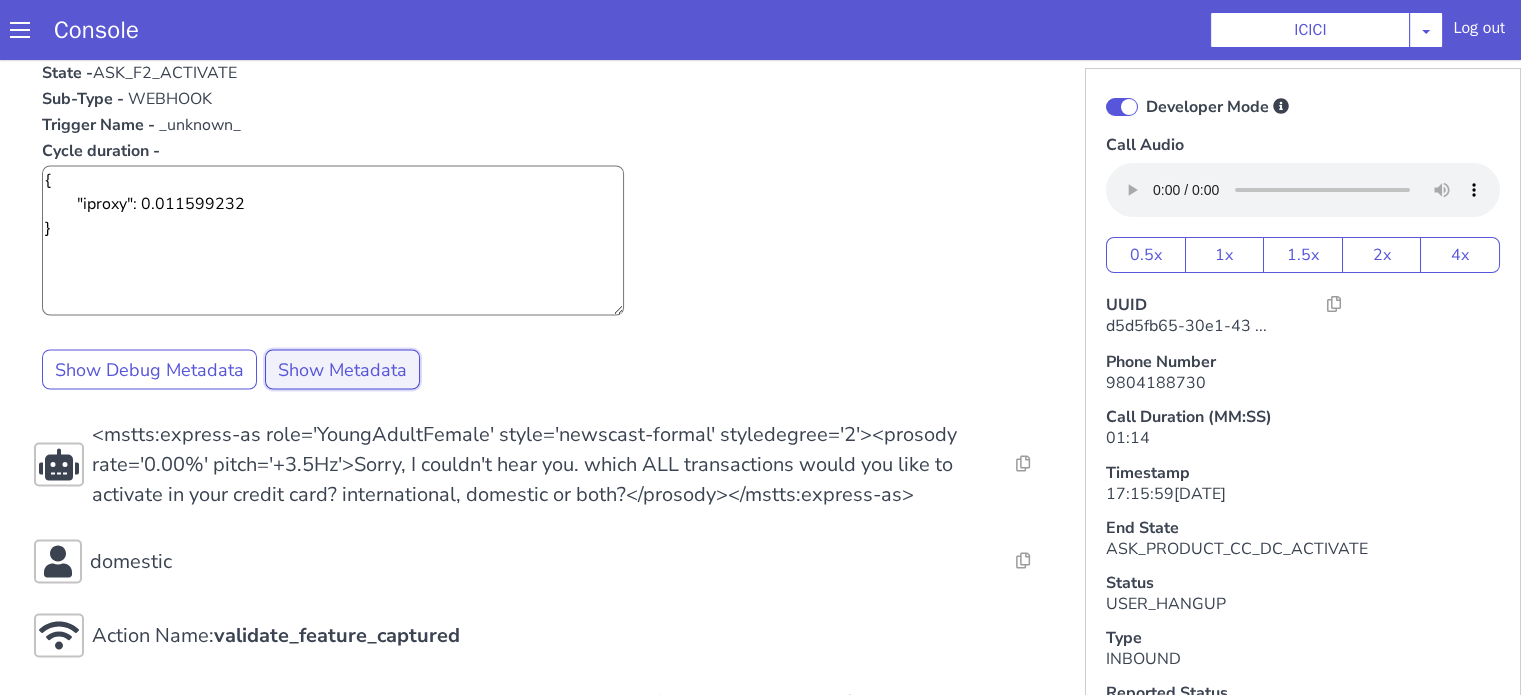click on "Show Metadata" at bounding box center (342, 369) 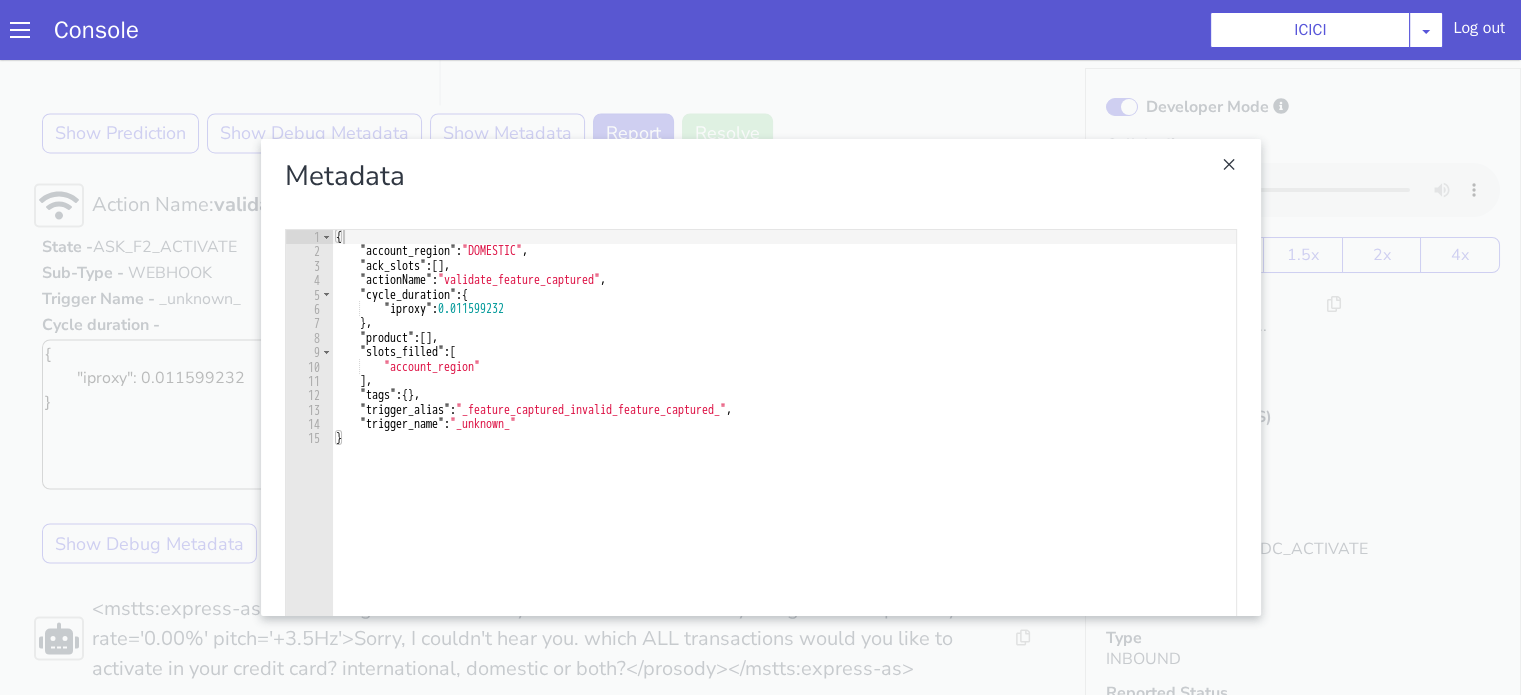 scroll, scrollTop: 3266, scrollLeft: 0, axis: vertical 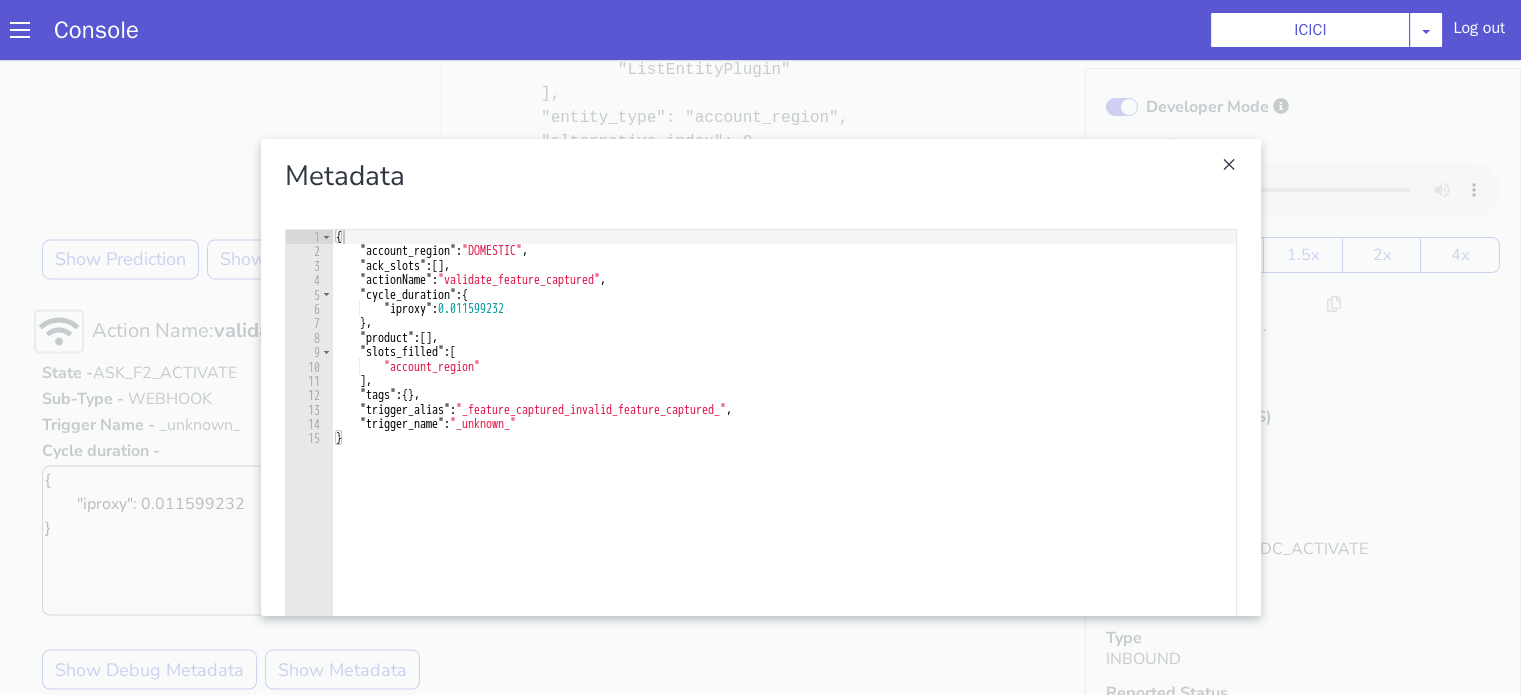 type on "}," 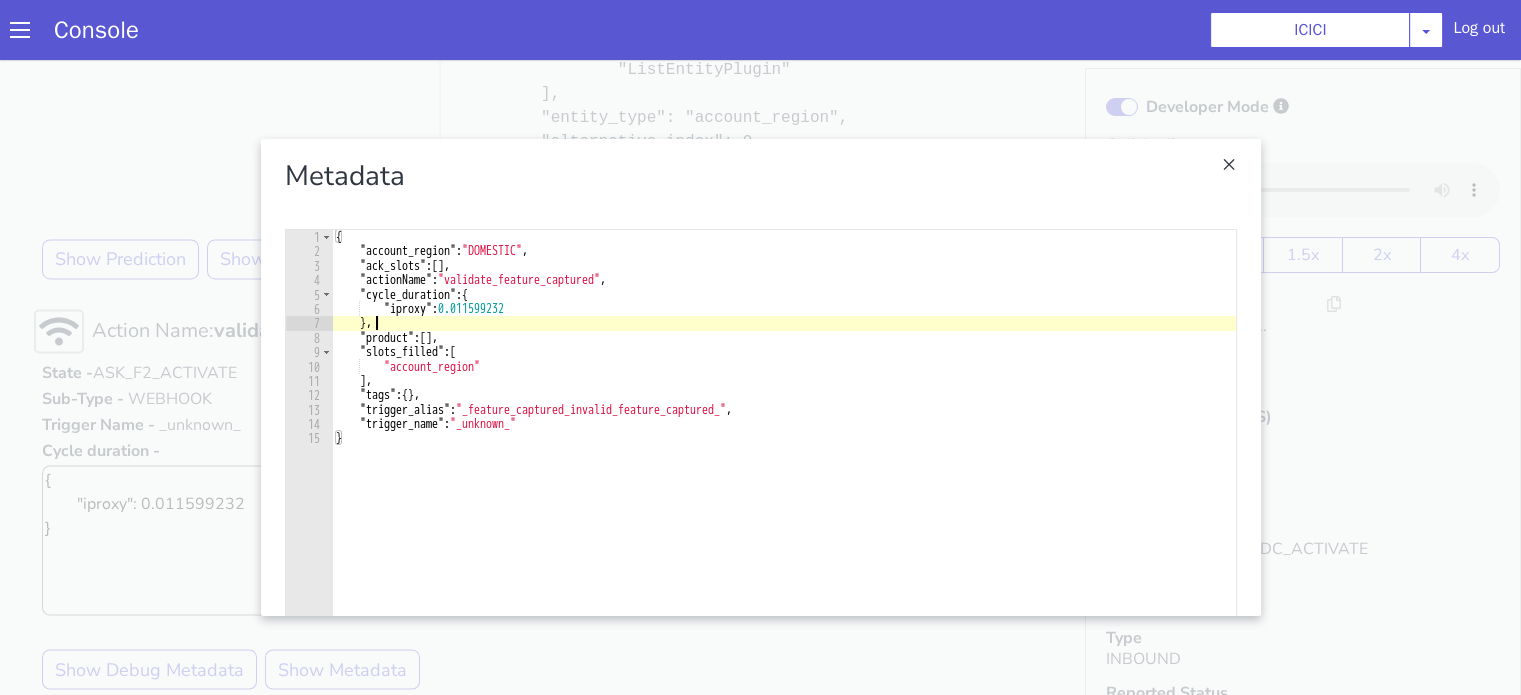 click on "{      "account_region" :  "DOMESTIC" ,      "ack_slots" :  [ ] ,      "actionName" :  "validate_feature_captured" ,      "cycle_duration" :  {           "iproxy" :  0.011599232      } ,      "product" :  [ ] ,      "slots_filled" :  [           "account_region"      ] ,      "tags" :  { } ,      "trigger_alias" :  "_feature_captured_invalid_feature_captured_" ,      "trigger_name" :  "_unknown_" }" at bounding box center (784, 493) 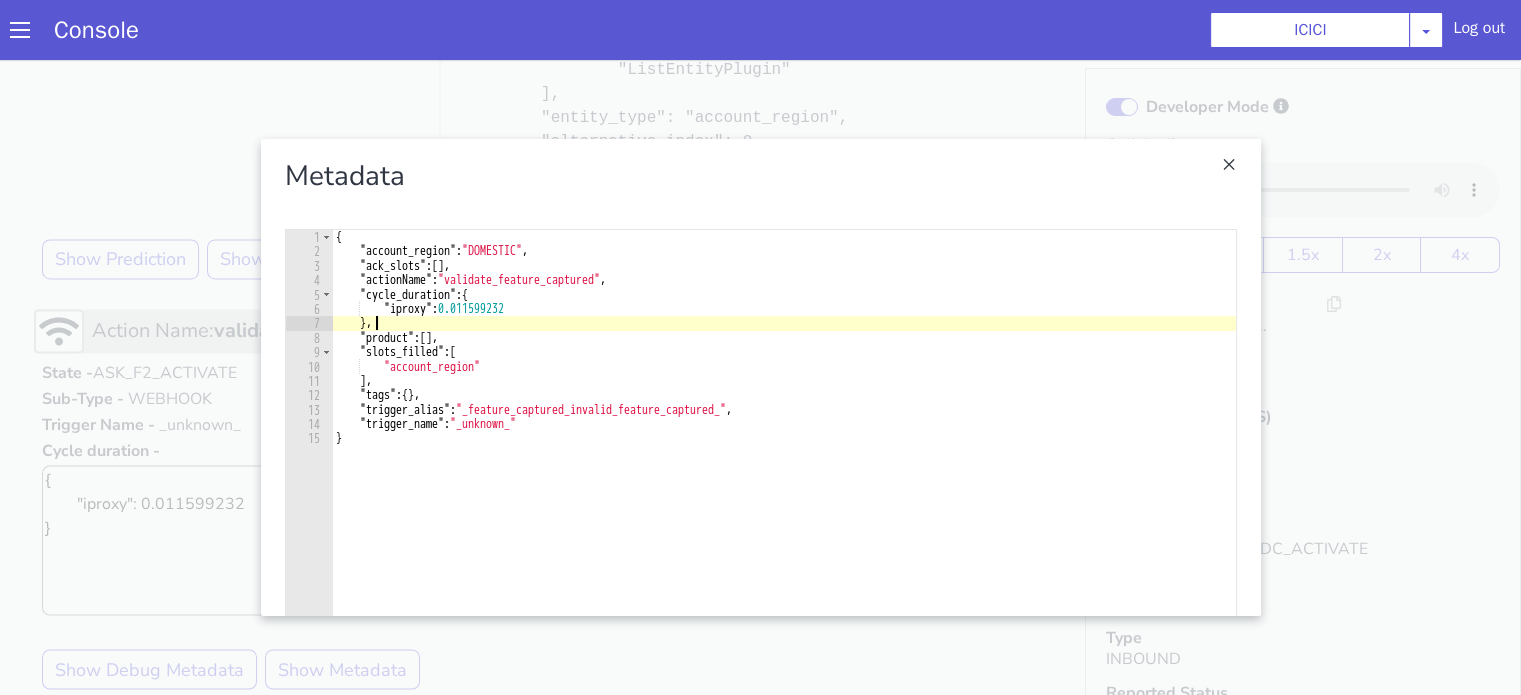 click at bounding box center (760, 377) 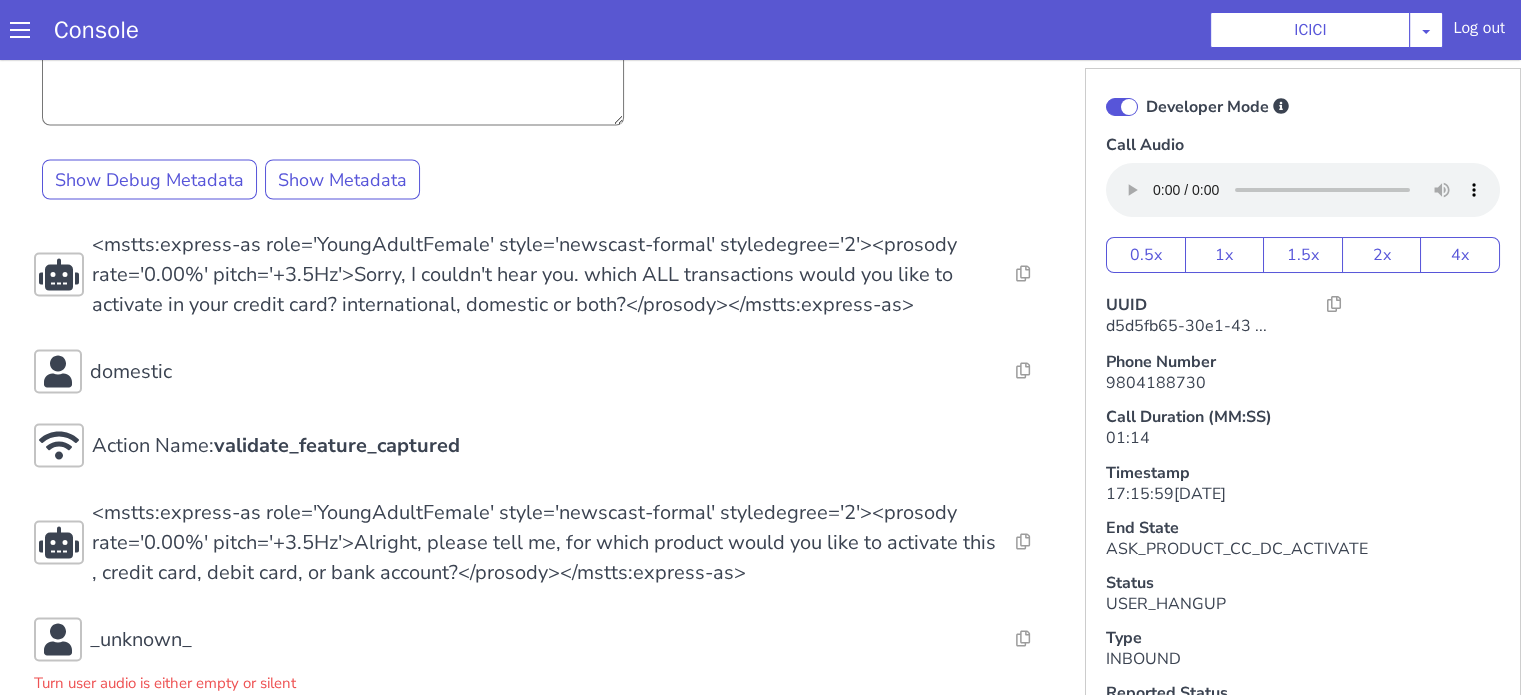 scroll, scrollTop: 3866, scrollLeft: 0, axis: vertical 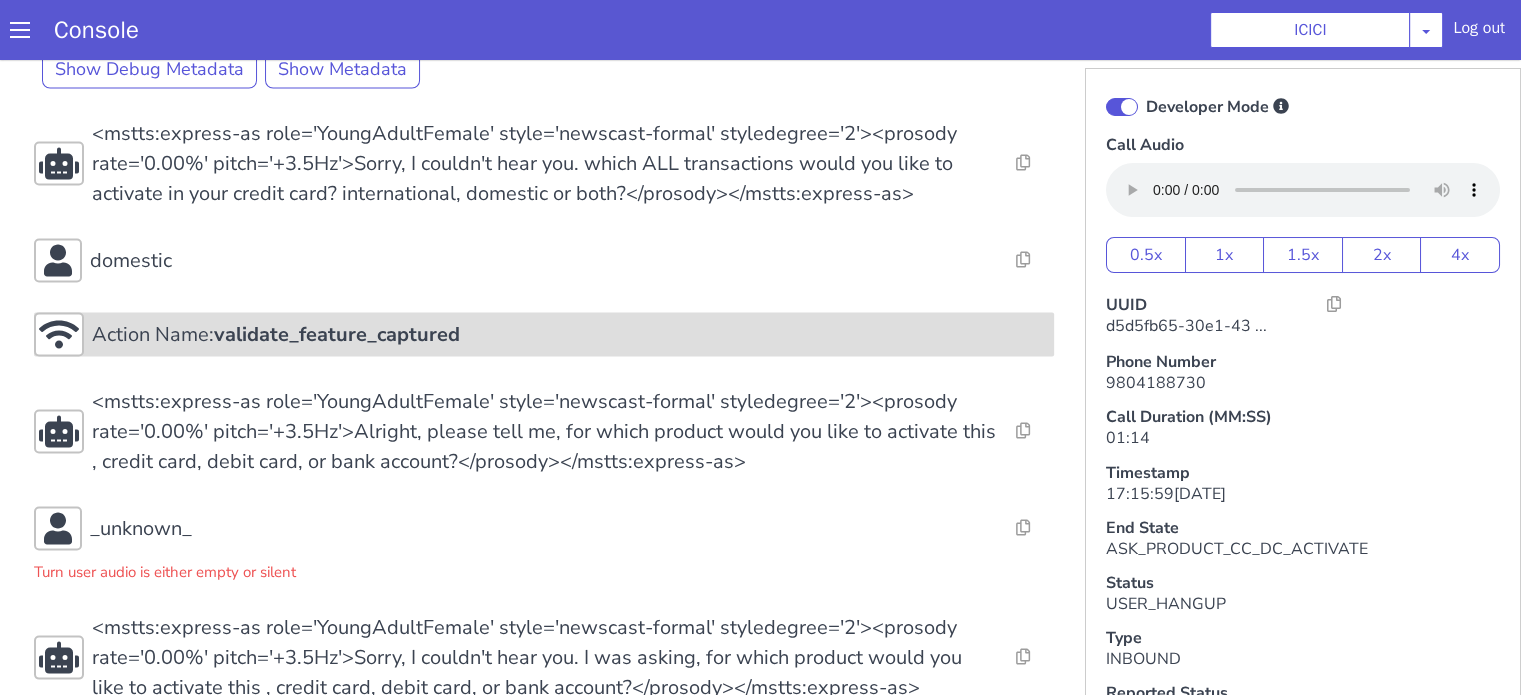 drag, startPoint x: 343, startPoint y: 351, endPoint x: 344, endPoint y: 327, distance: 24.020824 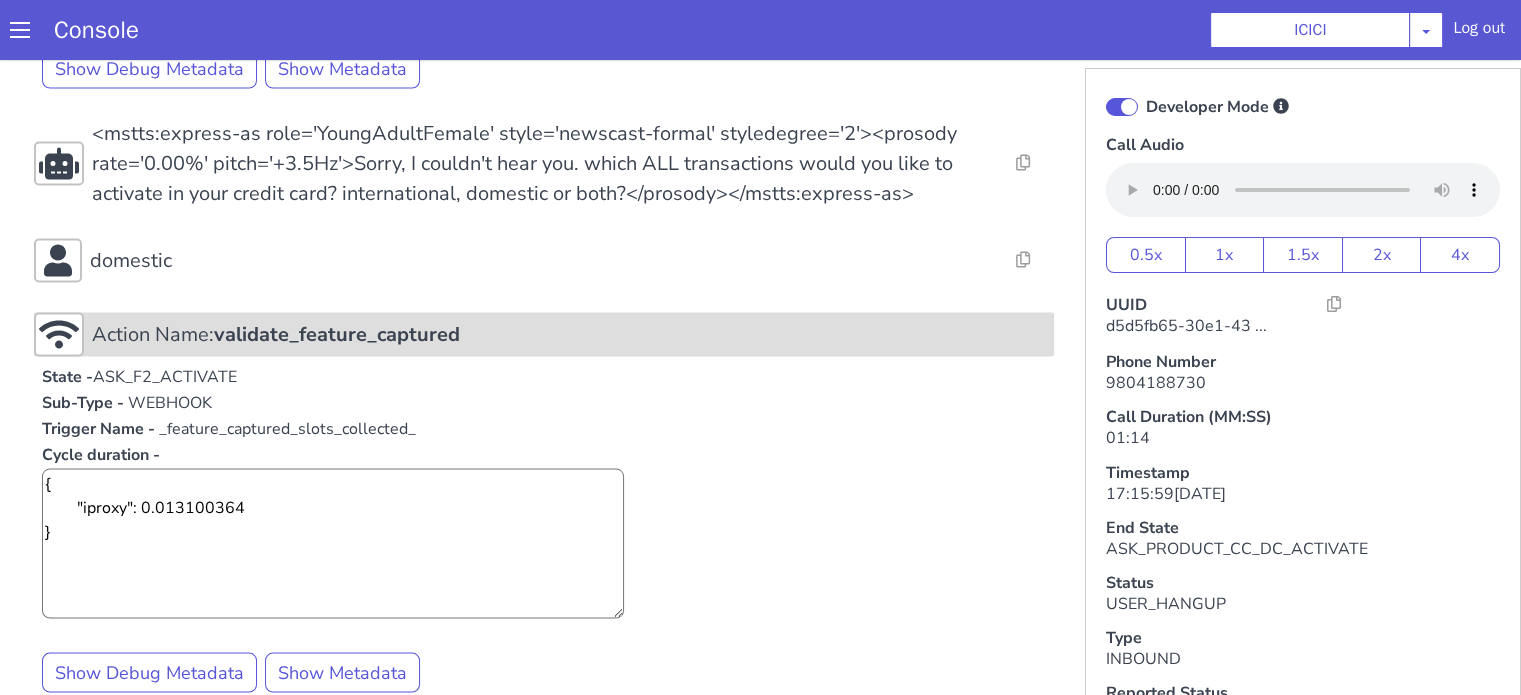 click on "validate_feature_captured" at bounding box center (337, 334) 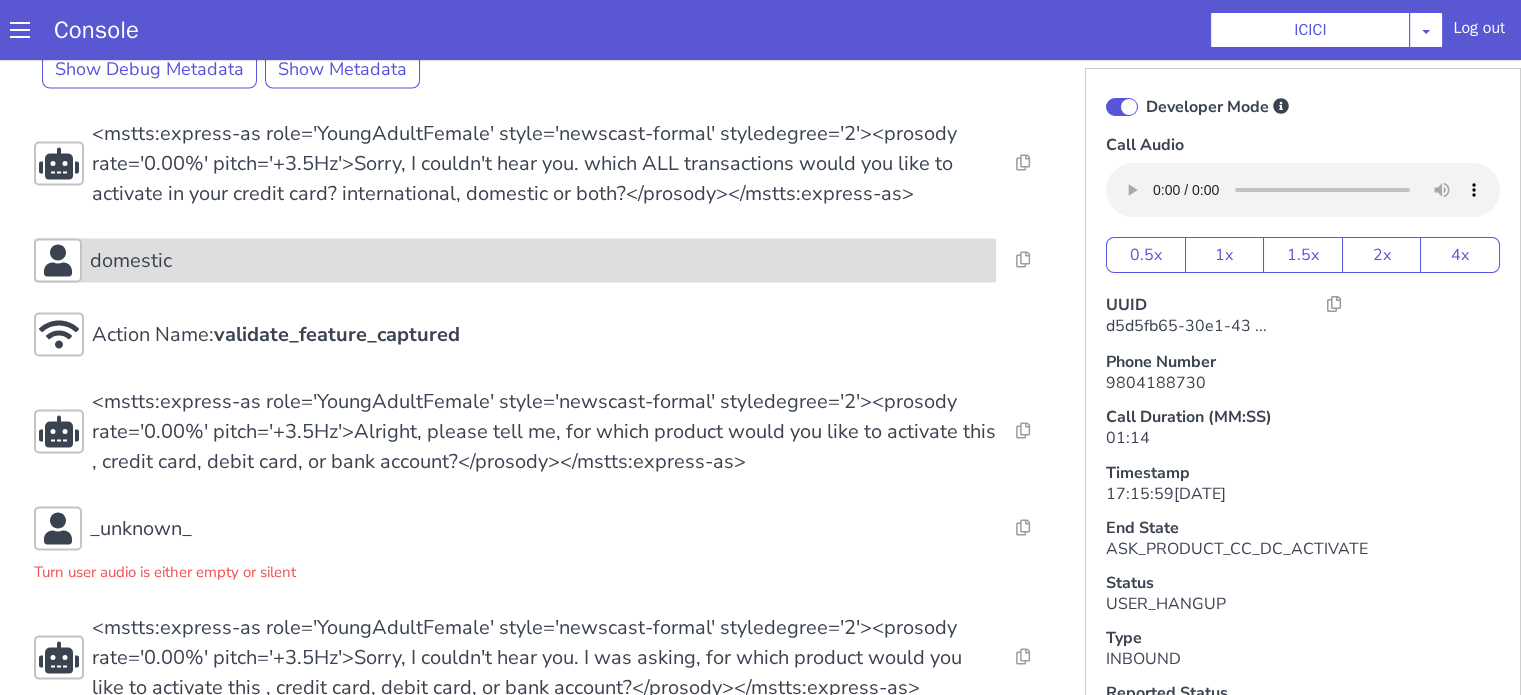 click on "domestic" at bounding box center [539, 261] 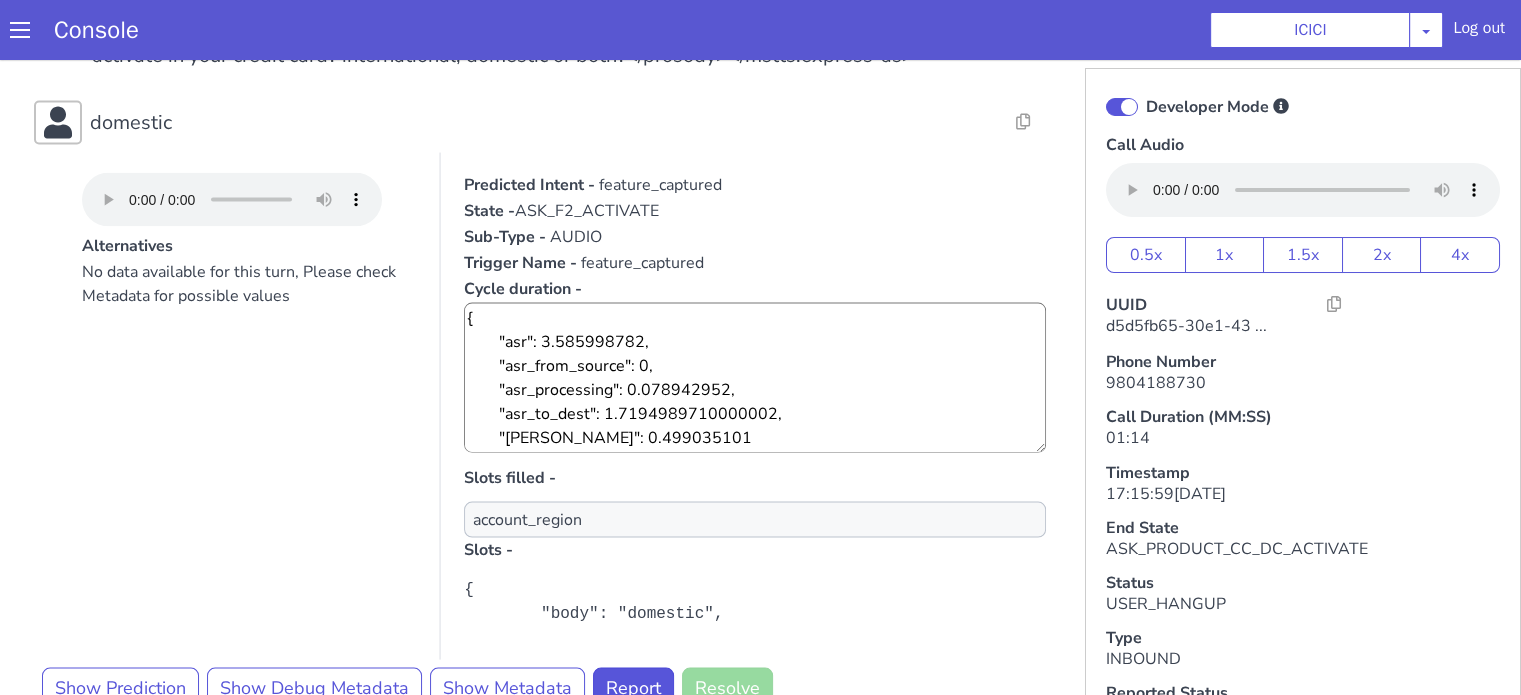 scroll, scrollTop: 4166, scrollLeft: 0, axis: vertical 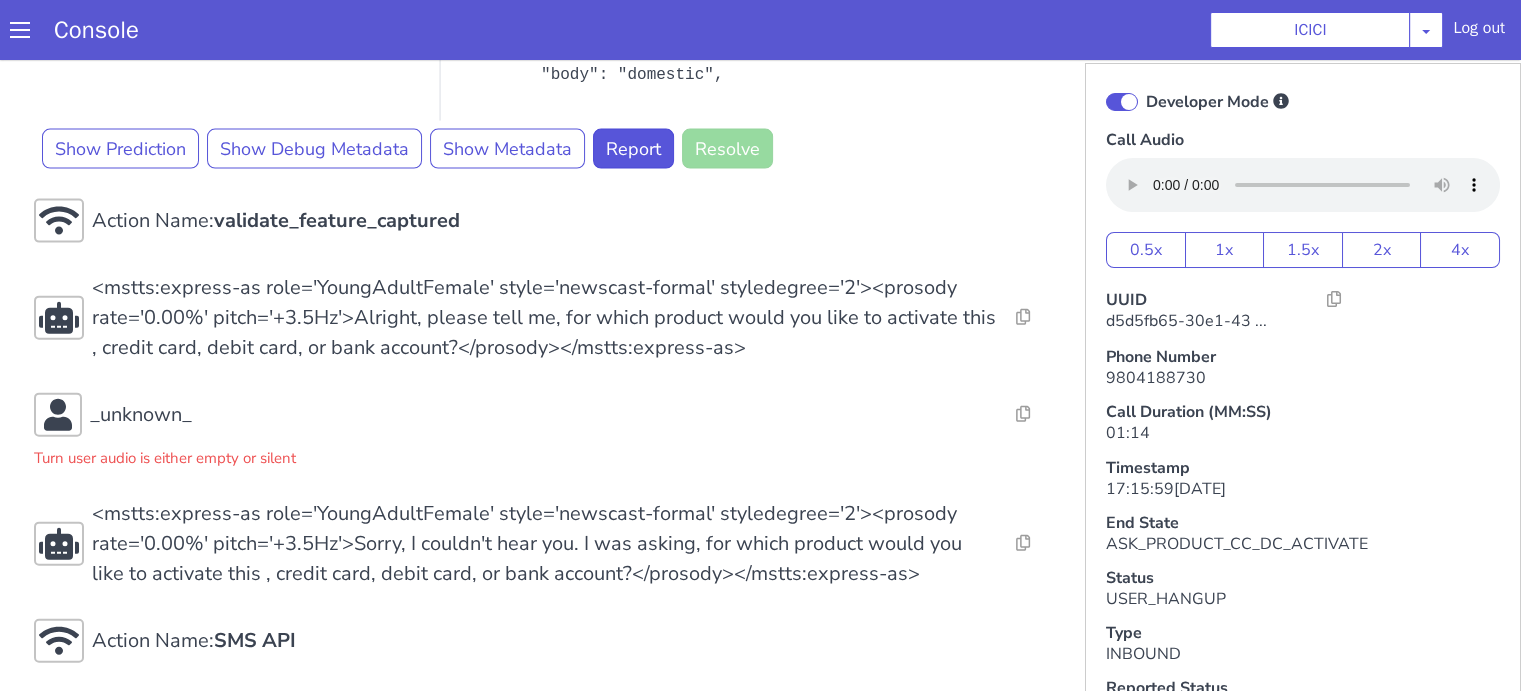 click on "Console ICICI AO Smith Airtel DTH Pilot Airtel POC Alice Blue NT Aliceblue American Finance - US Apollo Apollo 24*7 Application - Collections Auto NPS feedback Avaya Devconnect Axis Axis AMC Axis Outbound BAGIC BALIC BALIC Old 2 Bajaj Autofinance Bajaj Fin Banking Demo Barbeque Nation Buy Now Pay Later Cars24 Cashe Central Bank of India Charles Tyrwhitt Cholamandalam Finance Consumer Durables Coverfox Covid19 Helpline Credgenics CreditMate DPDzero DUMMY Data collection Demo - Collections Dish TV ERCM Emeritus Eureka Forbes - LQ FFAM360 - US Familiarity Farming_Axis Finaccel Flipkart Flow Templates Fusion Microfinance Giorgos_TestBot Great Learning Grievance Bot HDB Finance HDFC HDFC Ergo HDFC Freedom CC HDFC Life Demo HDFC Securities Hathway Internet Hathway V2 Home Credit IBM IBM Banking Demo ICICI ICICI Bank Outbound ICICI Lombard Persistency ICICI Prudential ICICI securities ICICI_lombard IDFC First Bank IFFCO Tokio Insurance Iffco Tokio Indiamart Indigo IndusInd - Settlement IndusInd CC Insurance Jarvis" at bounding box center (760, 30) 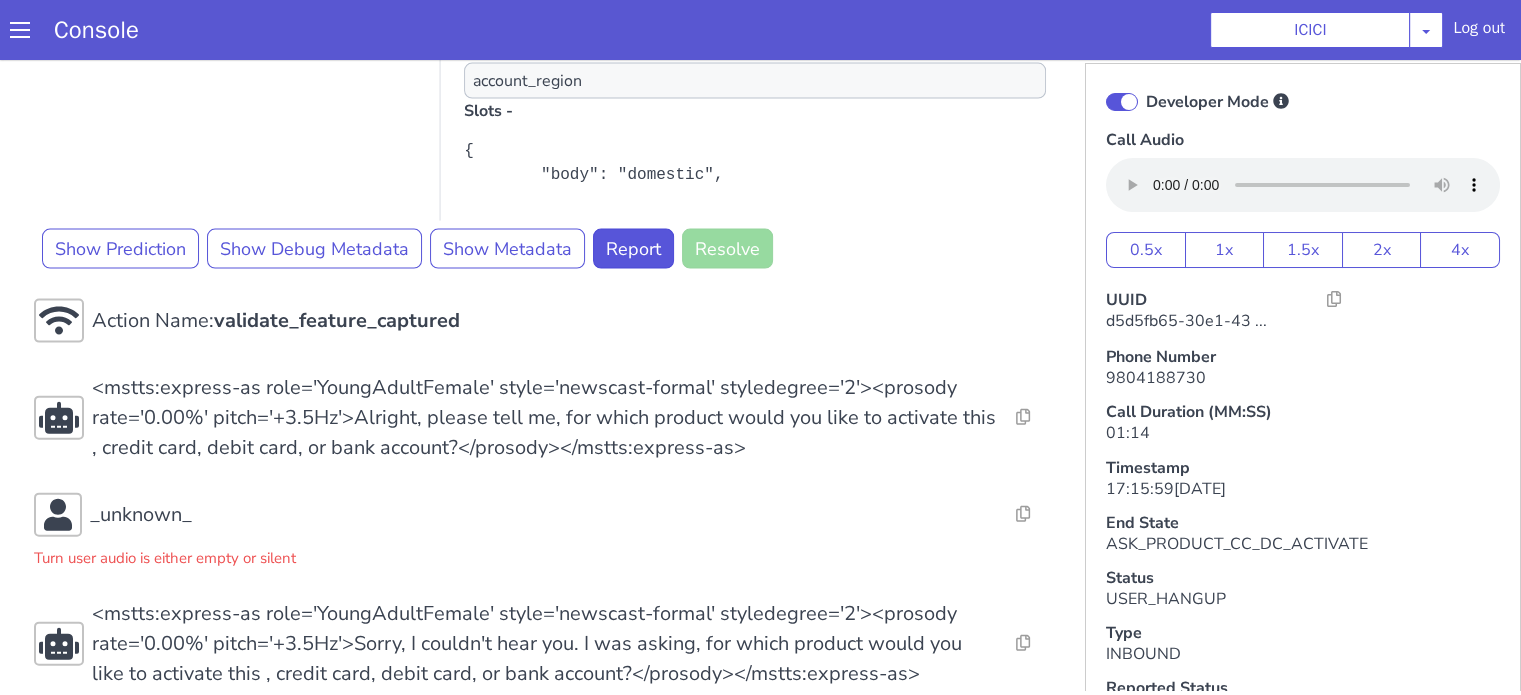 scroll, scrollTop: 4538, scrollLeft: 0, axis: vertical 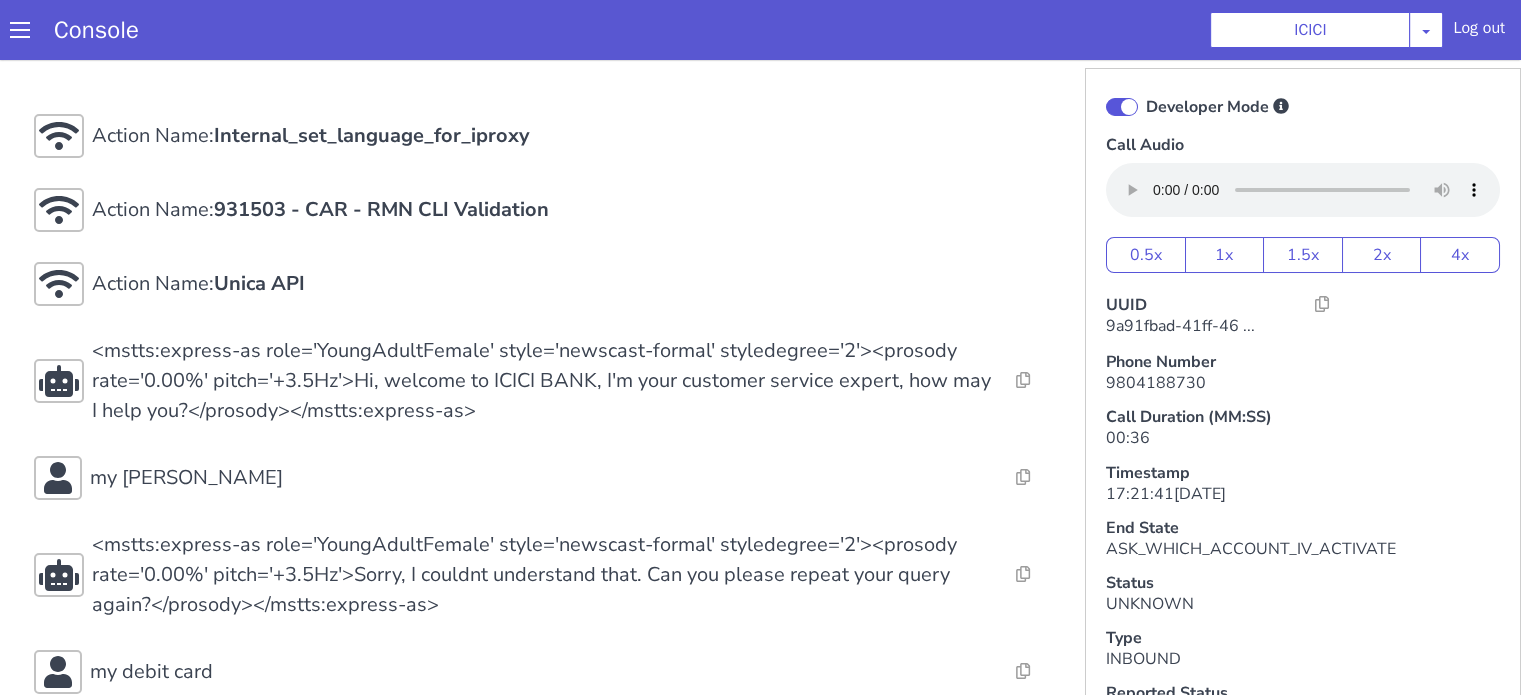 click at bounding box center [2504, -129] 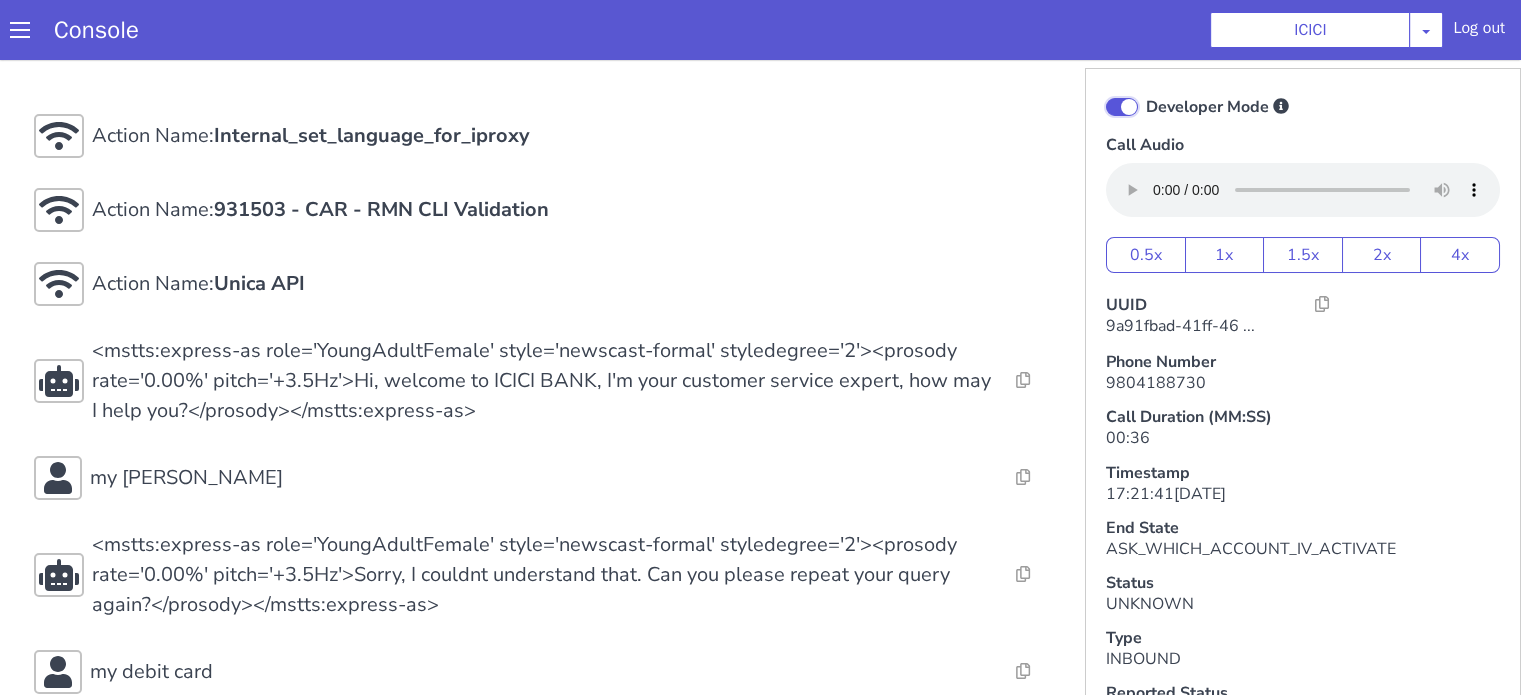 click on "Developer Mode" at bounding box center (1741, 1177) 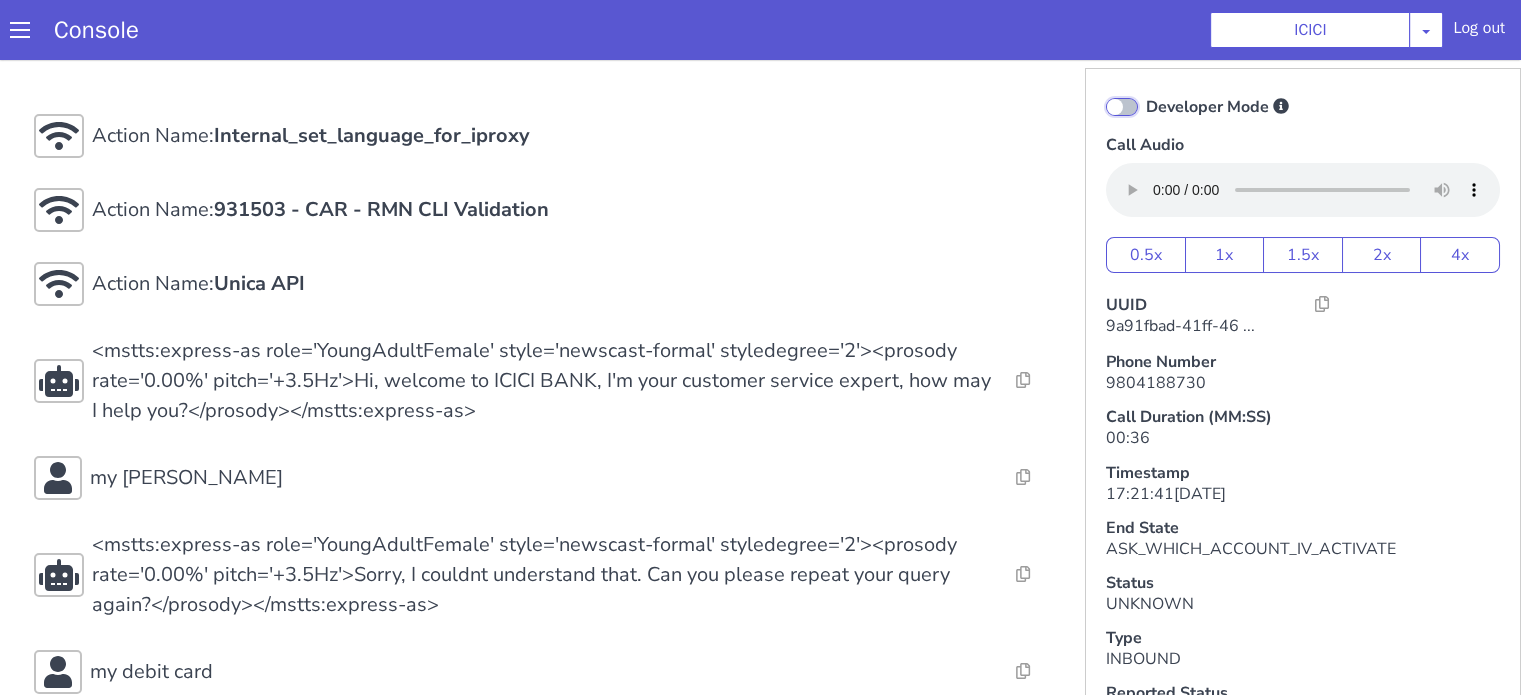 checkbox on "false" 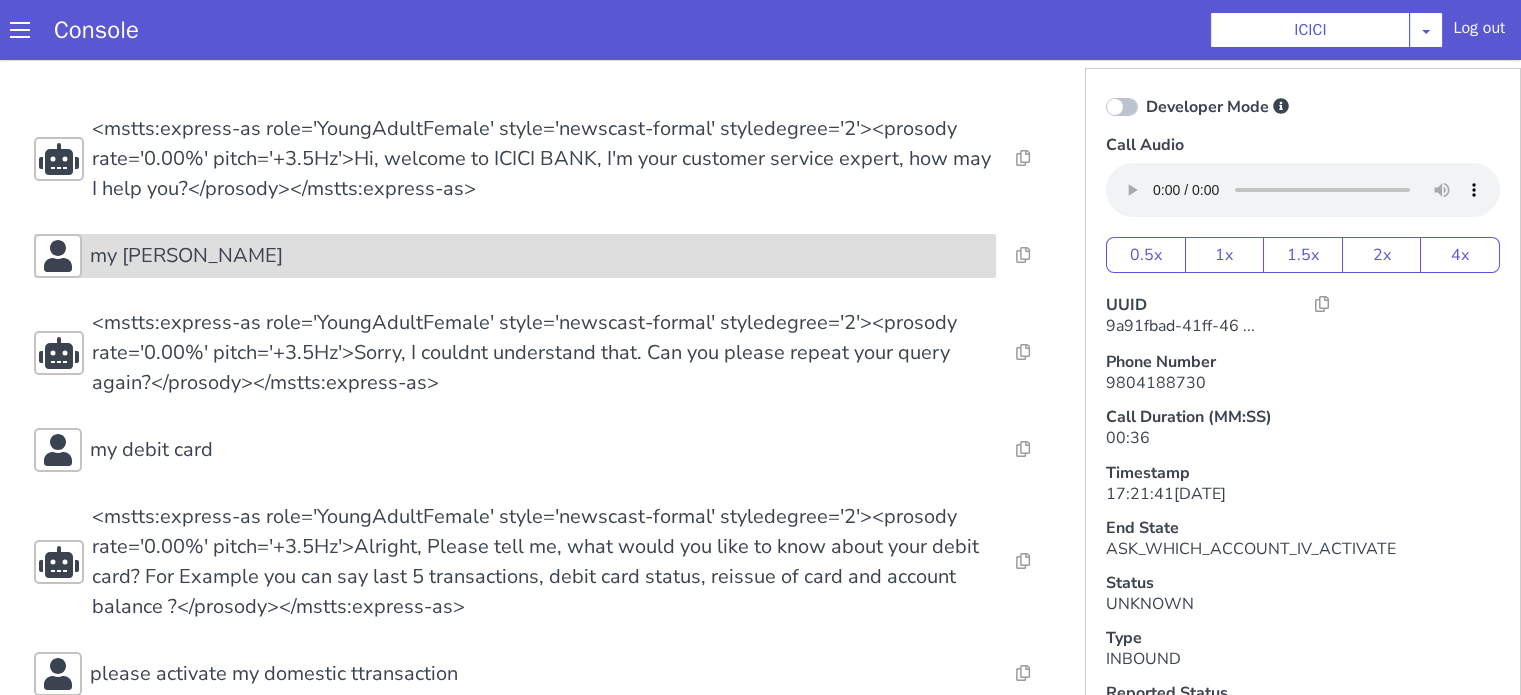click on "my david khan" at bounding box center [2088, 742] 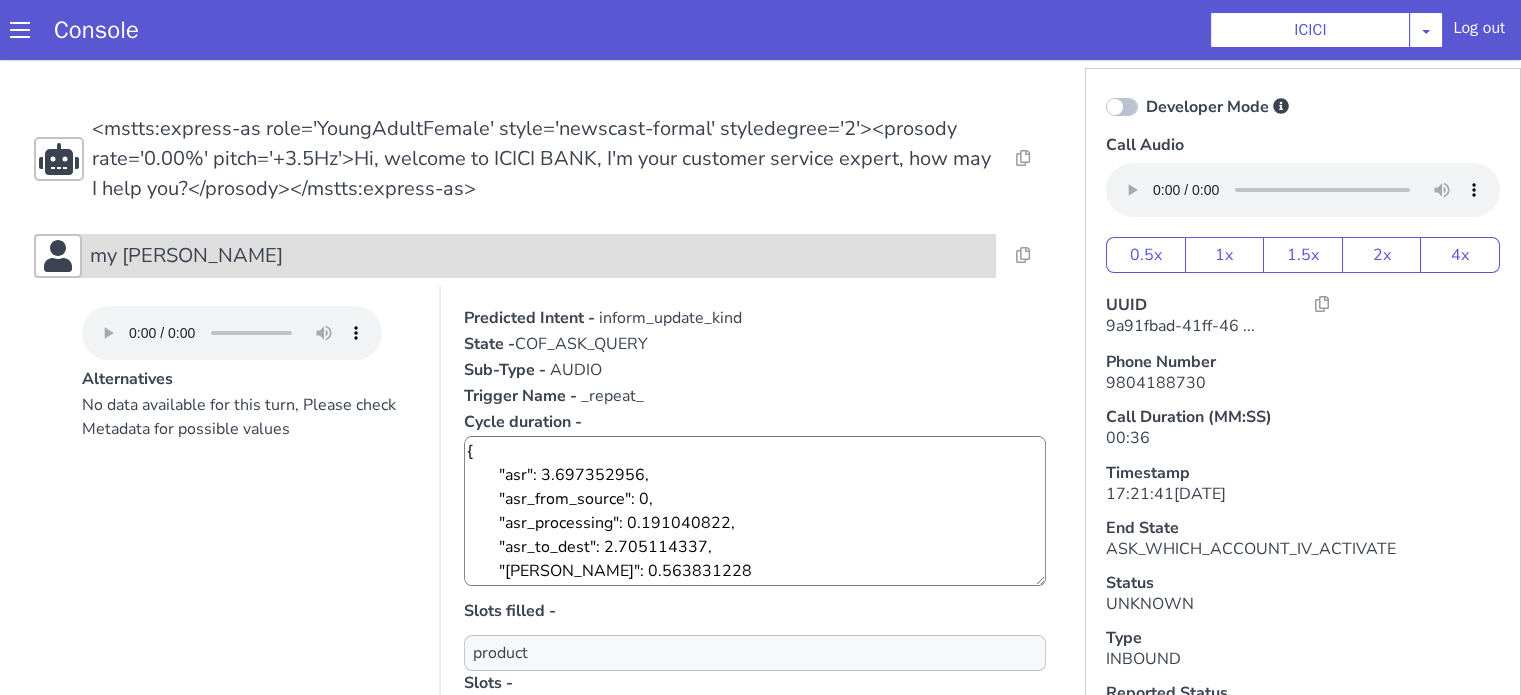 click on "my david khan" at bounding box center (2080, 317) 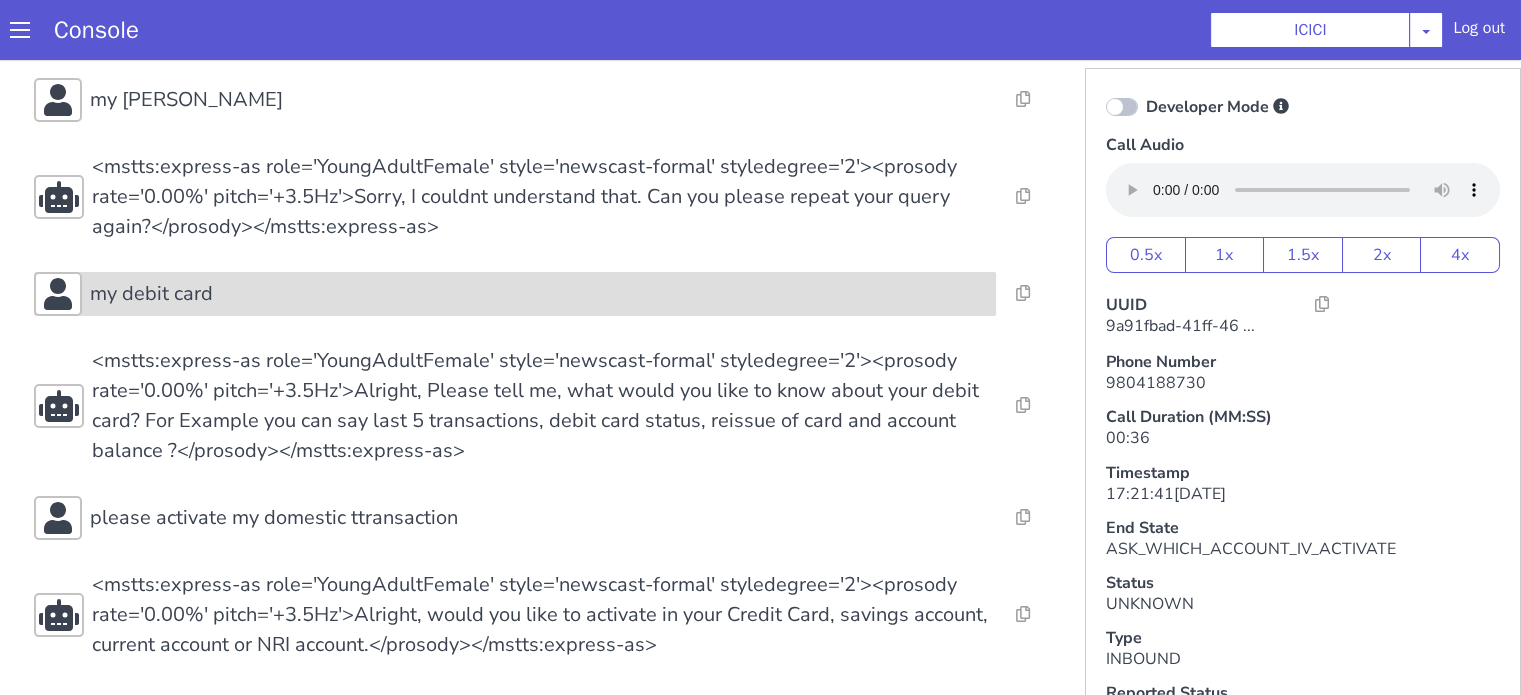 click on "my debit card" at bounding box center (2104, 463) 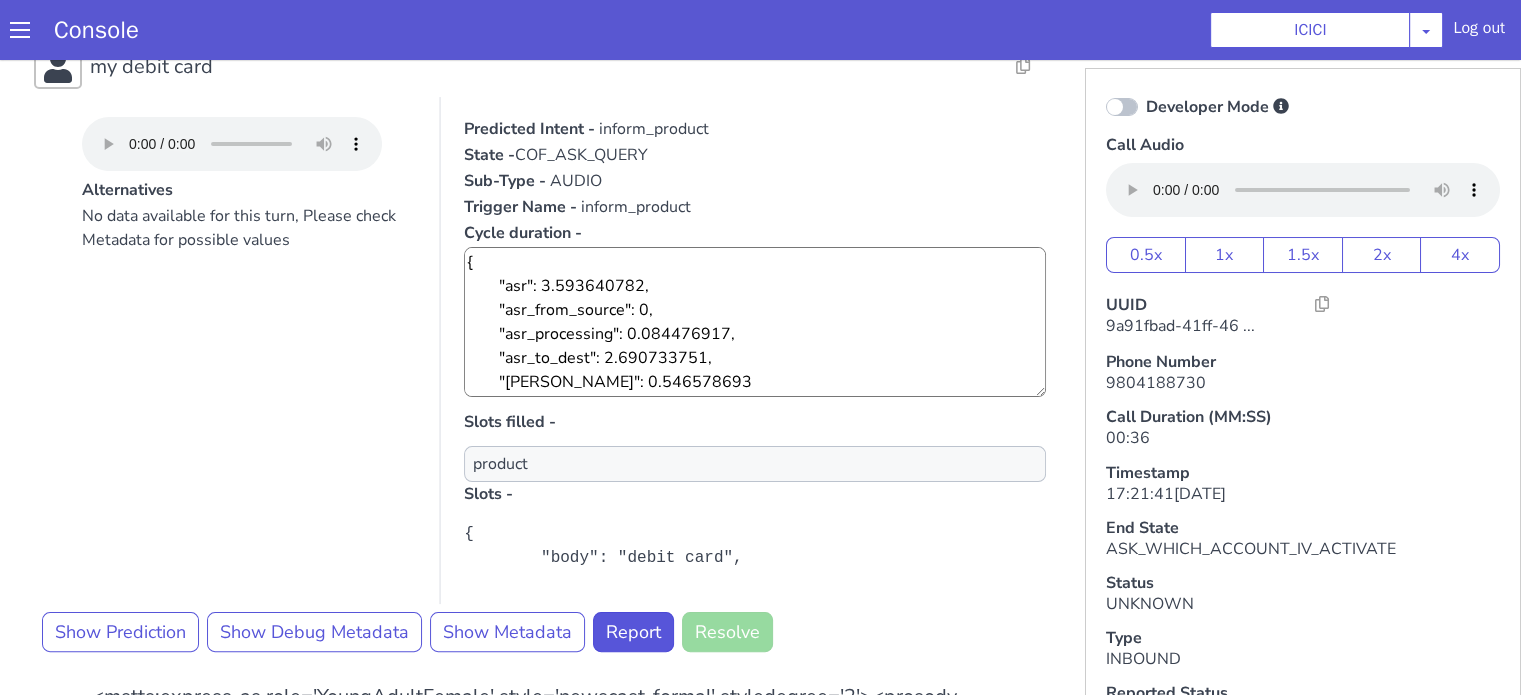 scroll, scrollTop: 456, scrollLeft: 0, axis: vertical 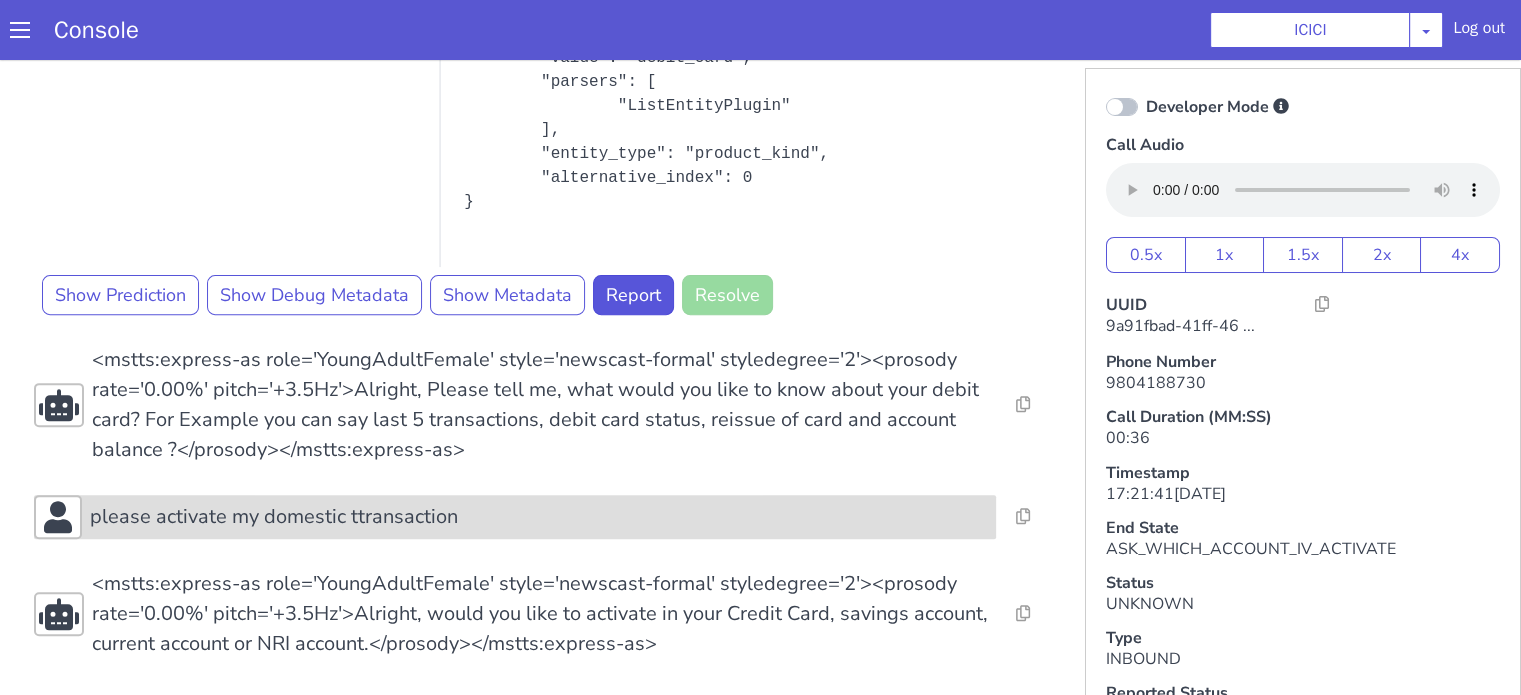 click on "please activate my domestic ttransaction" at bounding box center (1001, 1617) 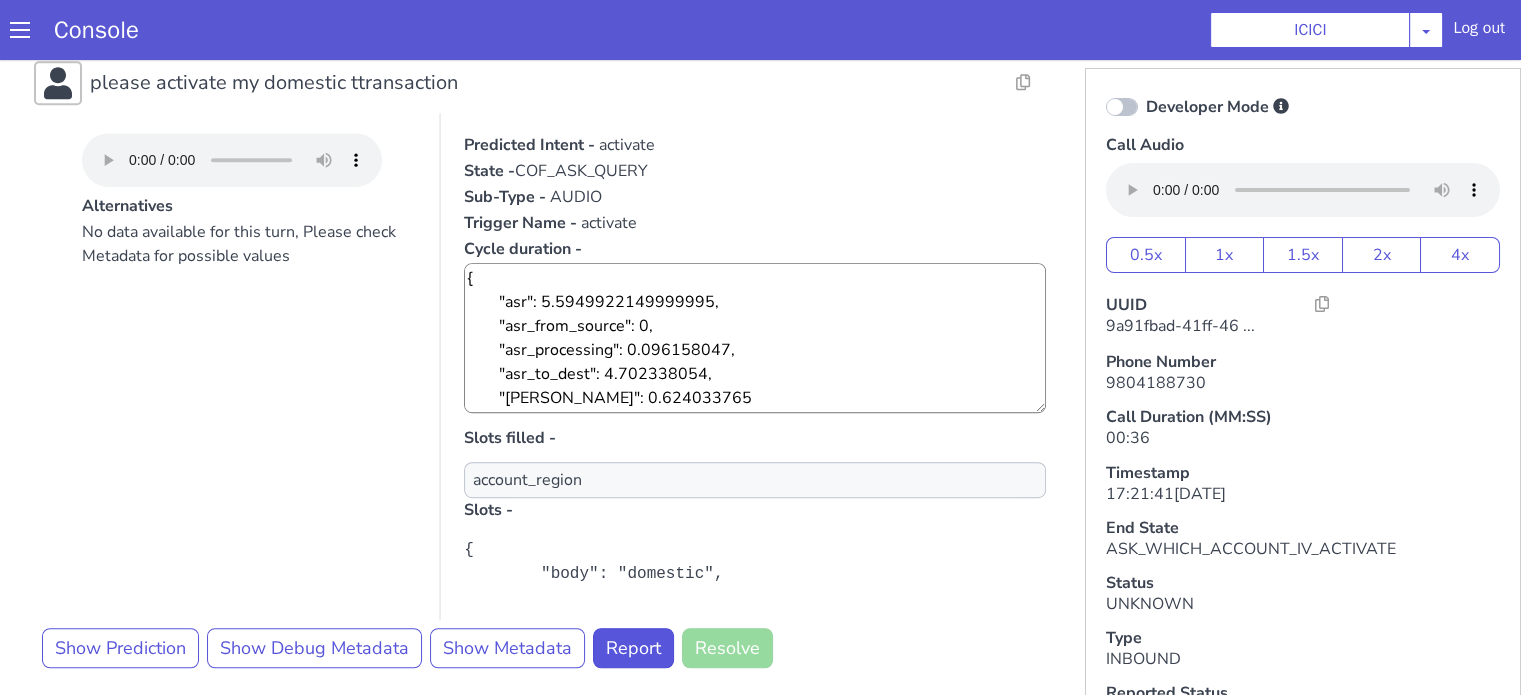 scroll, scrollTop: 1283, scrollLeft: 0, axis: vertical 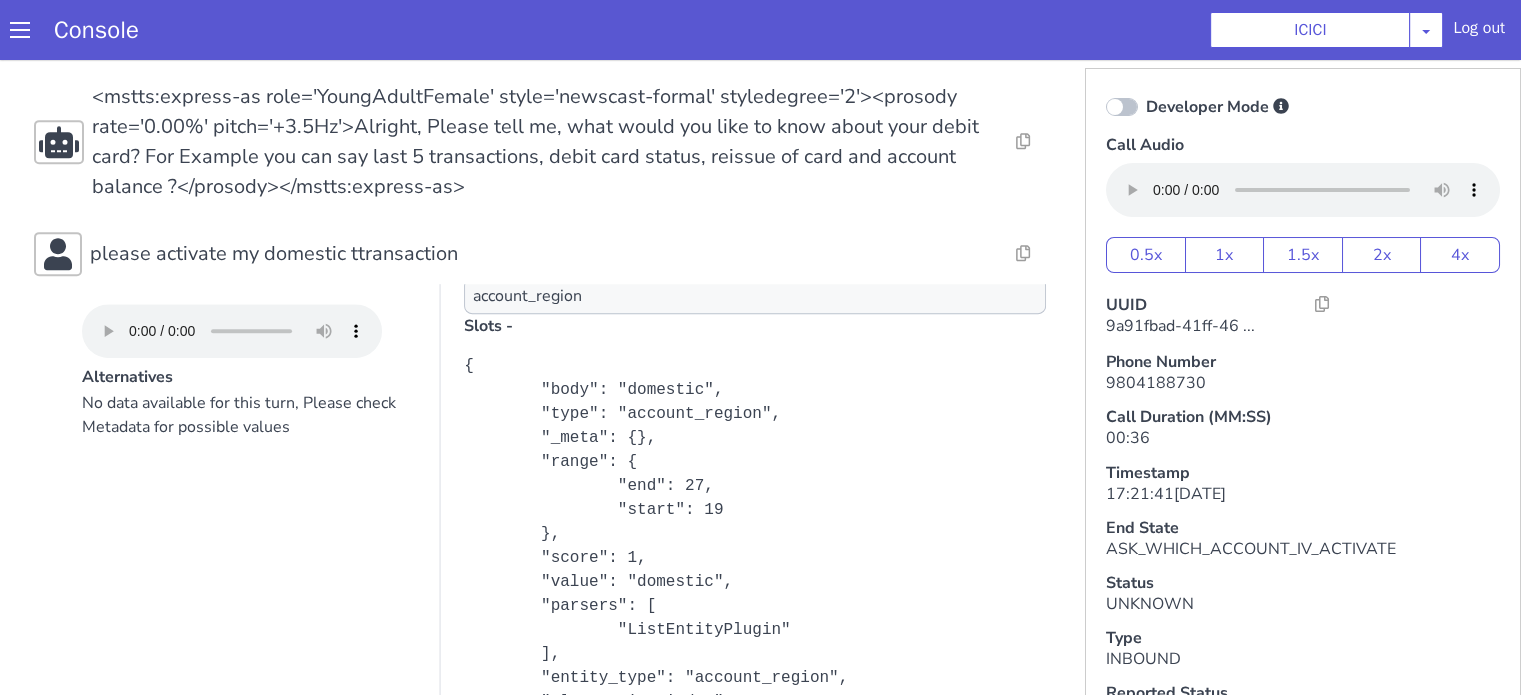 click on "No data available for this turn, Please check Metadata for possible values" at bounding box center (1725, 1087) 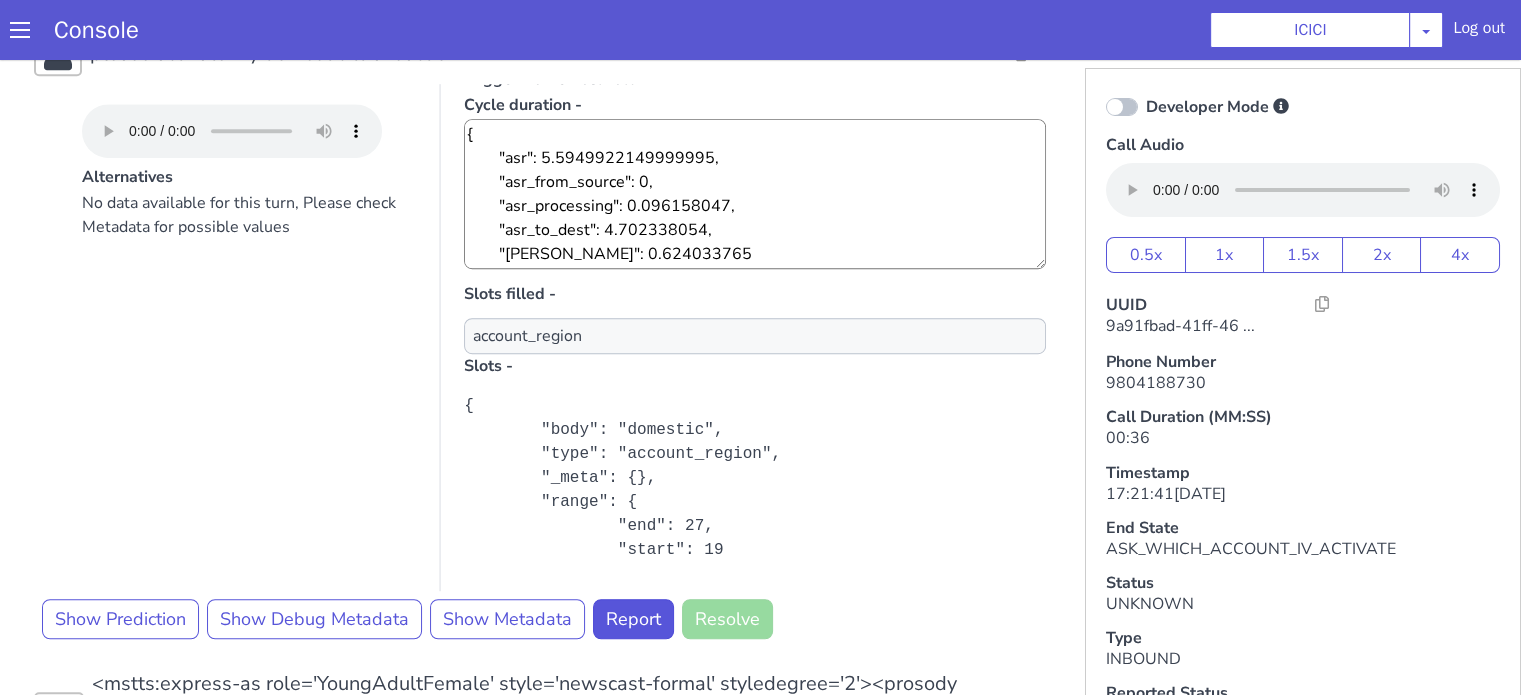 scroll, scrollTop: 0, scrollLeft: 0, axis: both 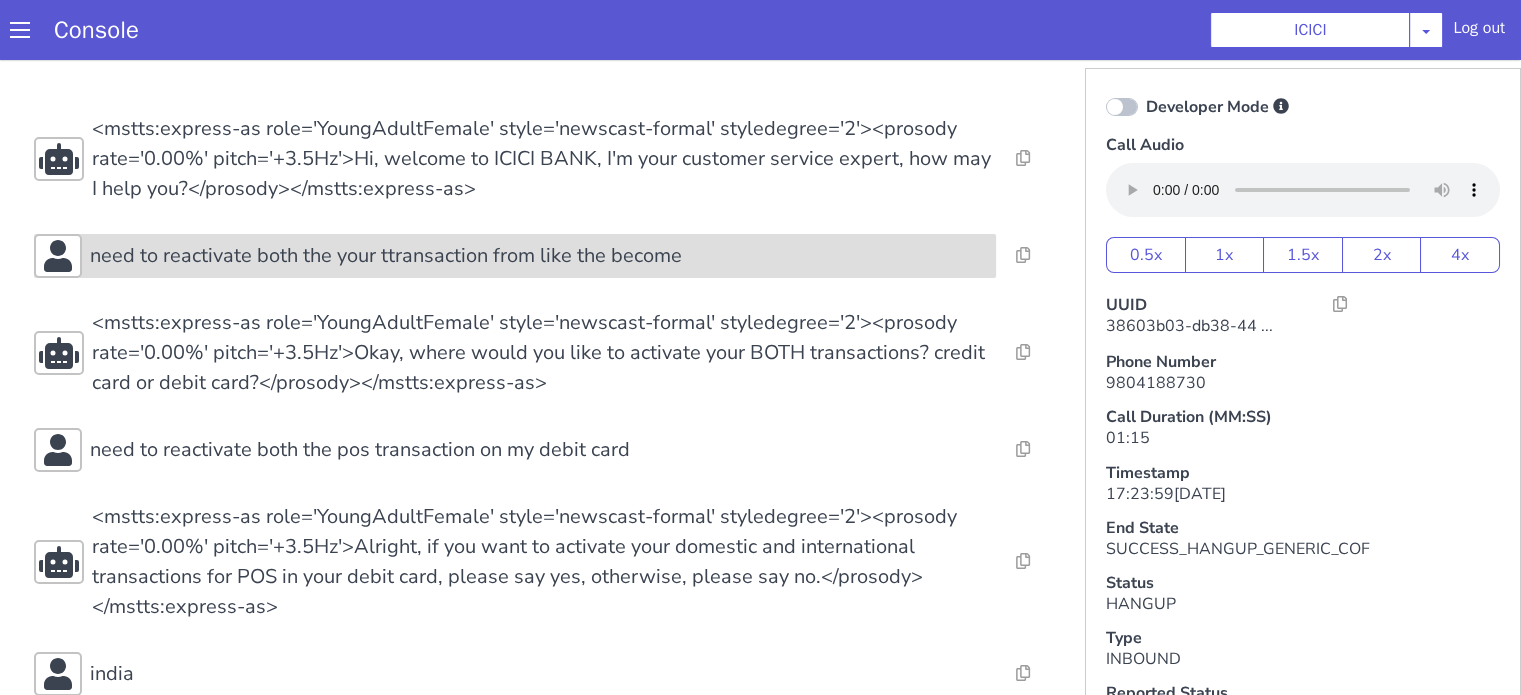 click on "need to reactivate both the your ttransaction from like the become" at bounding box center (337, 479) 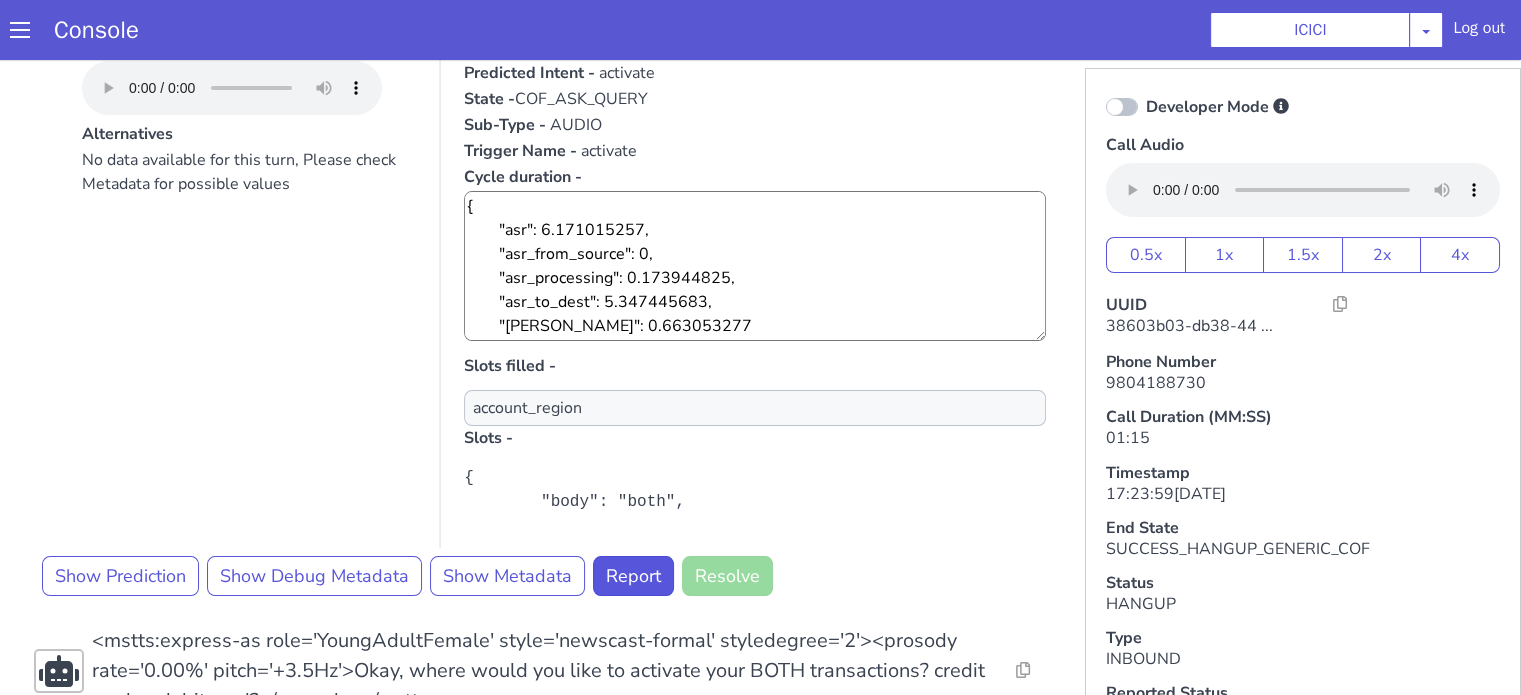 scroll, scrollTop: 300, scrollLeft: 0, axis: vertical 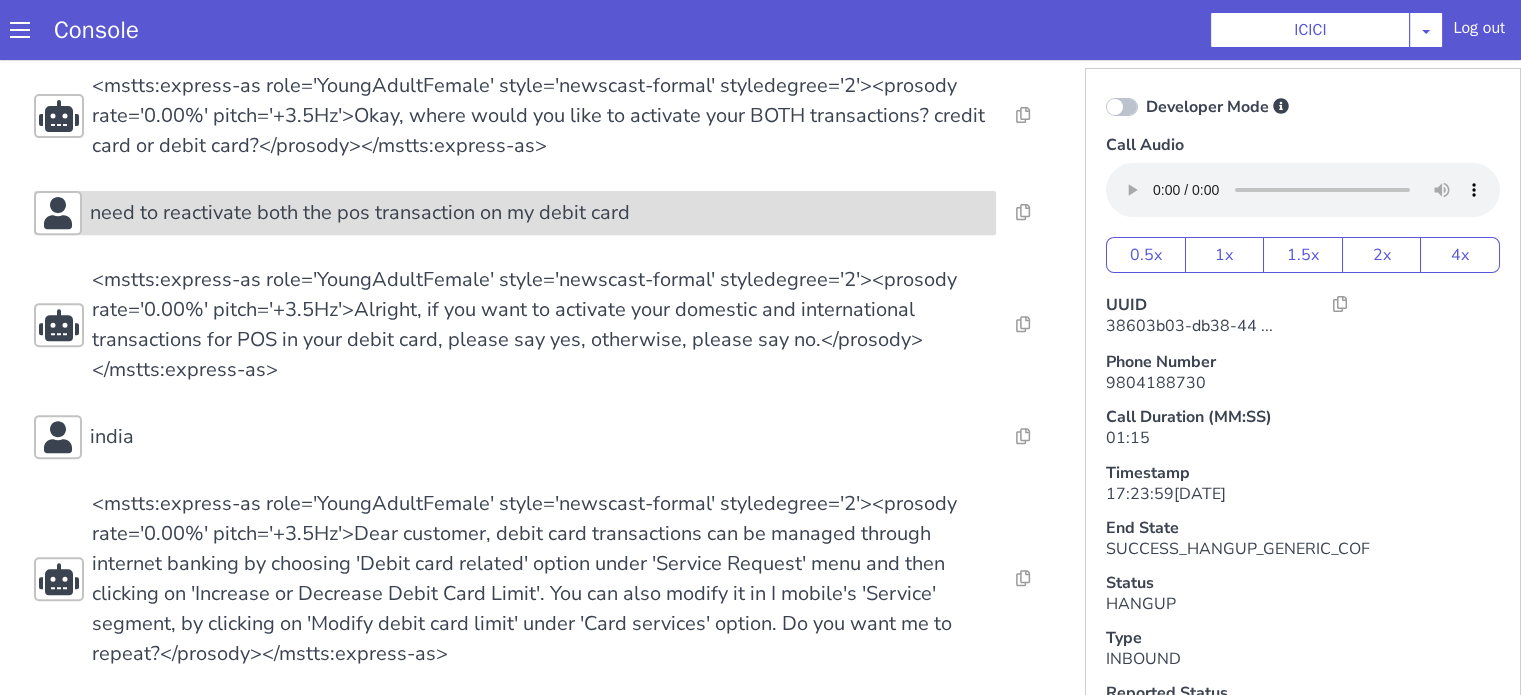 click on "need to reactivate both the pos transaction on my debit card" at bounding box center (548, 138) 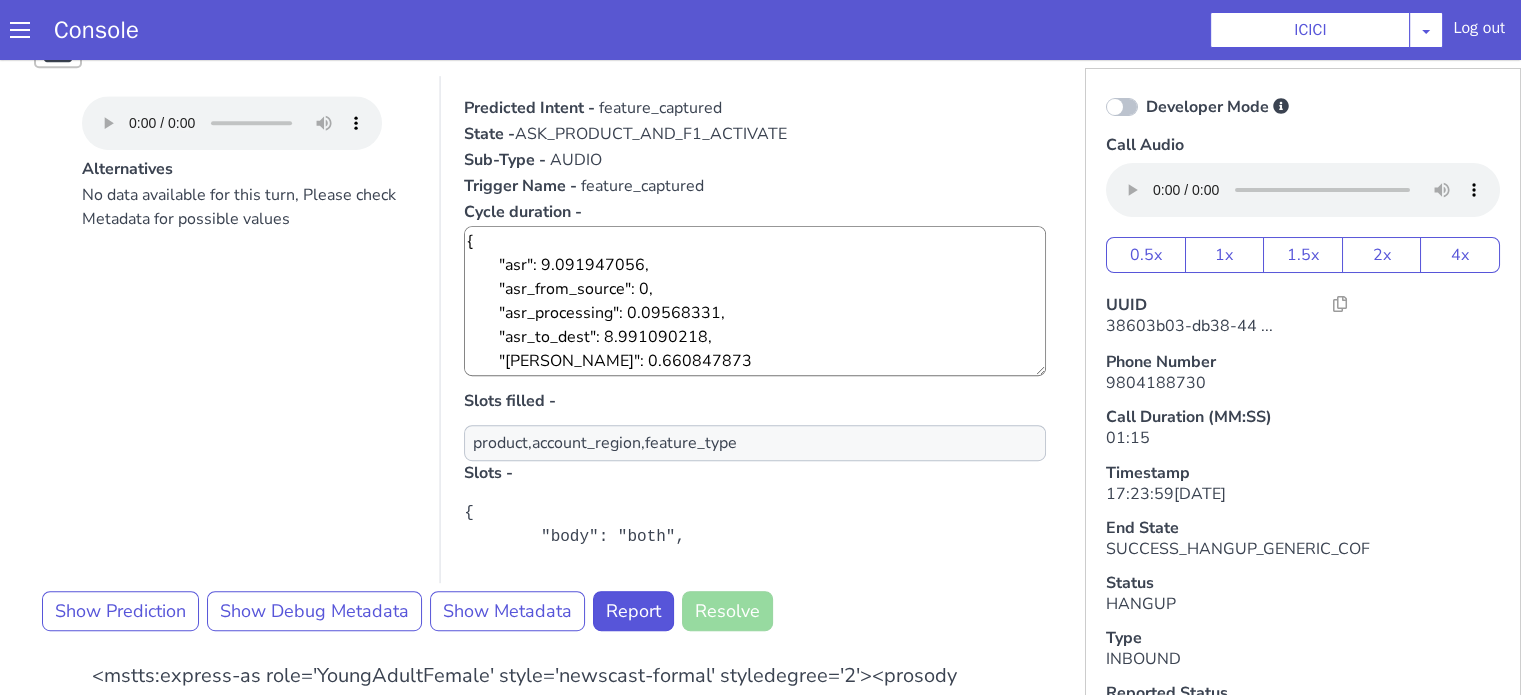 scroll, scrollTop: 1100, scrollLeft: 0, axis: vertical 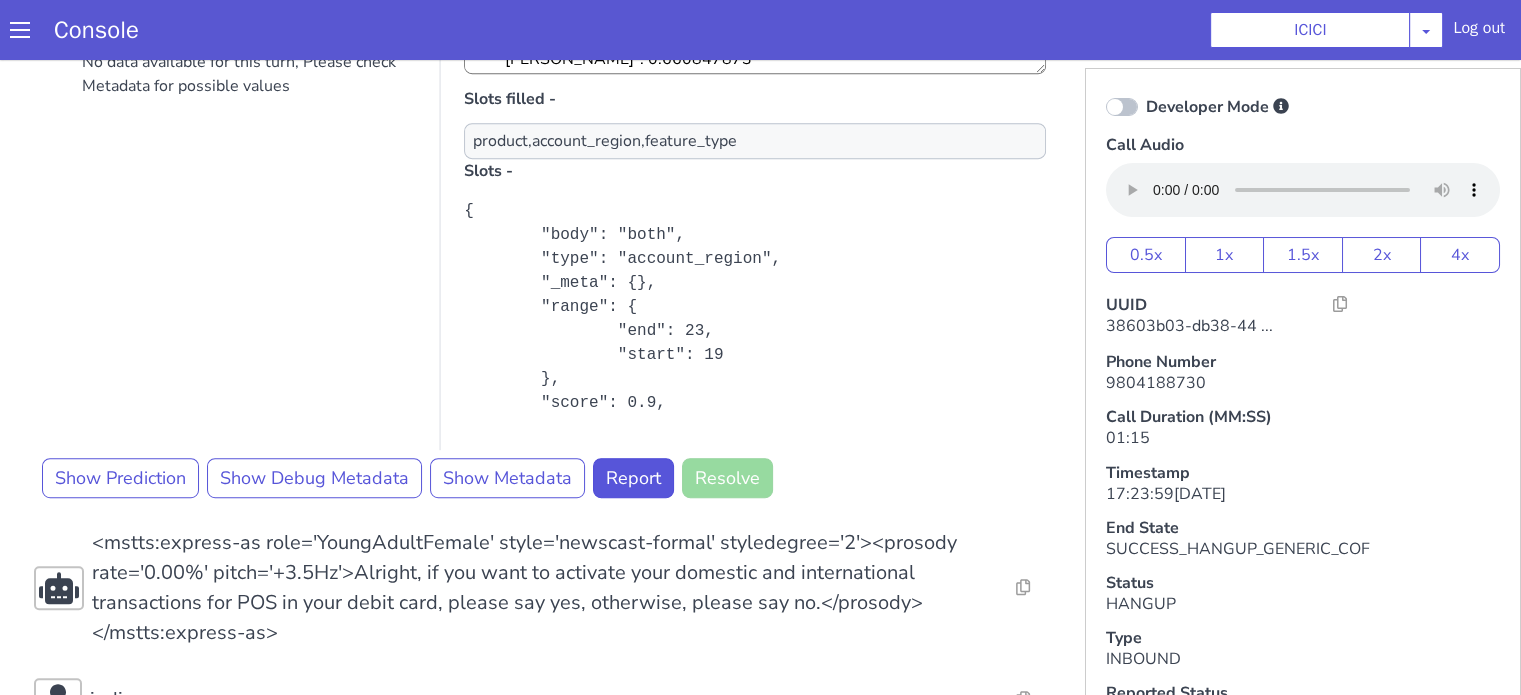 click on "Developer Mode" at bounding box center (1288, 152) 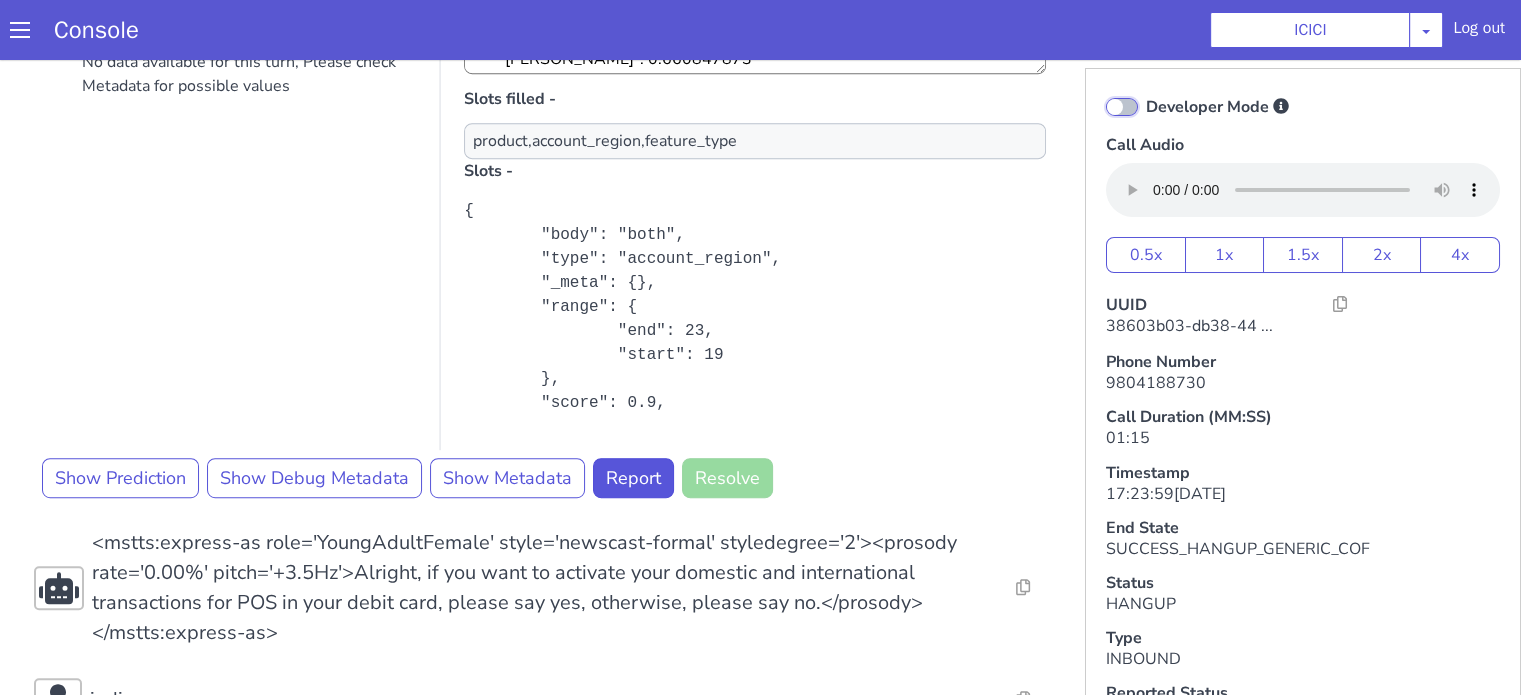 click on "Developer Mode" at bounding box center (2713, 477) 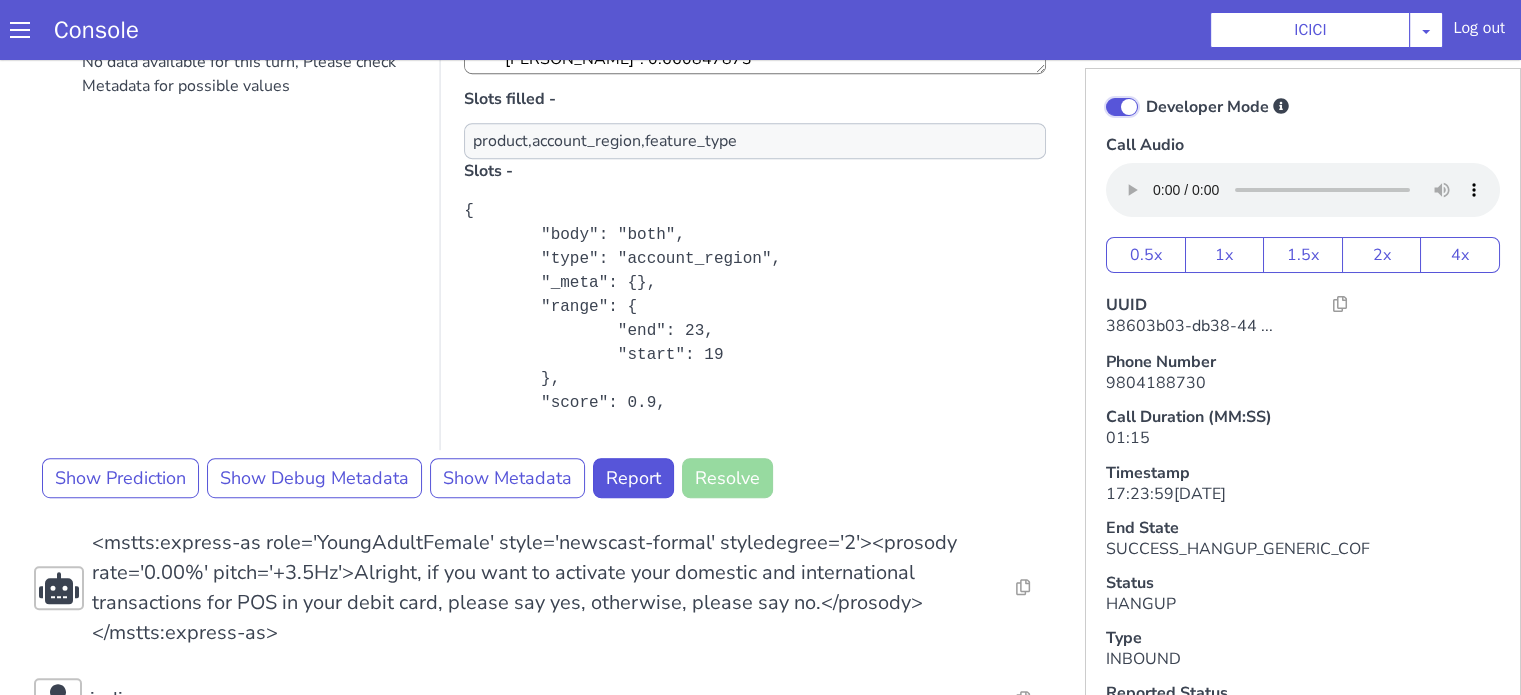 checkbox on "true" 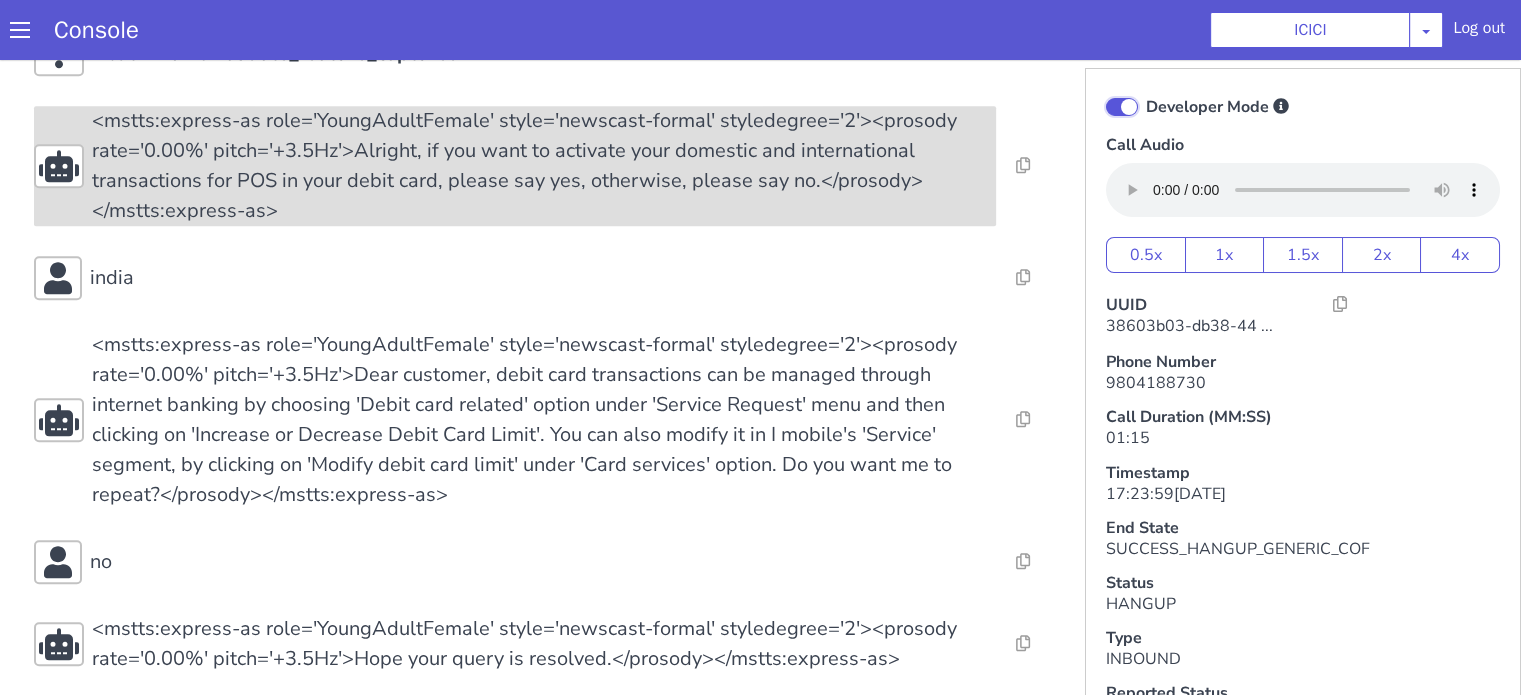 scroll, scrollTop: 1792, scrollLeft: 0, axis: vertical 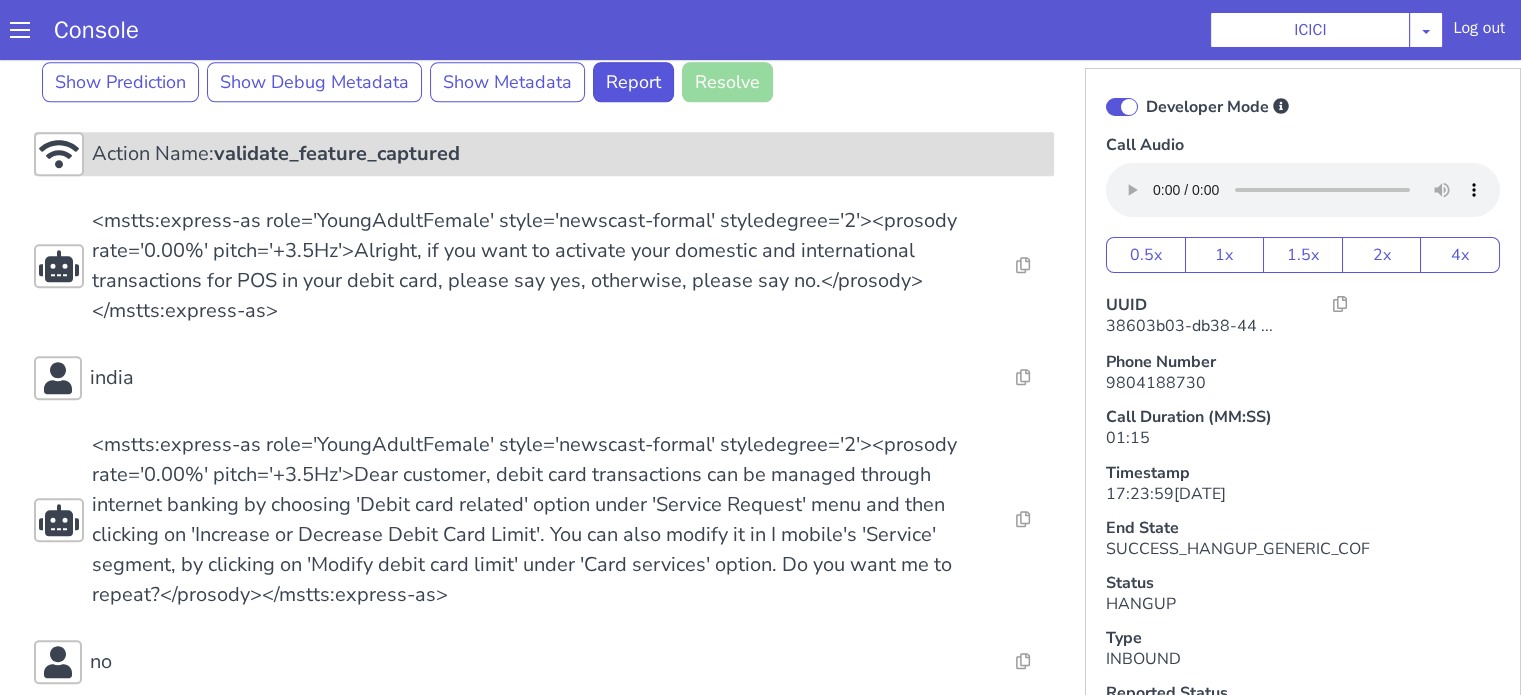 click on "validate_feature_captured" at bounding box center (997, 1247) 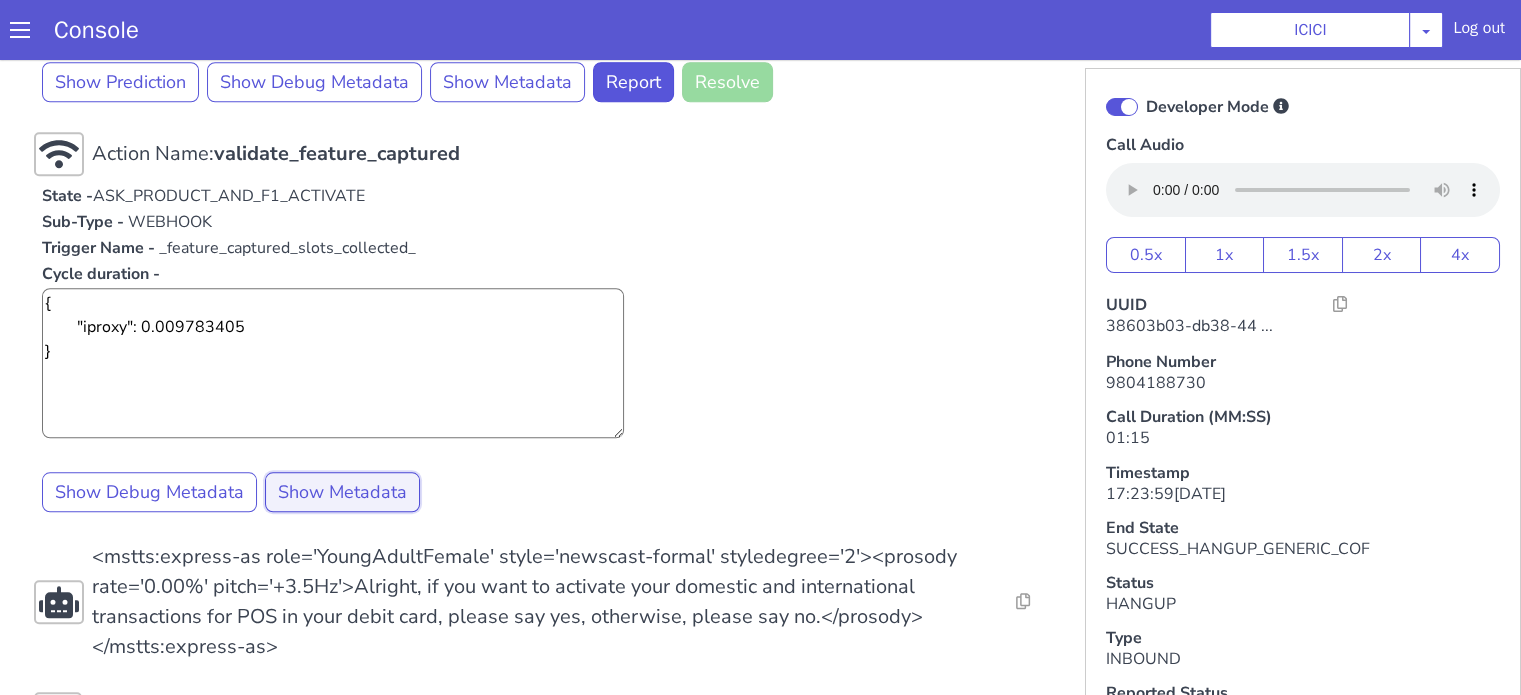 click on "Show Metadata" at bounding box center (291, 733) 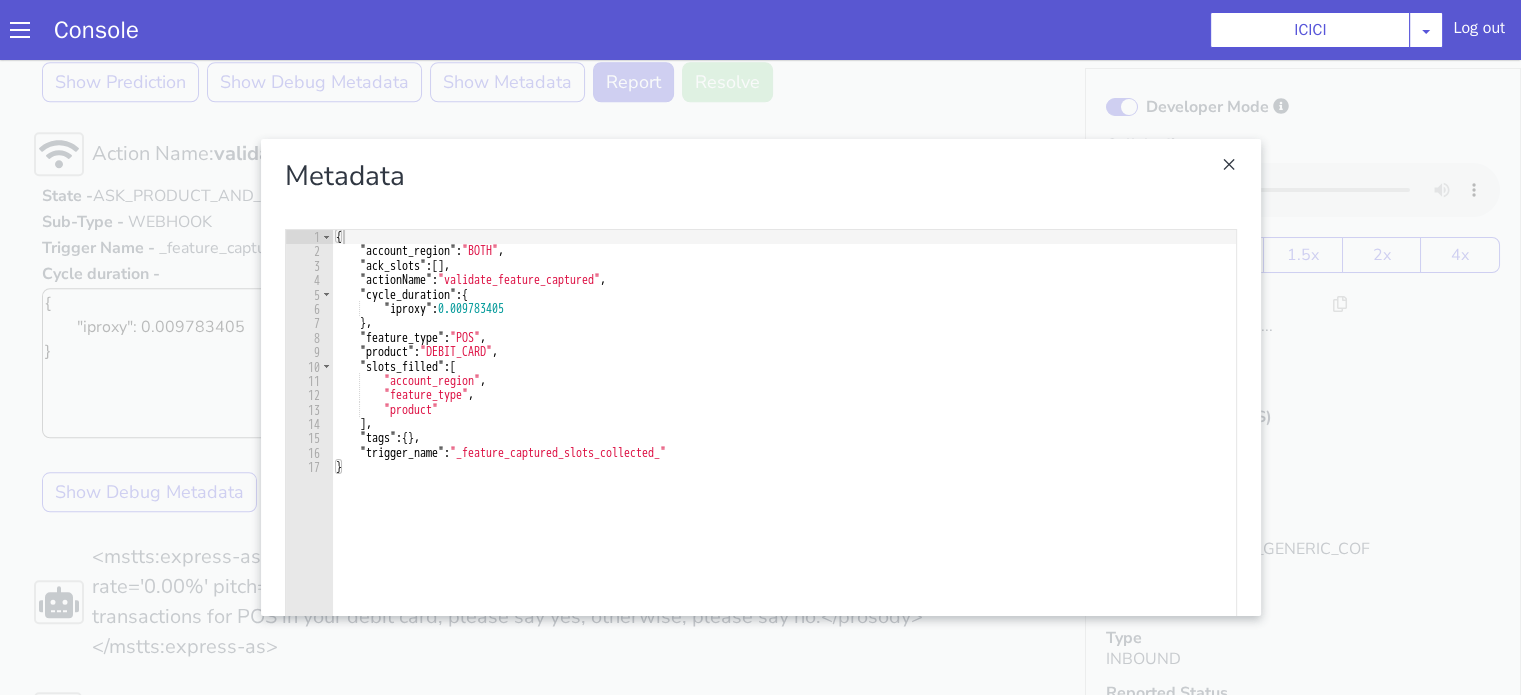 click at bounding box center [716, 780] 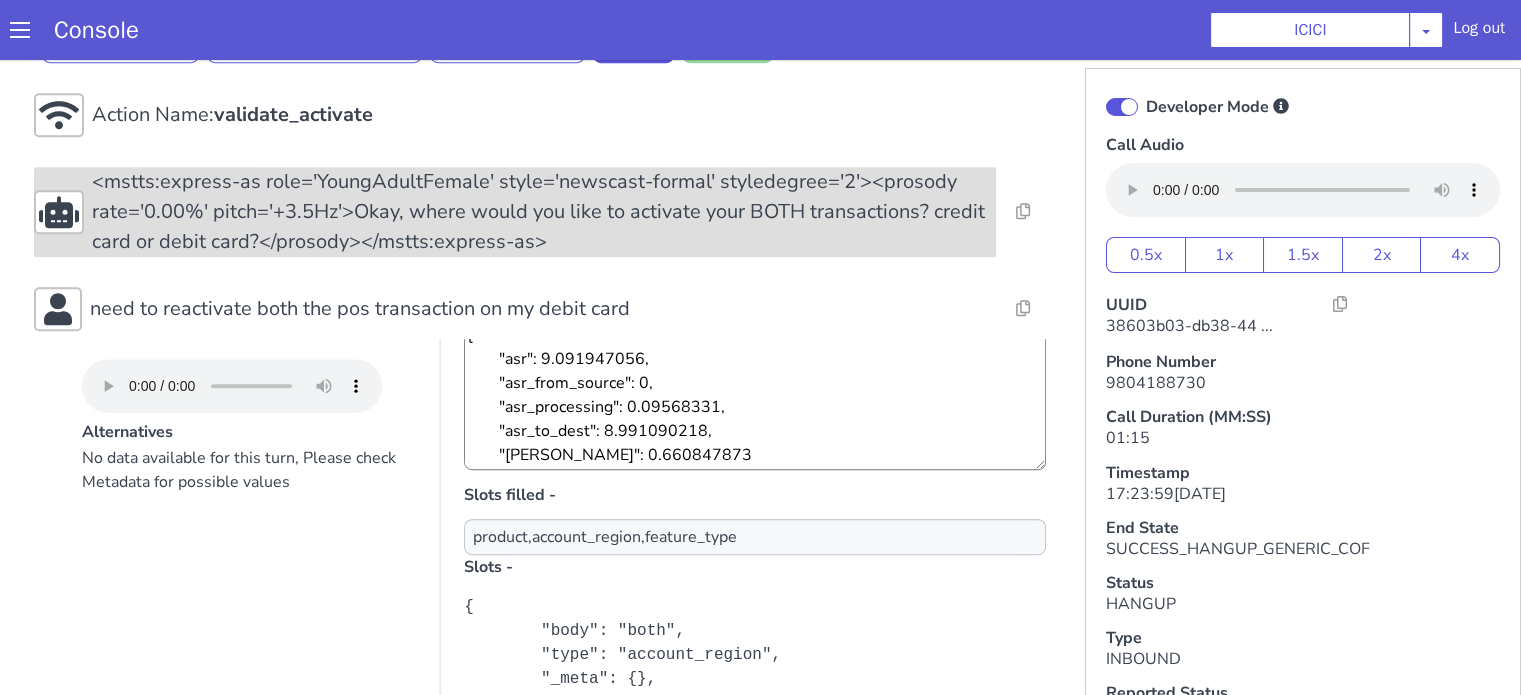 scroll, scrollTop: 892, scrollLeft: 0, axis: vertical 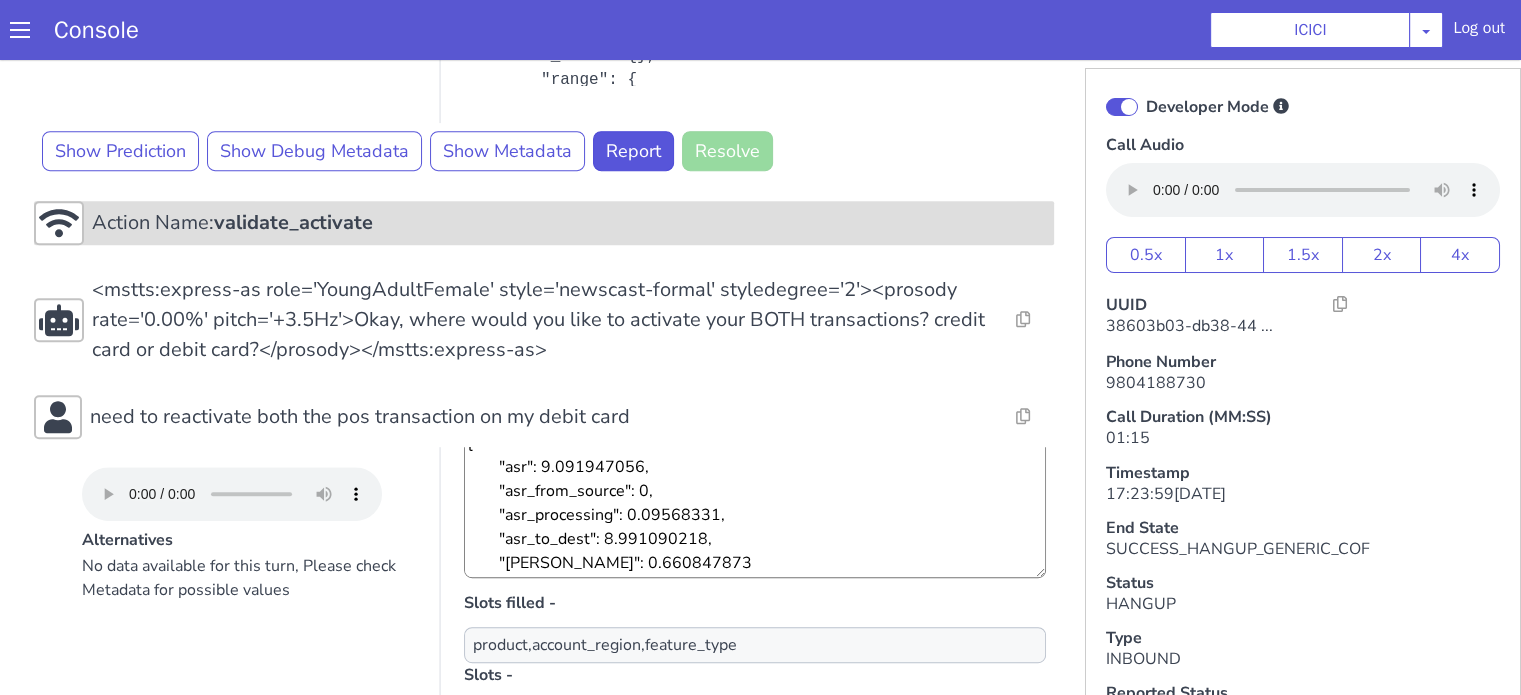 click on "Action Name:  validate_activate" at bounding box center [574, 868] 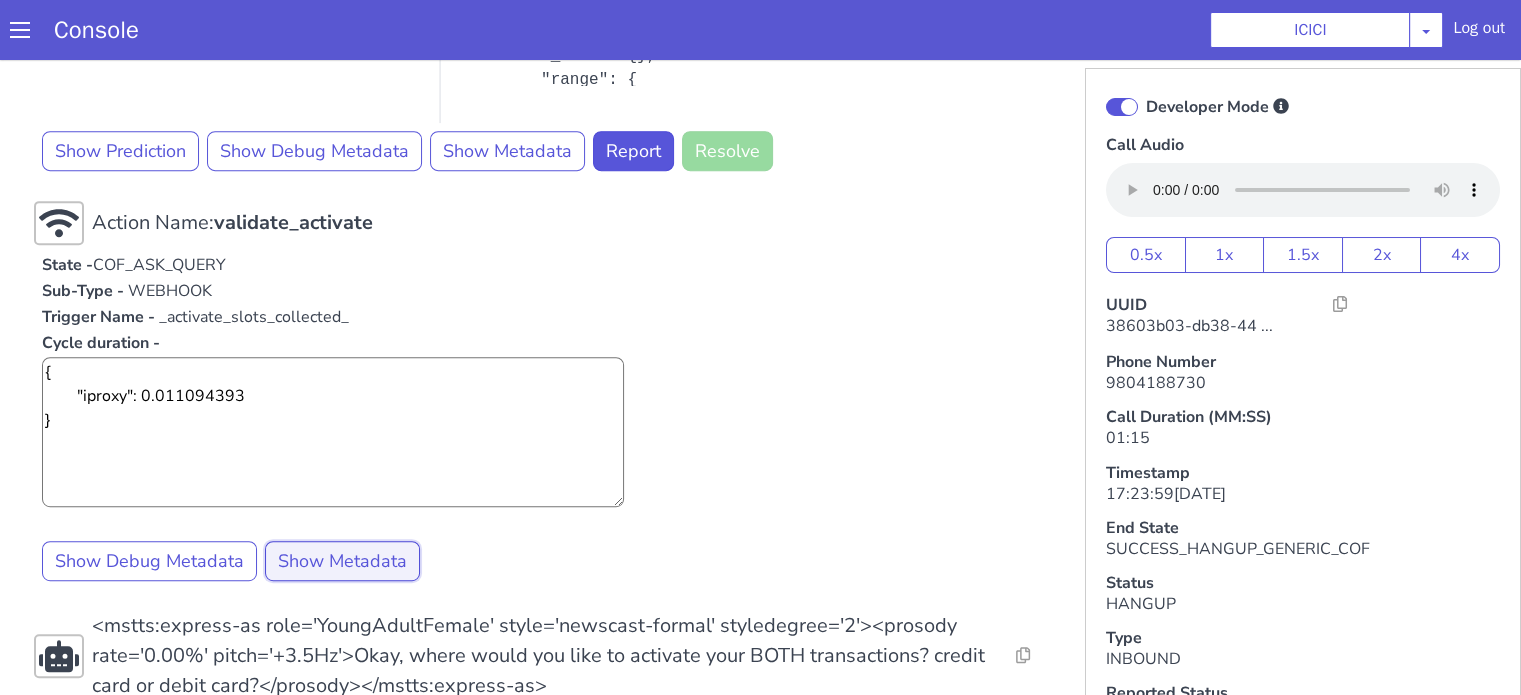 click on "Show Metadata" at bounding box center [1284, 1641] 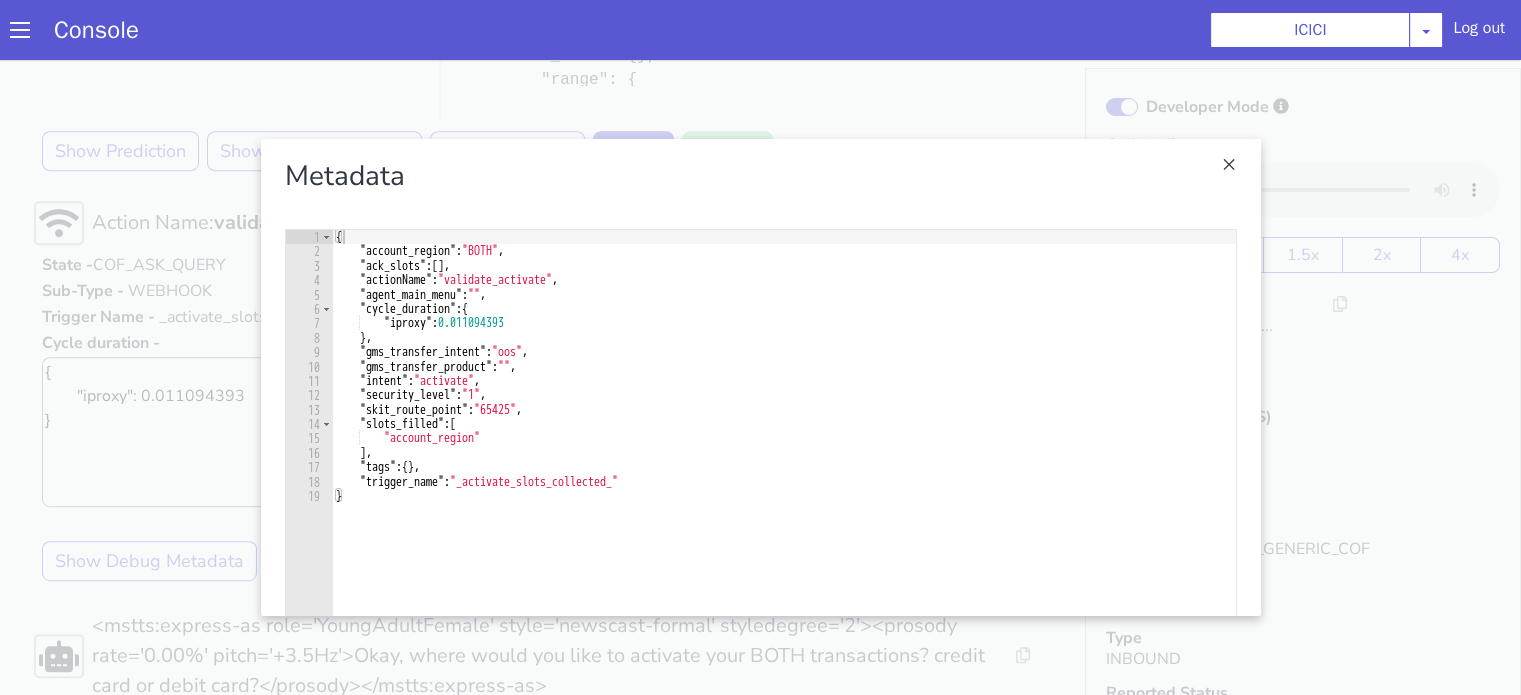 click at bounding box center [1133, 1379] 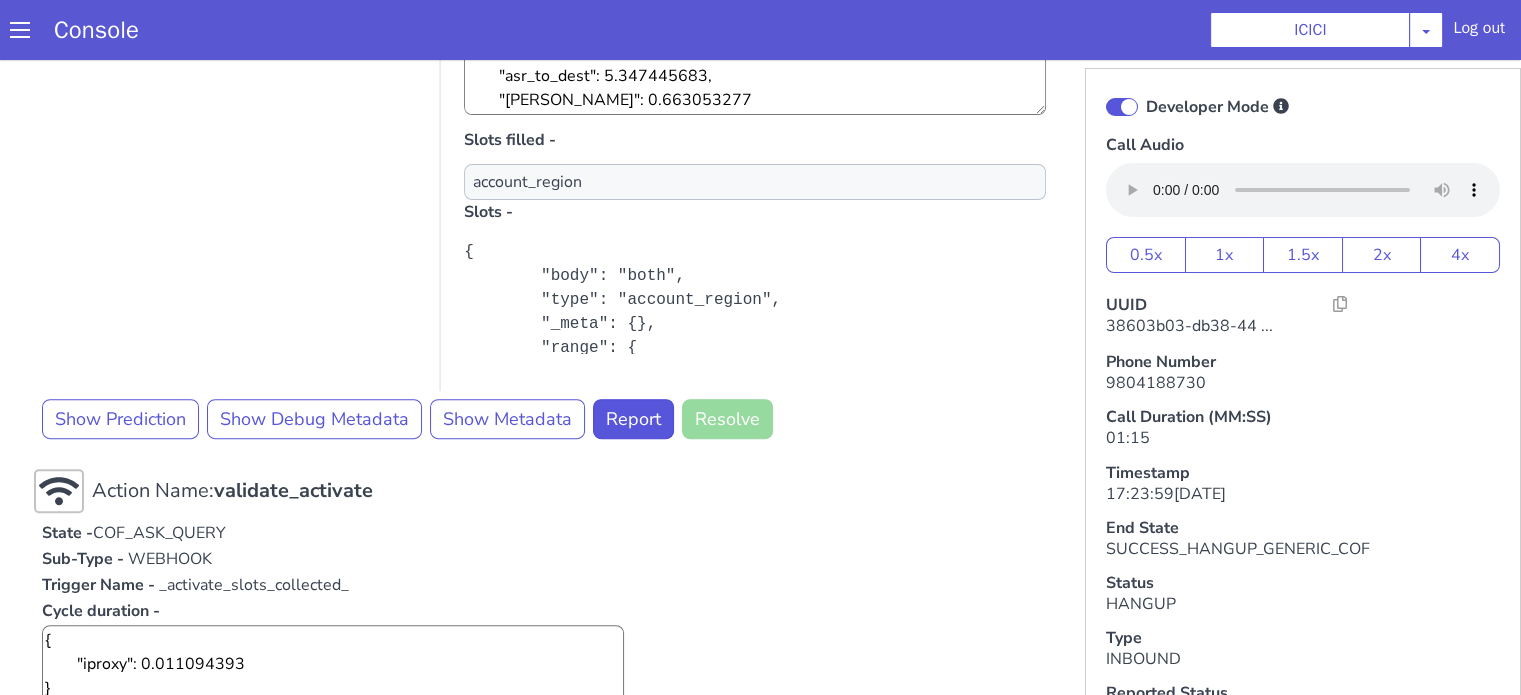 scroll, scrollTop: 492, scrollLeft: 0, axis: vertical 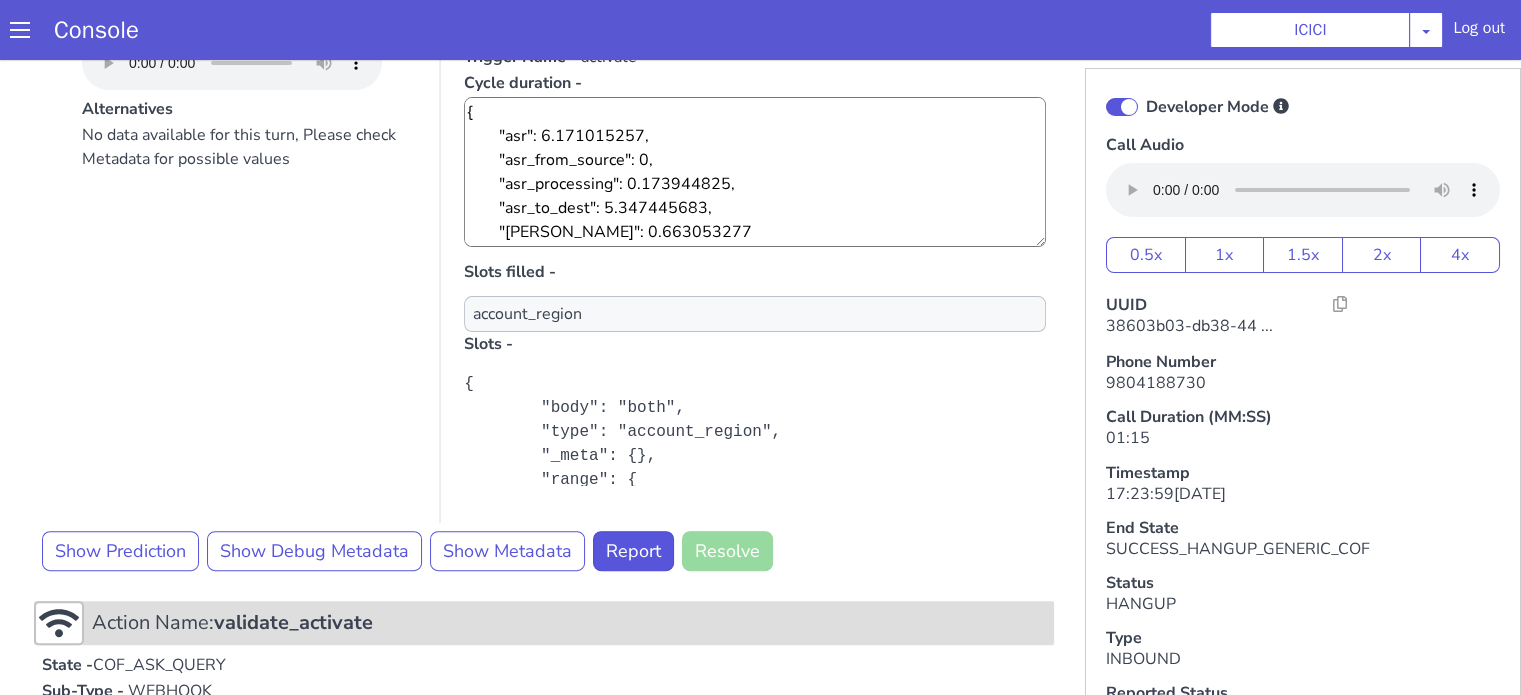drag, startPoint x: 716, startPoint y: 1582, endPoint x: 706, endPoint y: 1573, distance: 13.453624 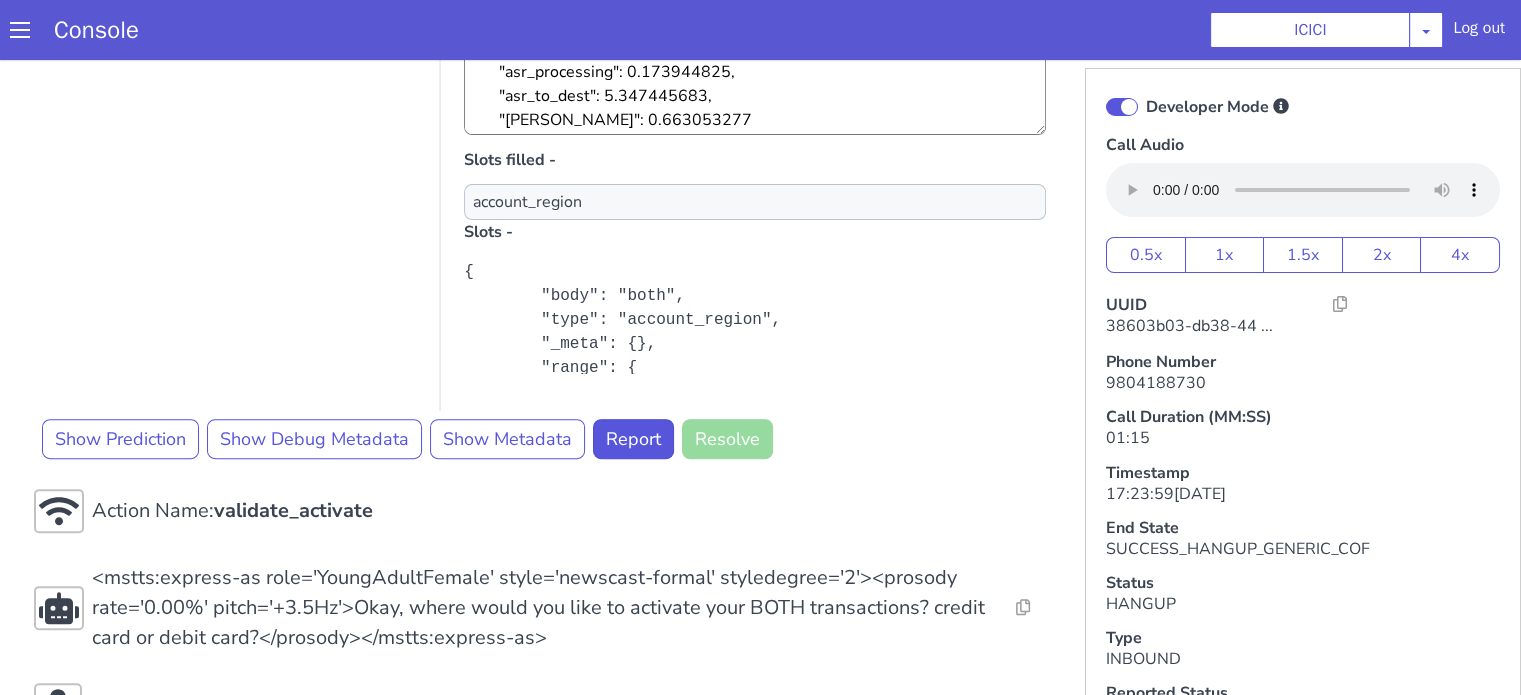 scroll, scrollTop: 492, scrollLeft: 0, axis: vertical 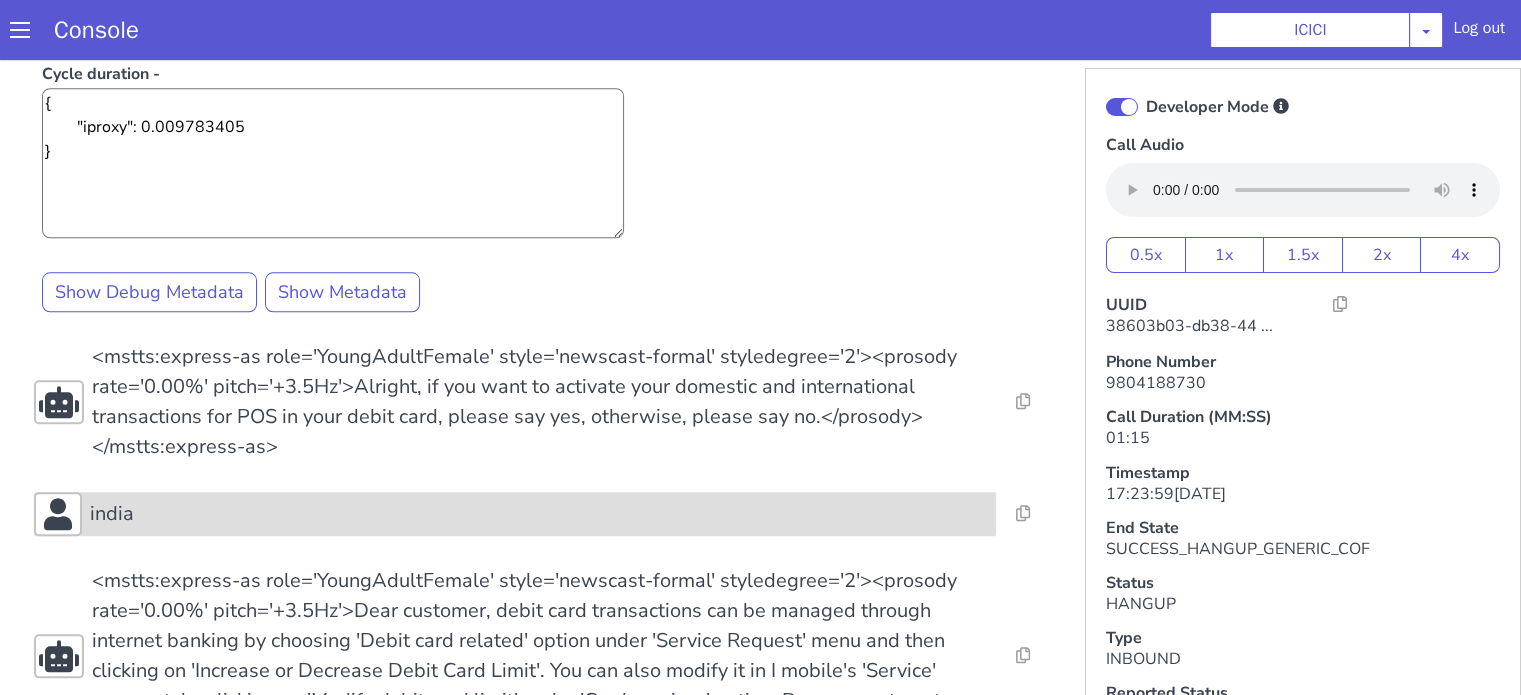 click on "india" at bounding box center [1965, 1268] 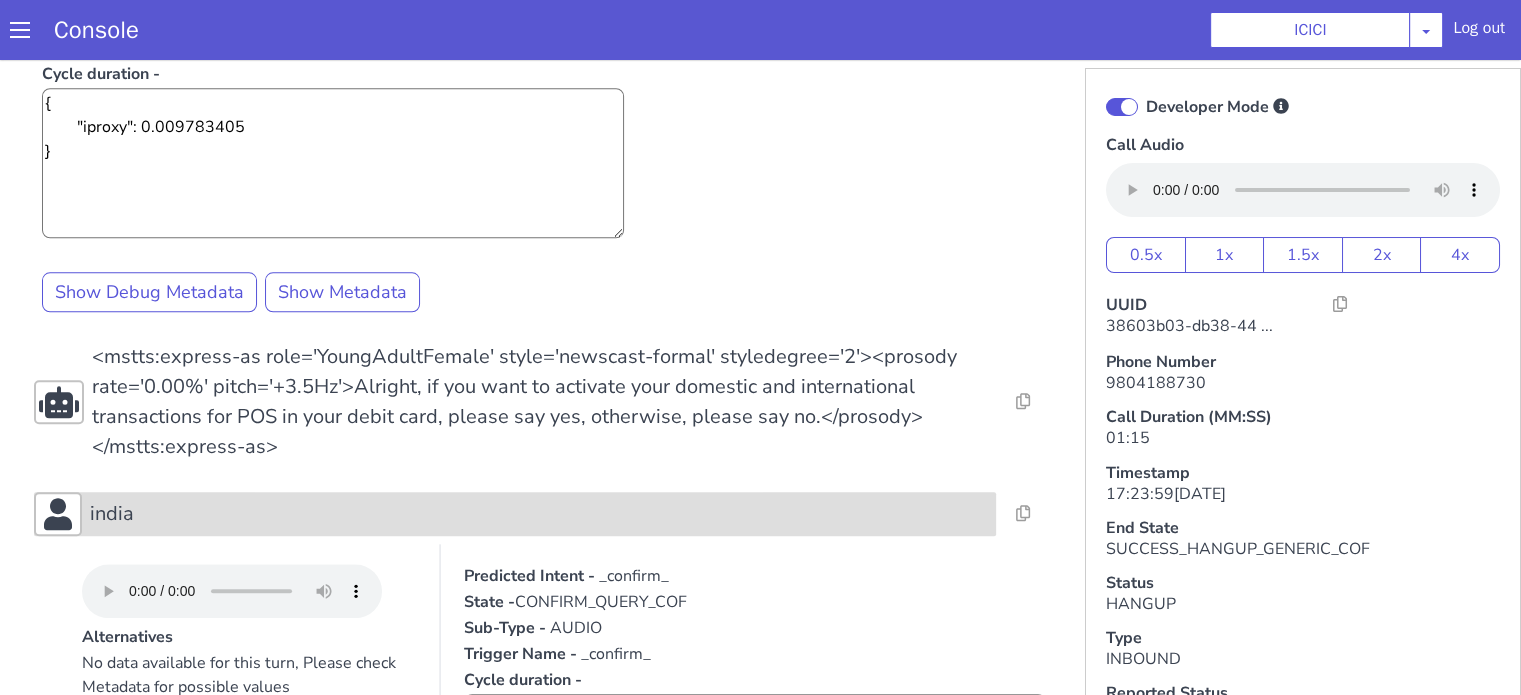 click on "india" at bounding box center (2088, 1000) 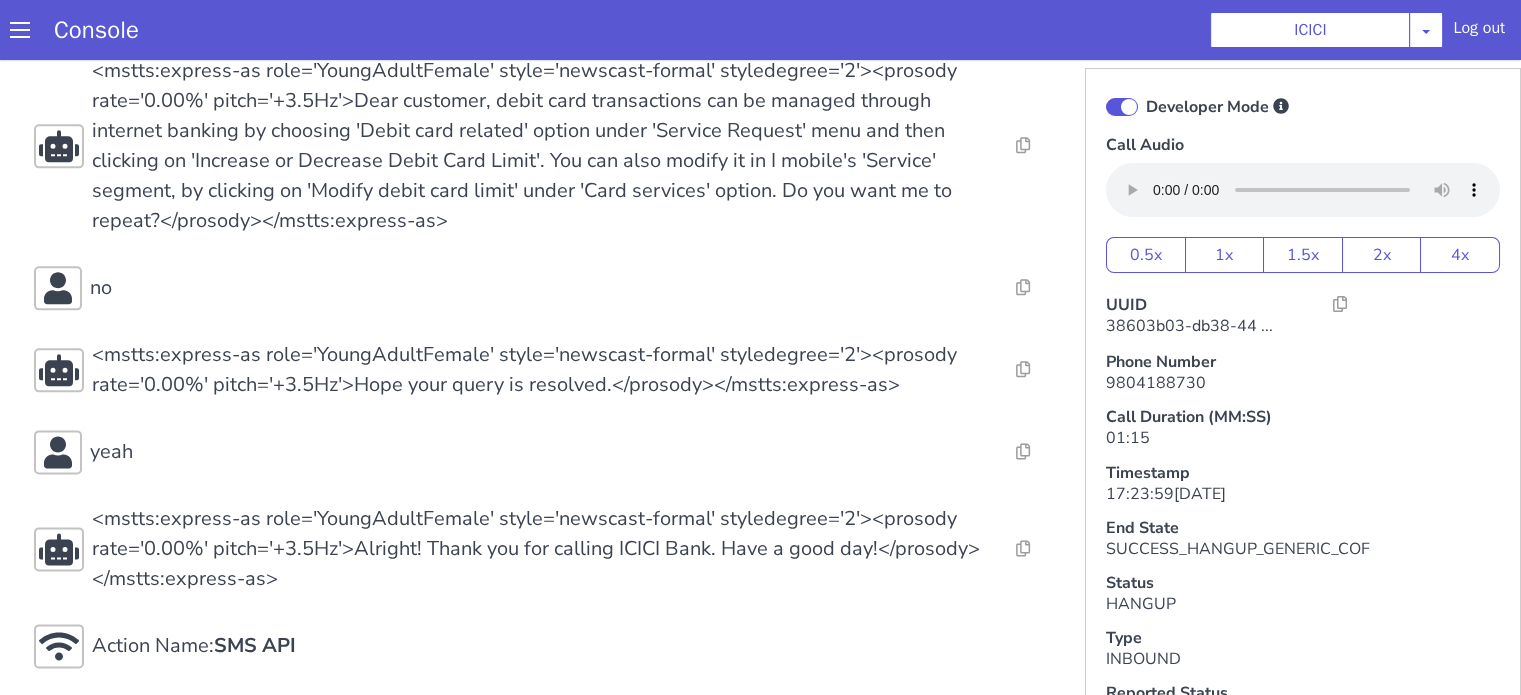scroll, scrollTop: 2504, scrollLeft: 0, axis: vertical 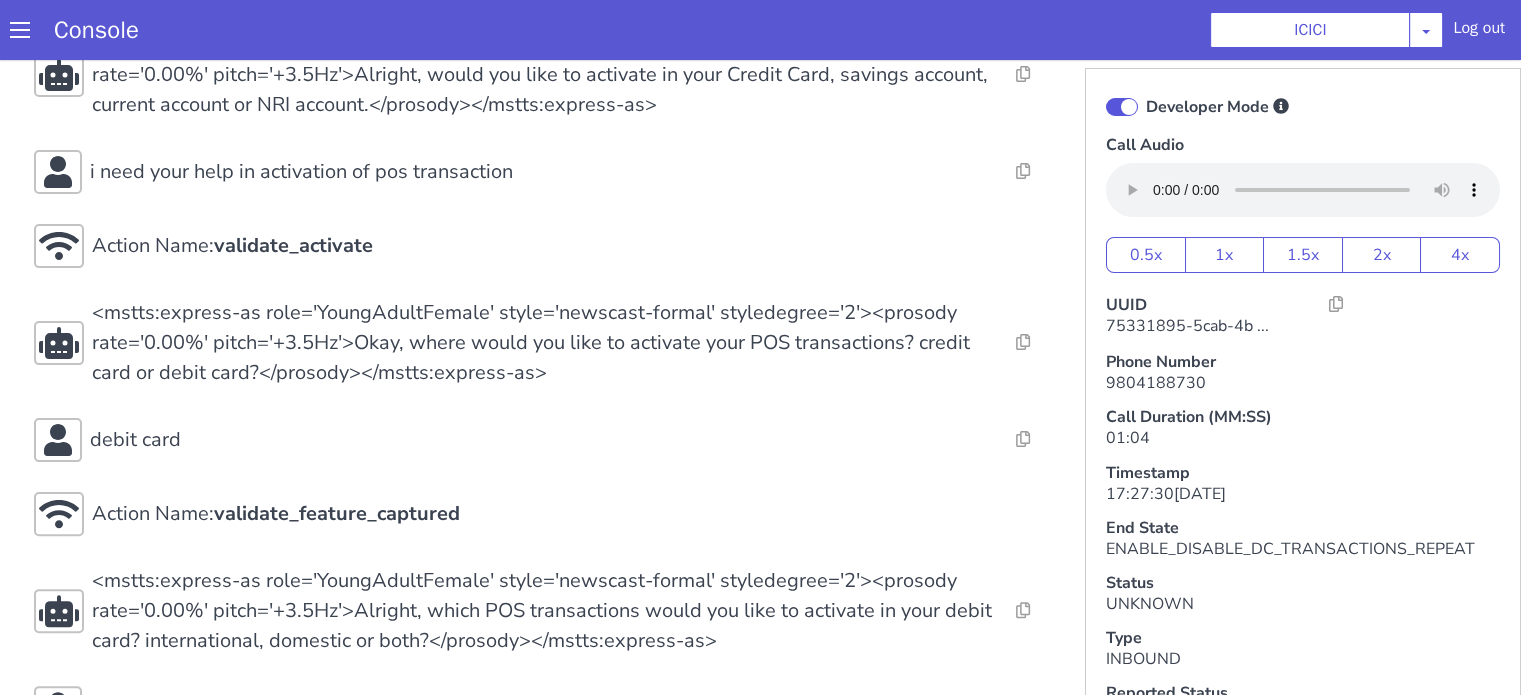 click at bounding box center (1122, 107) 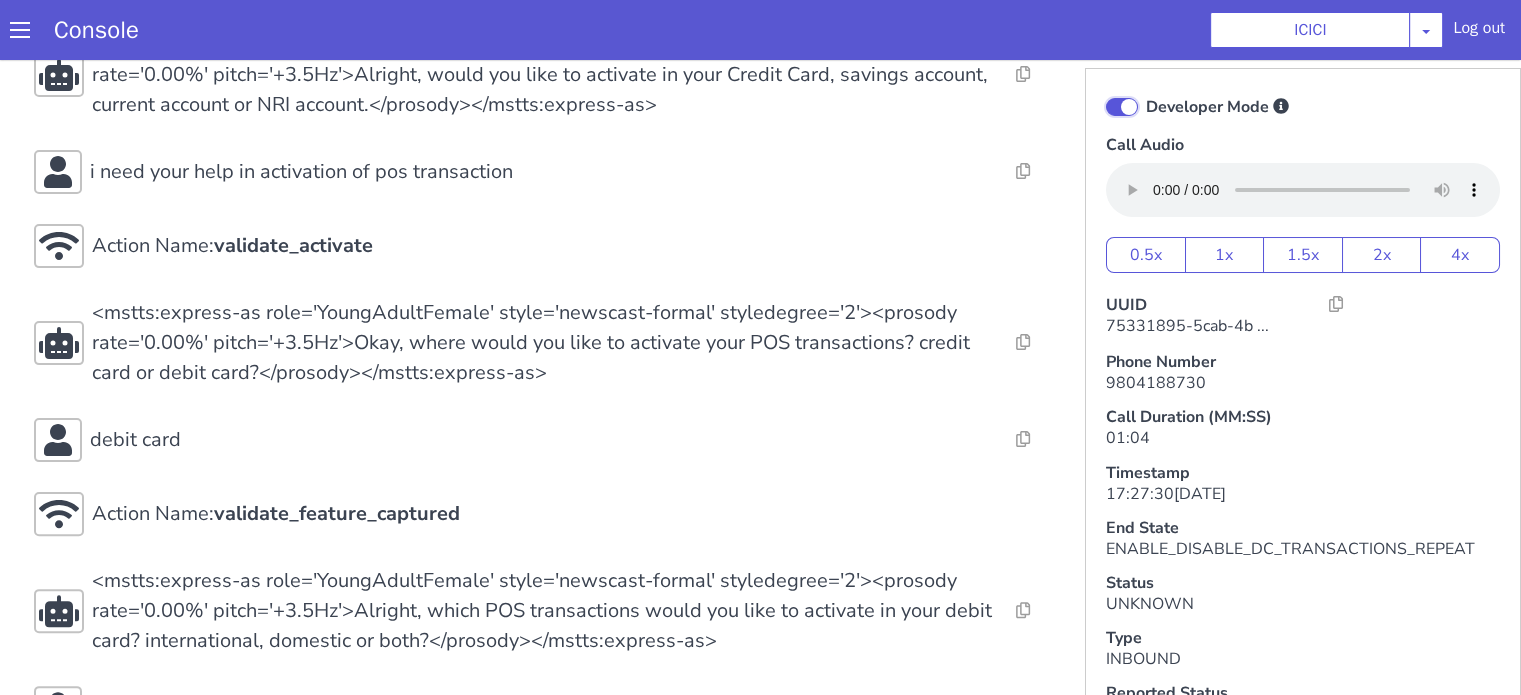 click on "Developer Mode" at bounding box center (1145, 94) 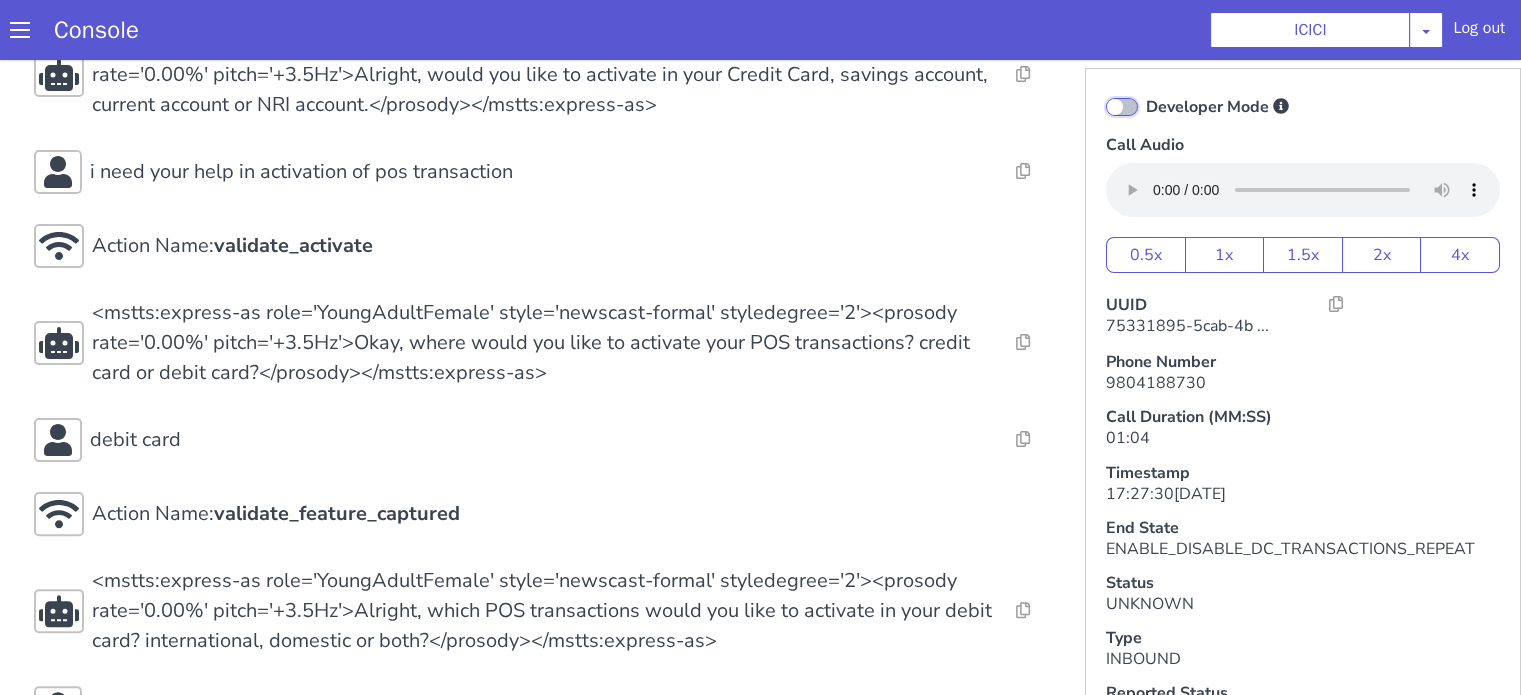 checkbox on "false" 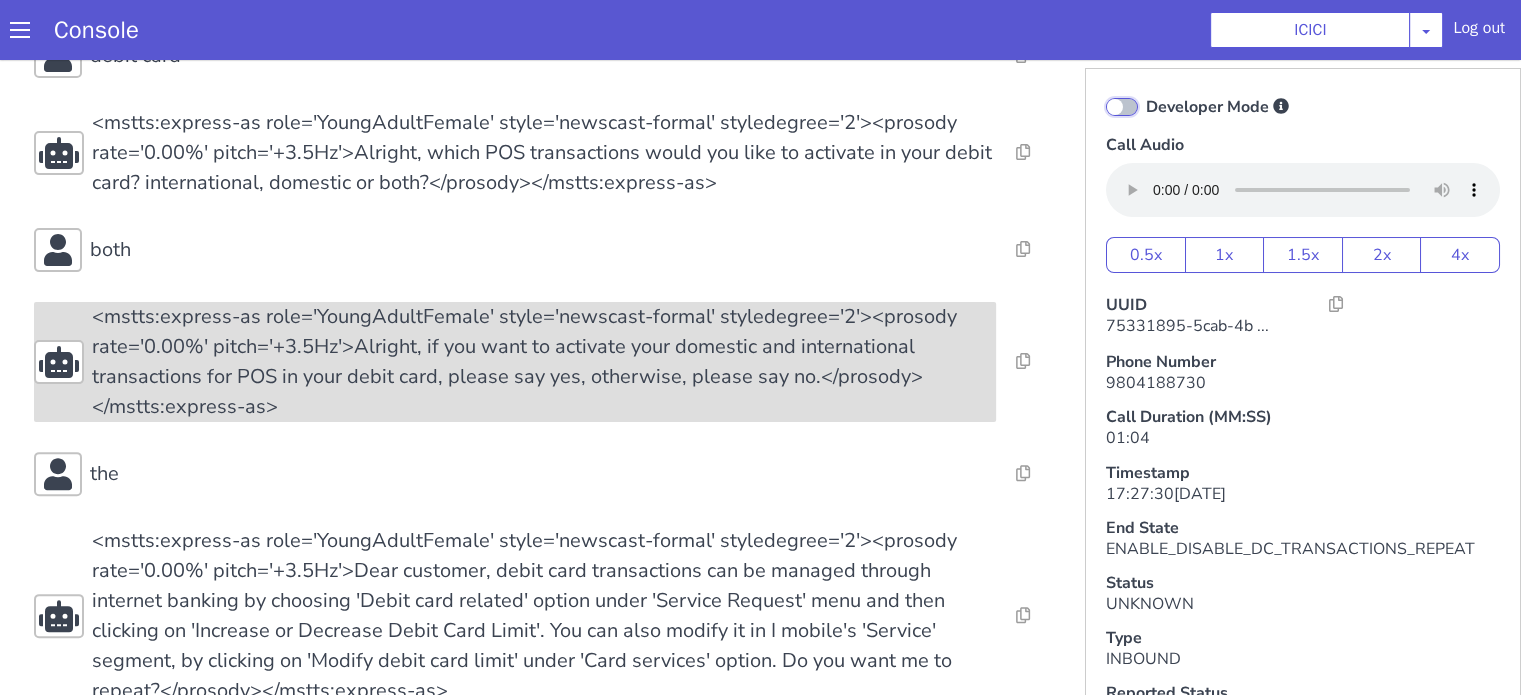 scroll, scrollTop: 632, scrollLeft: 0, axis: vertical 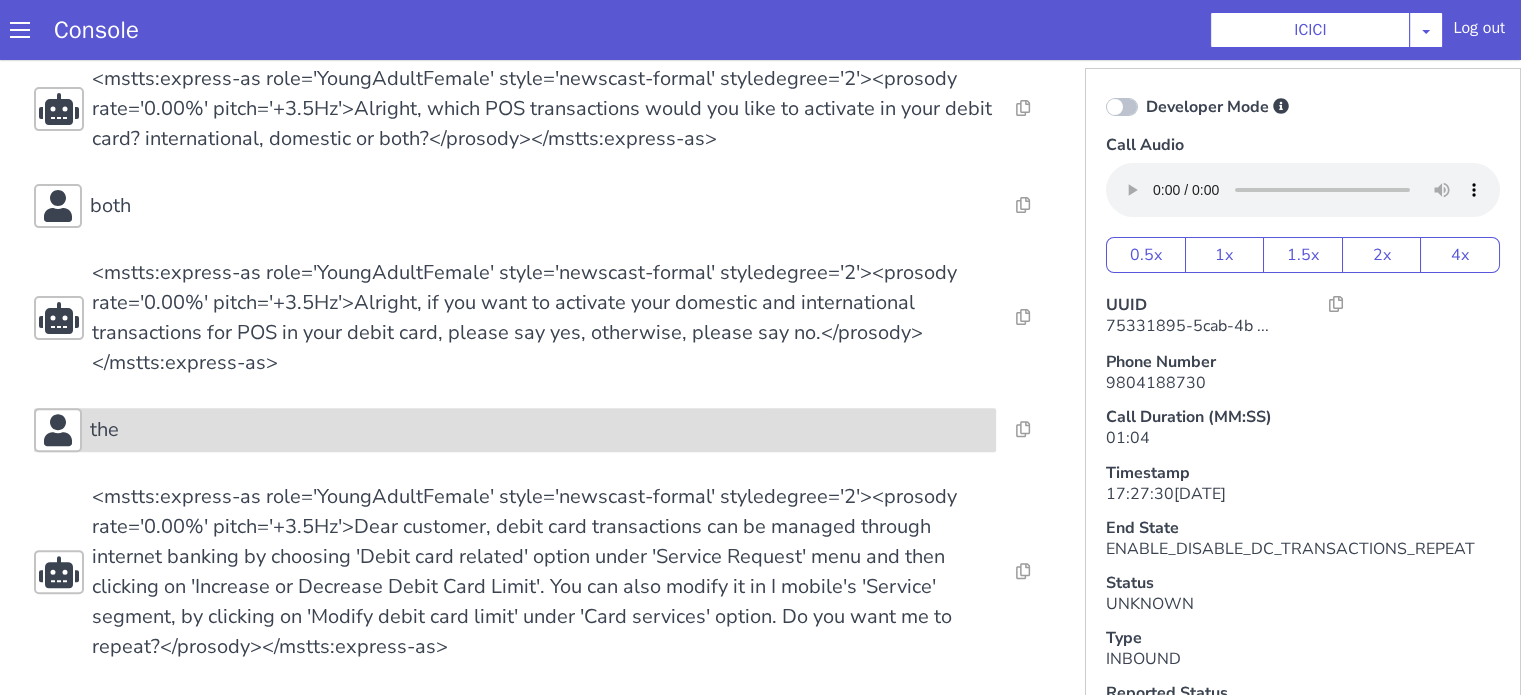 click on "the" at bounding box center [539, 430] 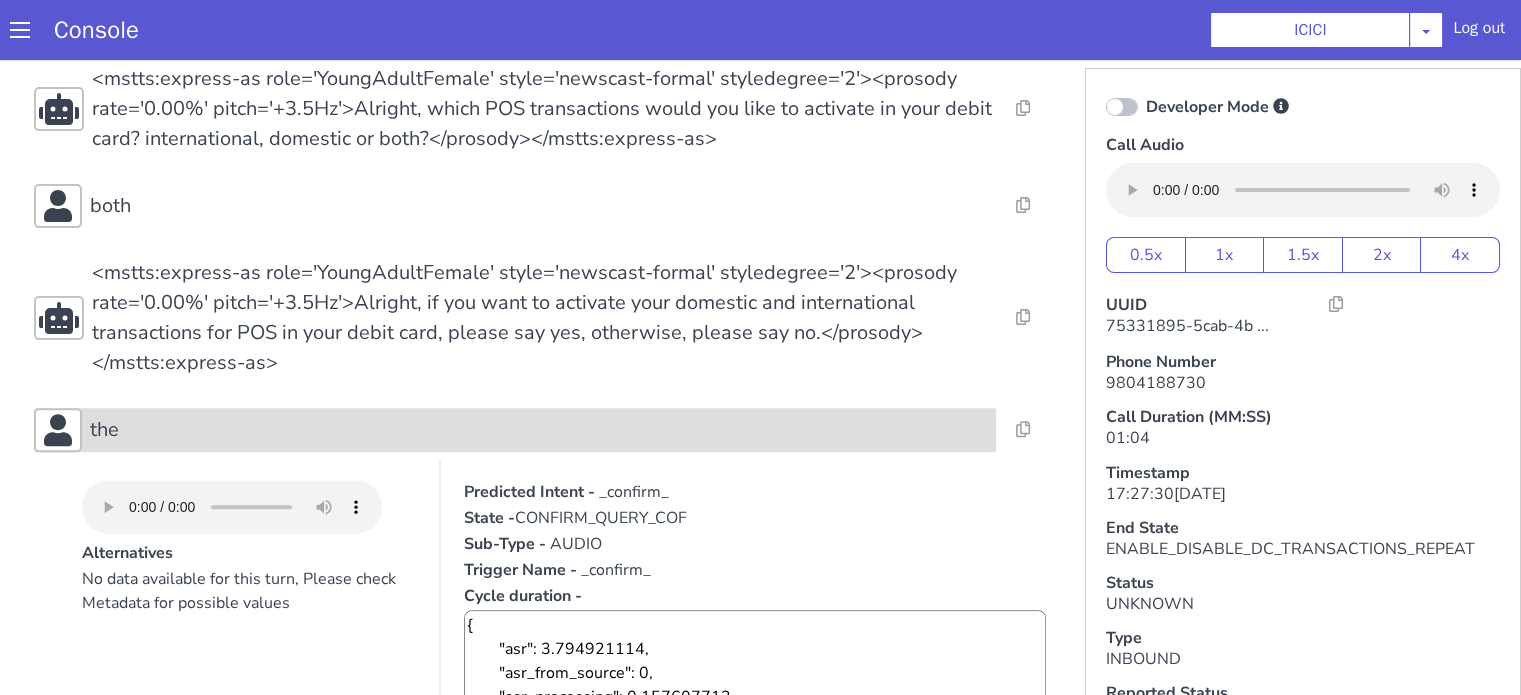 click on "the" at bounding box center (539, 430) 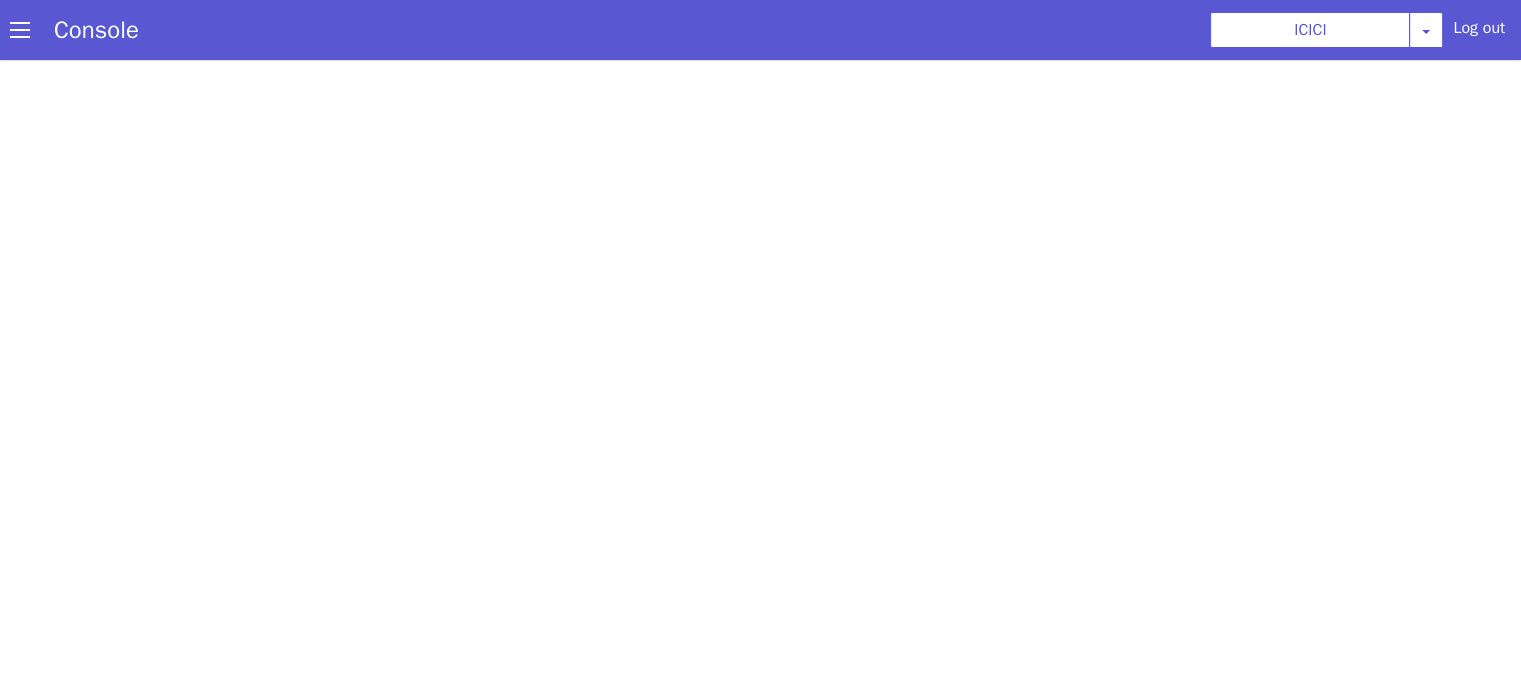 scroll, scrollTop: 0, scrollLeft: 0, axis: both 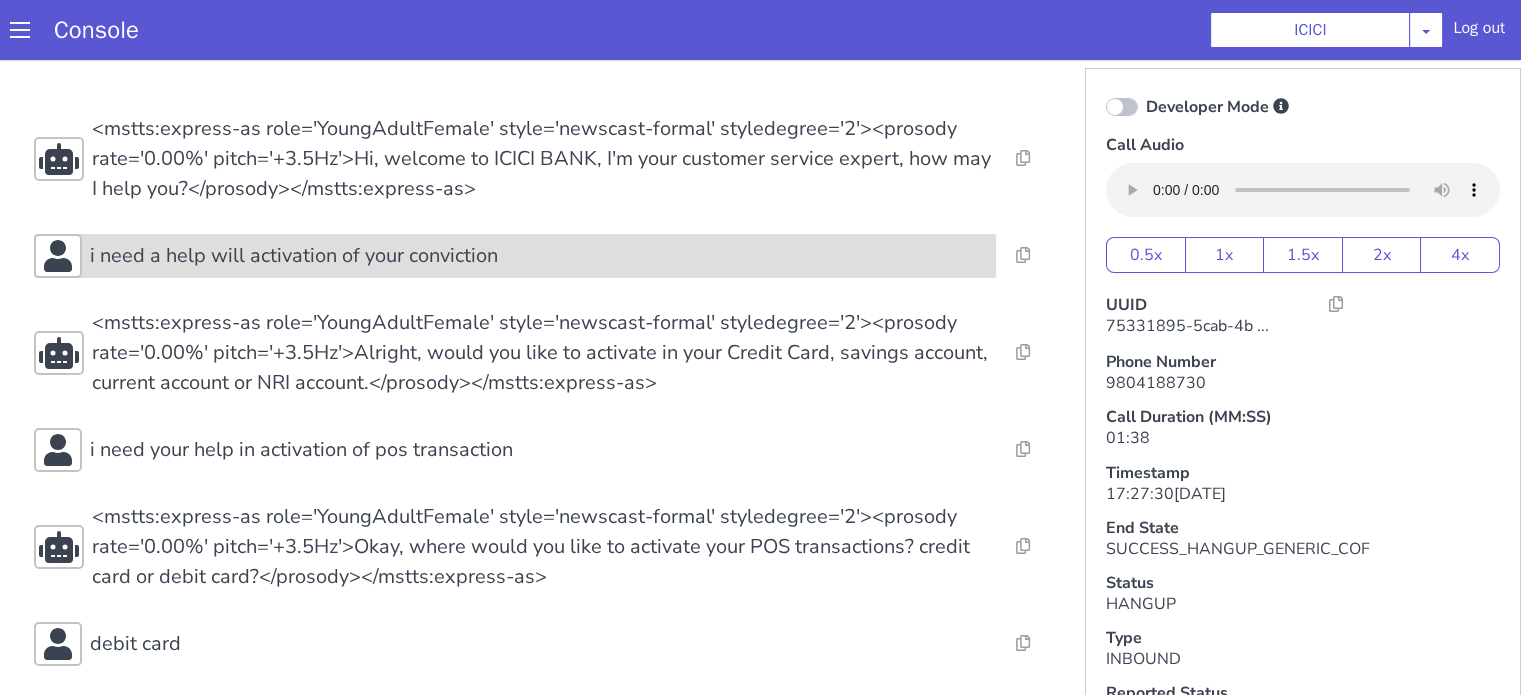 click on "i need a help will activation of your conviction" at bounding box center [294, 256] 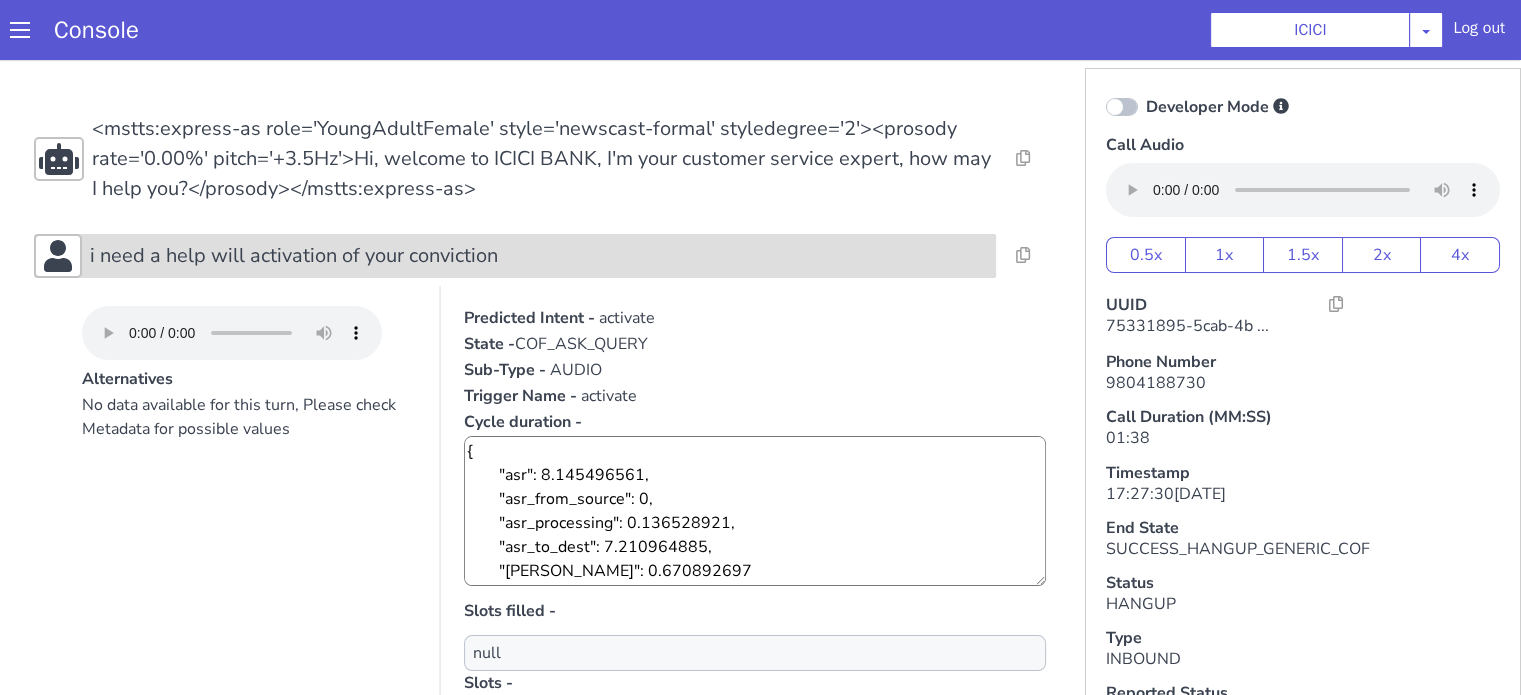 click on "i need a help will activation of your conviction" at bounding box center (294, 256) 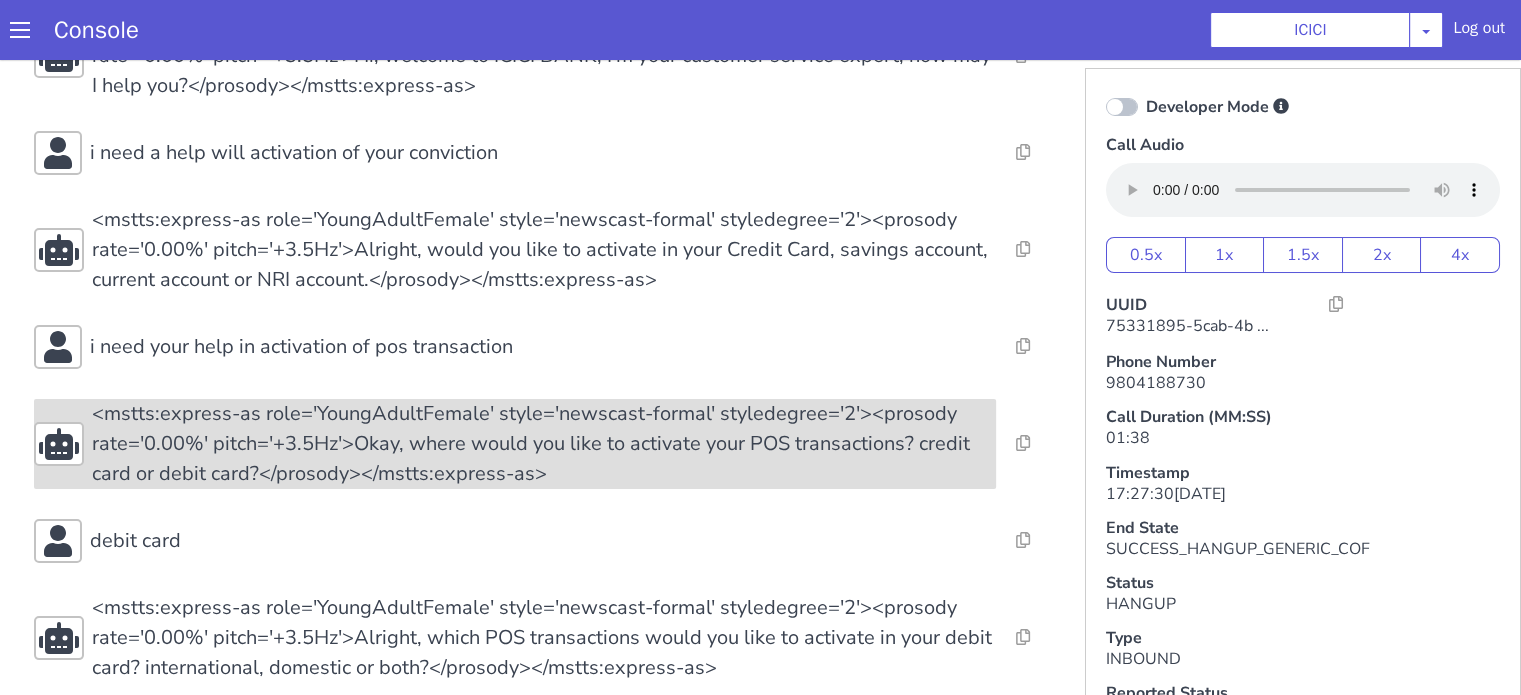 scroll, scrollTop: 200, scrollLeft: 0, axis: vertical 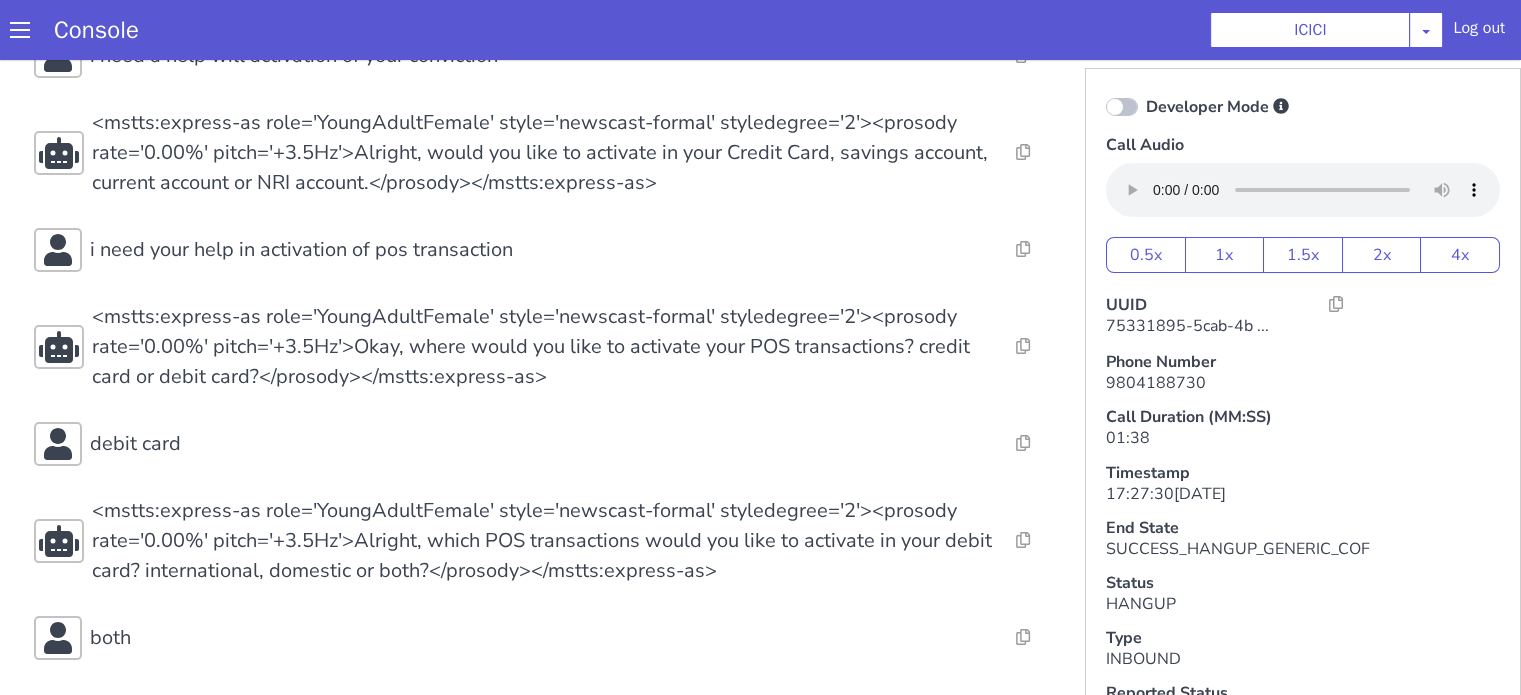click on "Resolve  Intent Error  Entity Error  Transcription Error  Miscellaneous Submit Resolve  Intent Error  Entity Error  Transcription Error  Miscellaneous Submit Resolve  Intent Error  Entity Error  Transcription Error  Miscellaneous Submit <mstts:express-as role='YoungAdultFemale' style='newscast-formal' styledegree='2'><prosody rate='0.00%' pitch='+3.5Hz'>Hi, welcome to ICICI BANK, I'm your customer service expert, how may I help you?</prosody></mstts:express-as> Resolve  Intent Error  Entity Error  Transcription Error  Miscellaneous Submit i need a help will activation of your conviction Resolve  Intent Error  Entity Error  Transcription Error  Miscellaneous Submit <mstts:express-as role='YoungAdultFemale' style='newscast-formal' styledegree='2'><prosody rate='0.00%' pitch='+3.5Hz'>Alright, would you like to activate in your Credit Card, savings account, current account or NRI account.</prosody></mstts:express-as> Resolve  Intent Error  Entity Error  Transcription Error  Miscellaneous Submit Resolve Submit the" at bounding box center (544, 683) 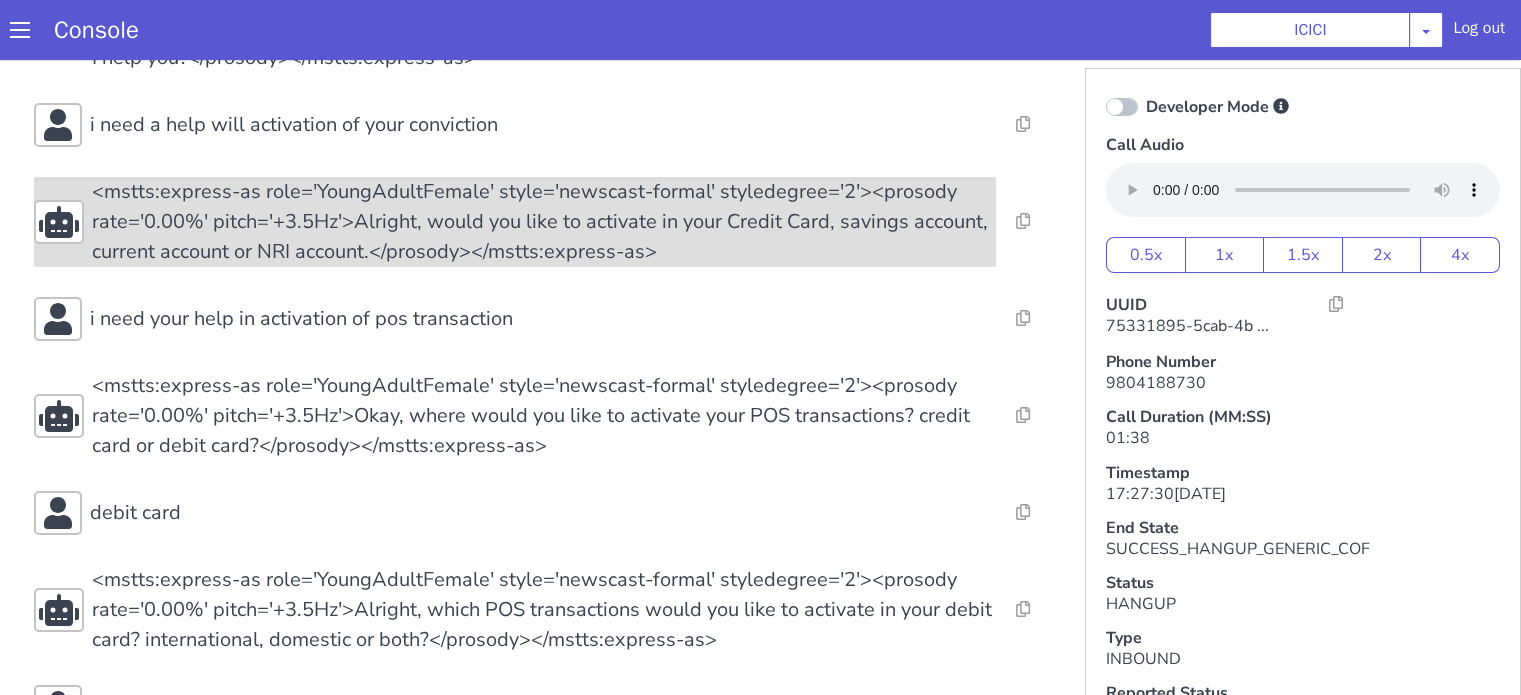 scroll, scrollTop: 100, scrollLeft: 0, axis: vertical 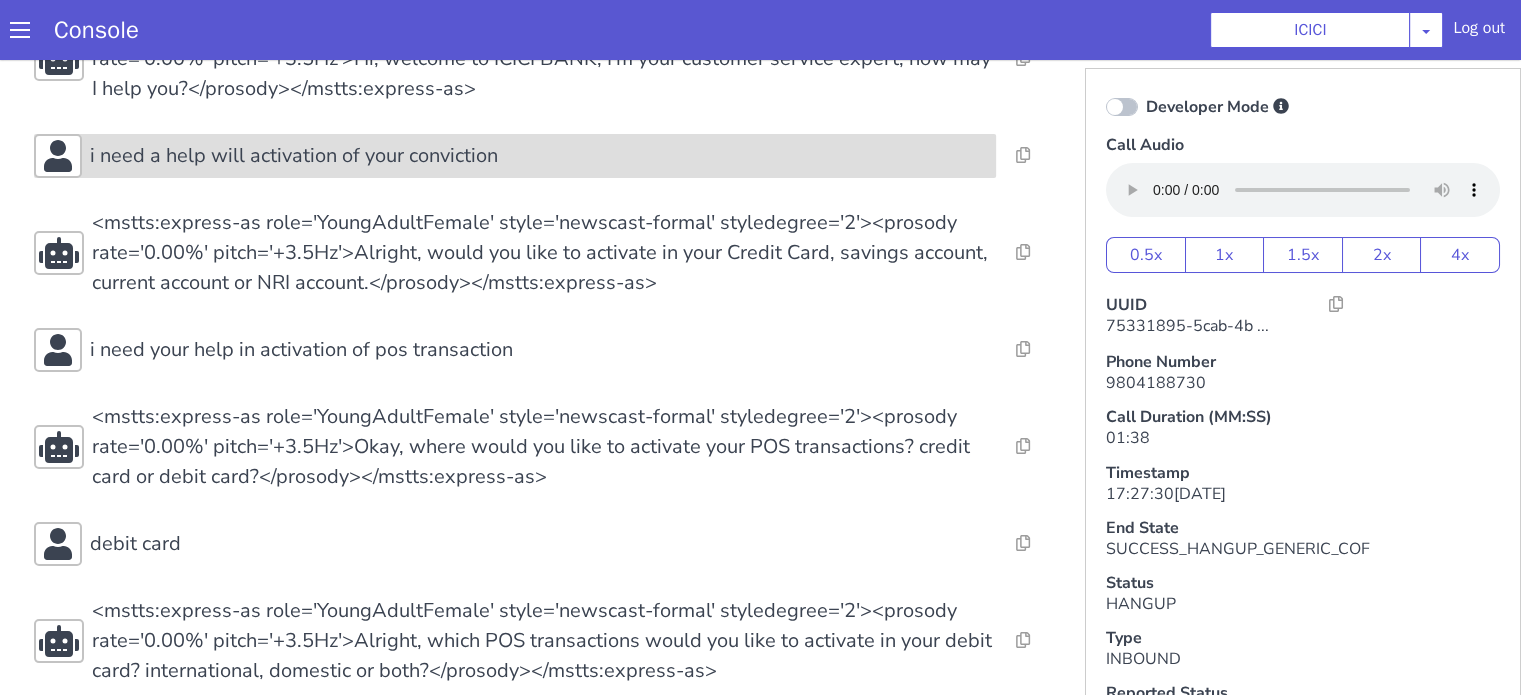 click on "i need a help will activation of your conviction" at bounding box center [294, 156] 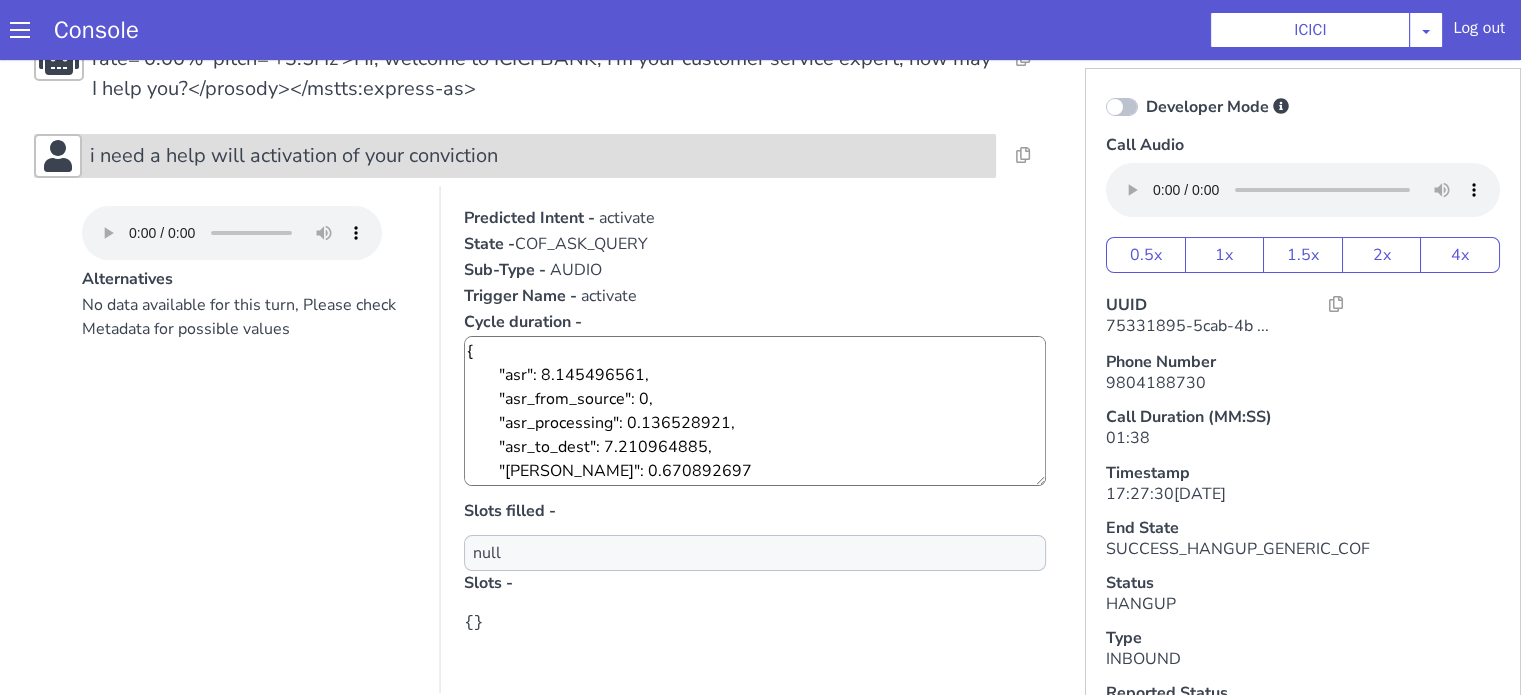 click on "i need a help will activation of your conviction" at bounding box center (294, 156) 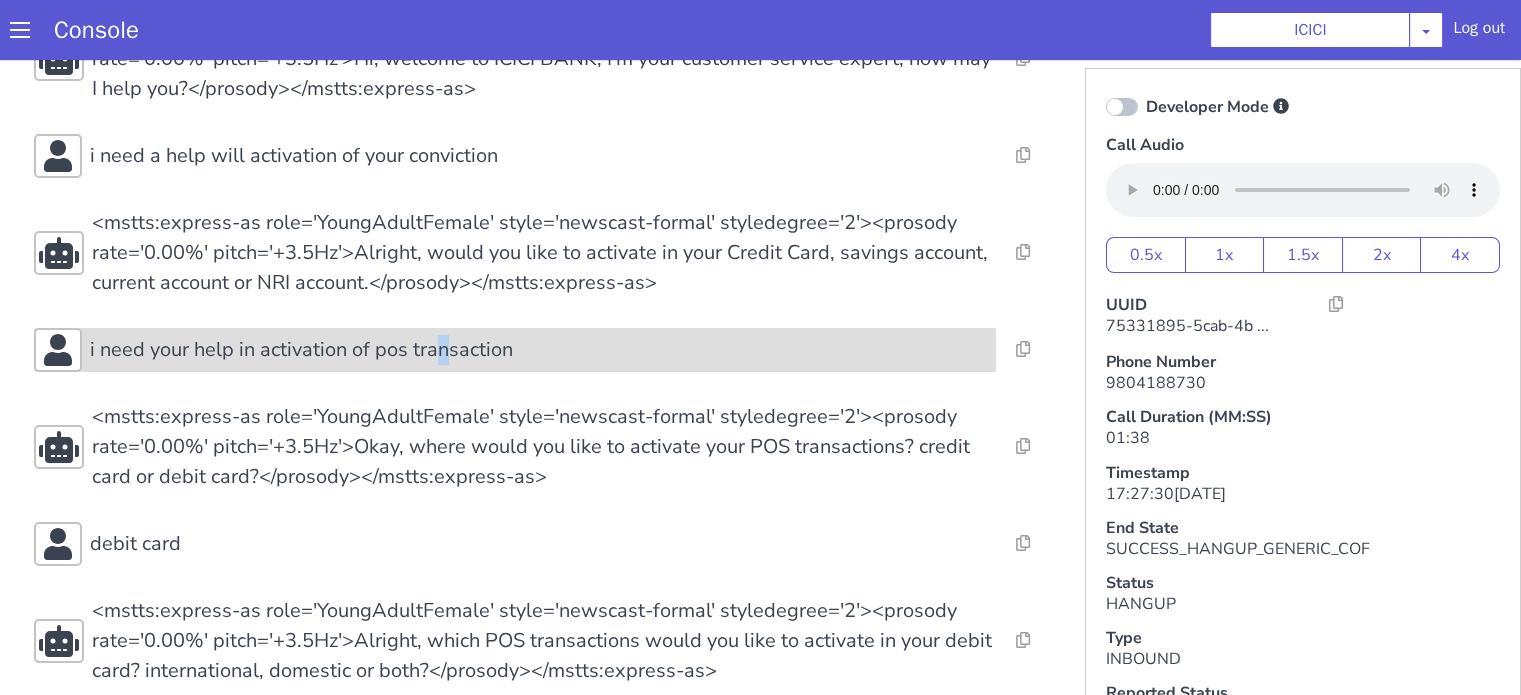 click on "i need your help in activation of pos transaction" at bounding box center (301, 350) 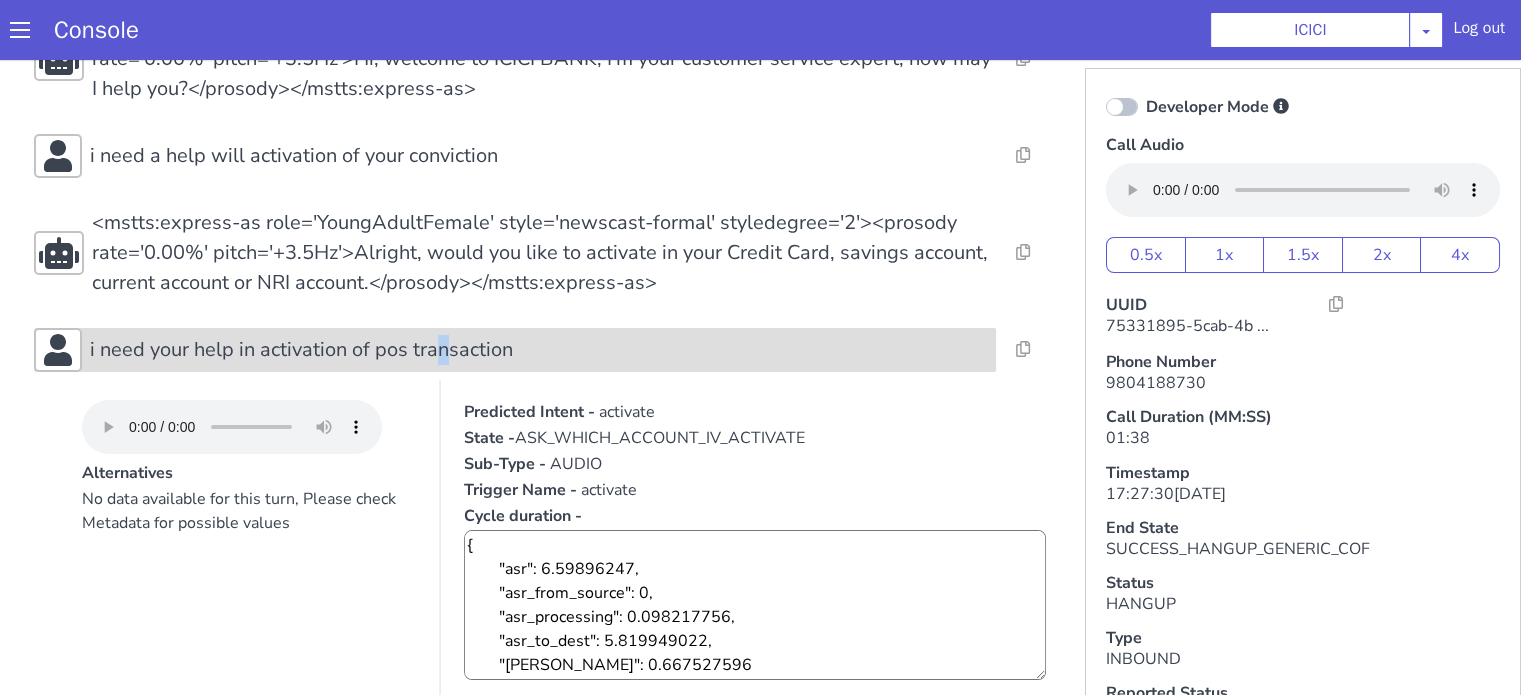 click on "i need your help in activation of pos transaction" at bounding box center [301, 350] 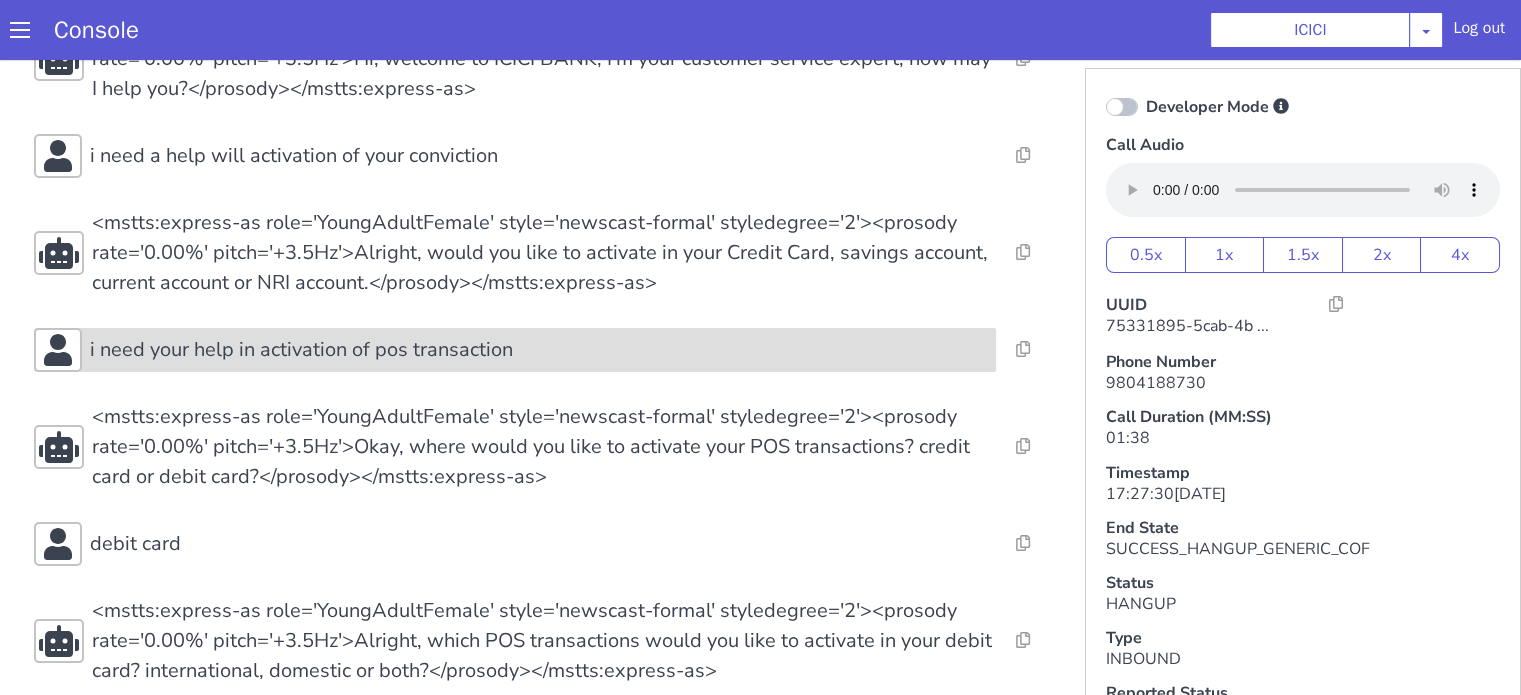 click on "i need your help in activation of pos transaction" at bounding box center [301, 350] 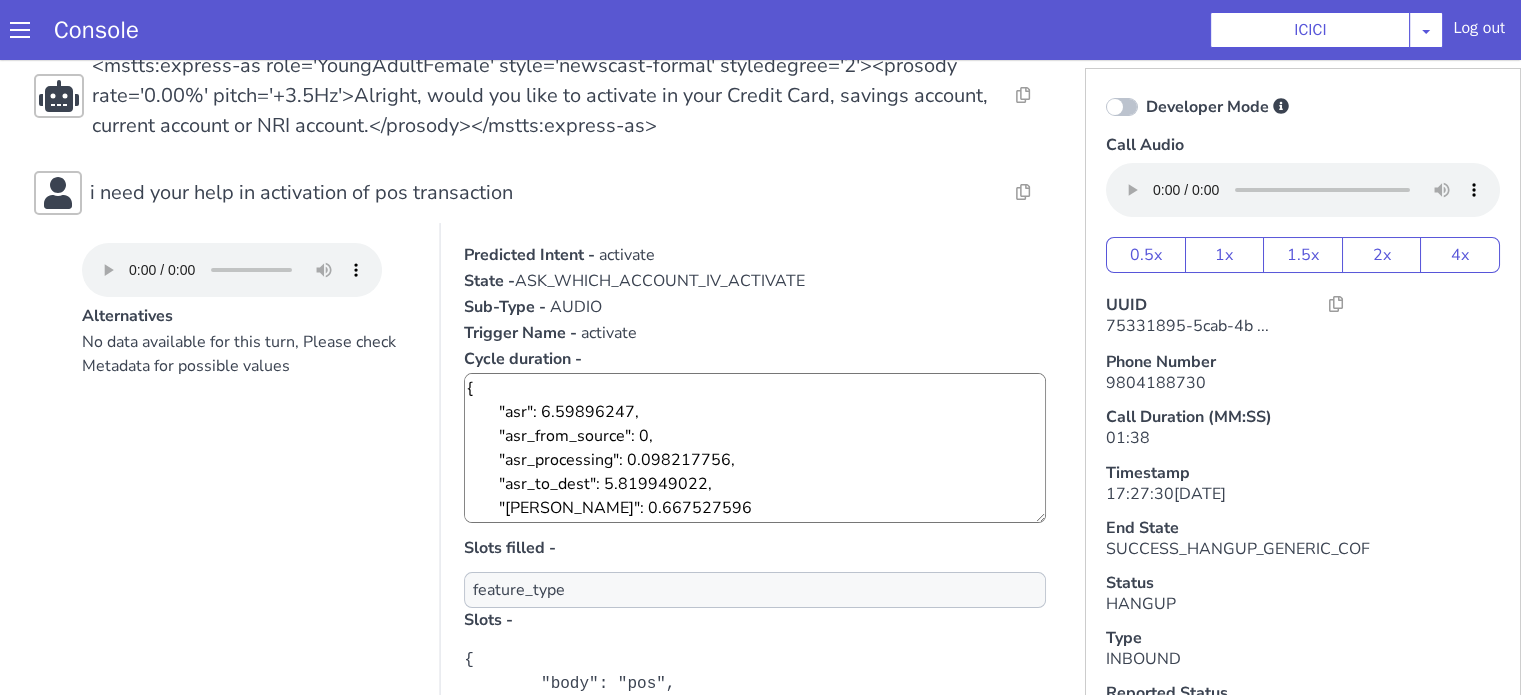 scroll, scrollTop: 400, scrollLeft: 0, axis: vertical 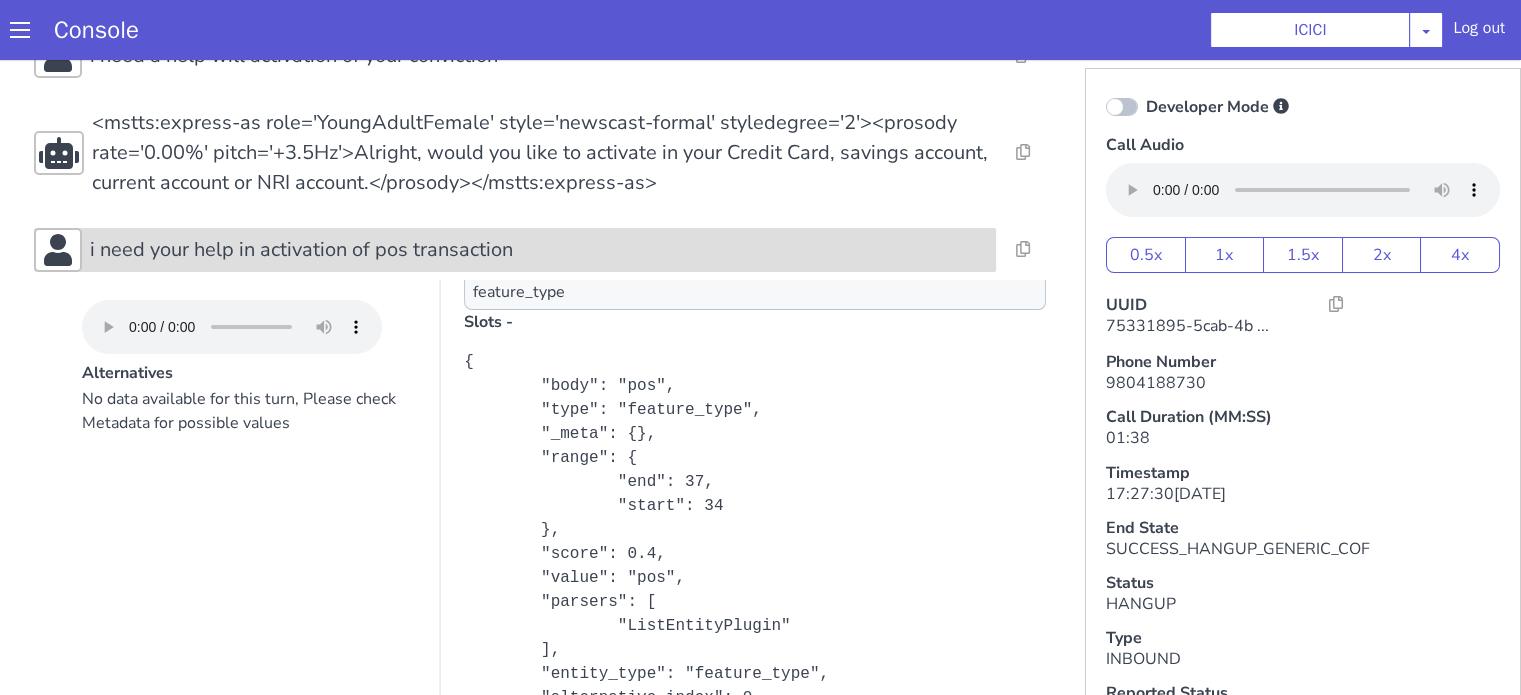 click on "i need your help in activation of pos transaction" at bounding box center [301, 250] 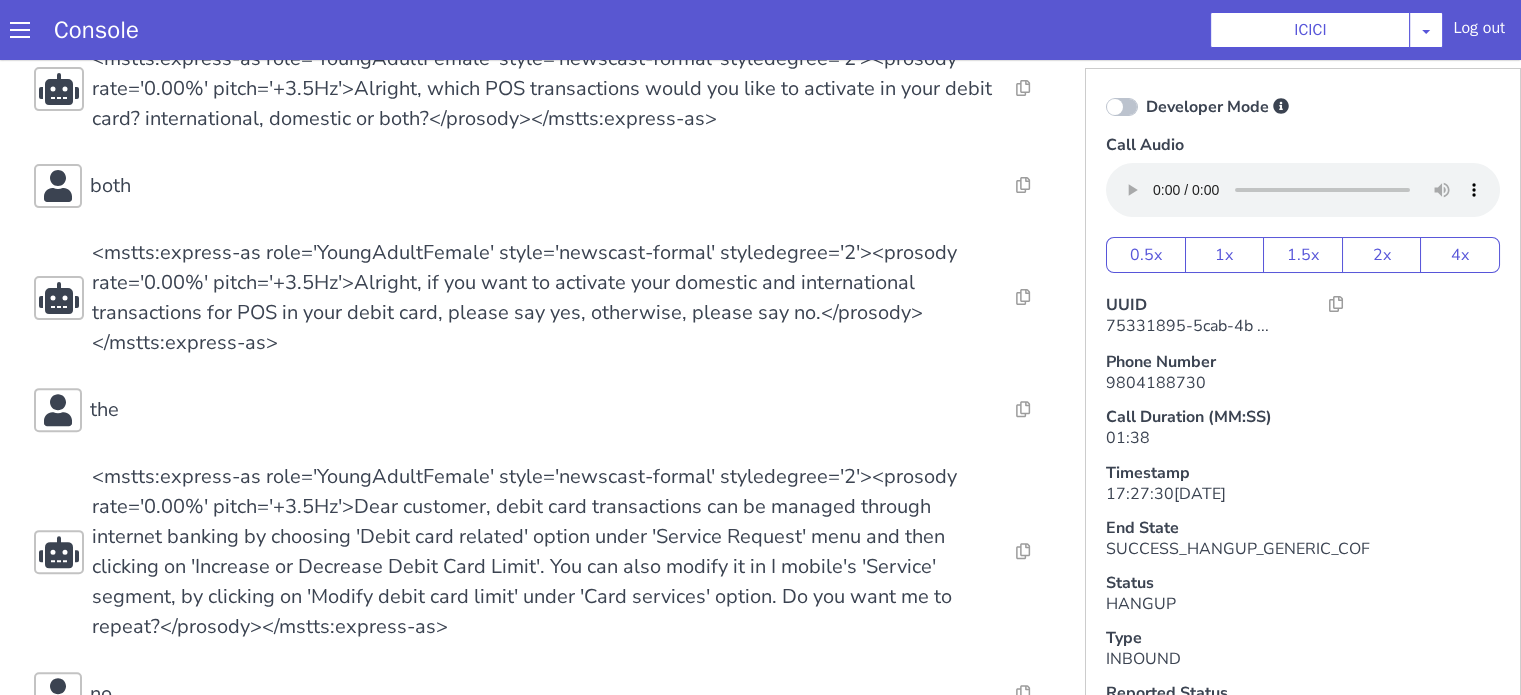 scroll, scrollTop: 700, scrollLeft: 0, axis: vertical 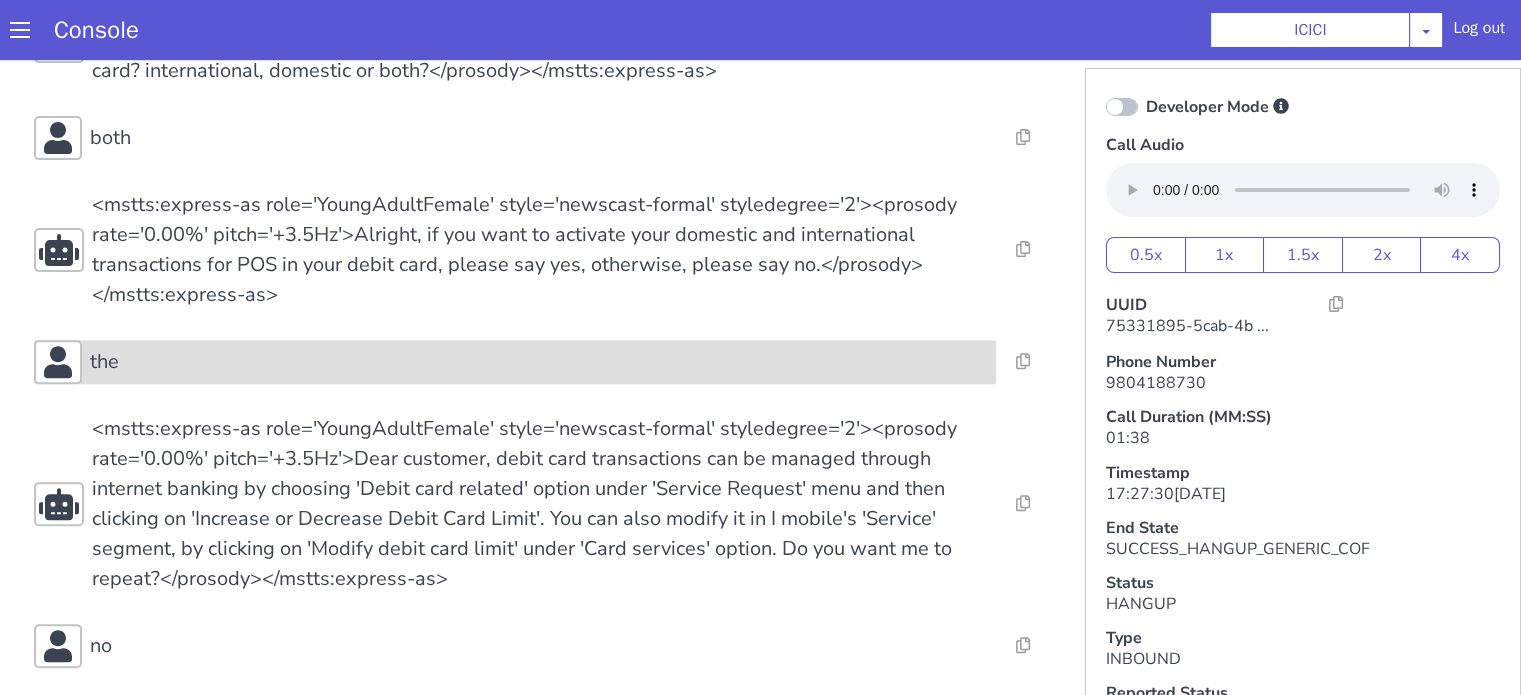 click on "the" at bounding box center [539, 362] 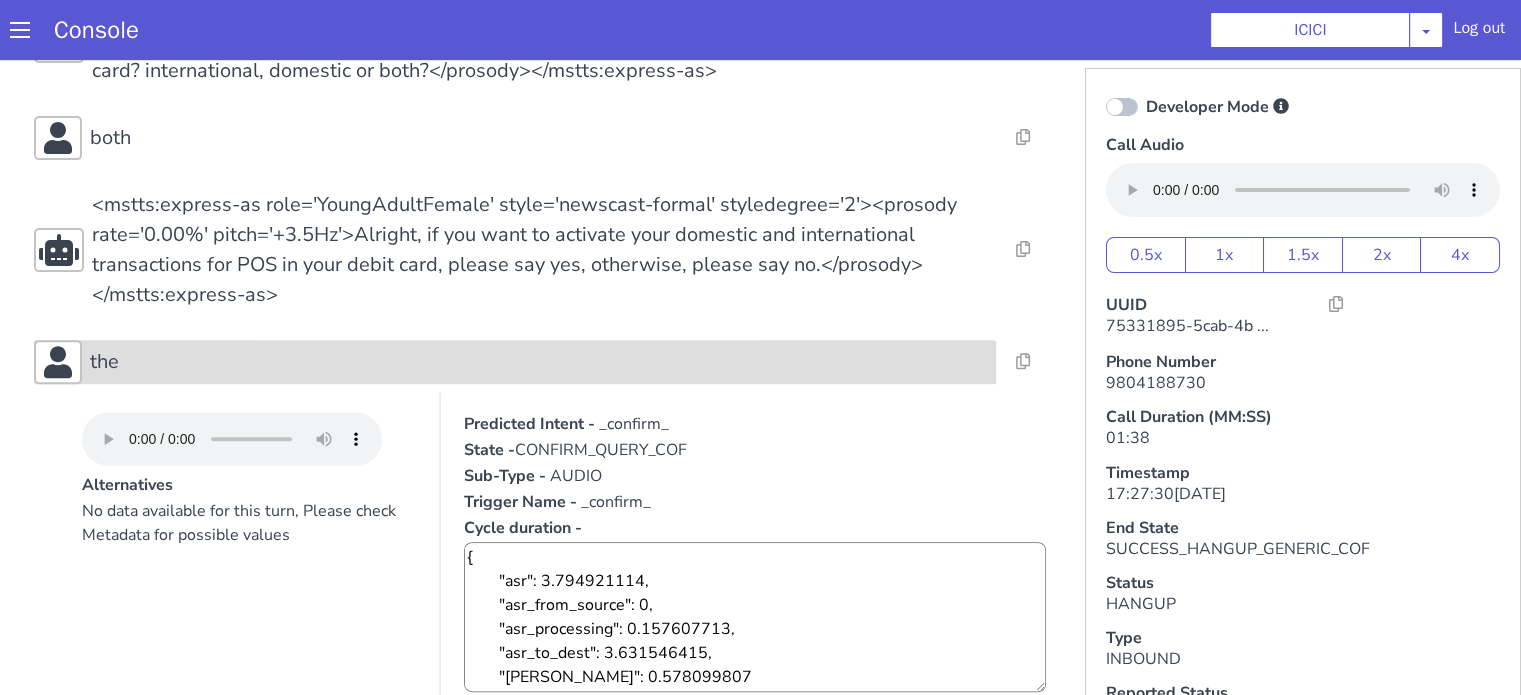 click on "the" at bounding box center [539, 362] 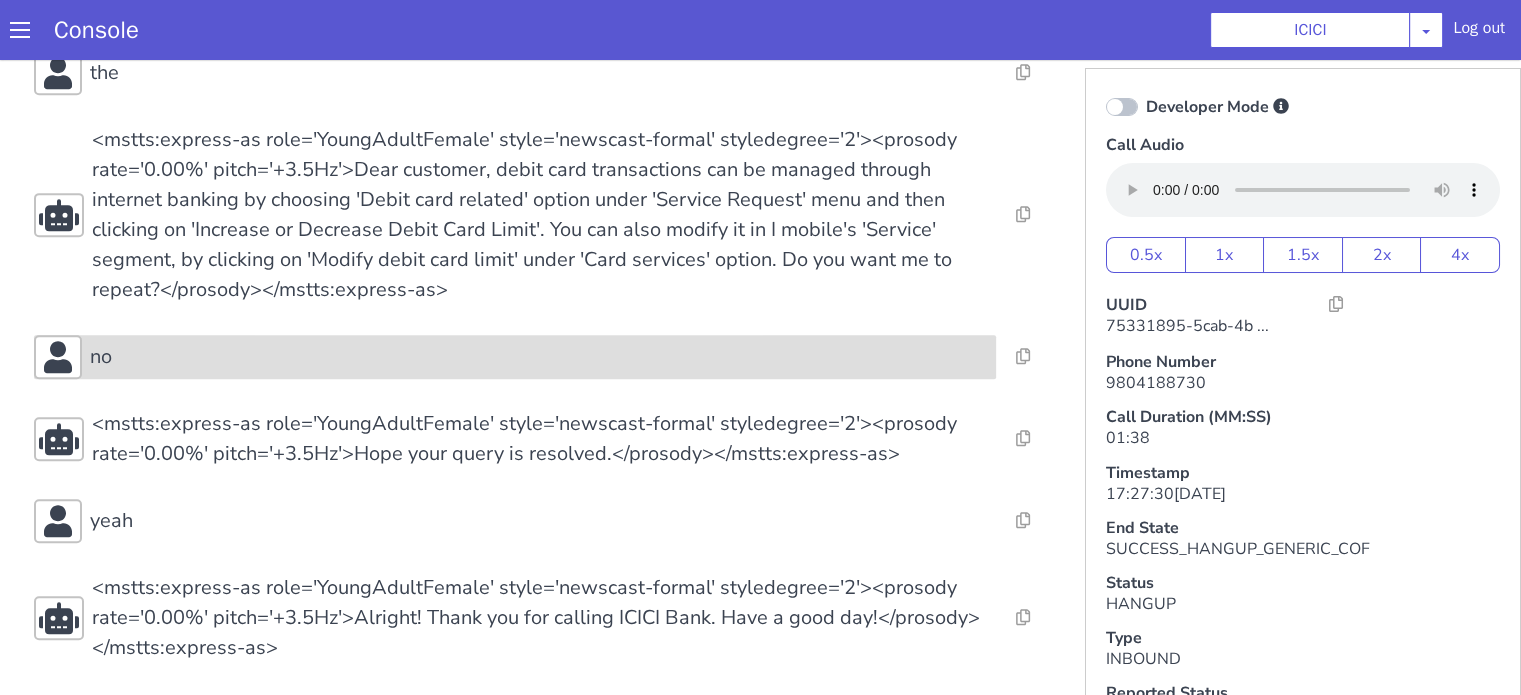 scroll, scrollTop: 5, scrollLeft: 0, axis: vertical 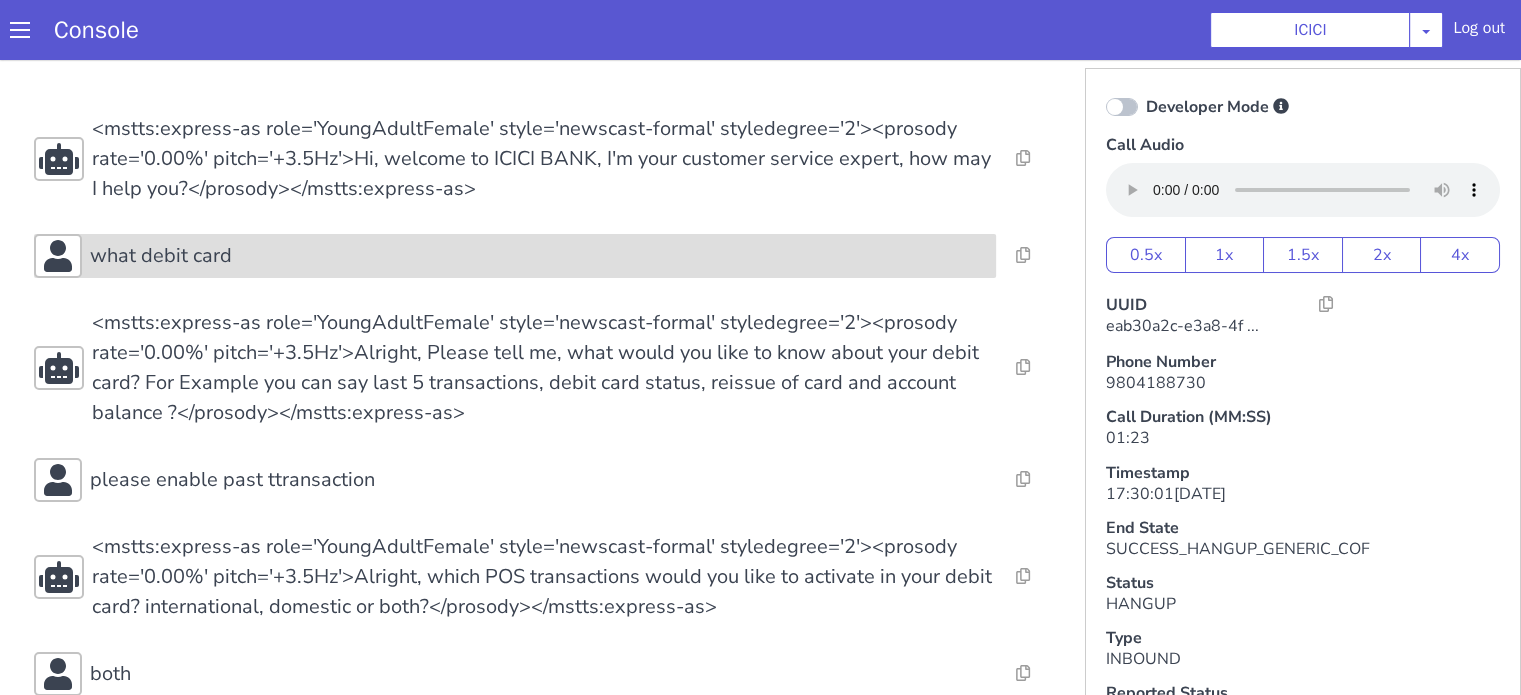 click on "what debit card" at bounding box center (884, -155) 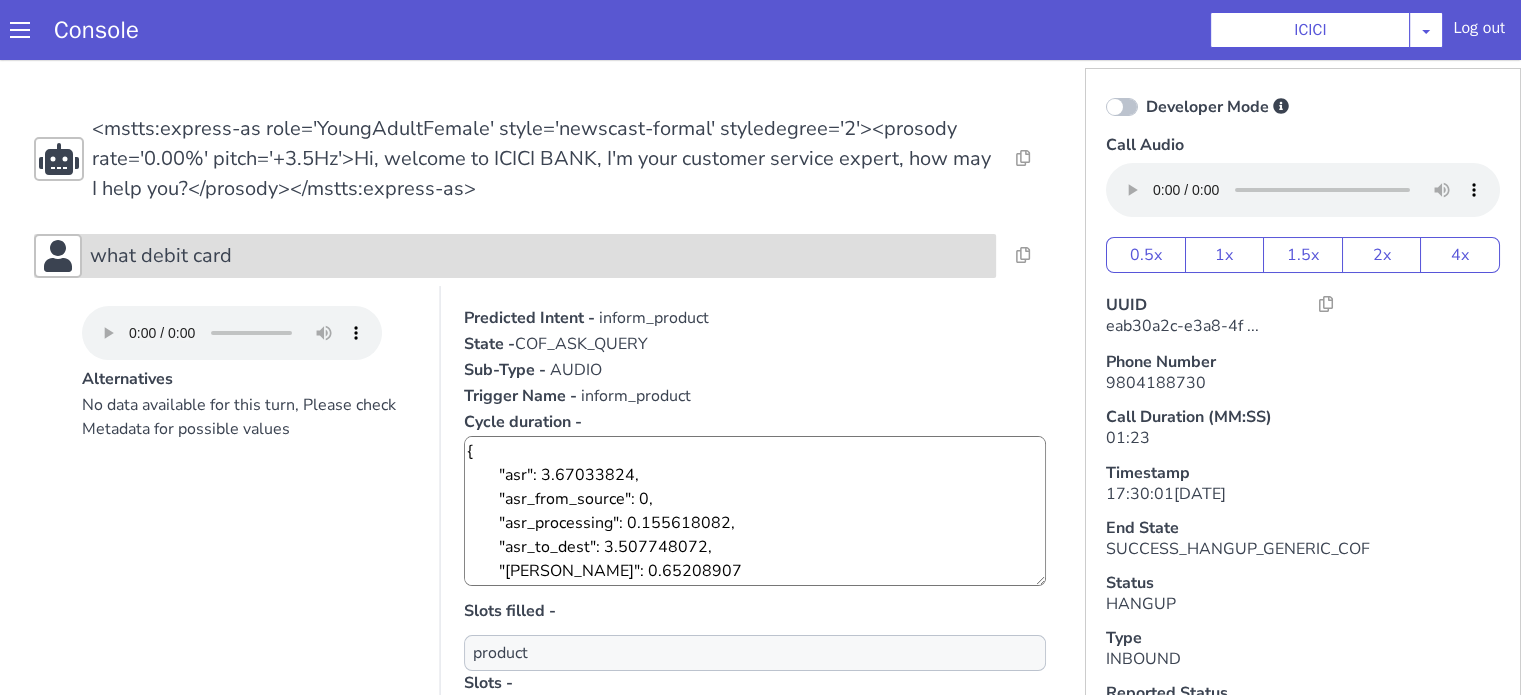 click on "what debit card" at bounding box center (762, -66) 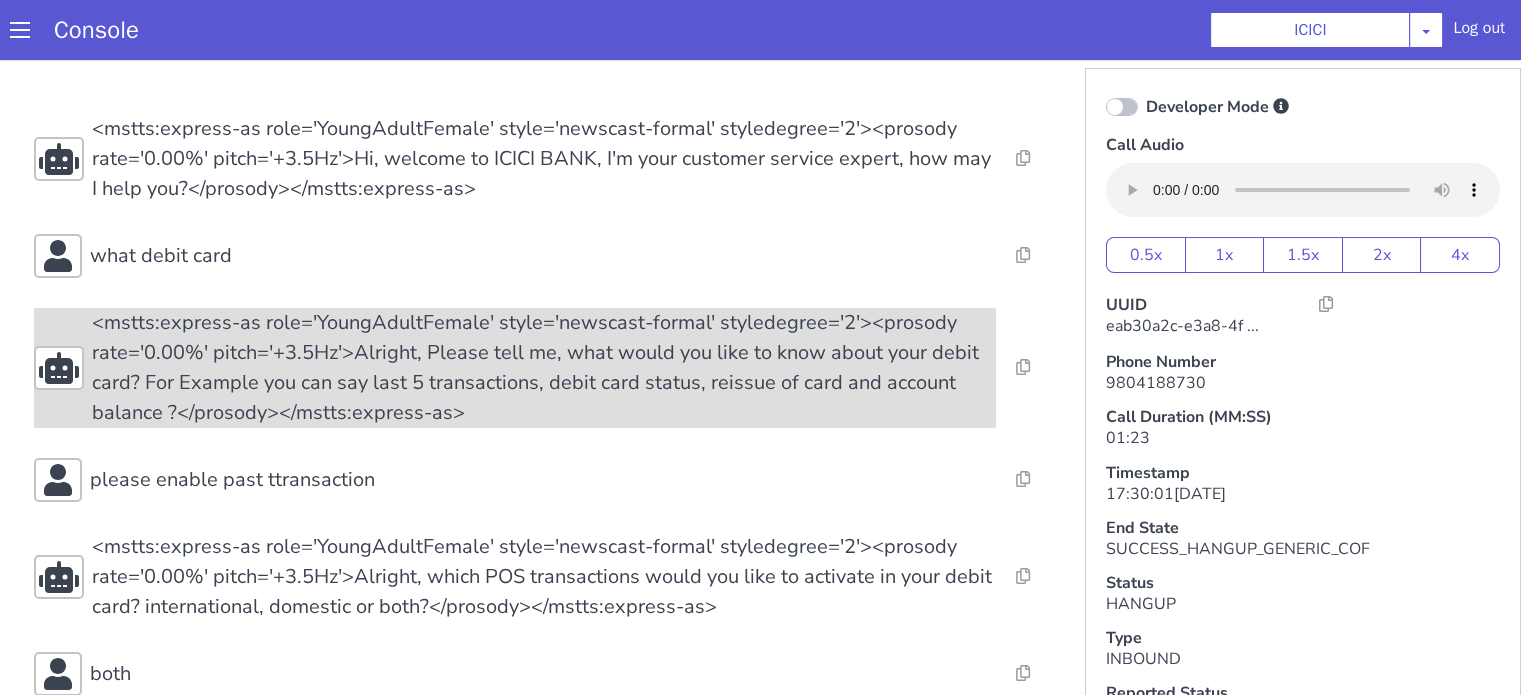 scroll, scrollTop: 200, scrollLeft: 0, axis: vertical 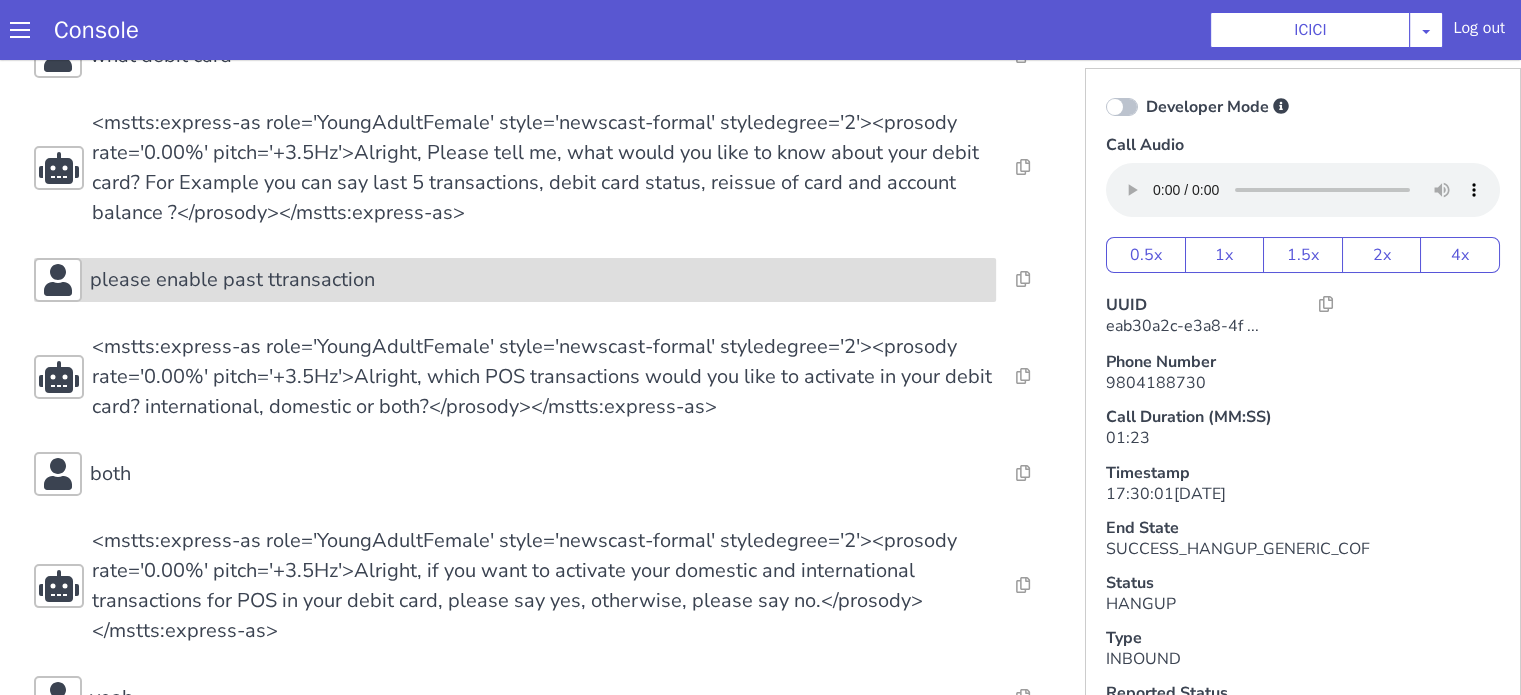 click on "please enable past ttransaction" at bounding box center [406, 4] 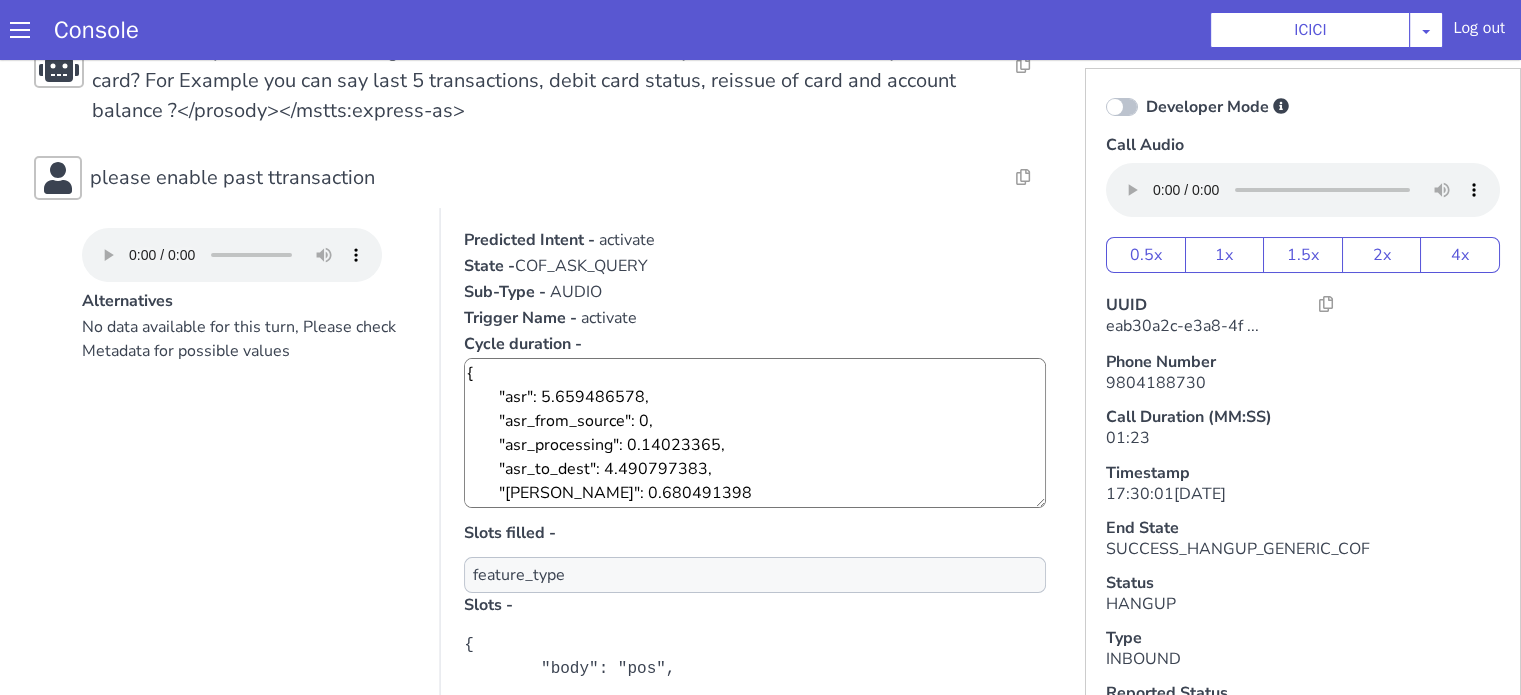 scroll, scrollTop: 400, scrollLeft: 0, axis: vertical 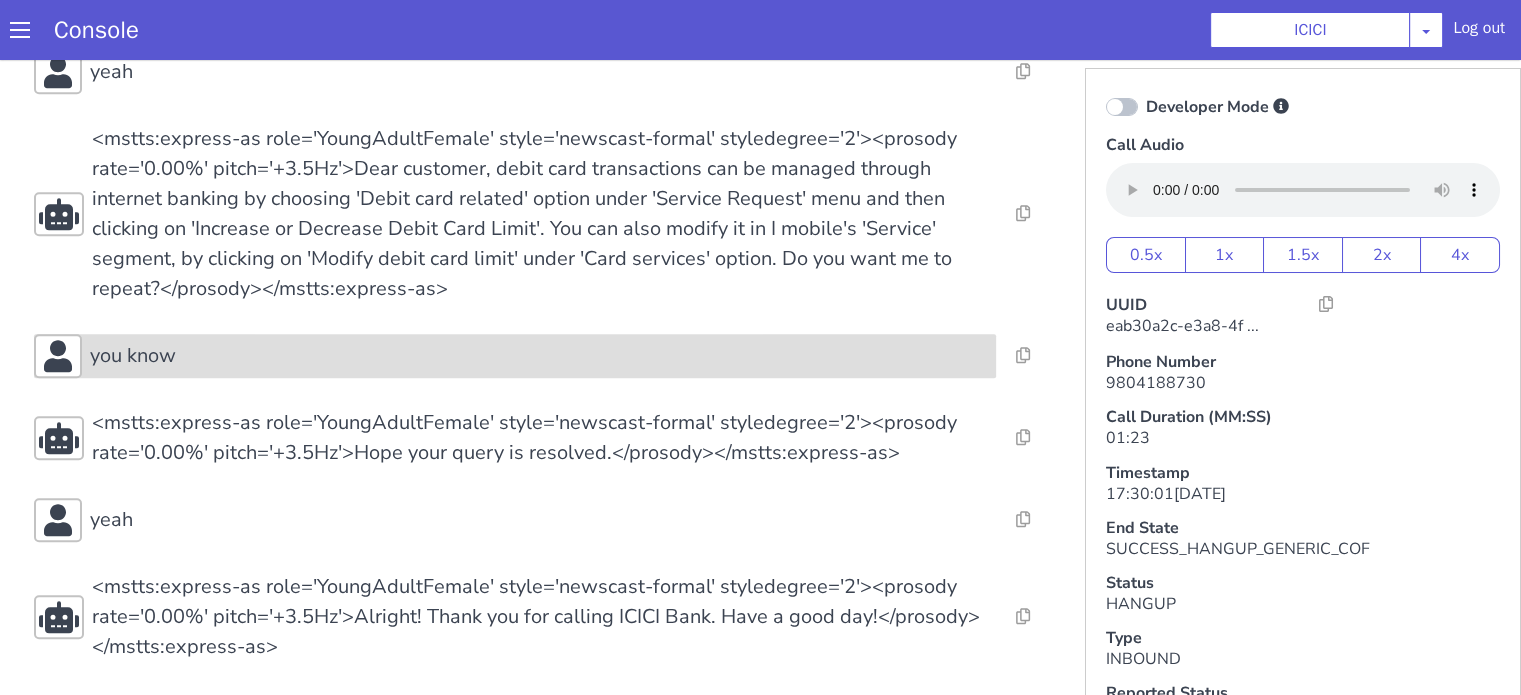 click on "you know" at bounding box center (959, -94) 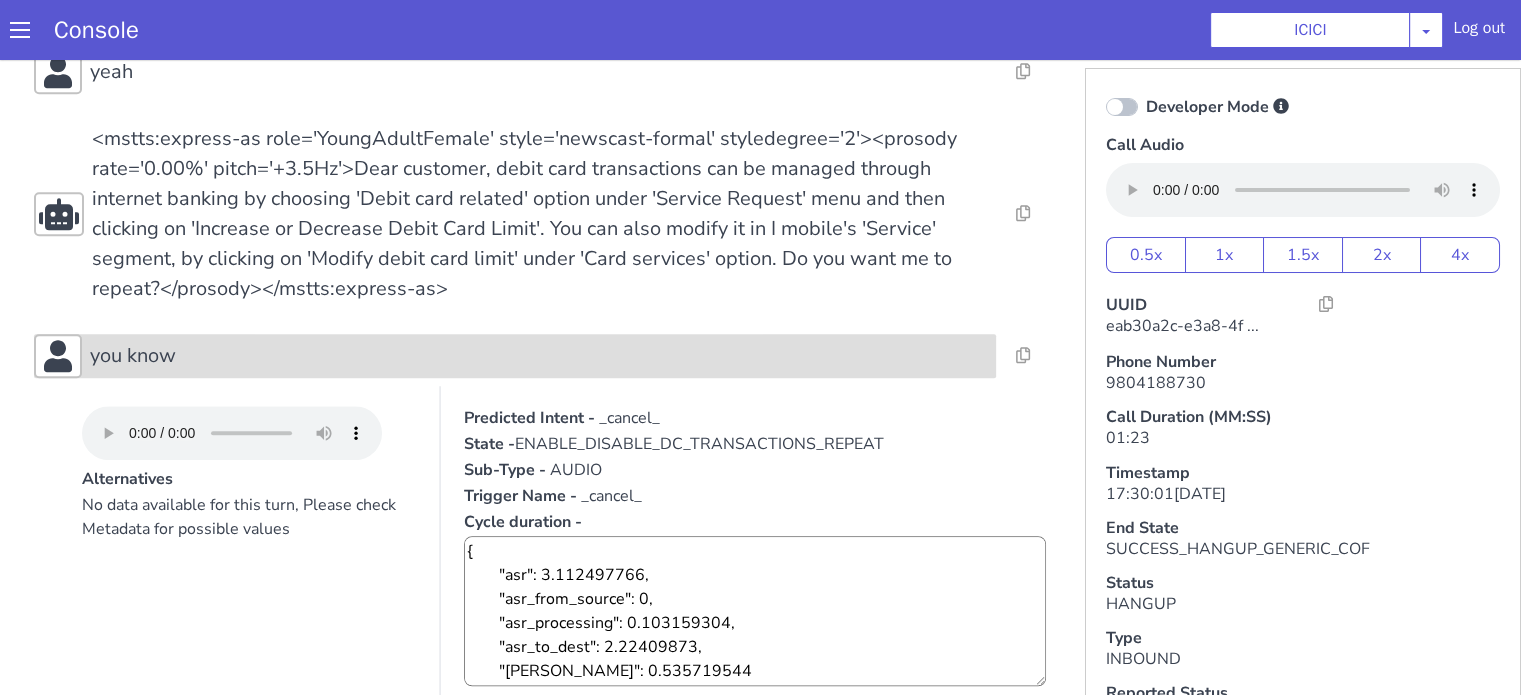 click on "you know" at bounding box center [1336, -168] 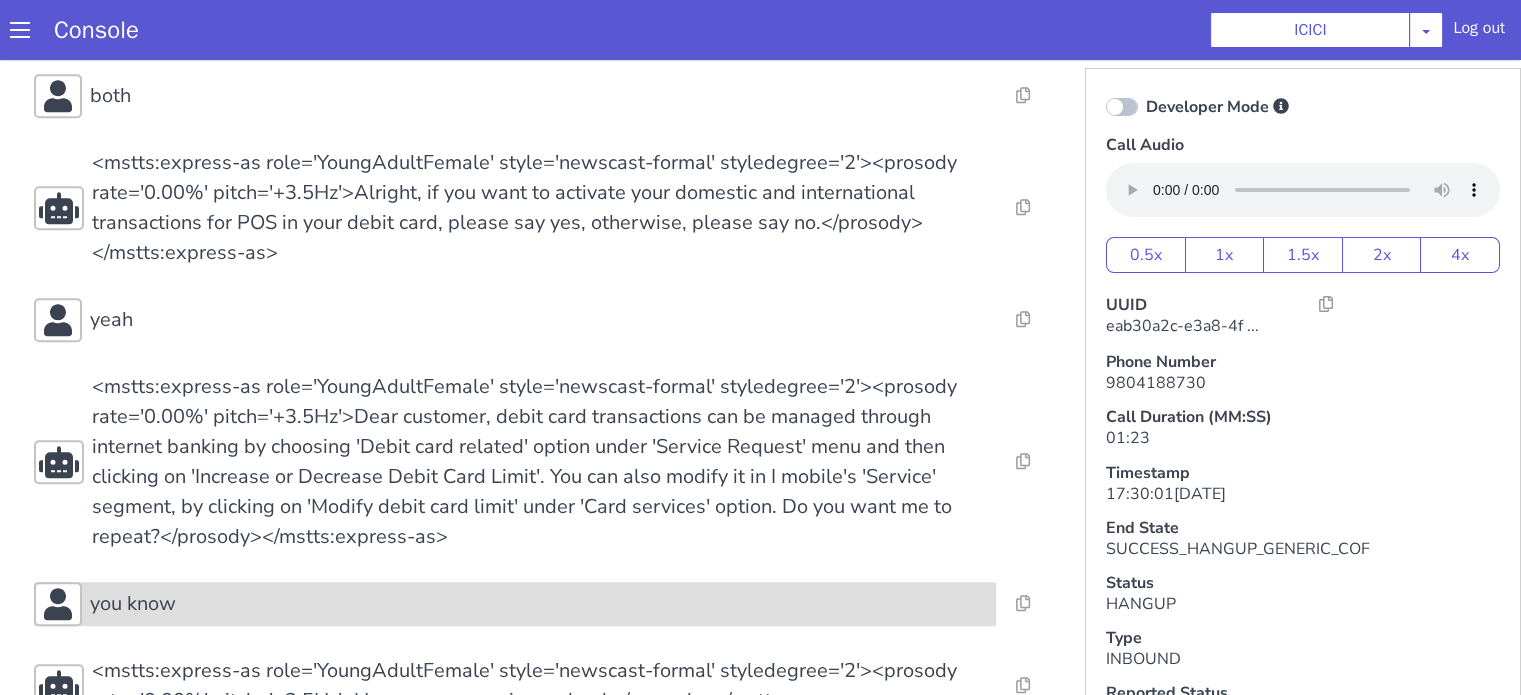 scroll, scrollTop: 1089, scrollLeft: 0, axis: vertical 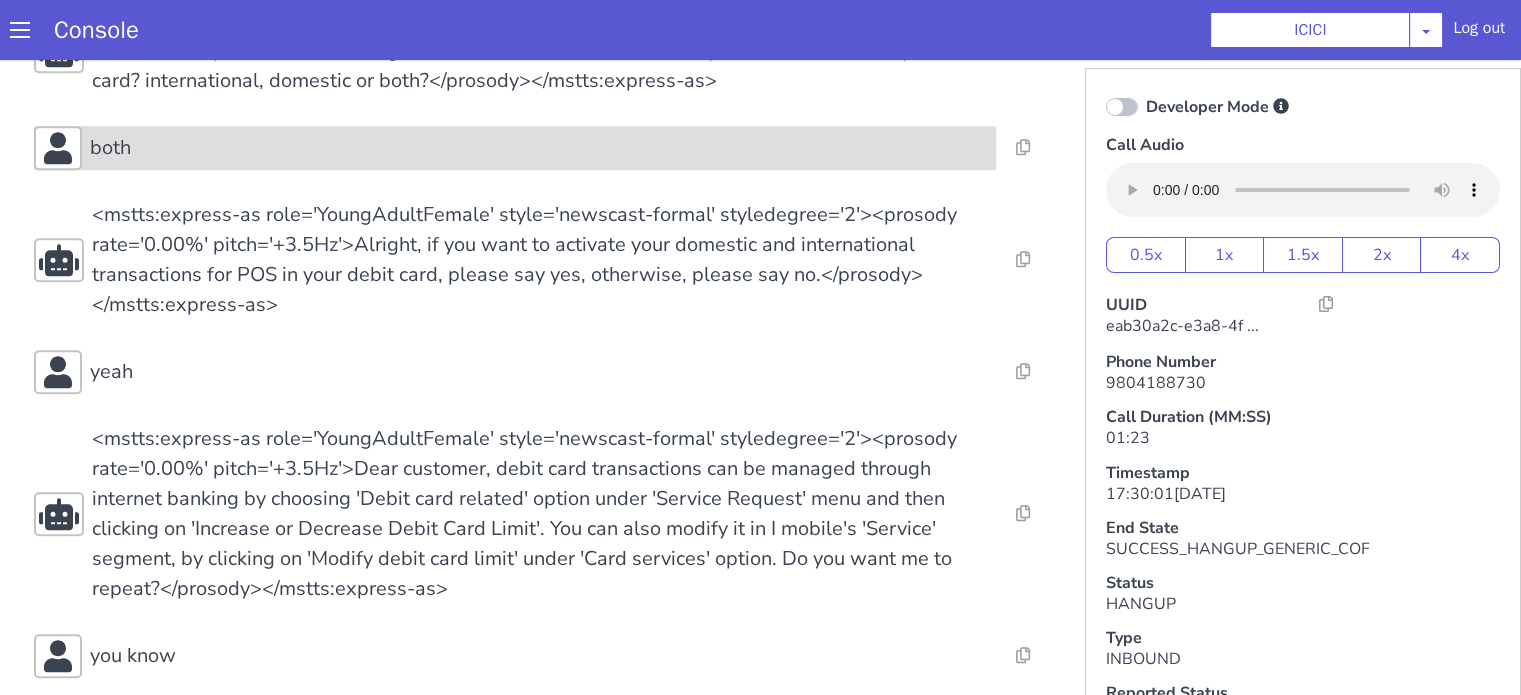 click on "both" at bounding box center [818, -220] 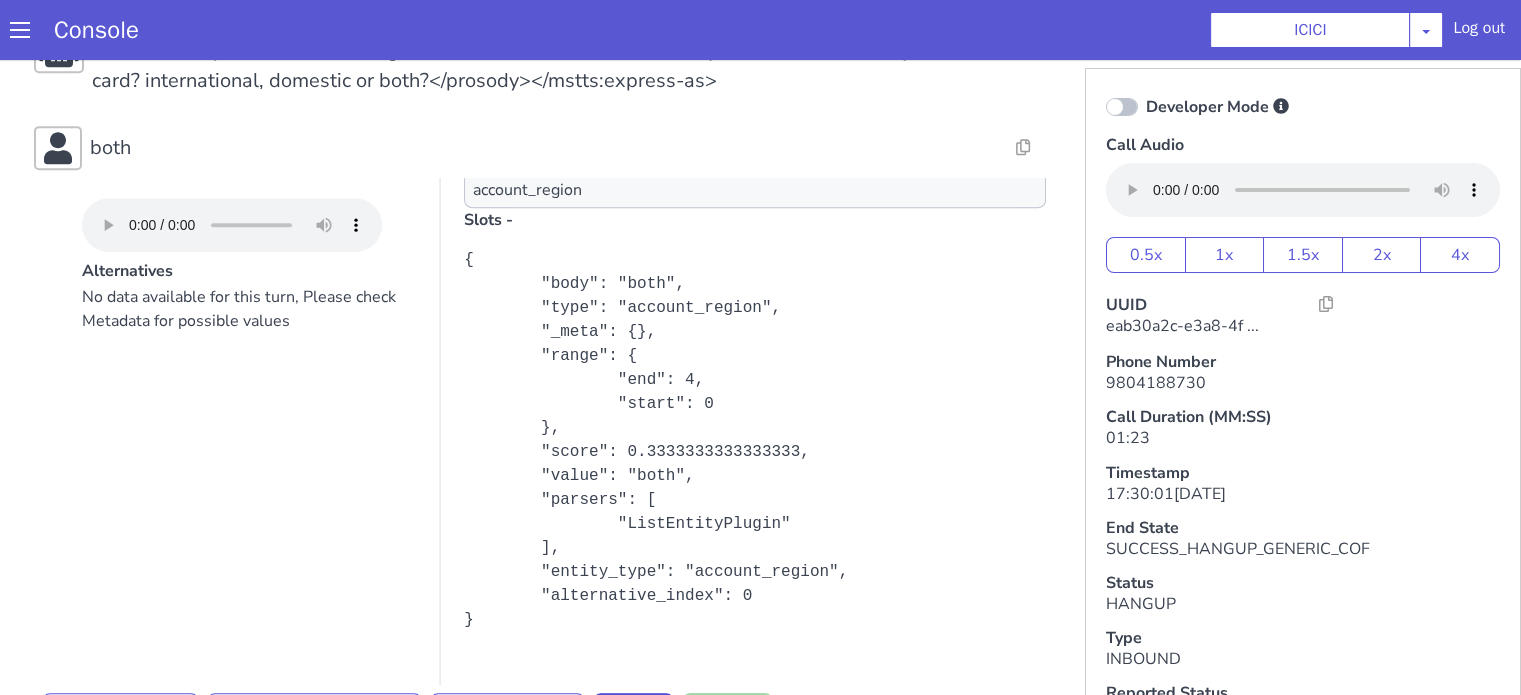 scroll, scrollTop: 69, scrollLeft: 0, axis: vertical 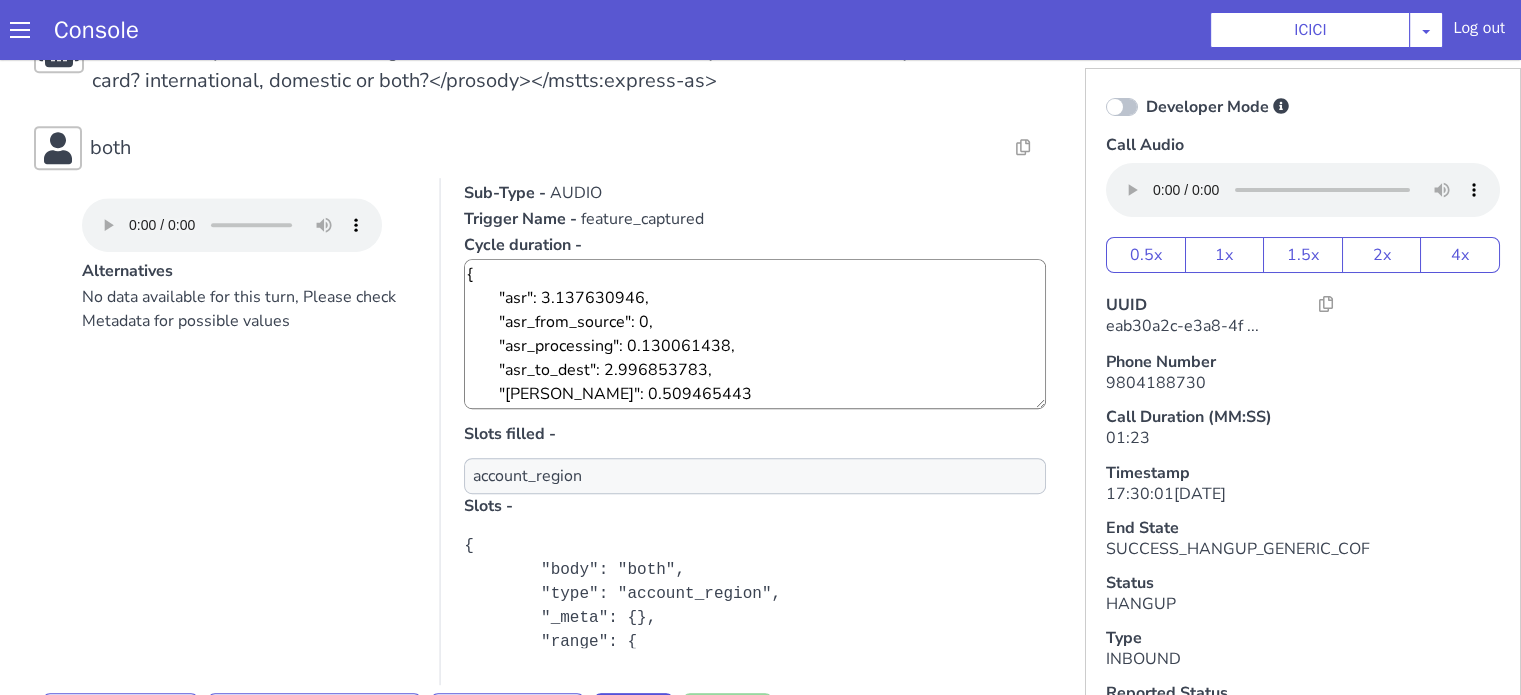 click on "Resolve  Intent Error  Entity Error  Transcription Error  Miscellaneous Submit Resolve  Intent Error  Entity Error  Transcription Error  Miscellaneous Submit Resolve  Intent Error  Entity Error  Transcription Error  Miscellaneous Submit <mstts:express-as role='YoungAdultFemale' style='newscast-formal' styledegree='2'><prosody rate='0.00%' pitch='+3.5Hz'>Hi, welcome to ICICI BANK, I'm your customer service expert, how may I help you?</prosody></mstts:express-as> Resolve  Intent Error  Entity Error  Transcription Error  Miscellaneous Submit what debit card Resolve  Intent Error  Entity Error  Transcription Error  Miscellaneous Submit Resolve  Intent Error  Entity Error  Transcription Error  Miscellaneous Submit Resolve  Intent Error  Entity Error  Transcription Error  Miscellaneous Submit please enable past ttransaction Alternatives No data available for this turn, Please check Metadata for possible values Predicted Intent -   activate State -  COF_ASK_QUERY Sub-Type -   AUDIO Trigger Name -   activate Slots -" at bounding box center (1238, -247) 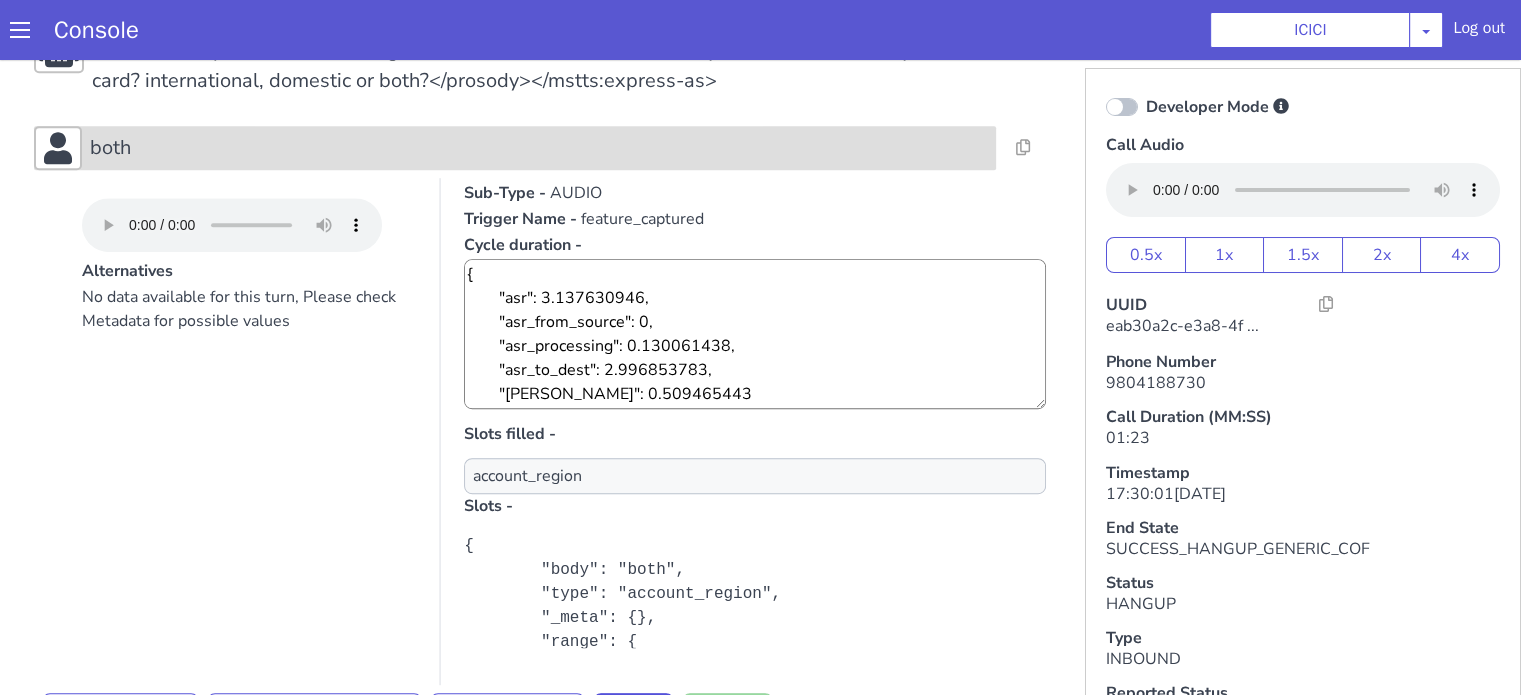 click on "both" at bounding box center (1233, -374) 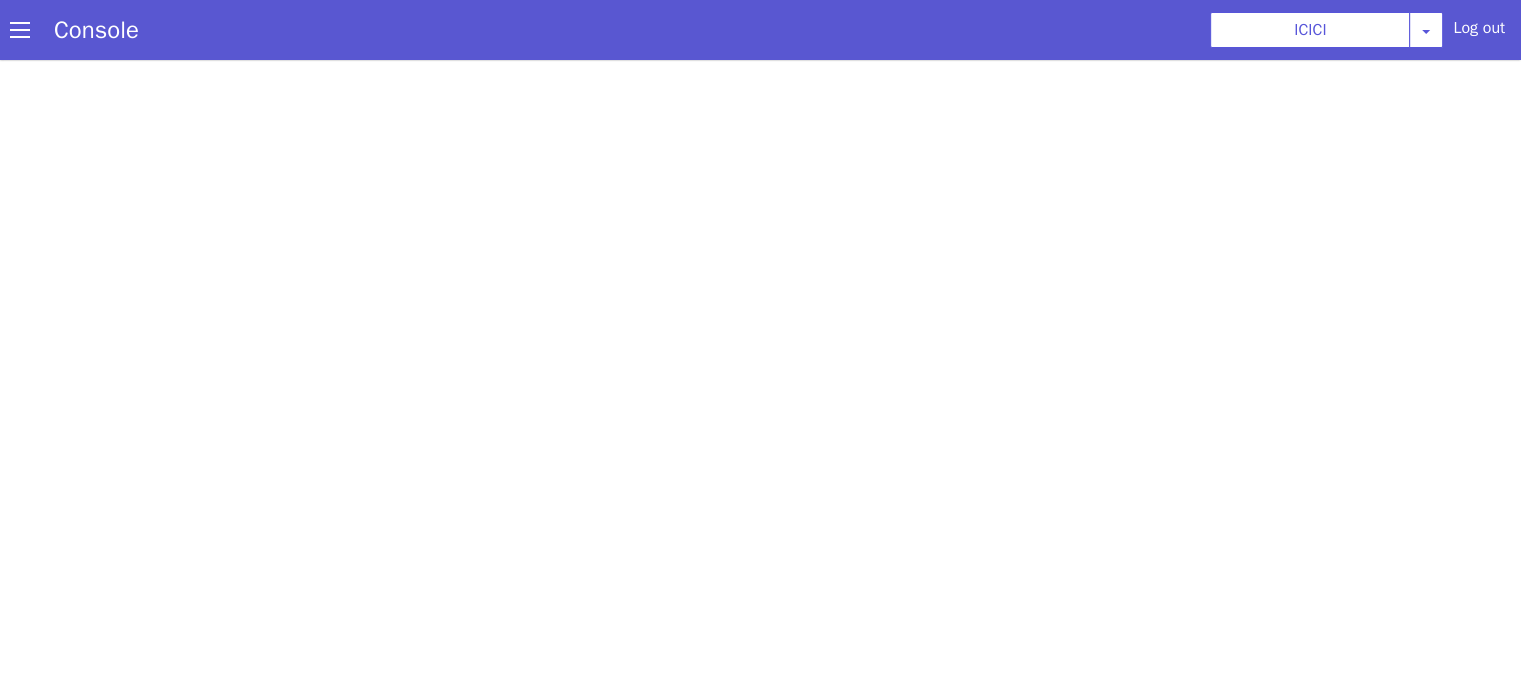 scroll, scrollTop: 0, scrollLeft: 0, axis: both 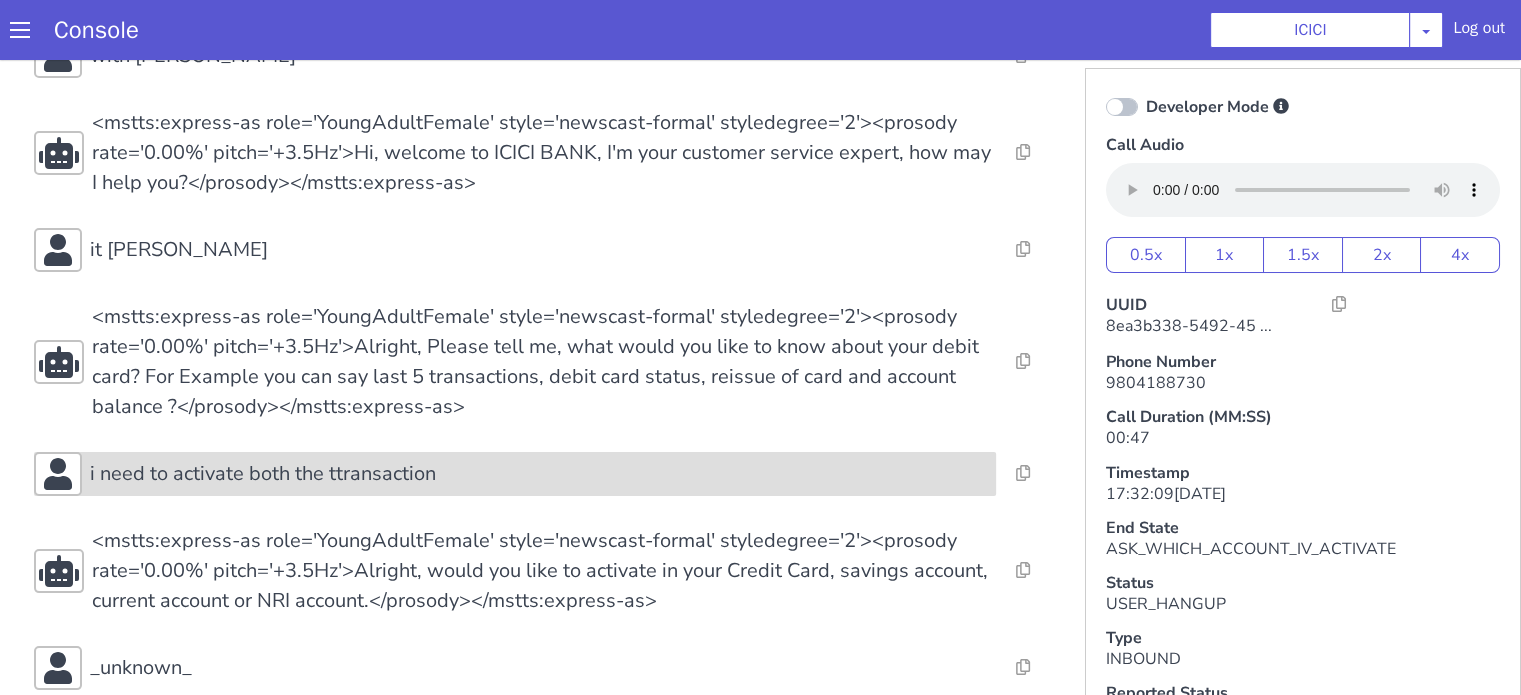 click on "i need to activate both the ttransaction" at bounding box center [263, 474] 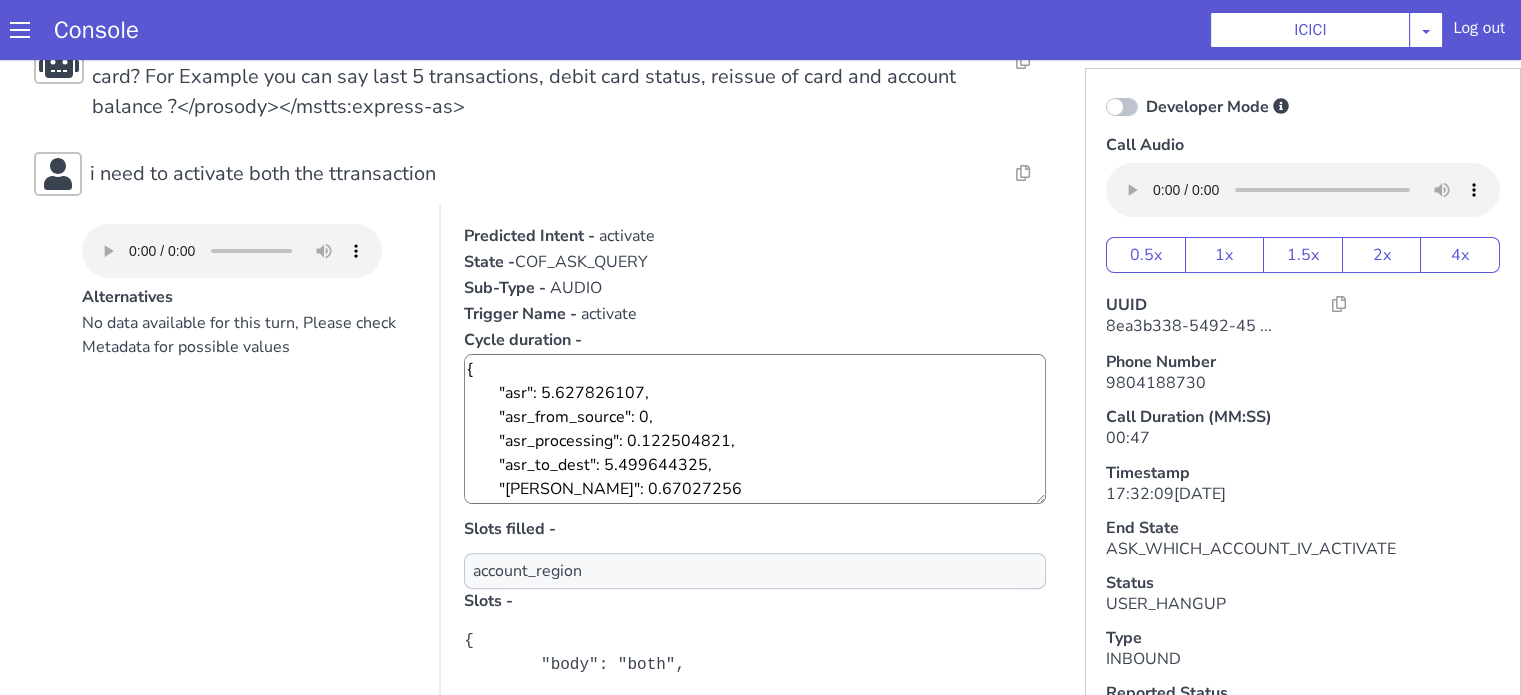 scroll, scrollTop: 600, scrollLeft: 0, axis: vertical 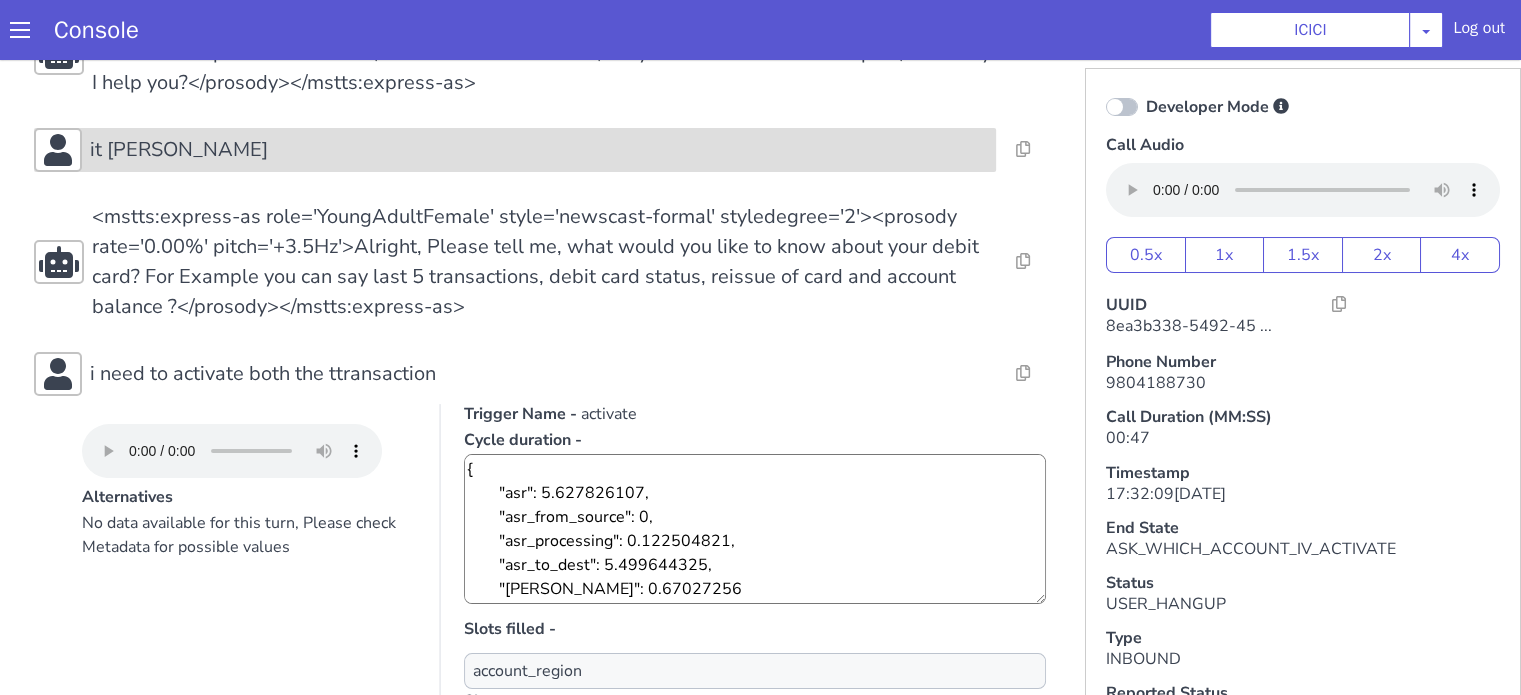click on "it david card" at bounding box center (539, 150) 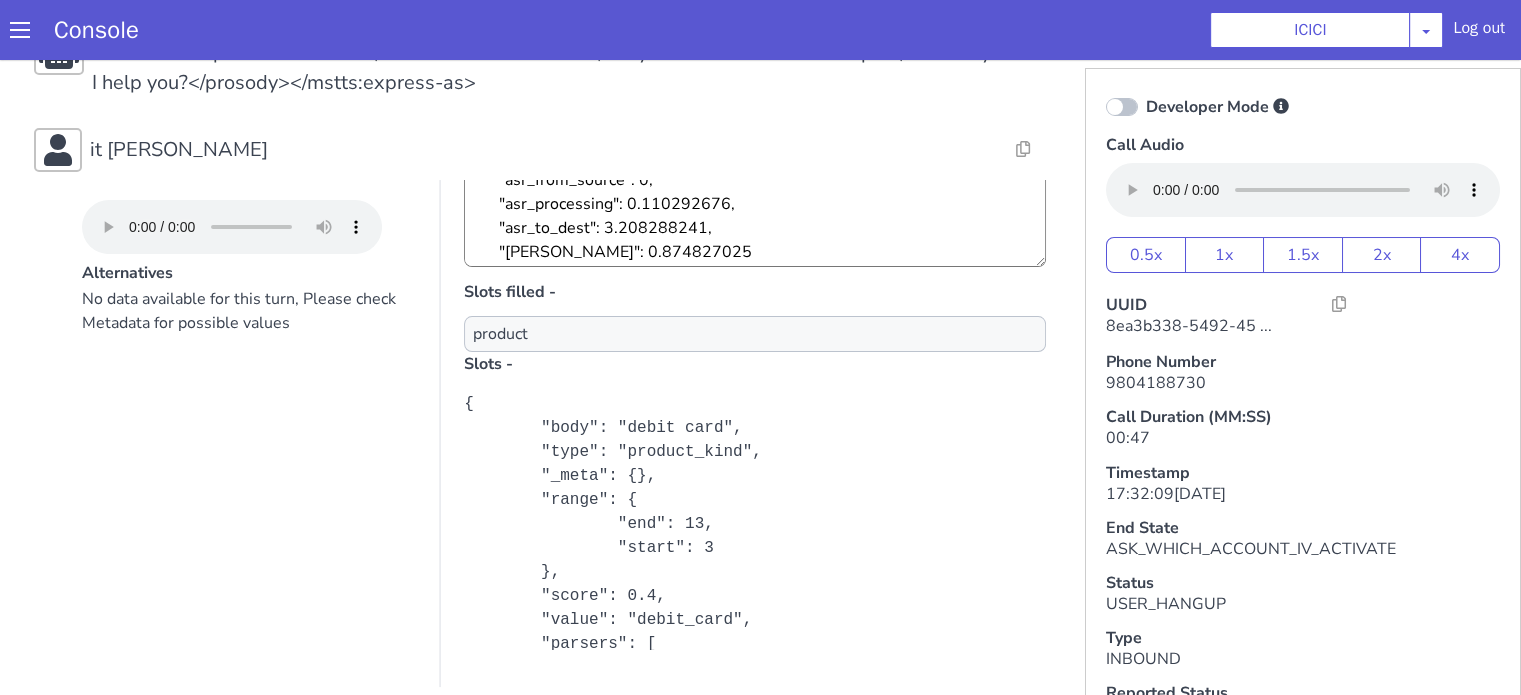 scroll, scrollTop: 300, scrollLeft: 0, axis: vertical 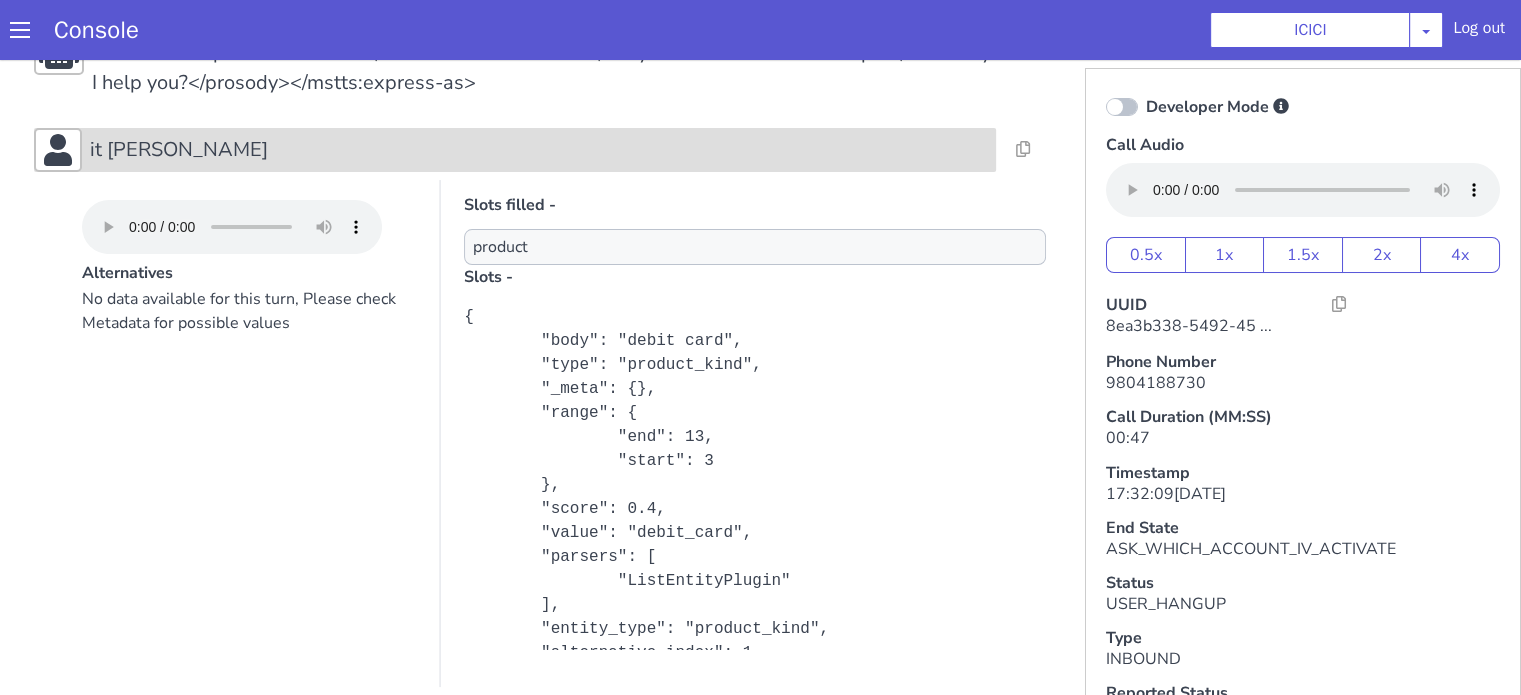 click on "it david card" at bounding box center [539, 150] 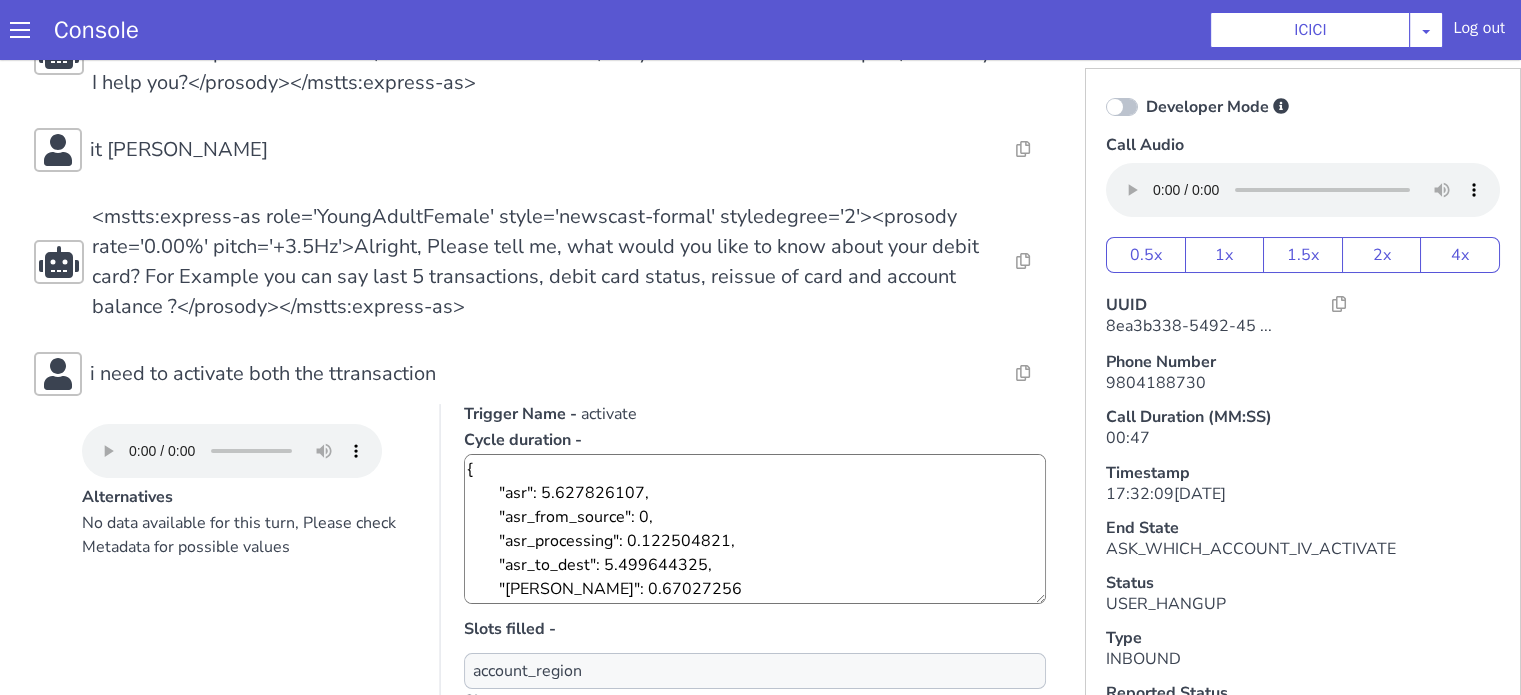 click on "Alternatives" at bounding box center [249, 497] 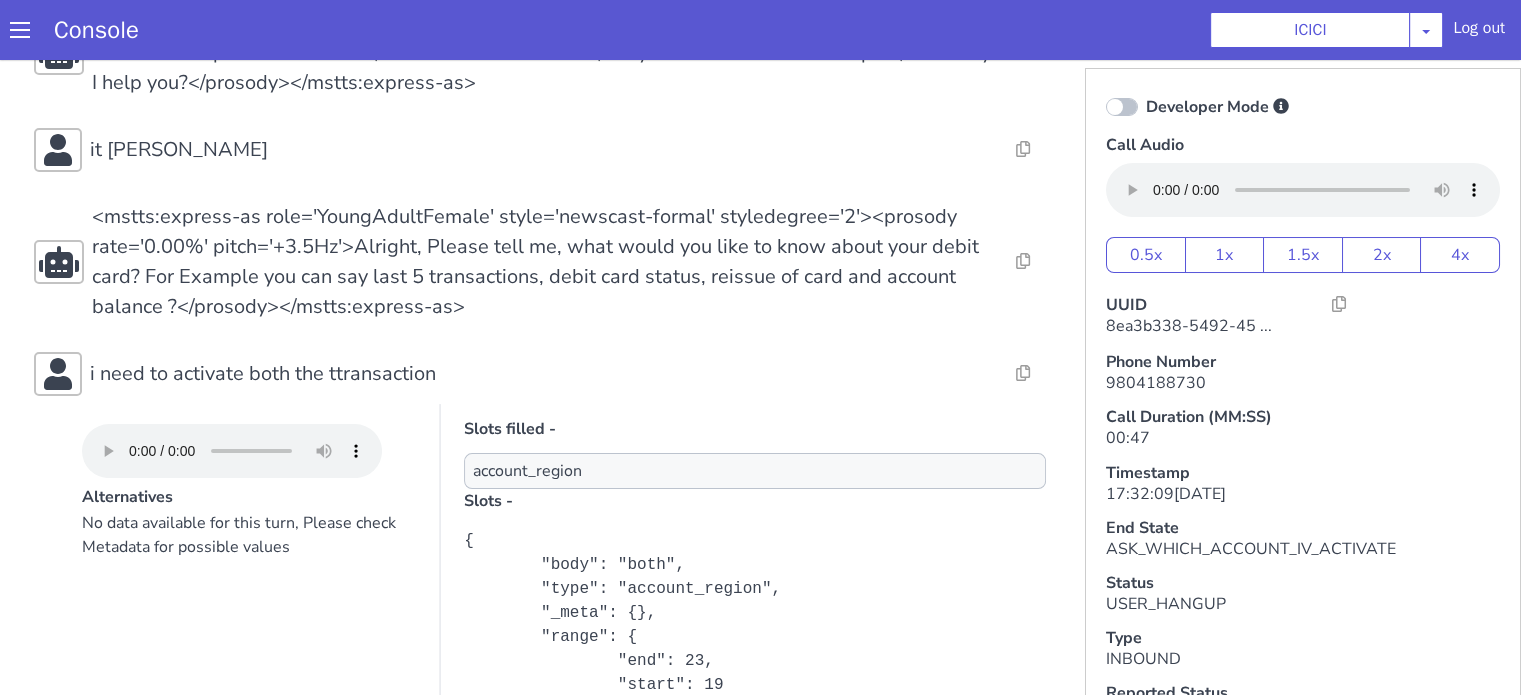 scroll, scrollTop: 369, scrollLeft: 0, axis: vertical 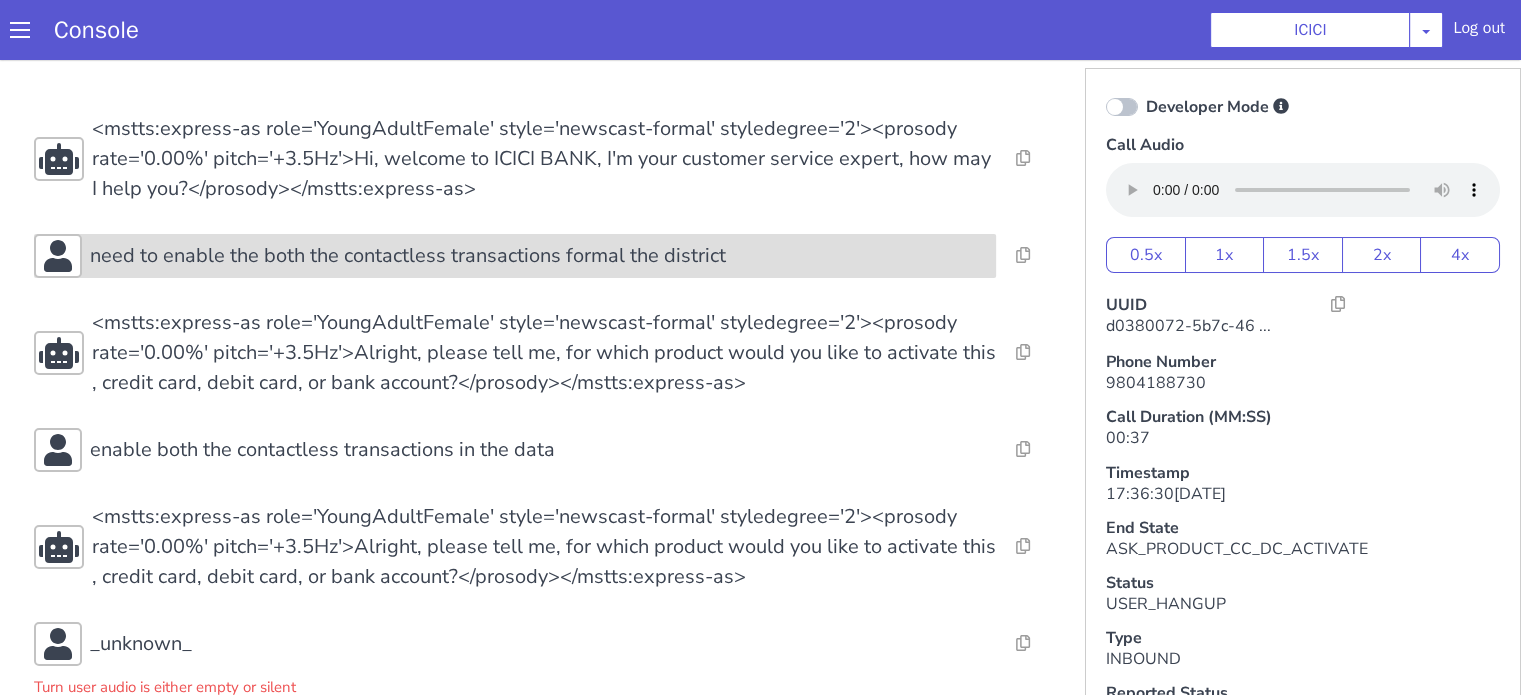 click on "need to enable the both the contactless transactions formal the district" at bounding box center [408, 256] 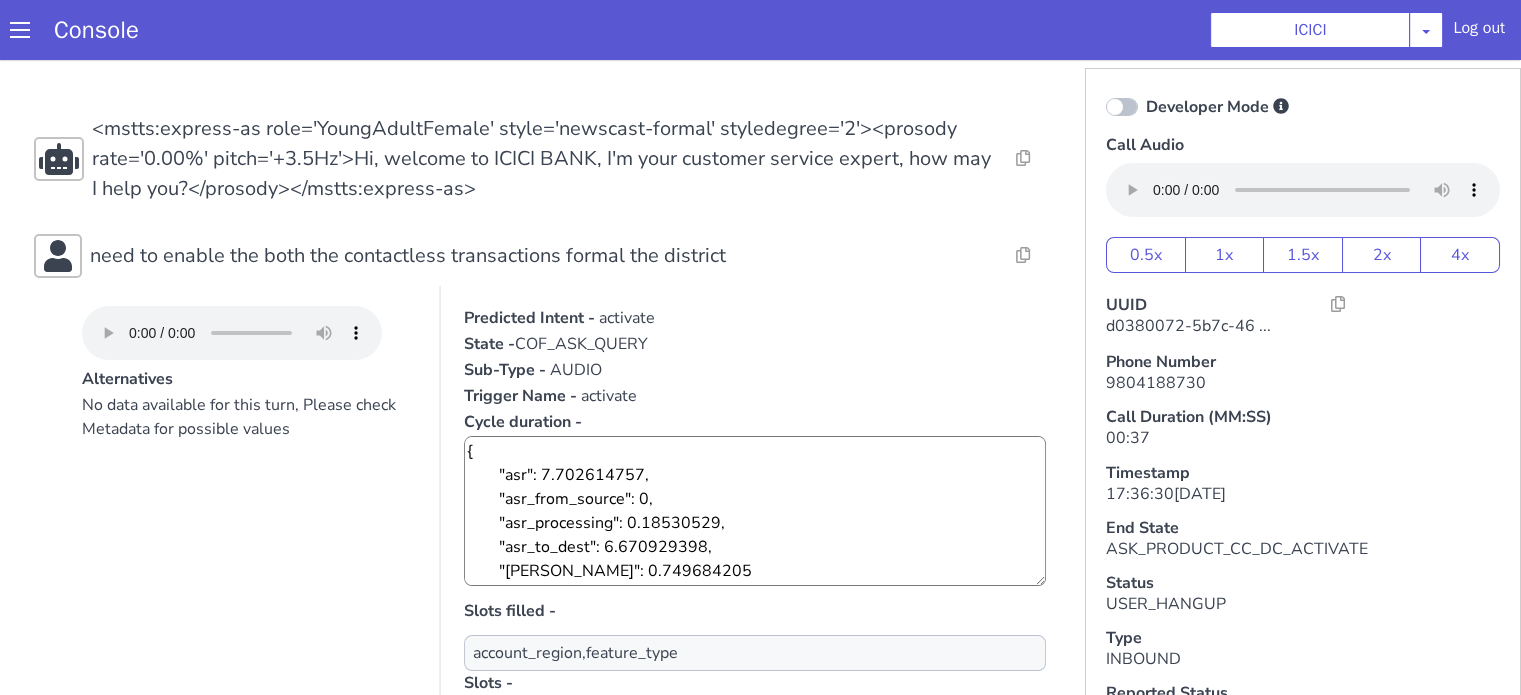 scroll, scrollTop: 200, scrollLeft: 0, axis: vertical 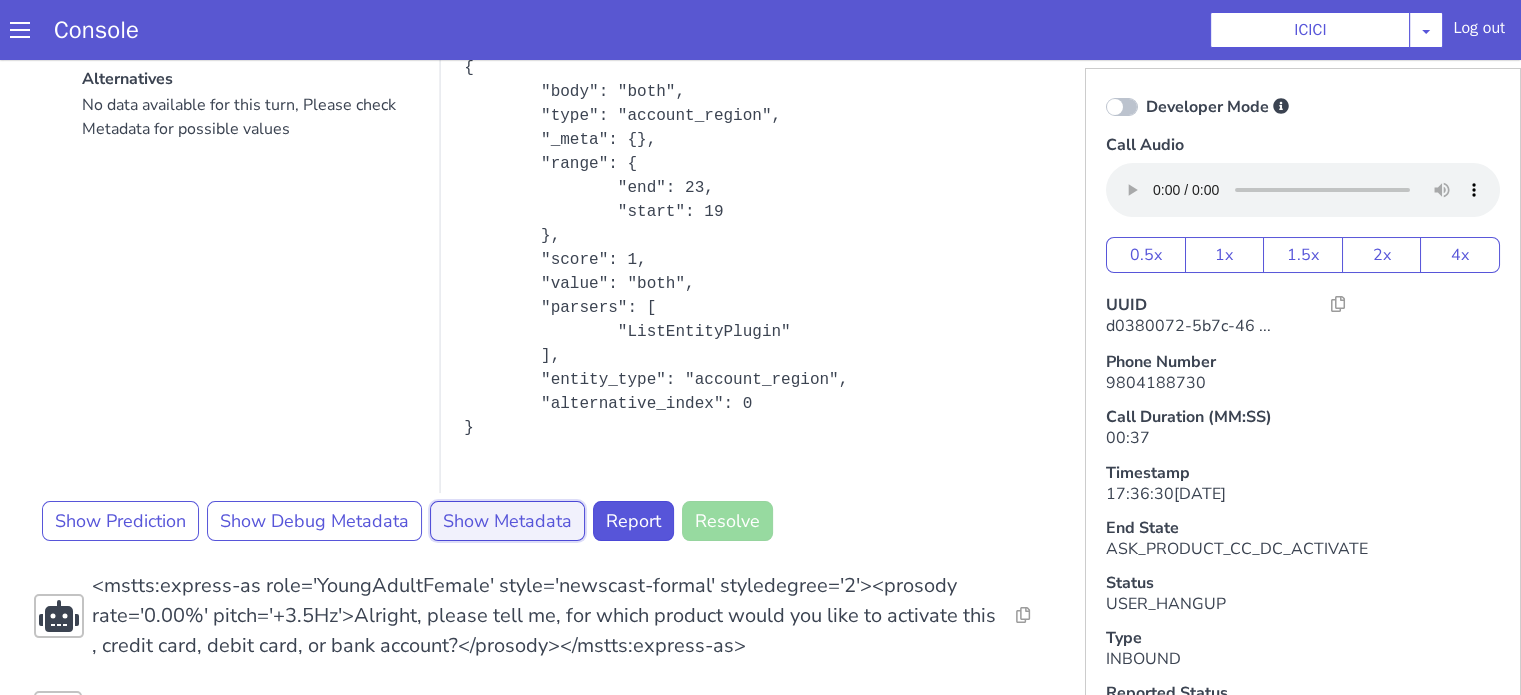 click on "Show Metadata" at bounding box center [507, 521] 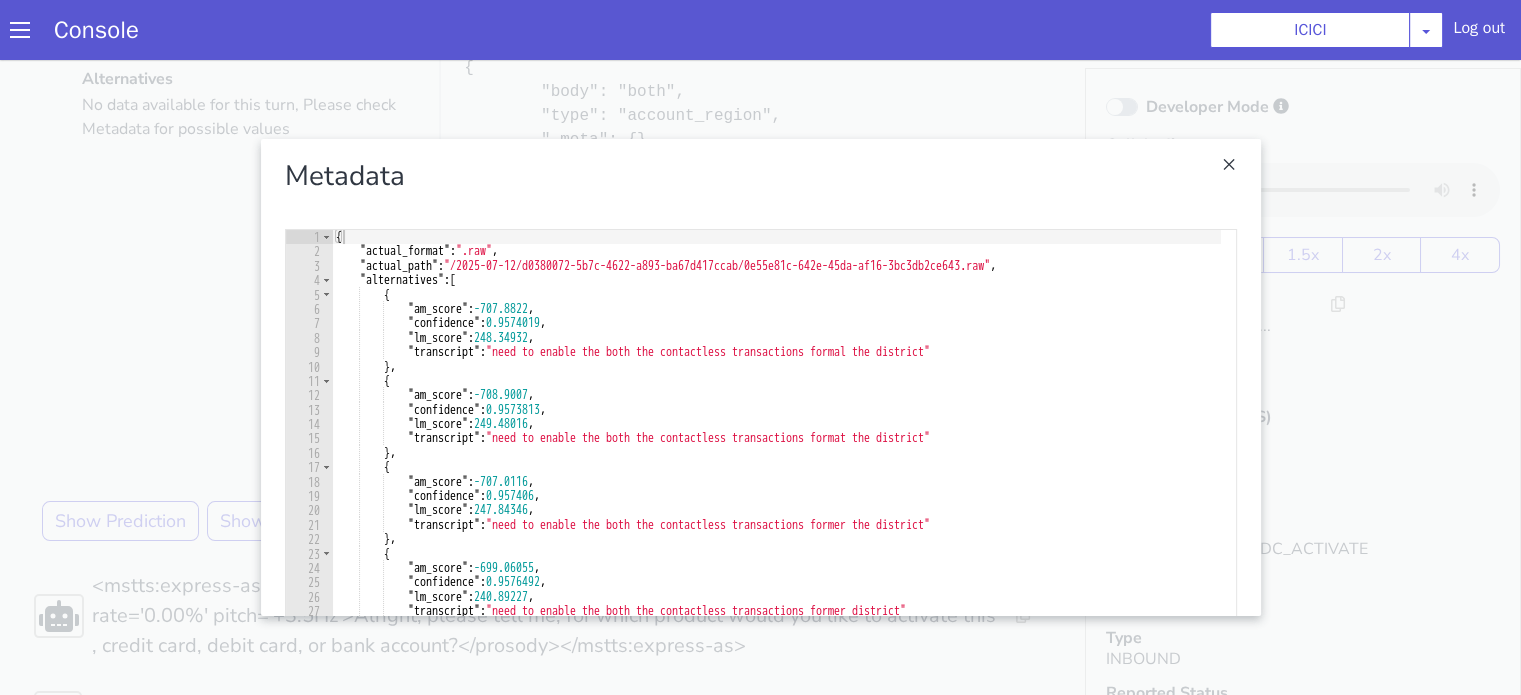 click at bounding box center (760, 377) 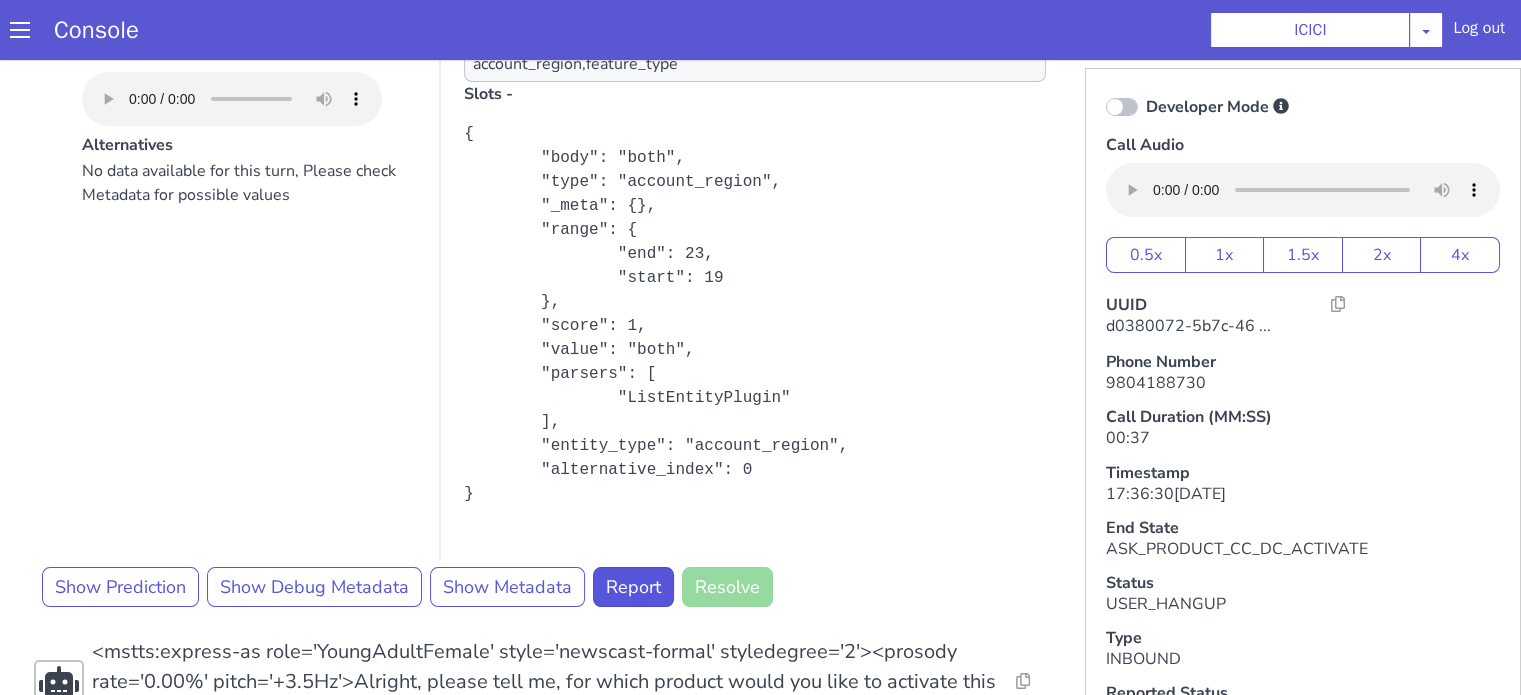scroll, scrollTop: 200, scrollLeft: 0, axis: vertical 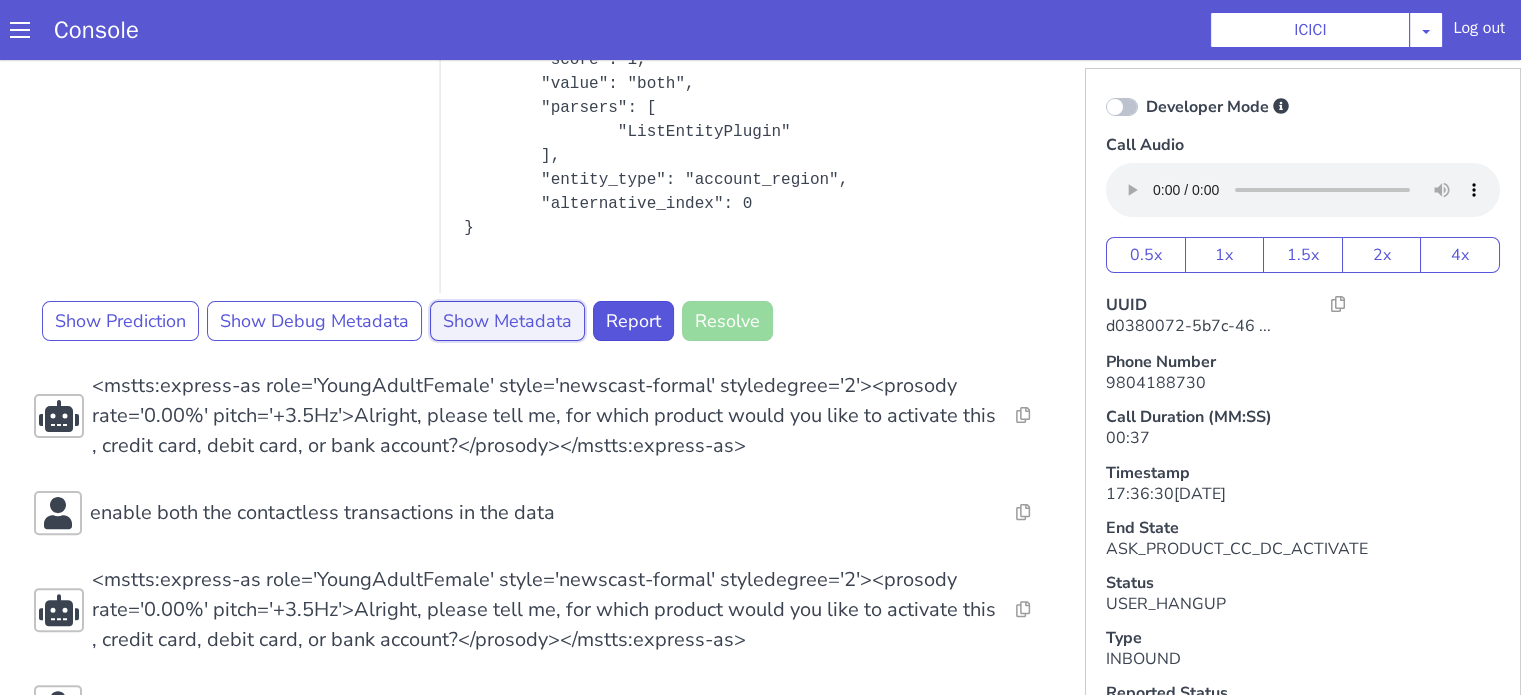 click on "Show Metadata" at bounding box center [507, 321] 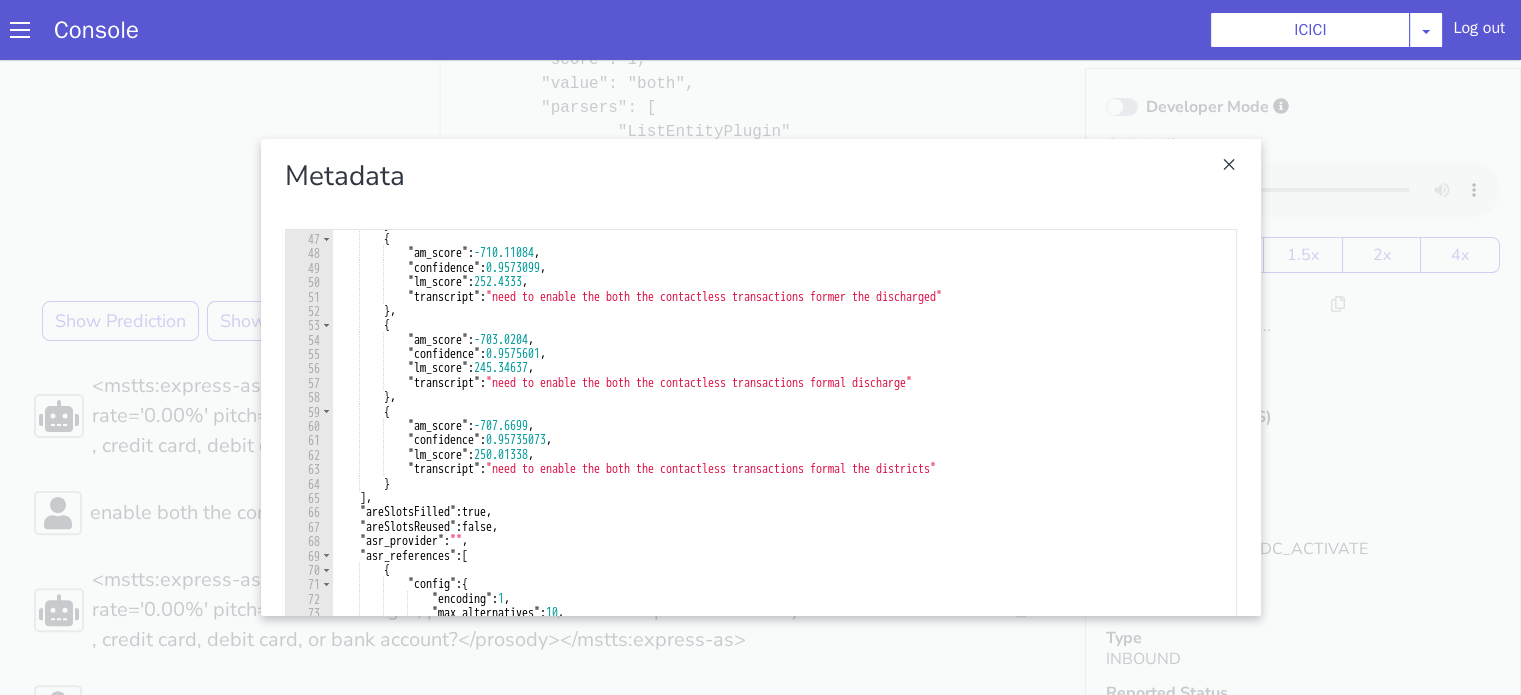 scroll, scrollTop: 660, scrollLeft: 0, axis: vertical 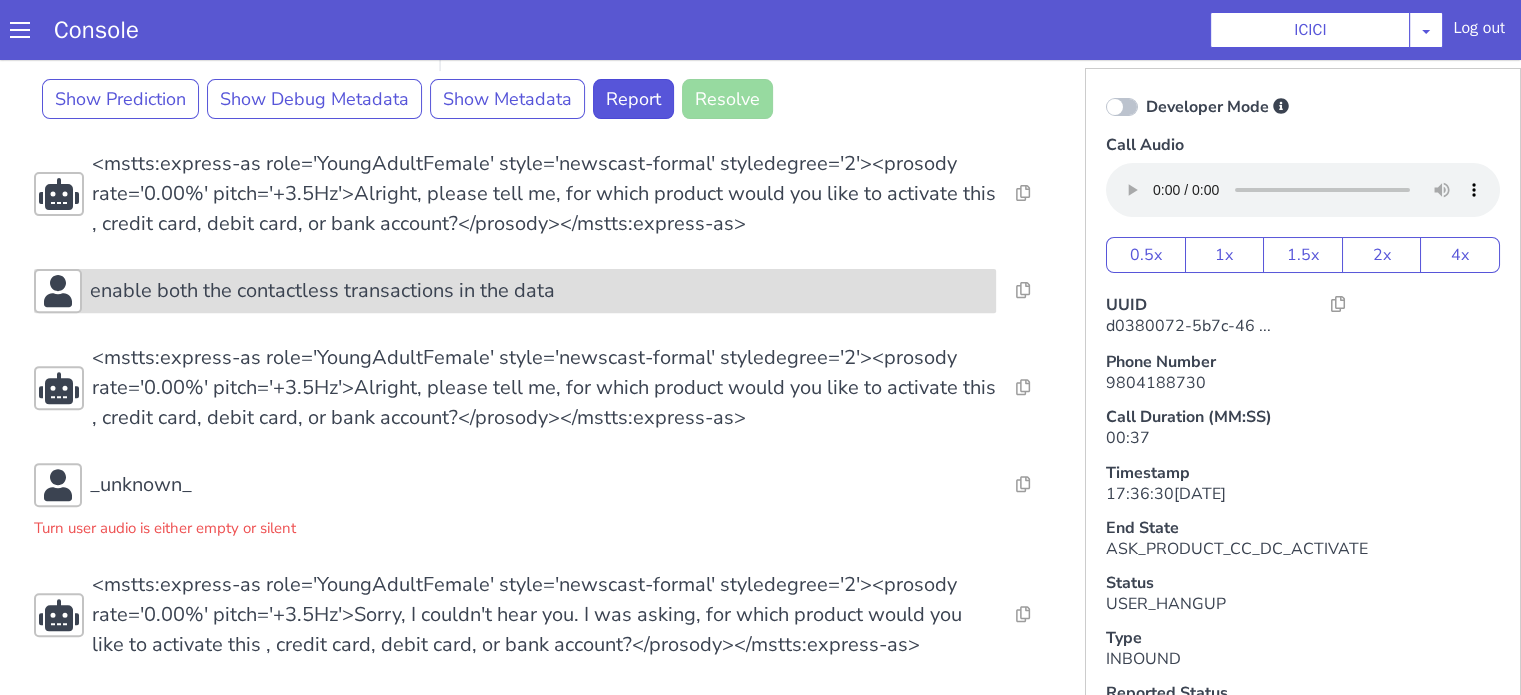 click on "enable both the contactless transactions in the data" at bounding box center [322, 291] 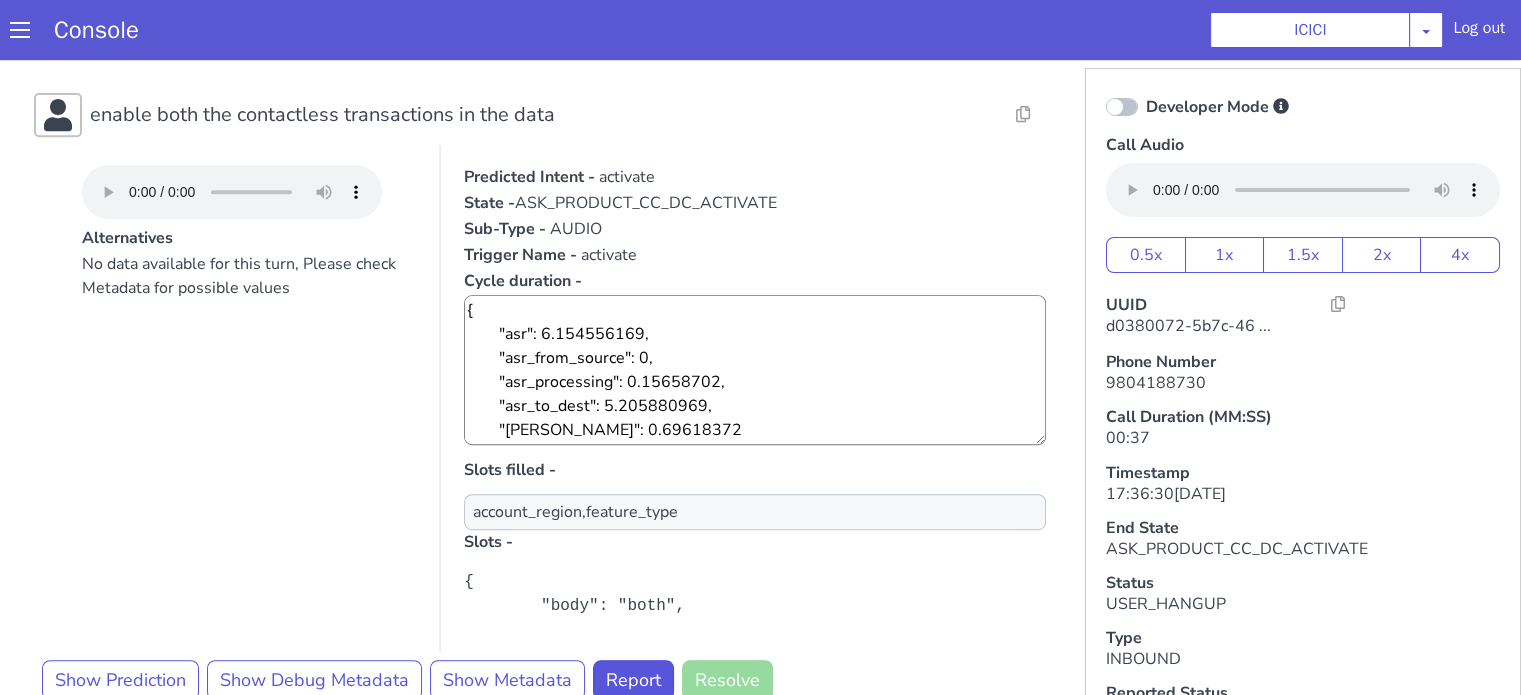 scroll, scrollTop: 1022, scrollLeft: 0, axis: vertical 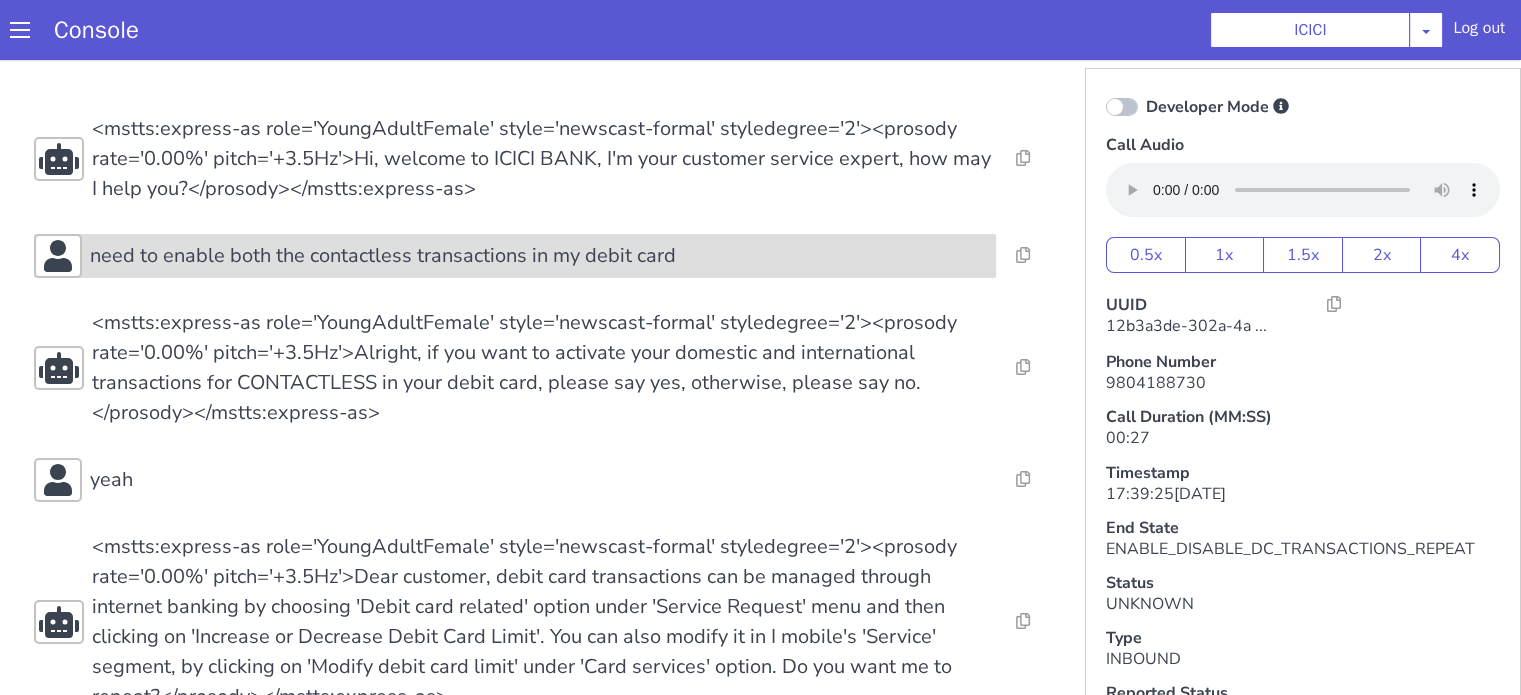 click on "need to enable both the contactless transactions in my debit card" at bounding box center [383, 256] 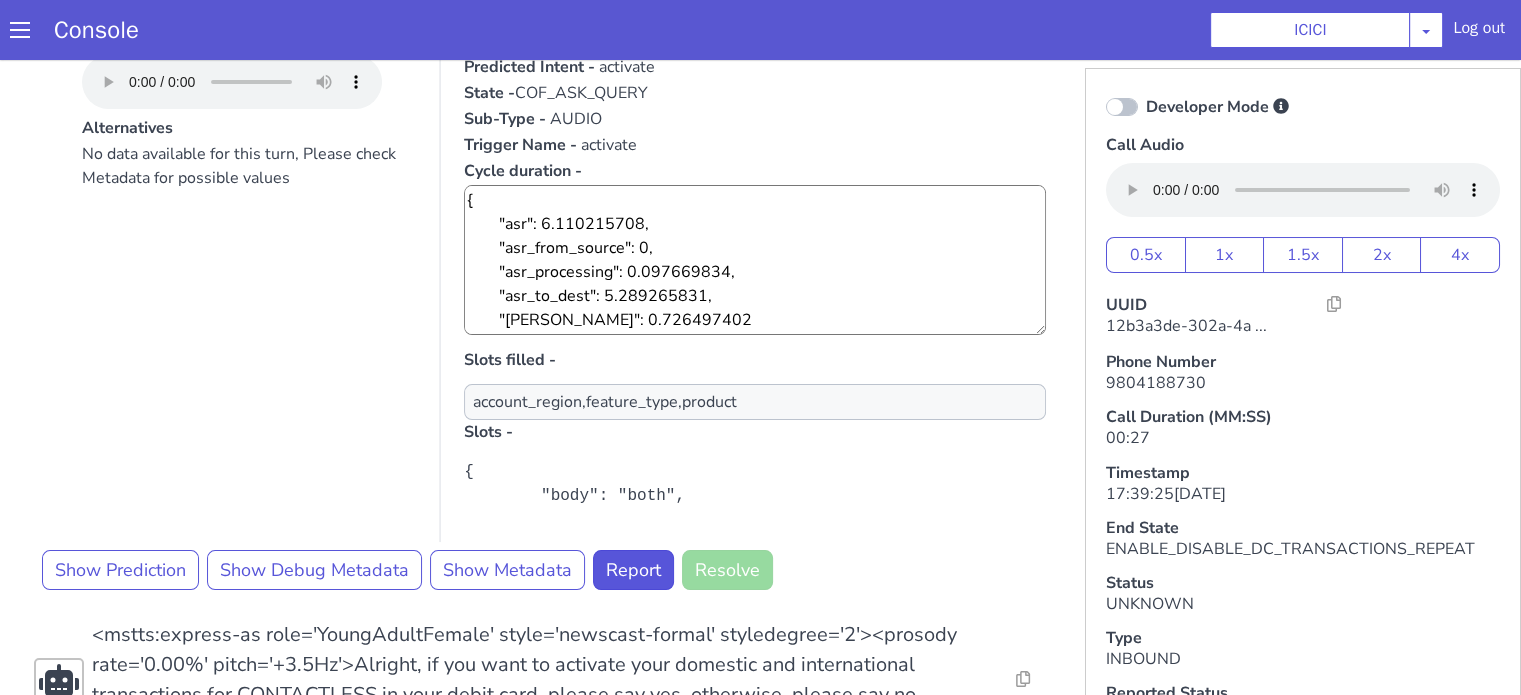 scroll, scrollTop: 300, scrollLeft: 0, axis: vertical 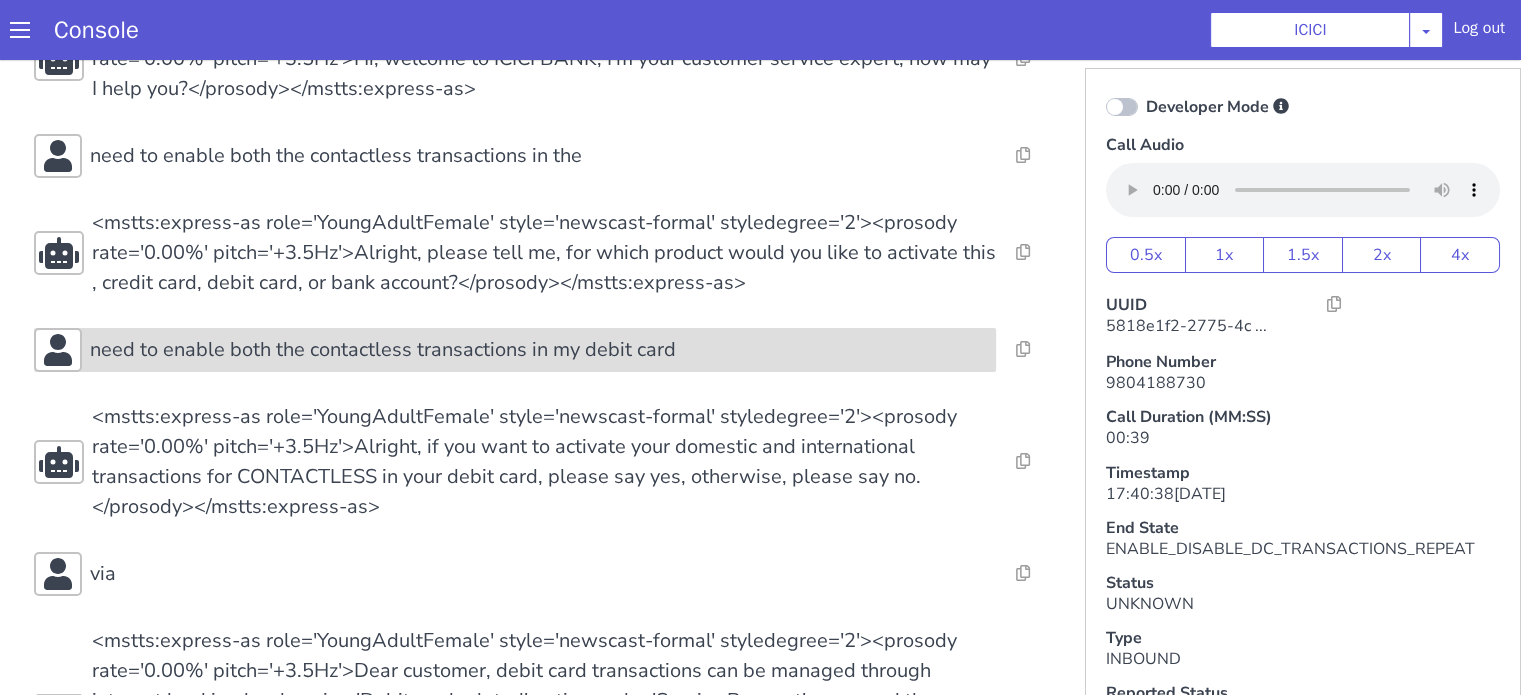 click on "need to enable both the contactless transactions in my debit card" at bounding box center [383, 350] 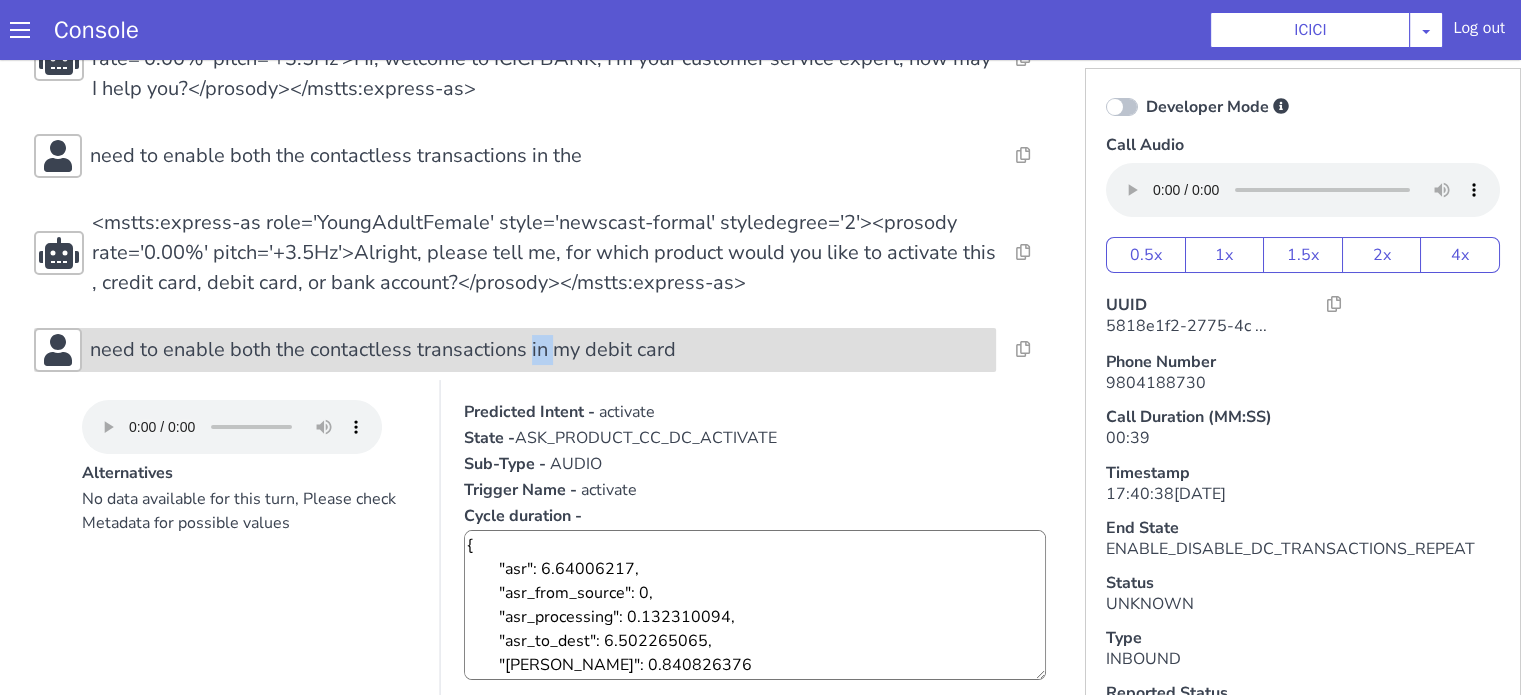 click on "need to enable both the contactless transactions in my debit card" at bounding box center [383, 350] 